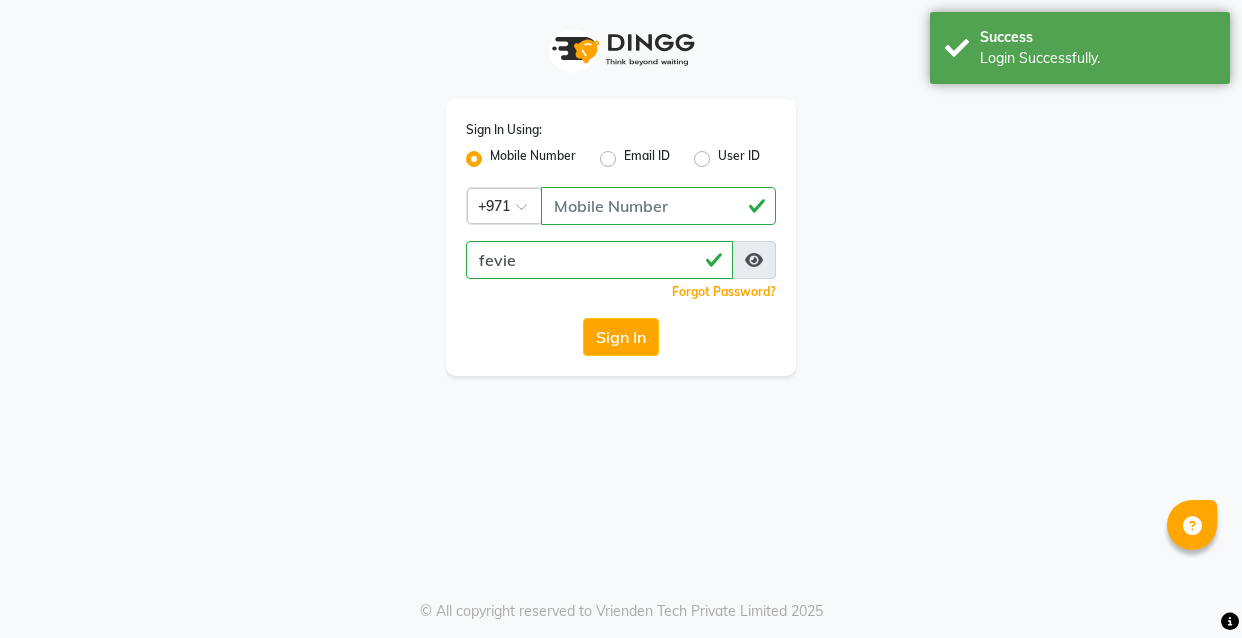 scroll, scrollTop: 0, scrollLeft: 0, axis: both 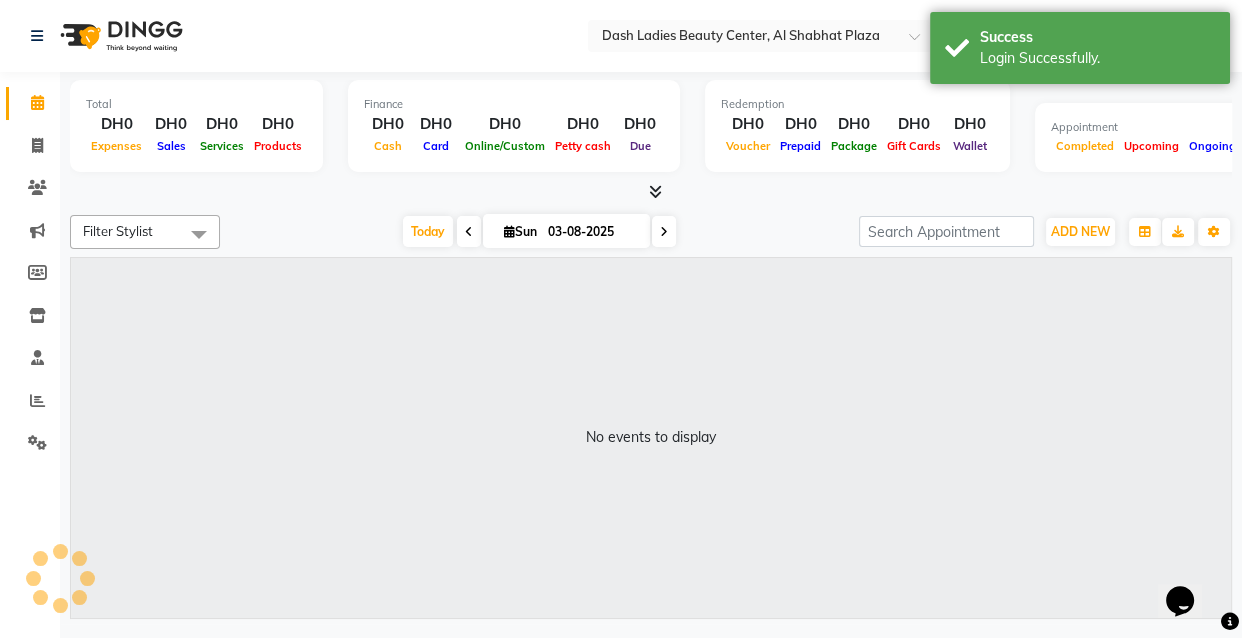 select on "en" 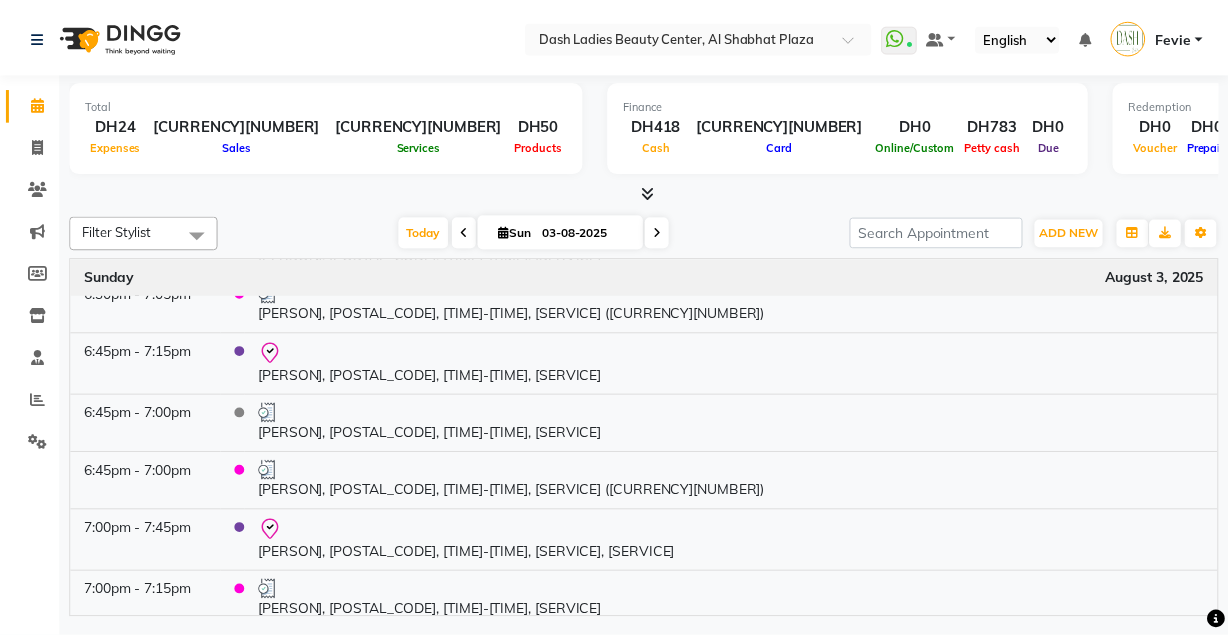 scroll, scrollTop: 3878, scrollLeft: 0, axis: vertical 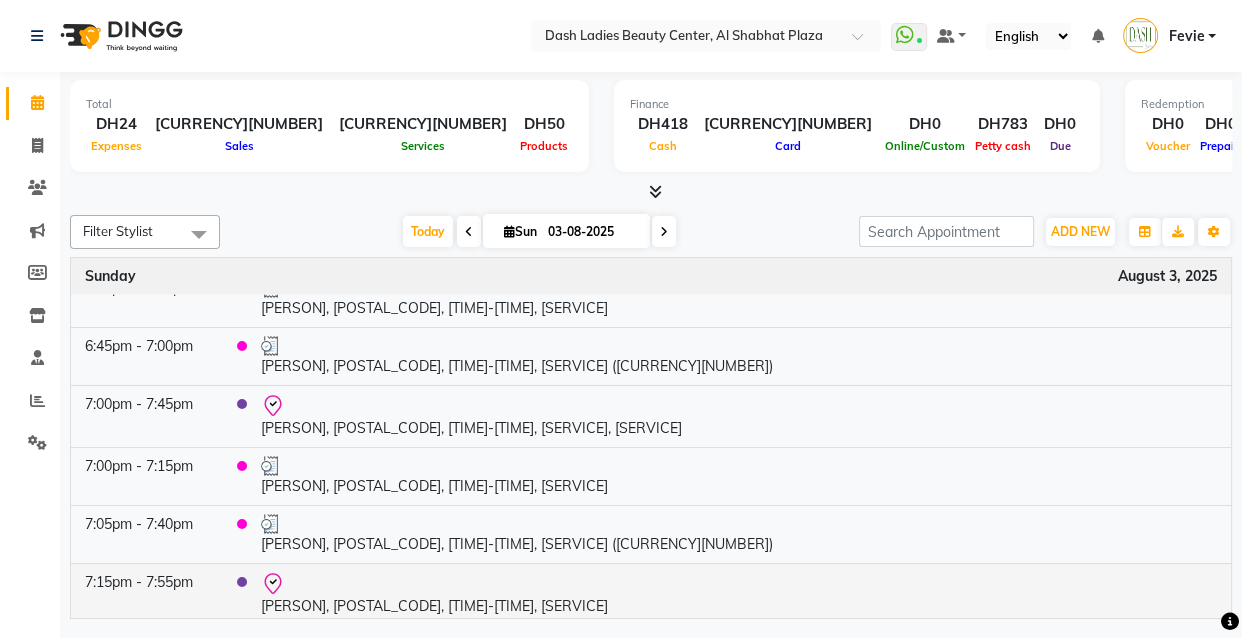 click on "[PERSON], [POSTAL_CODE], [TIME]-[TIME], [SERVICE]" at bounding box center [739, 594] 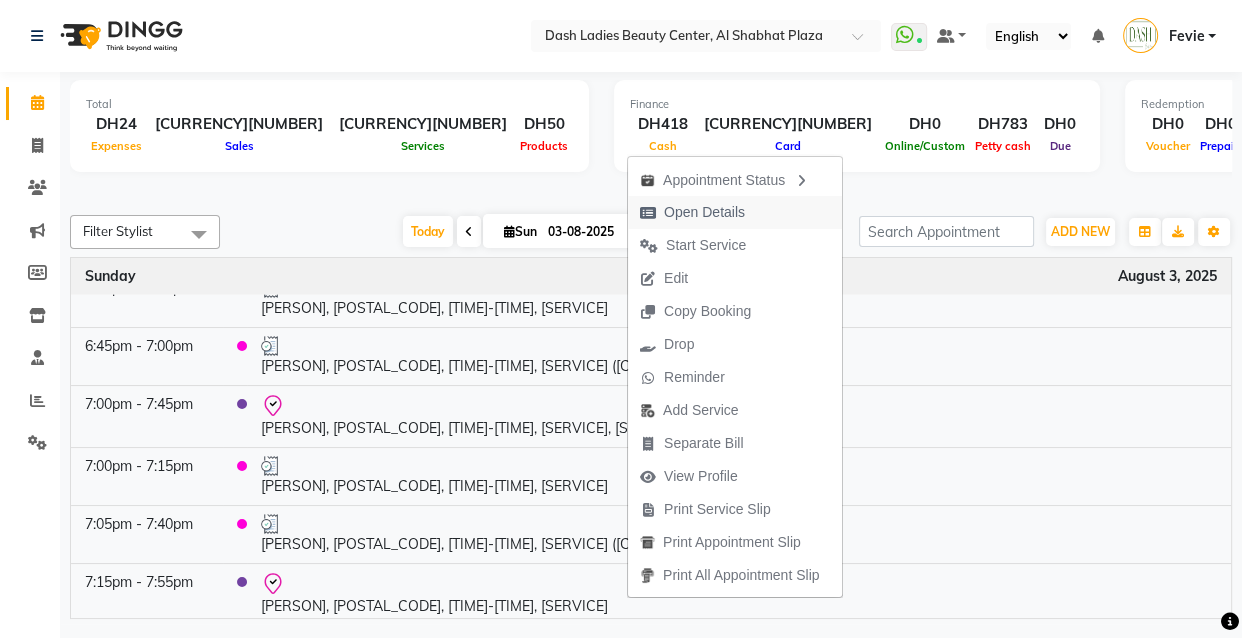 click on "Open Details" at bounding box center (704, 212) 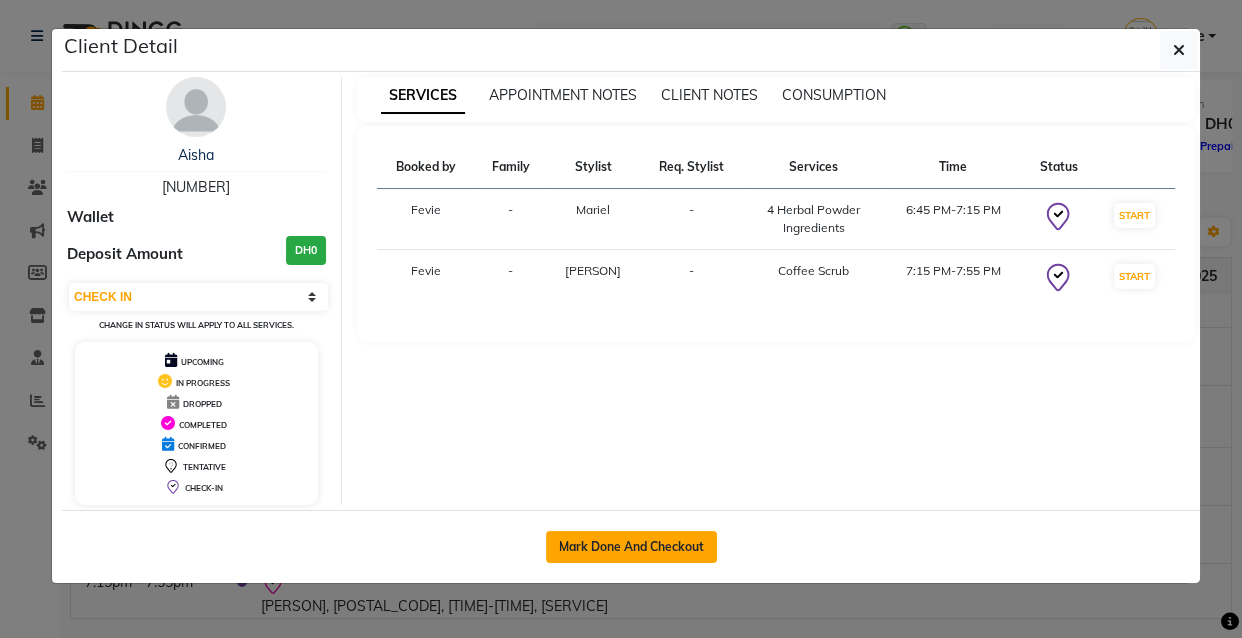 click on "Mark Done And Checkout" 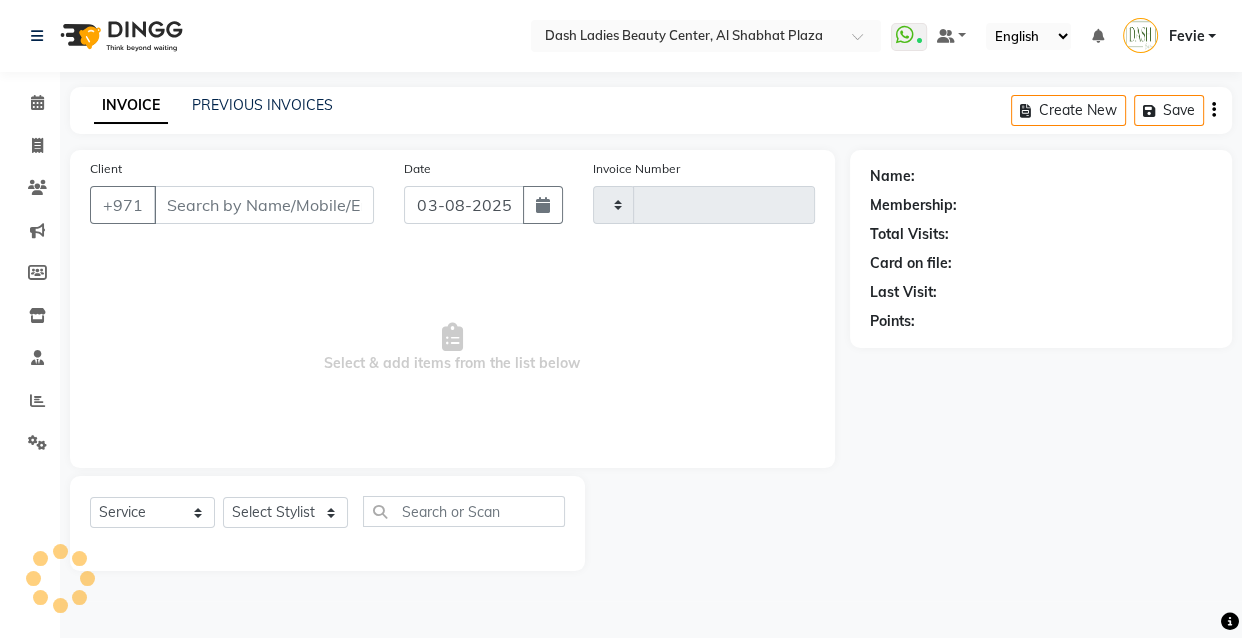 type on "2553" 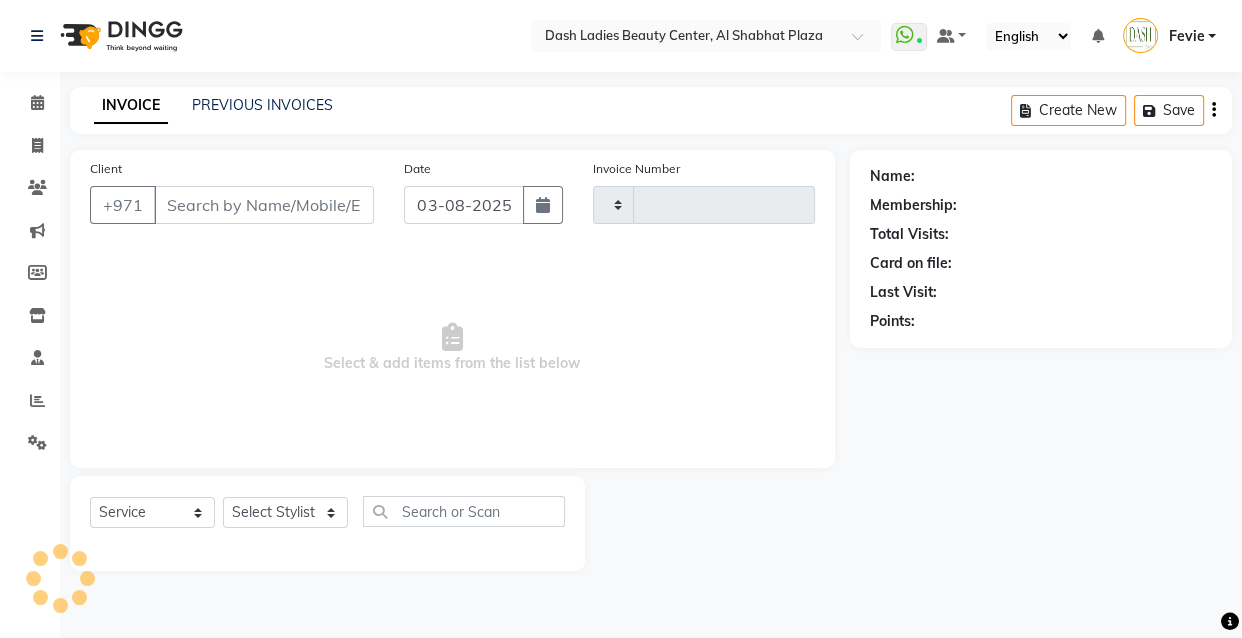 select on "8372" 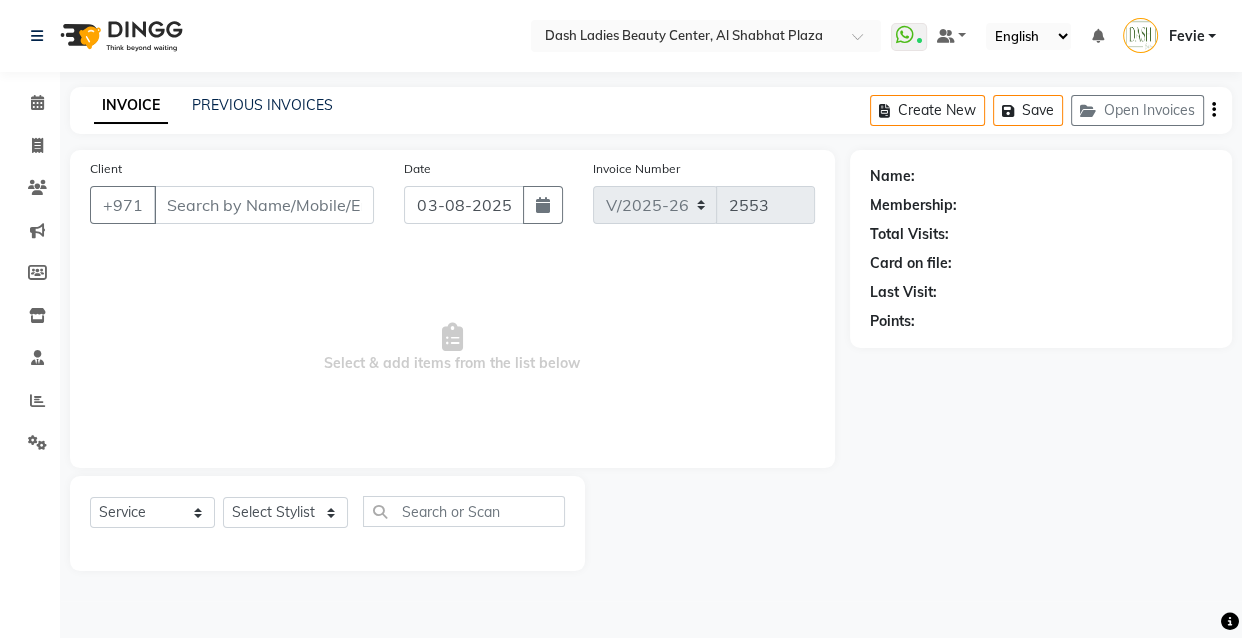 type on "[PHONE]" 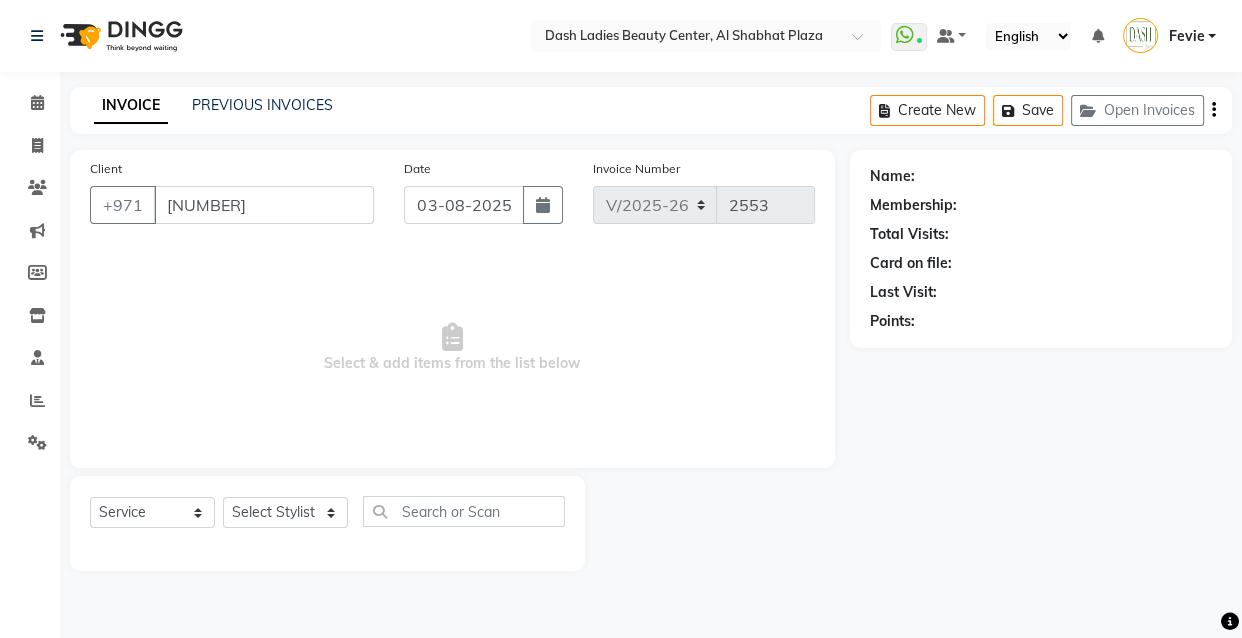 select on "81115" 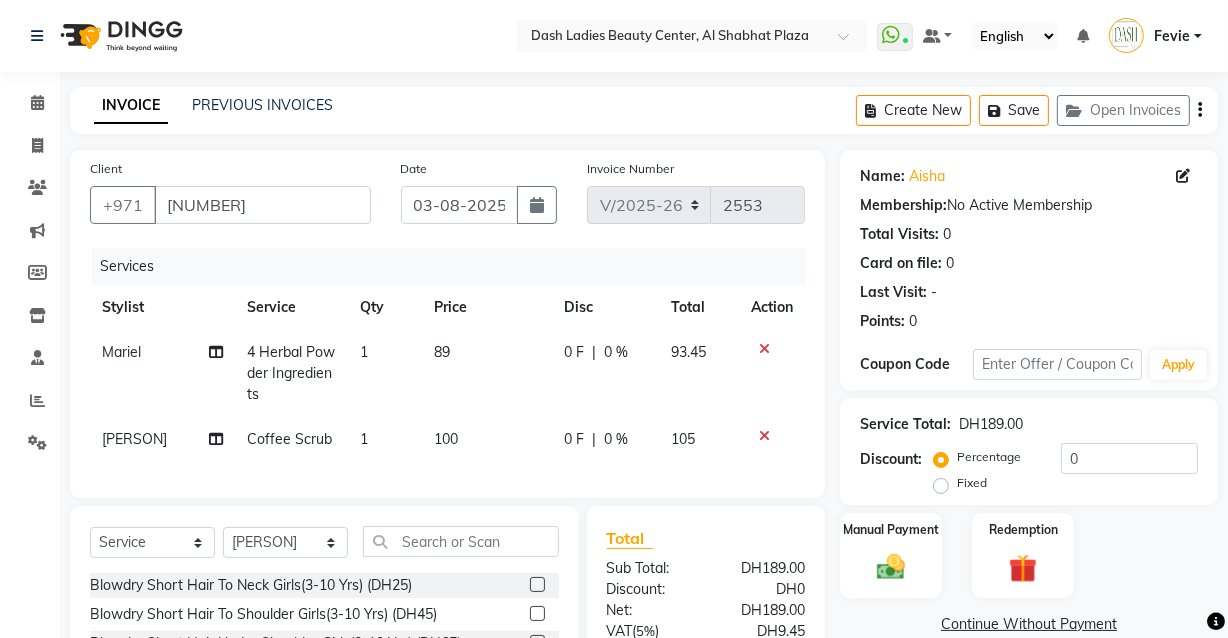 click 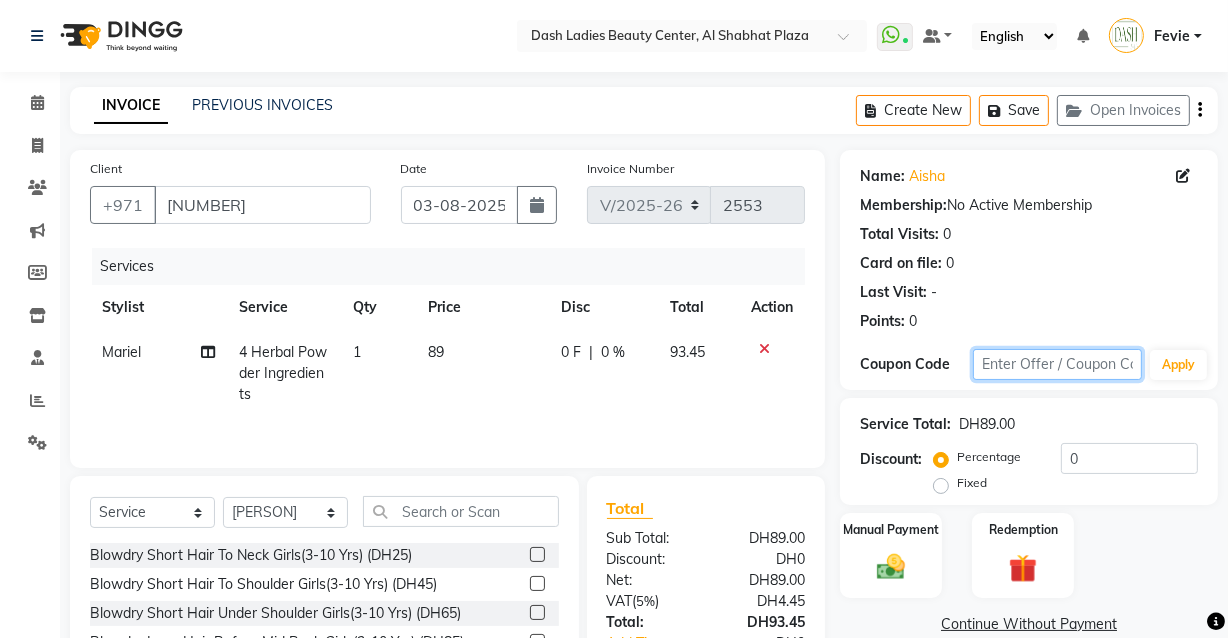 click 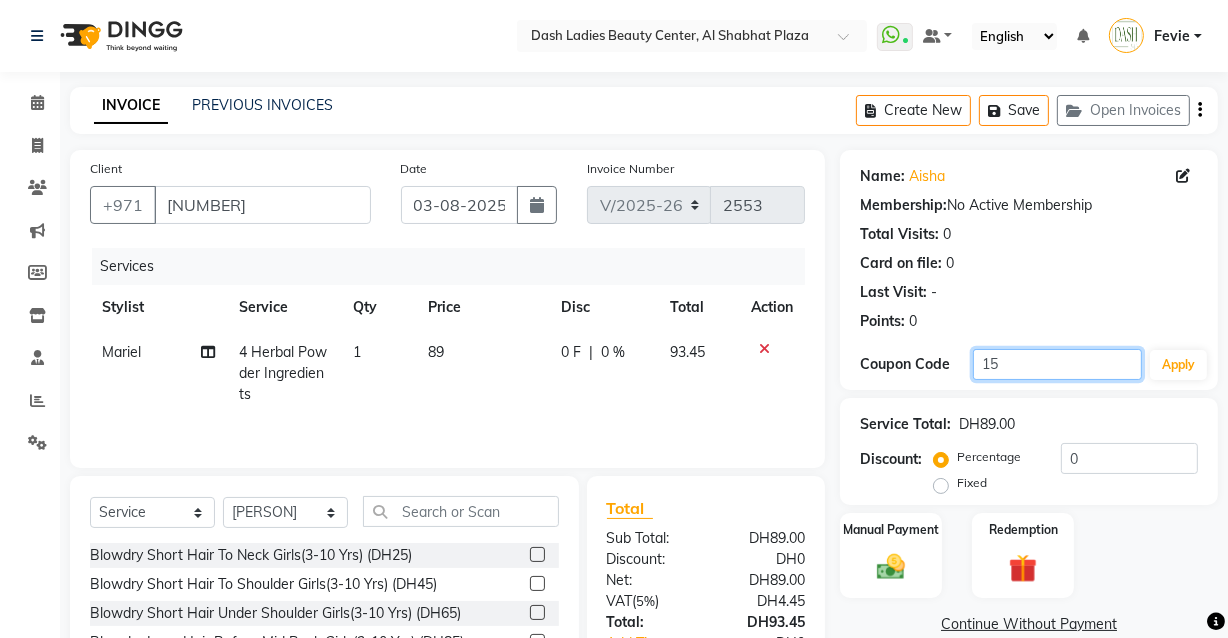 type on "1" 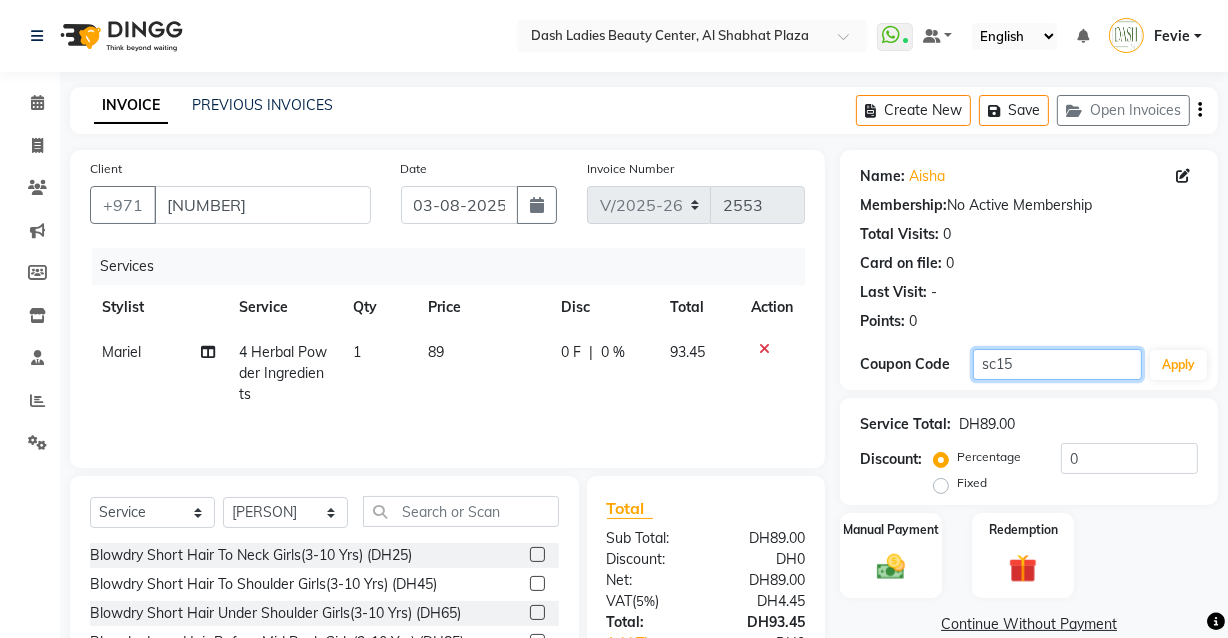 type on "sc15" 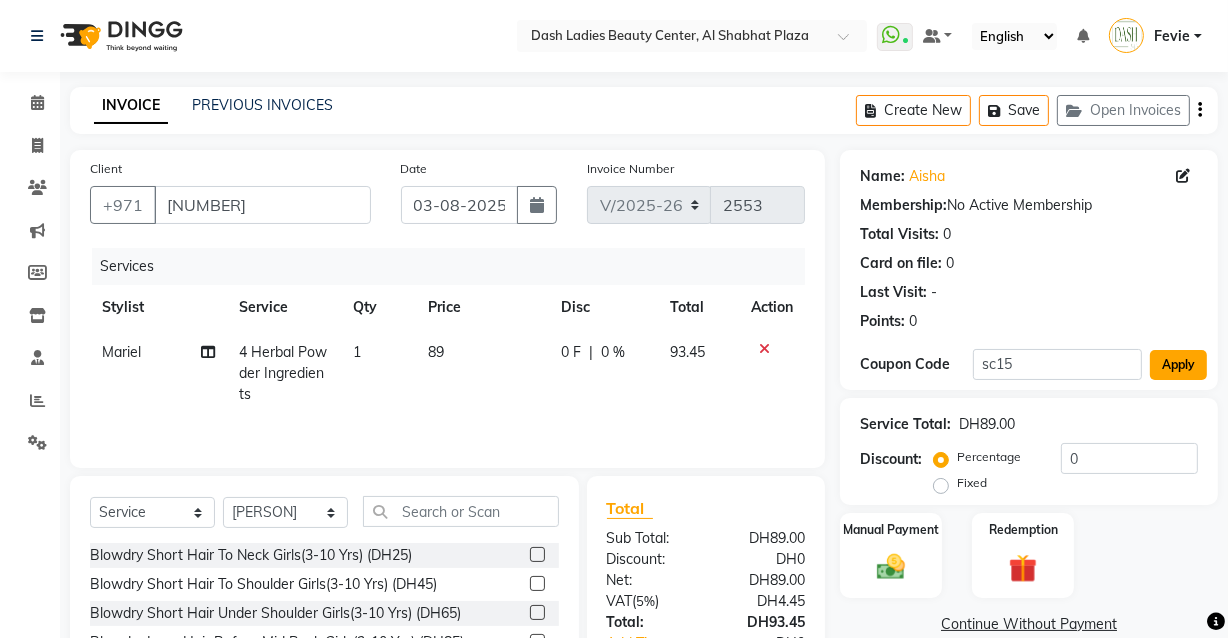 click on "Apply" 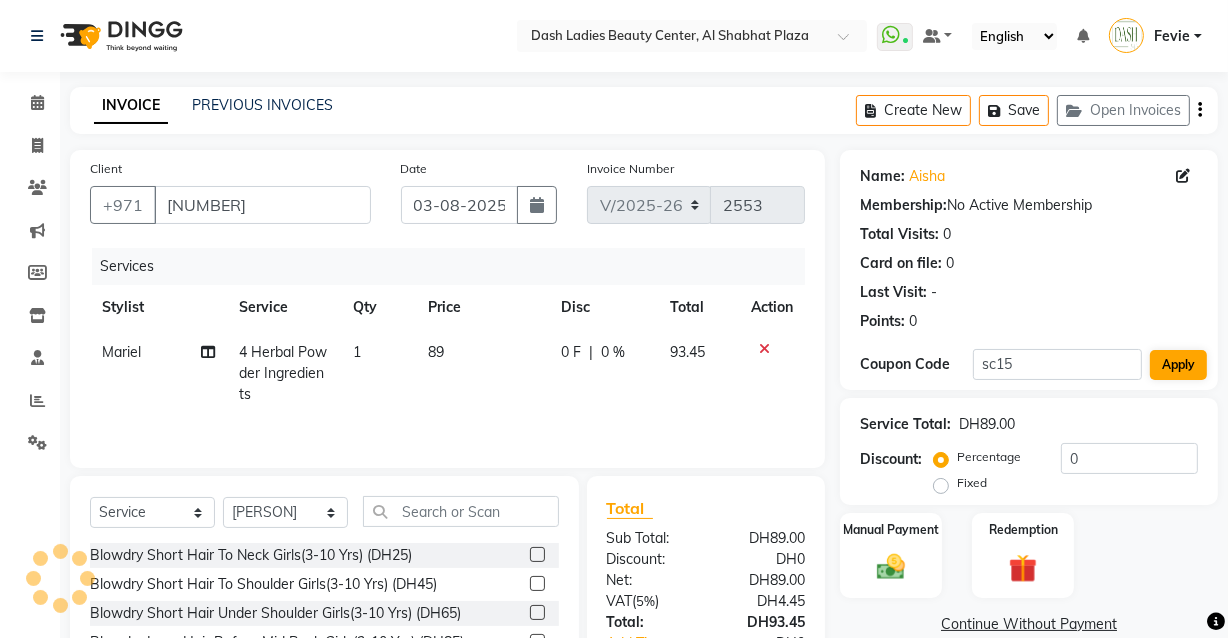 type on "15" 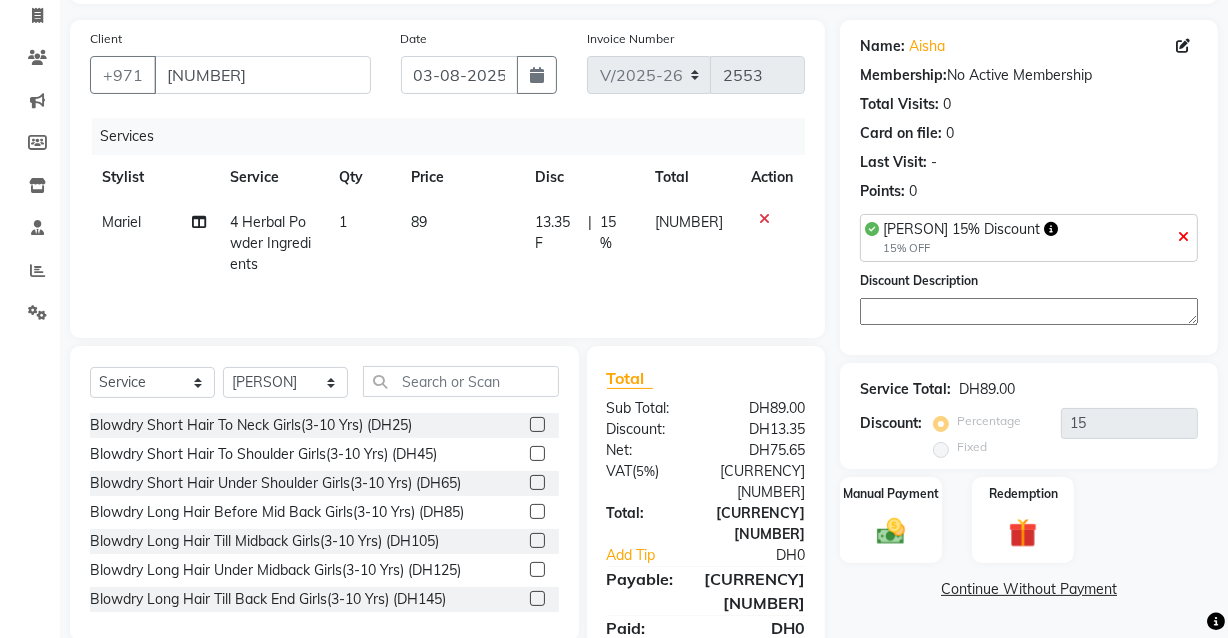 scroll, scrollTop: 142, scrollLeft: 0, axis: vertical 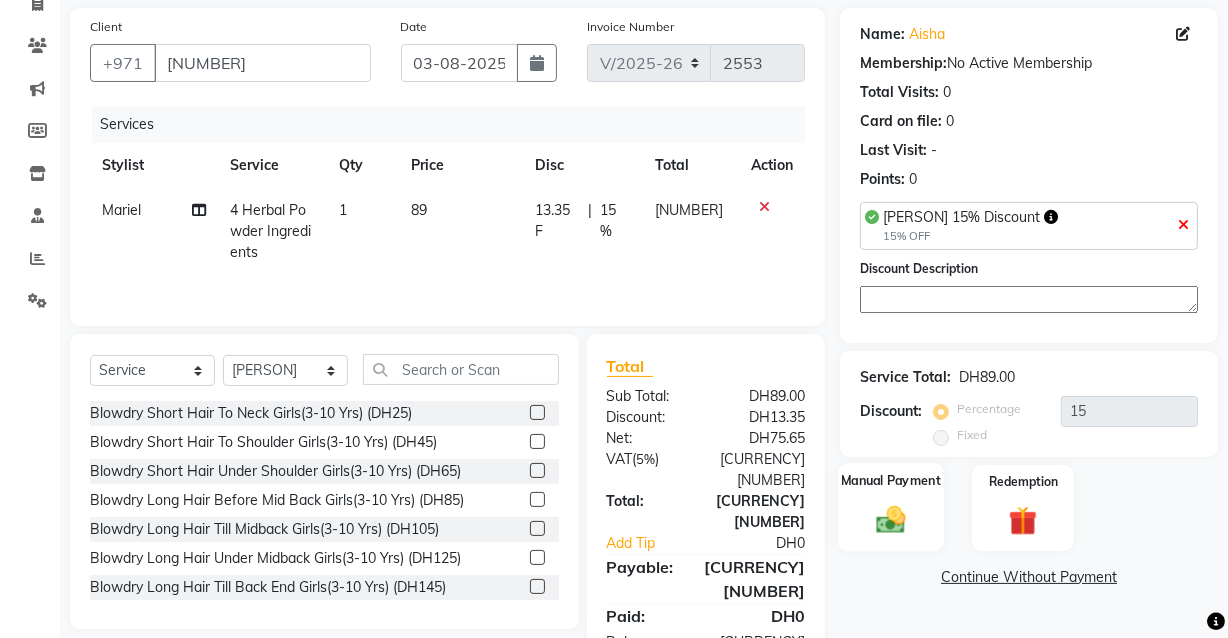 click 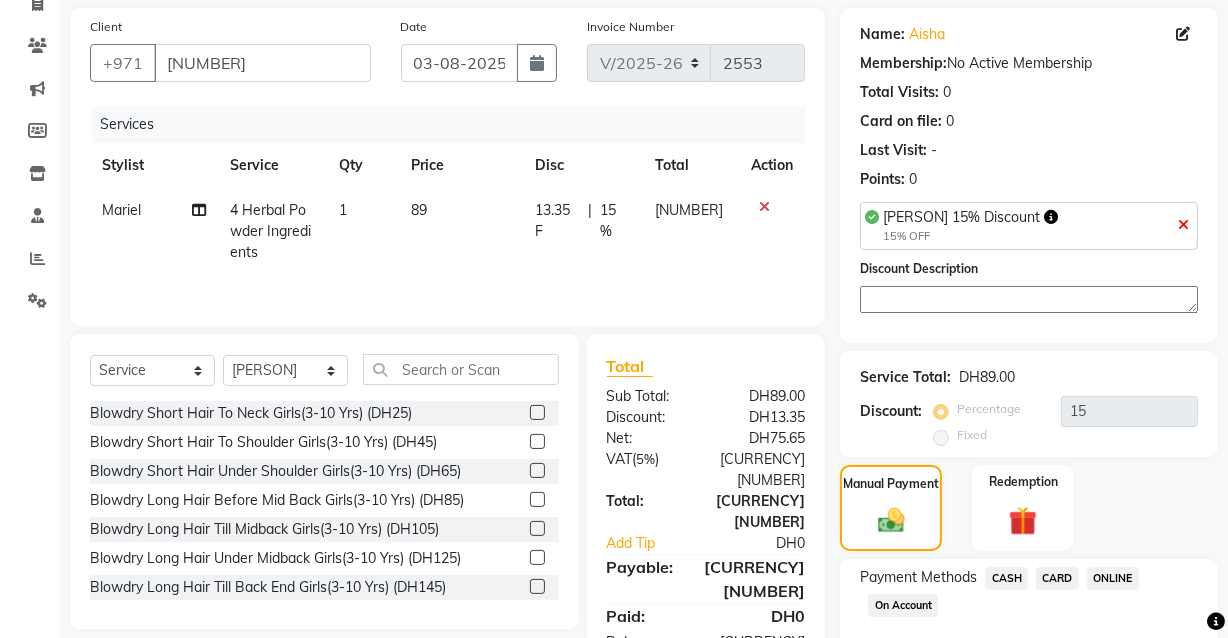 click on "CARD" 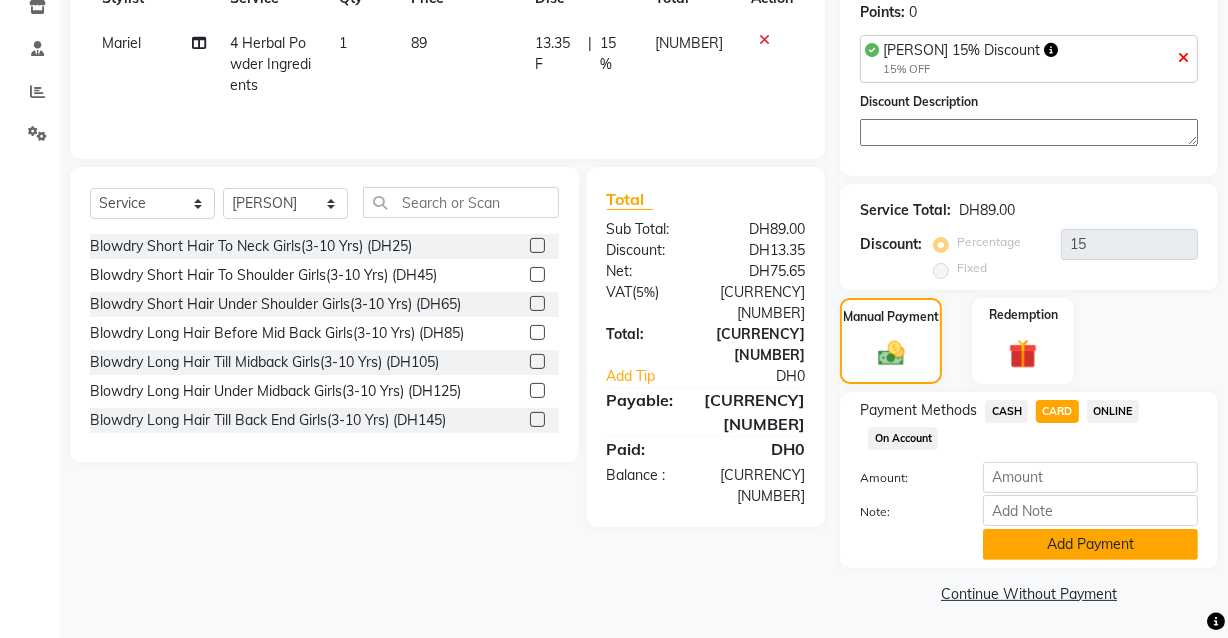 click on "Add Payment" 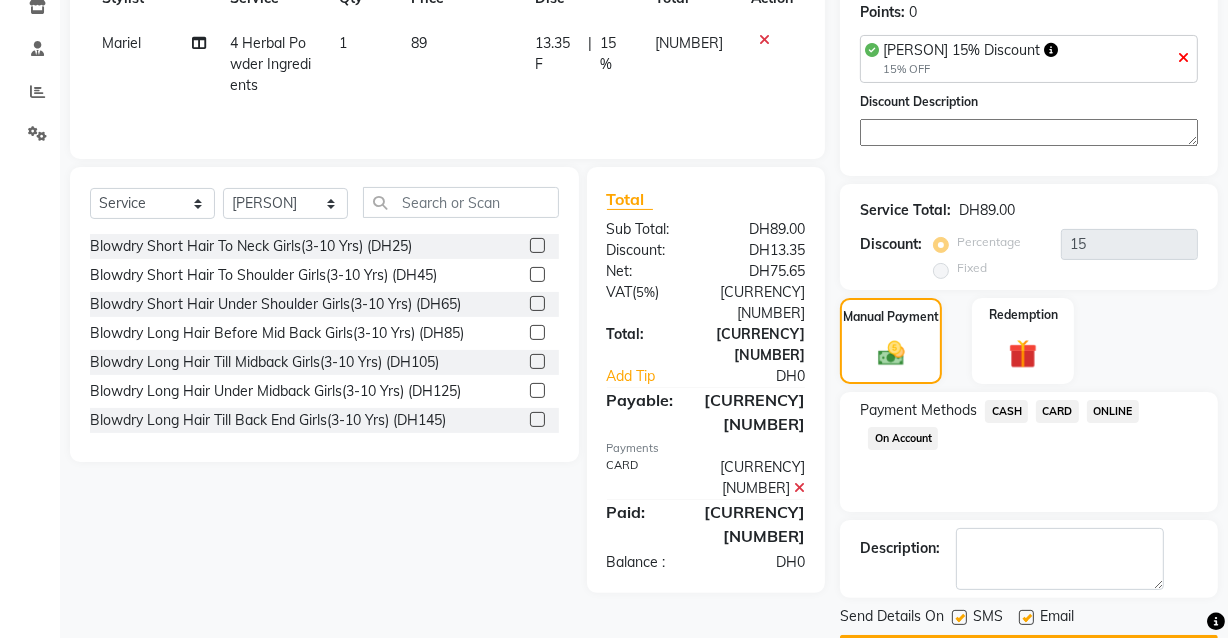 scroll, scrollTop: 365, scrollLeft: 0, axis: vertical 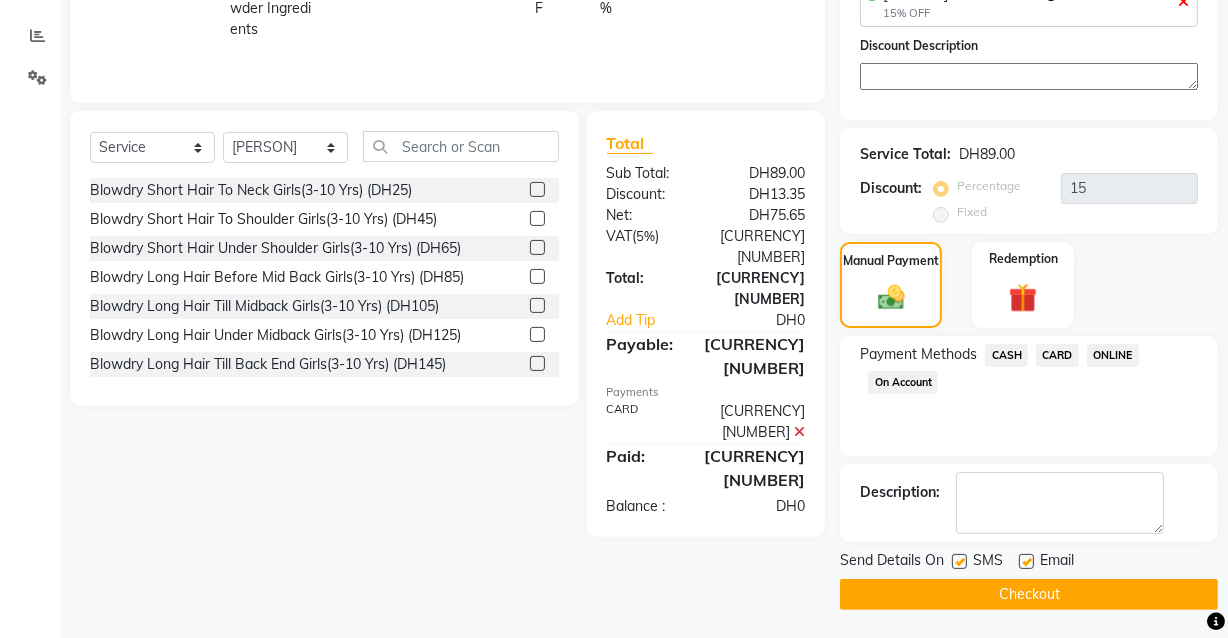 click on "Checkout" 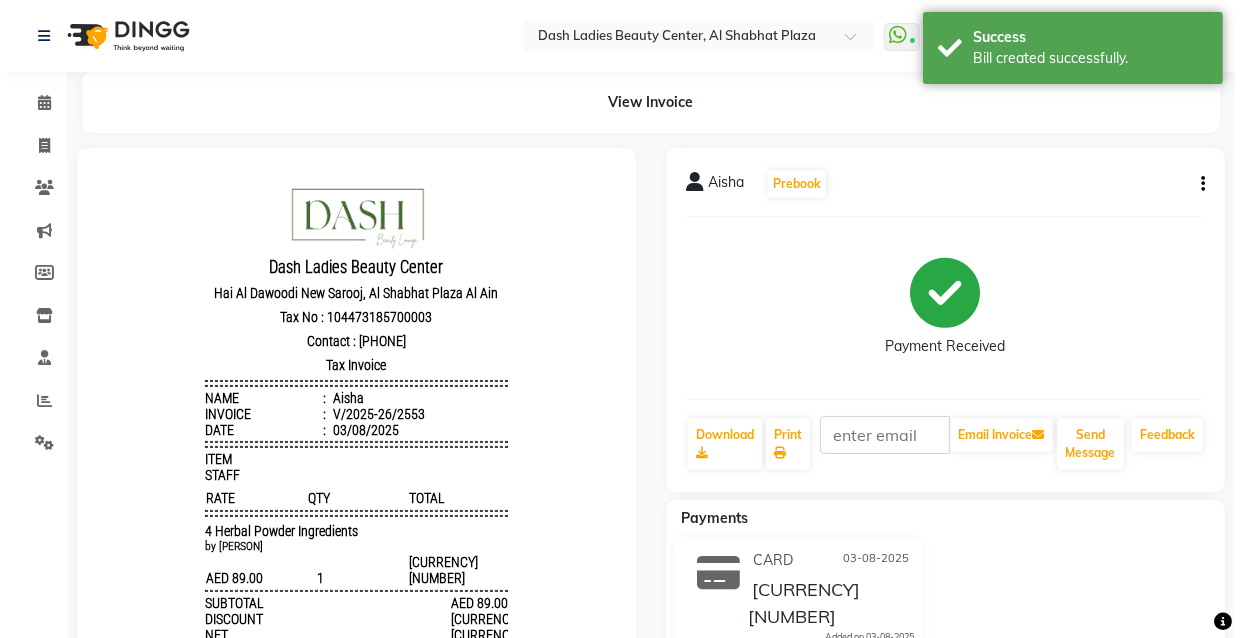 scroll, scrollTop: 0, scrollLeft: 0, axis: both 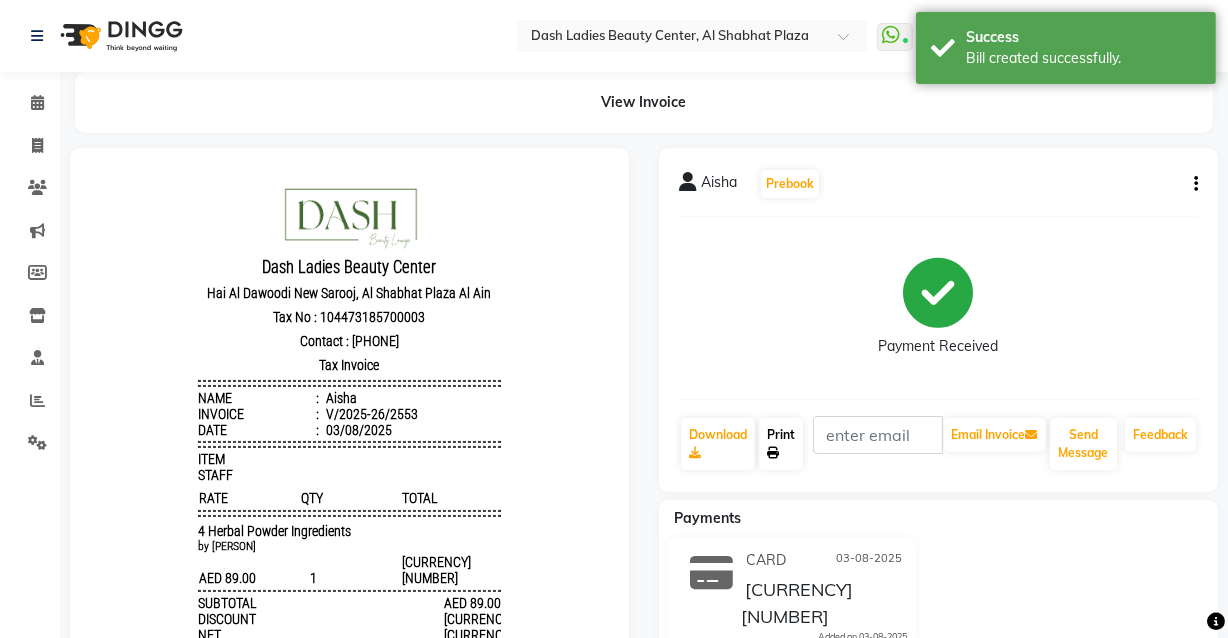 click on "Print" 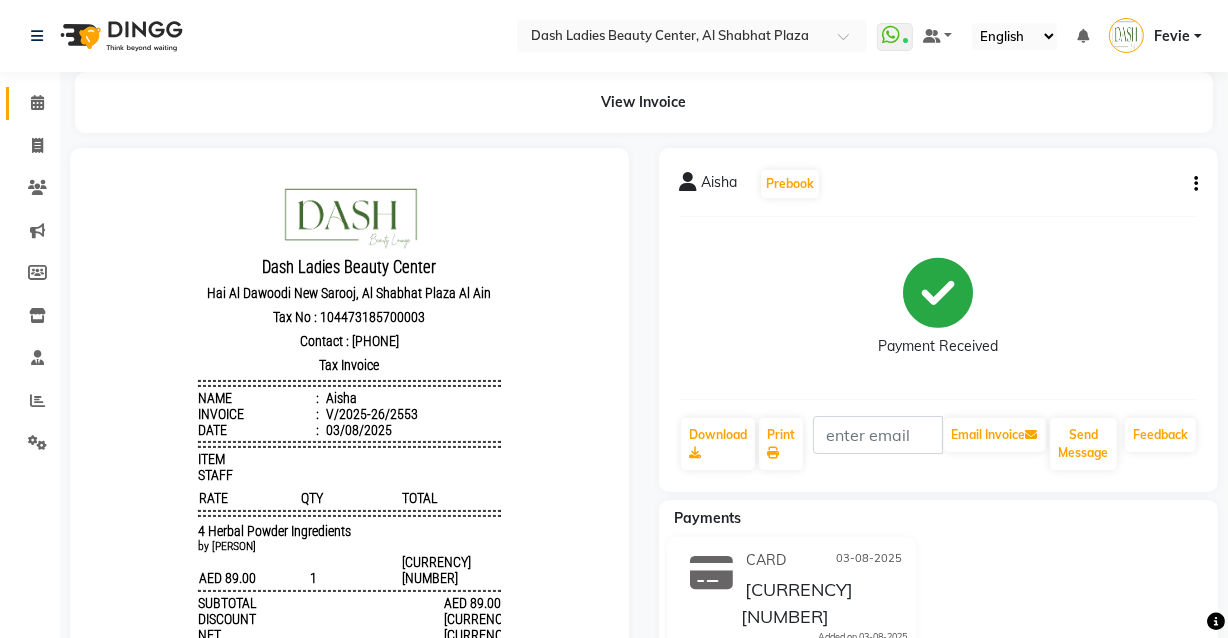 click on "Calendar" 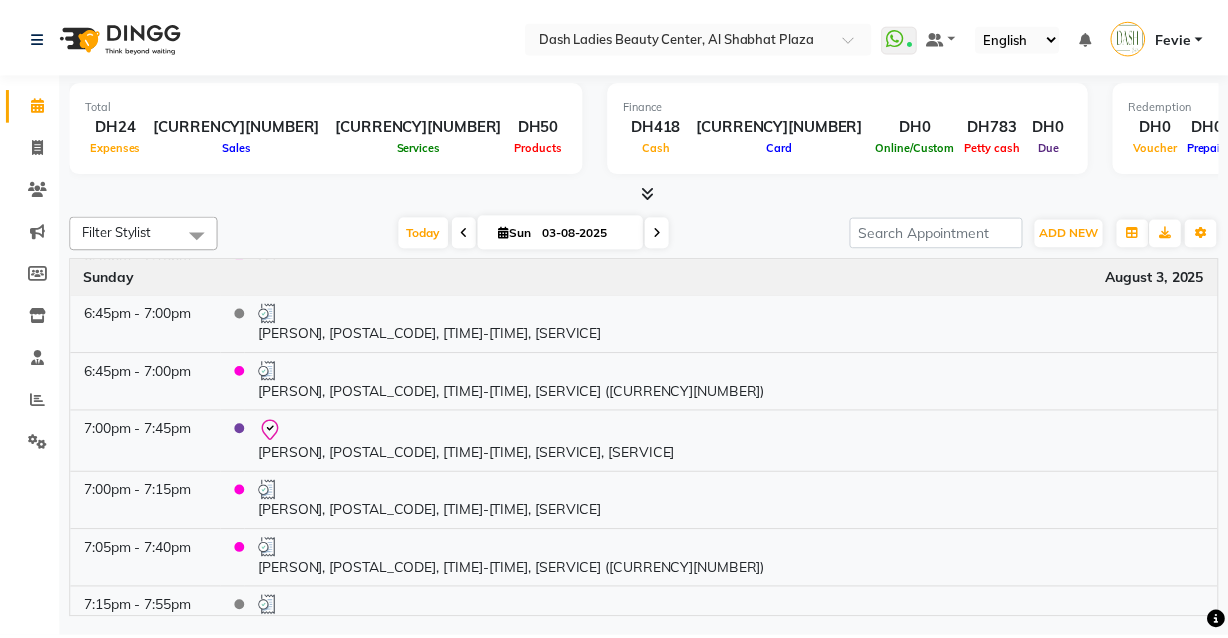 scroll, scrollTop: 3870, scrollLeft: 0, axis: vertical 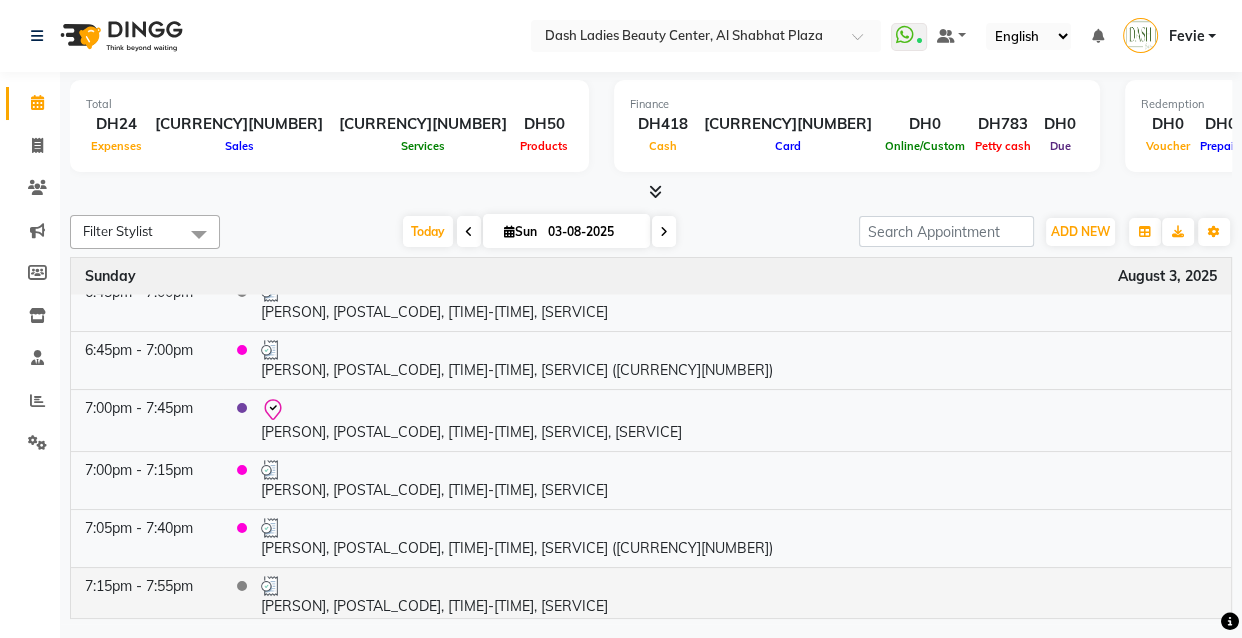 click on "[FIRST], TK37, 07:15 PM-07:55 PM, Coffee Scrub" at bounding box center [739, 596] 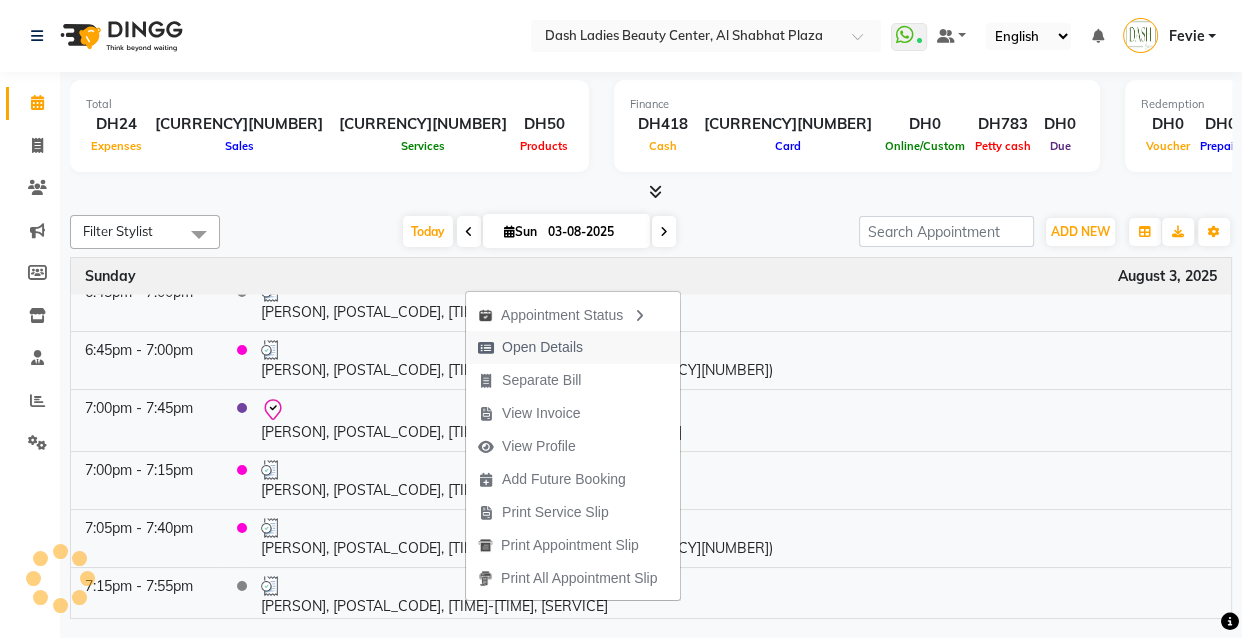 click on "Open Details" at bounding box center (542, 347) 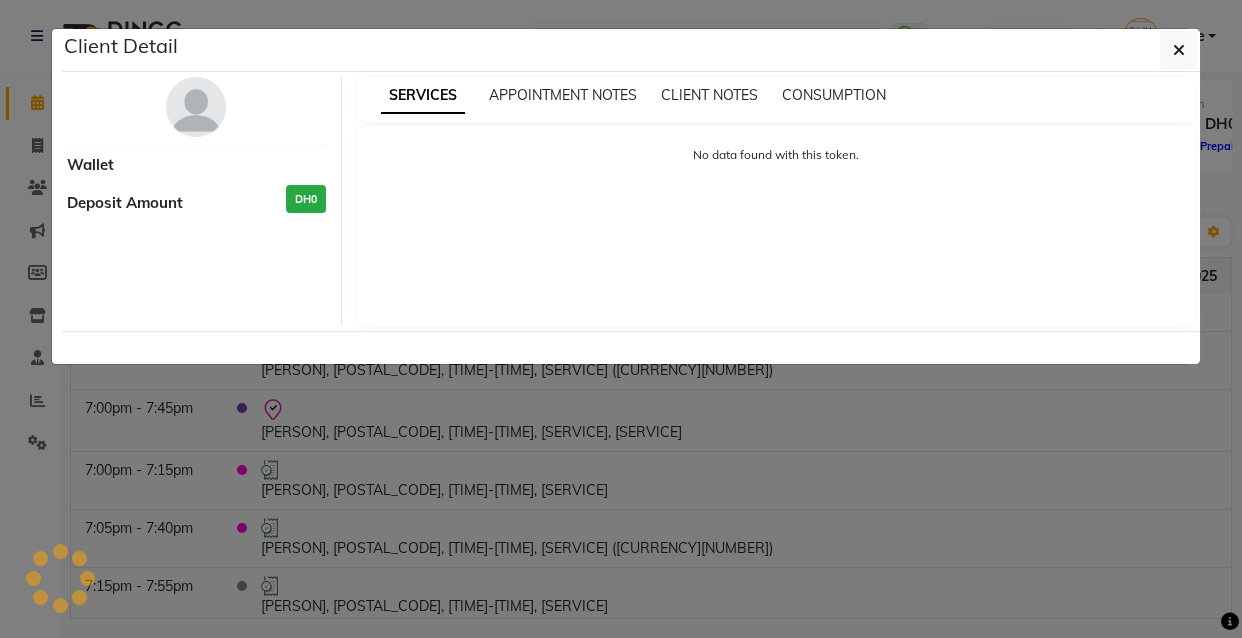 select on "3" 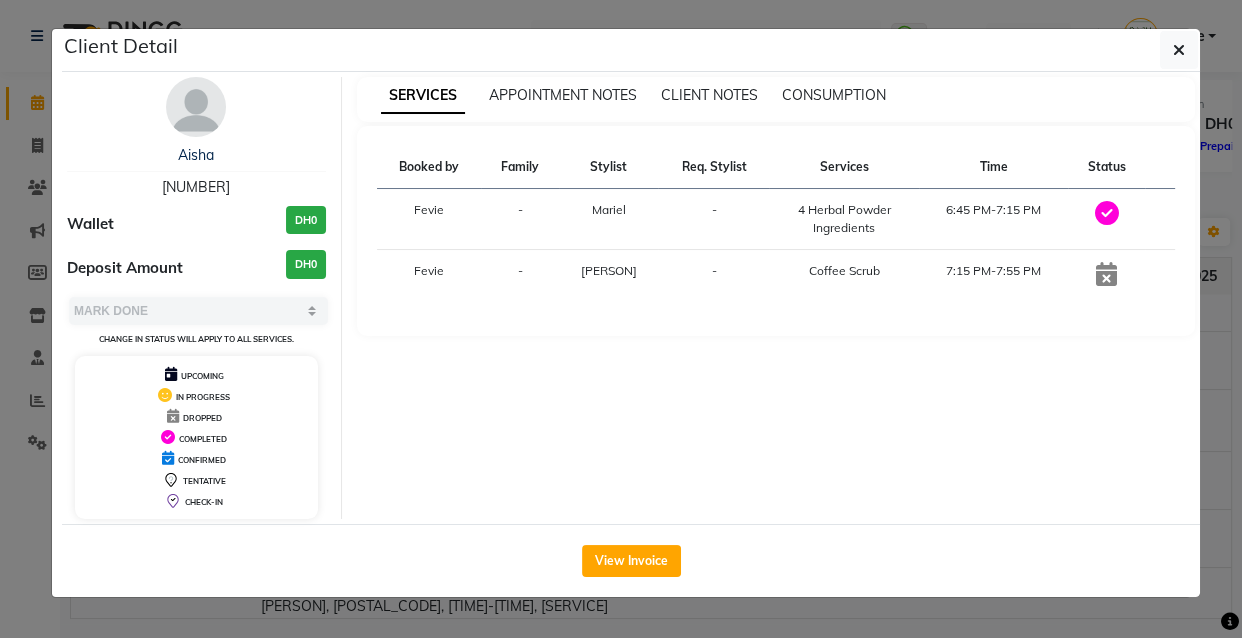 copy on "[PHONE]" 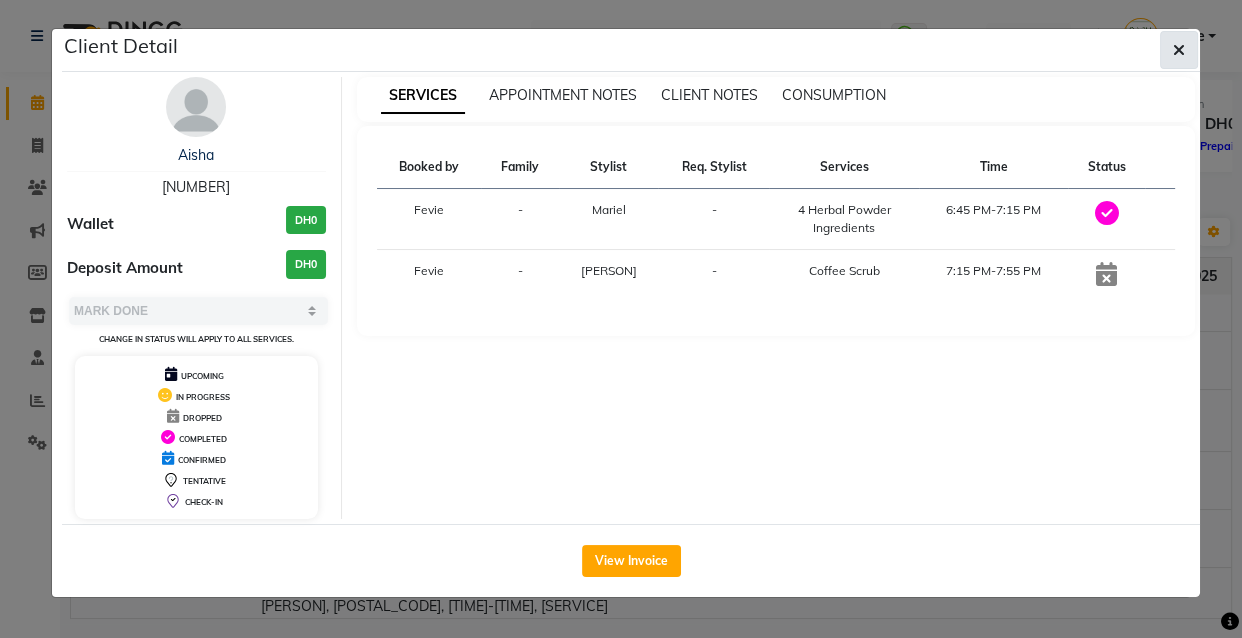 click 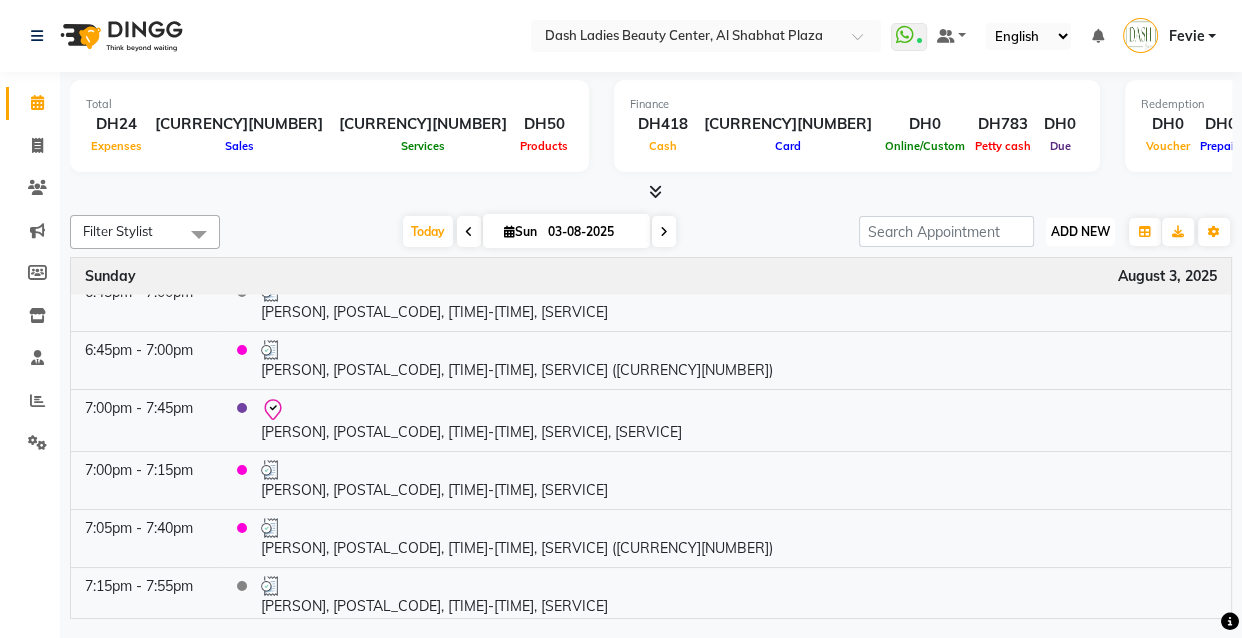 click on "ADD NEW" at bounding box center [1080, 231] 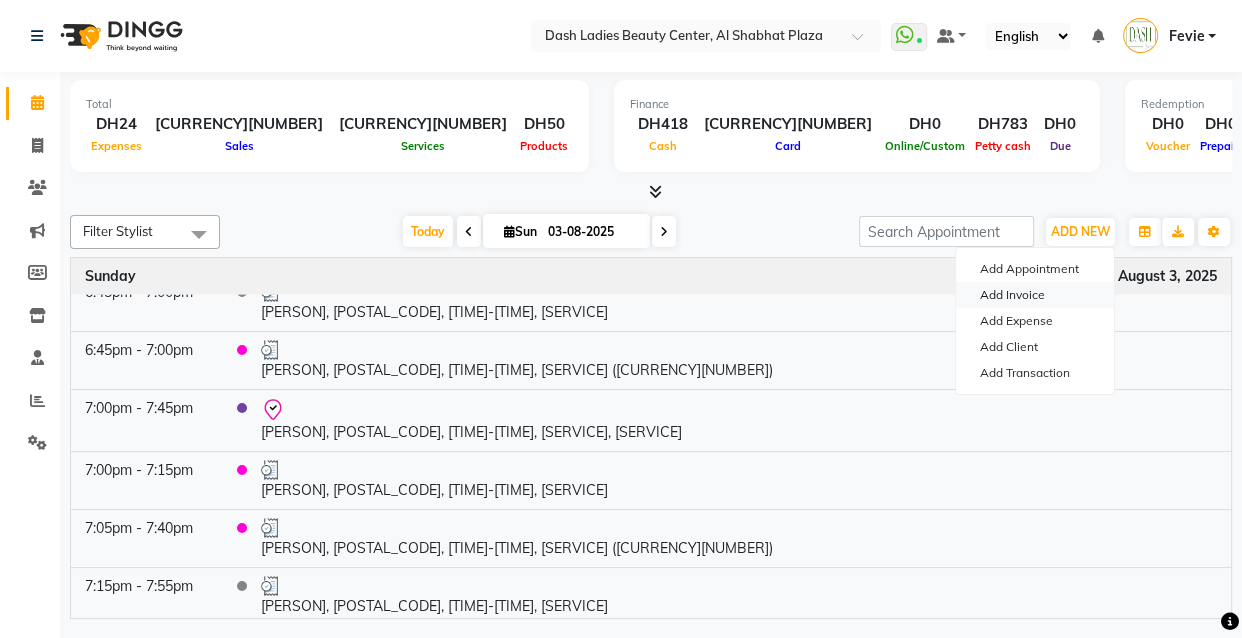click on "Add Invoice" at bounding box center (1035, 295) 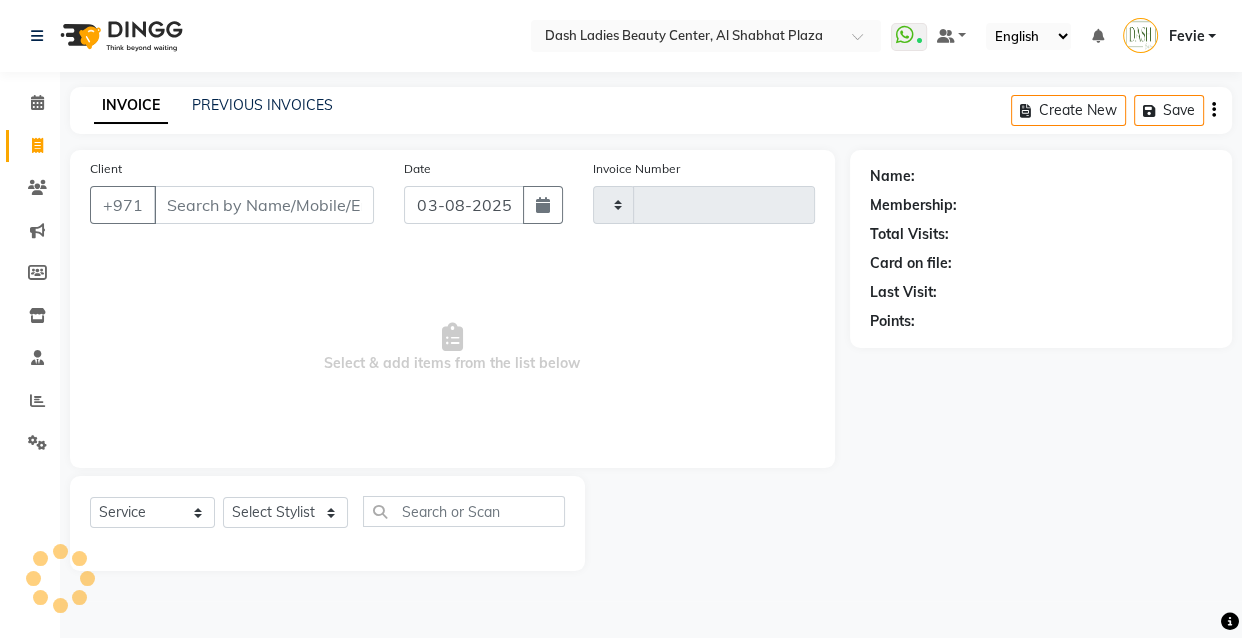 type on "2554" 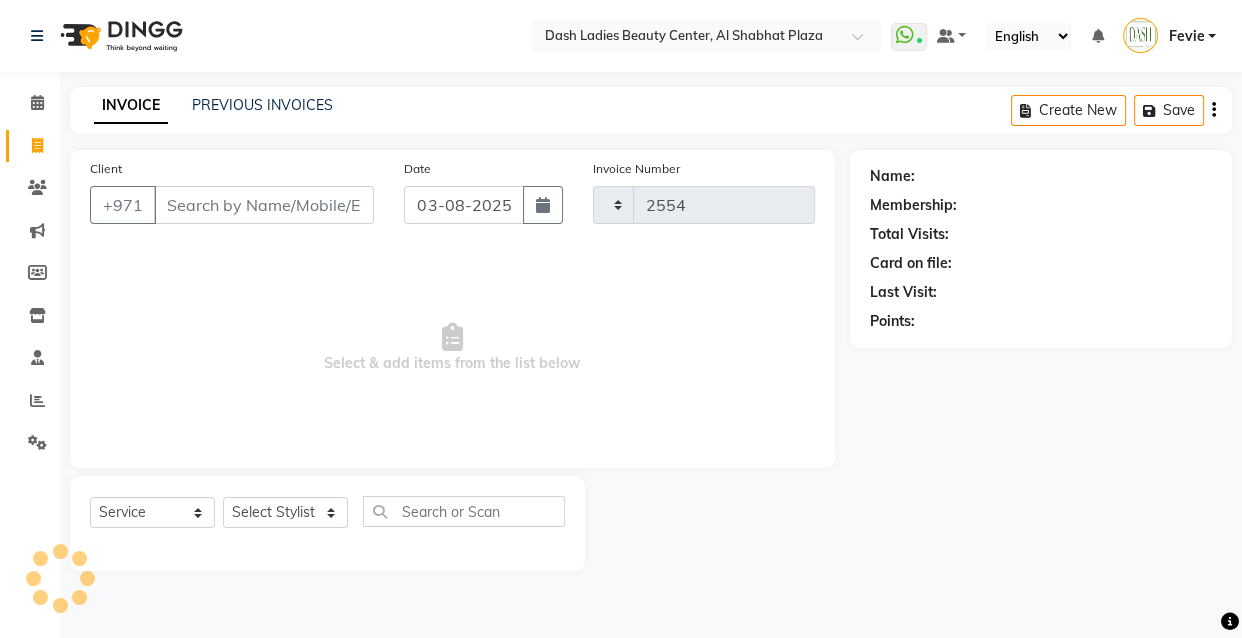 select on "8372" 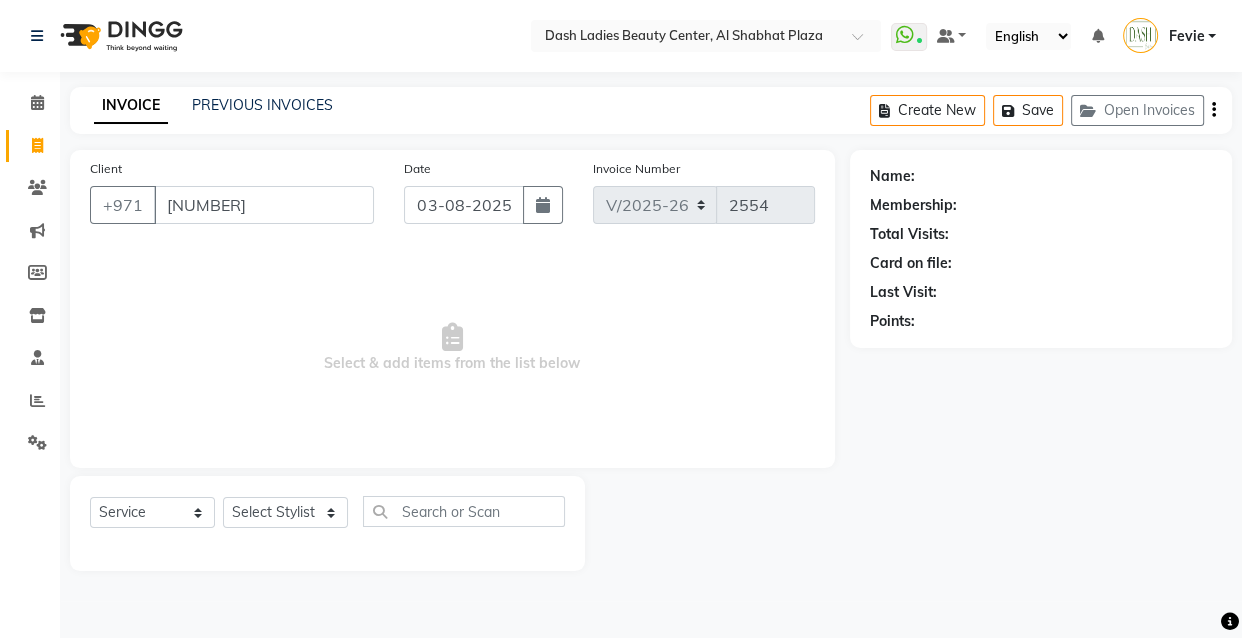 type on "[PHONE]" 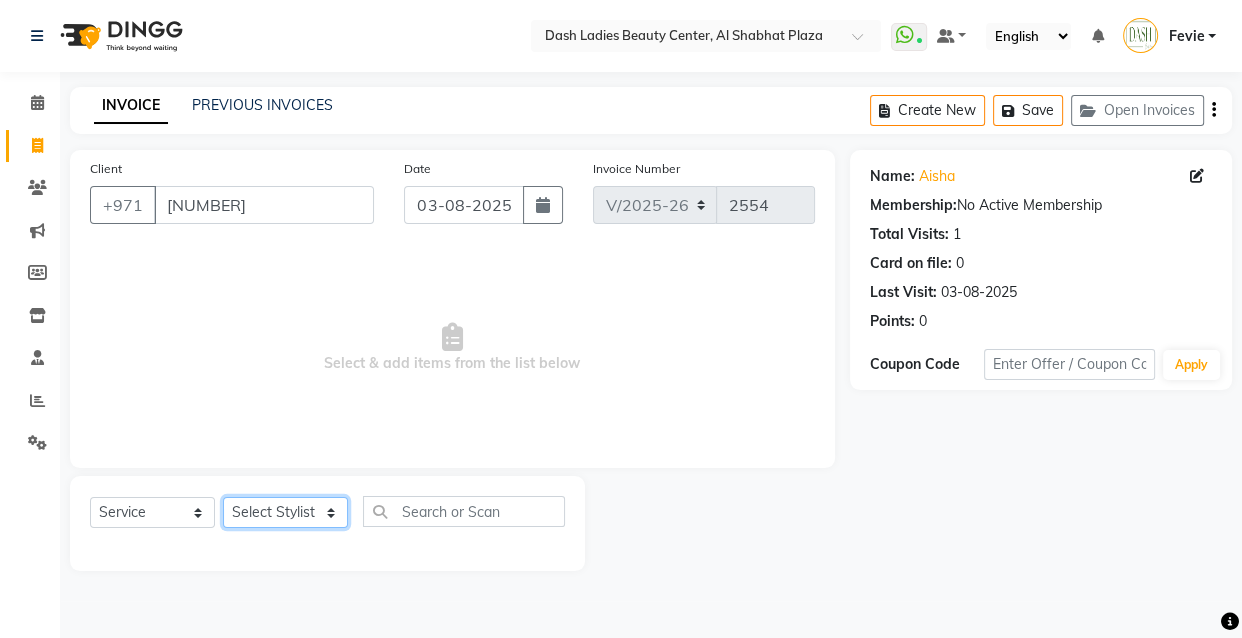click on "Select Stylist Aizel Angelina Anna Bobi Edlyn Fevie  Flora Grace Hamda Janine Jelyn Mariel Maya Maya (Cafe) May Joy (Cafe) Nabasirye (Cafe) Nancy Nilam Nita Noreen Owner Peace Rechiel Rose Marie Saman Talina" 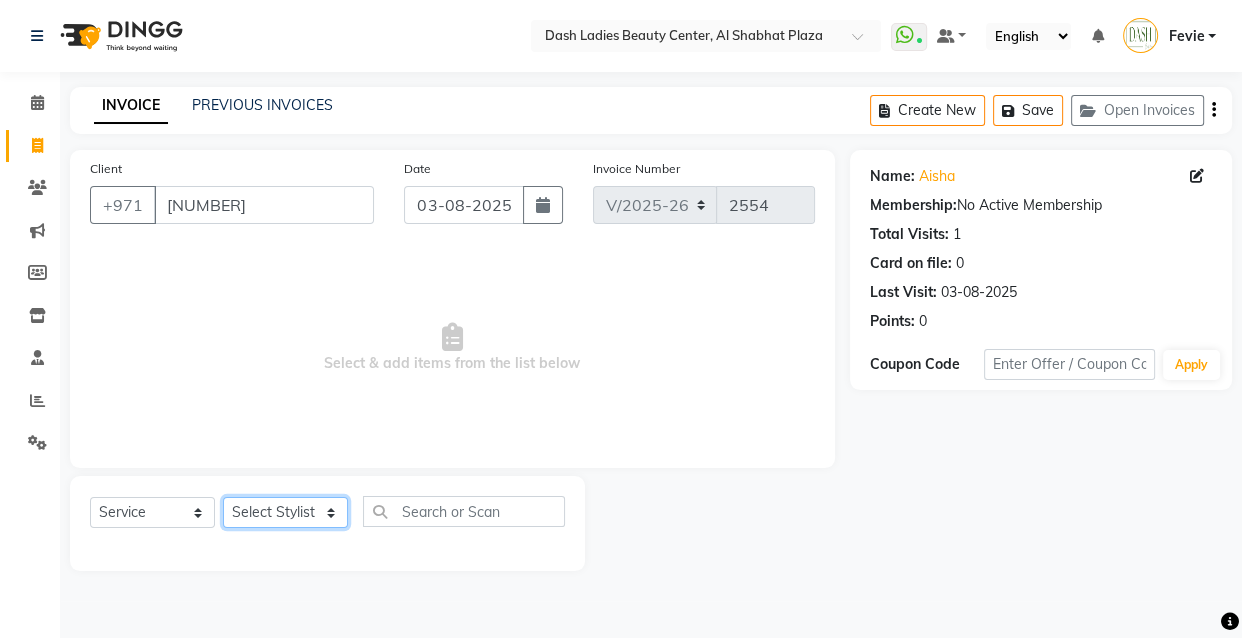 select on "81115" 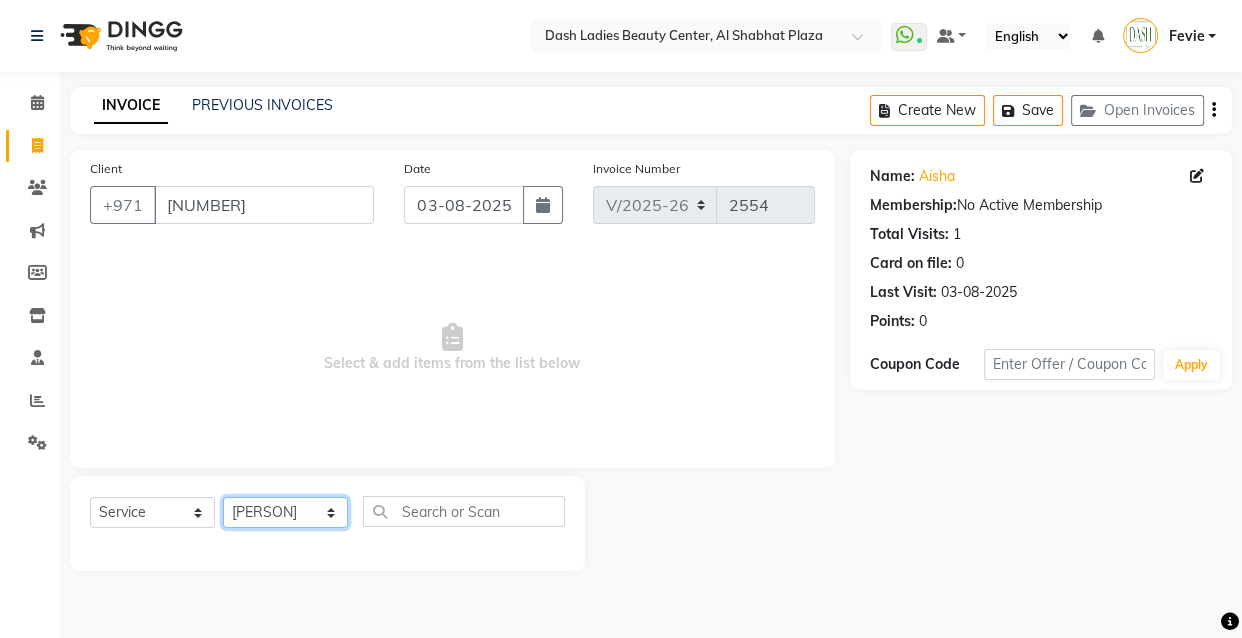 click on "Select Stylist Aizel Angelina Anna Bobi Edlyn Fevie  Flora Grace Hamda Janine Jelyn Mariel Maya Maya (Cafe) May Joy (Cafe) Nabasirye (Cafe) Nancy Nilam Nita Noreen Owner Peace Rechiel Rose Marie Saman Talina" 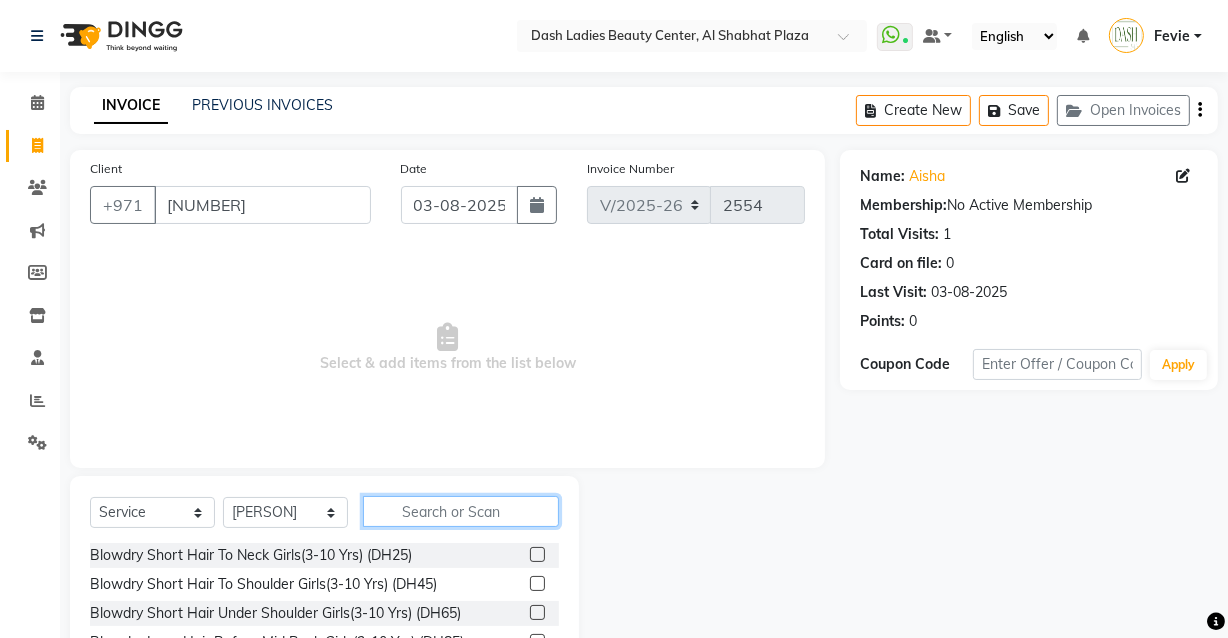 click 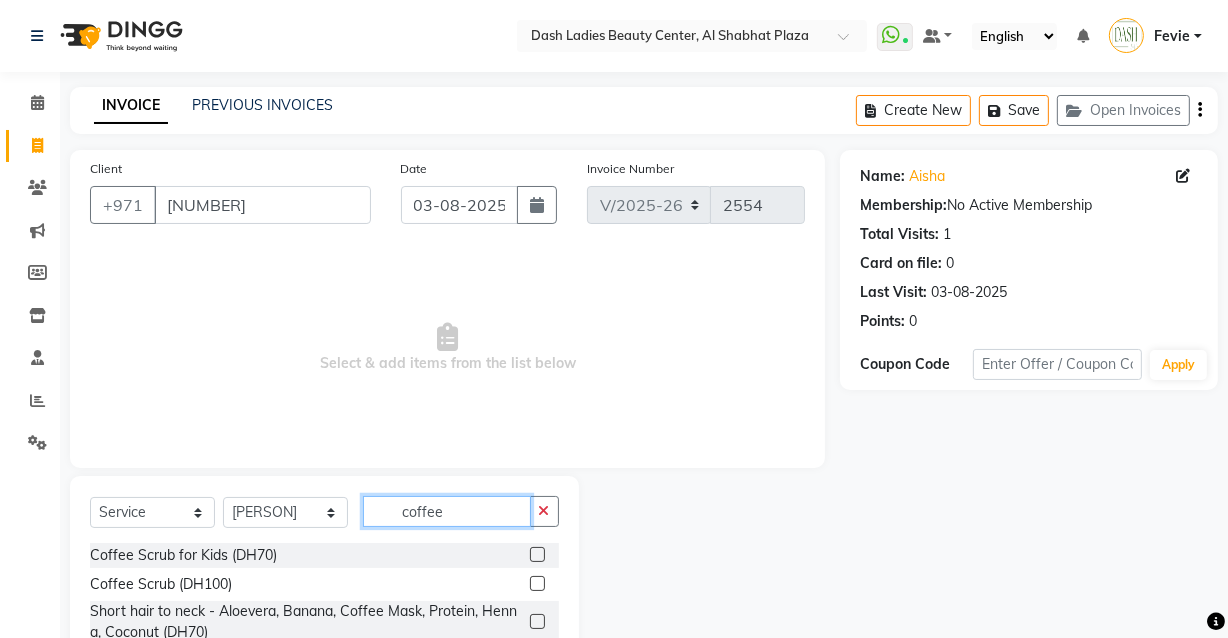 type on "coffee" 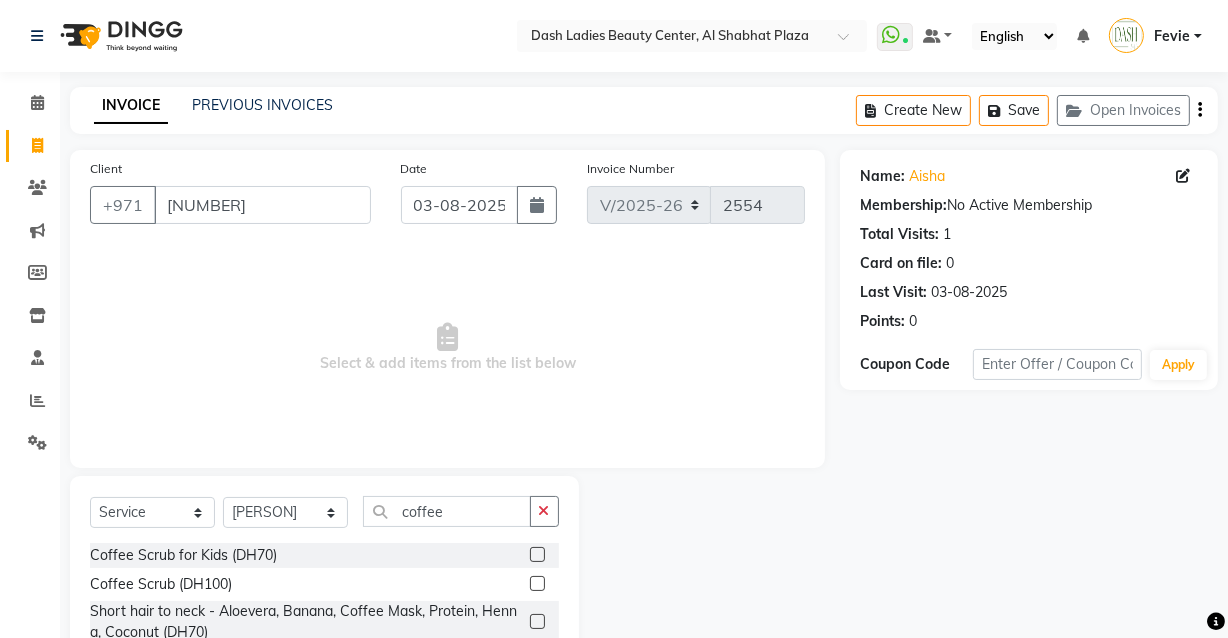 click 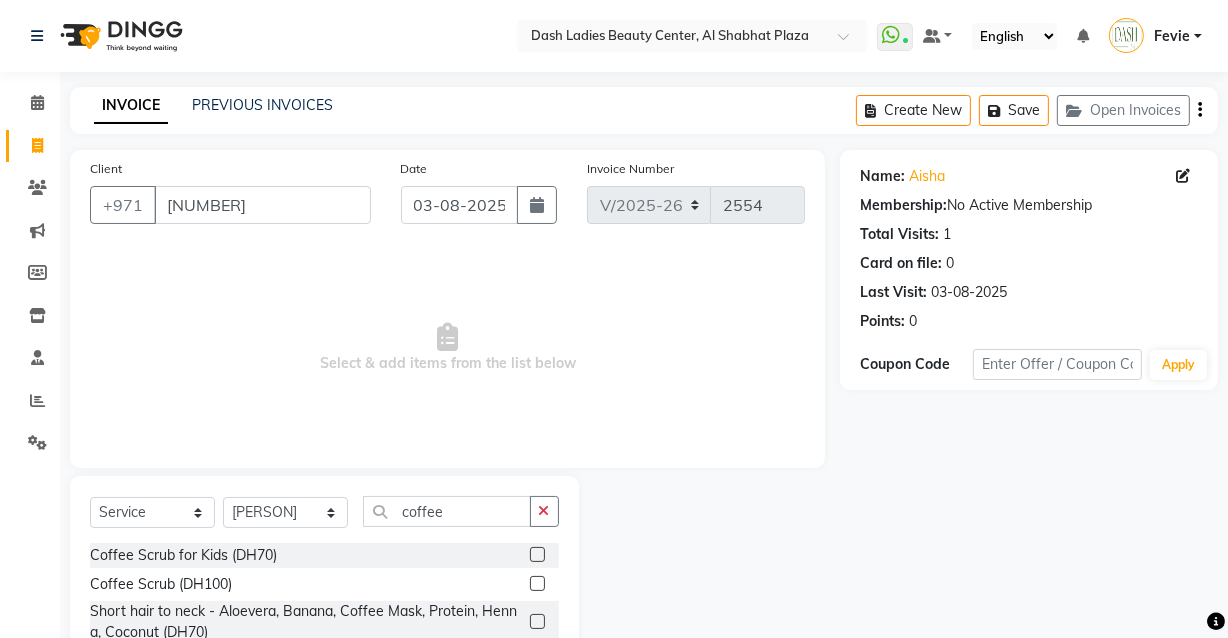 click at bounding box center [536, 555] 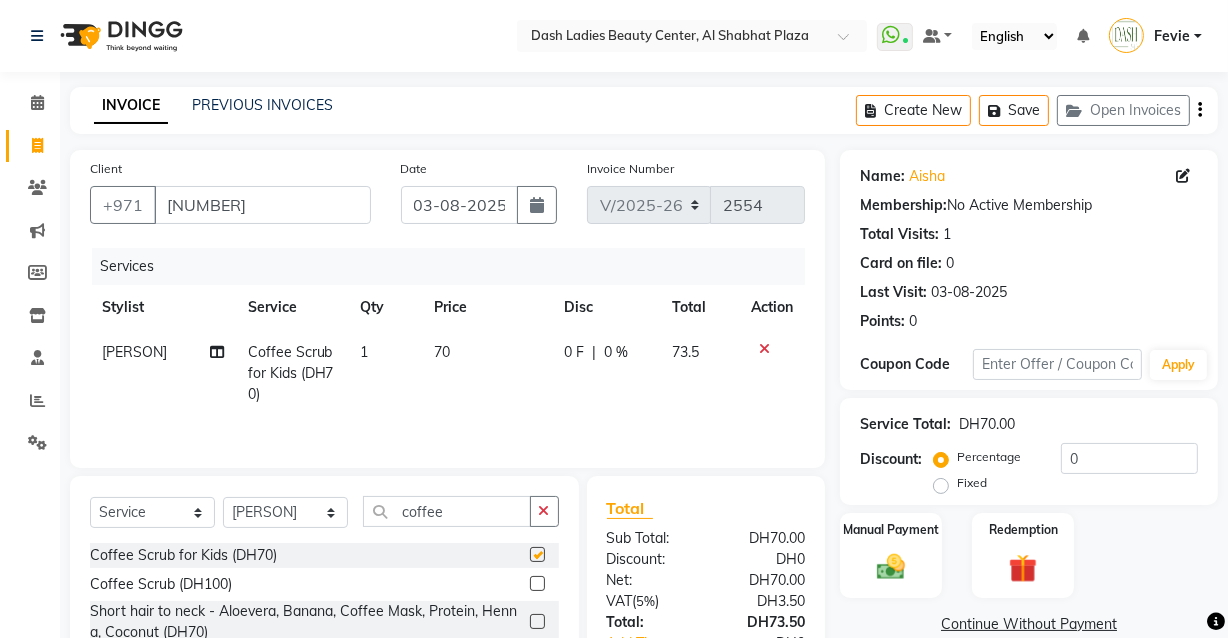 checkbox on "false" 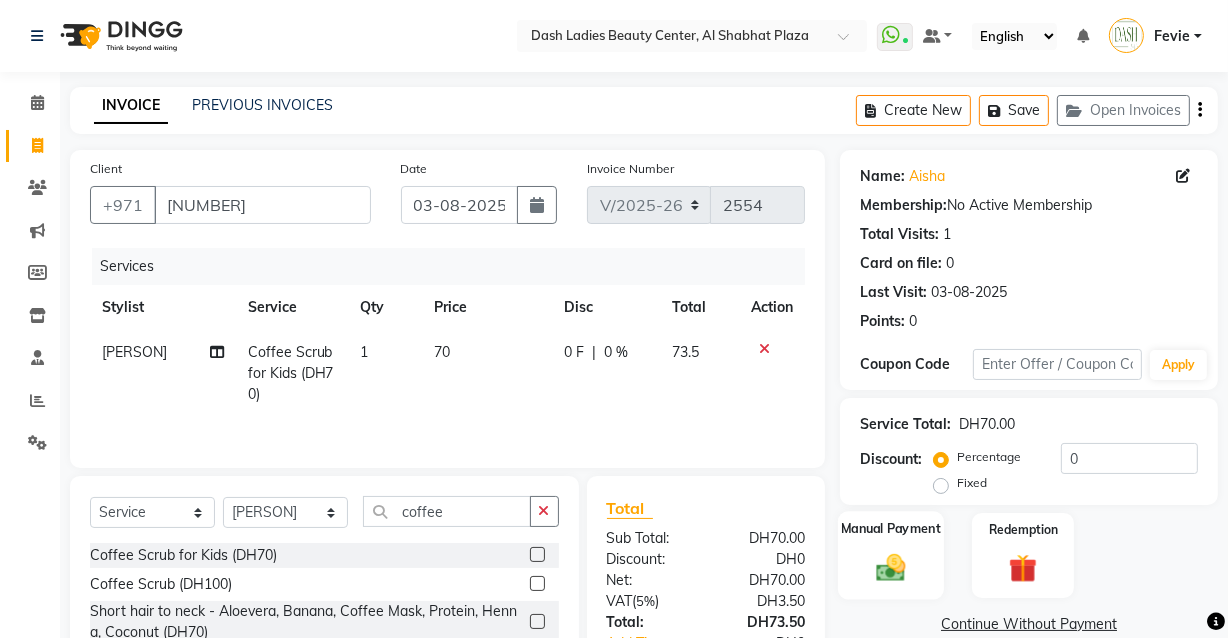 click on "Manual Payment" 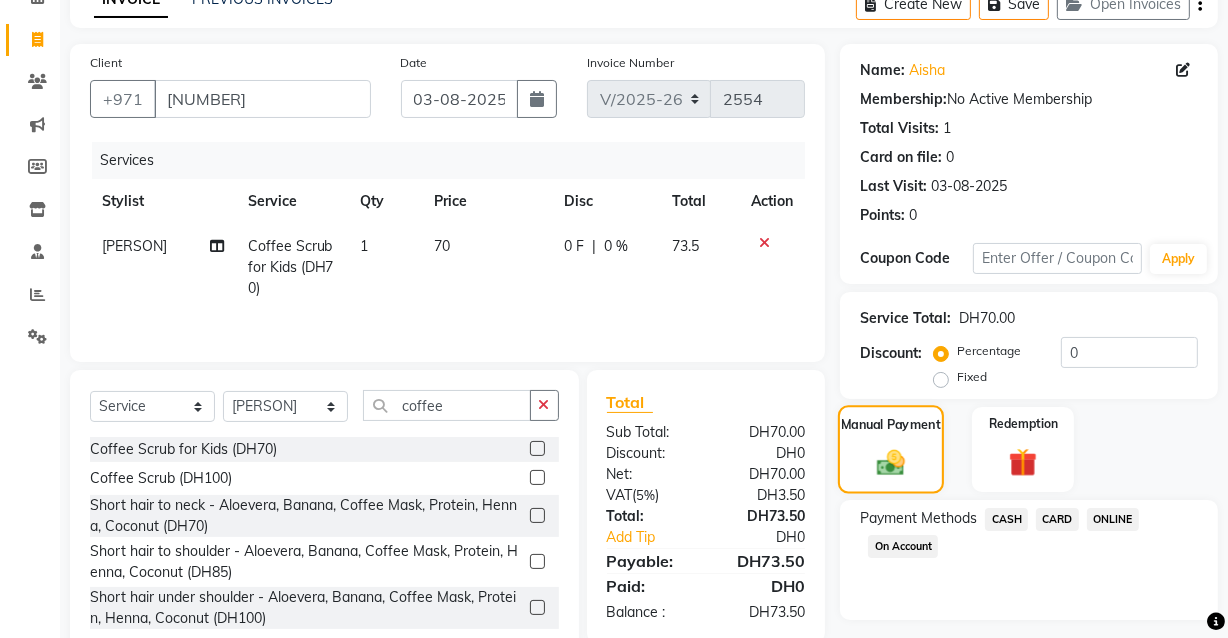 scroll, scrollTop: 163, scrollLeft: 0, axis: vertical 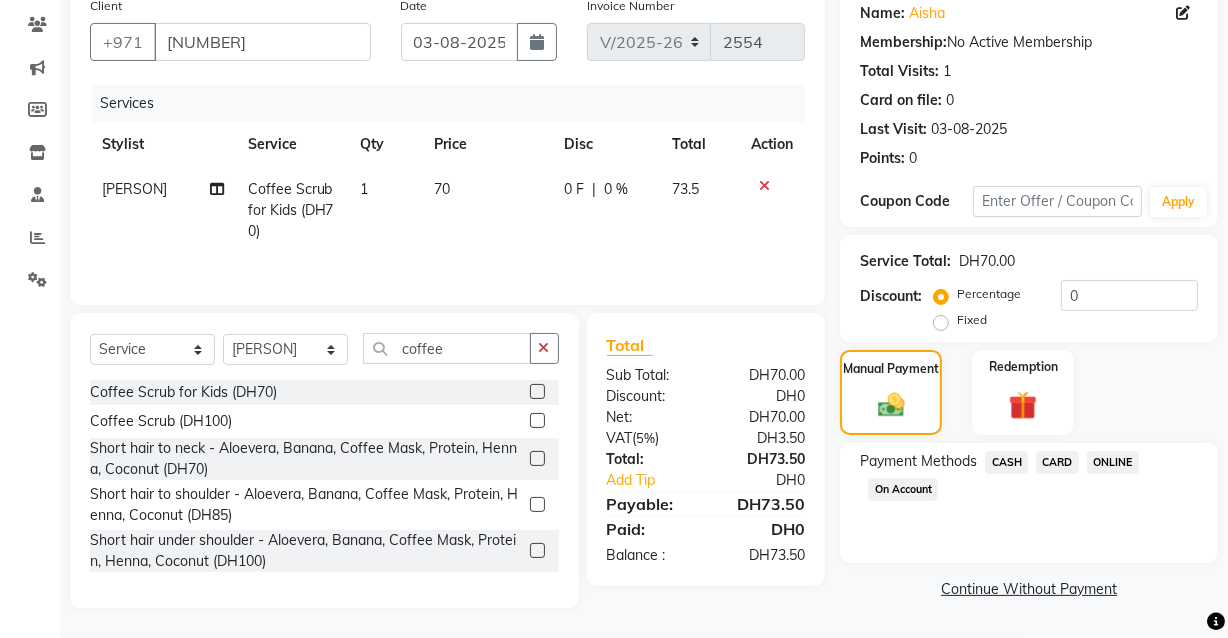 click on "CARD" 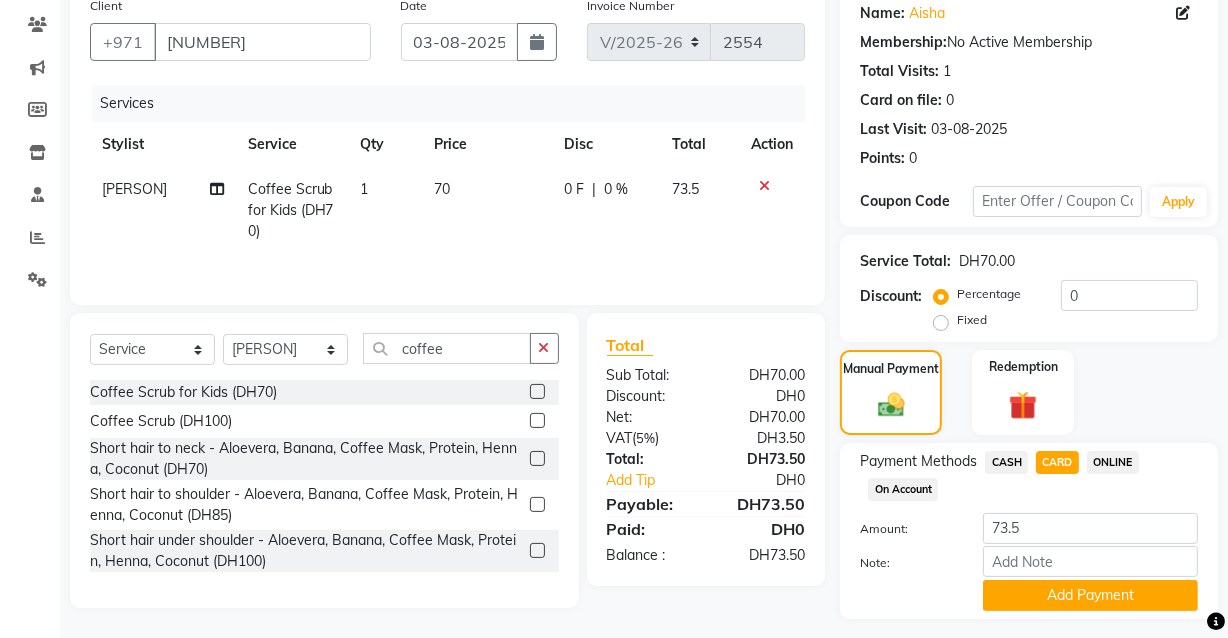 click 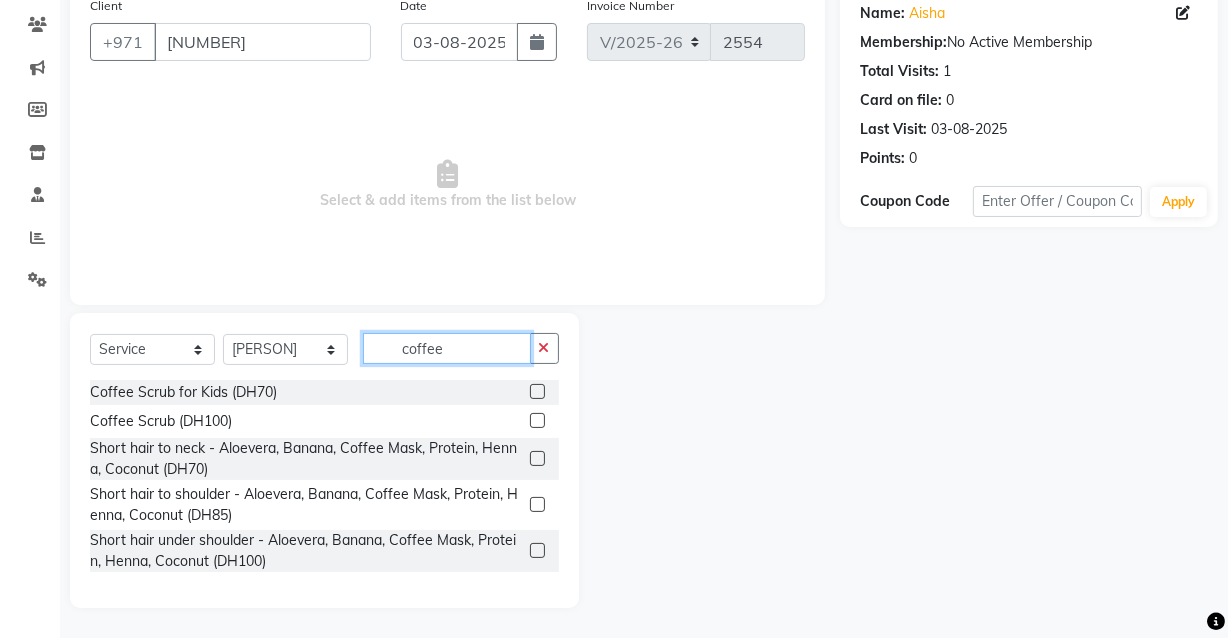 click on "coffee" 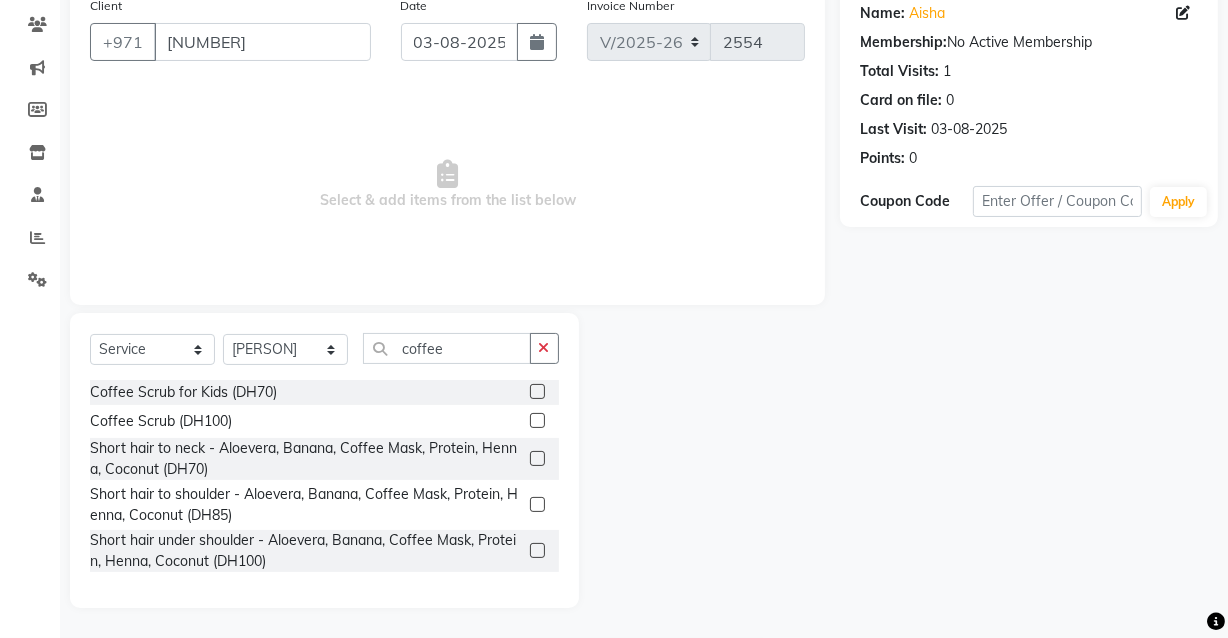 click 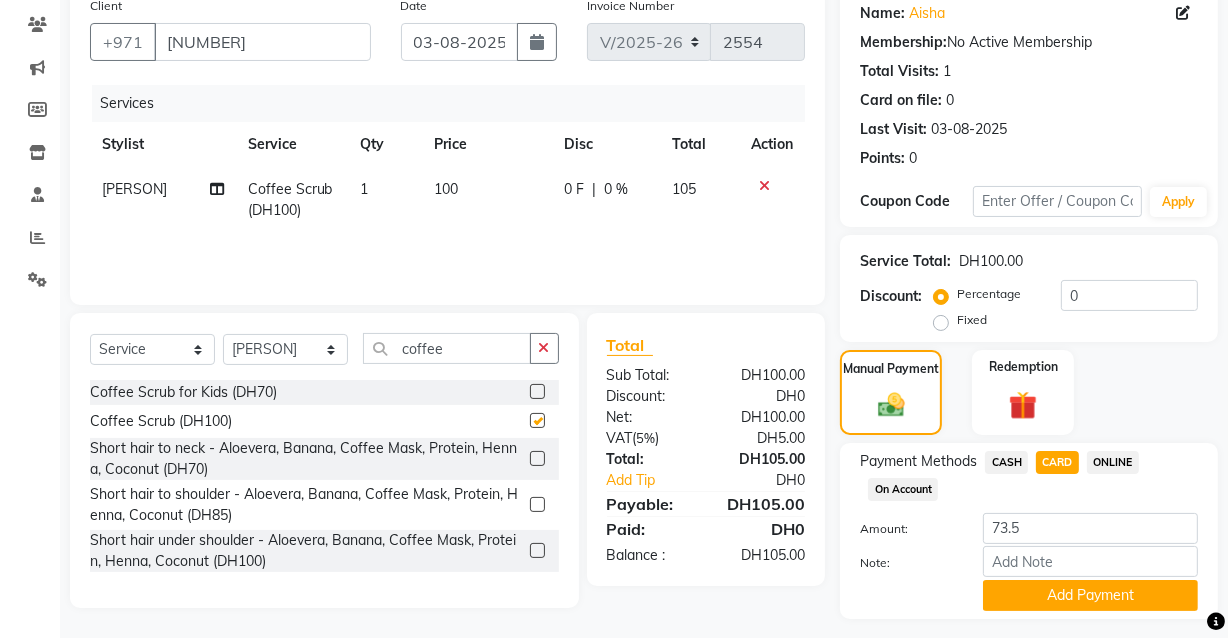 checkbox on "false" 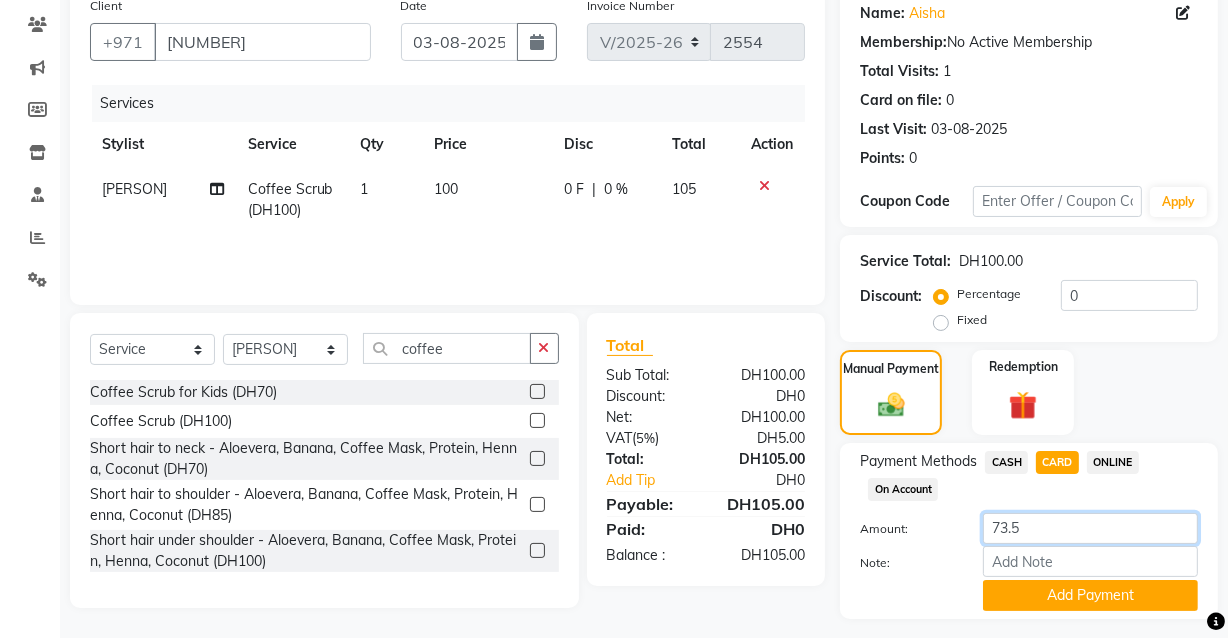 click on "73.5" 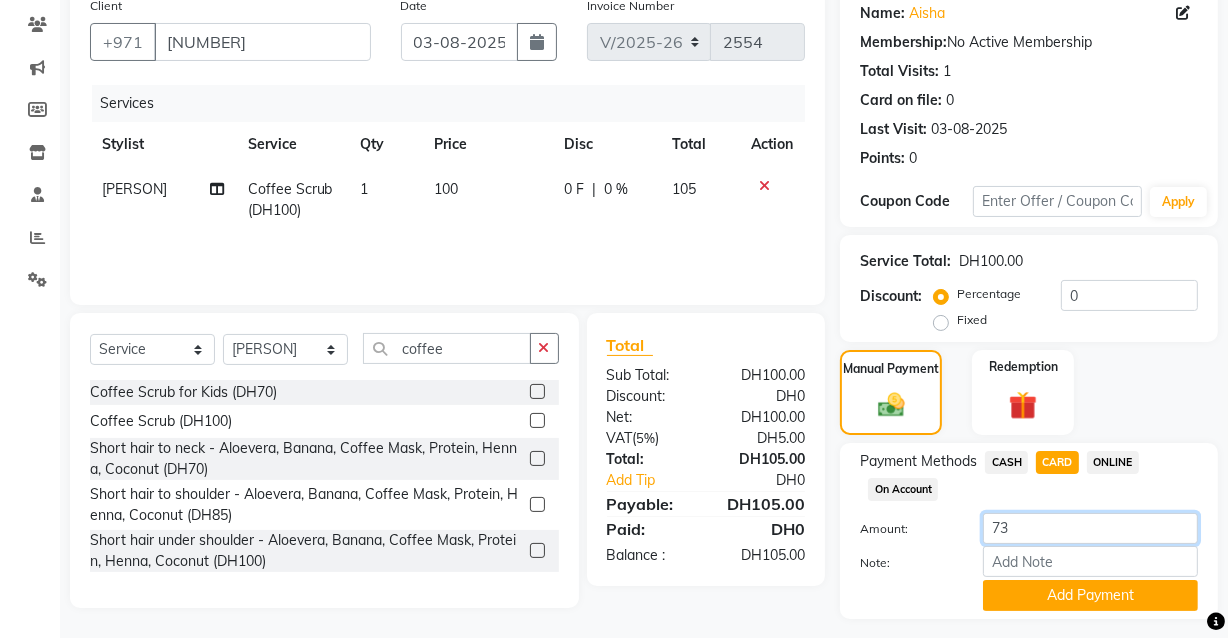 type on "7" 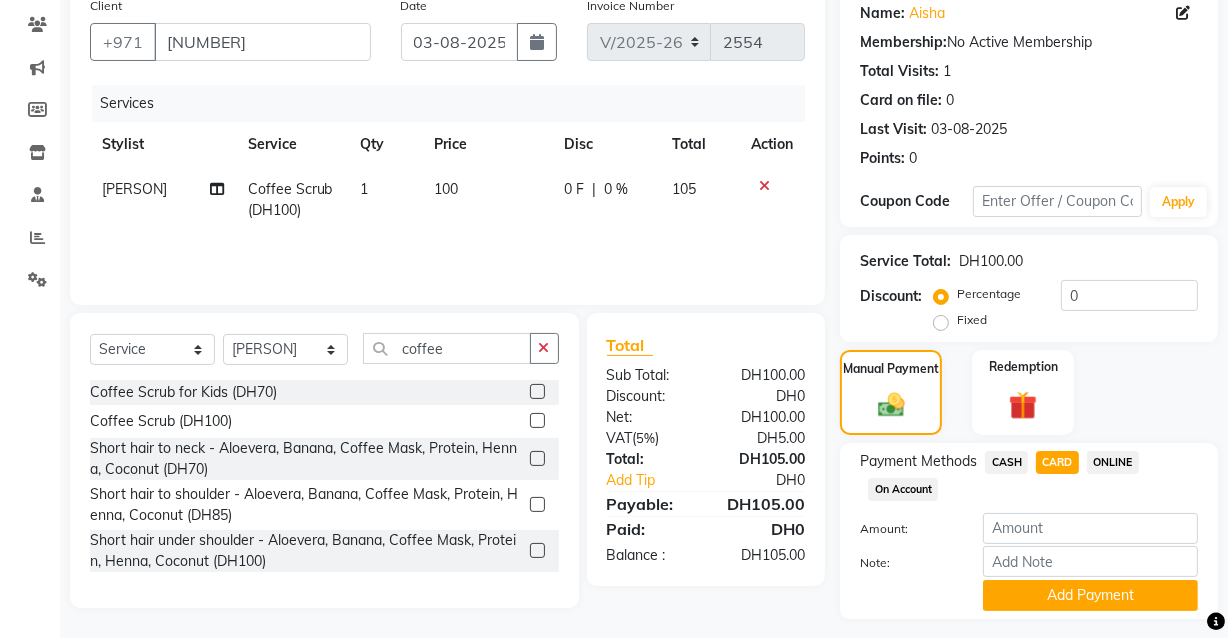click on "CASH" 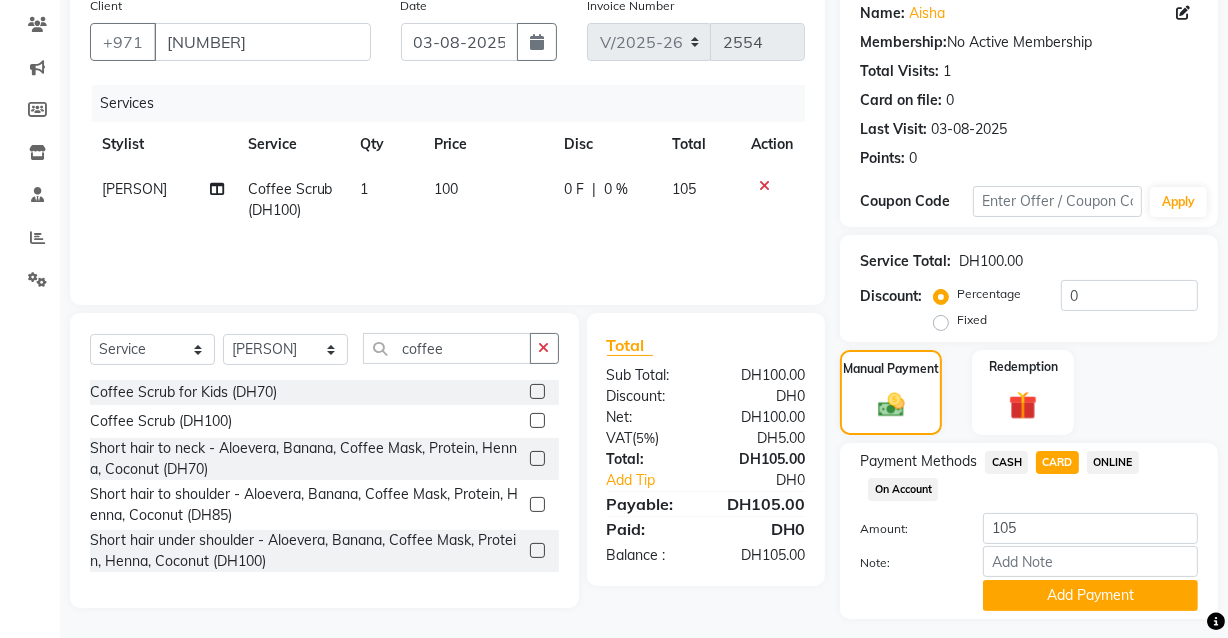 click on "CARD" 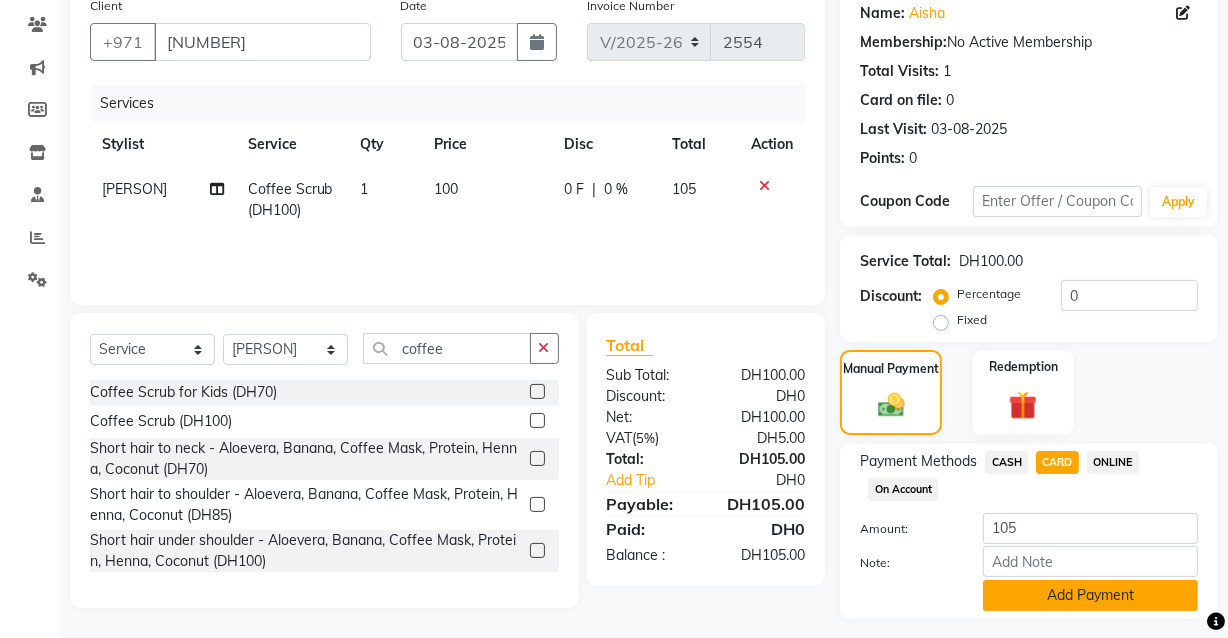 click on "Add Payment" 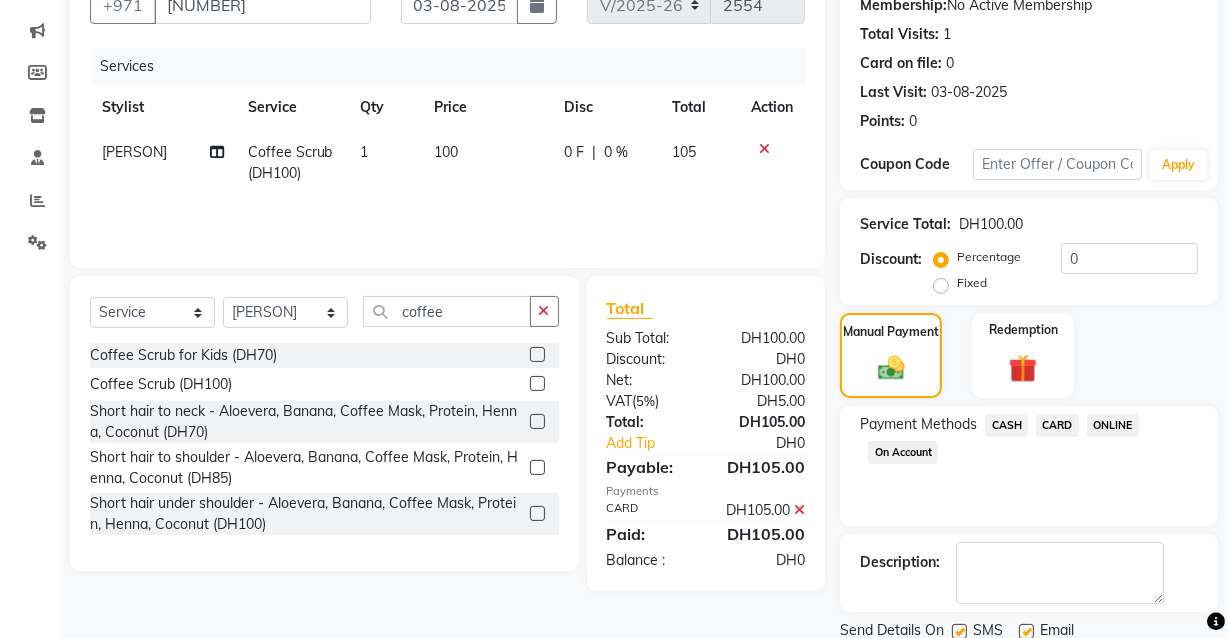 scroll, scrollTop: 270, scrollLeft: 0, axis: vertical 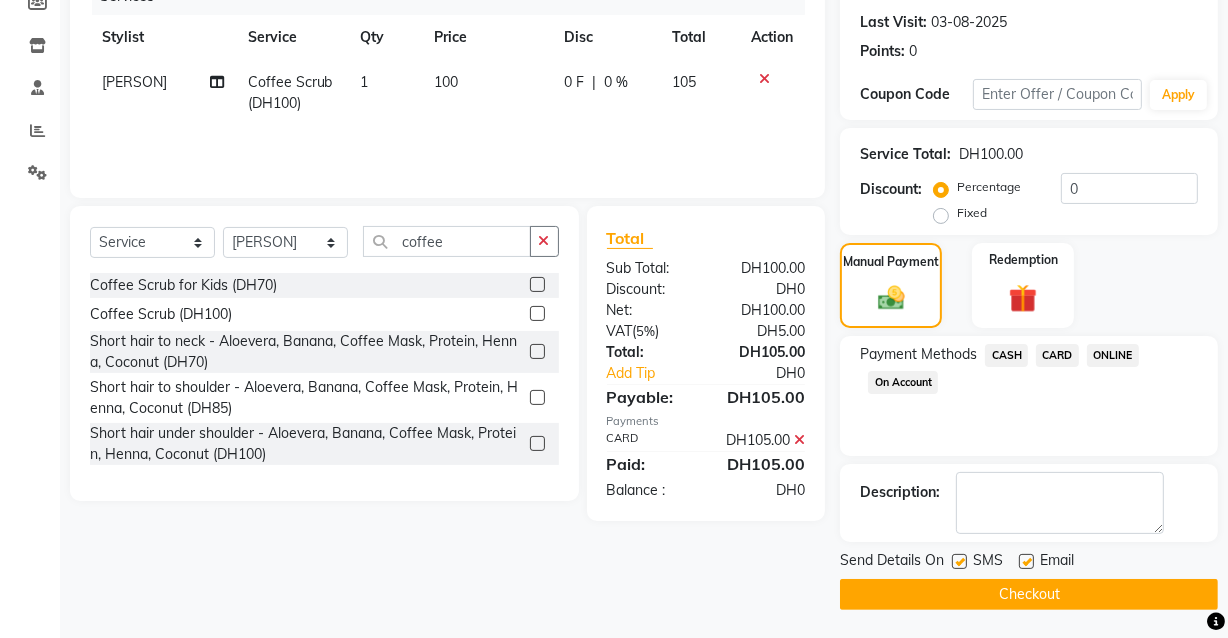 click 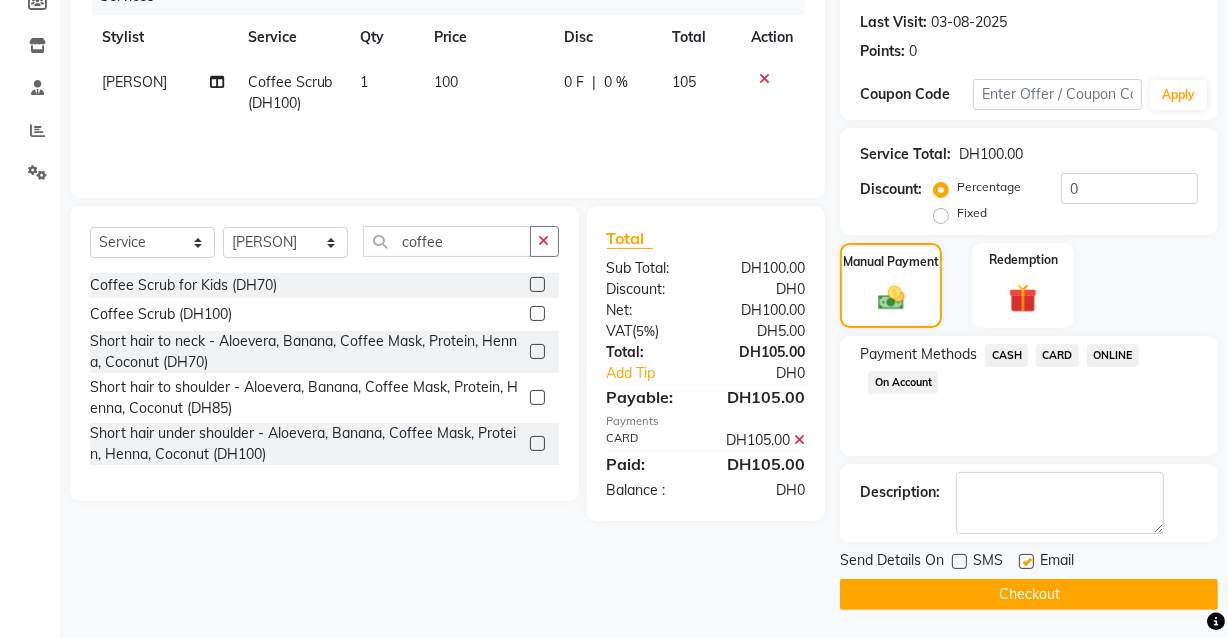 click 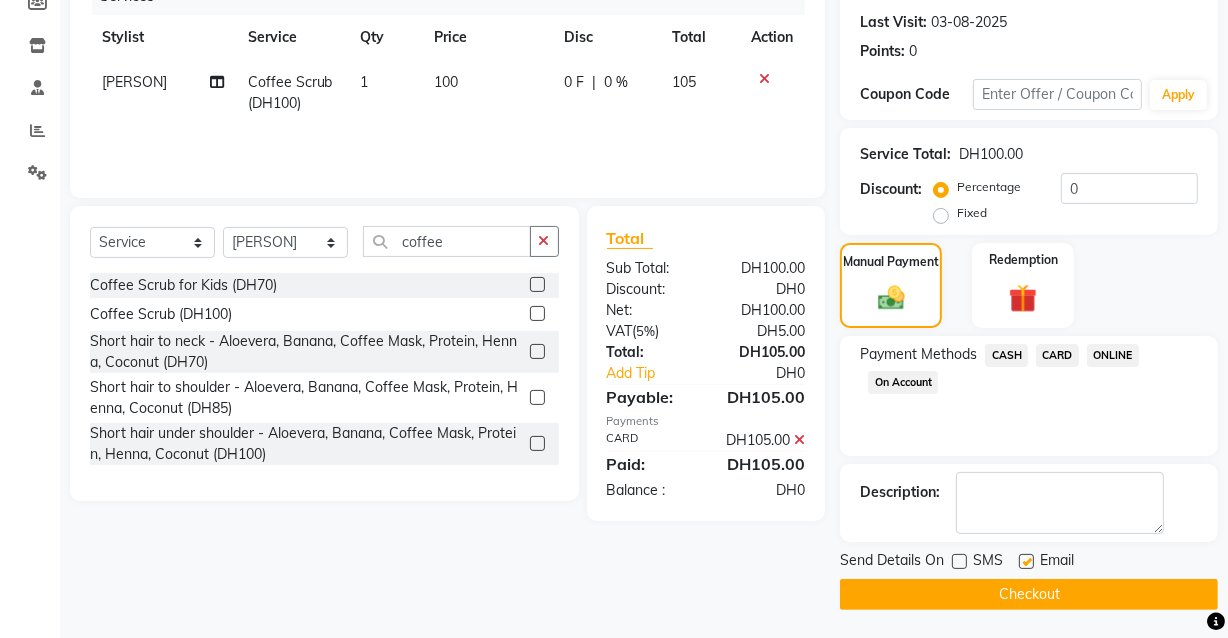 click at bounding box center [1025, 562] 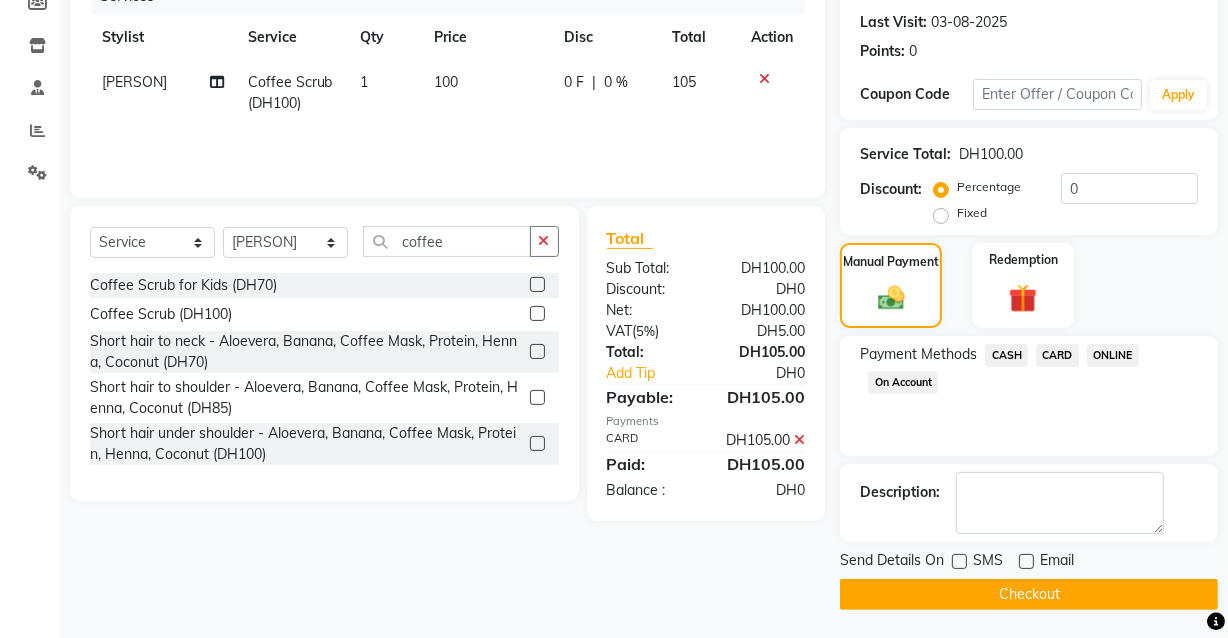 click on "Checkout" 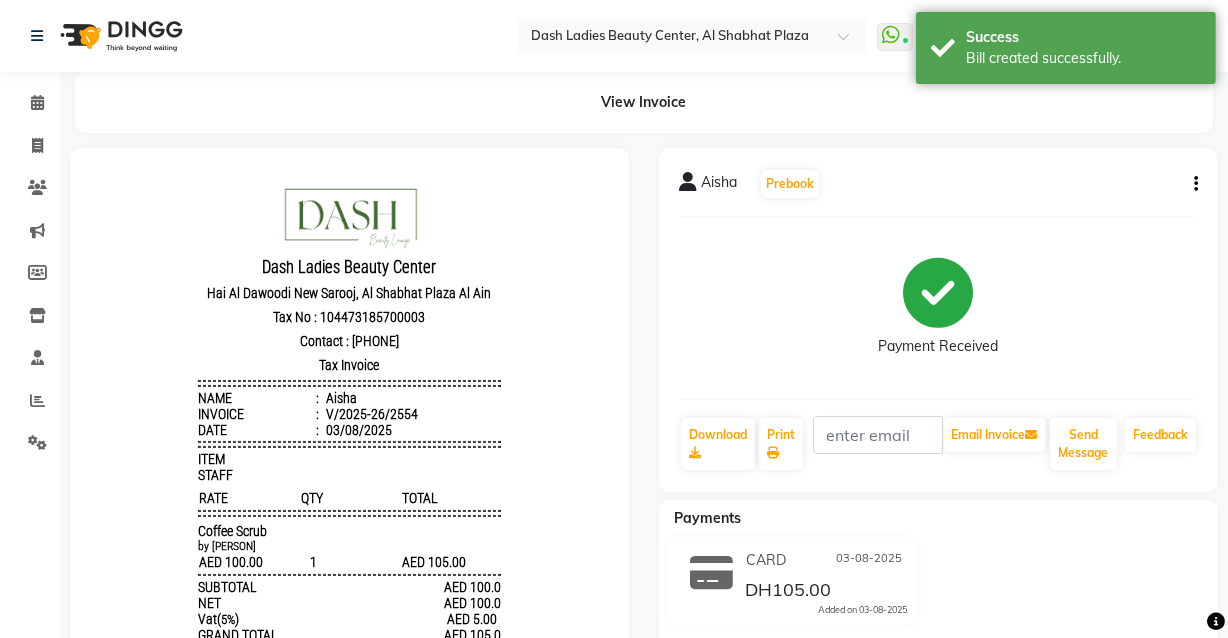 scroll, scrollTop: 0, scrollLeft: 0, axis: both 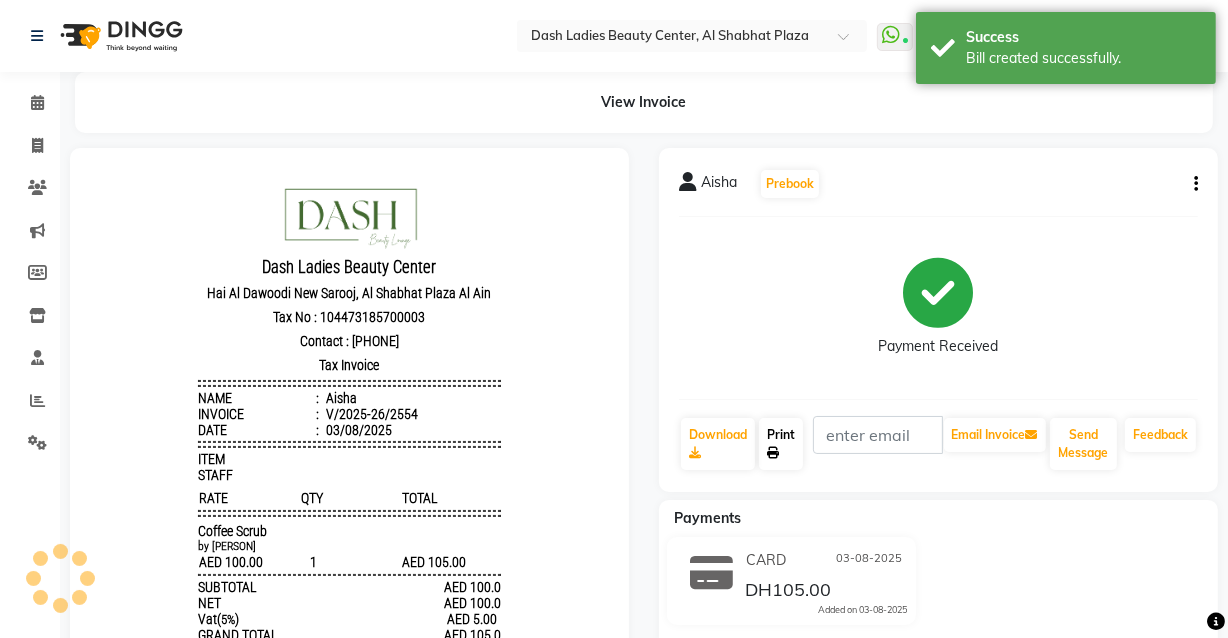 click on "Print" 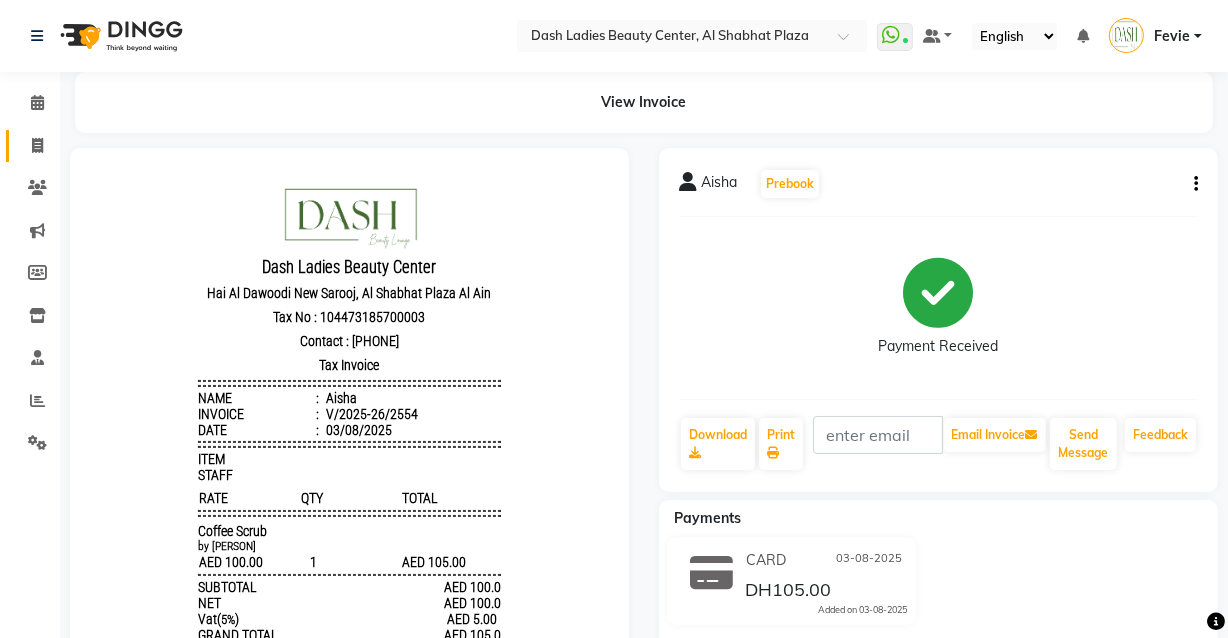 click 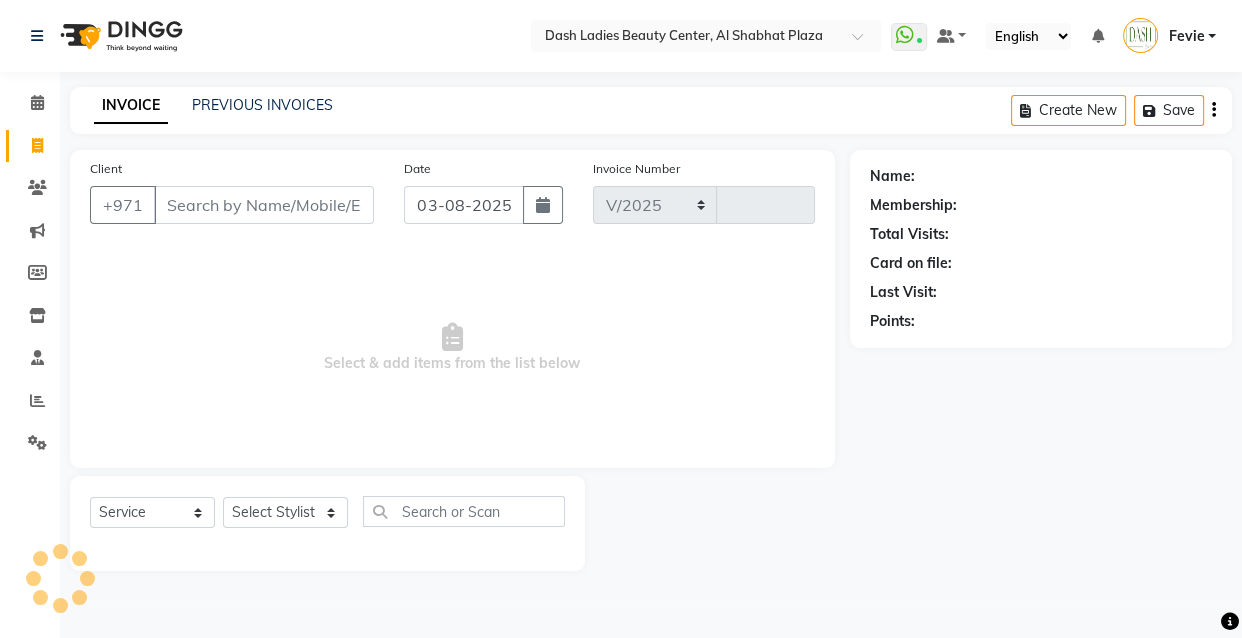 select on "8372" 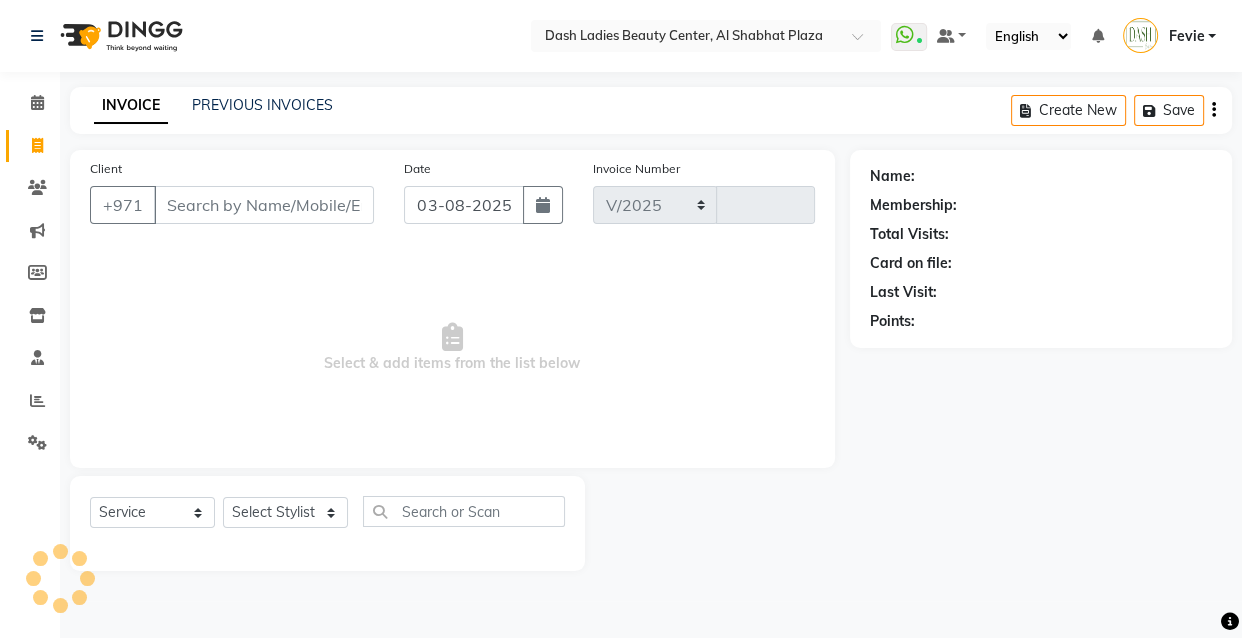 type on "2555" 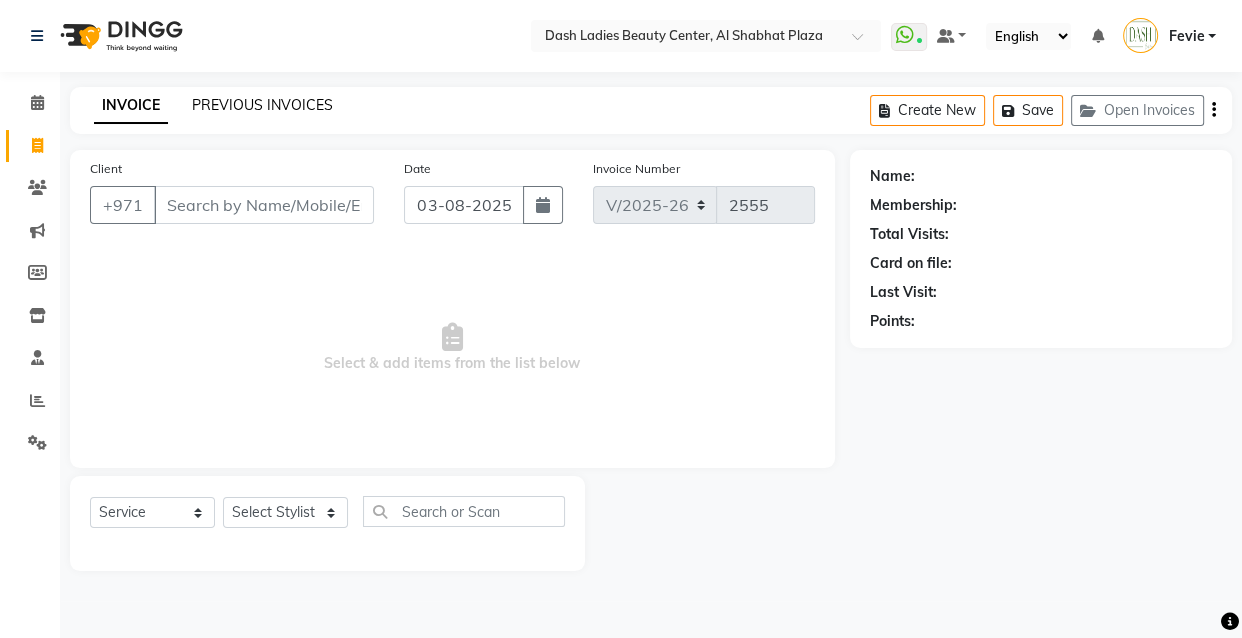 click on "PREVIOUS INVOICES" 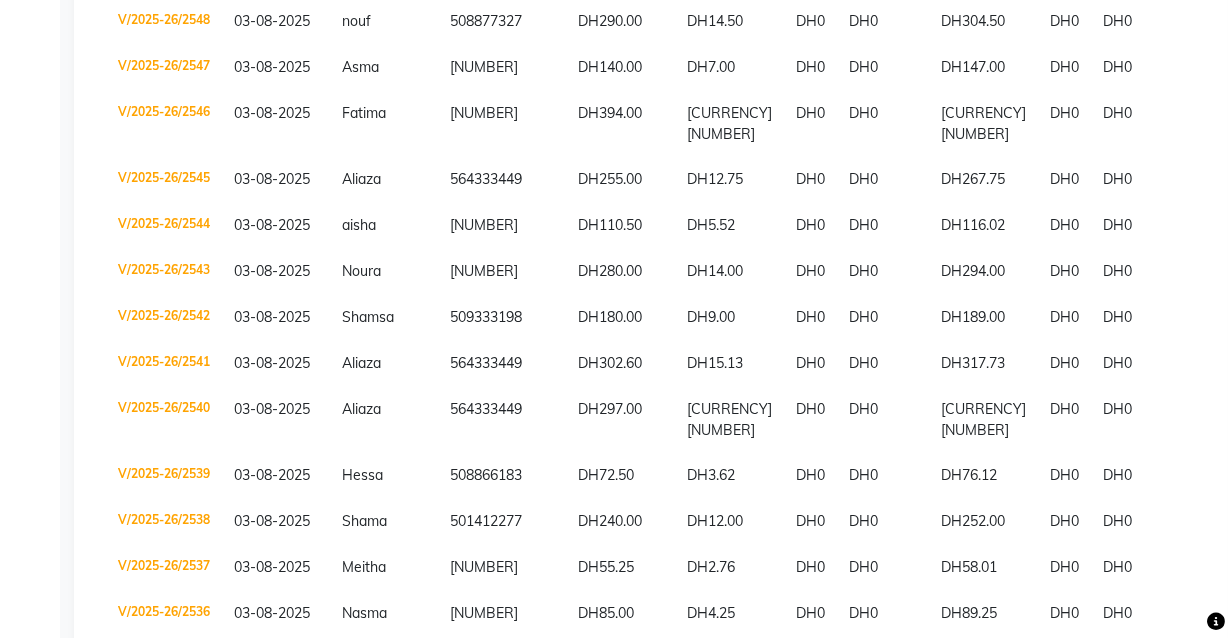 scroll, scrollTop: 743, scrollLeft: 0, axis: vertical 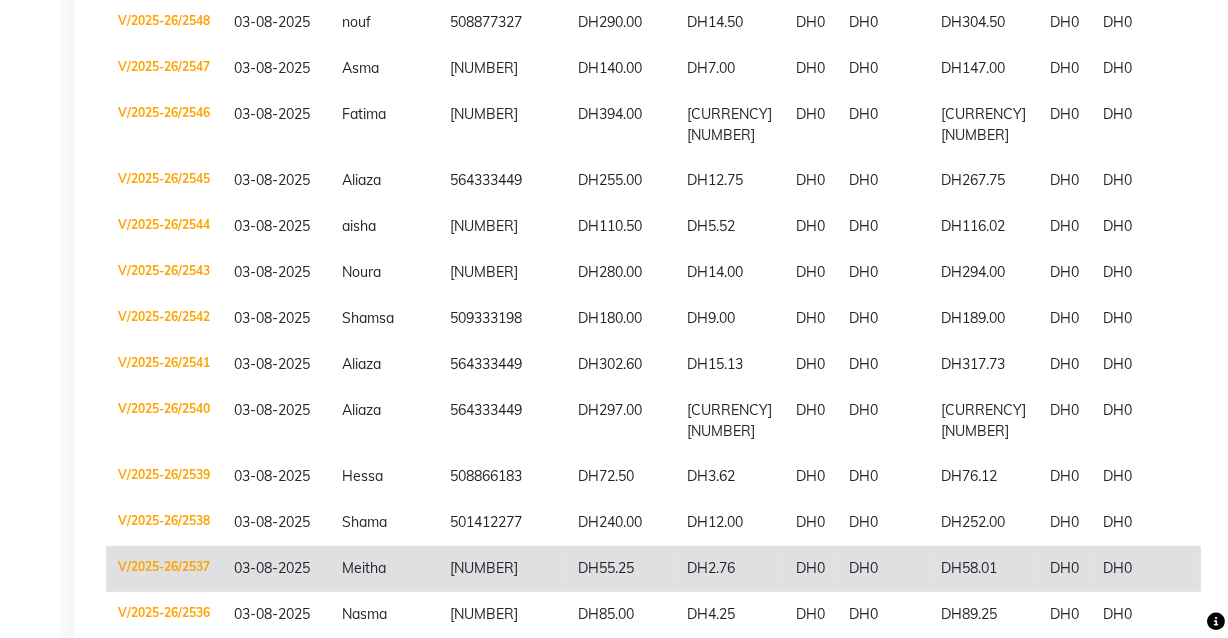 click on "DH0" 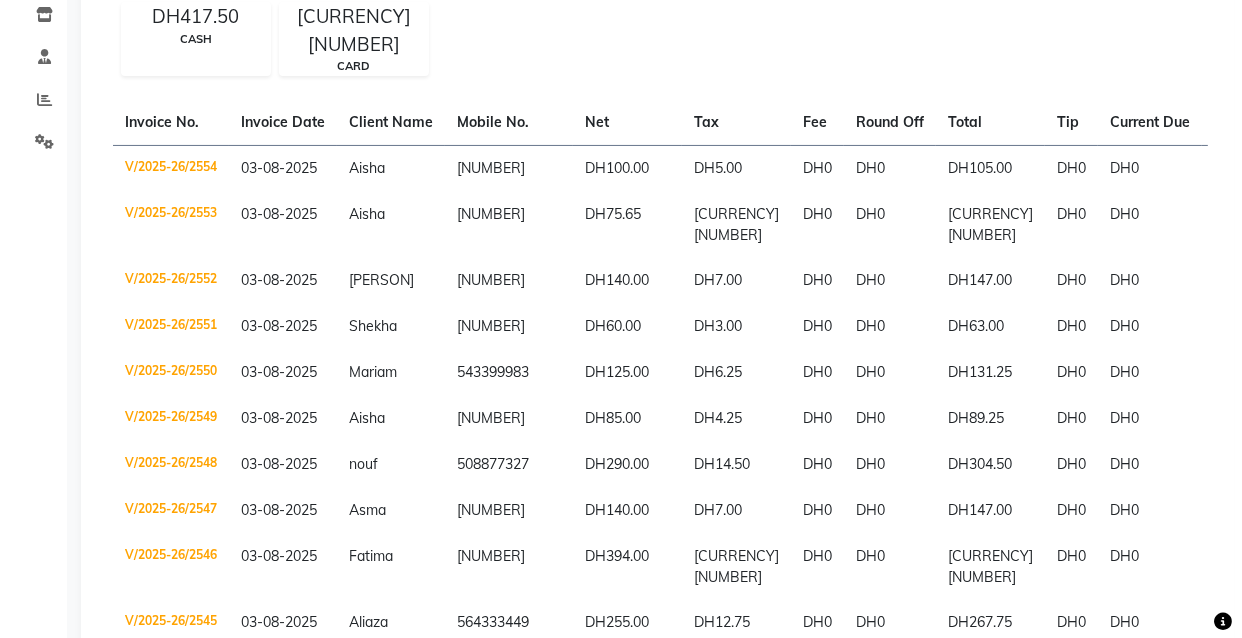scroll, scrollTop: 0, scrollLeft: 0, axis: both 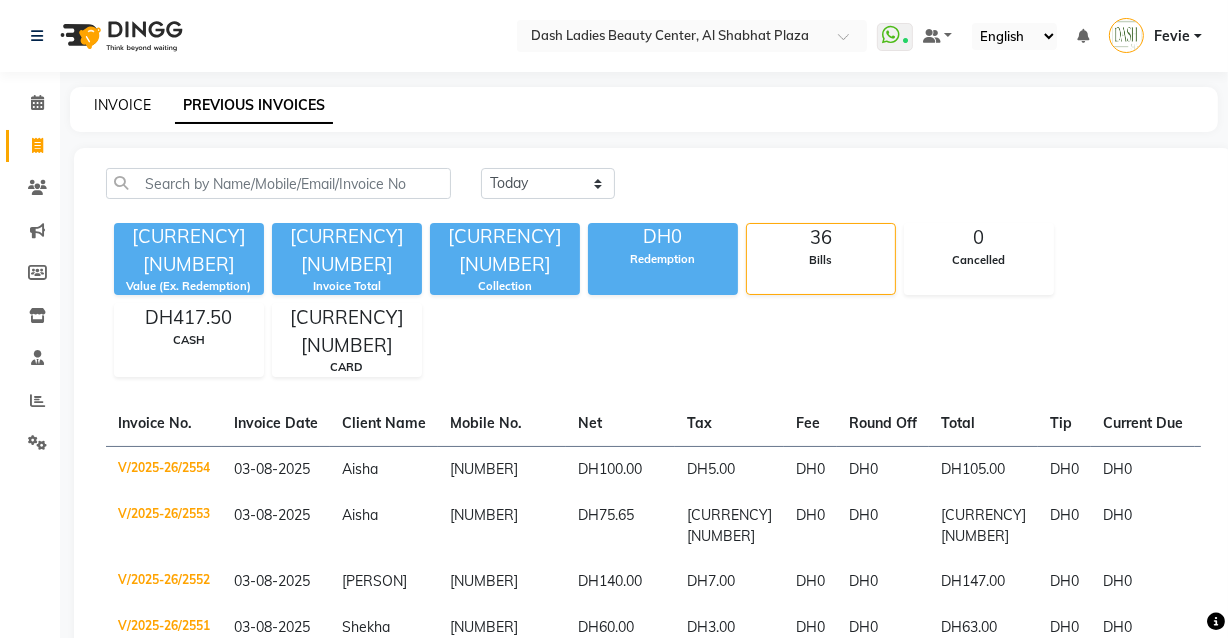 click on "INVOICE" 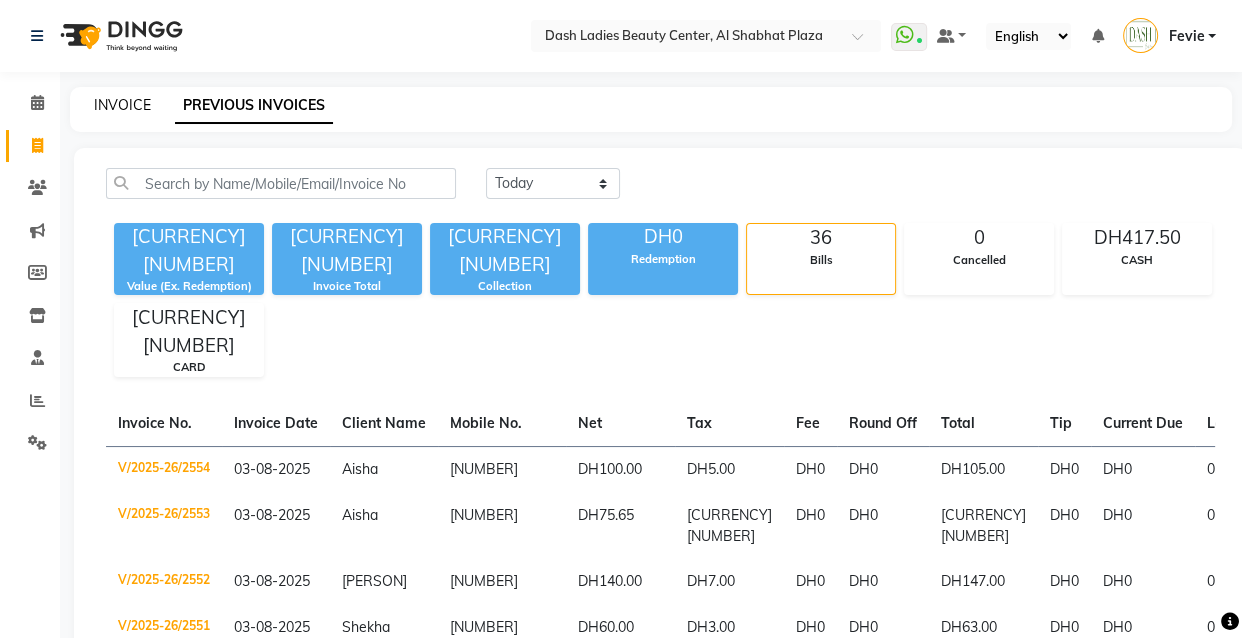 select on "service" 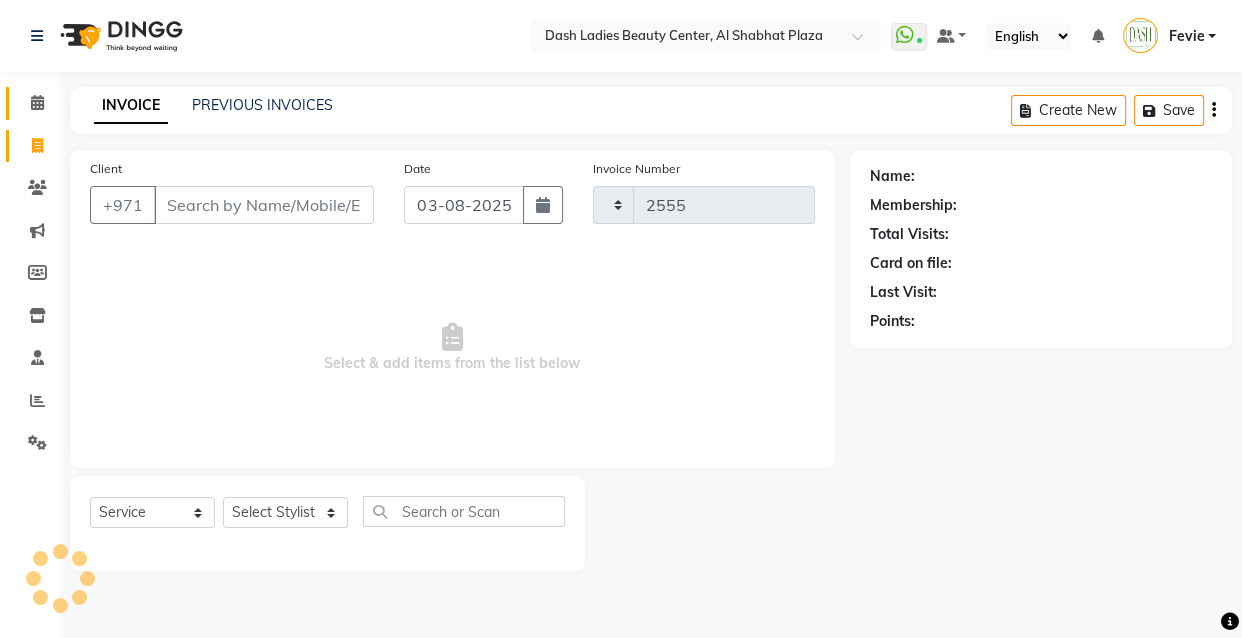 click 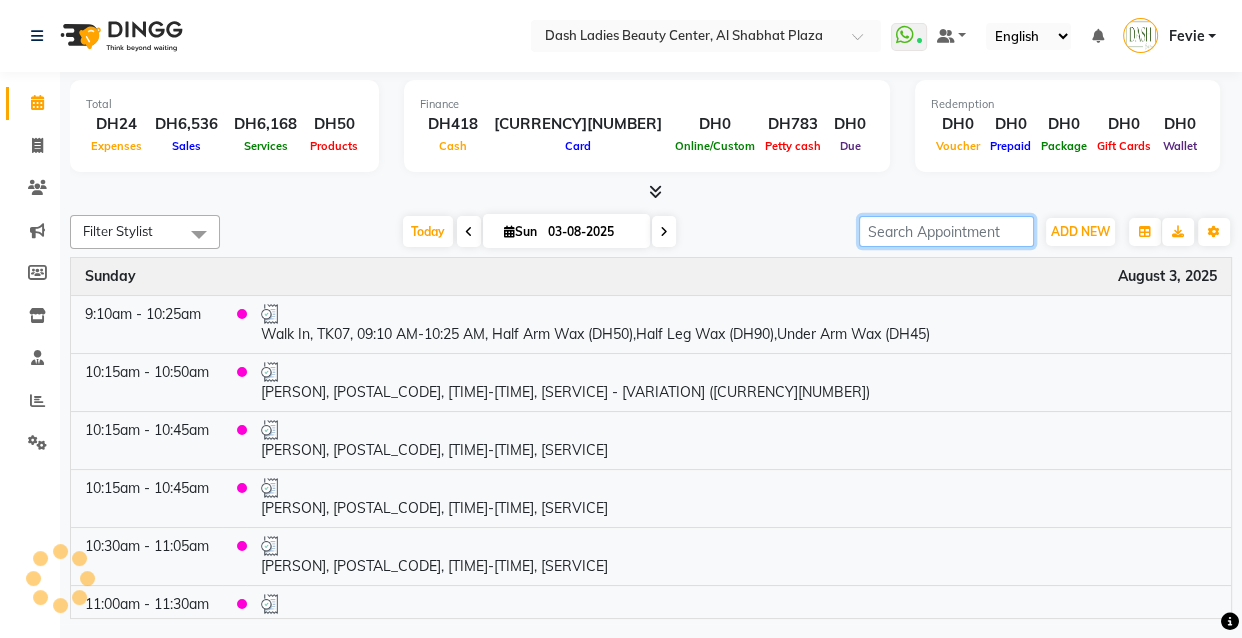 click at bounding box center [946, 231] 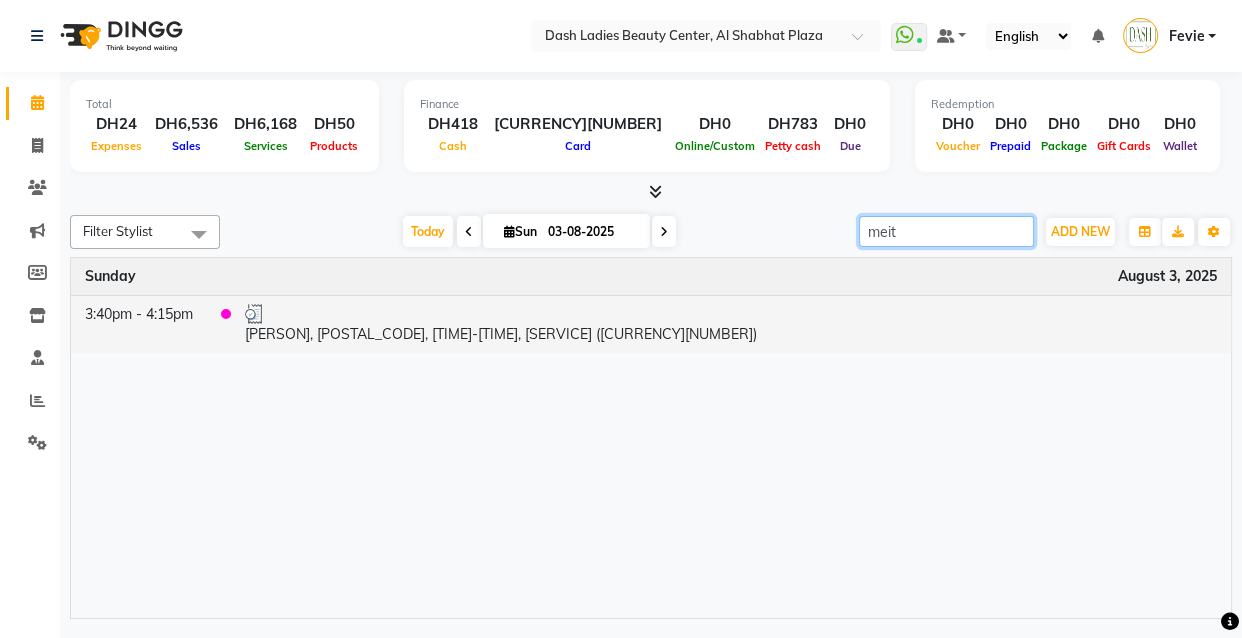 type on "meit" 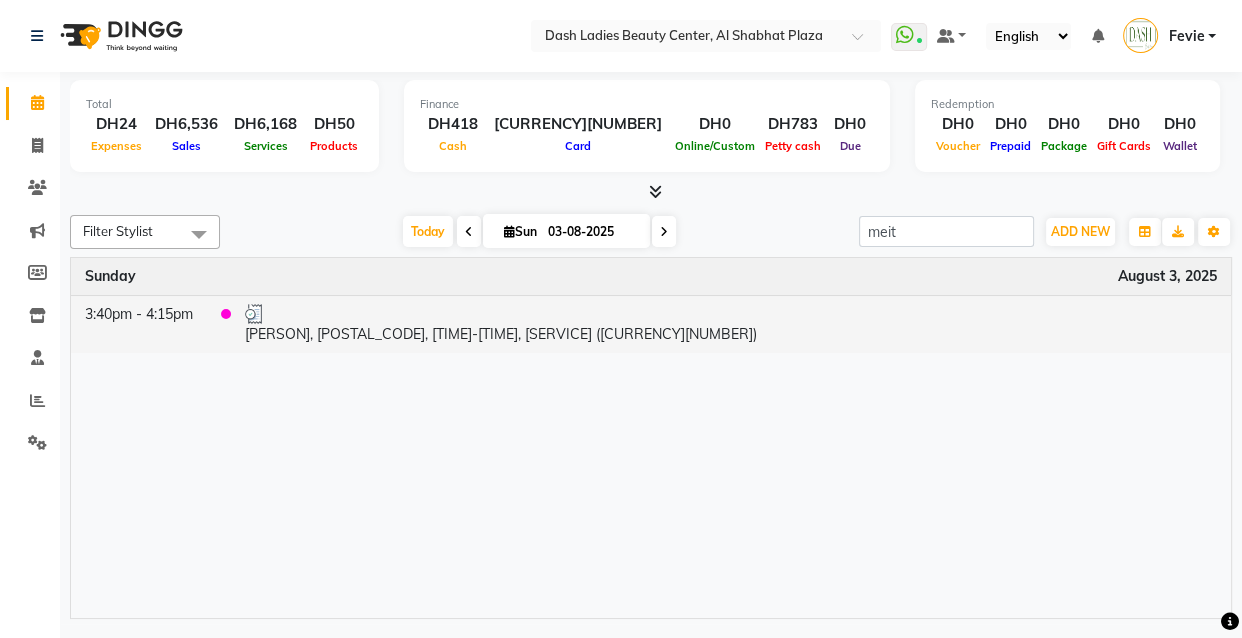 click on "[FIRST], TK25, 03:40 PM-04:15 PM, Basic Manicure (DH65)" at bounding box center (731, 324) 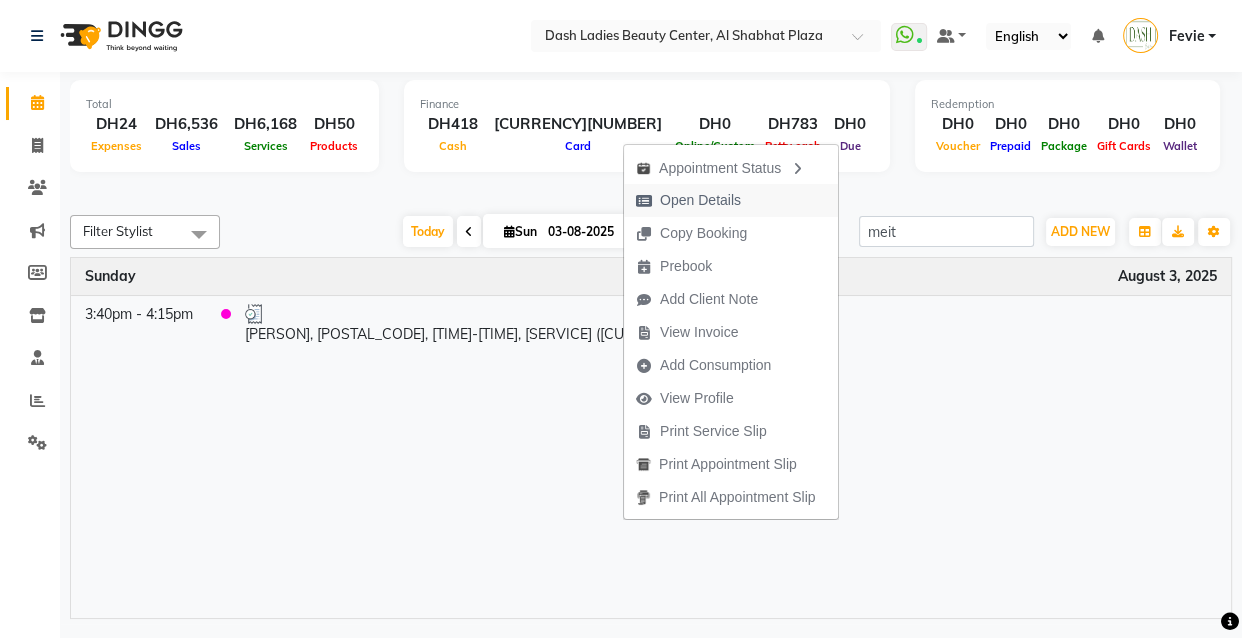 click on "Open Details" at bounding box center (700, 200) 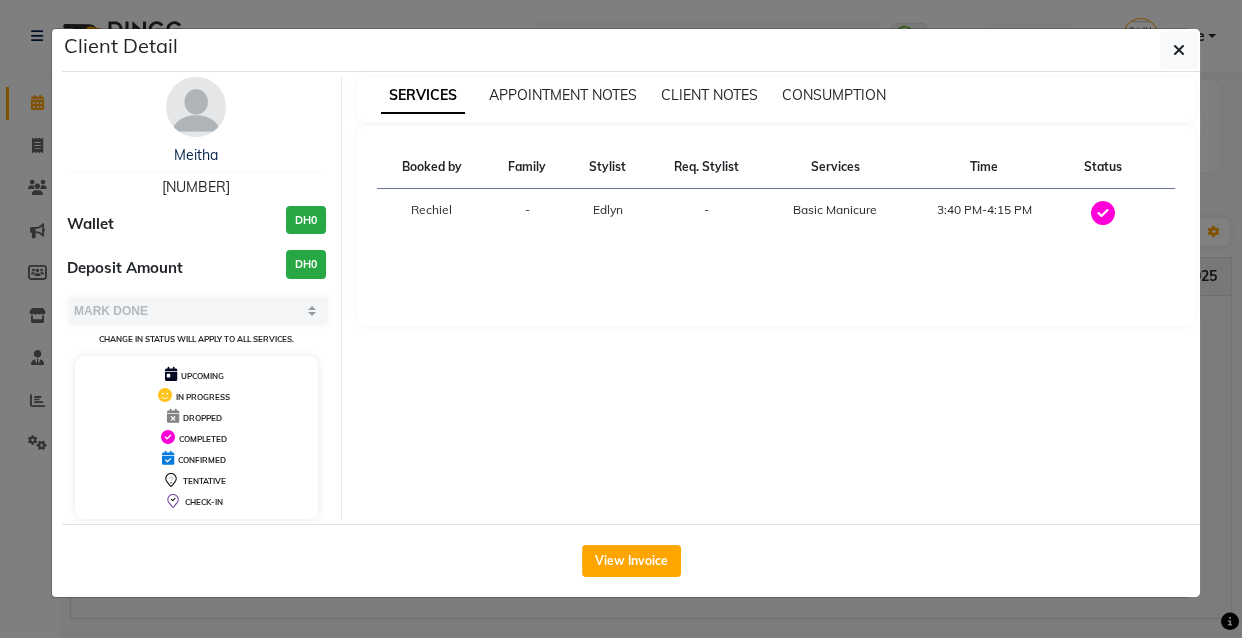 click on "[PHONE]" at bounding box center [196, 187] 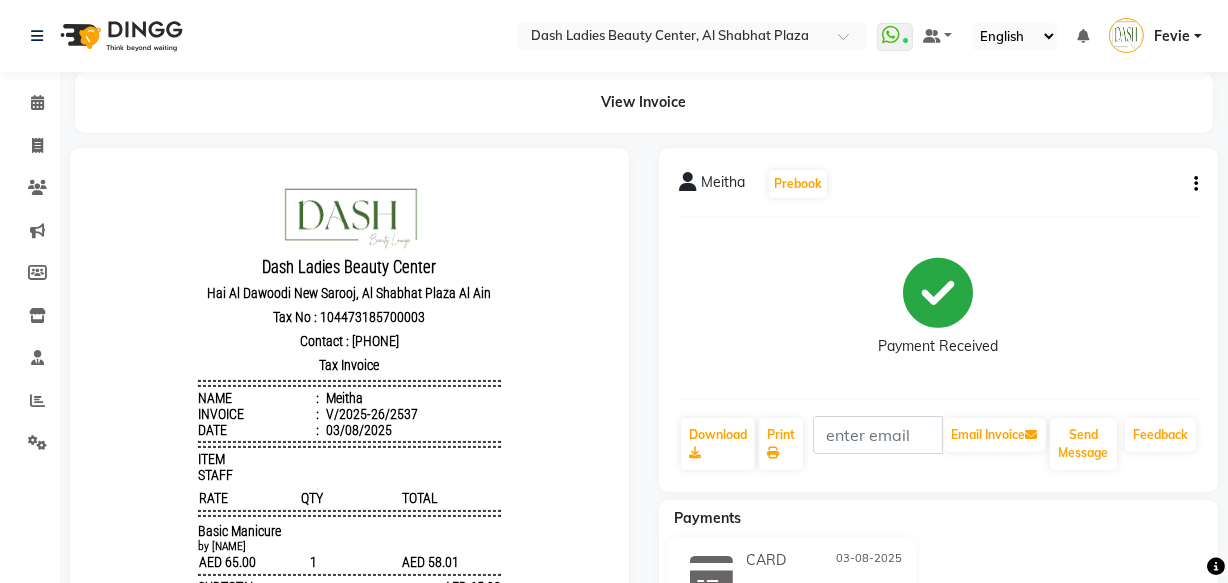 scroll, scrollTop: 0, scrollLeft: 0, axis: both 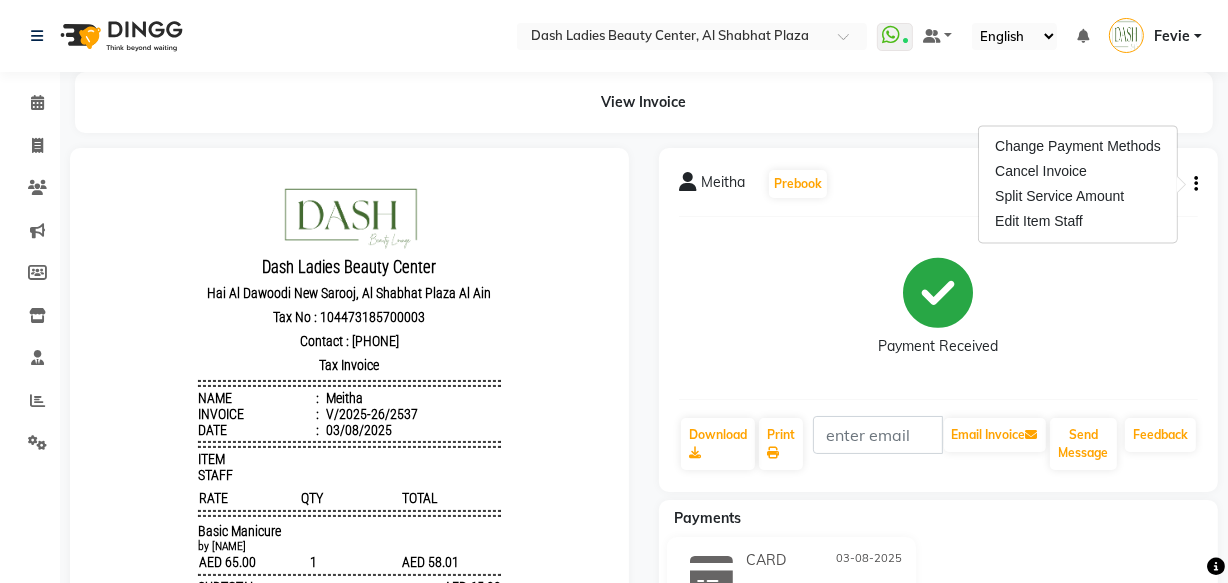 click on "Payment Received" 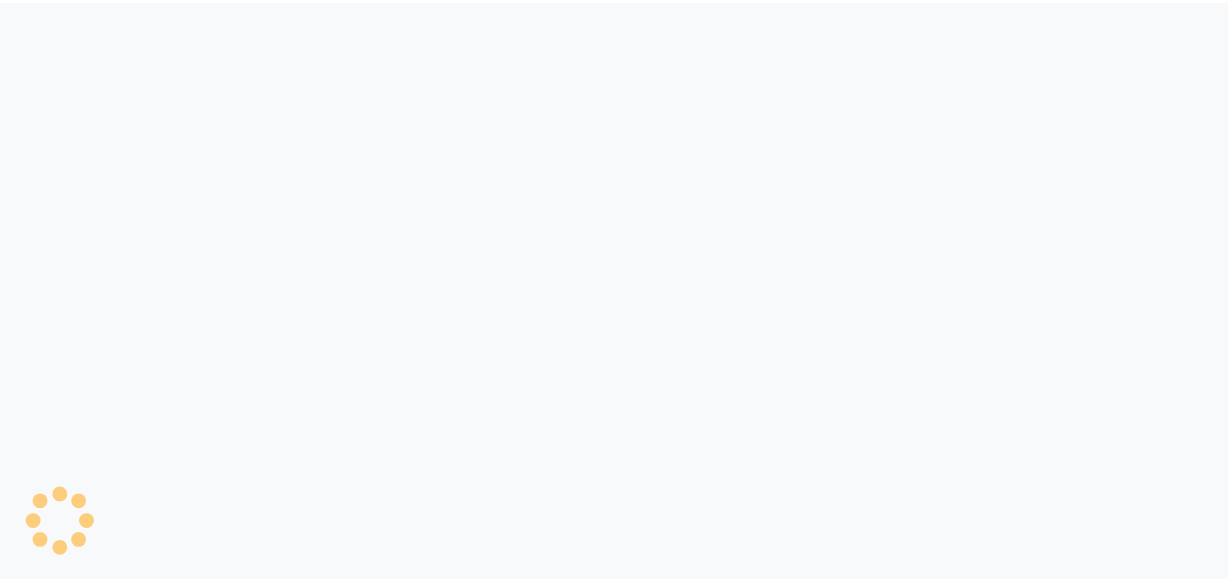 scroll, scrollTop: 0, scrollLeft: 0, axis: both 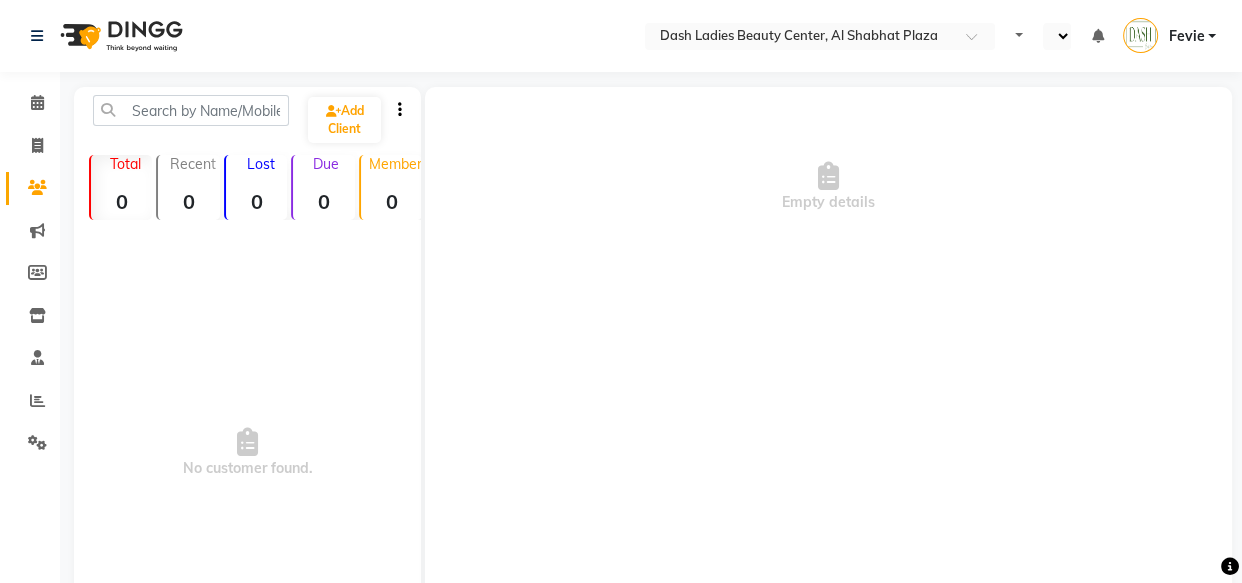 select on "en" 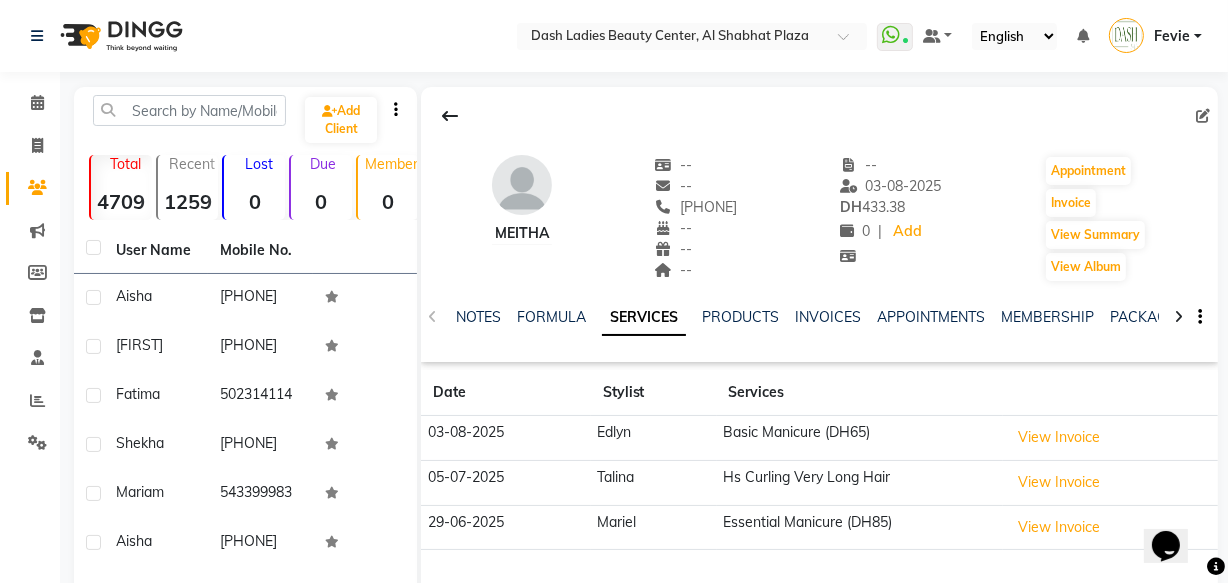 scroll, scrollTop: 0, scrollLeft: 0, axis: both 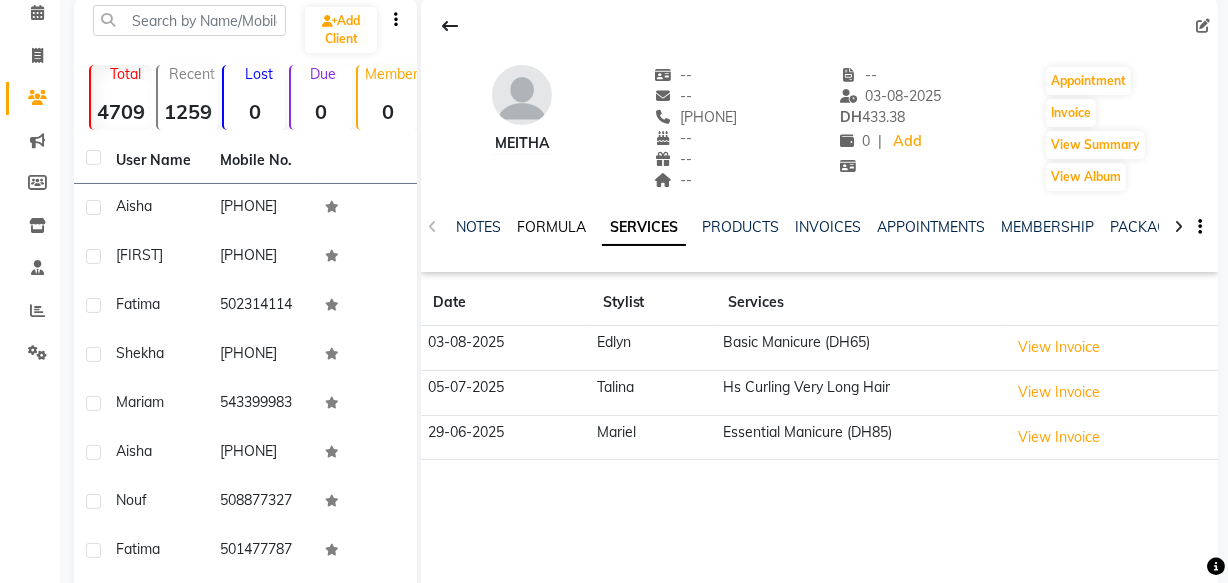 click on "FORMULA" 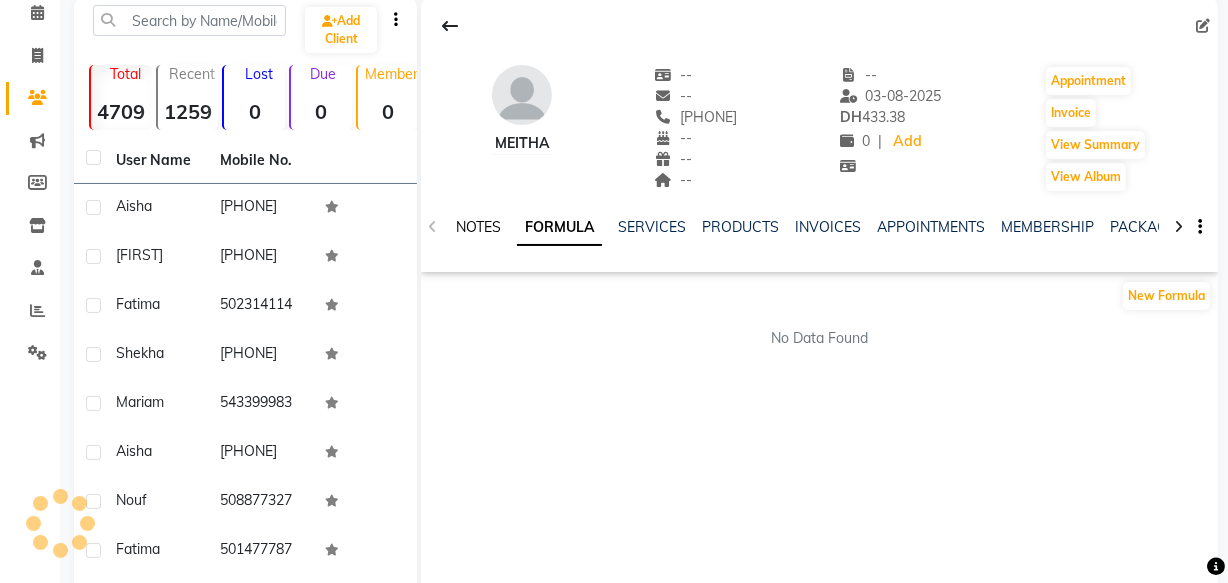 click on "NOTES" 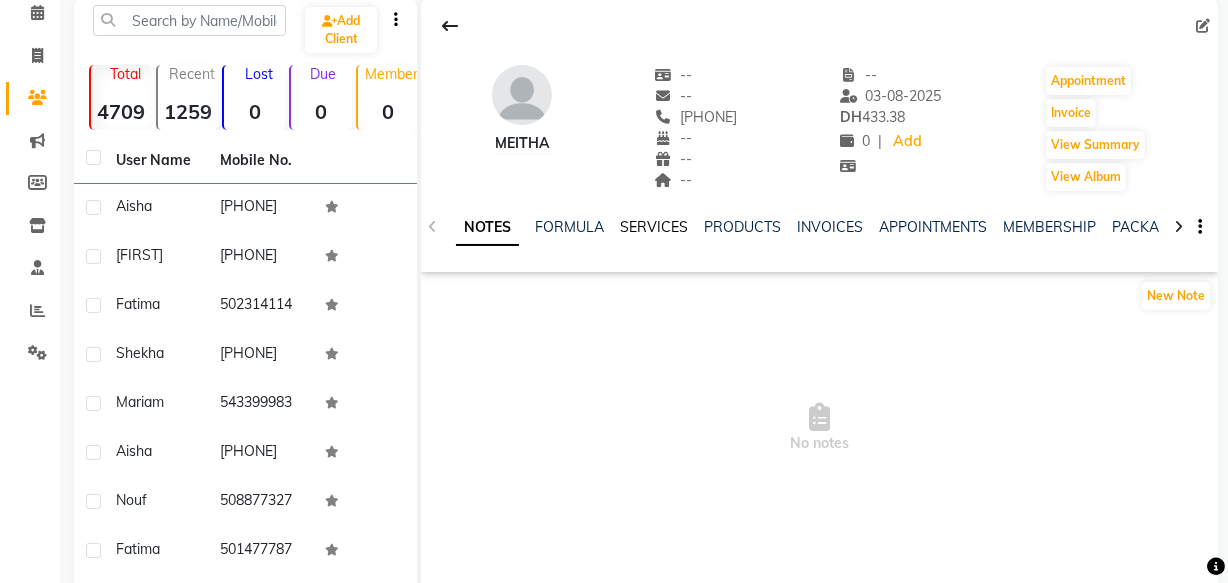 click on "SERVICES" 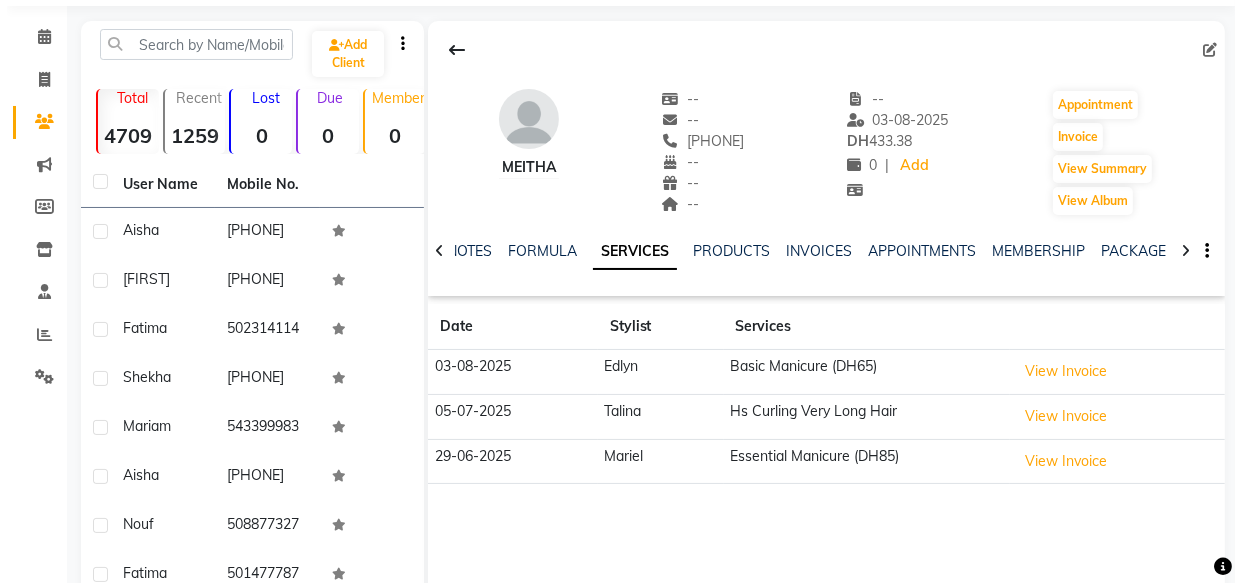 scroll, scrollTop: 0, scrollLeft: 0, axis: both 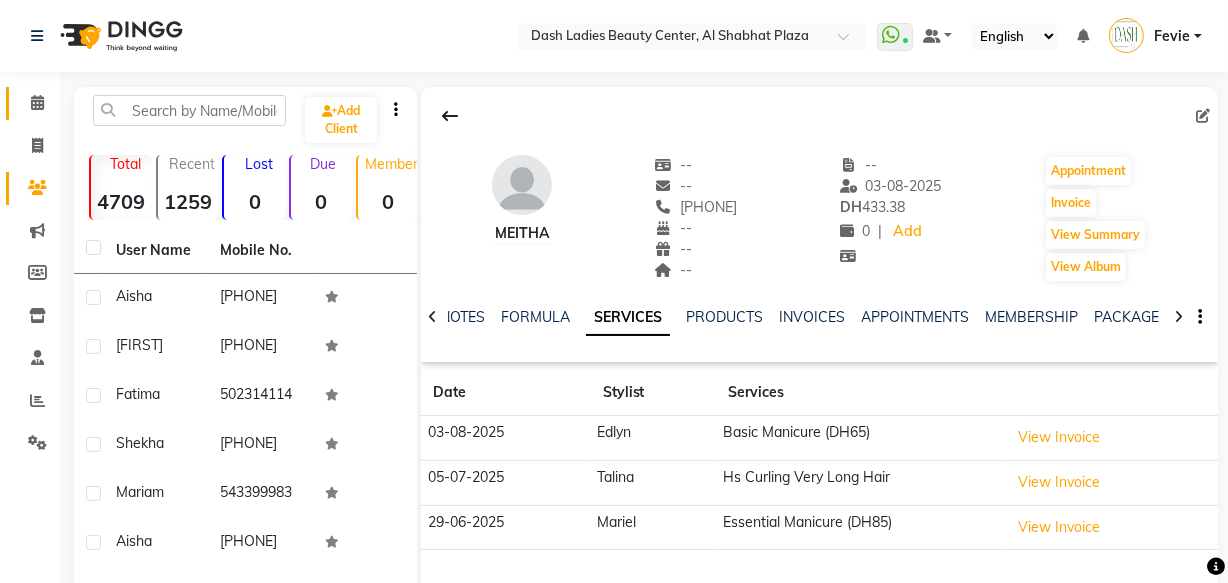 click 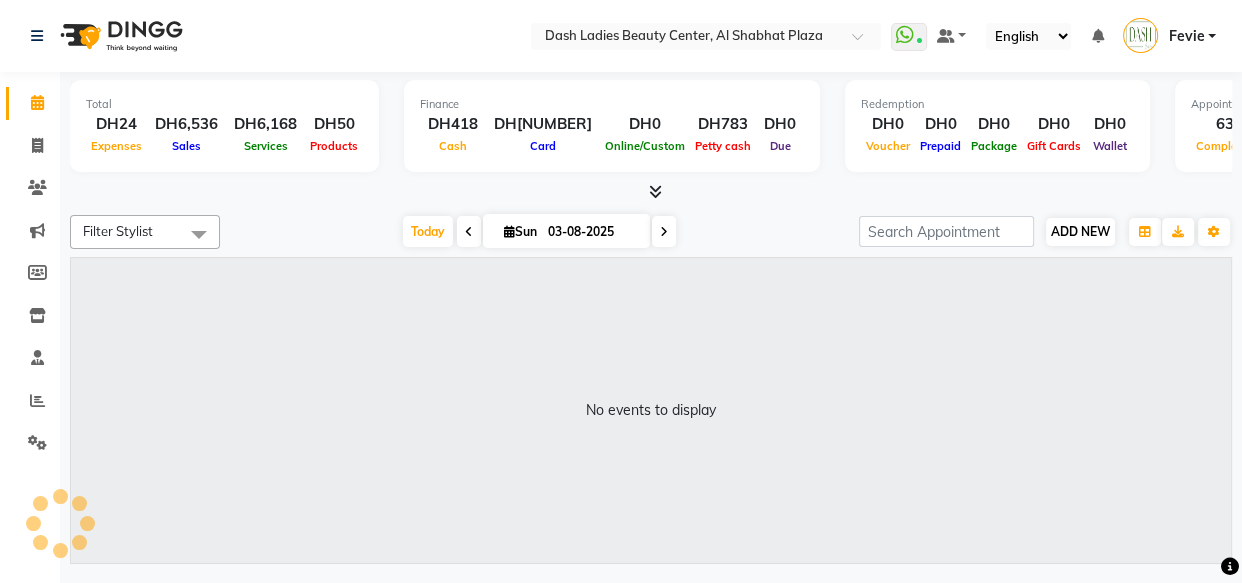 click on "ADD NEW" at bounding box center (1080, 231) 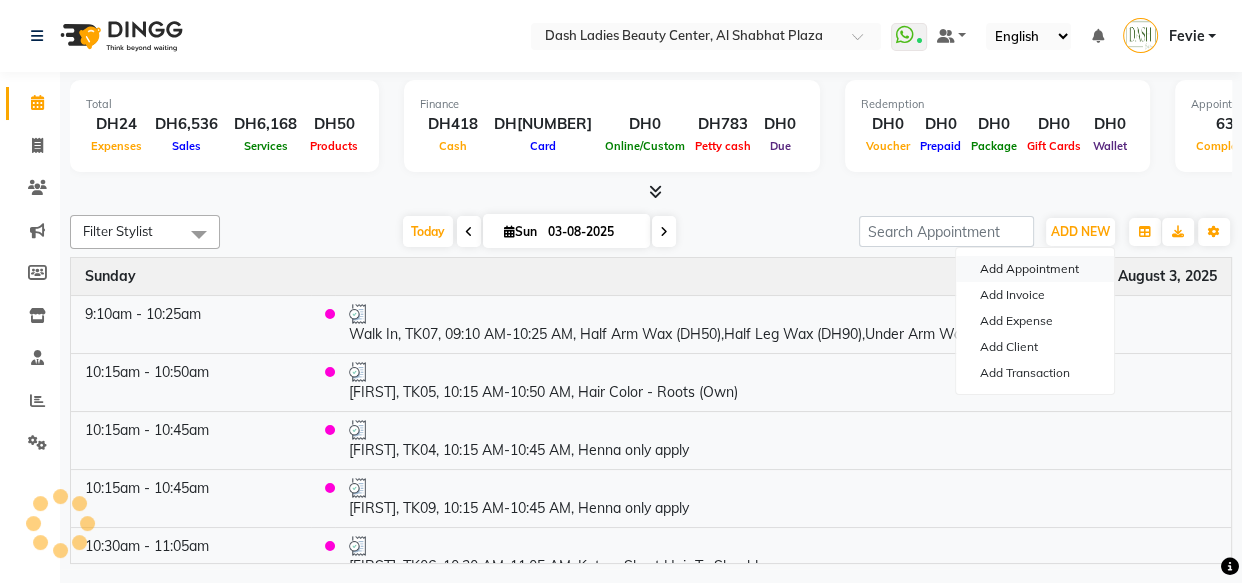 click on "Add Appointment" at bounding box center (1035, 269) 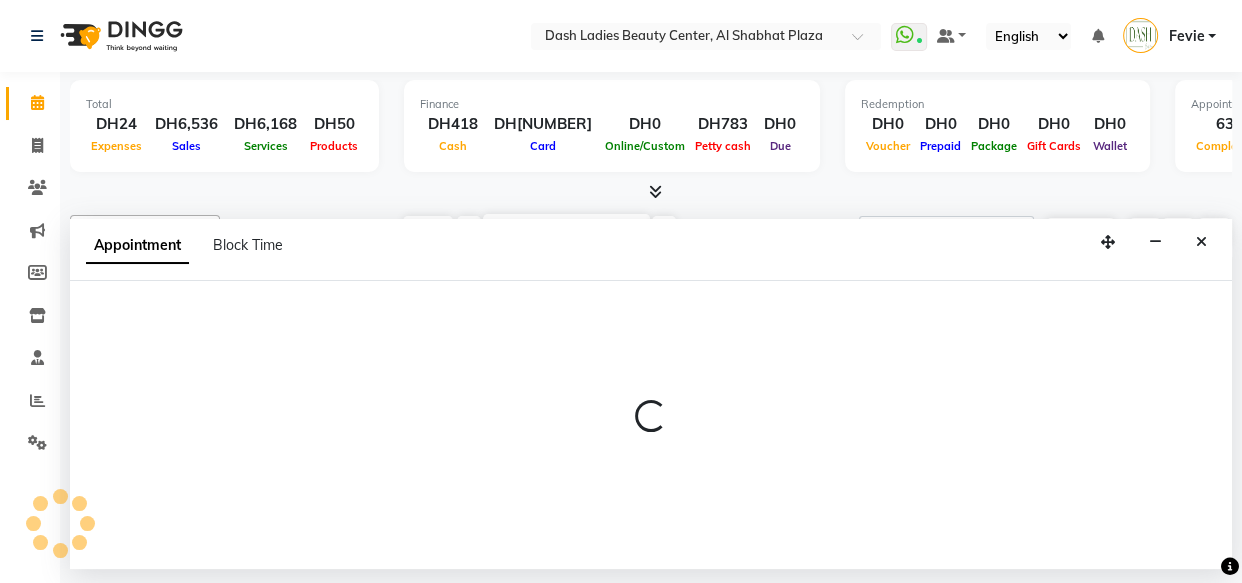 click at bounding box center [651, 425] 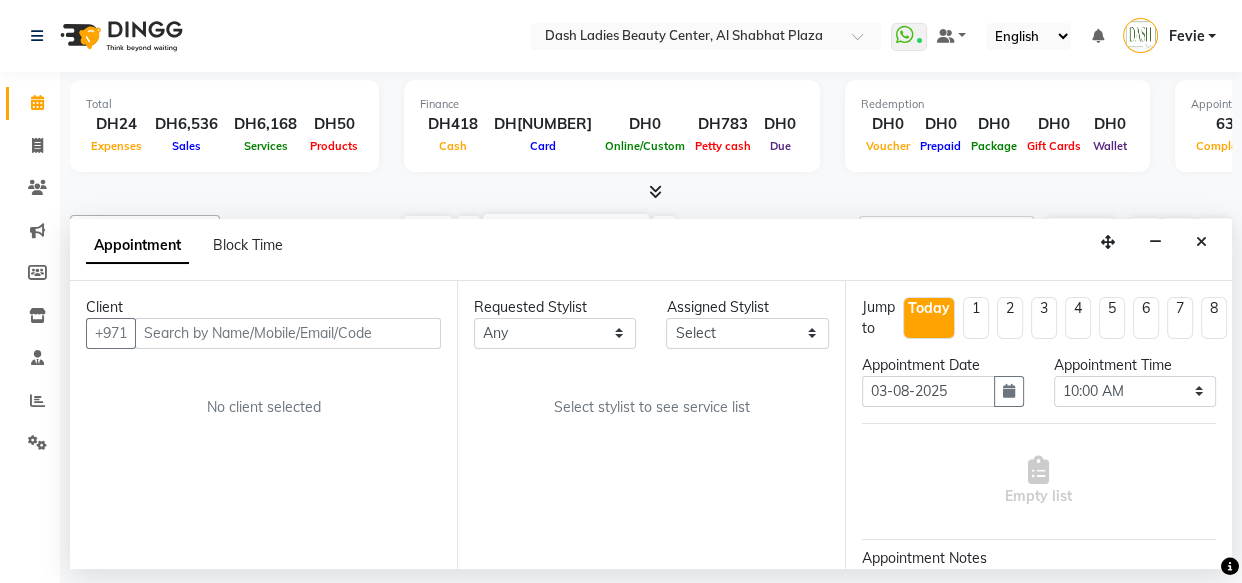 click at bounding box center [288, 333] 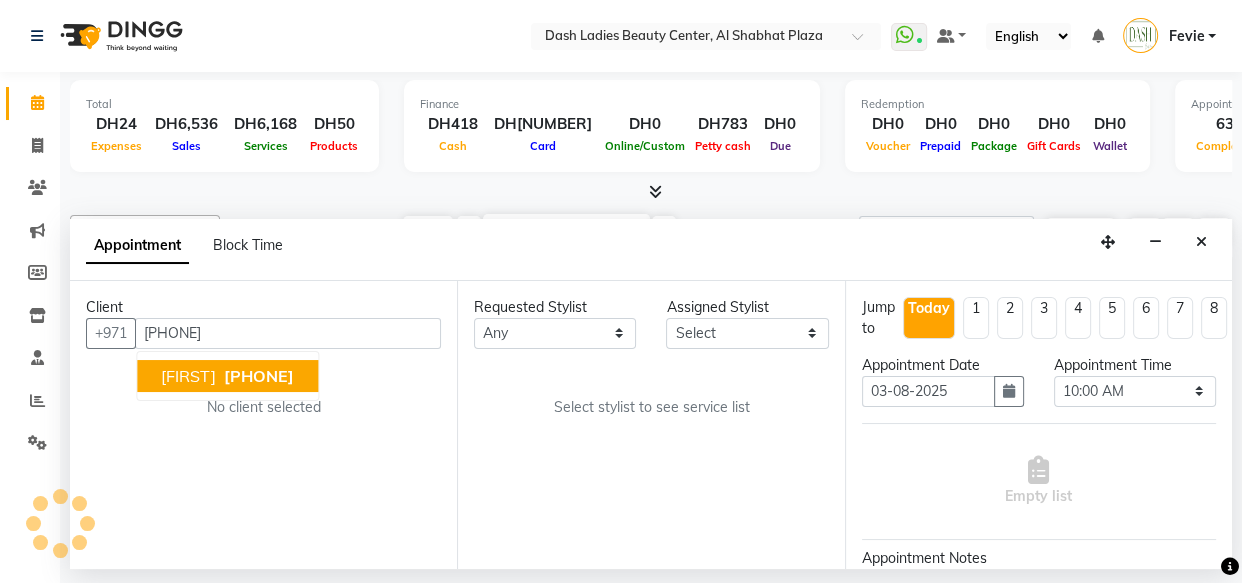 click on "[PHONE]" at bounding box center (259, 376) 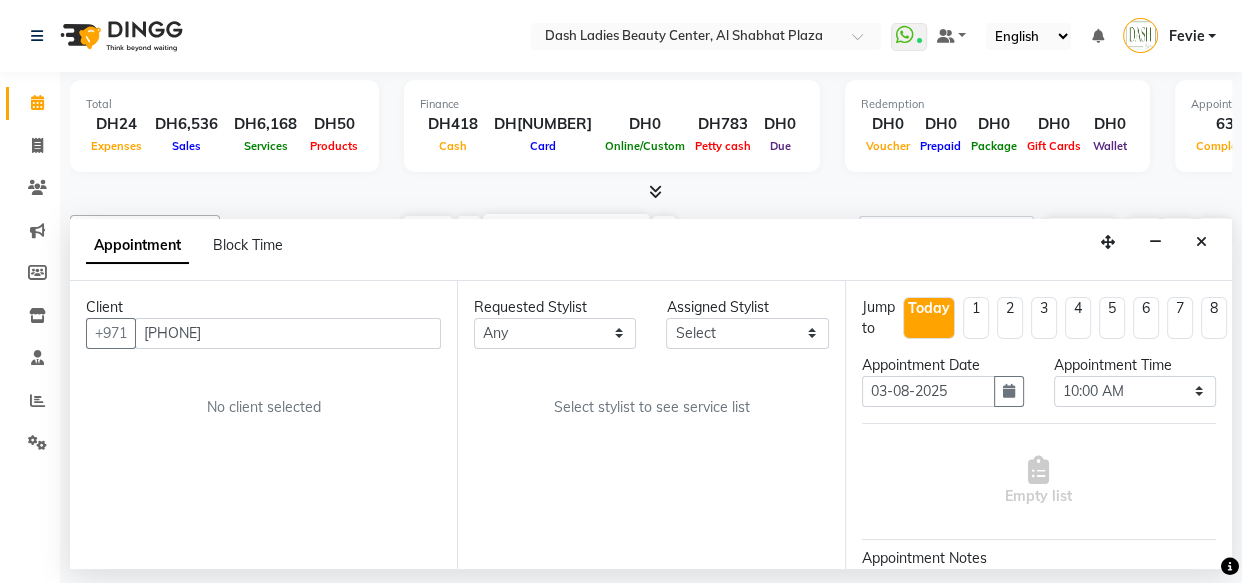 type on "[PHONE]" 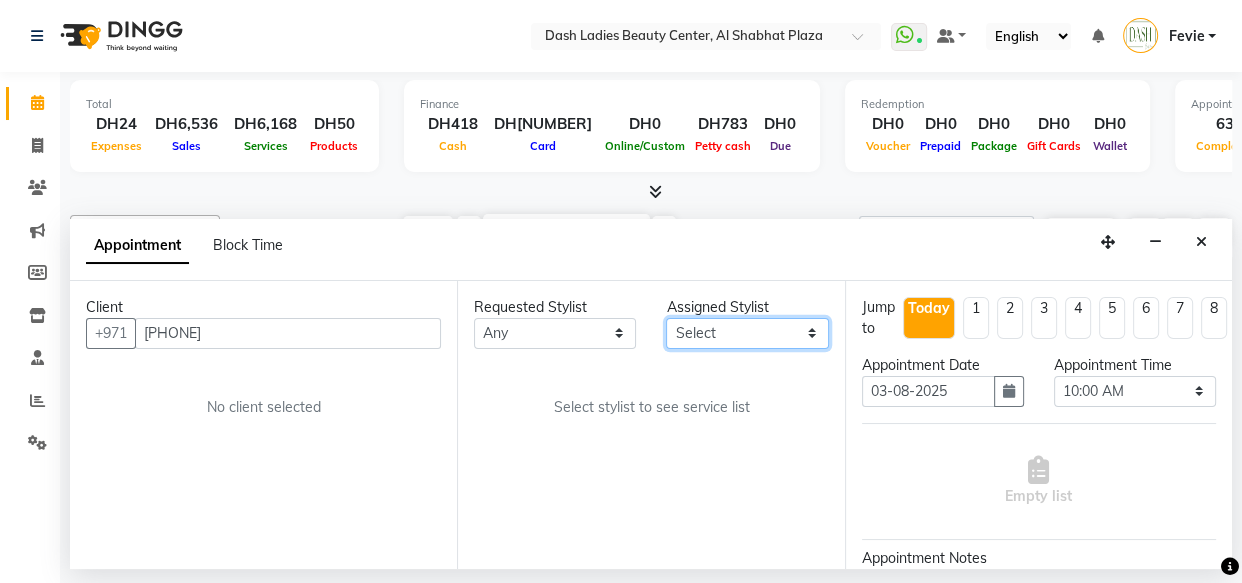 click on "Select Aizel Angelina Anna Bobi Edlyn Flora Grace Janine Jelyn Mariel Maya Nancy Nilam Nita Peace Rose Marie Saman Talina" at bounding box center (747, 333) 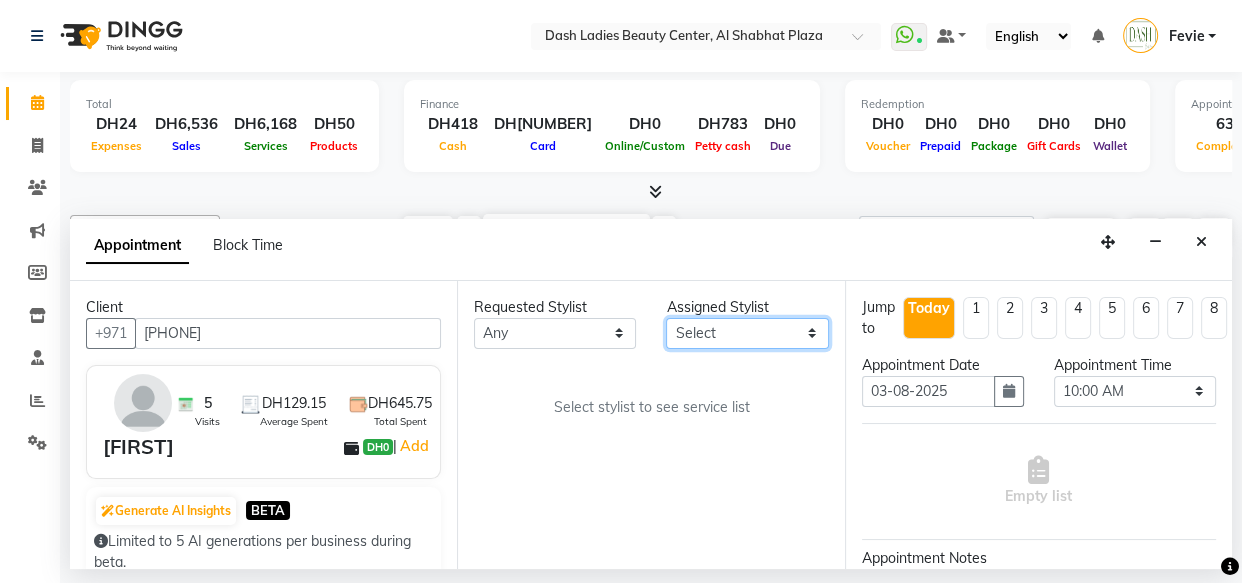 select on "82782" 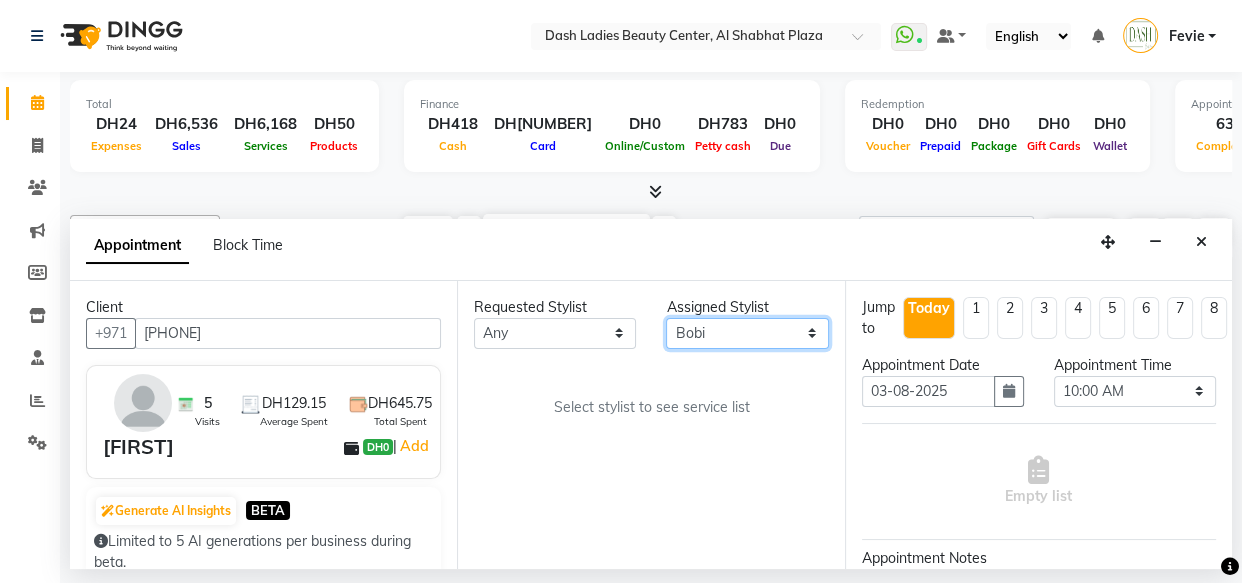 click on "Select Aizel Angelina Anna Bobi Edlyn Flora Grace Janine Jelyn Mariel Maya Nancy Nilam Nita Peace Rose Marie Saman Talina" at bounding box center (747, 333) 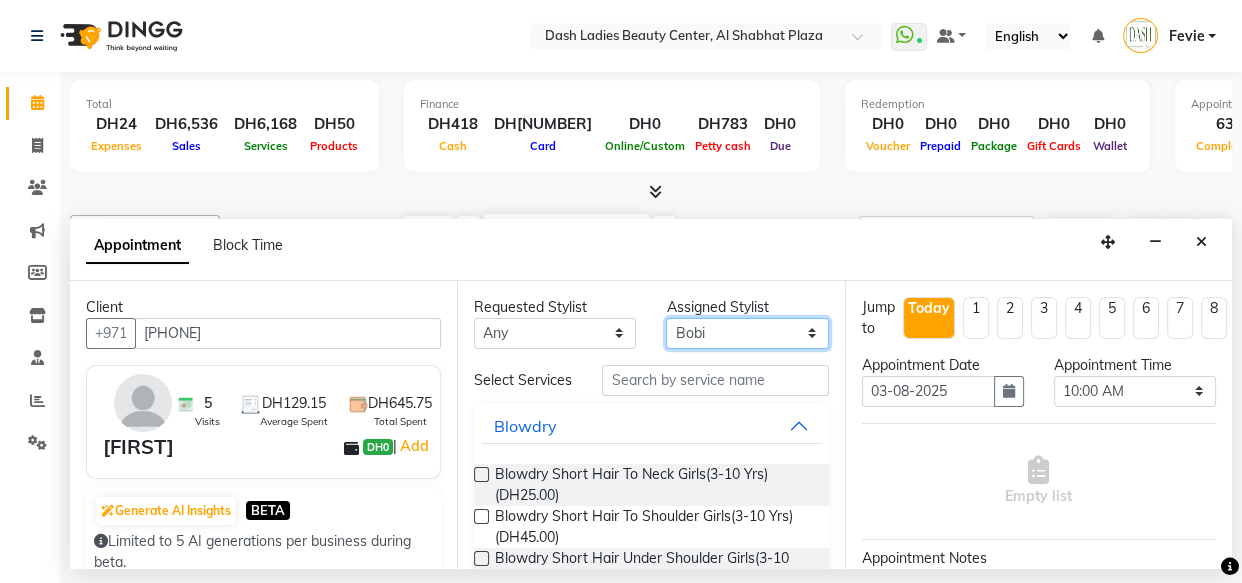 click on "Select Aizel Angelina Anna Bobi Edlyn Flora Grace Janine Jelyn Mariel Maya Nancy Nilam Nita Peace Rose Marie Saman Talina" at bounding box center (747, 333) 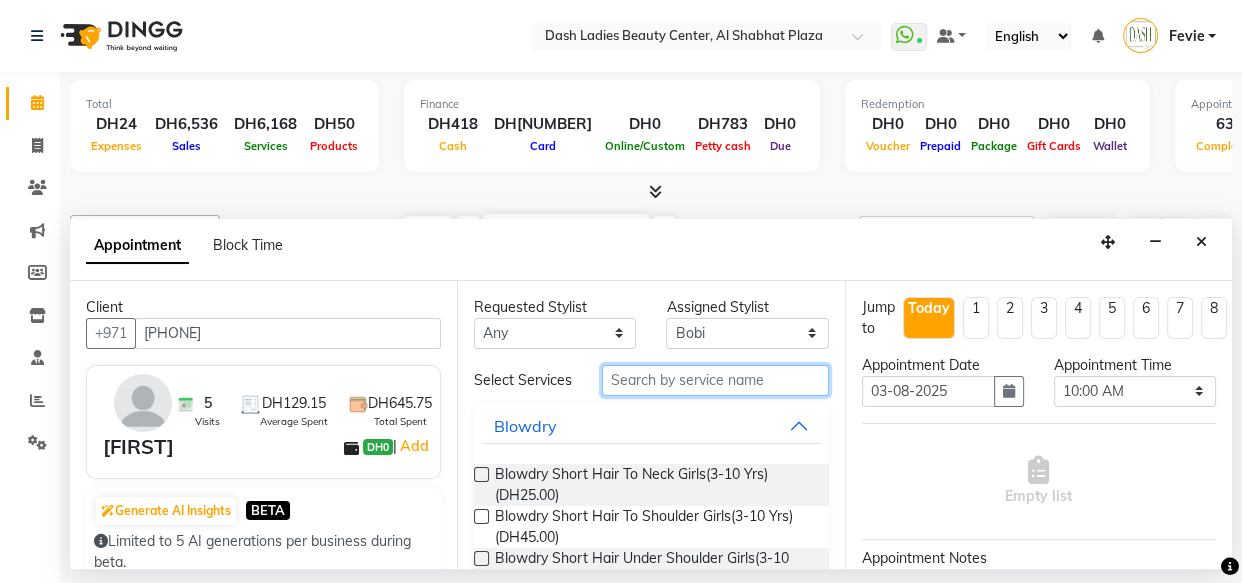 click at bounding box center [715, 380] 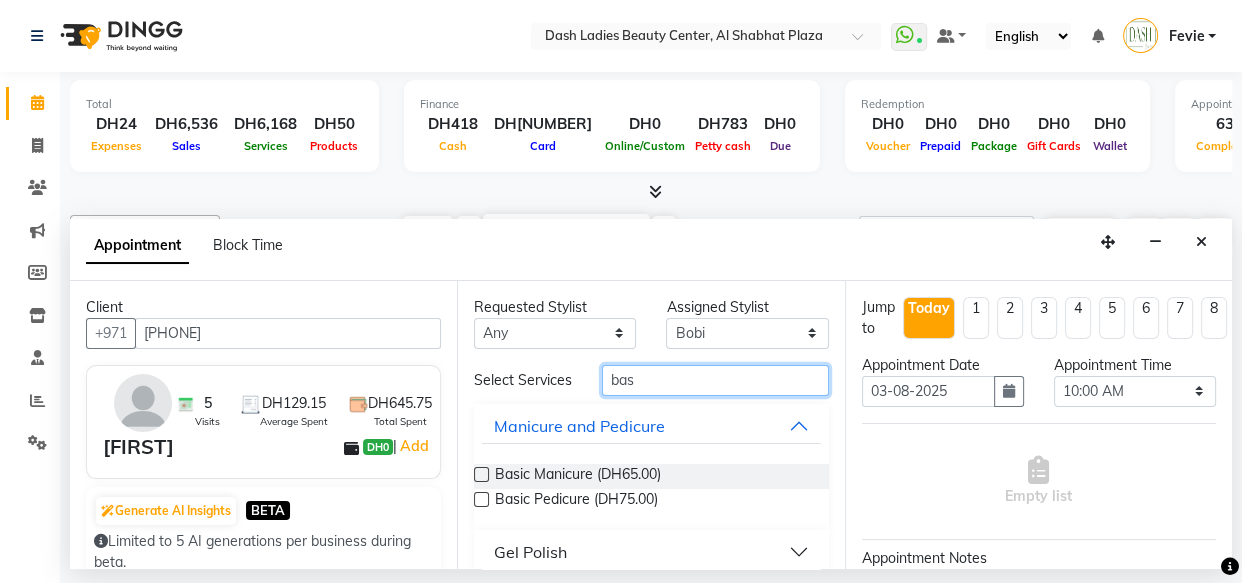 type on "bas" 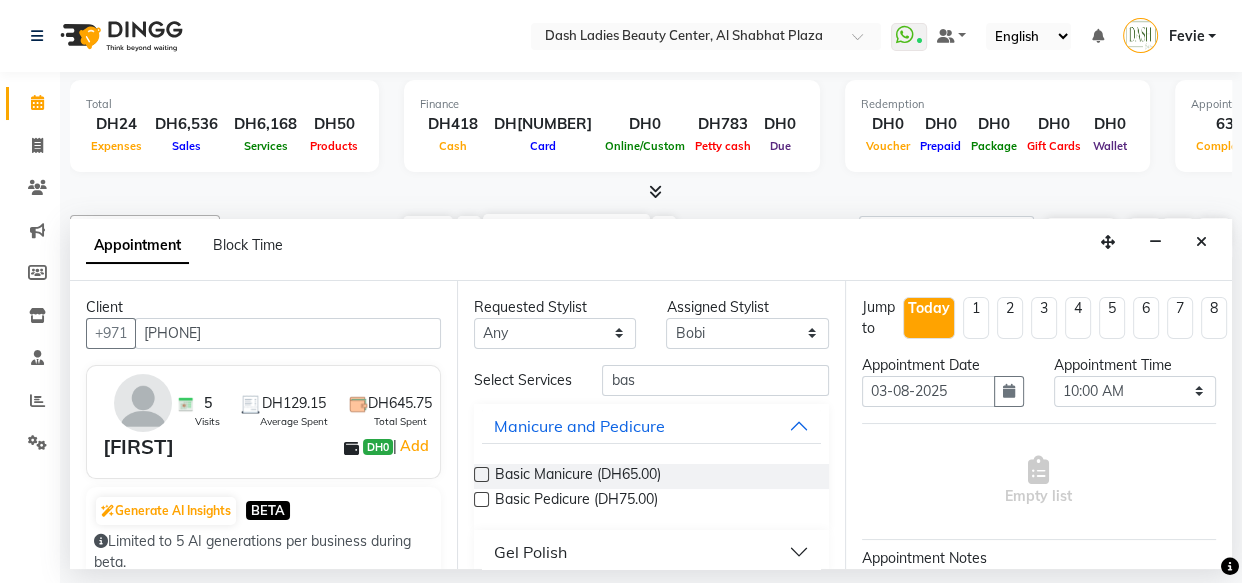 click at bounding box center (481, 474) 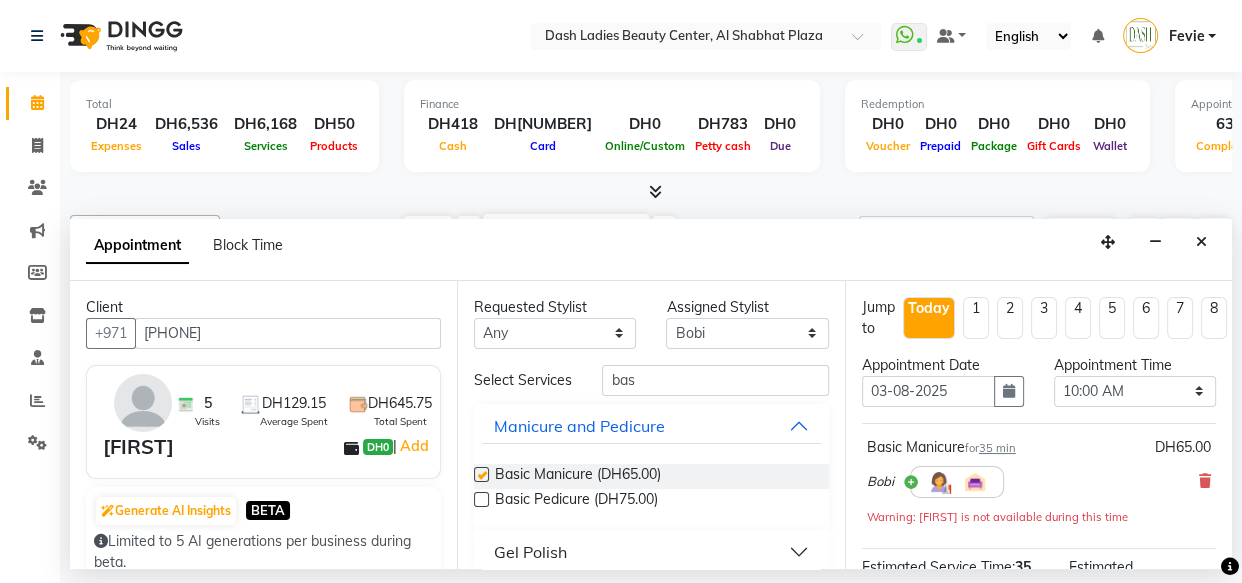 checkbox on "false" 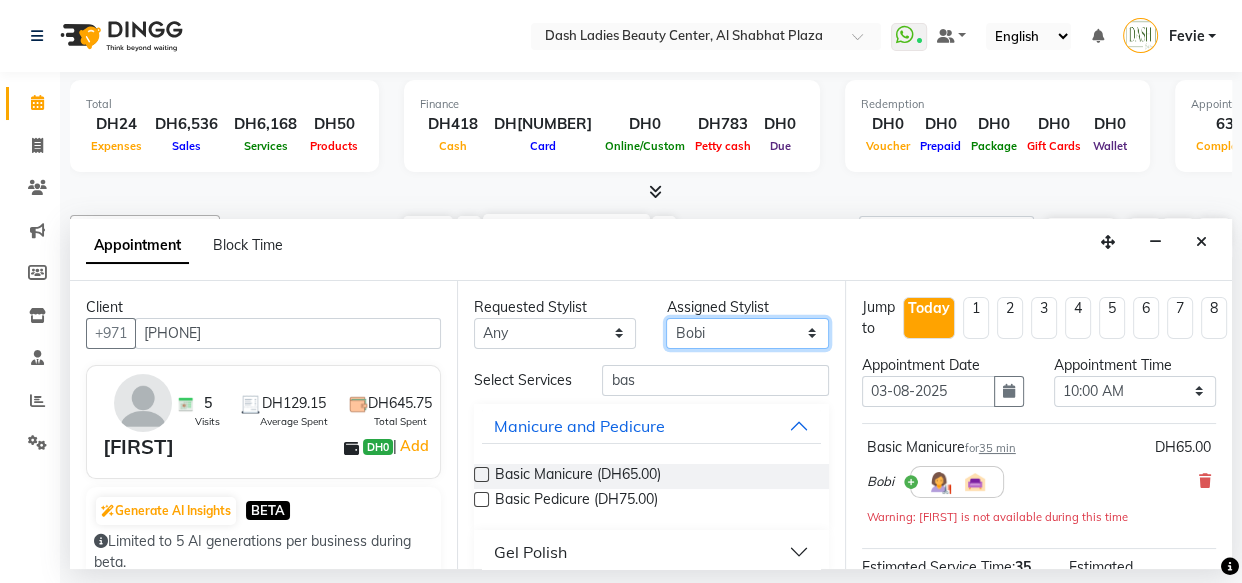 click on "Select Aizel Angelina Anna Bobi Edlyn Flora Grace Janine Jelyn Mariel Maya Nancy Nilam Nita Peace Rose Marie Saman Talina" at bounding box center (747, 333) 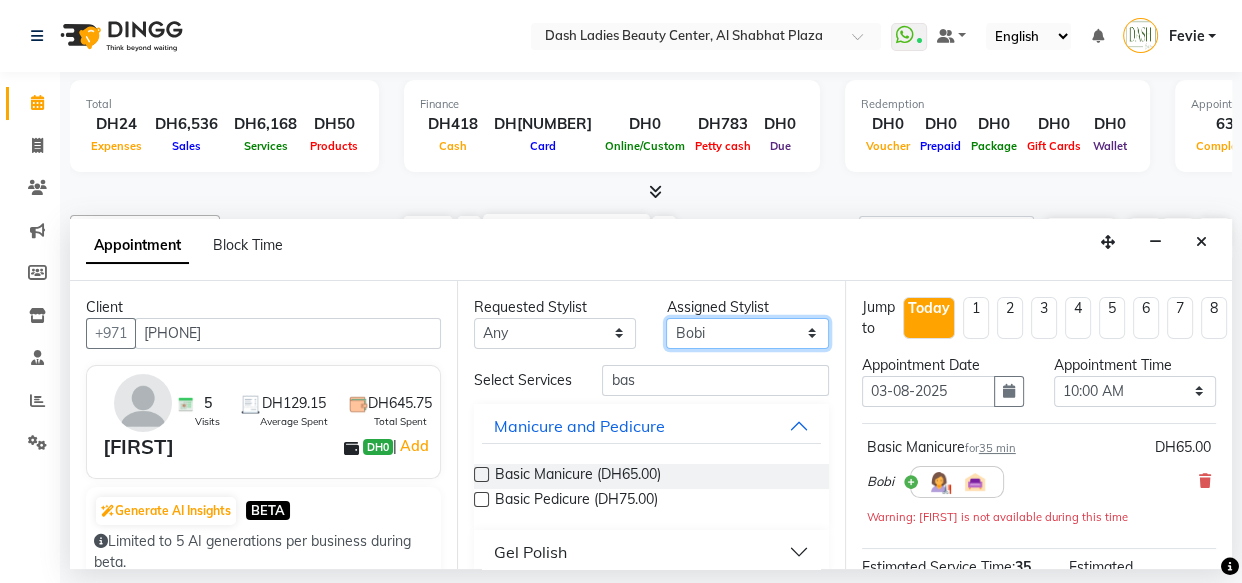 select on "82379" 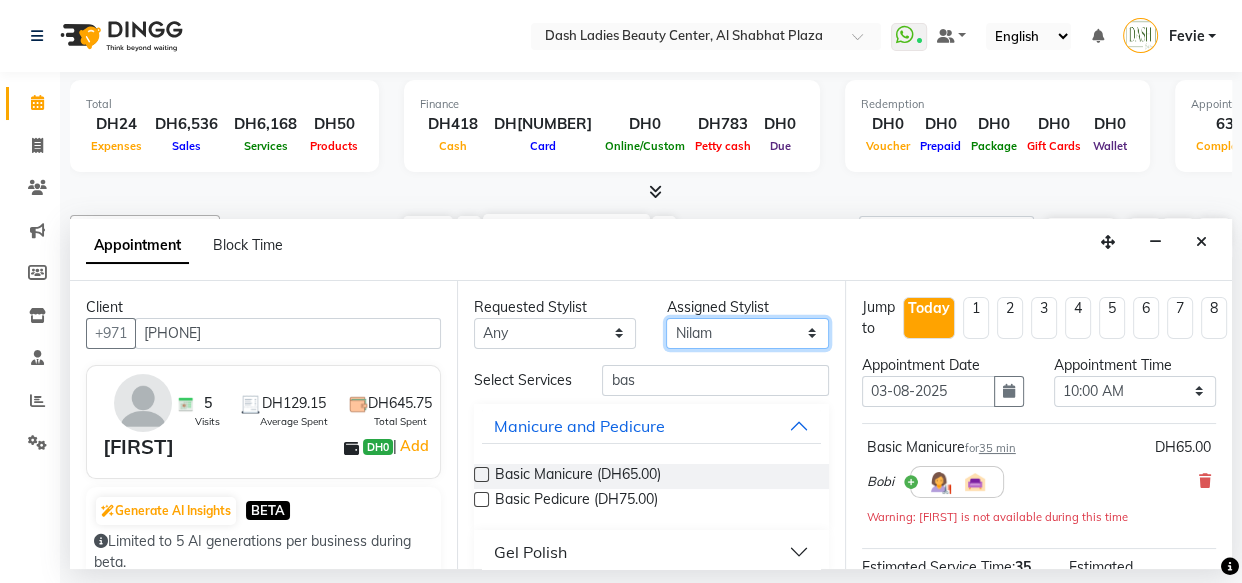 click on "Select Aizel Angelina Anna Bobi Edlyn Flora Grace Janine Jelyn Mariel Maya Nancy Nilam Nita Peace Rose Marie Saman Talina" at bounding box center (747, 333) 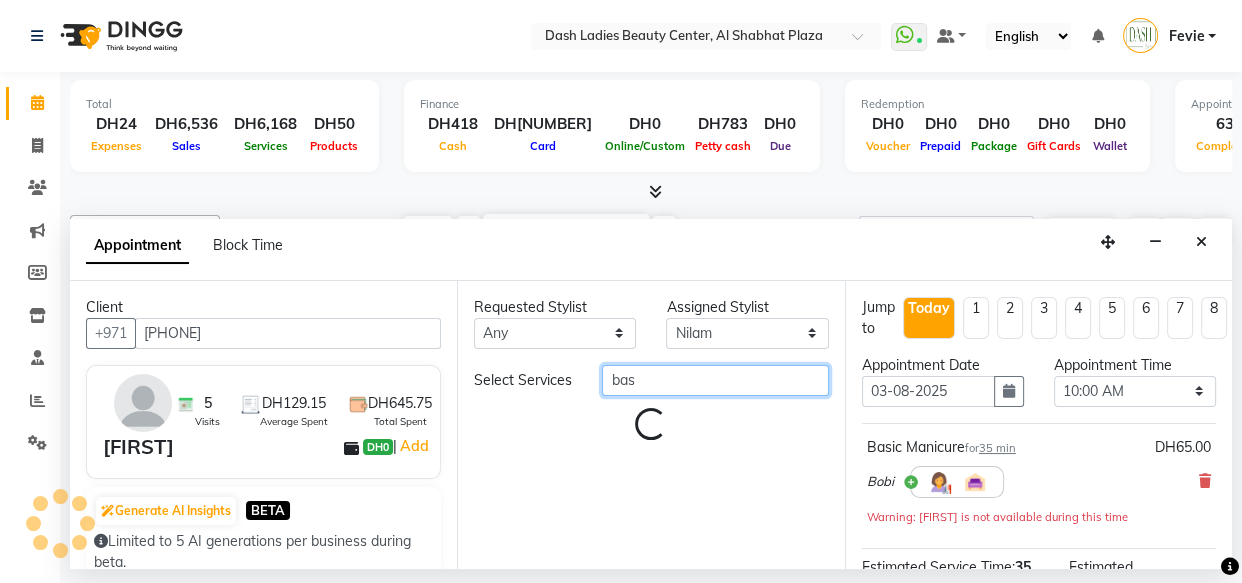 click on "bas" at bounding box center [715, 380] 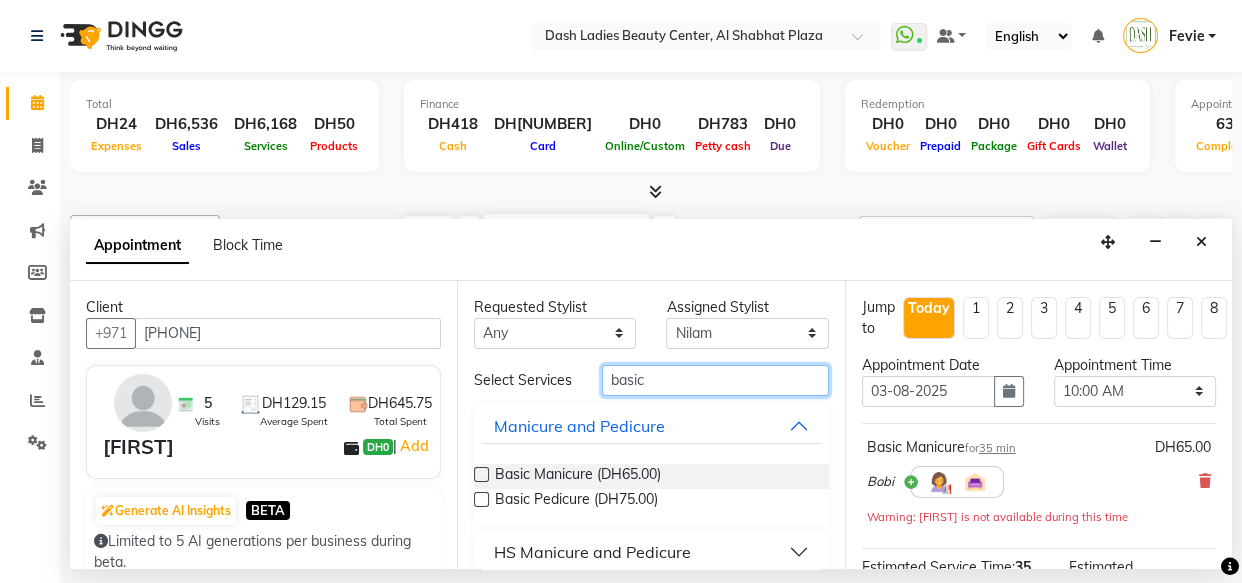 type on "basic" 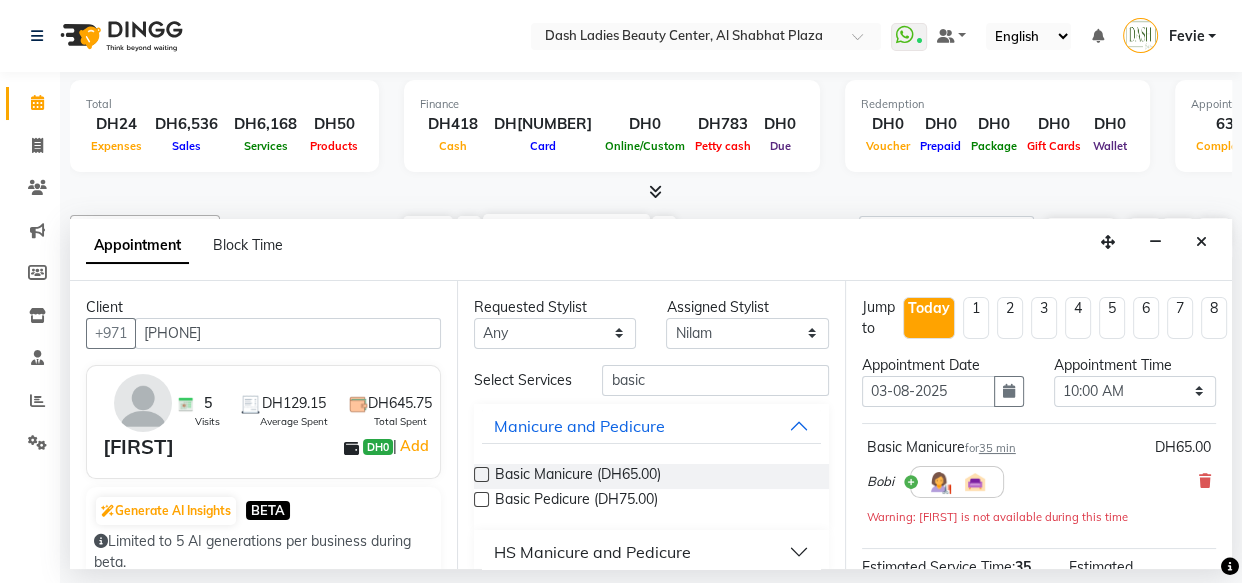 click at bounding box center [481, 499] 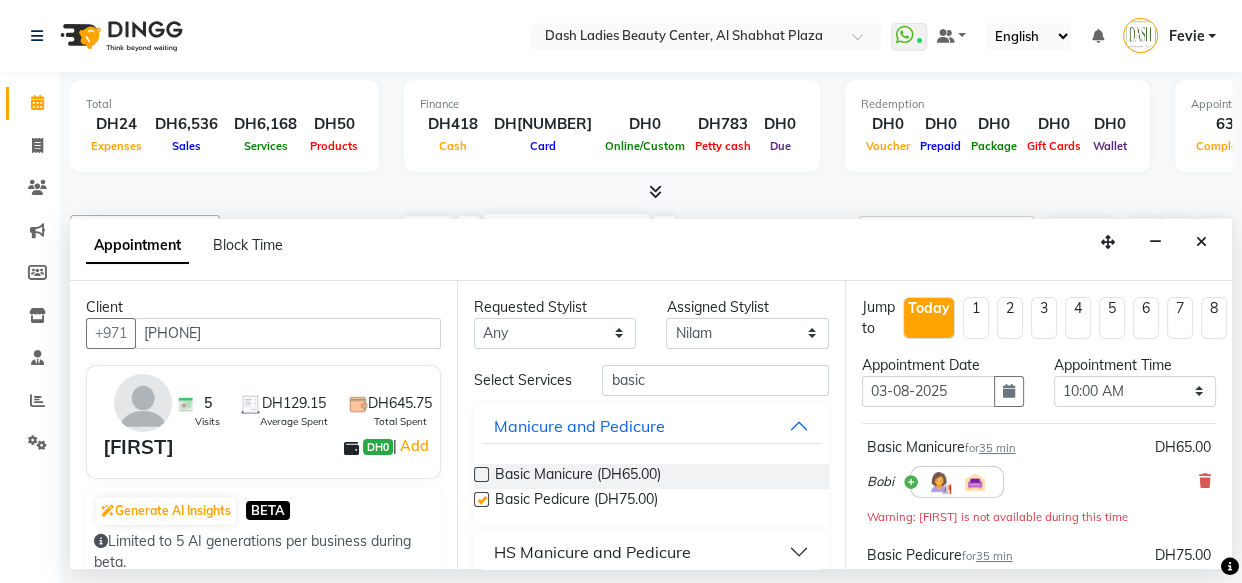 checkbox on "false" 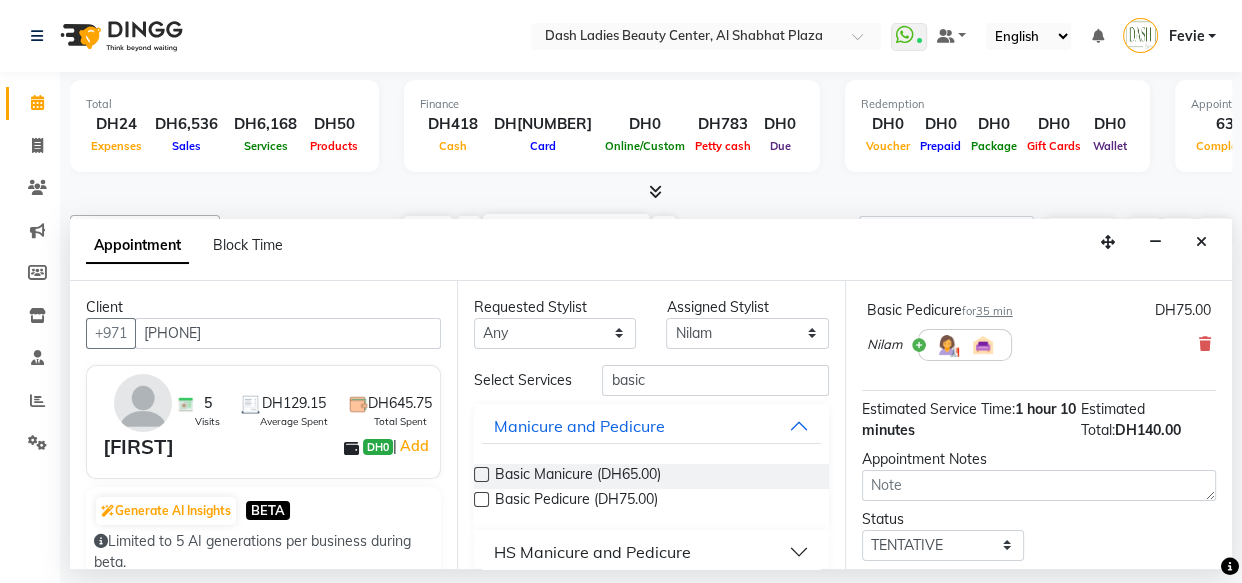 scroll, scrollTop: 261, scrollLeft: 0, axis: vertical 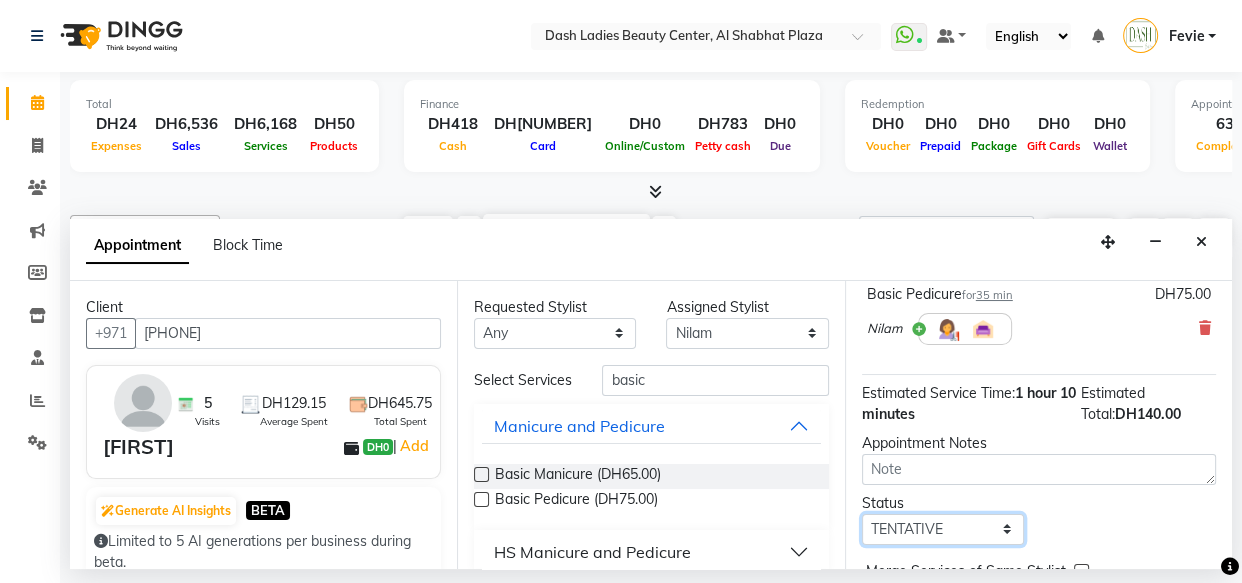 click on "Select TENTATIVE CONFIRM CHECK-IN UPCOMING" at bounding box center [943, 529] 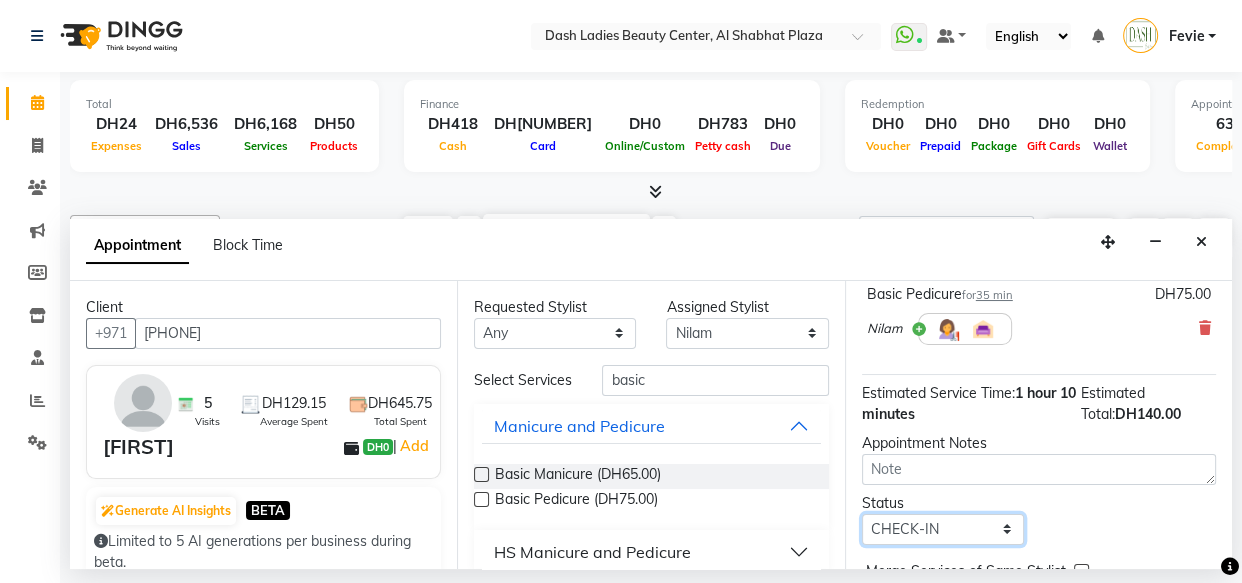 click on "Select TENTATIVE CONFIRM CHECK-IN UPCOMING" at bounding box center (943, 529) 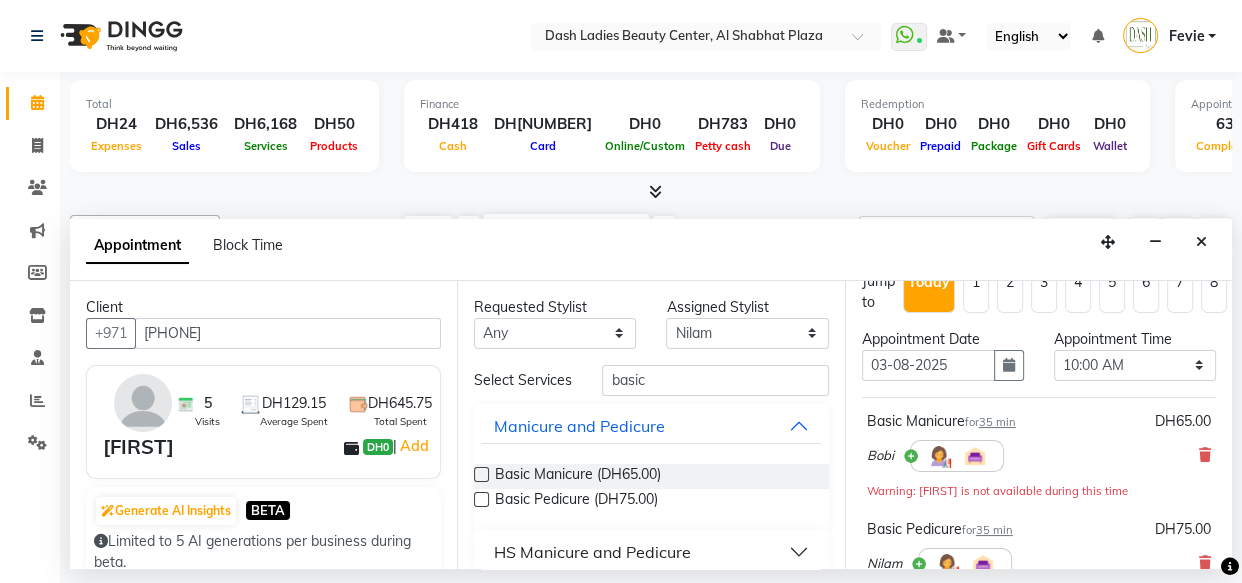 scroll, scrollTop: 0, scrollLeft: 0, axis: both 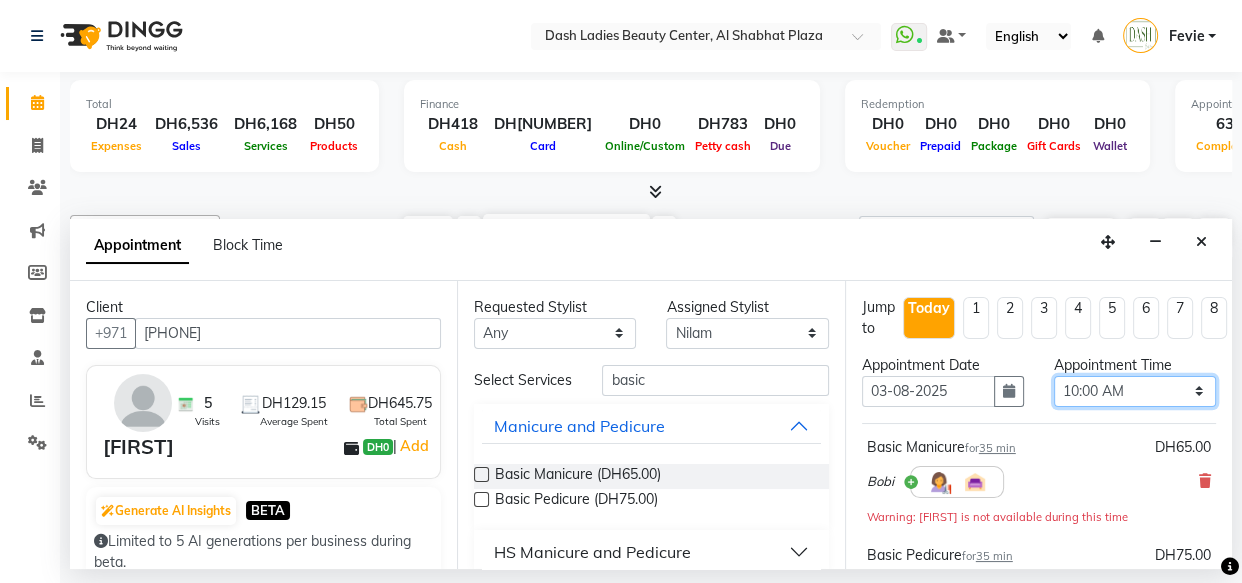 click on "Select 10:00 AM 10:15 AM 10:30 AM 10:45 AM 11:00 AM 11:15 AM 11:30 AM 11:45 AM 12:00 PM 12:15 PM 12:30 PM 12:45 PM 01:00 PM 01:15 PM 01:30 PM 01:45 PM 02:00 PM 02:15 PM 02:30 PM 02:45 PM 03:00 PM 03:15 PM 03:30 PM 03:45 PM 04:00 PM 04:15 PM 04:30 PM 04:45 PM 05:00 PM 05:15 PM 05:30 PM 05:45 PM 06:00 PM 06:15 PM 06:30 PM 06:45 PM 07:00 PM 07:15 PM 07:30 PM 07:45 PM 08:00 PM 08:15 PM 08:30 PM 08:45 PM 09:00 PM 09:15 PM 09:30 PM 09:45 PM 10:00 PM" at bounding box center (1135, 391) 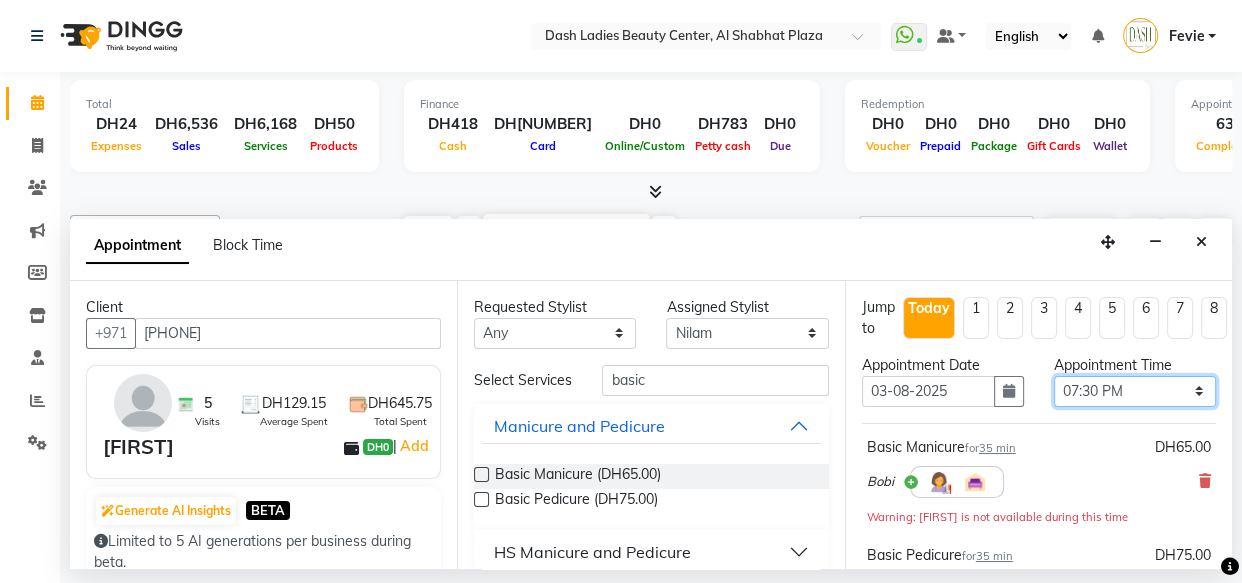 click on "Select 10:00 AM 10:15 AM 10:30 AM 10:45 AM 11:00 AM 11:15 AM 11:30 AM 11:45 AM 12:00 PM 12:15 PM 12:30 PM 12:45 PM 01:00 PM 01:15 PM 01:30 PM 01:45 PM 02:00 PM 02:15 PM 02:30 PM 02:45 PM 03:00 PM 03:15 PM 03:30 PM 03:45 PM 04:00 PM 04:15 PM 04:30 PM 04:45 PM 05:00 PM 05:15 PM 05:30 PM 05:45 PM 06:00 PM 06:15 PM 06:30 PM 06:45 PM 07:00 PM 07:15 PM 07:30 PM 07:45 PM 08:00 PM 08:15 PM 08:30 PM 08:45 PM 09:00 PM 09:15 PM 09:30 PM 09:45 PM 10:00 PM" at bounding box center [1135, 391] 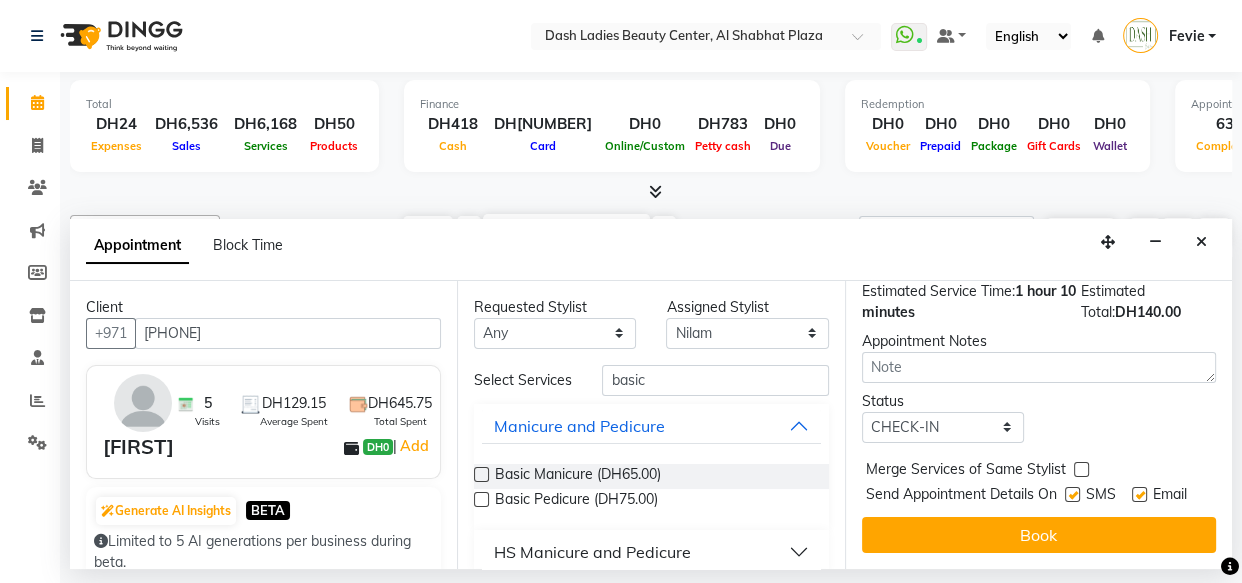 scroll, scrollTop: 387, scrollLeft: 0, axis: vertical 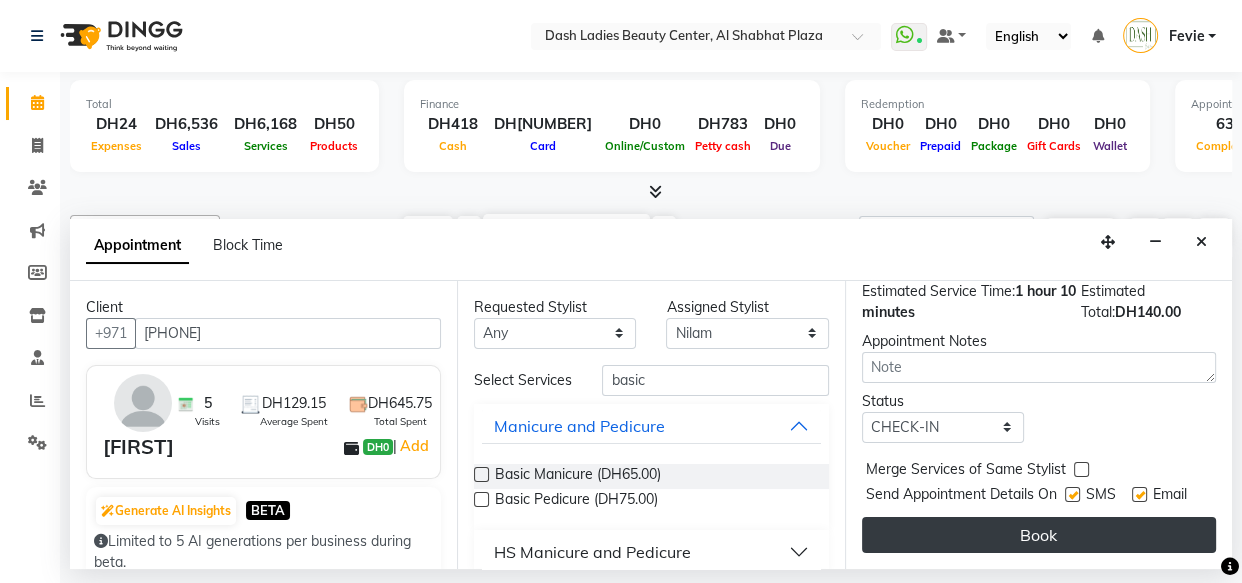 click on "Book" at bounding box center (1039, 535) 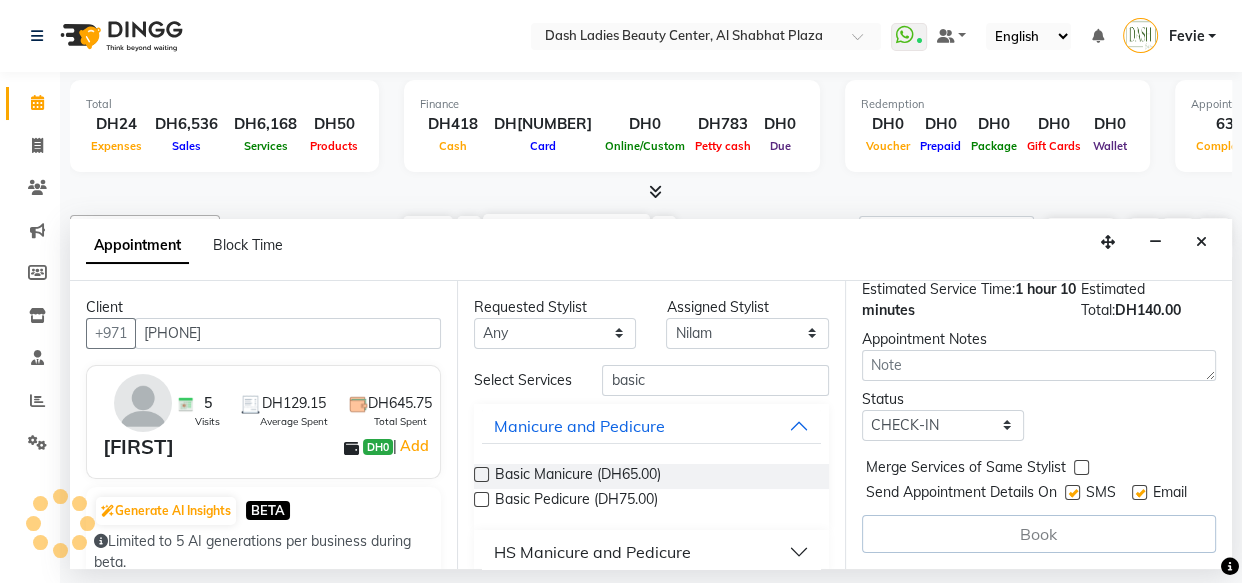 click on "[FIRST], TK04, 10:15 AM-10:45 AM, Henna only apply" at bounding box center [783, 440] 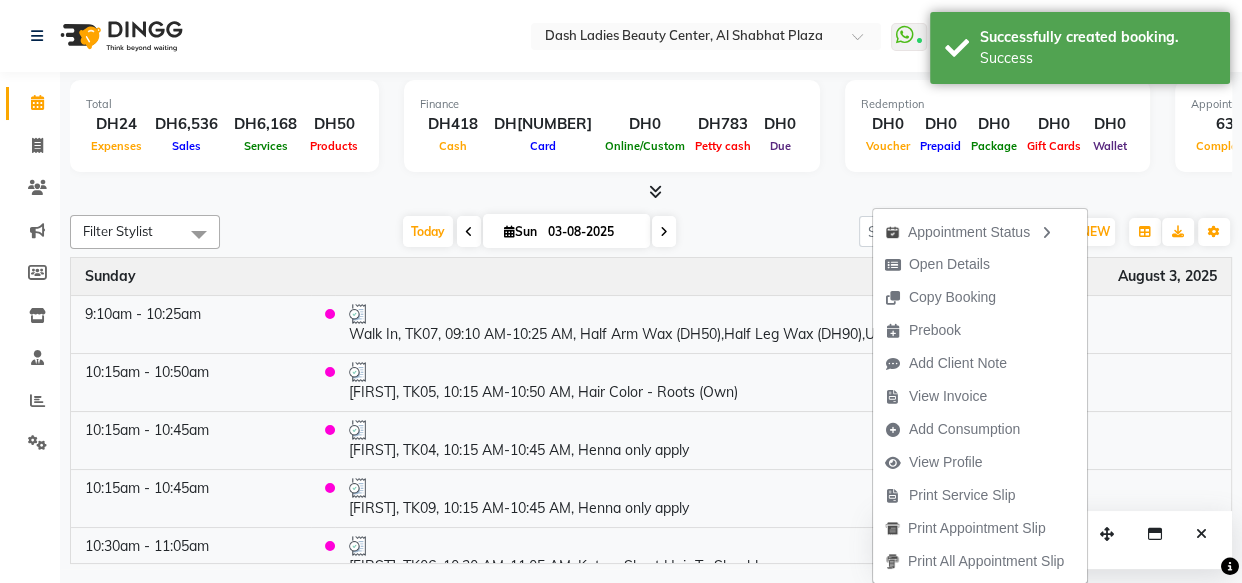 click on "Total  DH24  Expenses DH6,536  Sales DH6,168  Services DH50  Products Finance  DH418  Cash DH6,118  Card DH0  Online/Custom DH783 Petty cash DH0 Due  Redemption  DH0 Voucher DH0 Prepaid DH0 Package DH0  Gift Cards DH0  Wallet  Appointment  63 Completed 6 Upcoming 0 Ongoing 0 No show  Other sales  DH318  Packages DH0  Memberships DH0  Vouchers DH0  Prepaids DH0  Gift Cards" at bounding box center (651, 129) 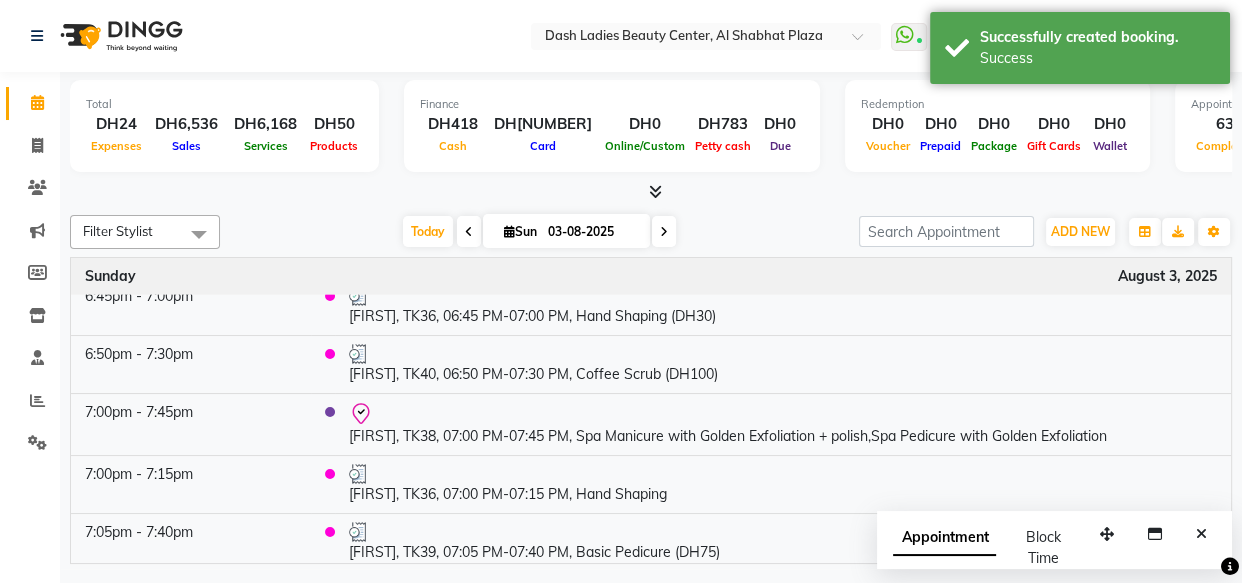 scroll, scrollTop: 4107, scrollLeft: 0, axis: vertical 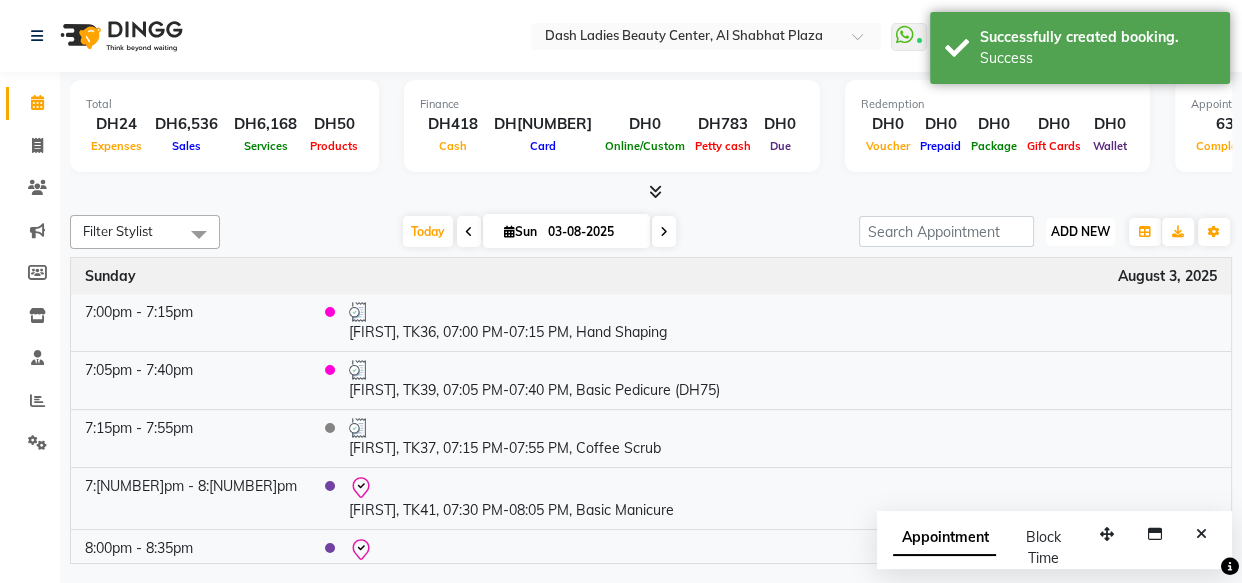 click on "ADD NEW" at bounding box center (1080, 231) 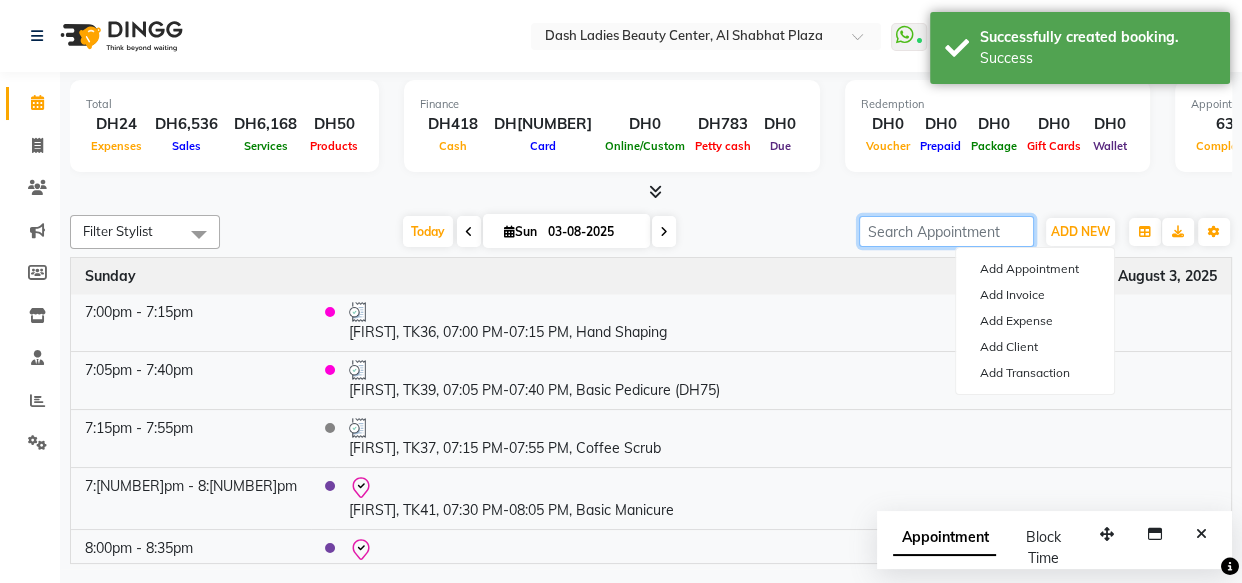 click at bounding box center (946, 231) 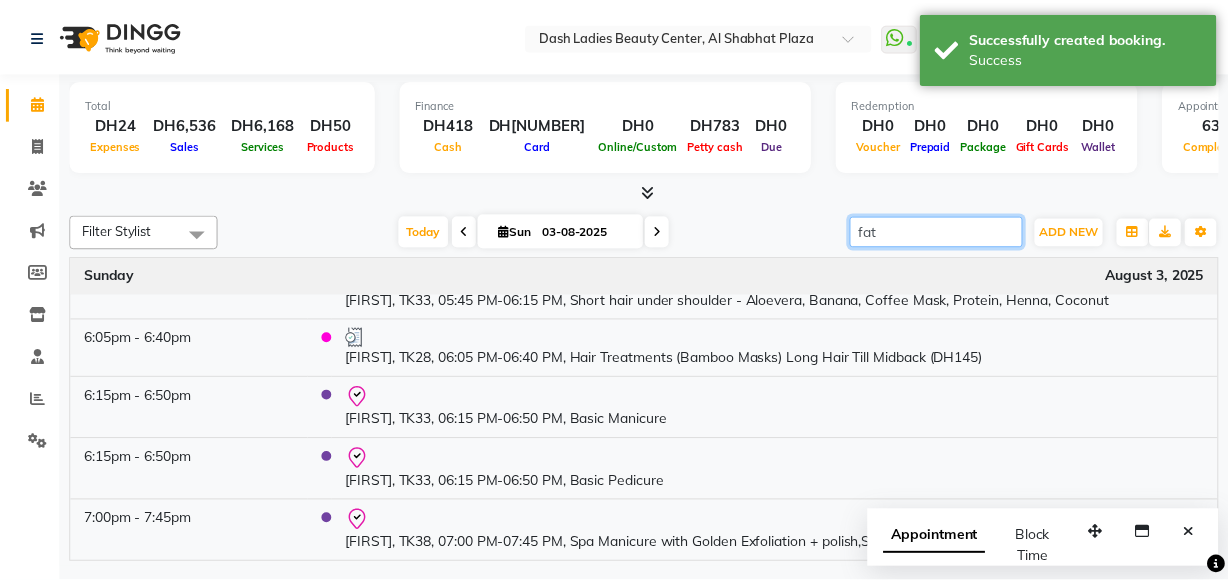 scroll, scrollTop: 385, scrollLeft: 0, axis: vertical 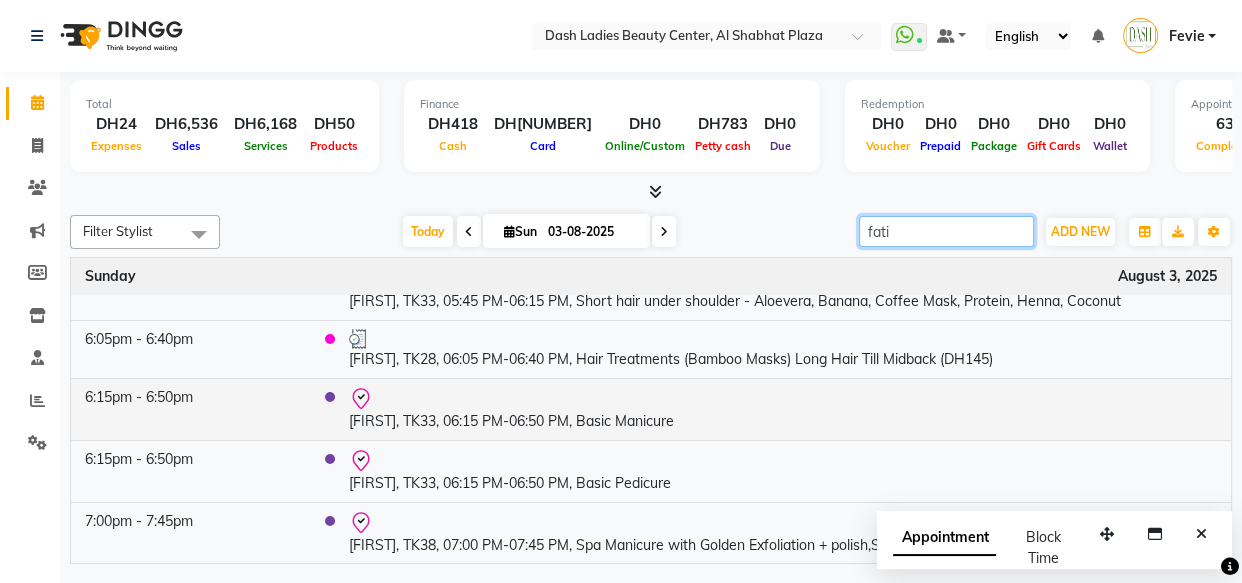 type on "fati" 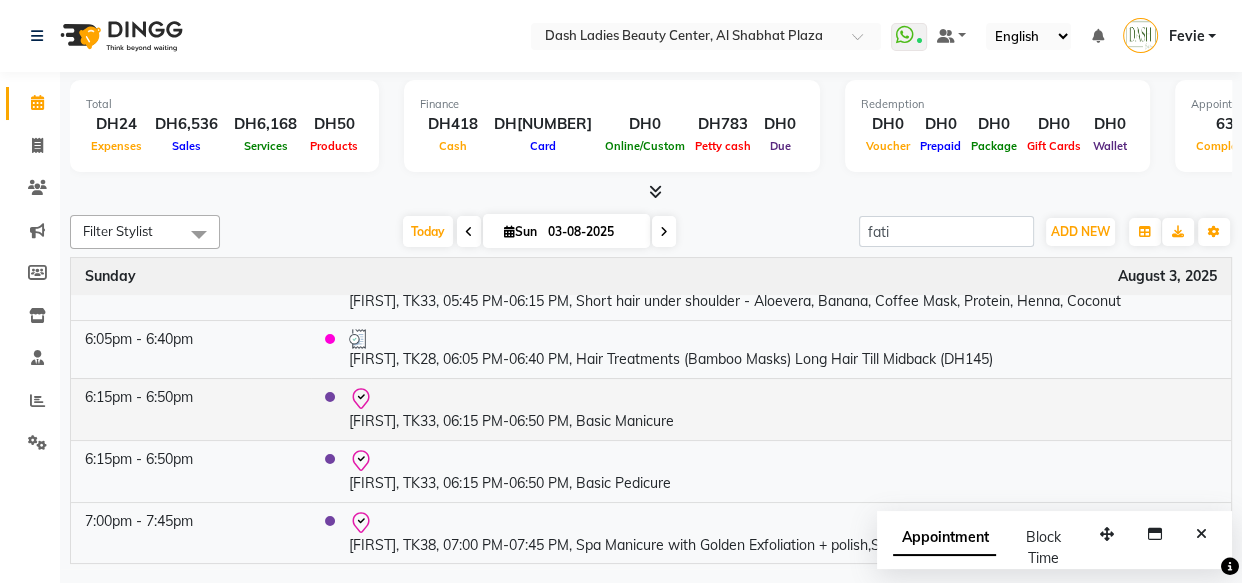 click on "[FIRST], TK33, 06:15 PM-06:50 PM, Basic Manicure" at bounding box center (783, 409) 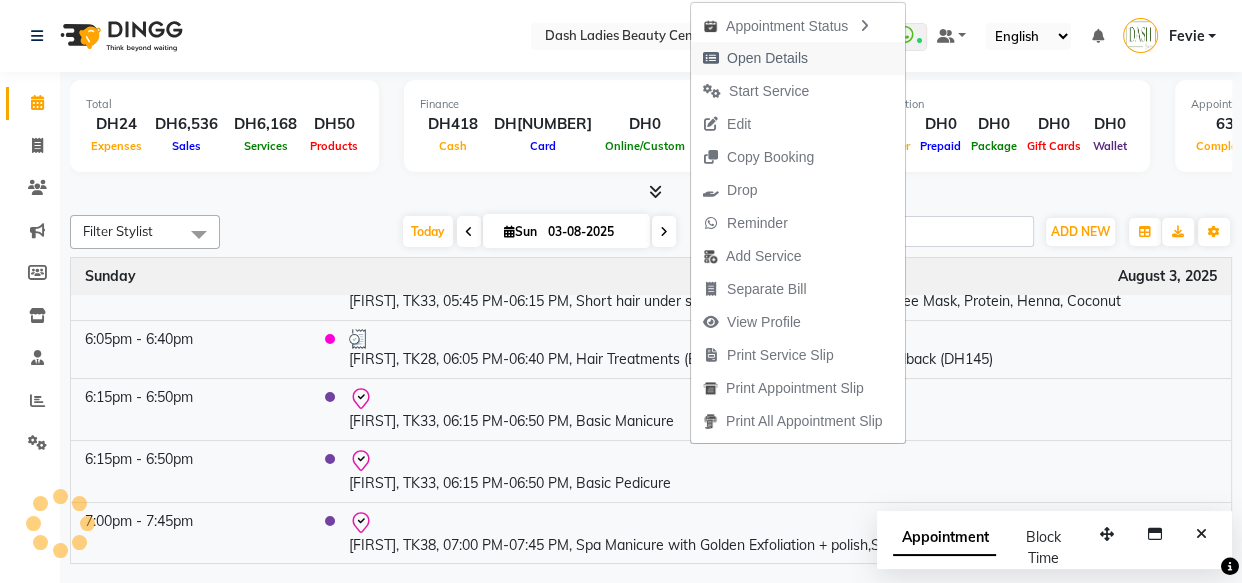 click on "Open Details" at bounding box center (767, 58) 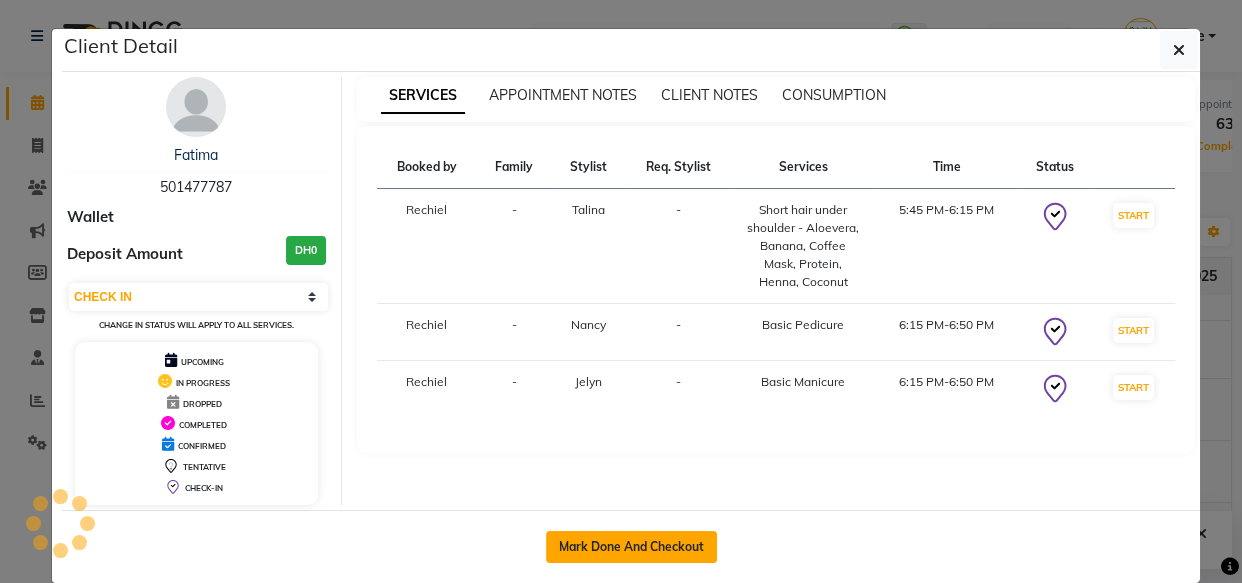 click on "Mark Done And Checkout" 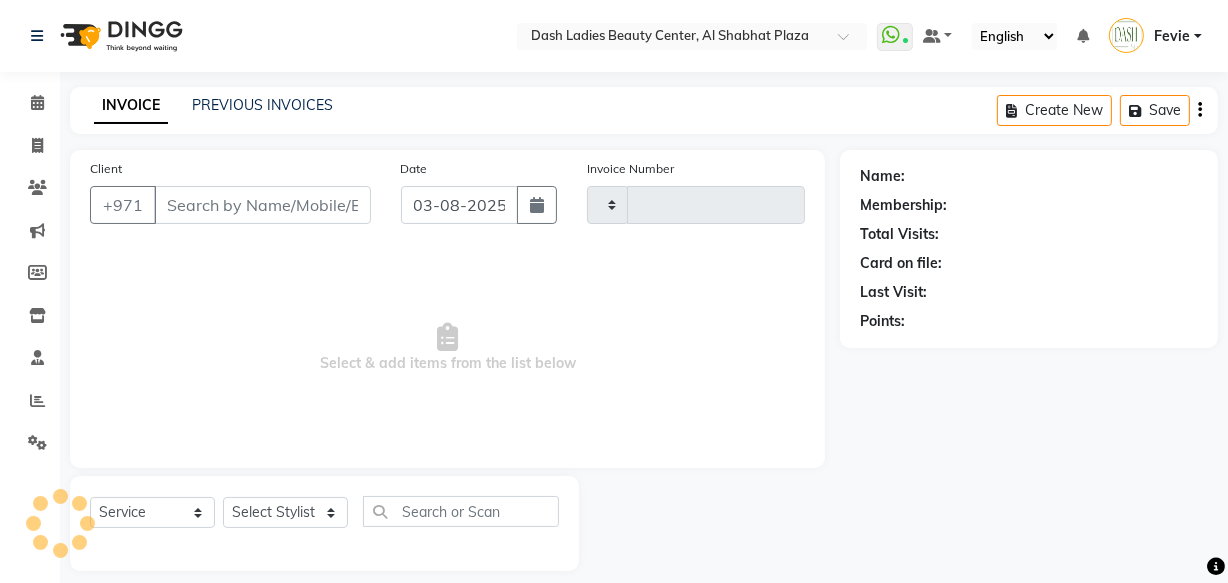 type on "2555" 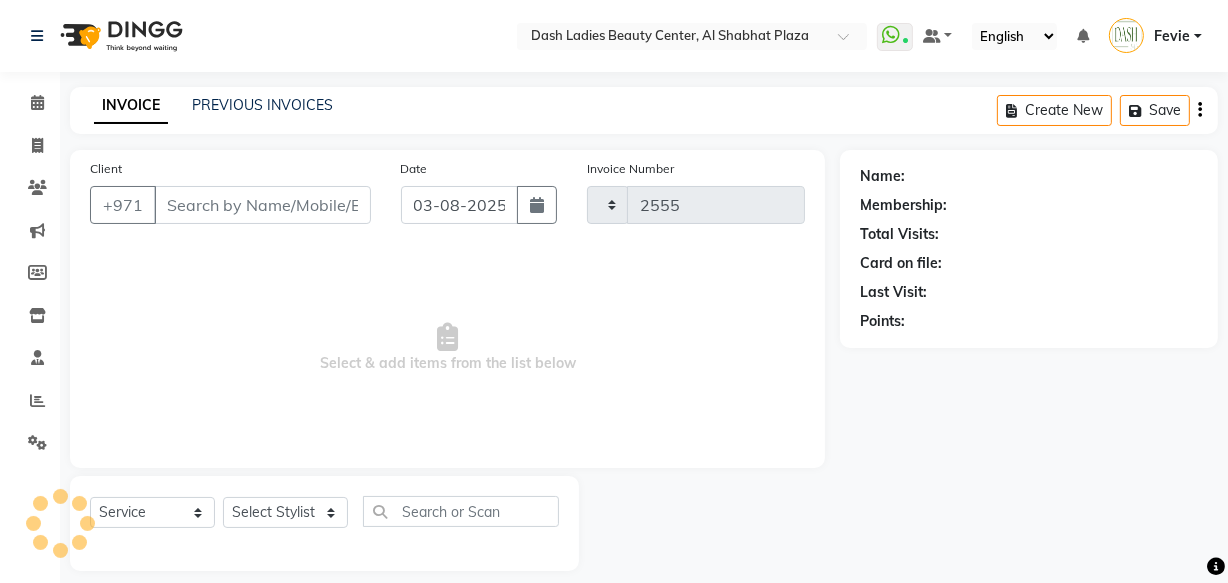 select on "8372" 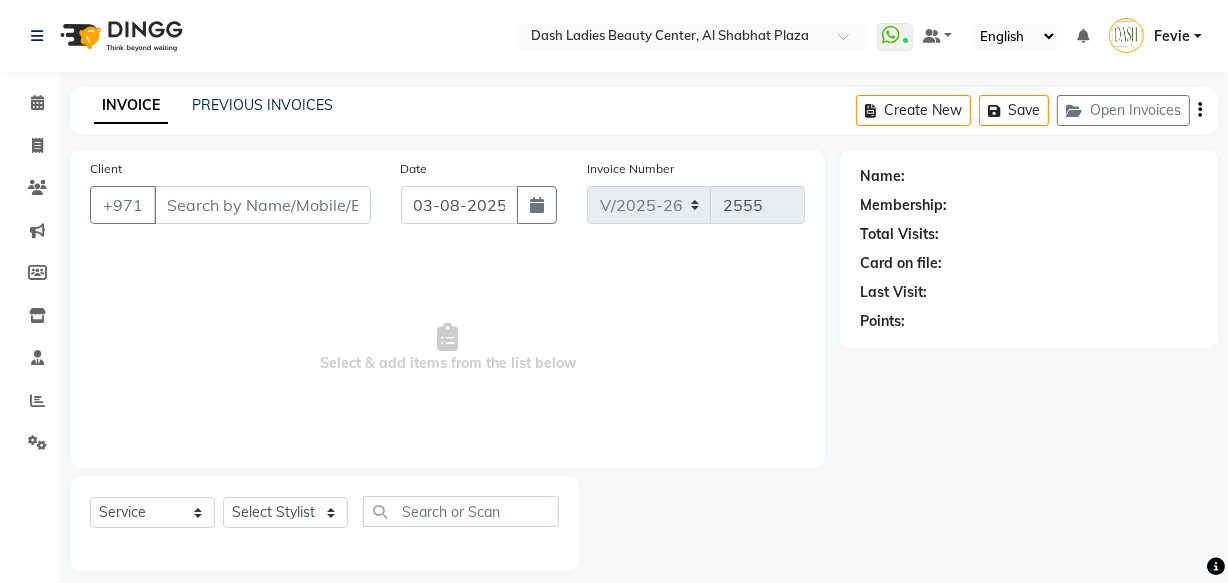 type on "501477787" 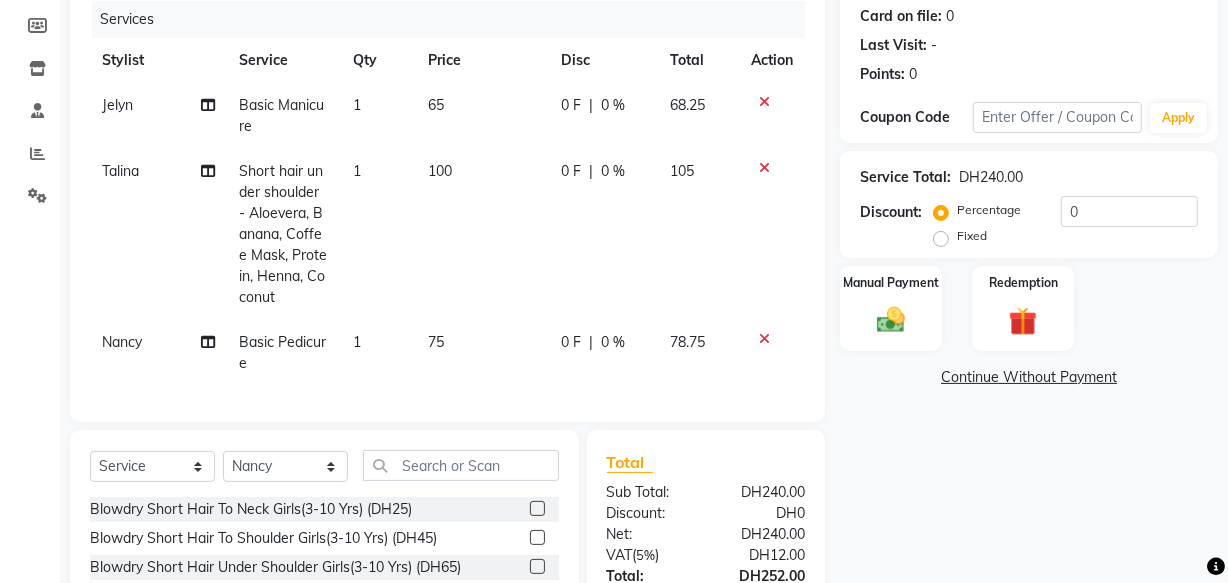 scroll, scrollTop: 288, scrollLeft: 0, axis: vertical 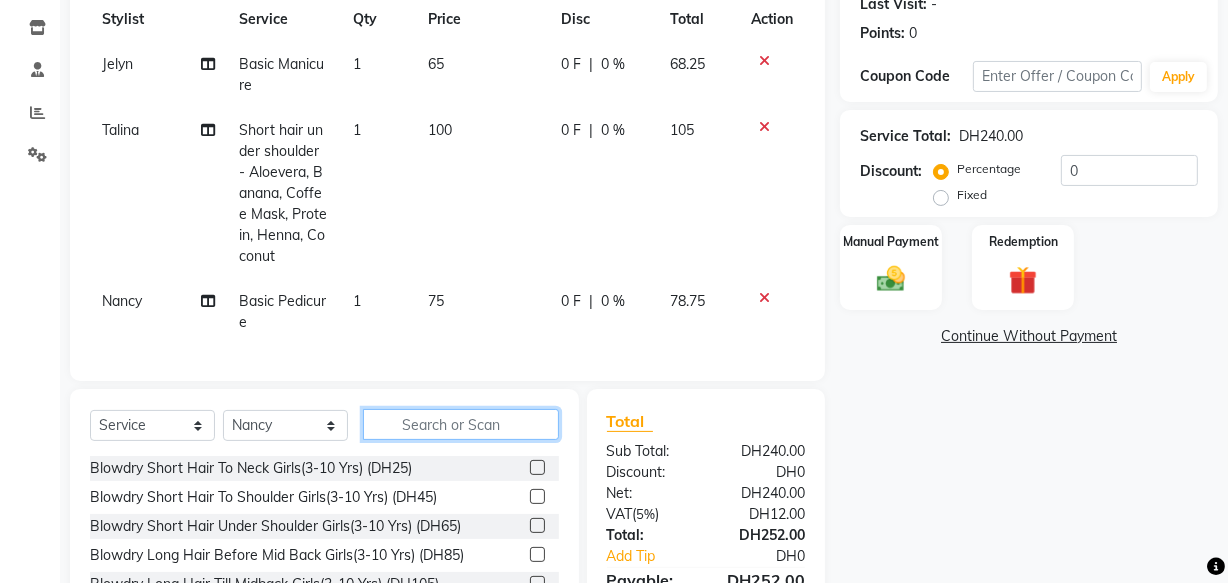 click 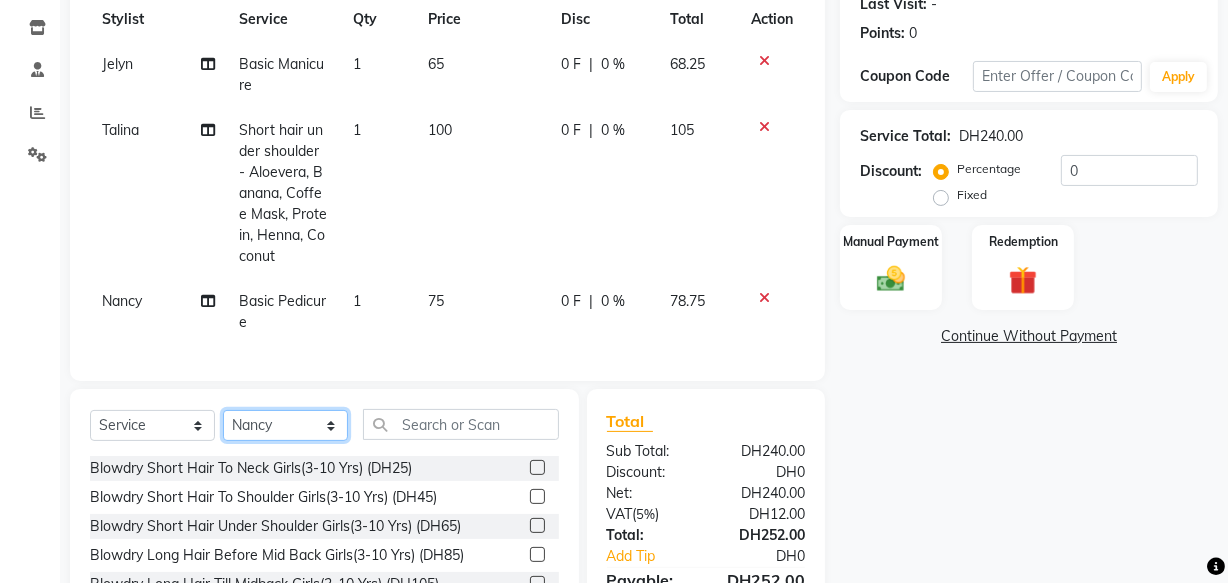 click on "Select Stylist Aizel Angelina Anna Bobi Edlyn Fevie  Flora Grace Hamda Janine Jelyn Mariel Maya Maya (Cafe) May Joy (Cafe) Nabasirye (Cafe) Nancy Nilam Nita Noreen Owner Peace Rechiel Rose Marie Saman Talina" 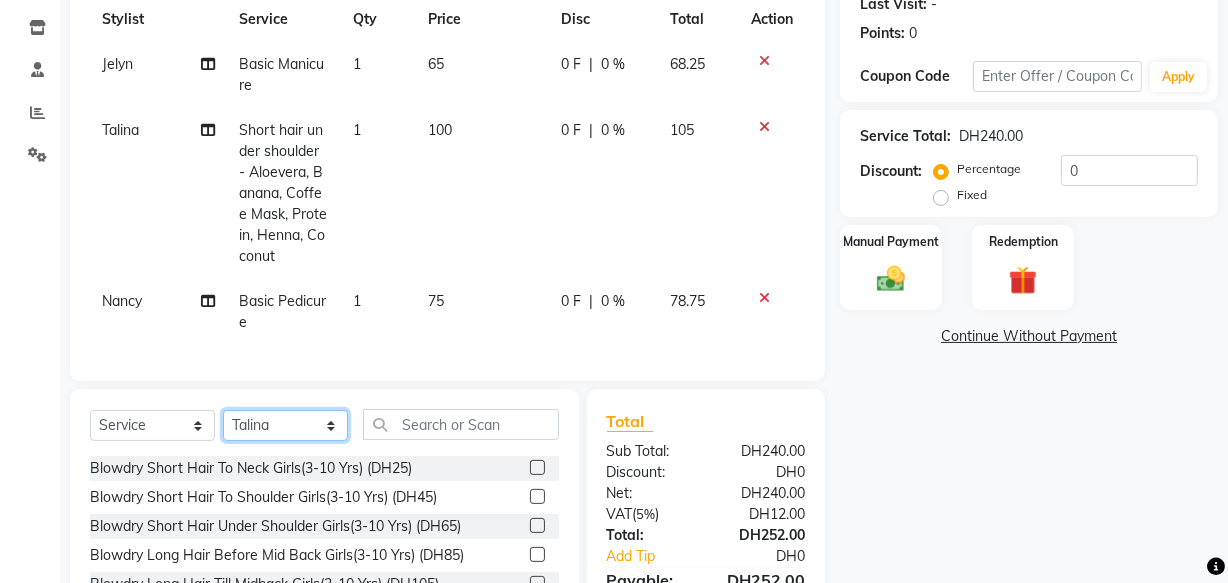 click on "Select Stylist Aizel Angelina Anna Bobi Edlyn Fevie  Flora Grace Hamda Janine Jelyn Mariel Maya Maya (Cafe) May Joy (Cafe) Nabasirye (Cafe) Nancy Nilam Nita Noreen Owner Peace Rechiel Rose Marie Saman Talina" 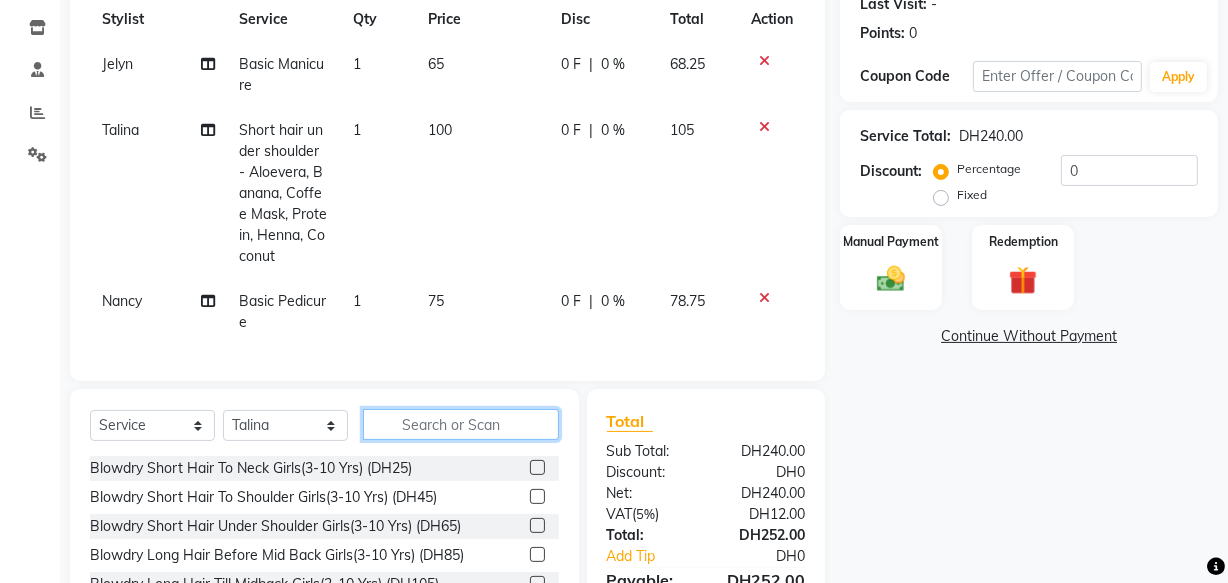 click 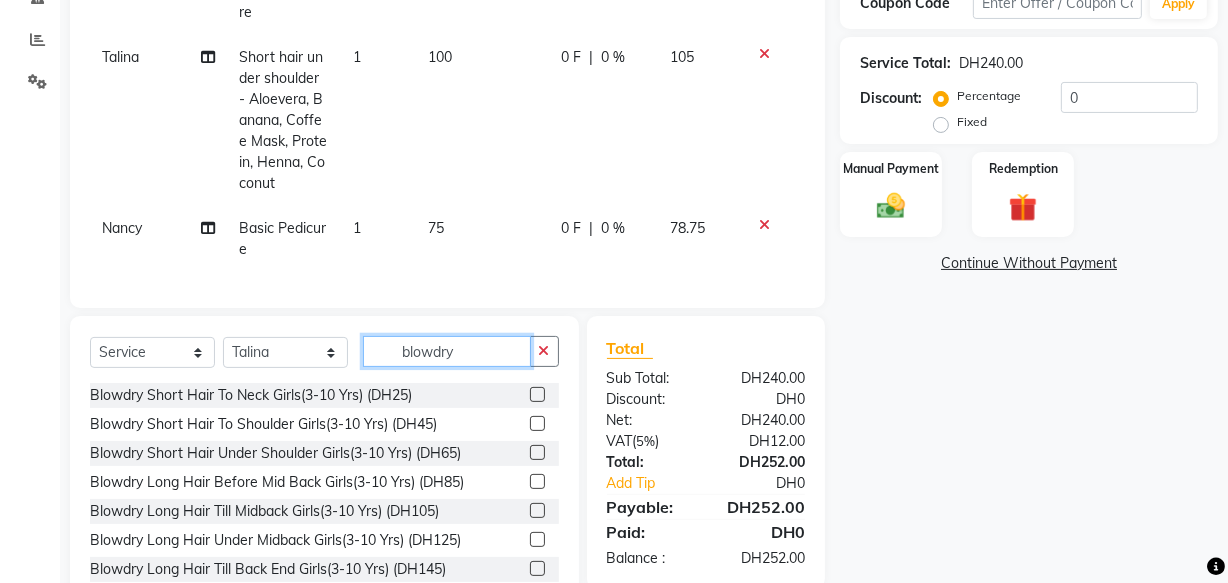 scroll, scrollTop: 389, scrollLeft: 0, axis: vertical 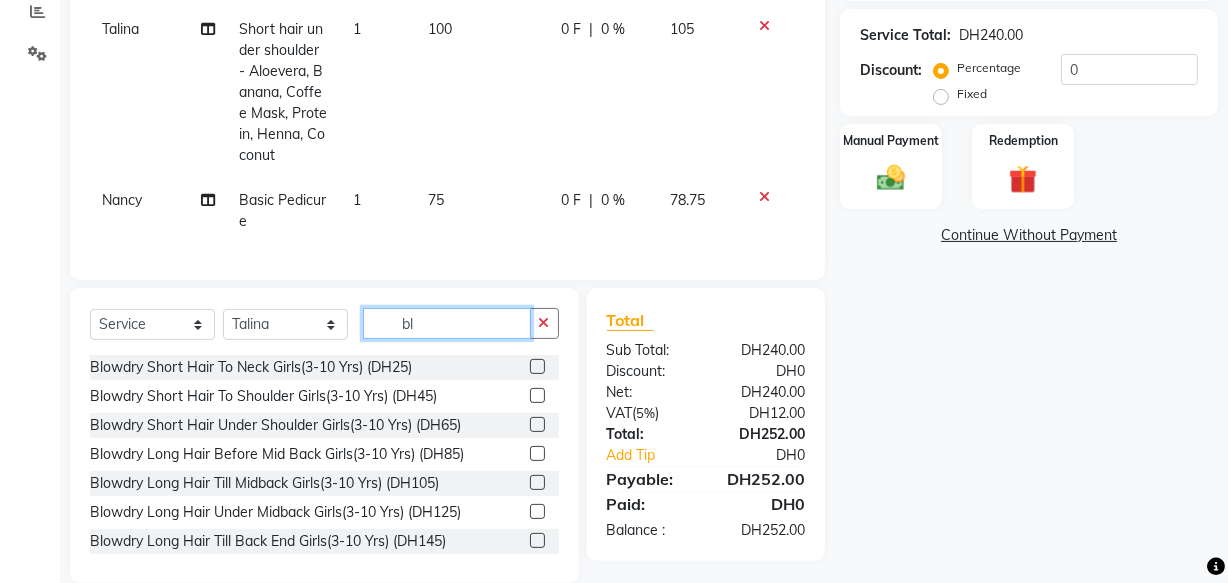 type on "b" 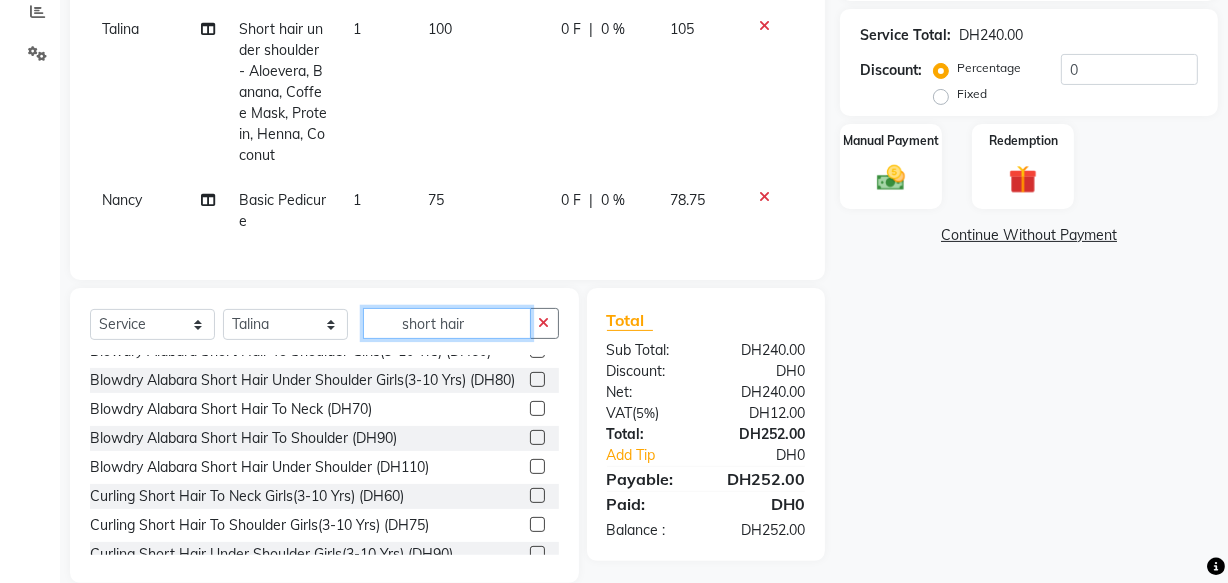 scroll, scrollTop: 249, scrollLeft: 0, axis: vertical 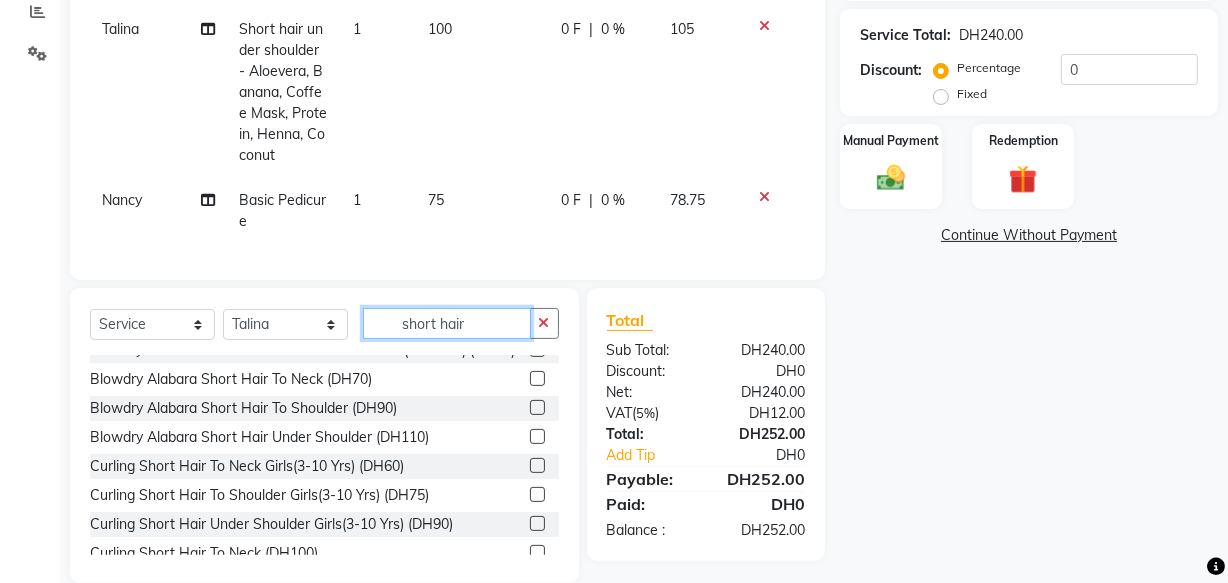 type on "short hair" 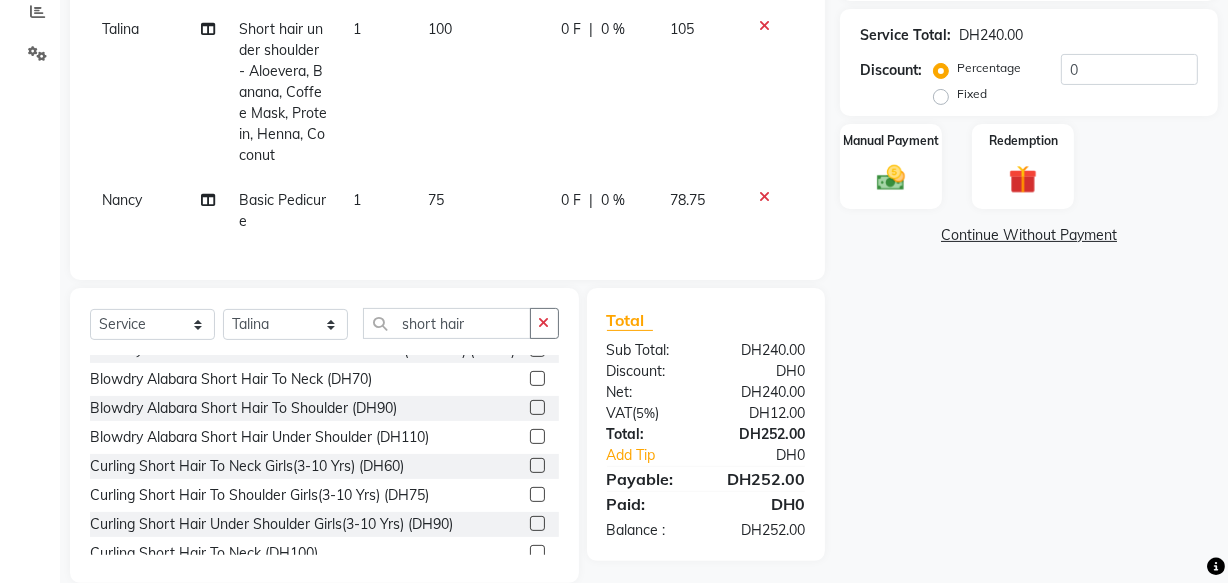 click 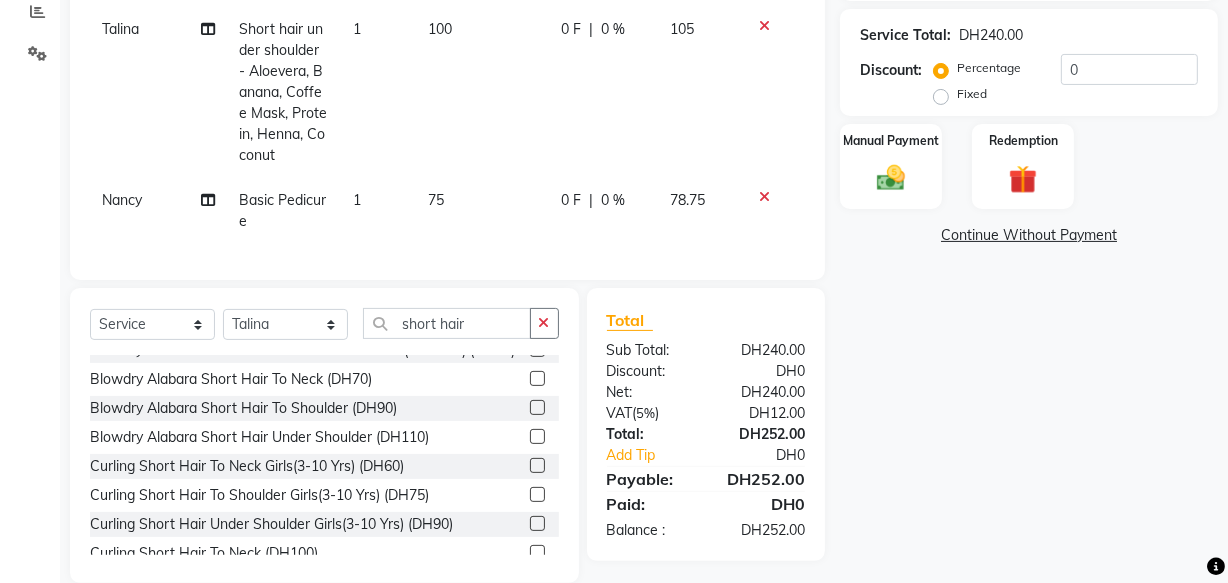 click at bounding box center (536, 466) 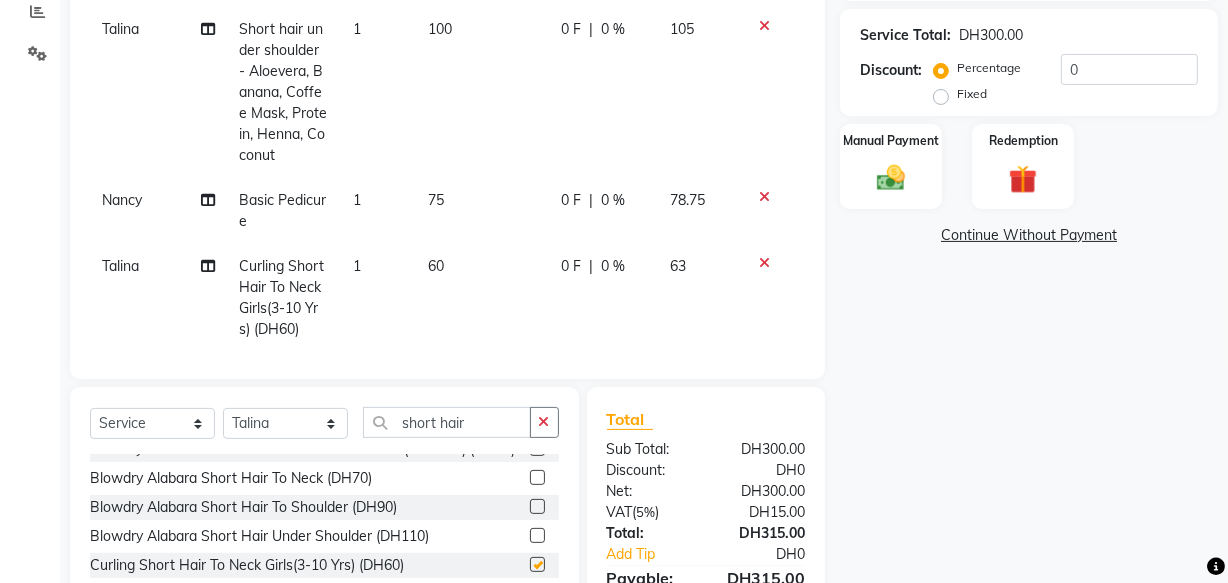 checkbox on "false" 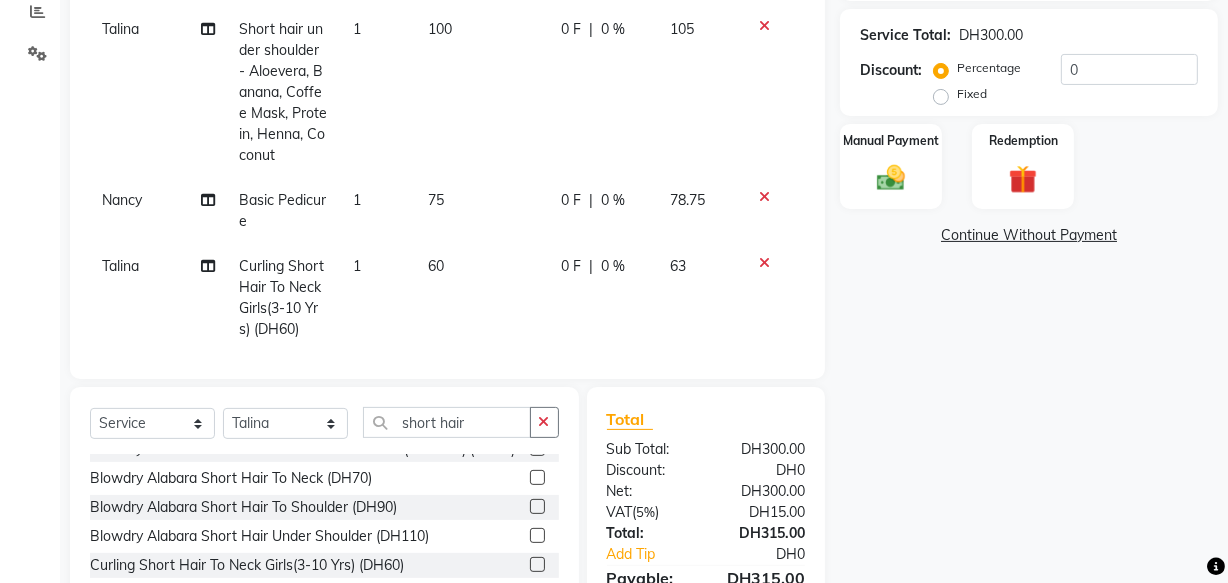 scroll, scrollTop: 22, scrollLeft: 0, axis: vertical 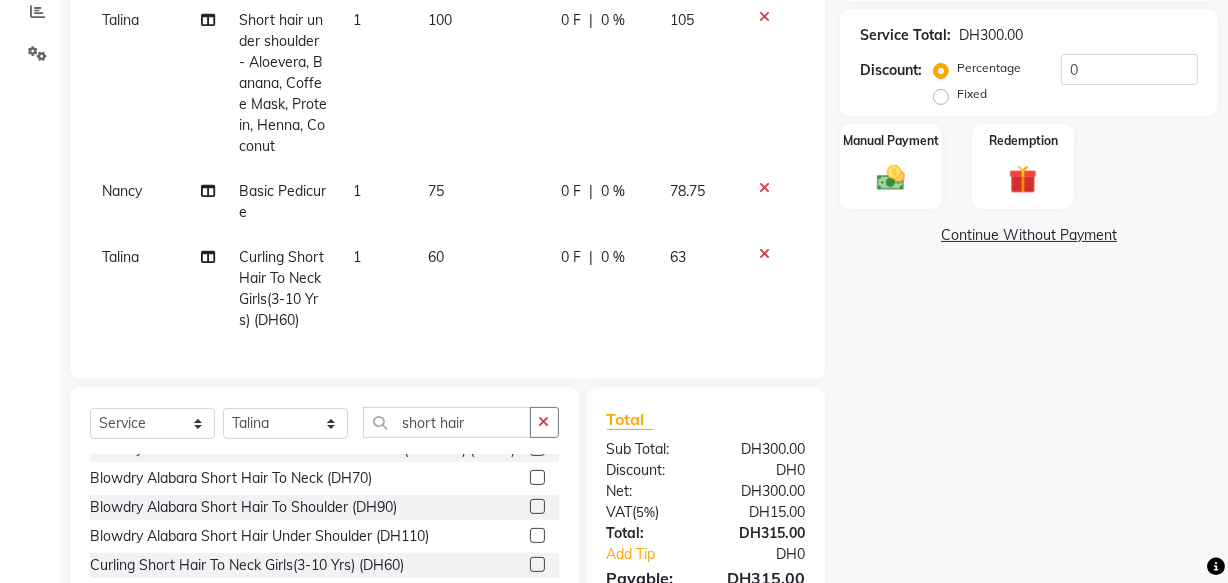click 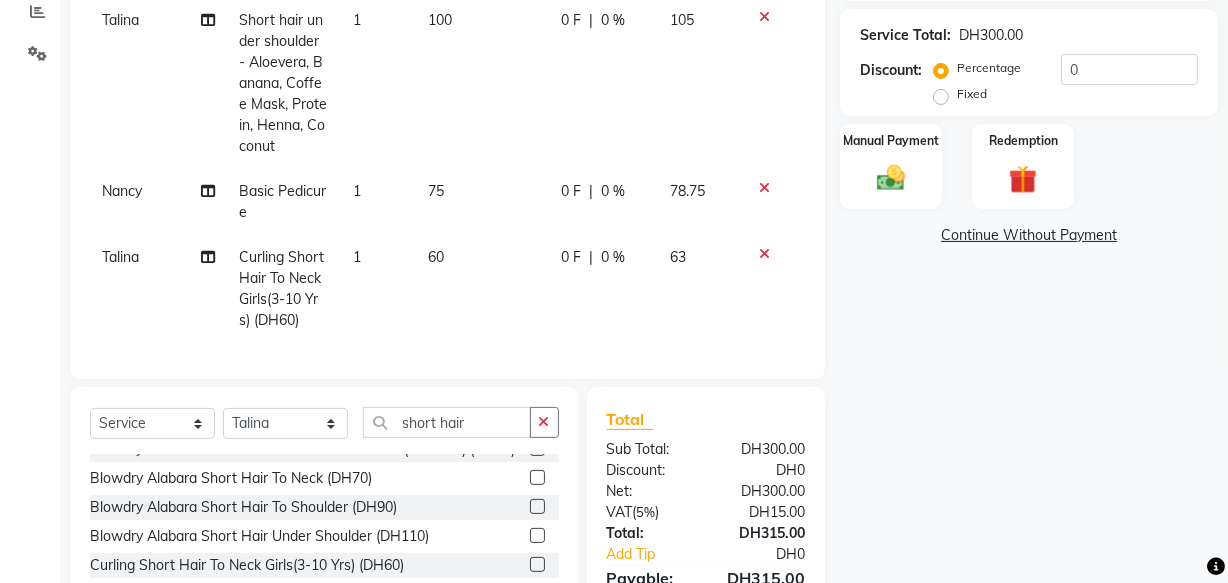 scroll, scrollTop: 0, scrollLeft: 0, axis: both 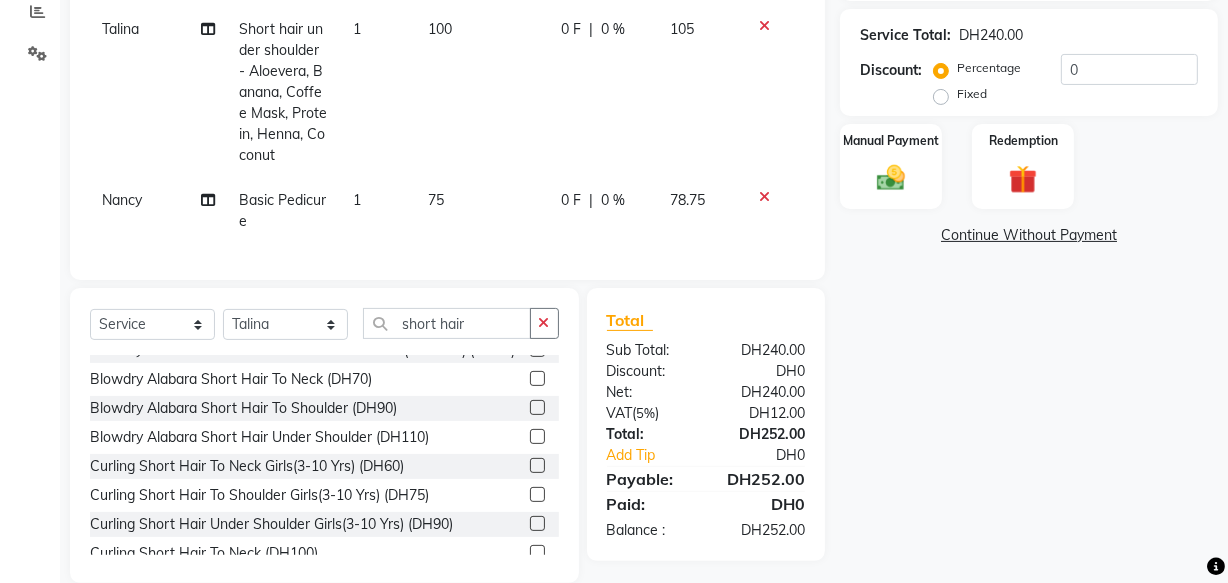 click 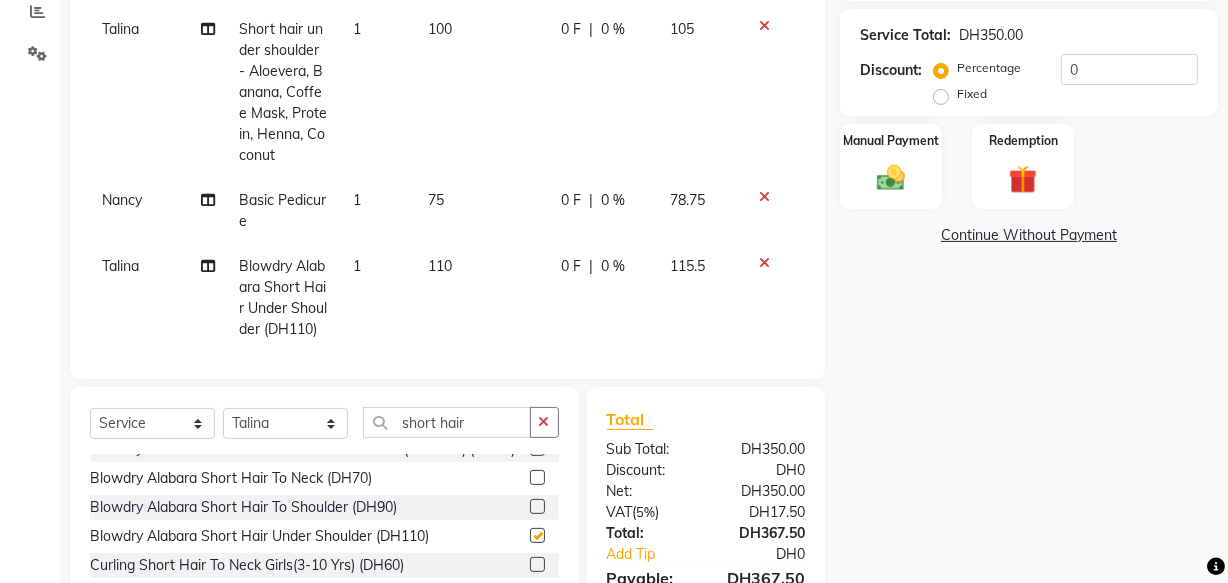 checkbox on "false" 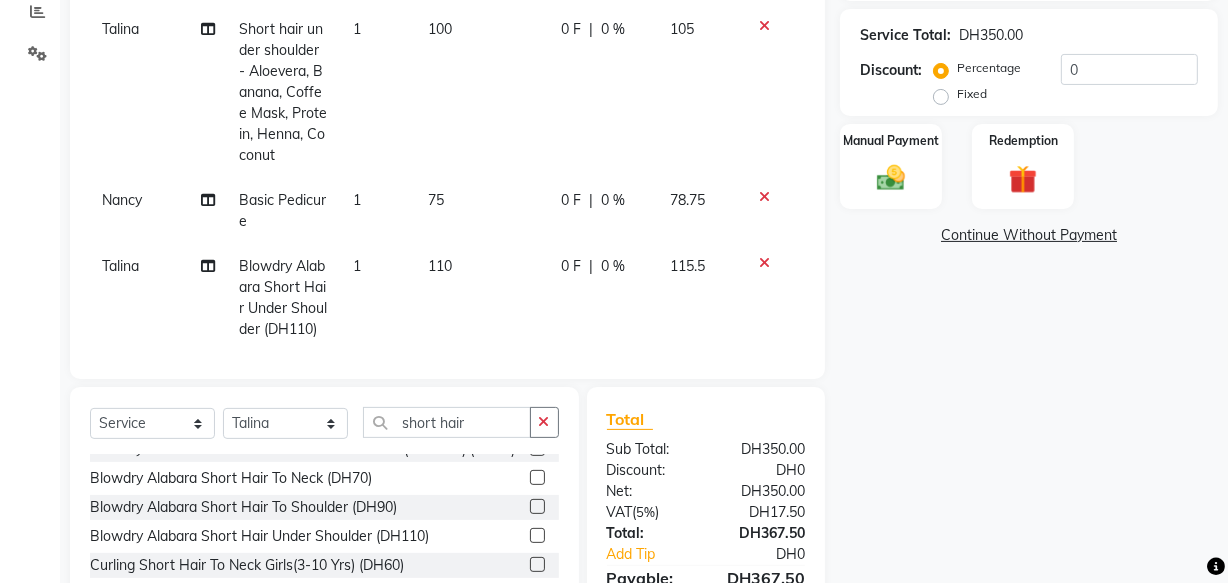 scroll, scrollTop: 43, scrollLeft: 0, axis: vertical 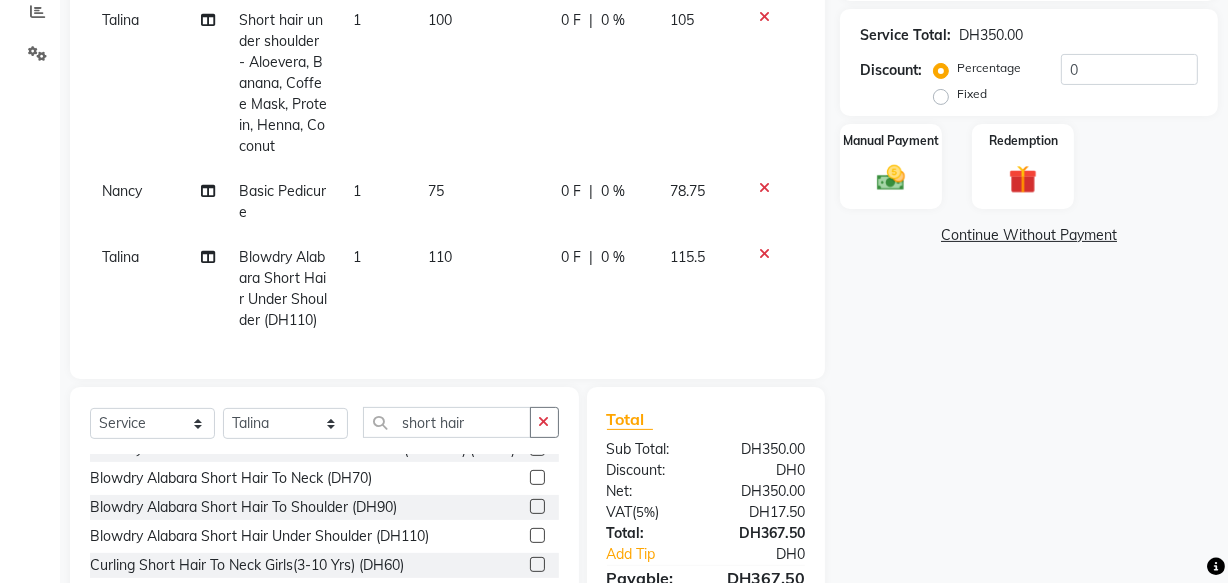 click on "Name: [FIRST]  Membership:  No Active Membership  Total Visits:  0 Card on file:  0 Last Visit:   - Points:   0  Coupon Code Apply Service Total:  DH350.00  Discount:  Percentage   Fixed  0 Manual Payment Redemption  Continue Without Payment" 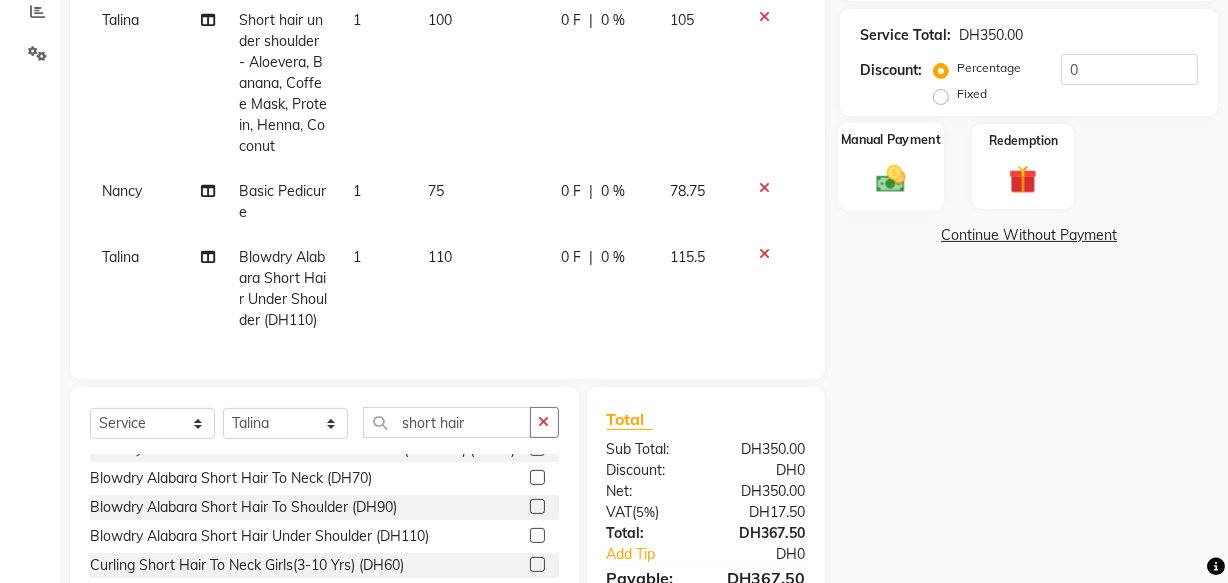 click 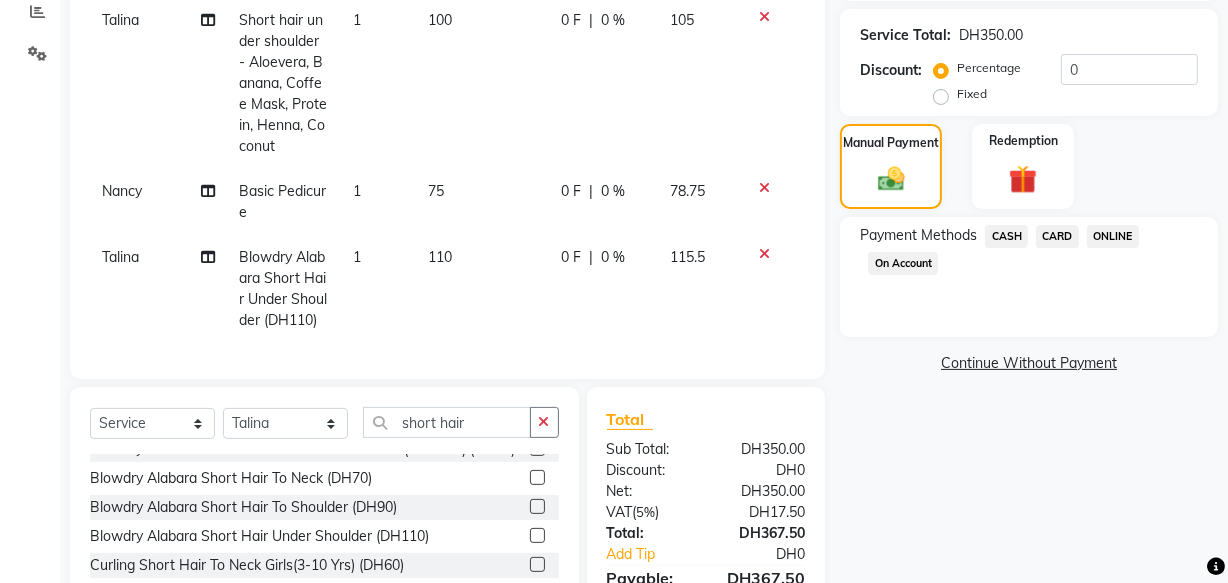click on "CARD" 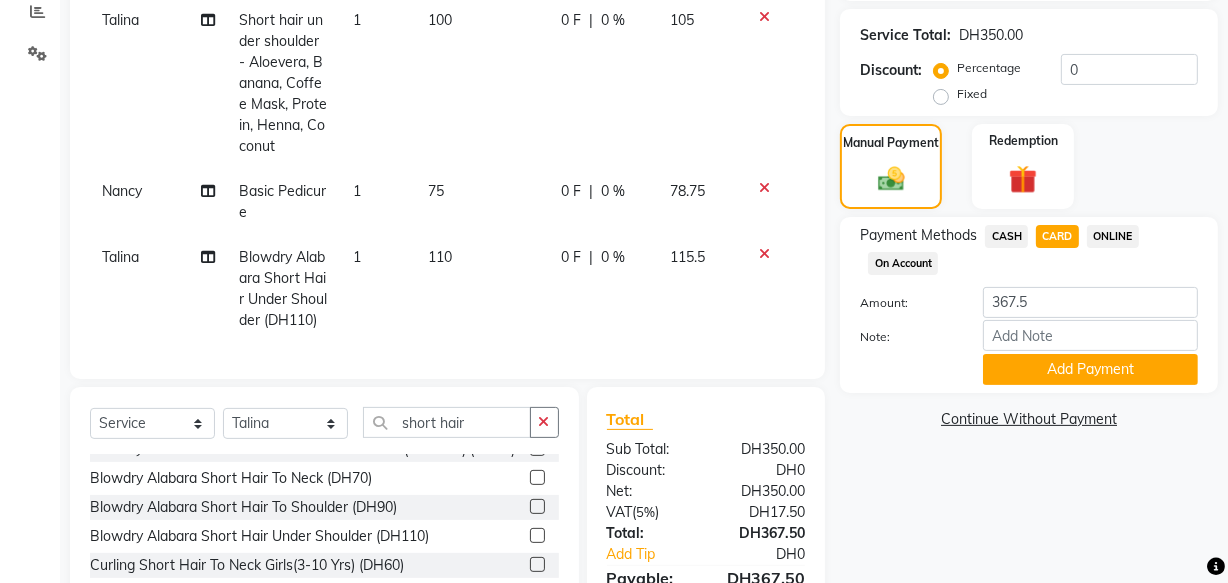 scroll, scrollTop: 519, scrollLeft: 0, axis: vertical 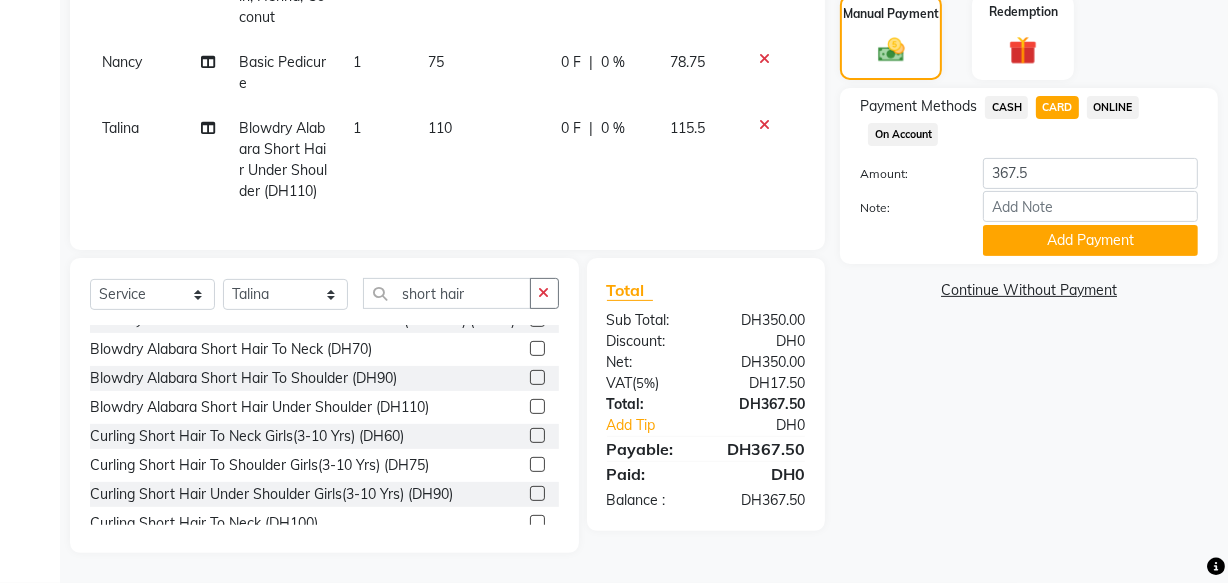 click on "Continue Without Payment" 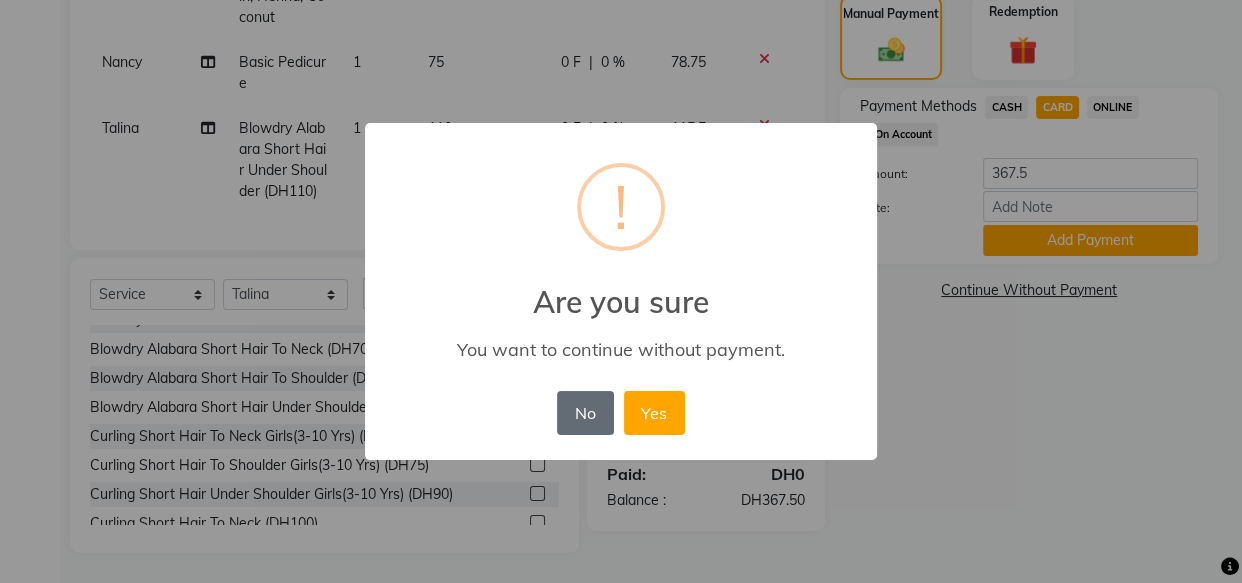 click on "No" at bounding box center [585, 413] 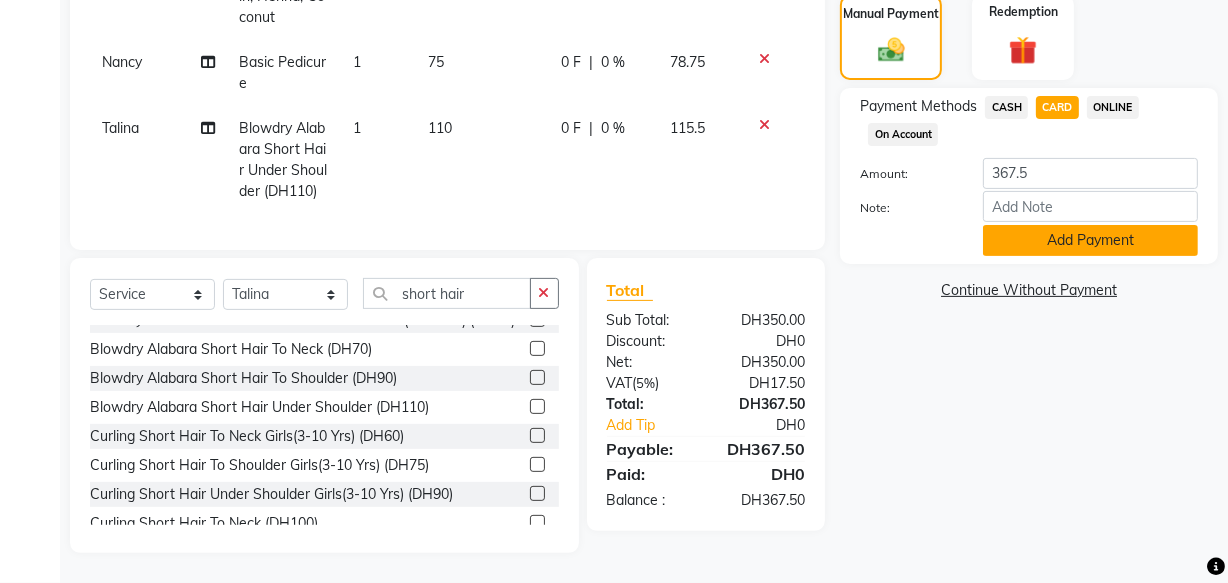 click on "Add Payment" 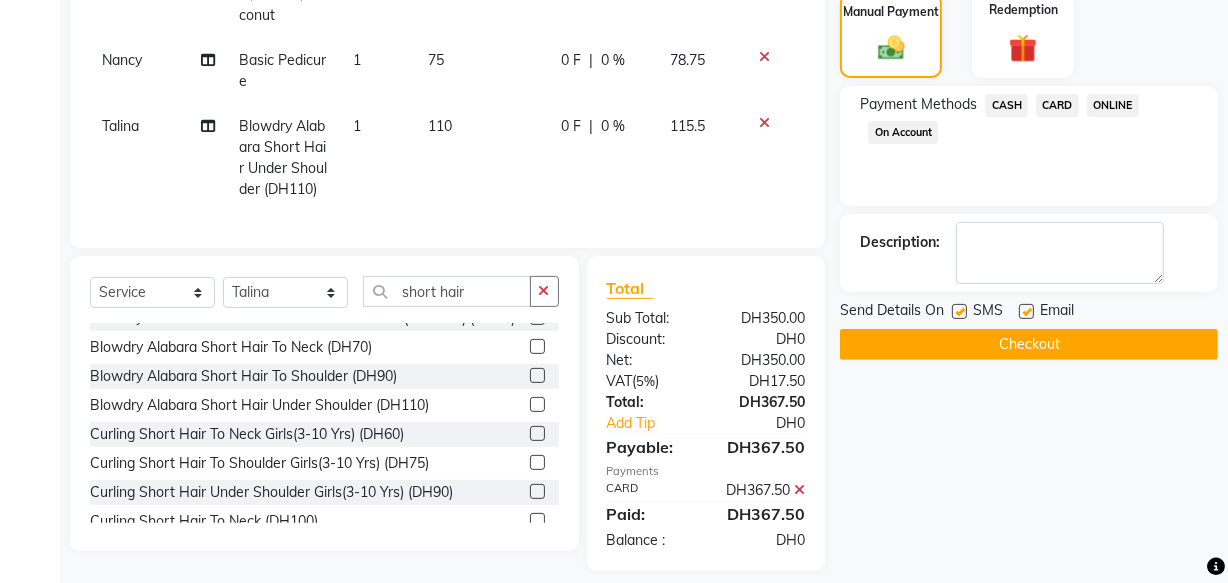 scroll, scrollTop: 560, scrollLeft: 0, axis: vertical 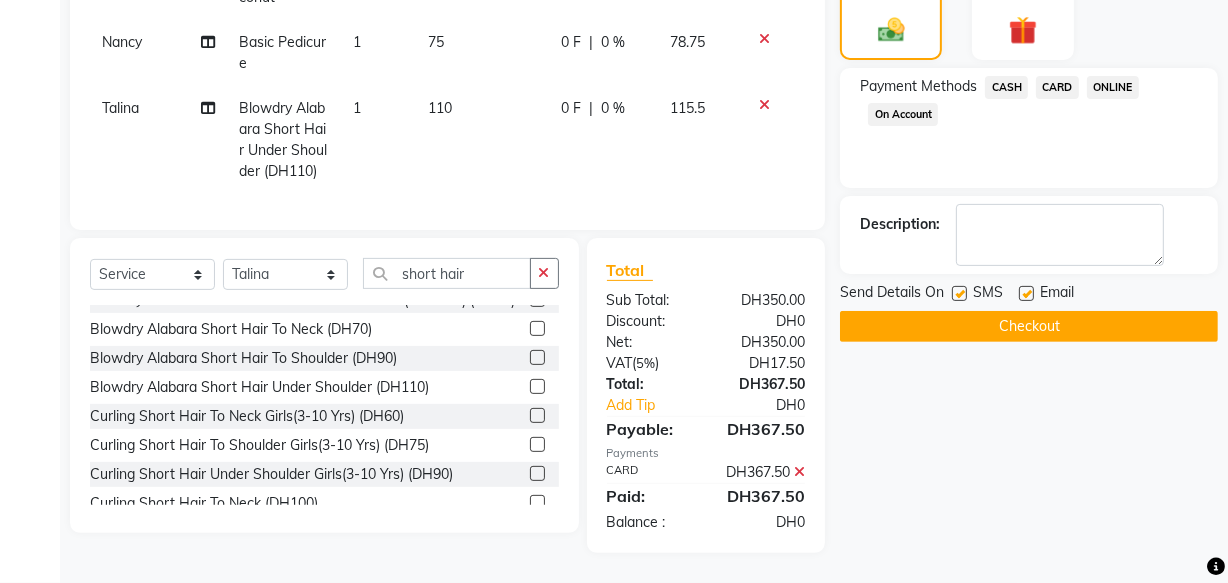 click on "Checkout" 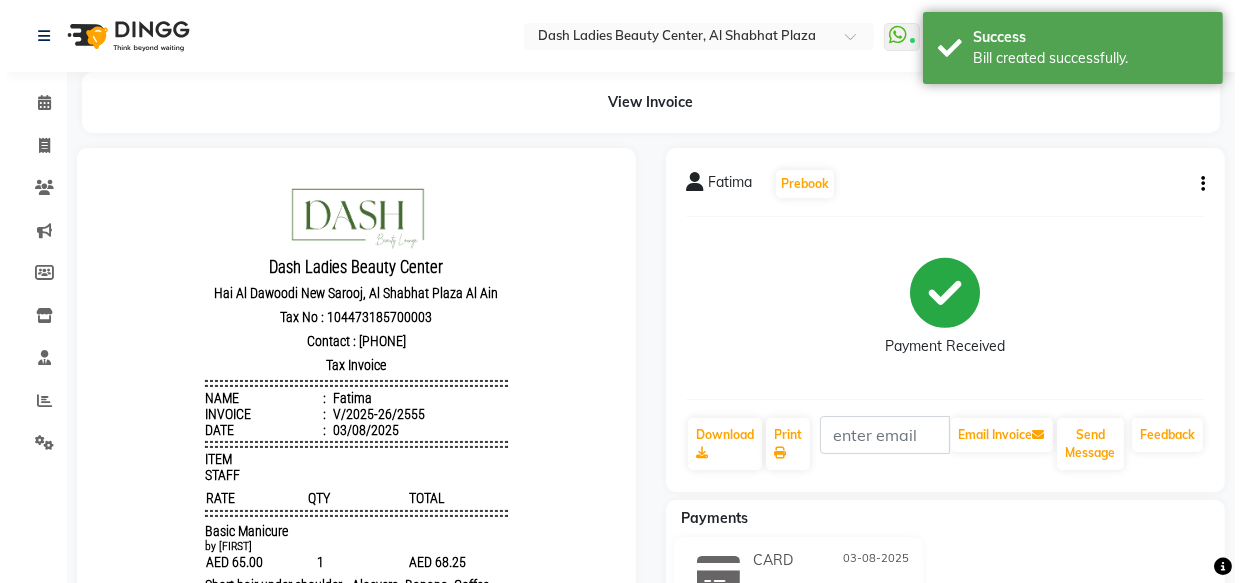 scroll, scrollTop: 0, scrollLeft: 0, axis: both 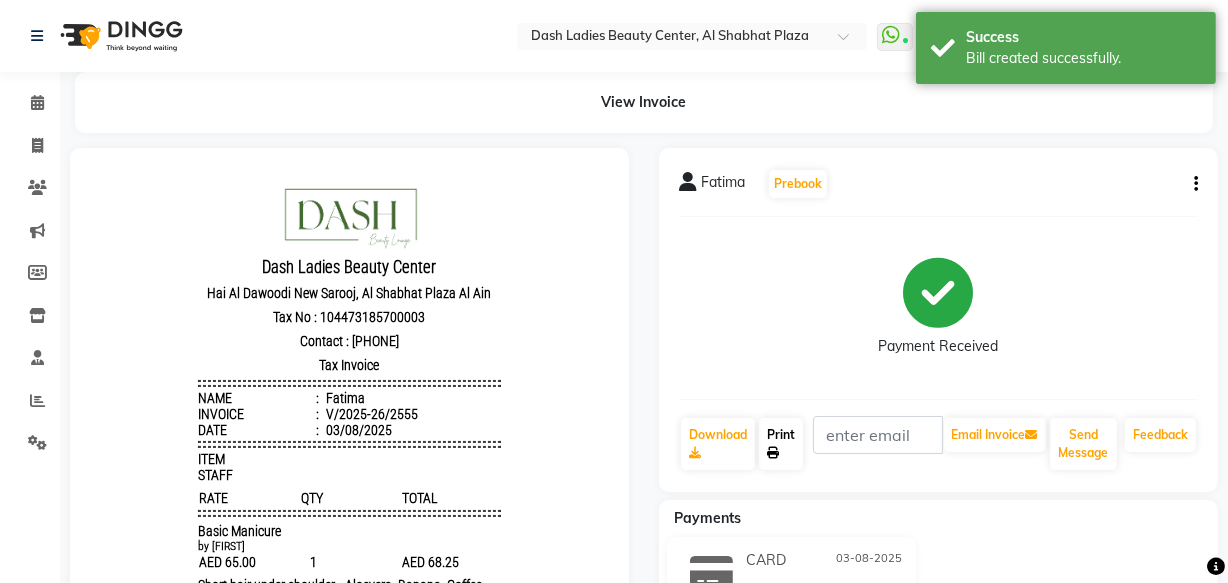 click on "Print" 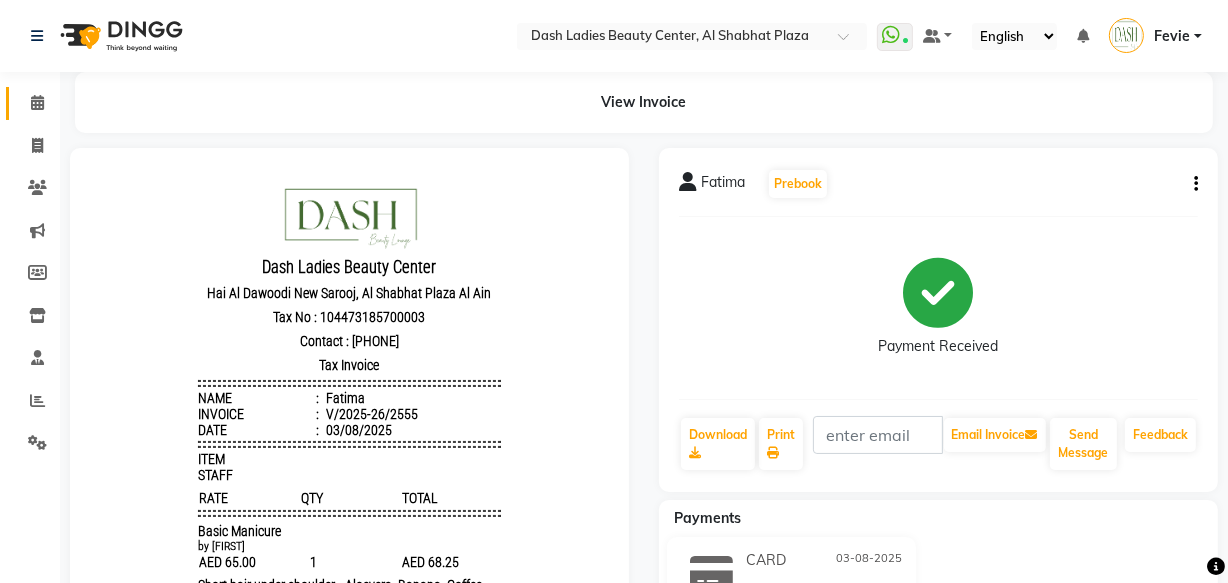 click 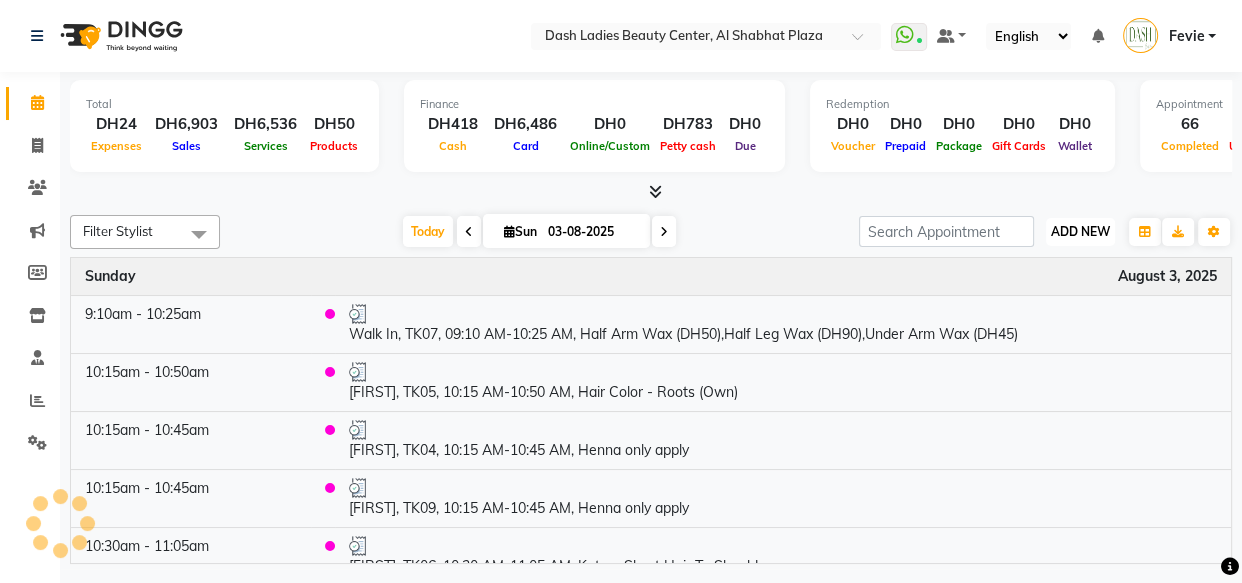 click on "ADD NEW" at bounding box center [1080, 231] 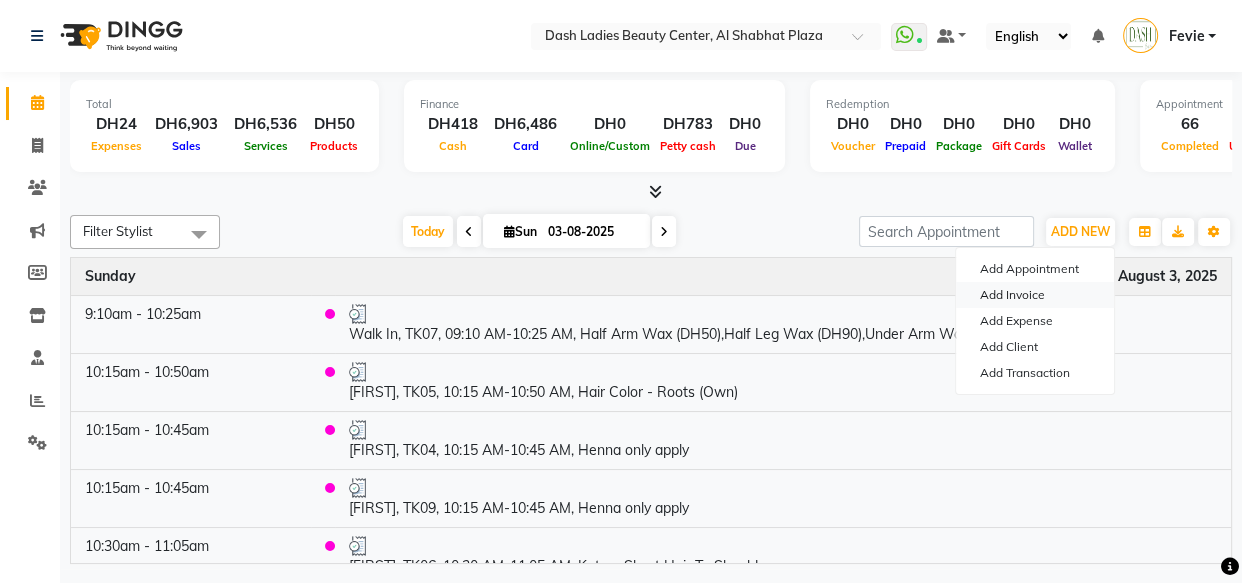 click on "Add Invoice" at bounding box center [1035, 295] 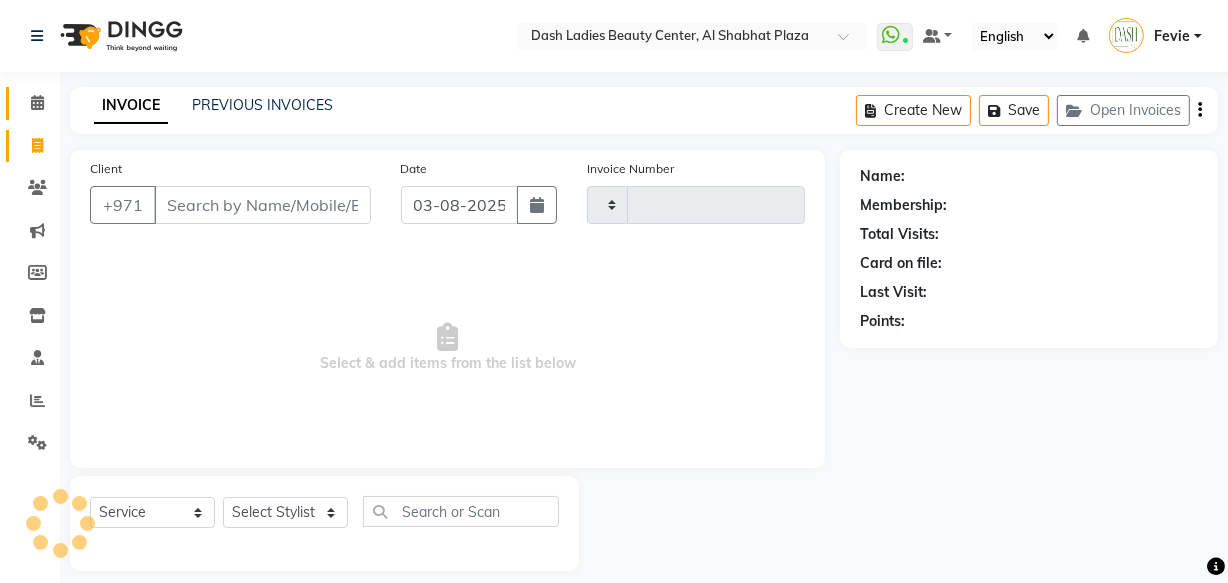 click 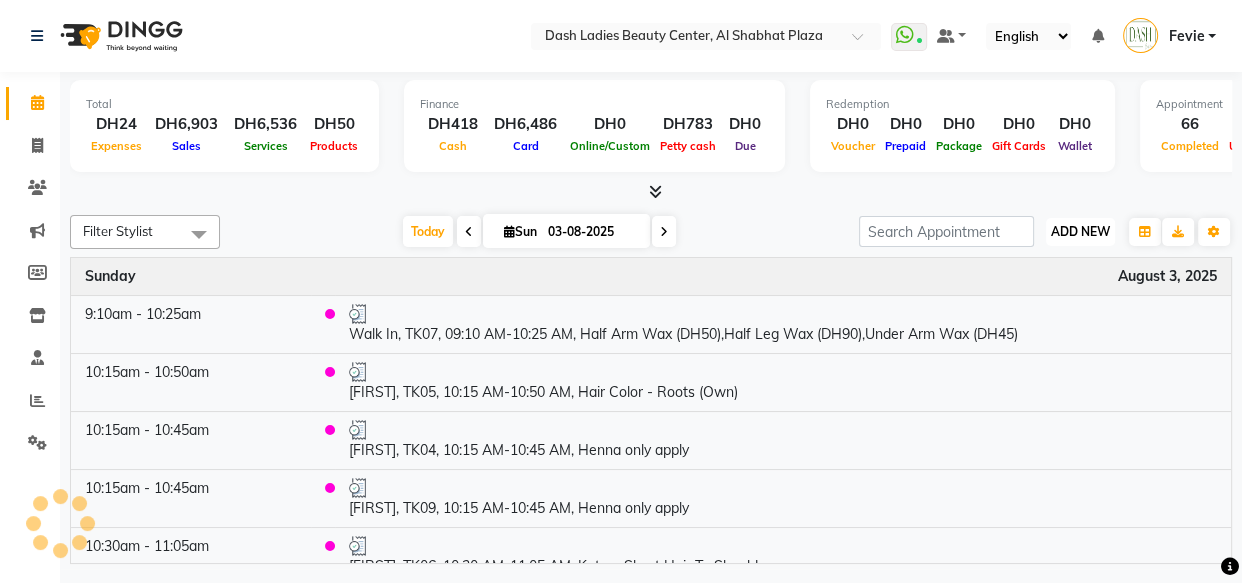 click on "ADD NEW" at bounding box center [1080, 231] 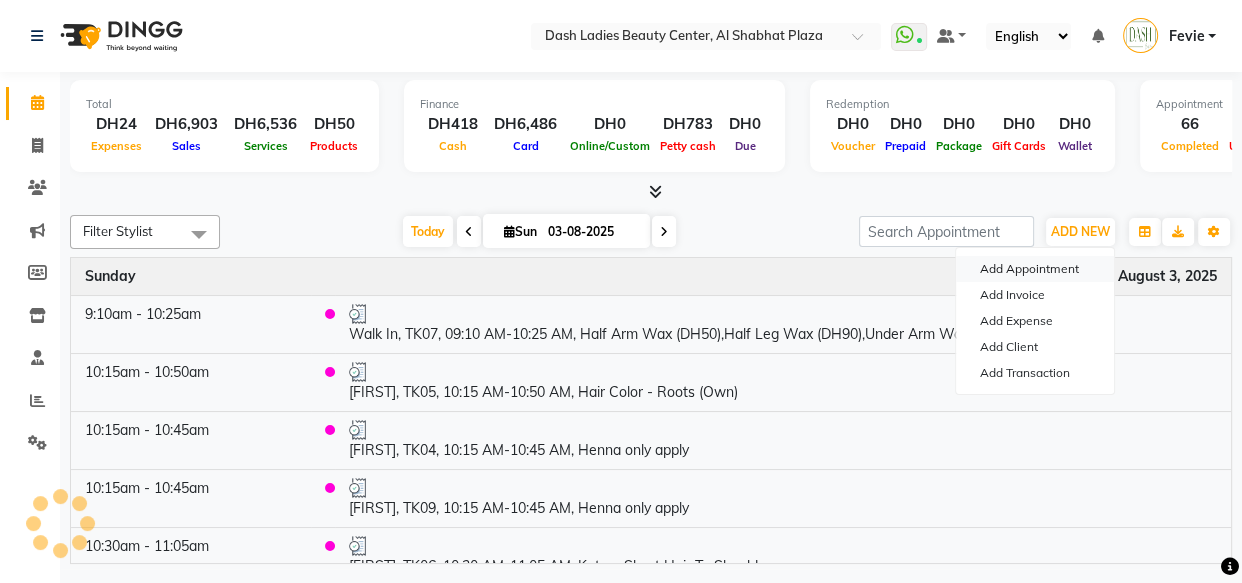 click on "Add Appointment" at bounding box center (1035, 269) 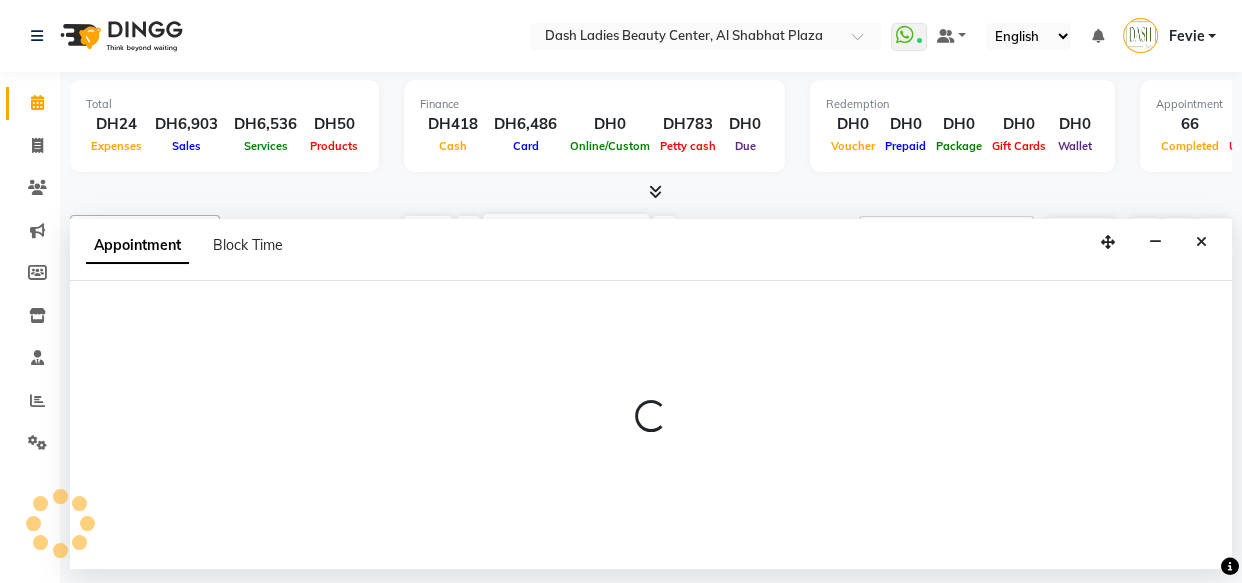 select on "tentative" 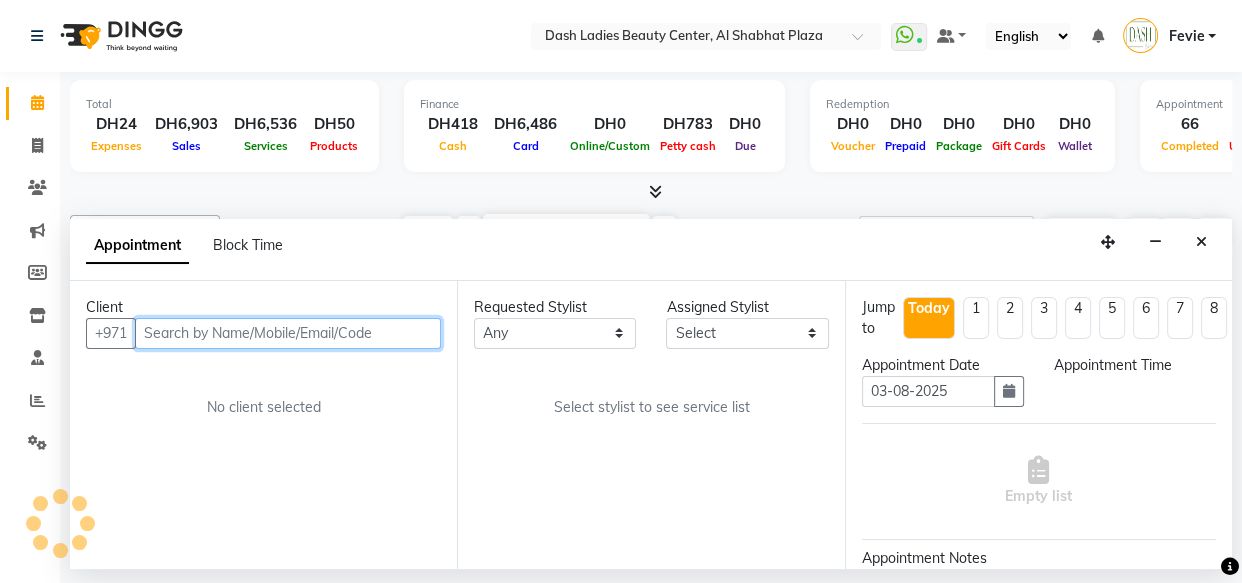 select on "600" 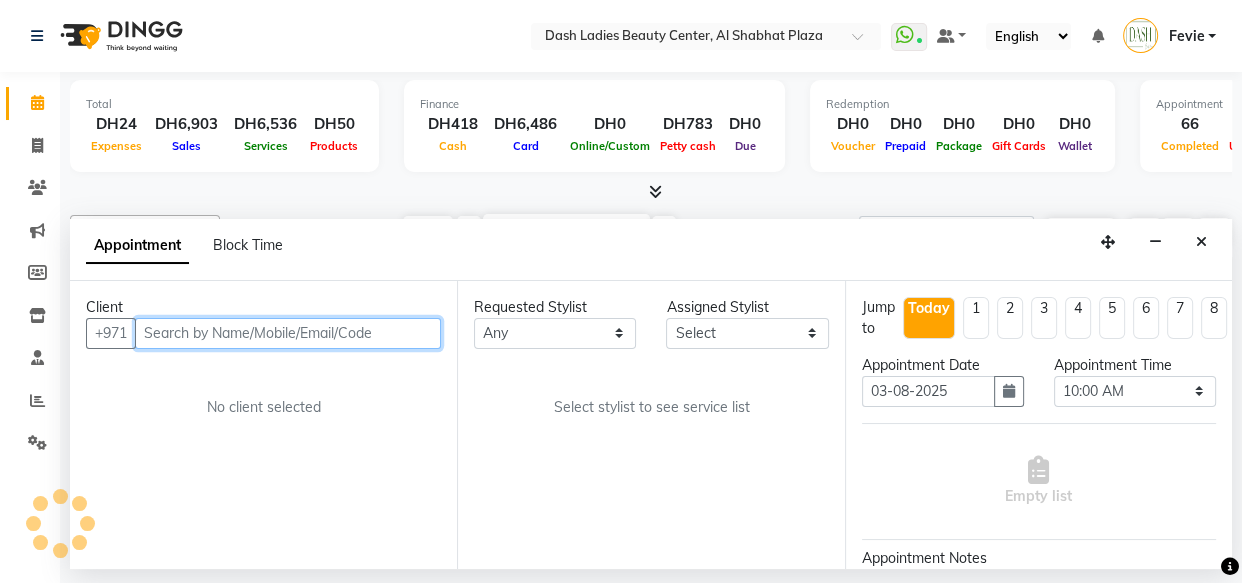 click at bounding box center [288, 333] 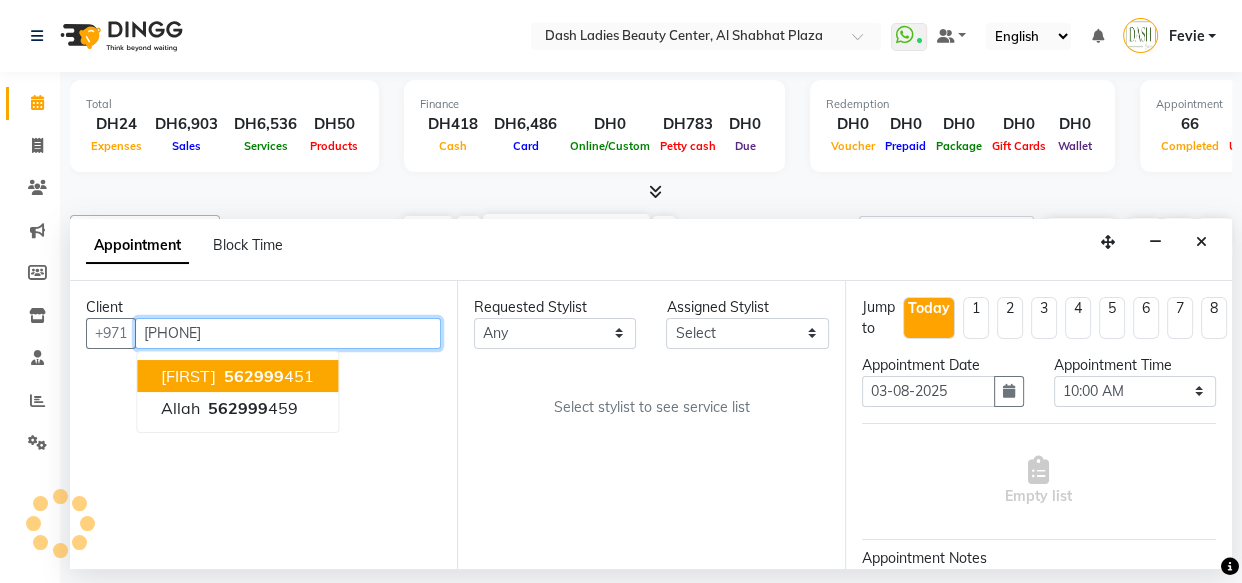 click on "562999" at bounding box center (254, 376) 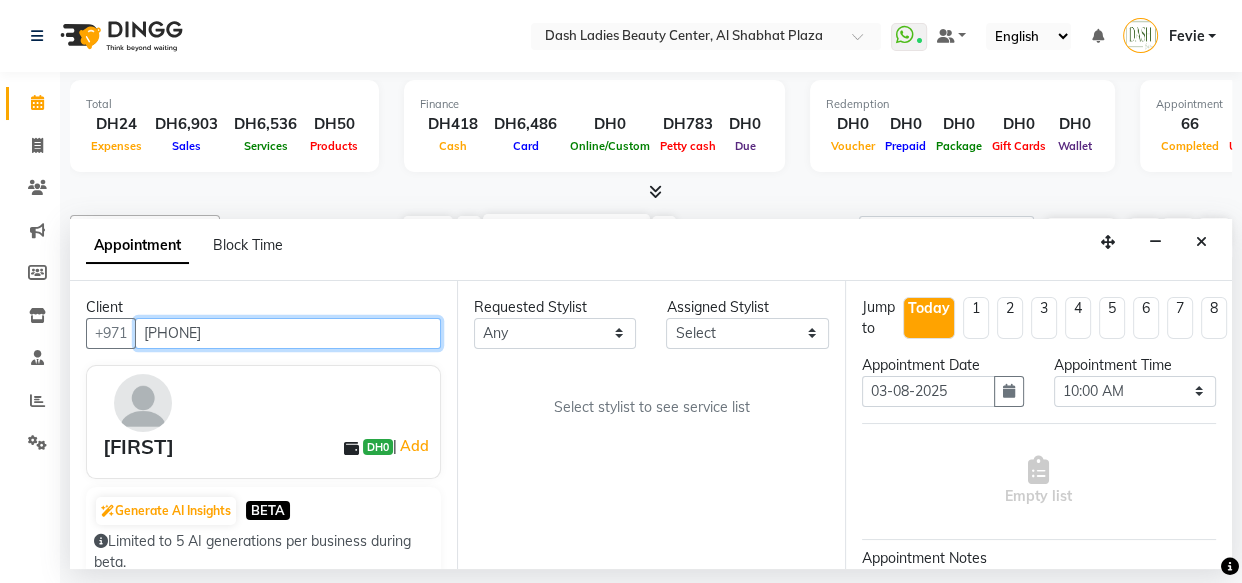 type on "[PHONE]" 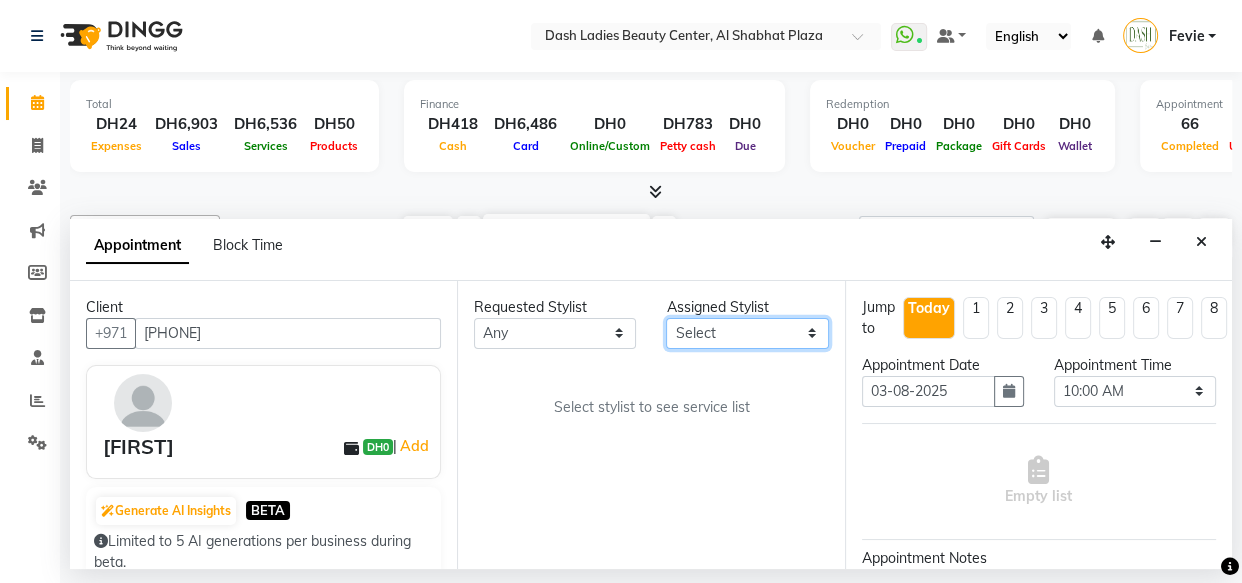 click on "Select Aizel Angelina Anna Bobi Edlyn Flora Grace Janine Jelyn Mariel Maya Nancy Nilam Nita Peace Rose Marie Saman Talina" at bounding box center [747, 333] 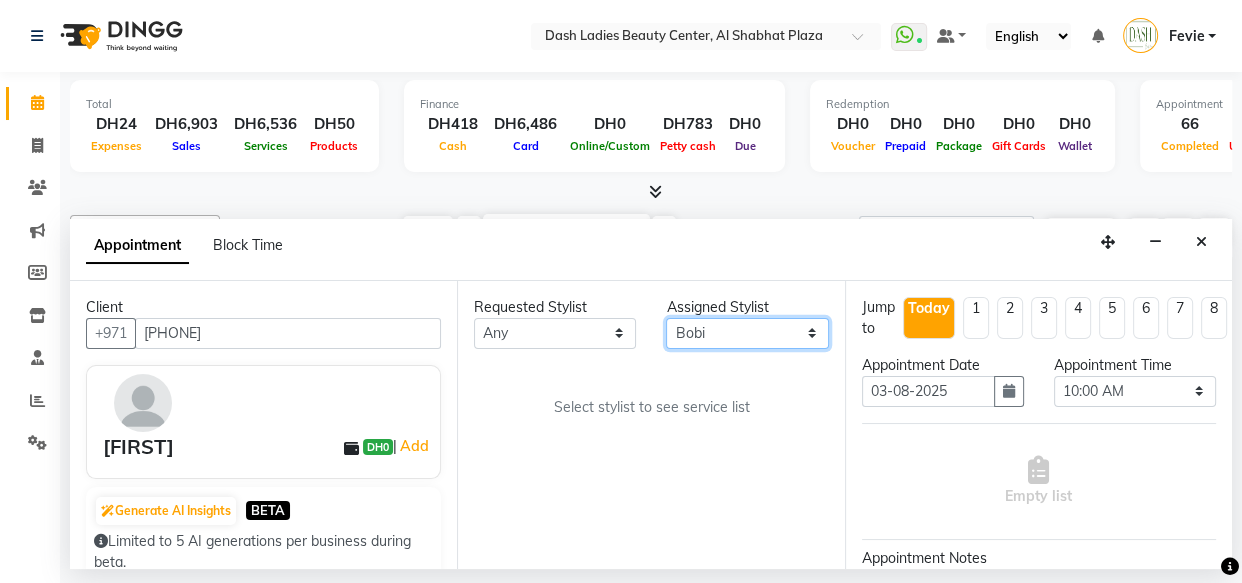 click on "Select Aizel Angelina Anna Bobi Edlyn Flora Grace Janine Jelyn Mariel Maya Nancy Nilam Nita Peace Rose Marie Saman Talina" at bounding box center [747, 333] 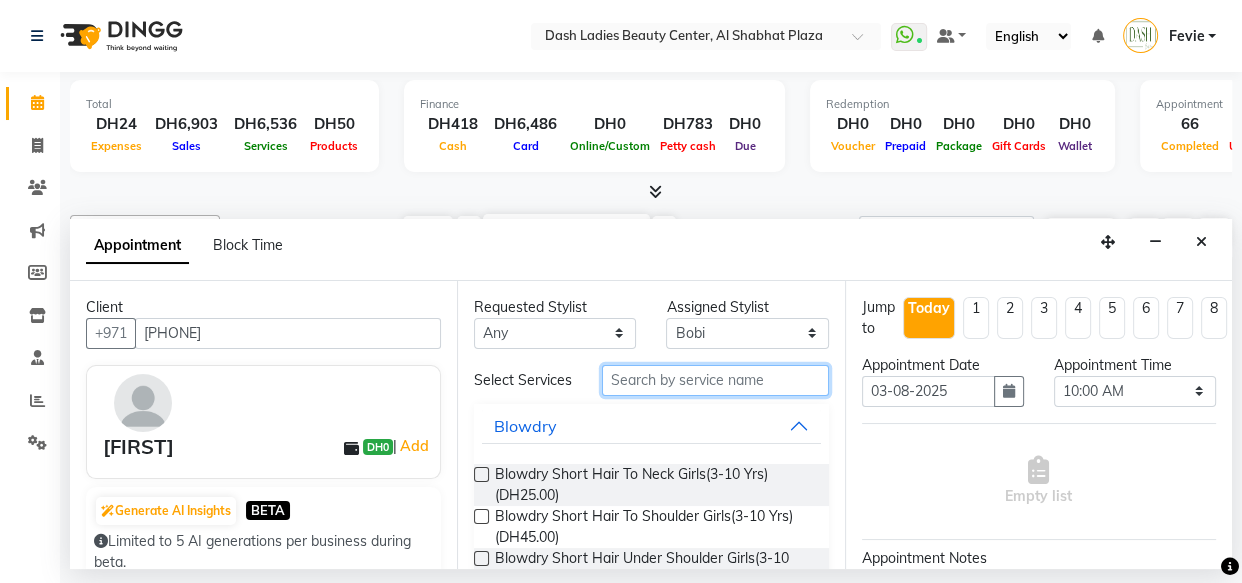 click at bounding box center (715, 380) 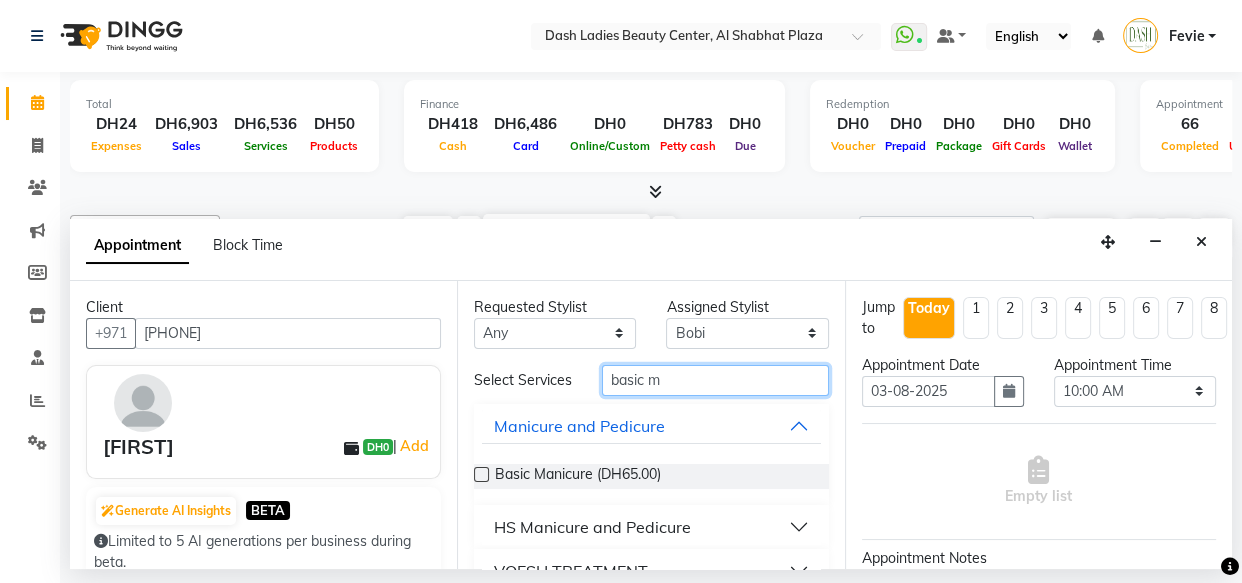type on "basic m" 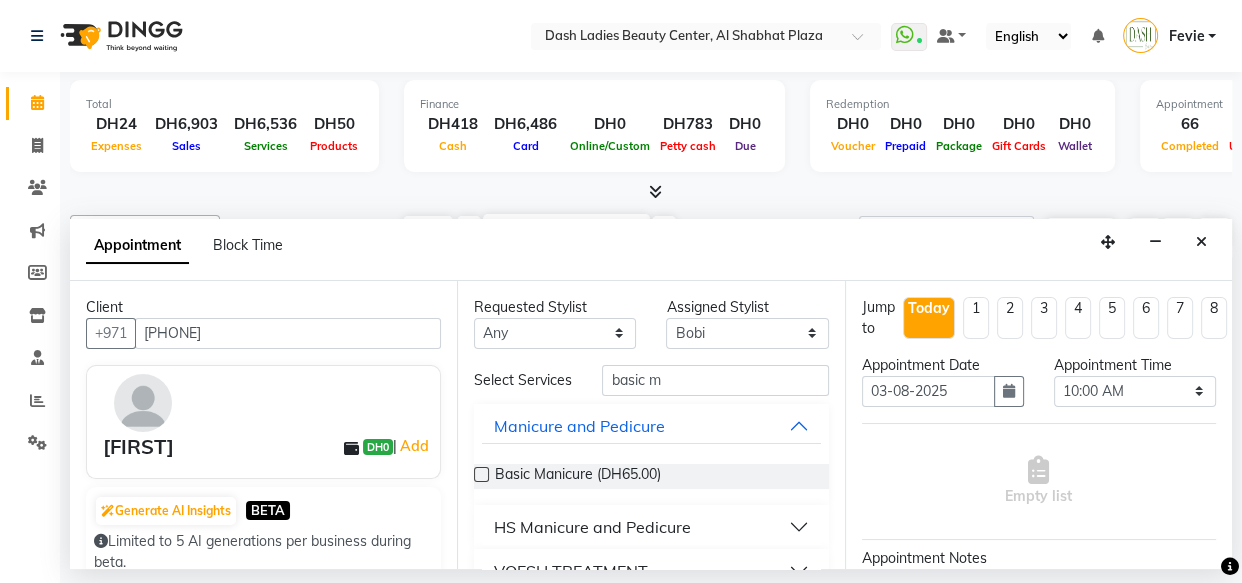 click at bounding box center [481, 474] 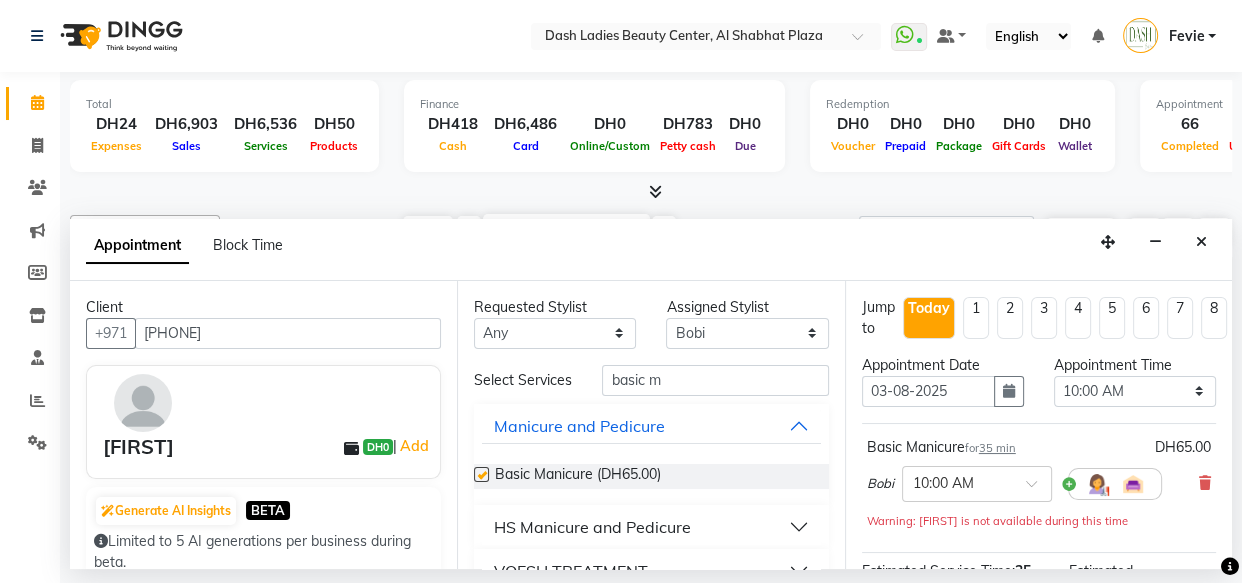 checkbox on "false" 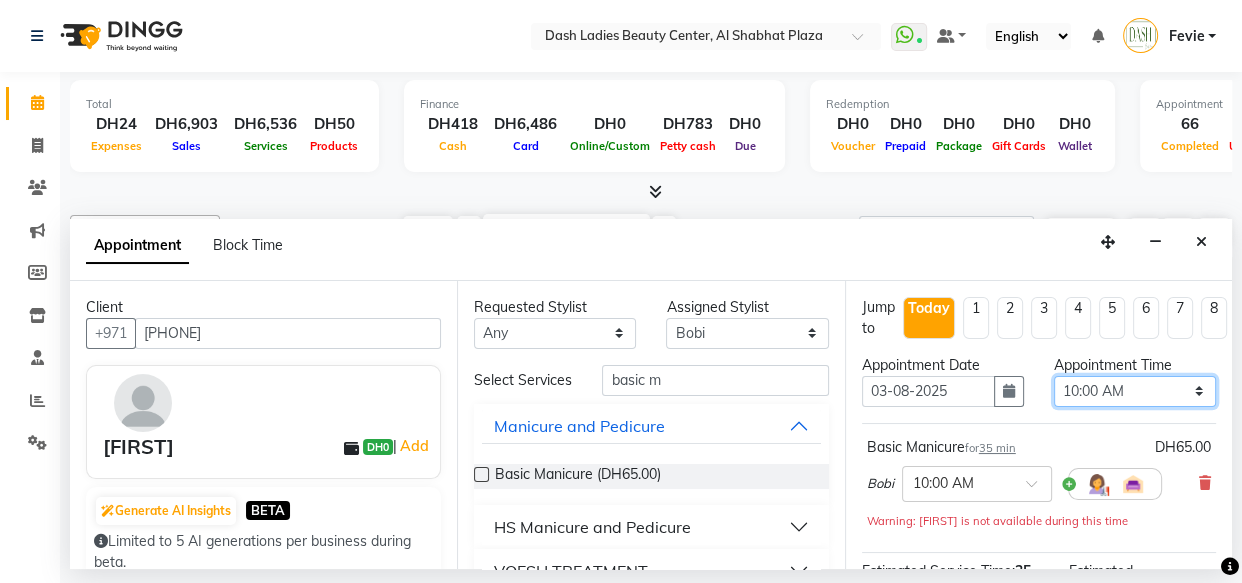 click on "Select 10:00 AM 10:15 AM 10:30 AM 10:45 AM 11:00 AM 11:15 AM 11:30 AM 11:45 AM 12:00 PM 12:15 PM 12:30 PM 12:45 PM 01:00 PM 01:15 PM 01:30 PM 01:45 PM 02:00 PM 02:15 PM 02:30 PM 02:45 PM 03:00 PM 03:15 PM 03:30 PM 03:45 PM 04:00 PM 04:15 PM 04:30 PM 04:45 PM 05:00 PM 05:15 PM 05:30 PM 05:45 PM 06:00 PM 06:15 PM 06:30 PM 06:45 PM 07:00 PM 07:15 PM 07:30 PM 07:45 PM 08:00 PM 08:15 PM 08:30 PM 08:45 PM 09:00 PM 09:15 PM 09:30 PM 09:45 PM 10:00 PM" at bounding box center (1135, 391) 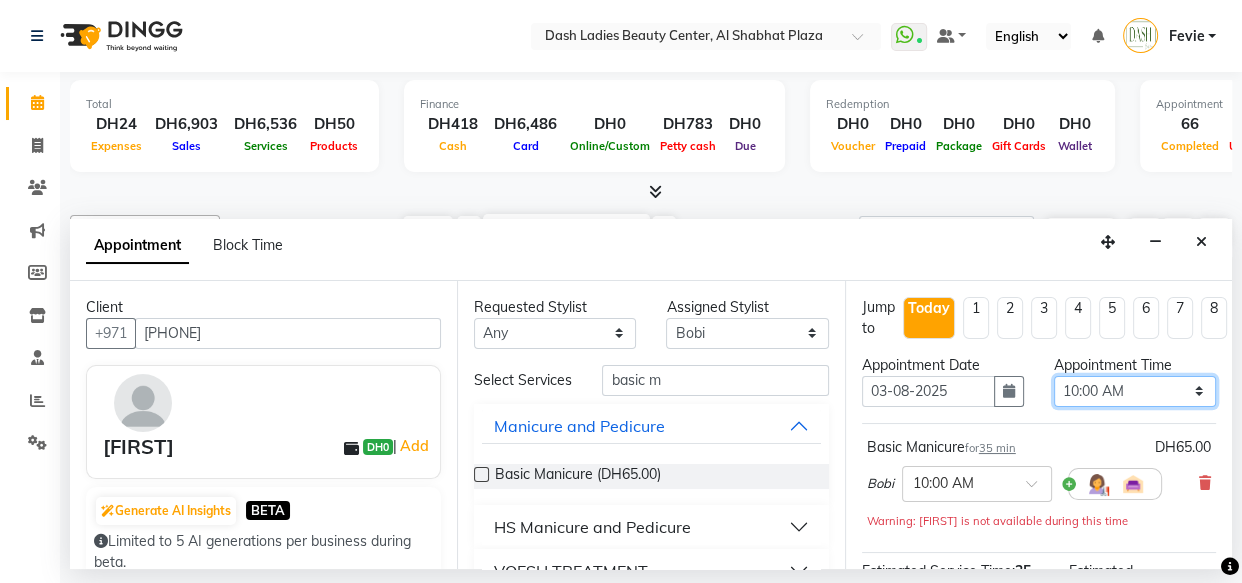 select on "1185" 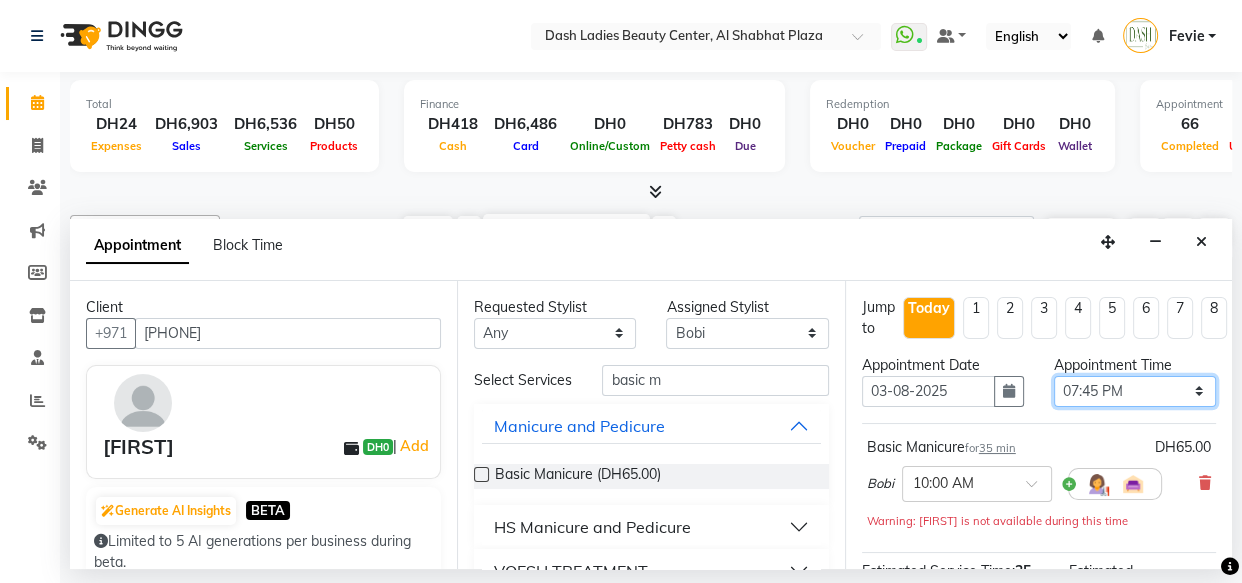 click on "Select 10:00 AM 10:15 AM 10:30 AM 10:45 AM 11:00 AM 11:15 AM 11:30 AM 11:45 AM 12:00 PM 12:15 PM 12:30 PM 12:45 PM 01:00 PM 01:15 PM 01:30 PM 01:45 PM 02:00 PM 02:15 PM 02:30 PM 02:45 PM 03:00 PM 03:15 PM 03:30 PM 03:45 PM 04:00 PM 04:15 PM 04:30 PM 04:45 PM 05:00 PM 05:15 PM 05:30 PM 05:45 PM 06:00 PM 06:15 PM 06:30 PM 06:45 PM 07:00 PM 07:15 PM 07:30 PM 07:45 PM 08:00 PM 08:15 PM 08:30 PM 08:45 PM 09:00 PM 09:15 PM 09:30 PM 09:45 PM 10:00 PM" at bounding box center (1135, 391) 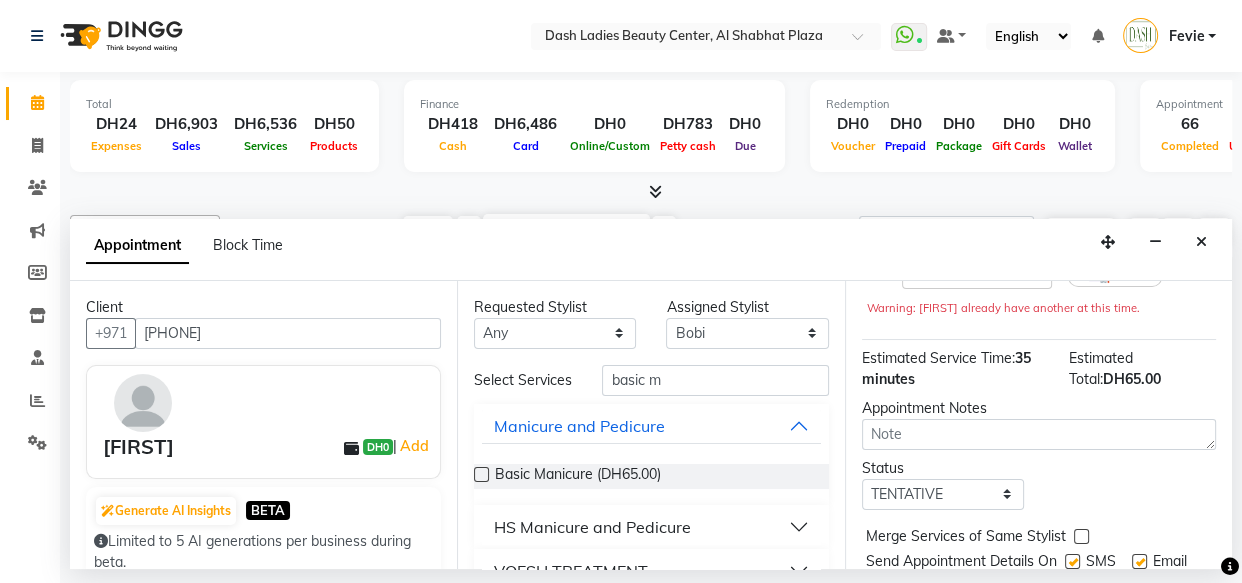 scroll, scrollTop: 216, scrollLeft: 0, axis: vertical 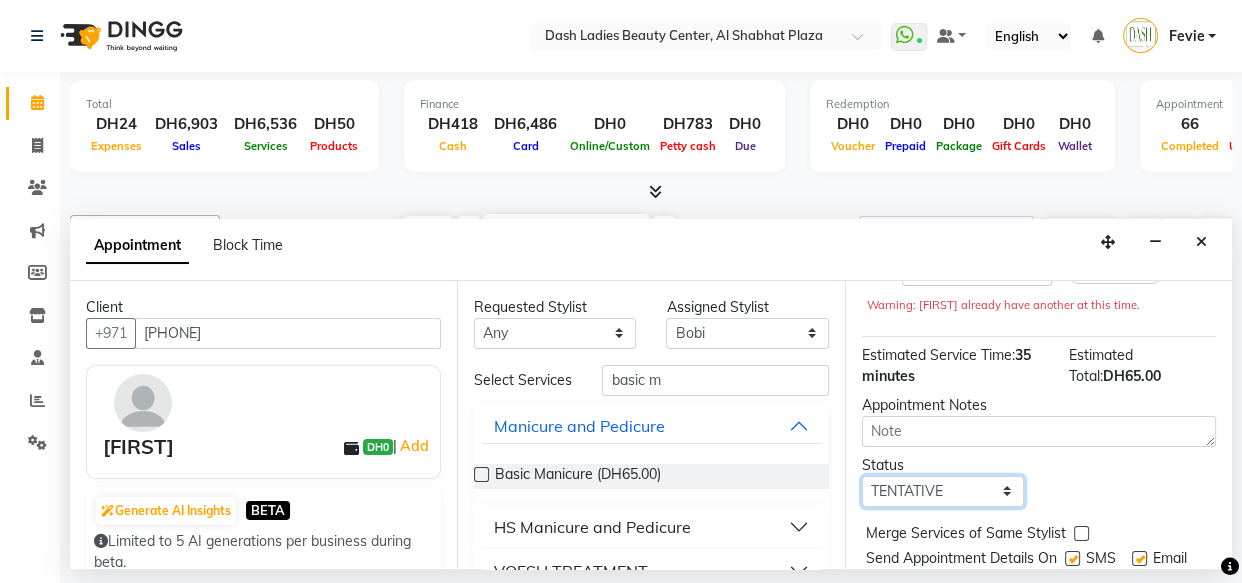 click on "Select TENTATIVE CONFIRM CHECK-IN UPCOMING" at bounding box center [943, 491] 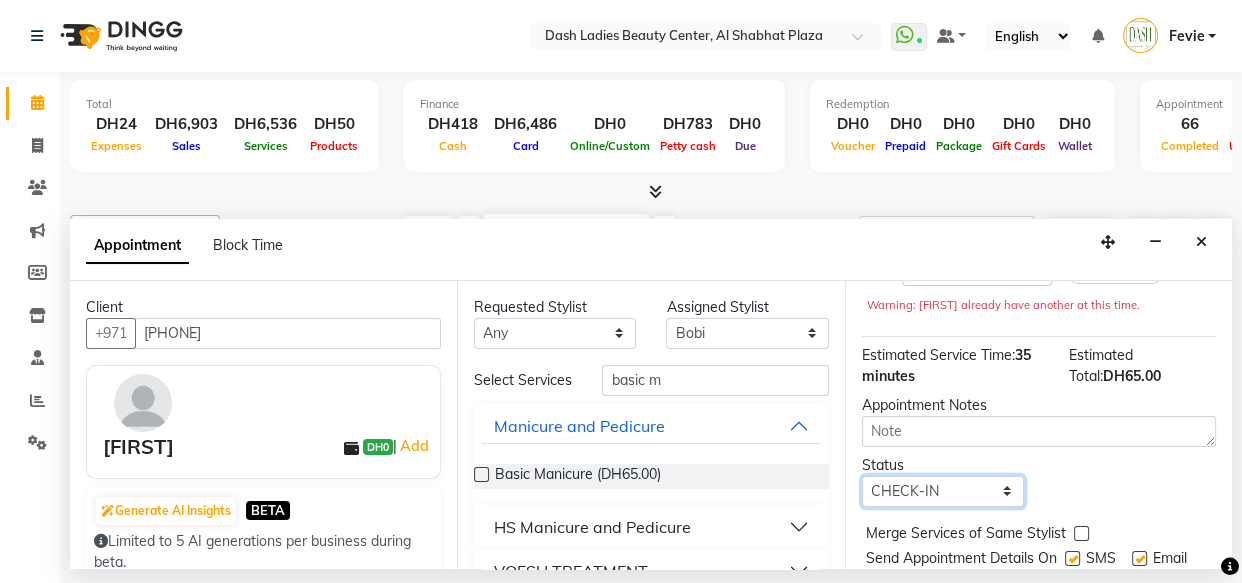 click on "Select TENTATIVE CONFIRM CHECK-IN UPCOMING" at bounding box center [943, 491] 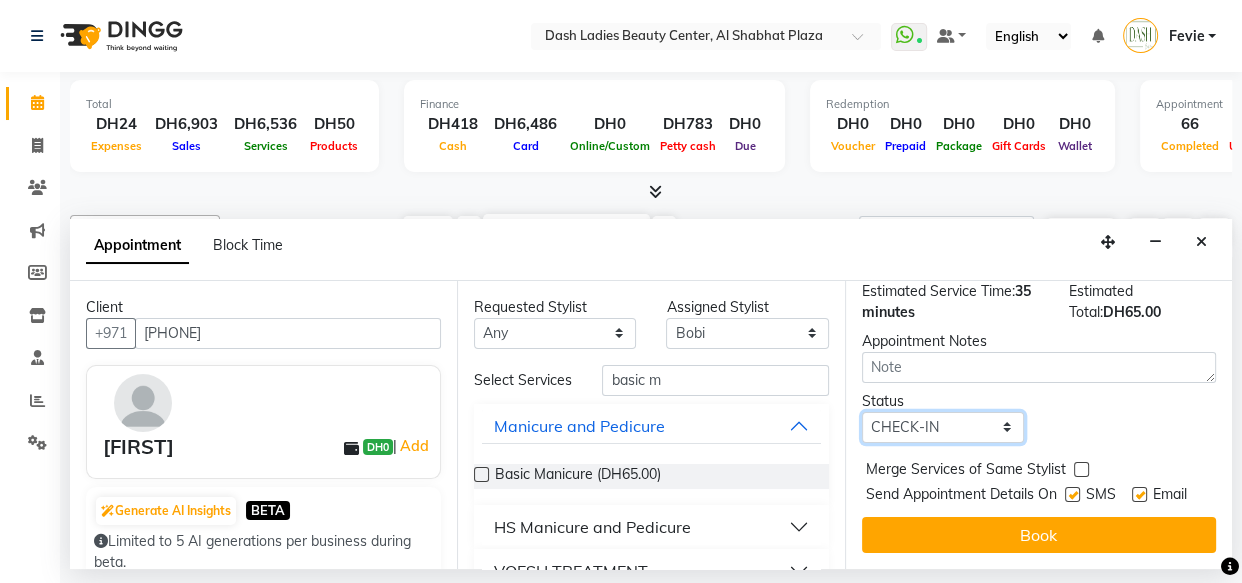 scroll, scrollTop: 310, scrollLeft: 0, axis: vertical 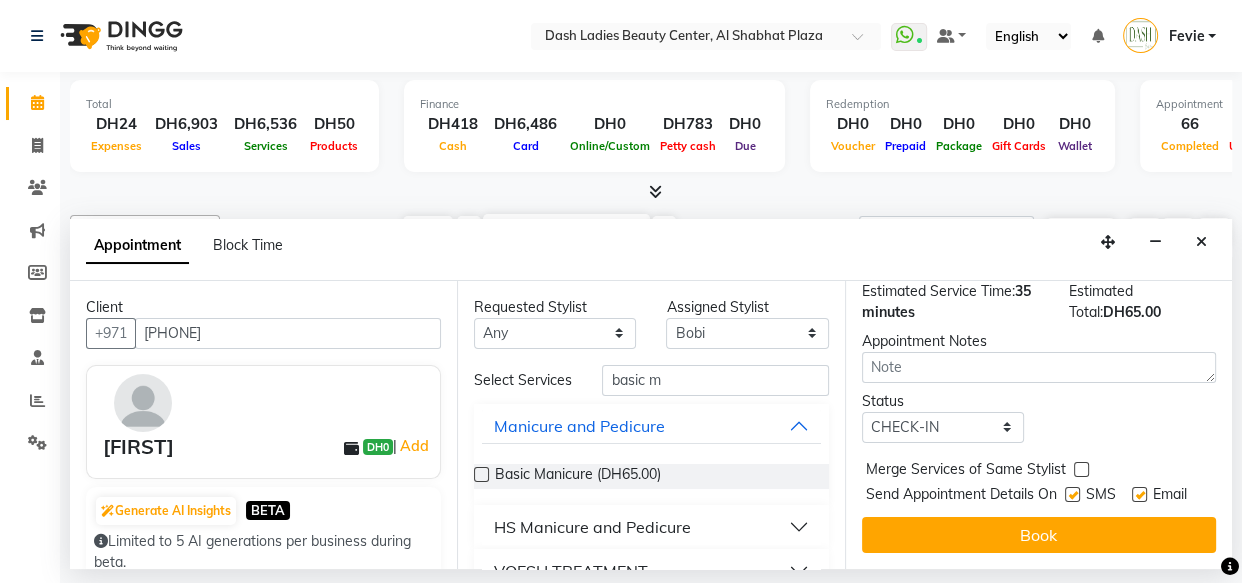 click at bounding box center [1081, 469] 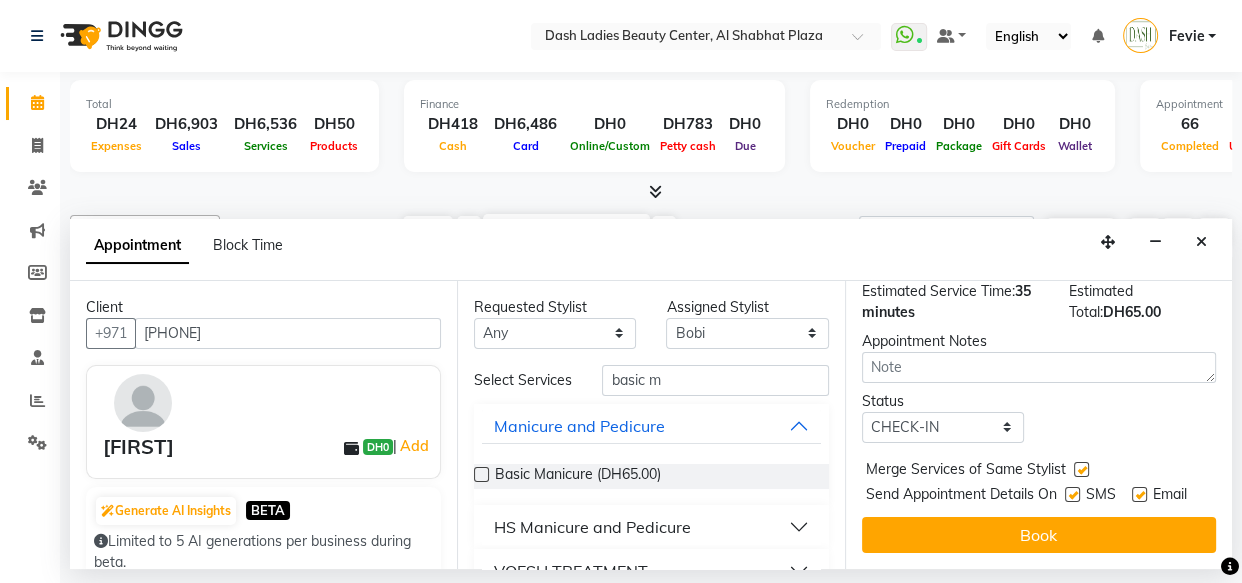 click at bounding box center (1072, 494) 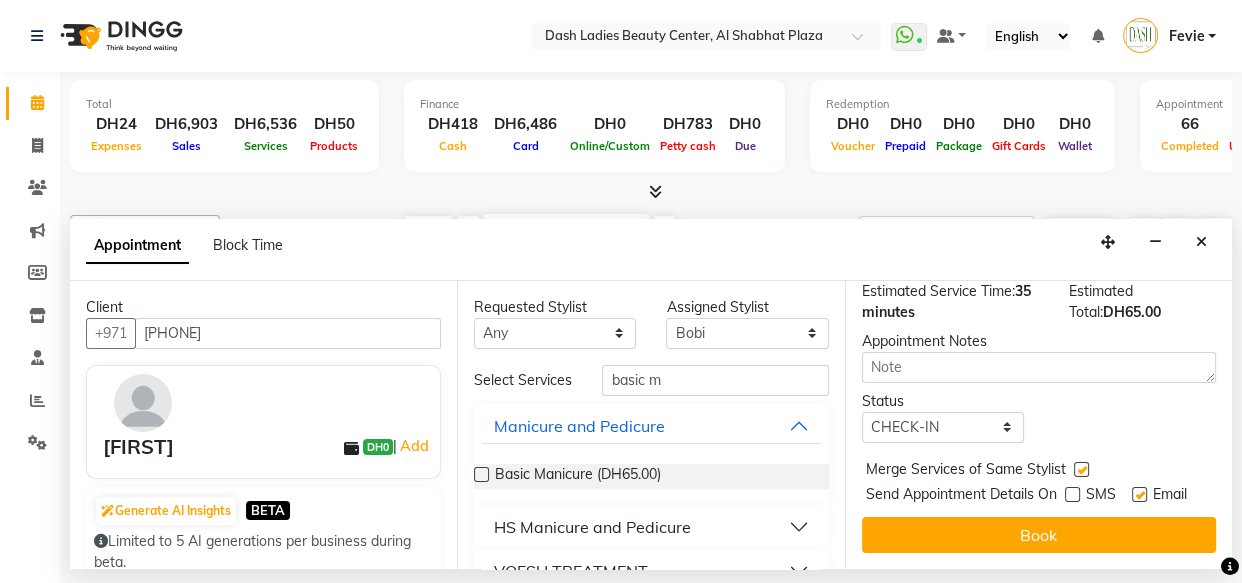 click at bounding box center [1139, 494] 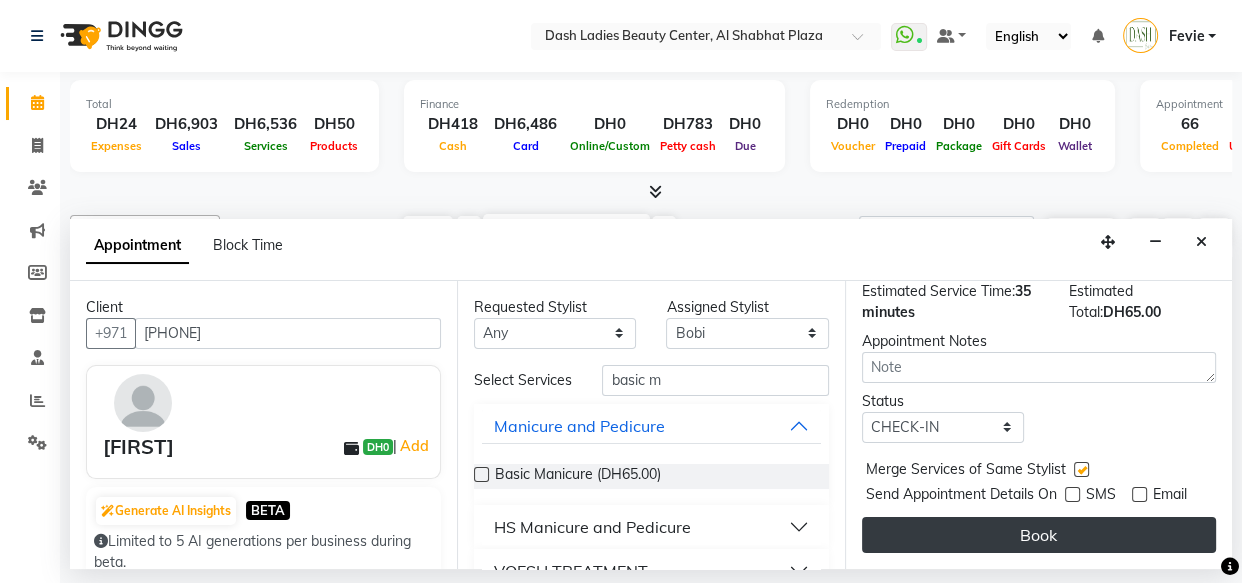 click on "Book" at bounding box center (1039, 535) 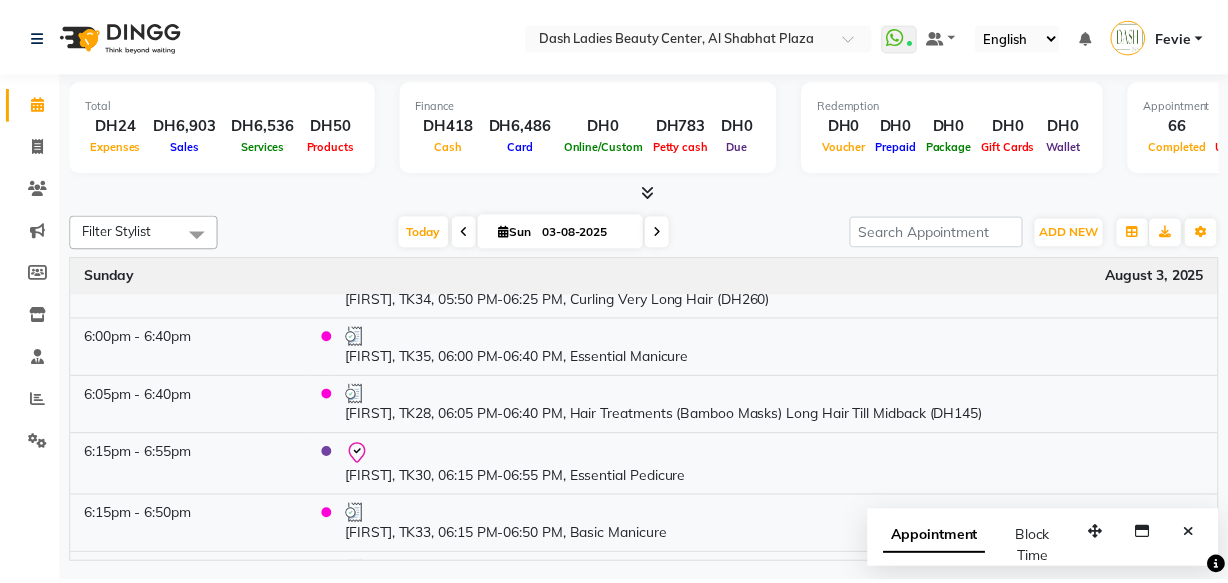 scroll, scrollTop: 3443, scrollLeft: 0, axis: vertical 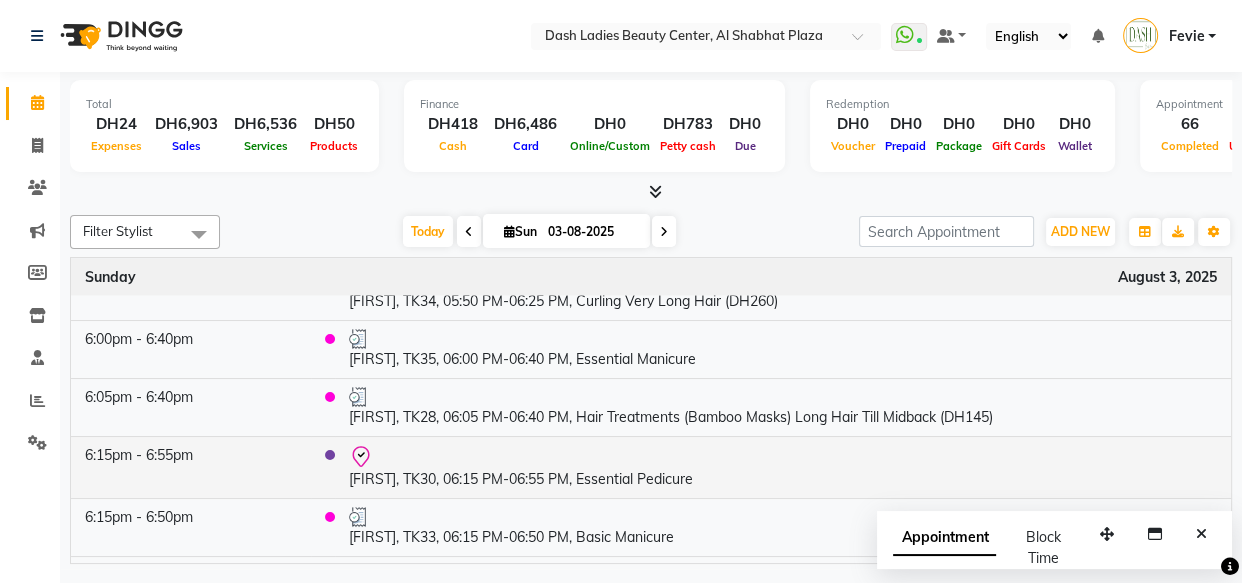 click on "[FIRST], TK30, 06:15 PM-06:55 PM, Essential Pedicure" at bounding box center [783, 467] 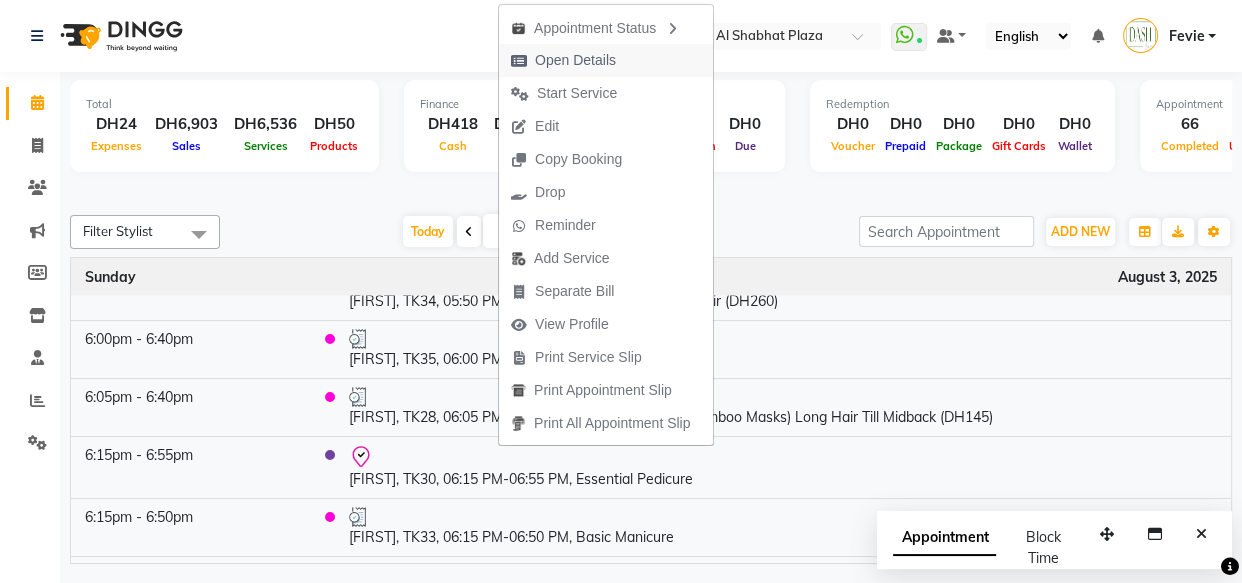 click on "Open Details" at bounding box center [606, 60] 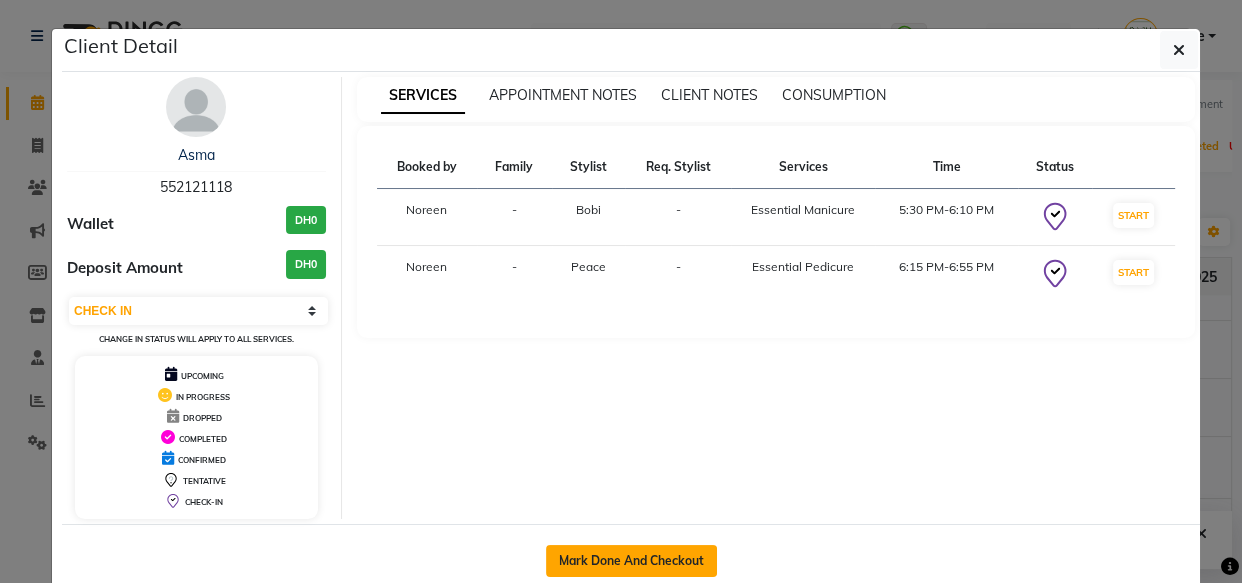 click on "Mark Done And Checkout" 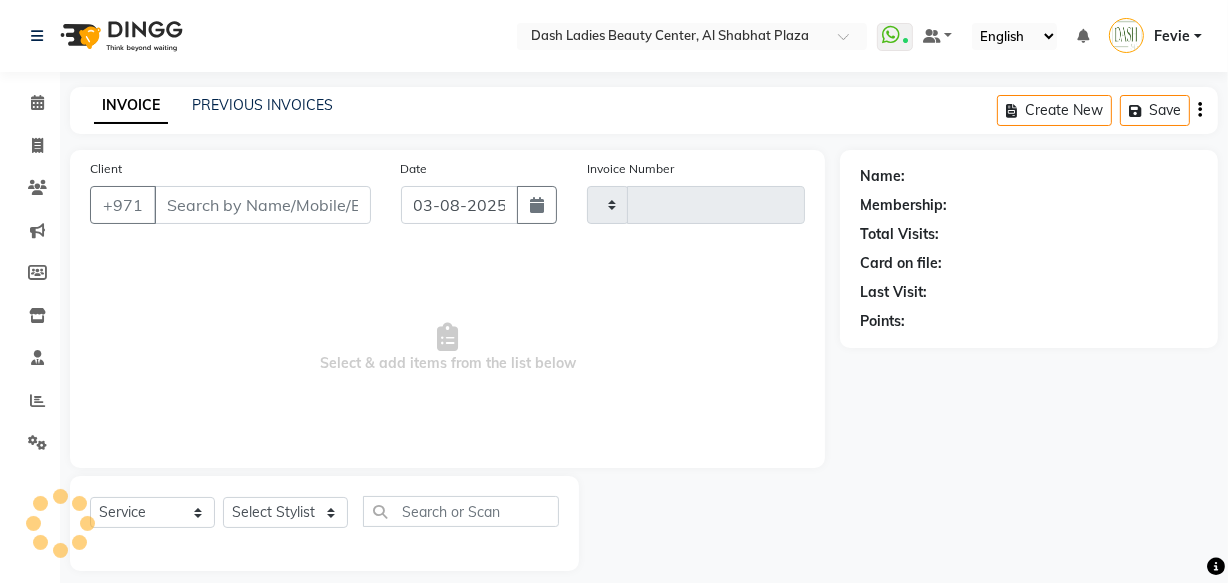 type on "2556" 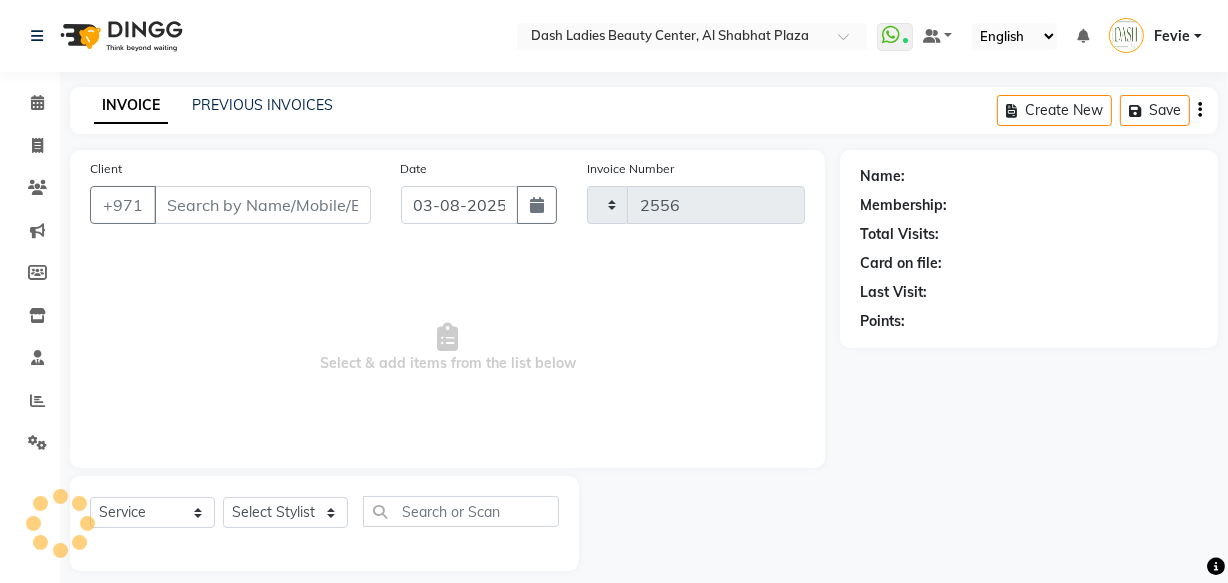 select on "8372" 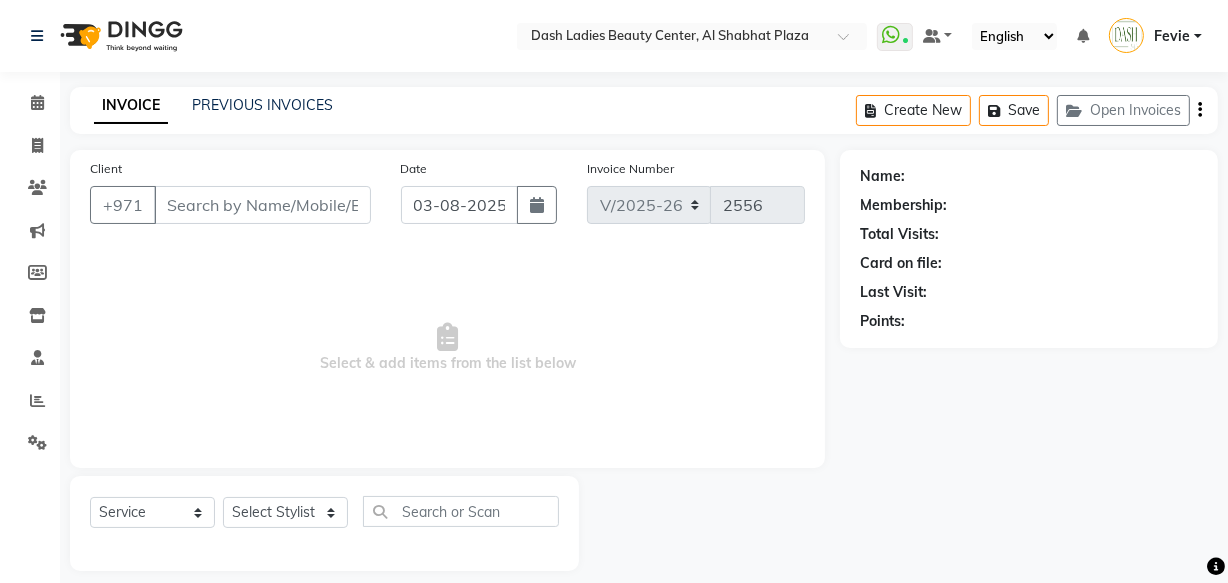 type on "552121118" 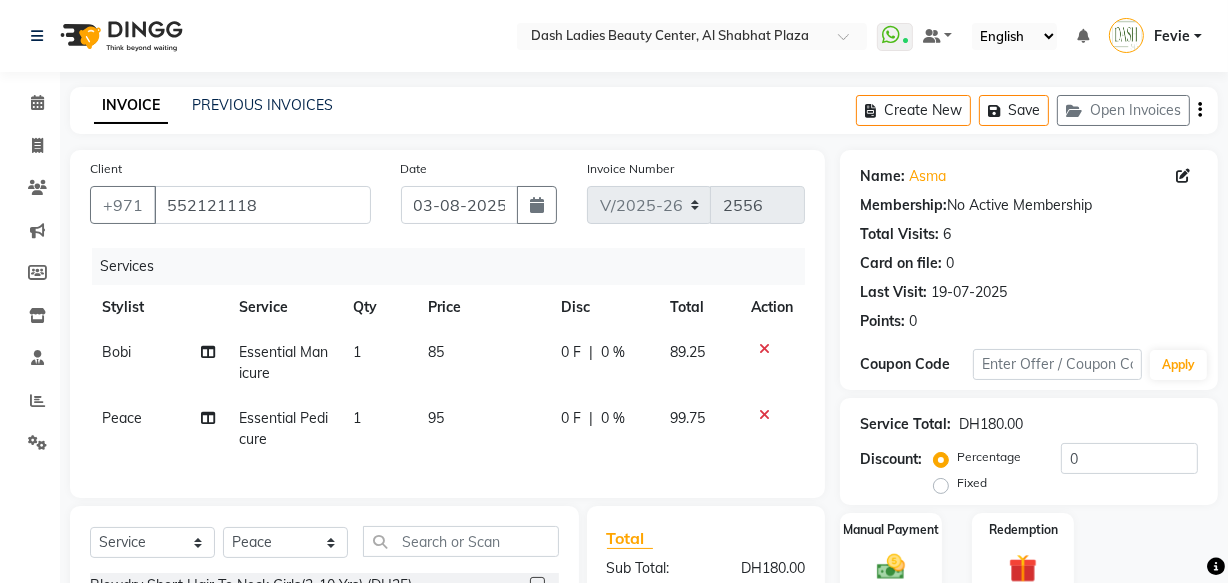click 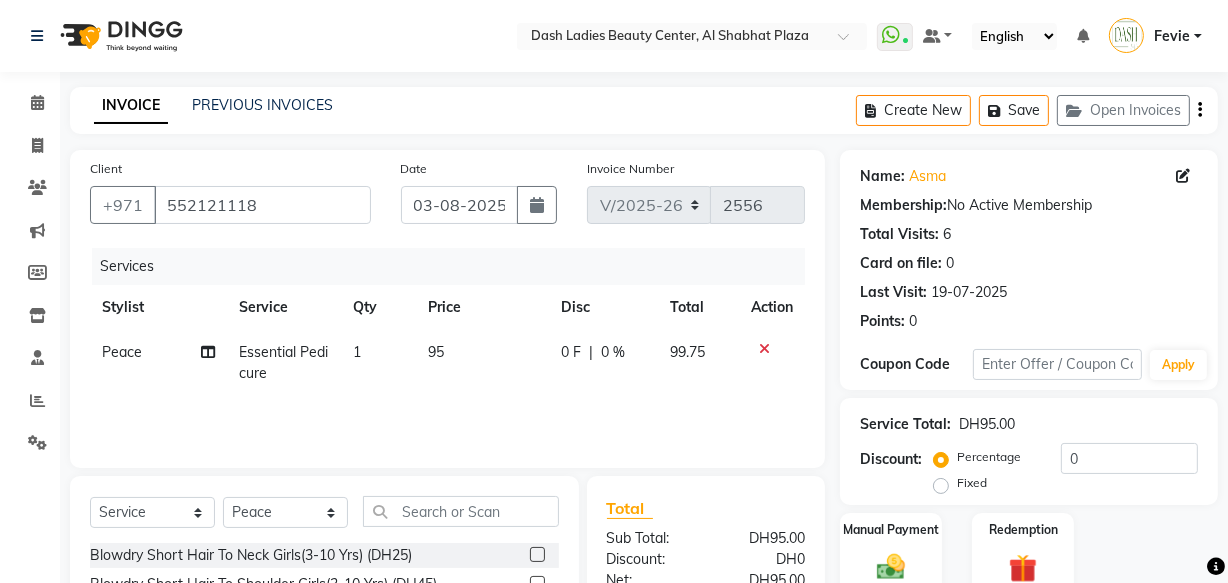 click 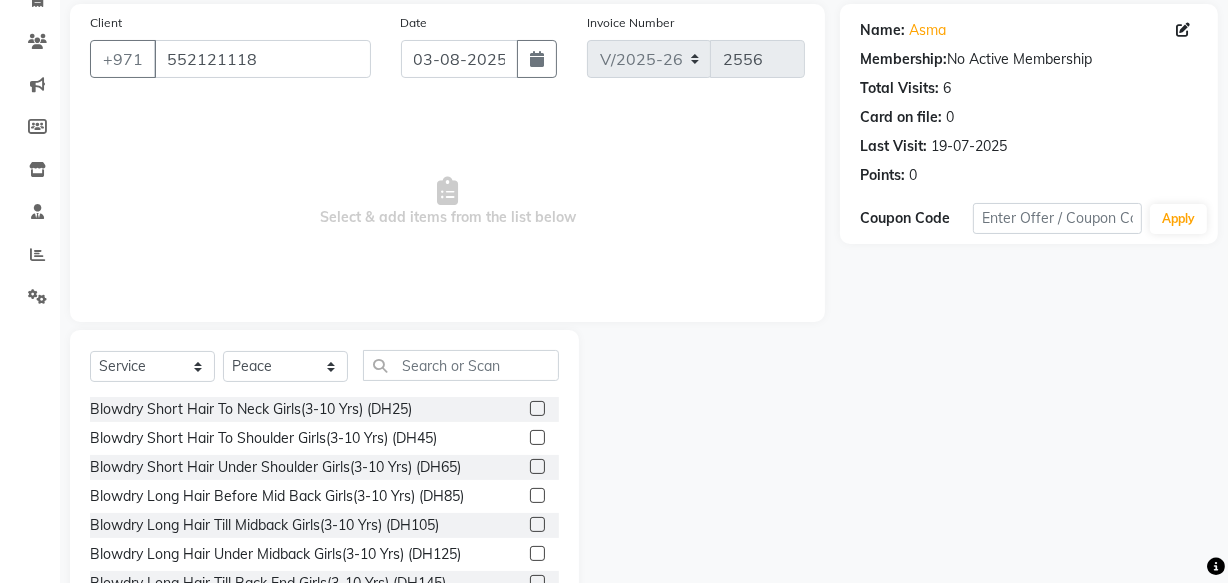 scroll, scrollTop: 153, scrollLeft: 0, axis: vertical 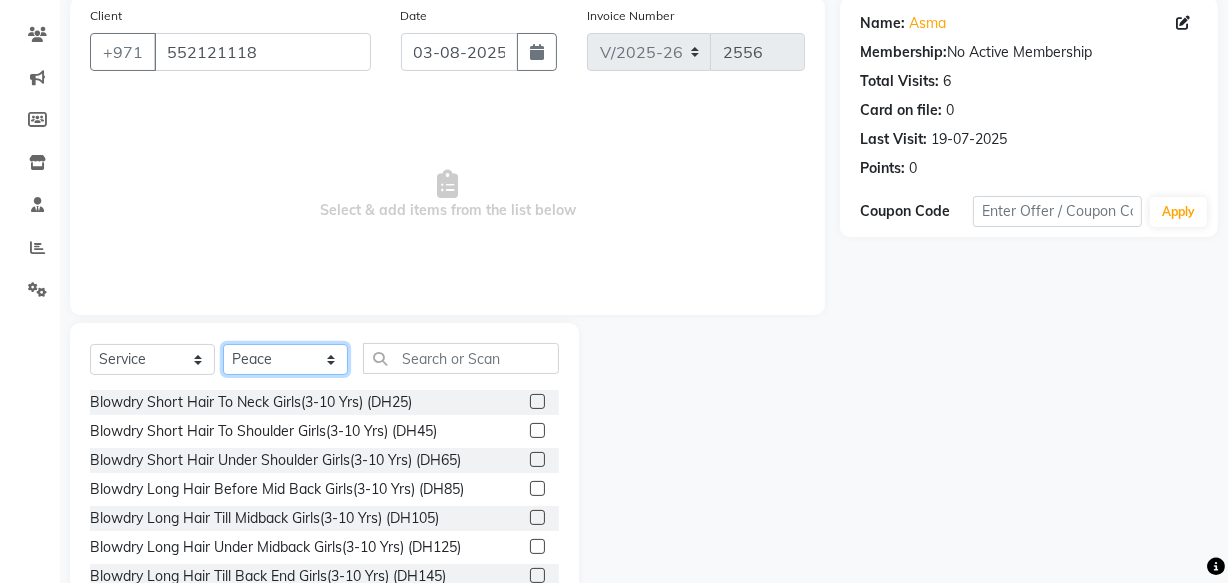 click on "Select Stylist Aizel Angelina Anna Bobi Edlyn Fevie  Flora Grace Hamda Janine Jelyn Mariel Maya Maya (Cafe) May Joy (Cafe) Nabasirye (Cafe) Nancy Nilam Nita Noreen Owner Peace Rechiel Rose Marie Saman Talina" 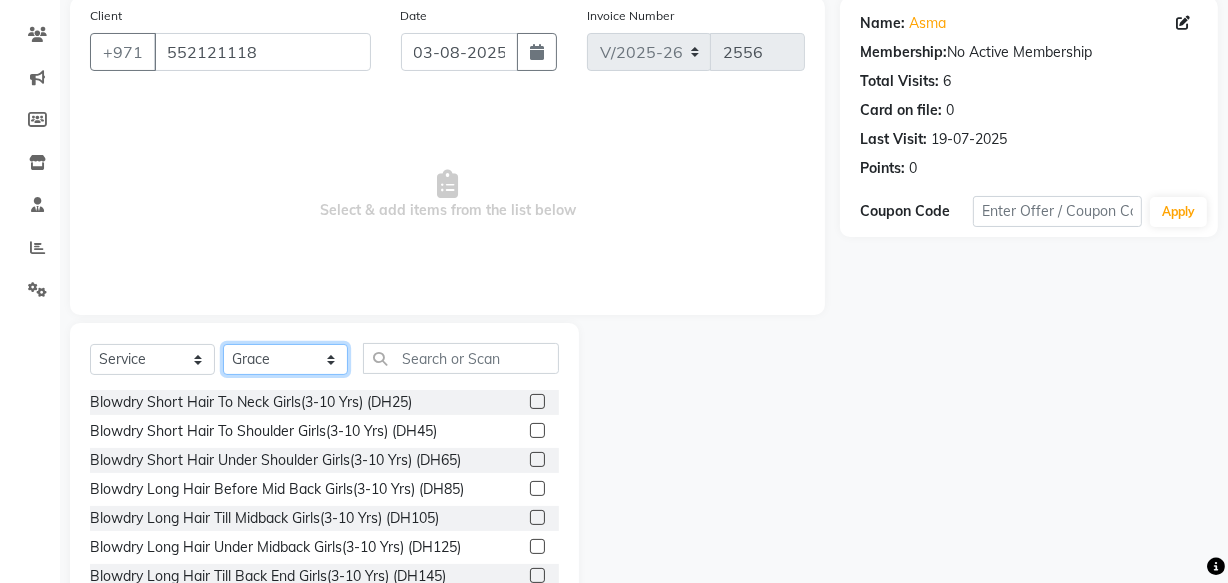 click on "Select Stylist Aizel Angelina Anna Bobi Edlyn Fevie  Flora Grace Hamda Janine Jelyn Mariel Maya Maya (Cafe) May Joy (Cafe) Nabasirye (Cafe) Nancy Nilam Nita Noreen Owner Peace Rechiel Rose Marie Saman Talina" 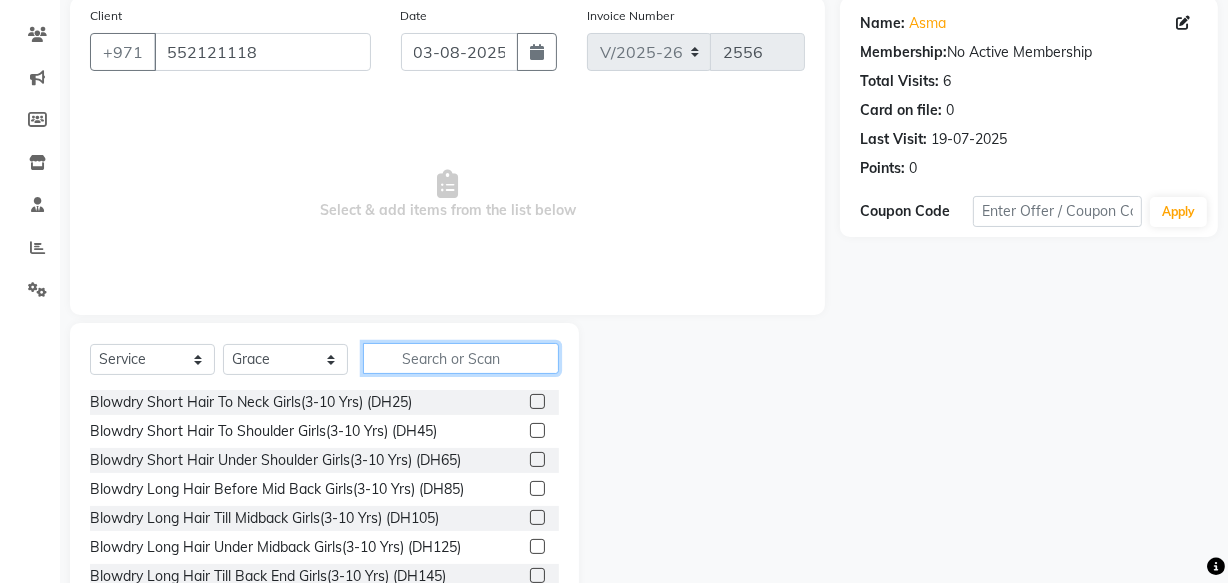 click 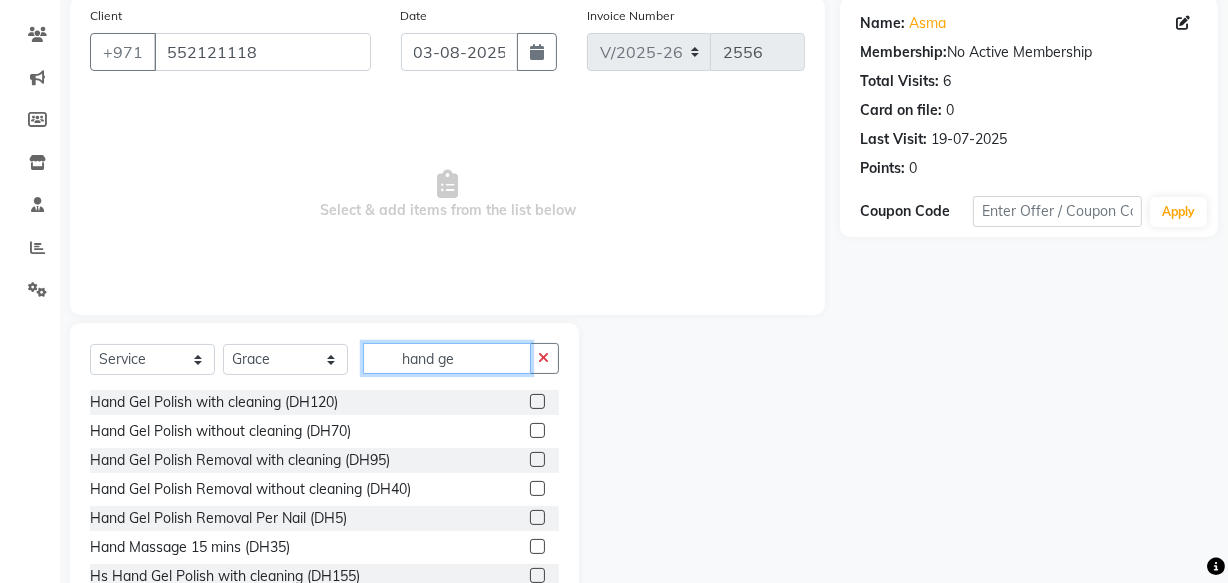 type on "hand ge" 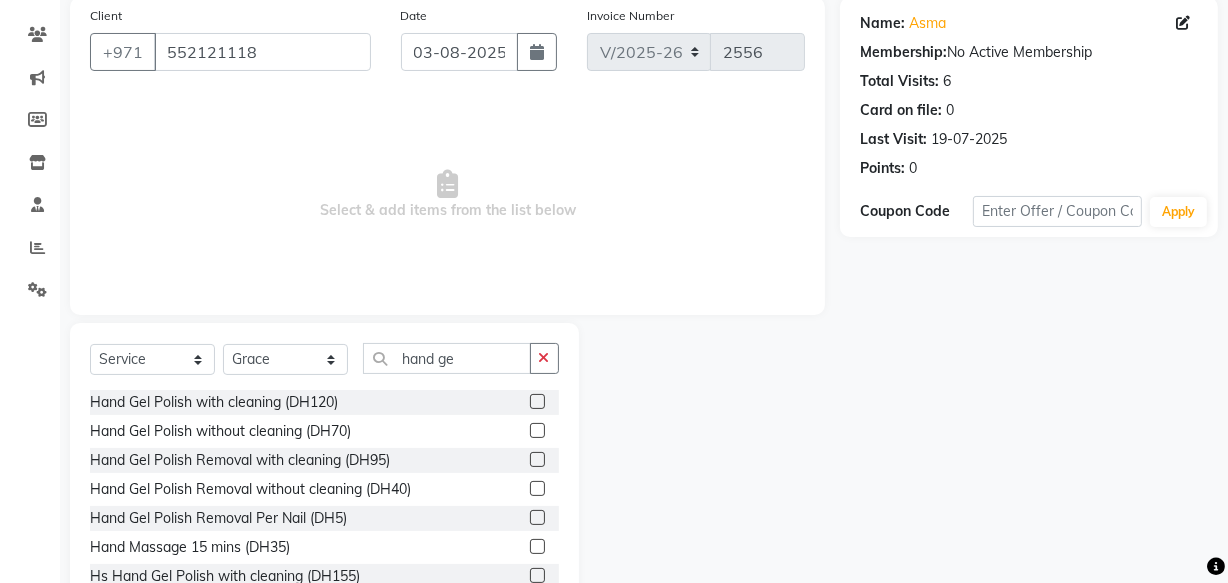 click 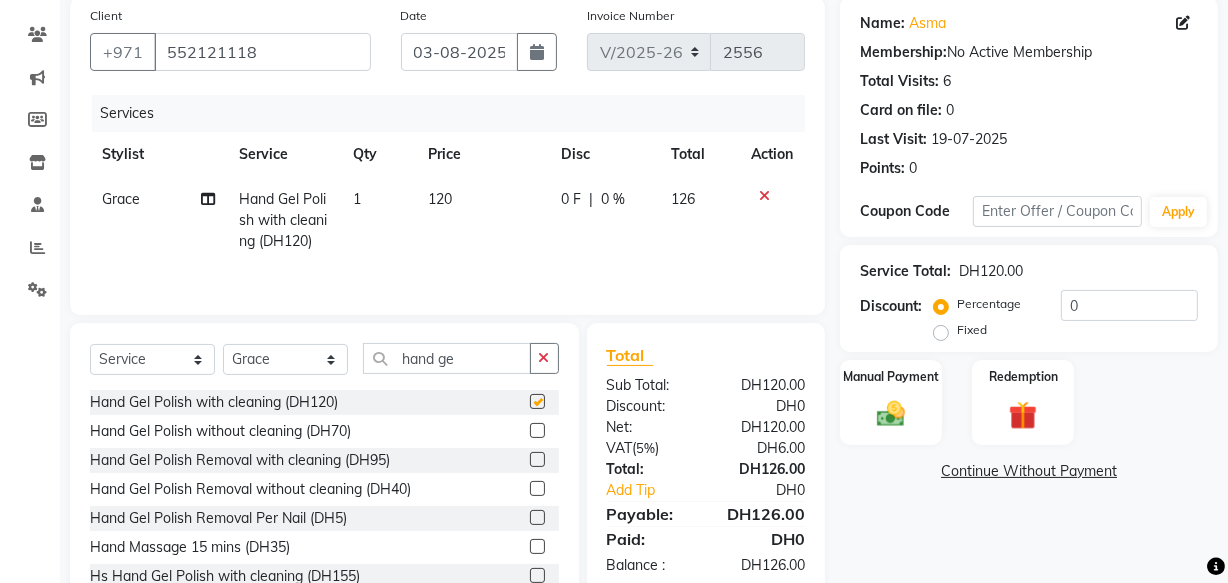 checkbox on "false" 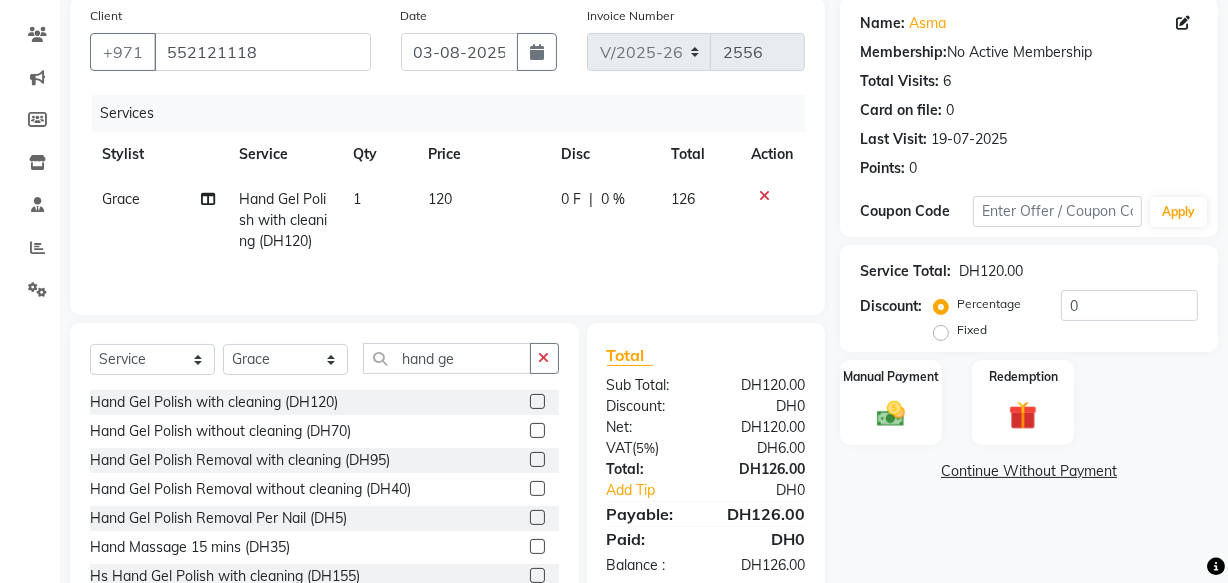 click on "Hand Gel Polish with cleaning (DH120)" 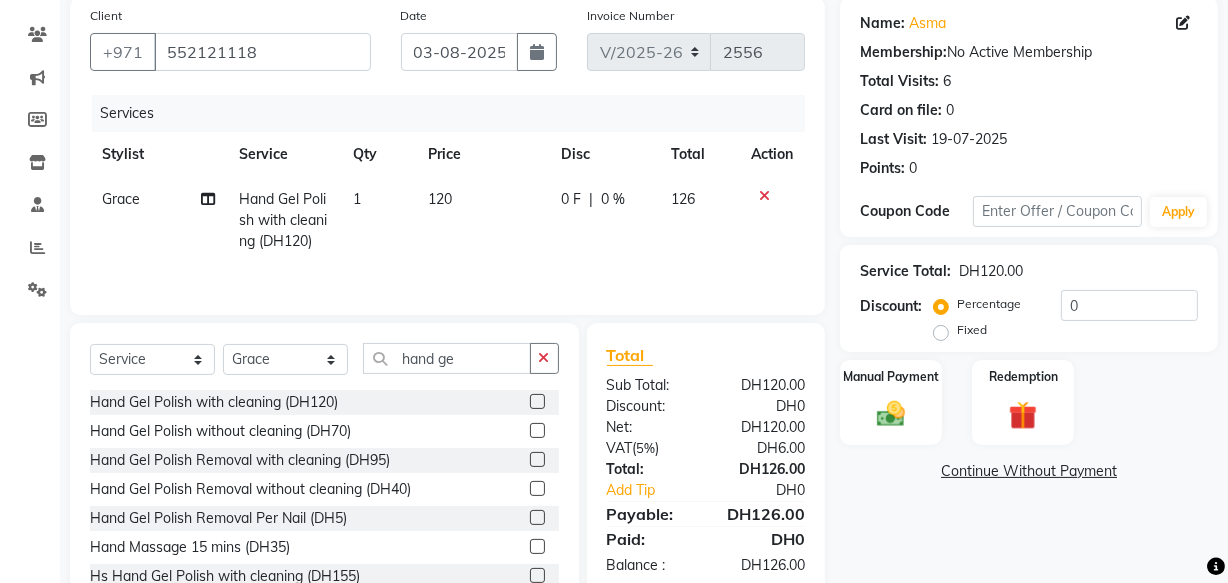 select on "81113" 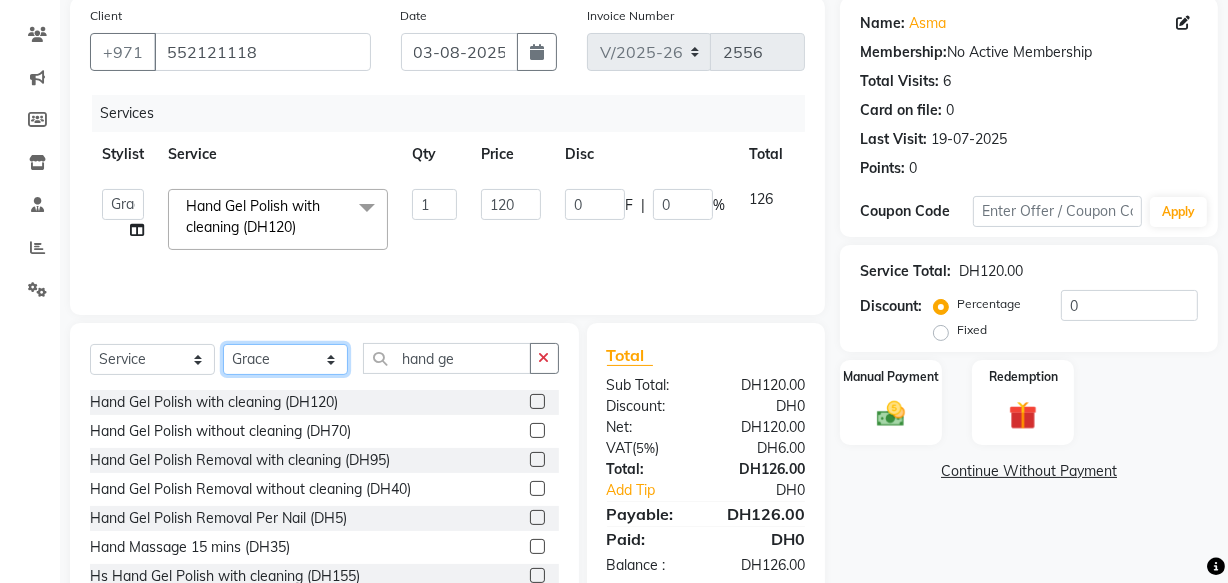 click on "Select Stylist Aizel Angelina Anna Bobi Edlyn Fevie  Flora Grace Hamda Janine Jelyn Mariel Maya Maya (Cafe) May Joy (Cafe) Nabasirye (Cafe) Nancy Nilam Nita Noreen Owner Peace Rechiel Rose Marie Saman Talina" 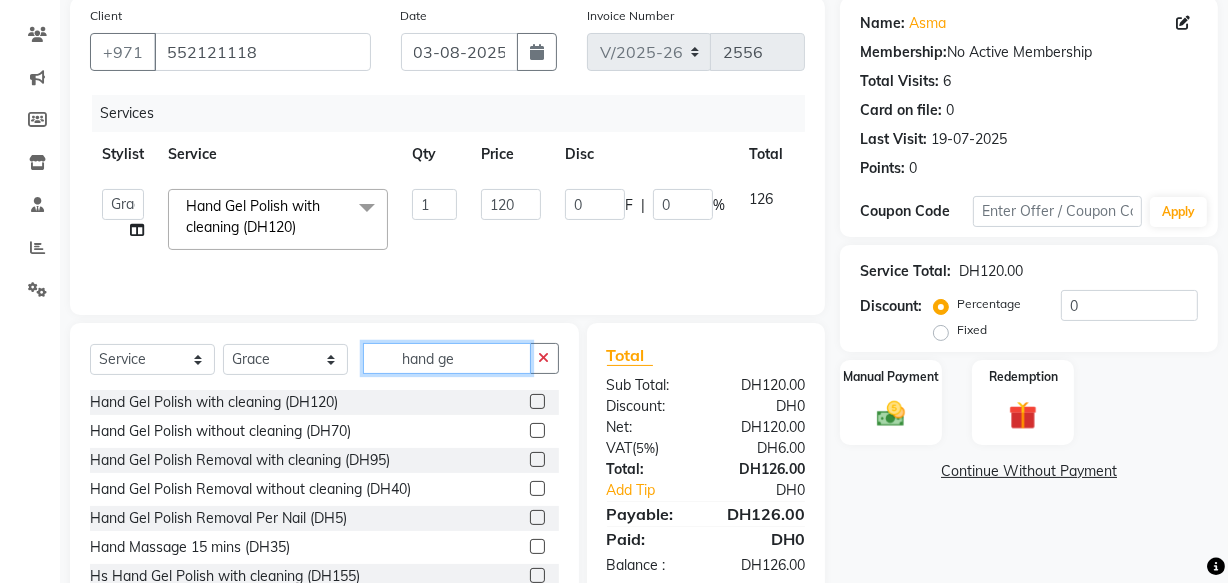 click on "hand ge" 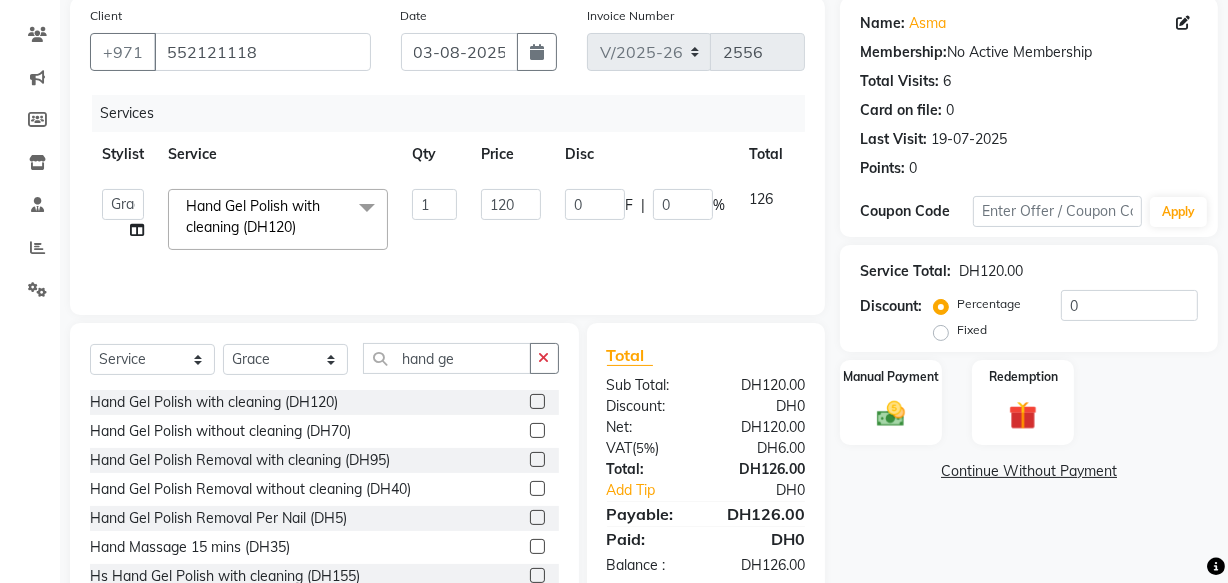 click 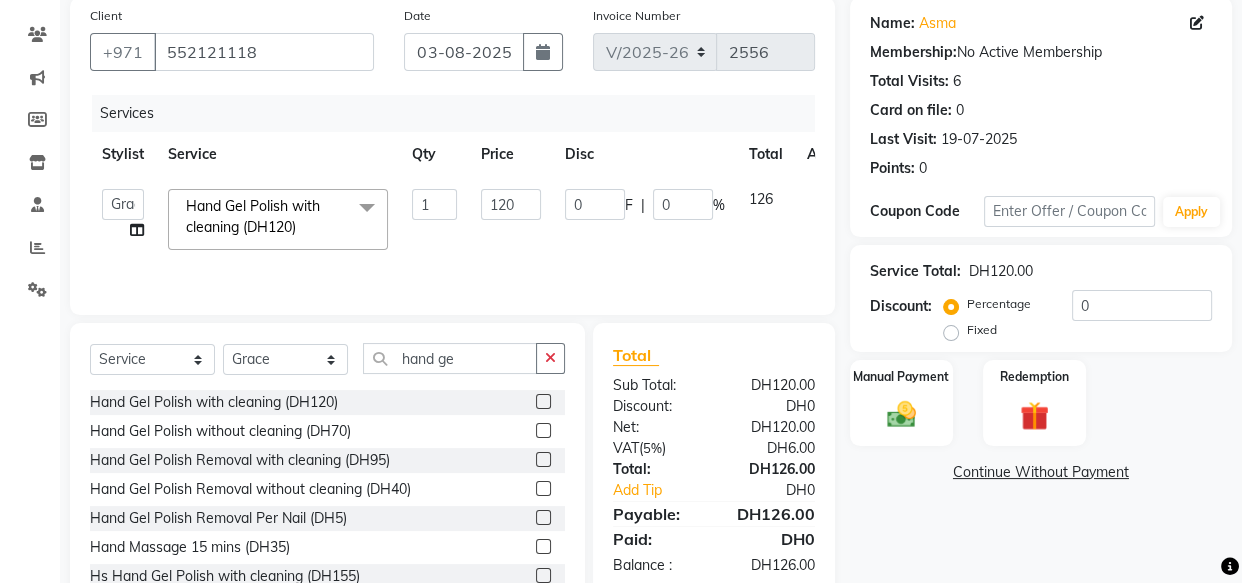 select on "81113" 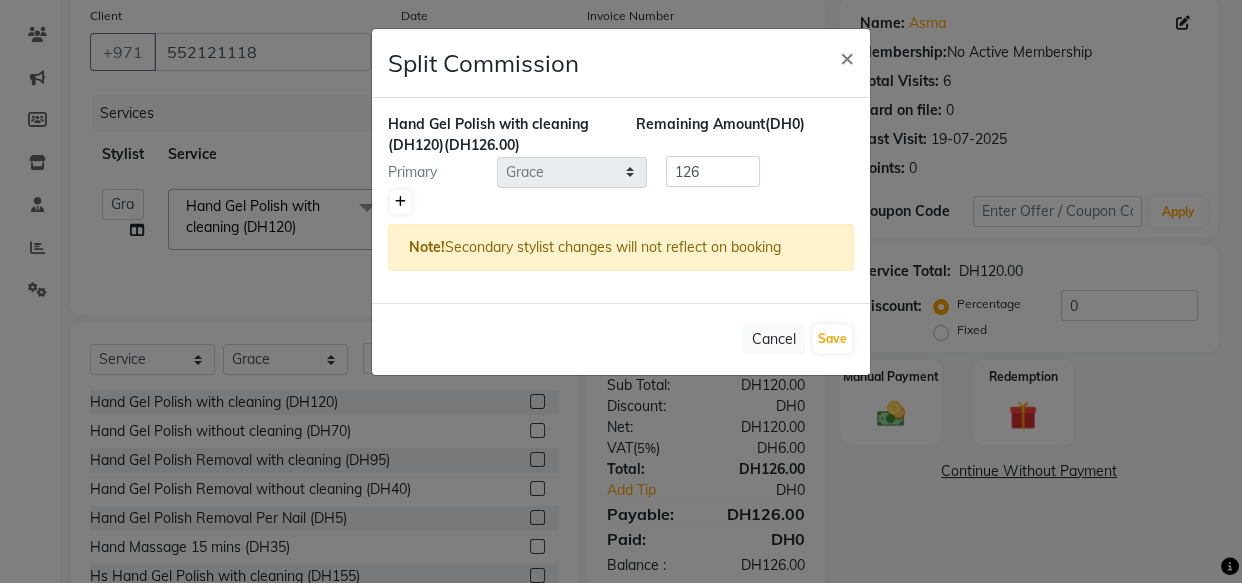 click 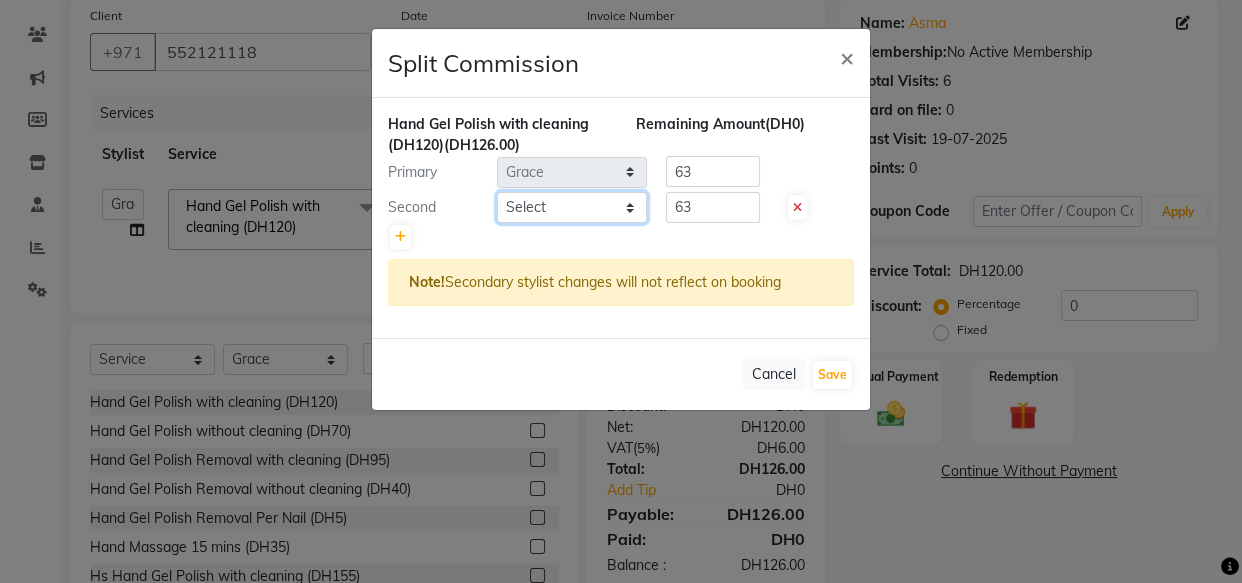 click on "Select  [FIRST]   [FIRST]   [FIRST]   [FIRST]   [FIRST]    [FIRST]   [FIRST]   [FIRST]   [FIRST]   [FIRST]   [FIRST]   [FIRST]   [FIRST]   [FIRST] (Cafe)   [FIRST] (Cafe)   [FIRST] (Cafe)   [FIRST]   [FIRST]   [FIRST]   [FIRST]   [FIRST]   [FIRST]   [FIRST]   [FIRST]   [FIRST]" 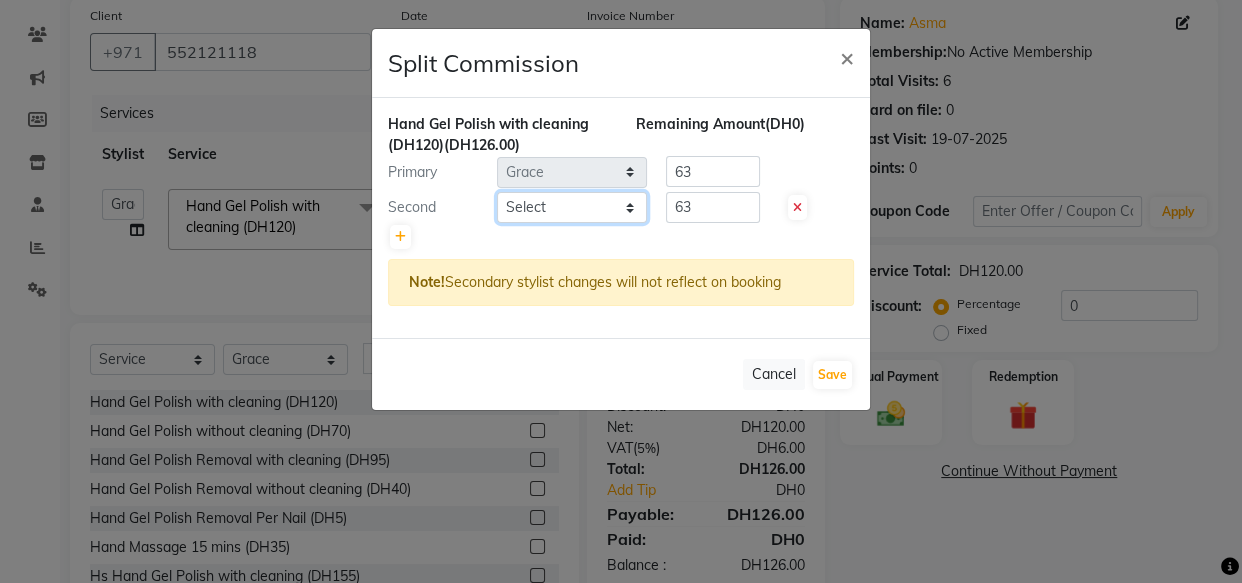 select on "82782" 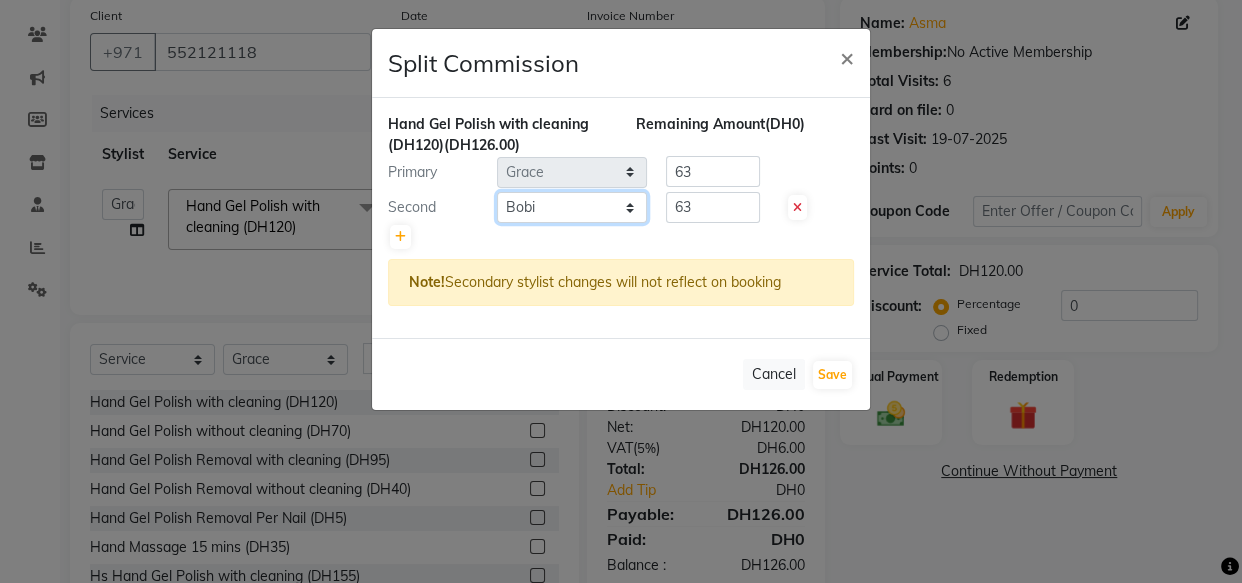 click on "Select  [FIRST]   [FIRST]   [FIRST]   [FIRST]   [FIRST]    [FIRST]   [FIRST]   [FIRST]   [FIRST]   [FIRST]   [FIRST]   [FIRST]   [FIRST]   [FIRST] (Cafe)   [FIRST] (Cafe)   [FIRST] (Cafe)   [FIRST]   [FIRST]   [FIRST]   [FIRST]   [FIRST]   [FIRST]   [FIRST]   [FIRST]   [FIRST]" 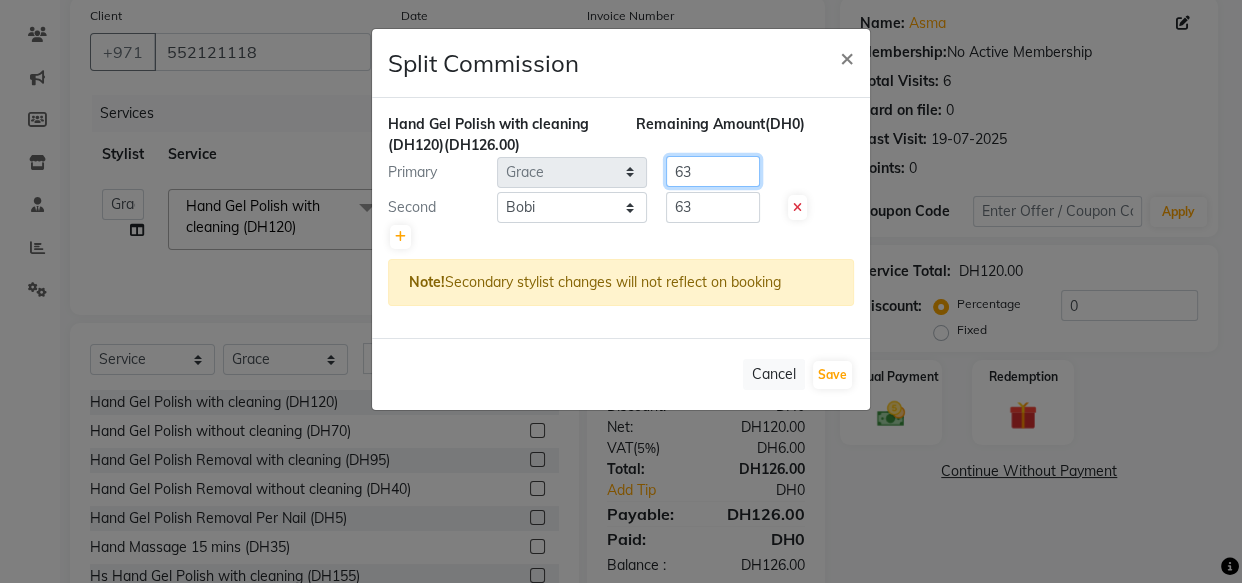 click on "63" 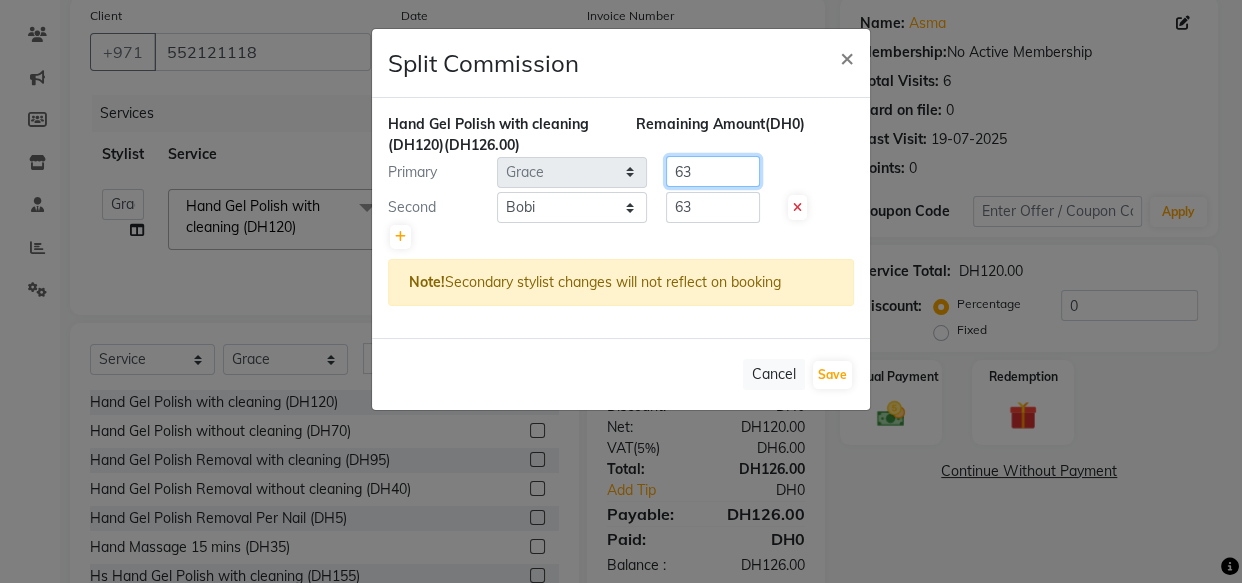 type on "6" 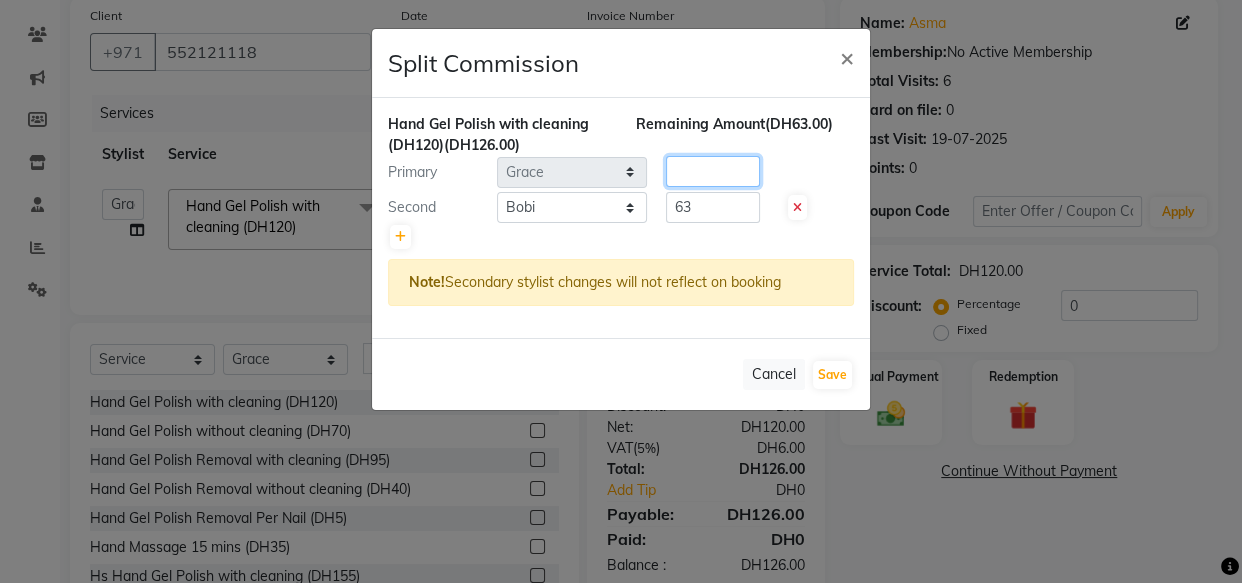 type 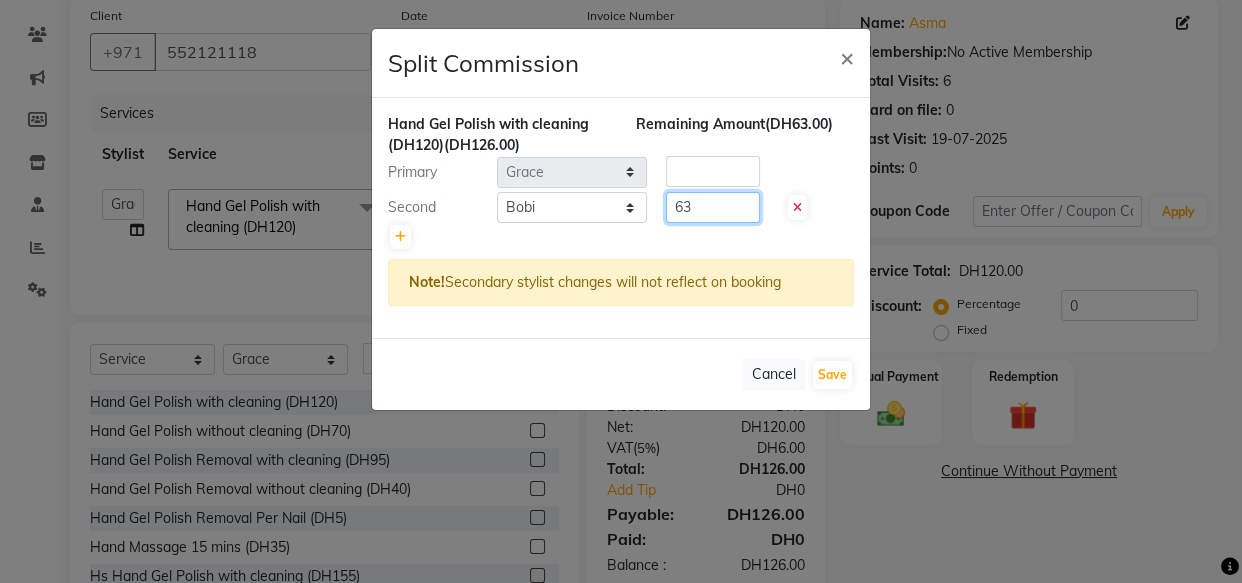 click on "63" 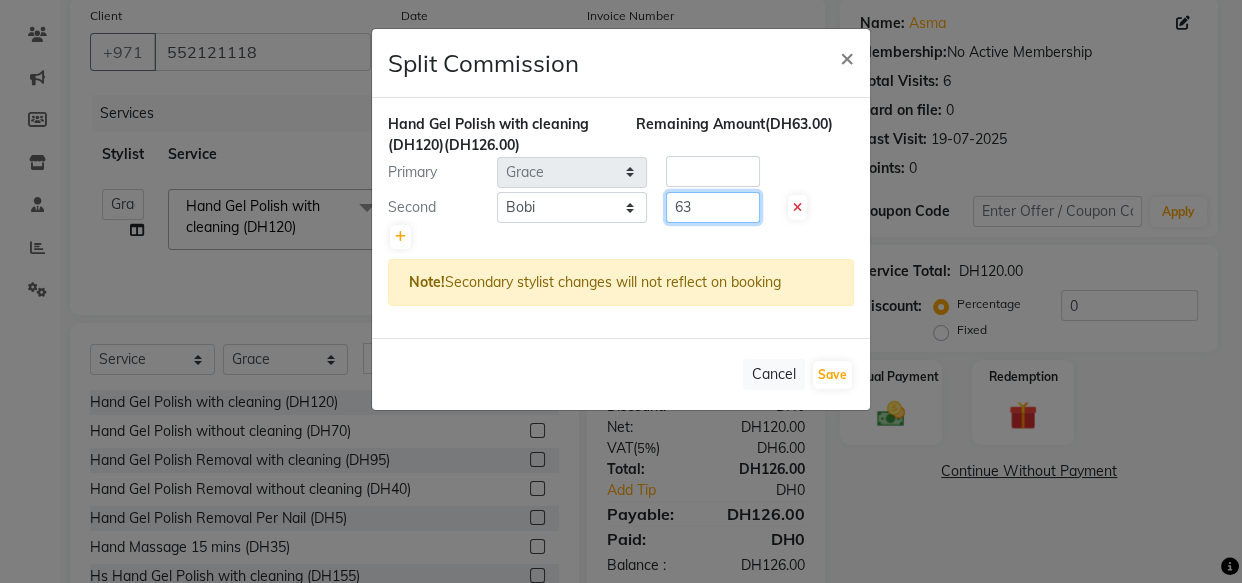 type on "6" 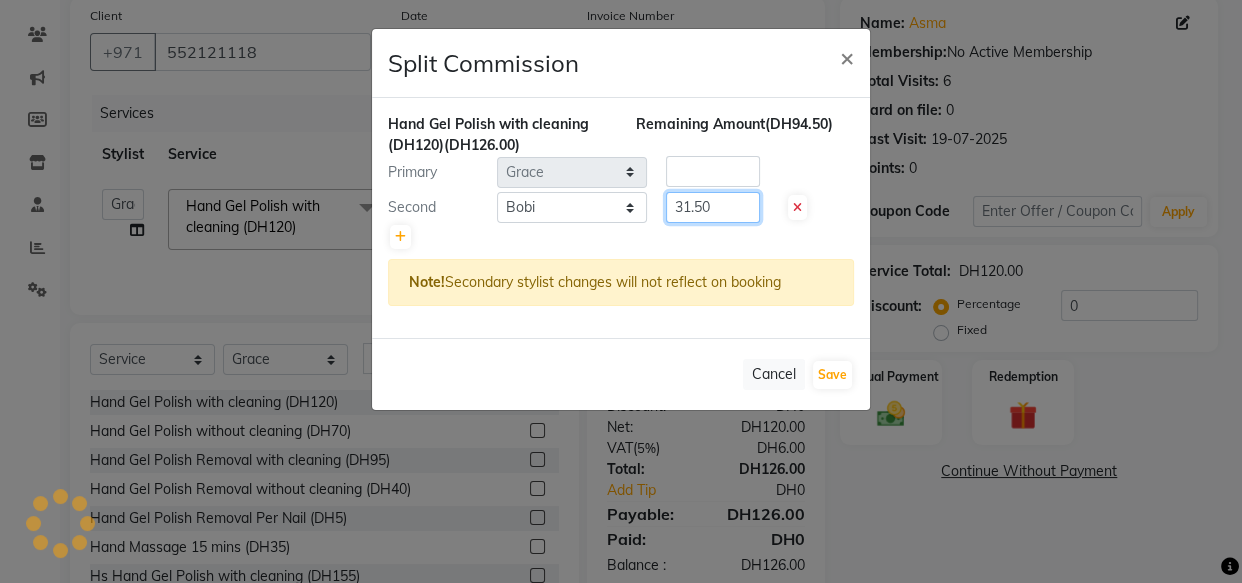 type on "31.50" 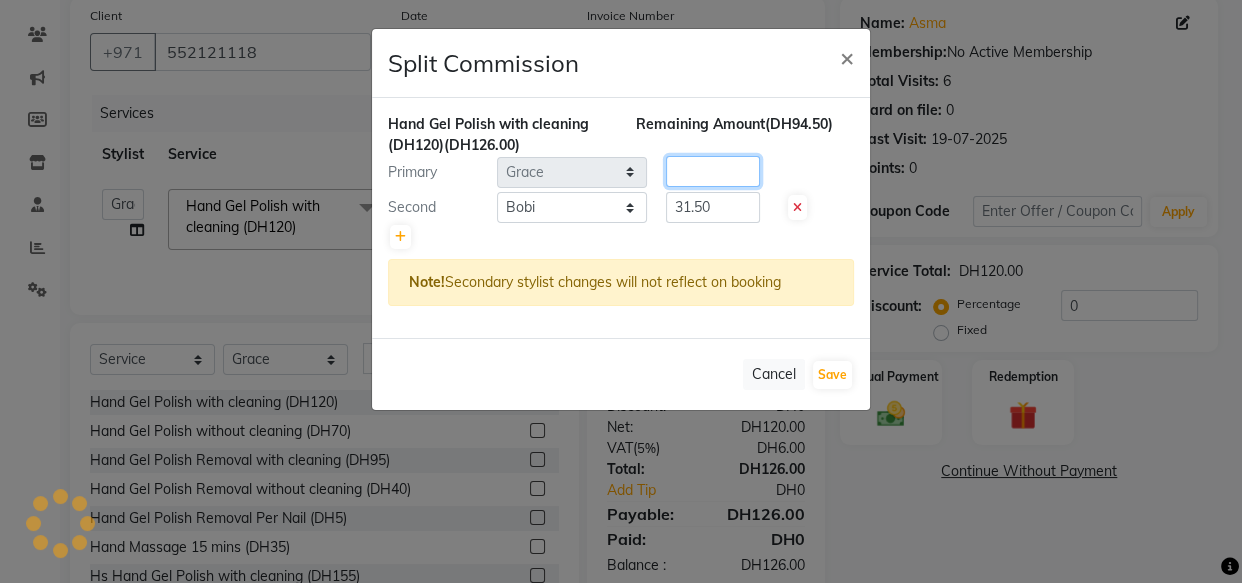 click 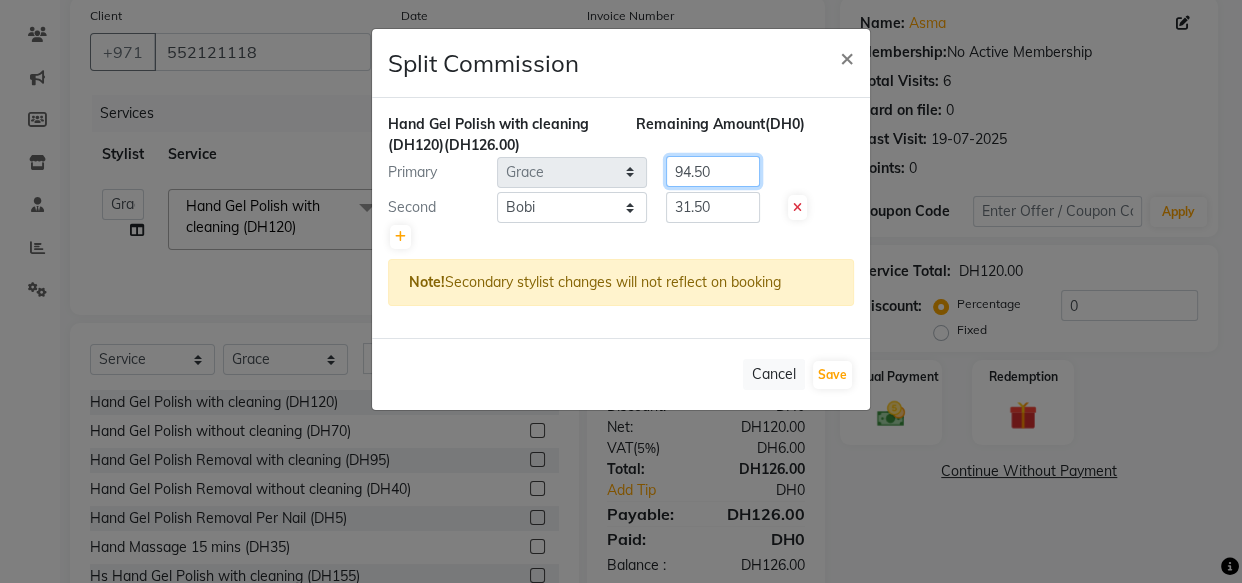 type on "94.50" 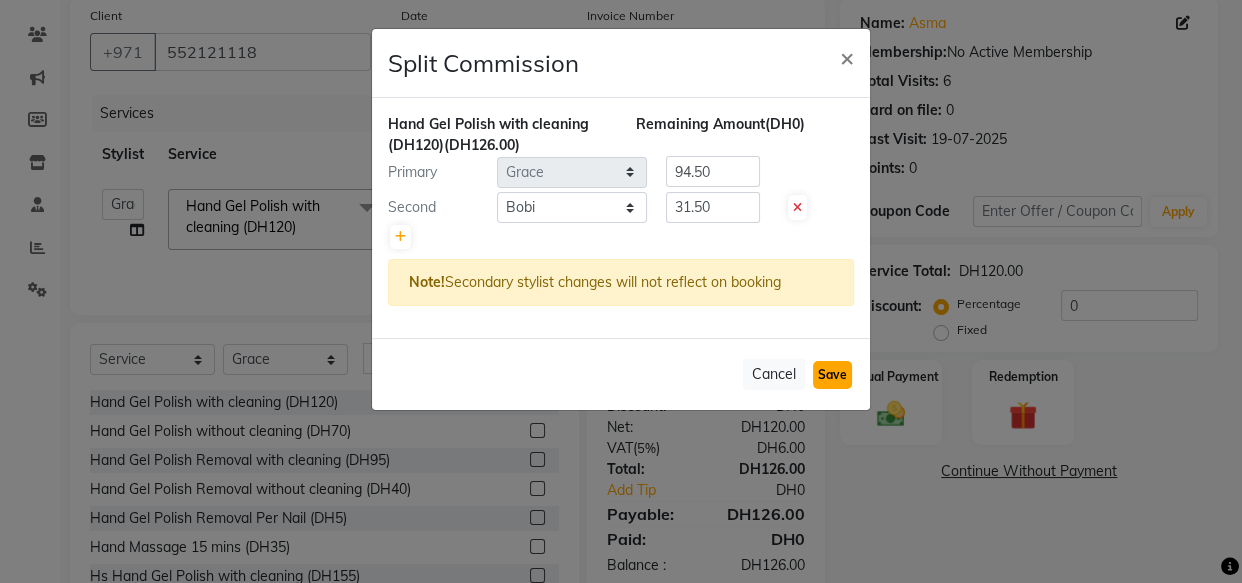 click on "Save" 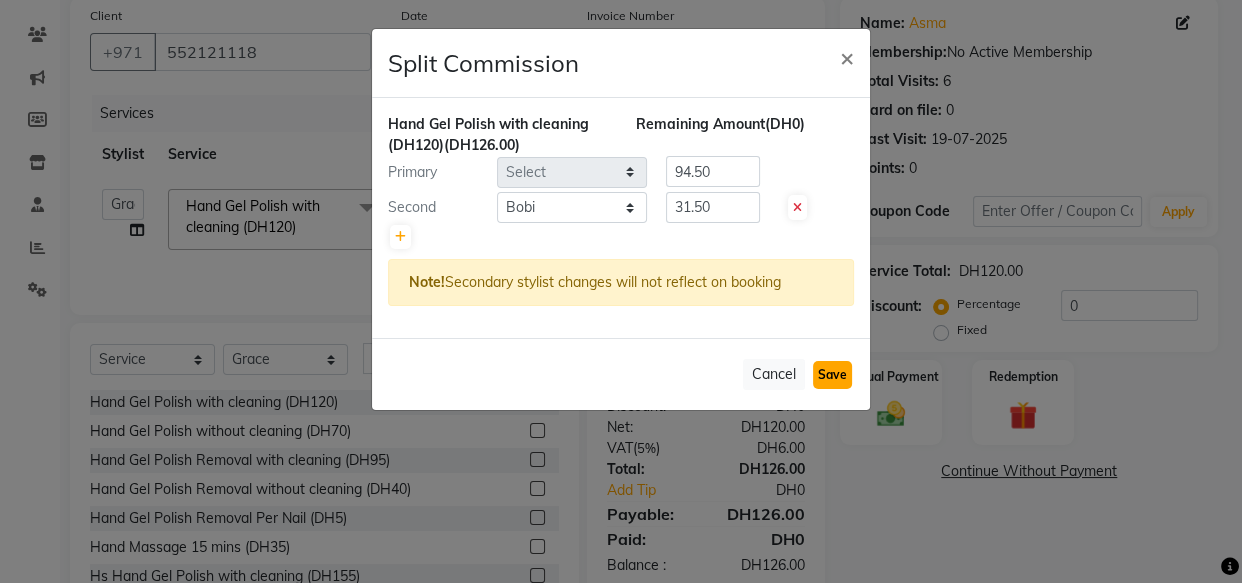 type 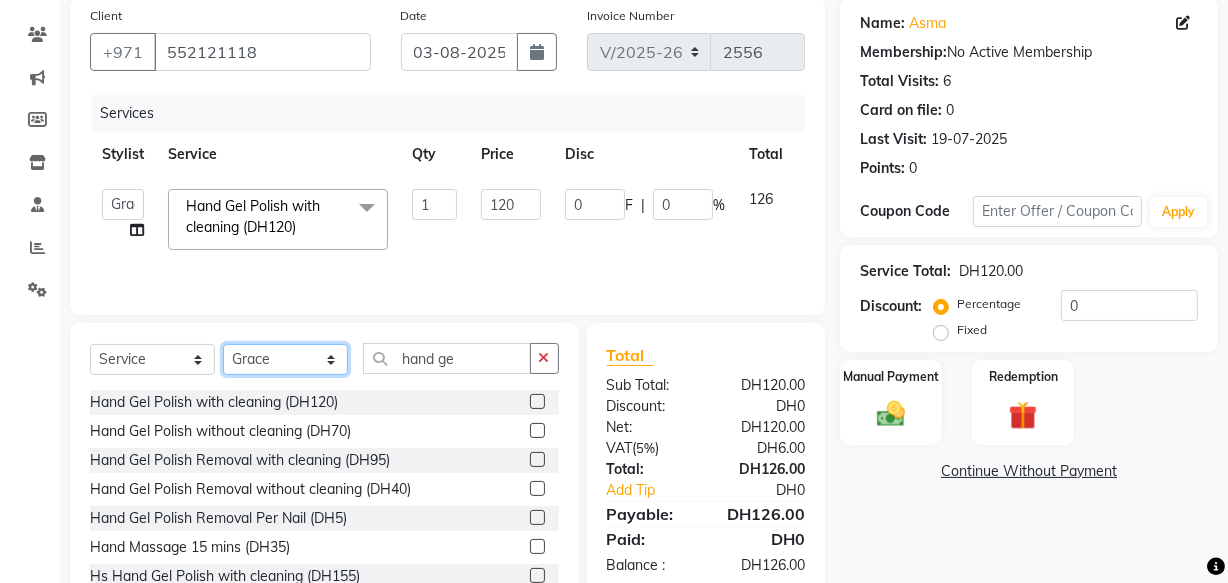 click on "Select Stylist Aizel Angelina Anna Bobi Edlyn Fevie  Flora Grace Hamda Janine Jelyn Mariel Maya Maya (Cafe) May Joy (Cafe) Nabasirye (Cafe) Nancy Nilam Nita Noreen Owner Peace Rechiel Rose Marie Saman Talina" 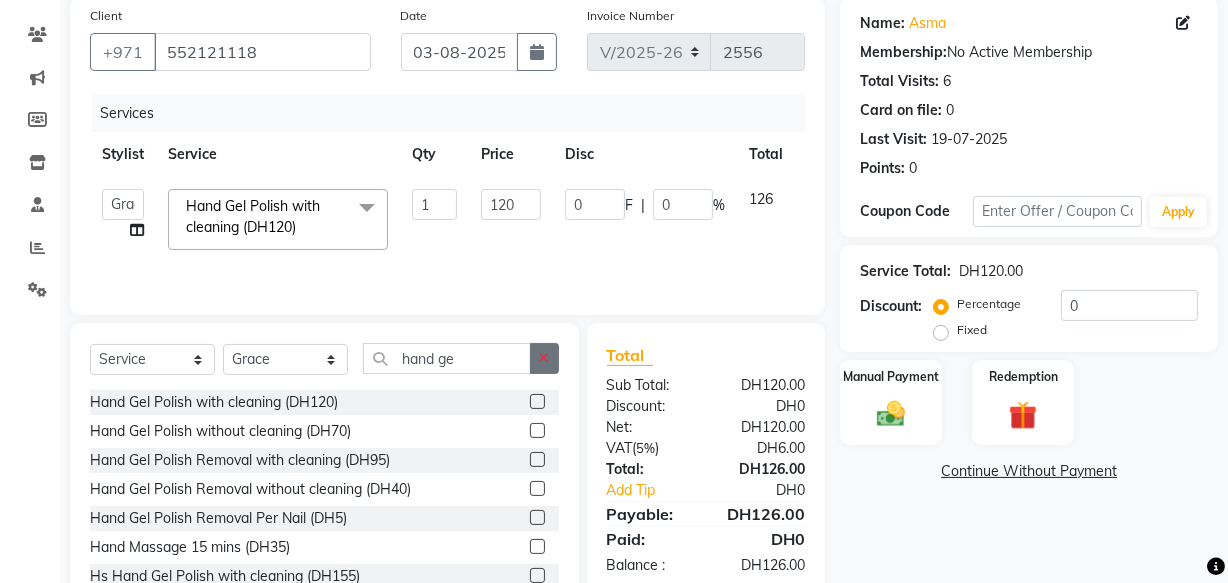 click 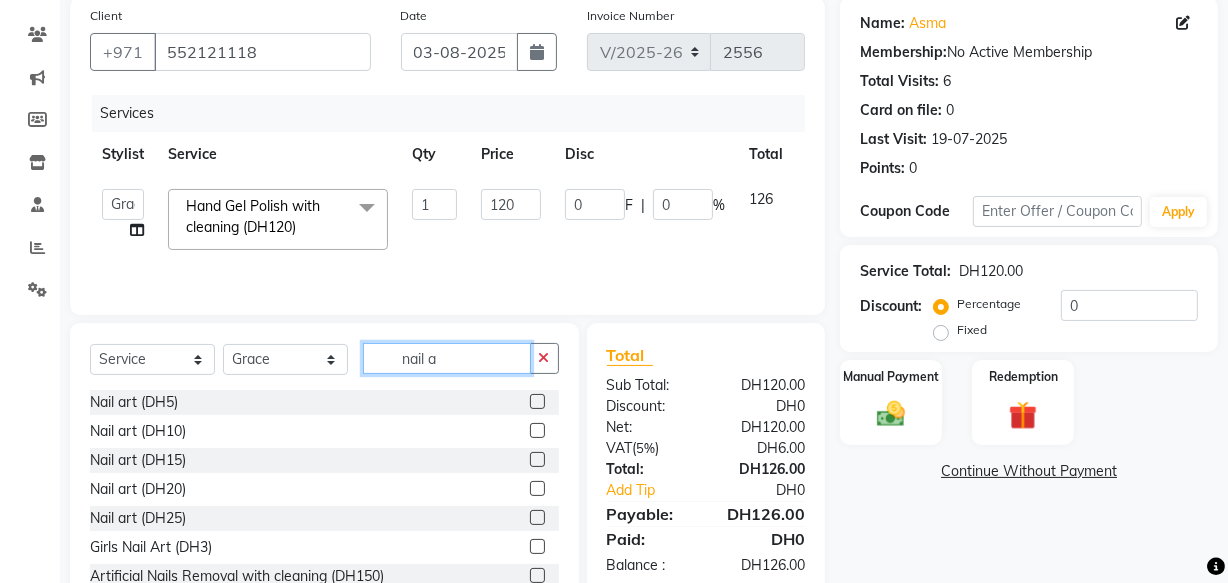 type on "nail a" 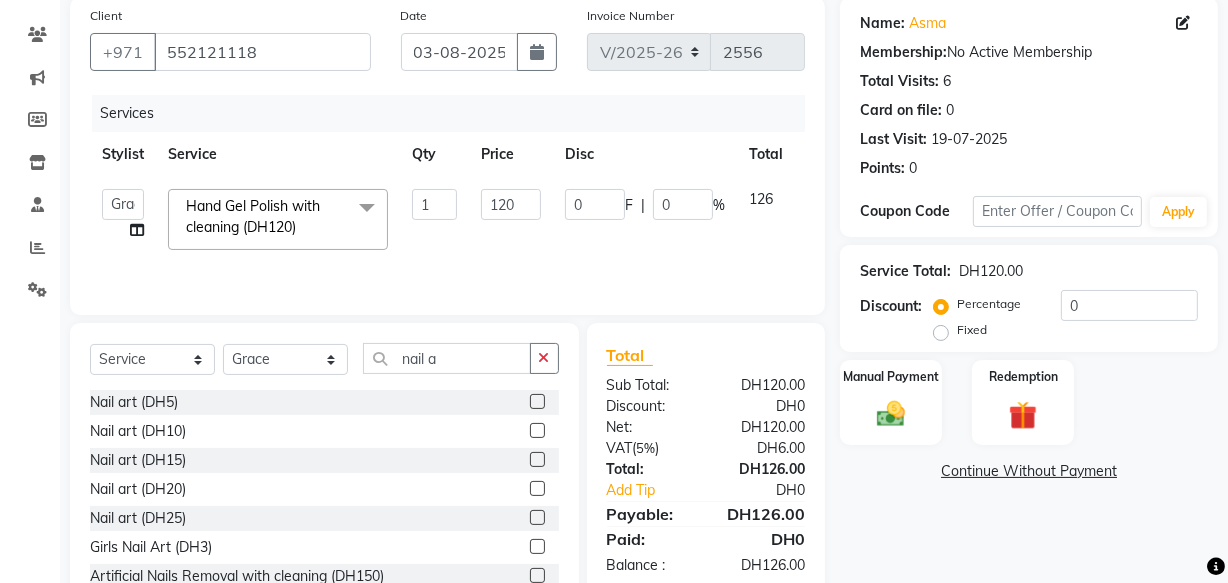 click 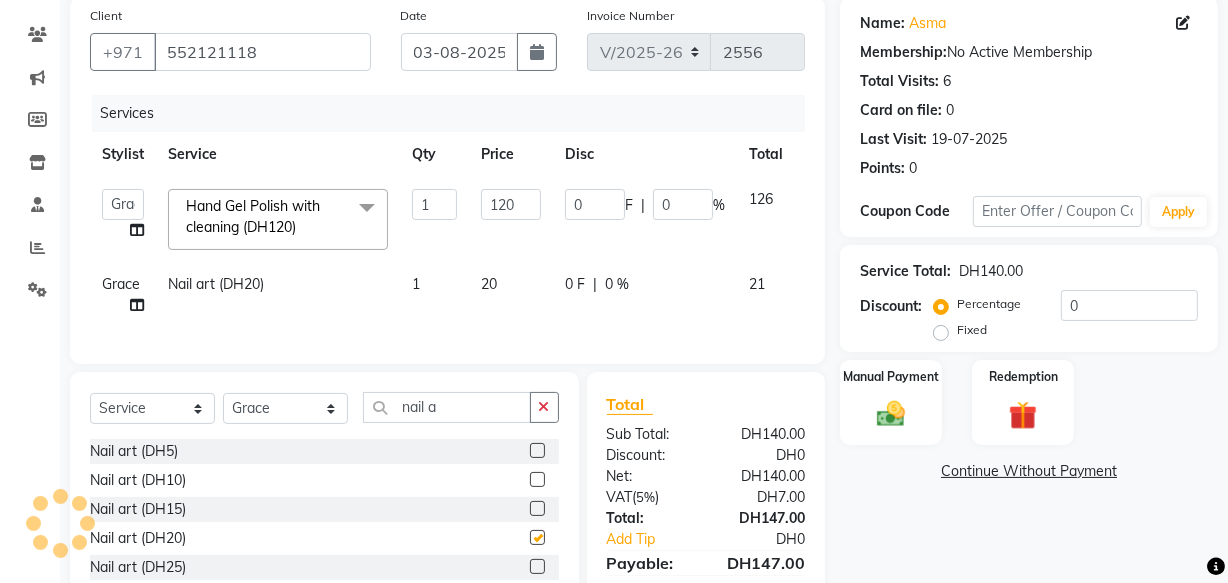 checkbox on "false" 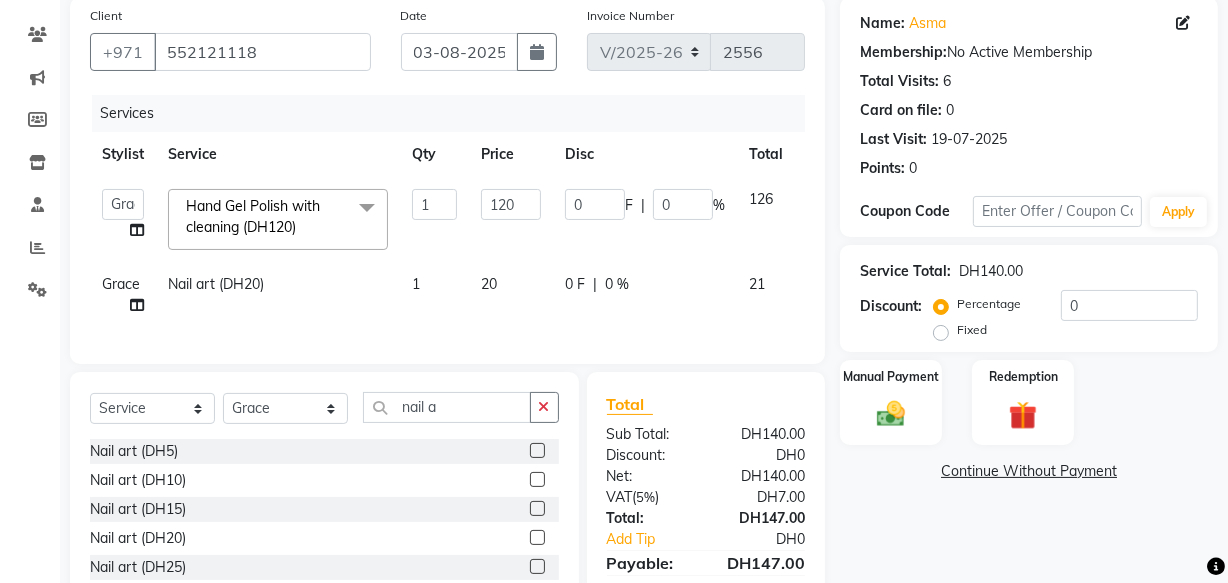click on "1" 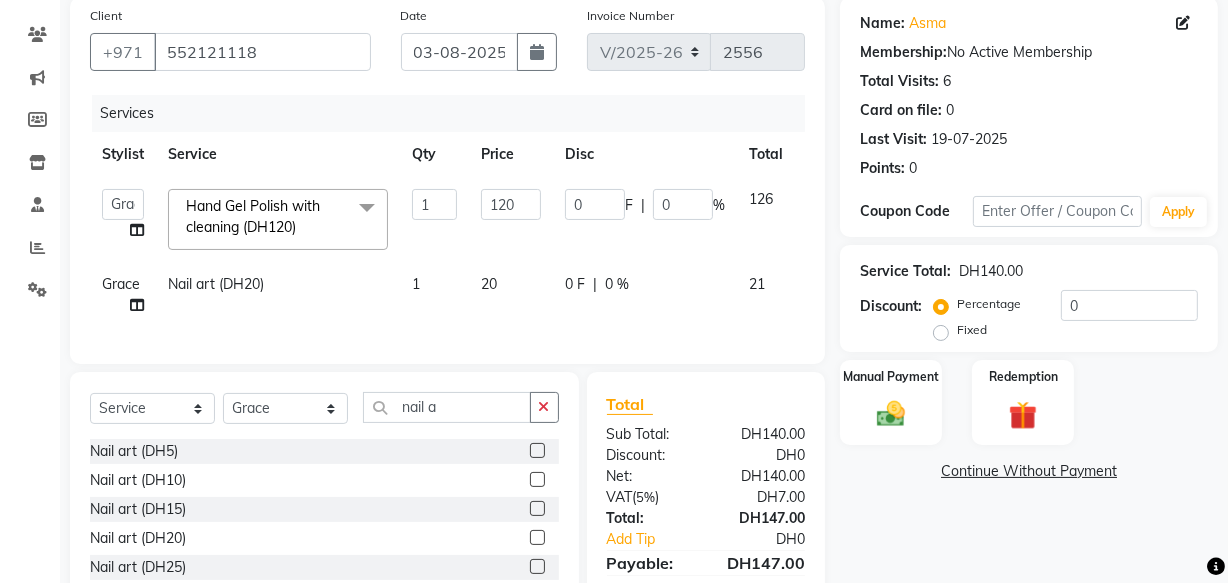select on "81113" 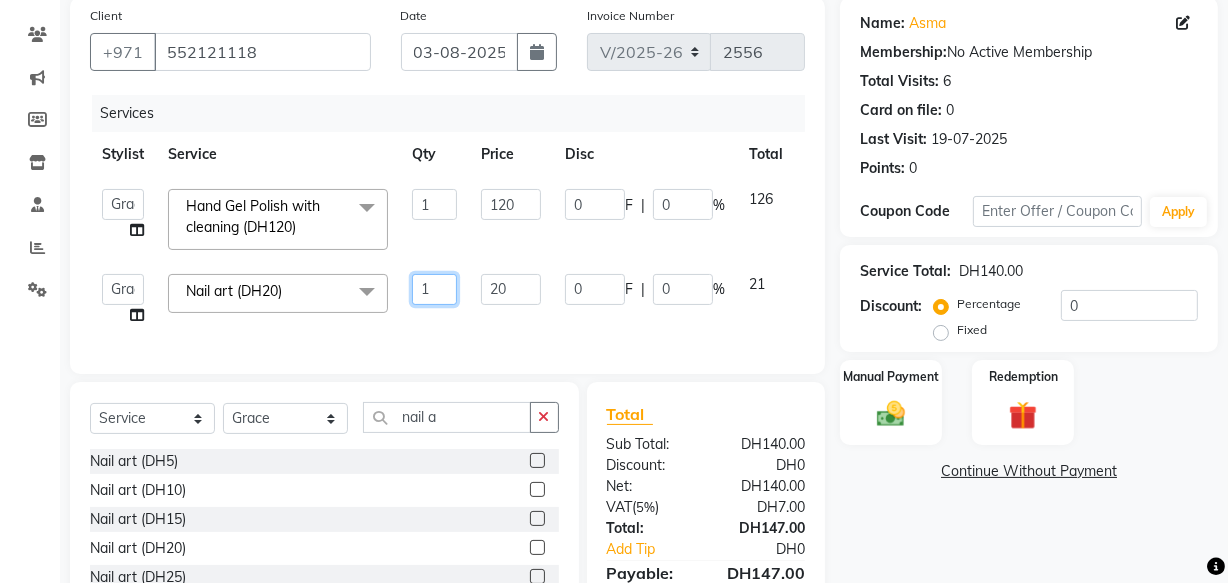 click on "1" 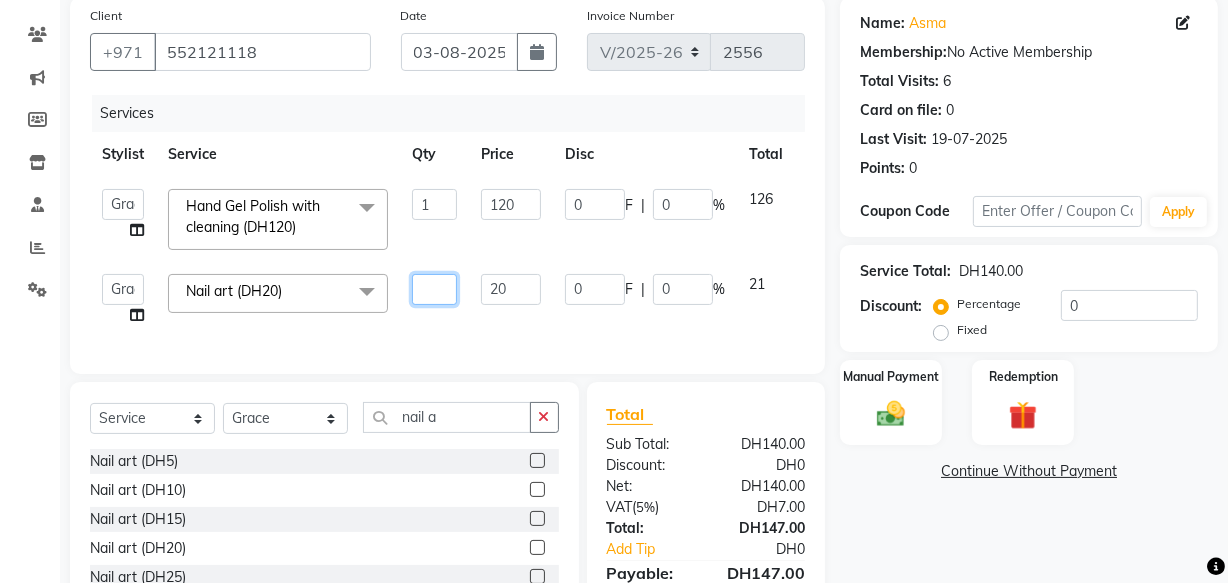 type on "4" 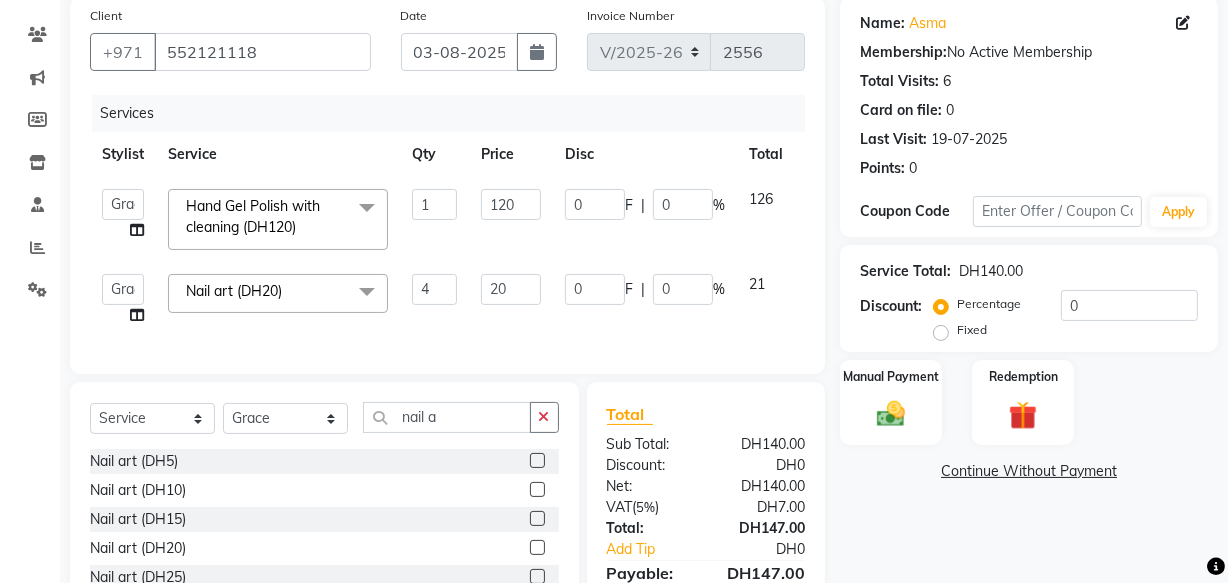 click on "Name: [FIRST]  Membership:  No Active Membership  Total Visits:  6 Card on file:  0 Last Visit:   19-07-2025 Points:   0  Coupon Code Apply Service Total:  DH140.00  Discount:  Percentage   Fixed  0 Manual Payment Redemption  Continue Without Payment" 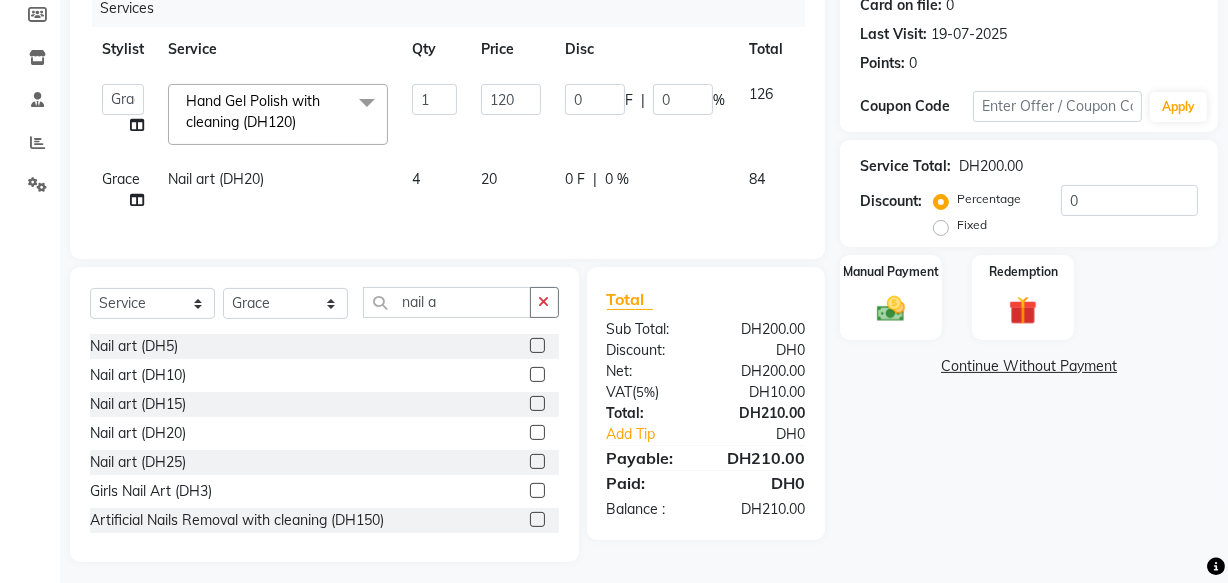 scroll, scrollTop: 259, scrollLeft: 0, axis: vertical 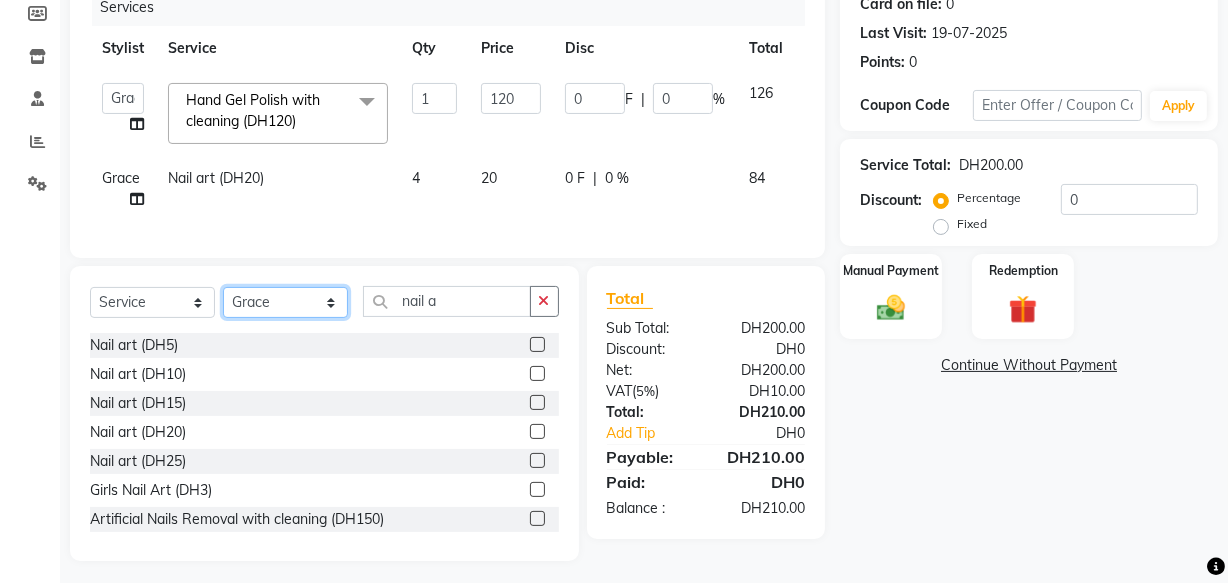 click on "Select Stylist Aizel Angelina Anna Bobi Edlyn Fevie  Flora Grace Hamda Janine Jelyn Mariel Maya Maya (Cafe) May Joy (Cafe) Nabasirye (Cafe) Nancy Nilam Nita Noreen Owner Peace Rechiel Rose Marie Saman Talina" 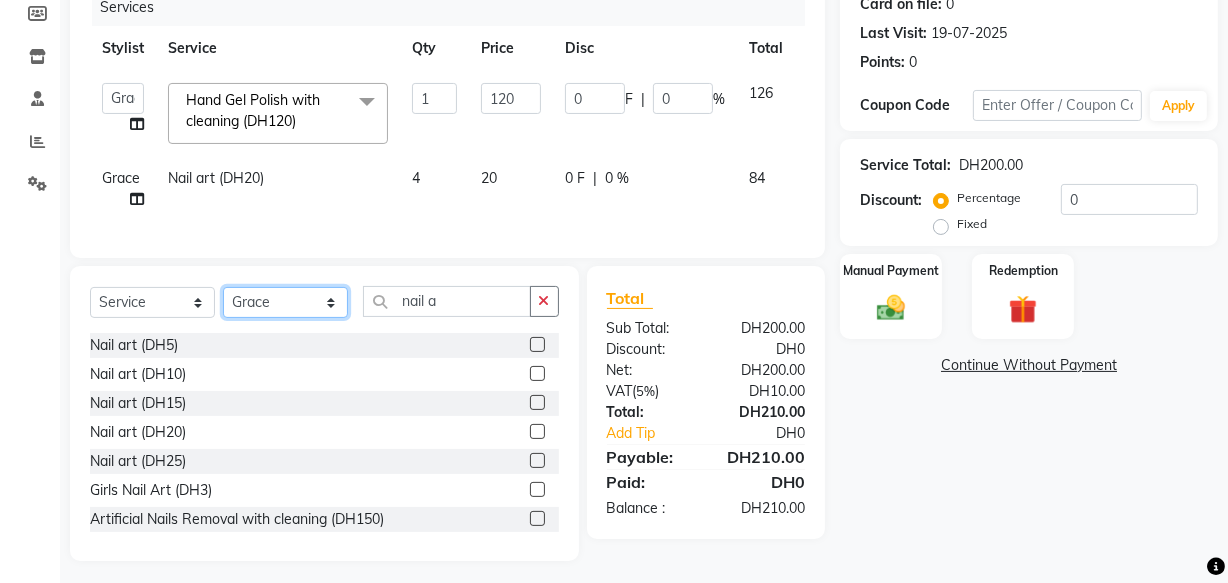select on "85614" 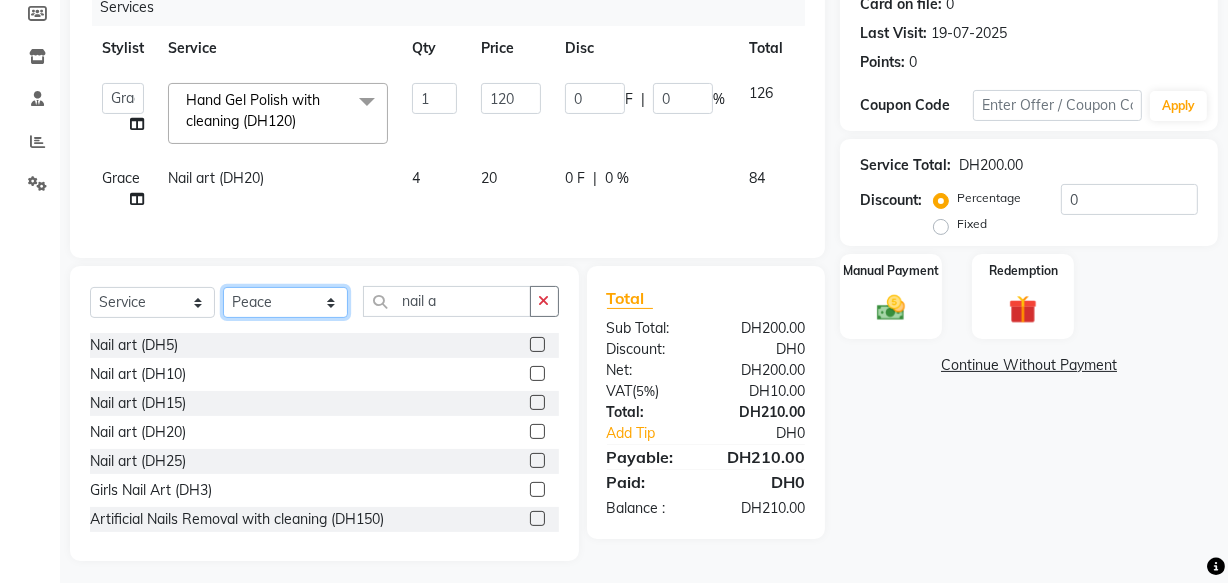 click on "Select Stylist Aizel Angelina Anna Bobi Edlyn Fevie  Flora Grace Hamda Janine Jelyn Mariel Maya Maya (Cafe) May Joy (Cafe) Nabasirye (Cafe) Nancy Nilam Nita Noreen Owner Peace Rechiel Rose Marie Saman Talina" 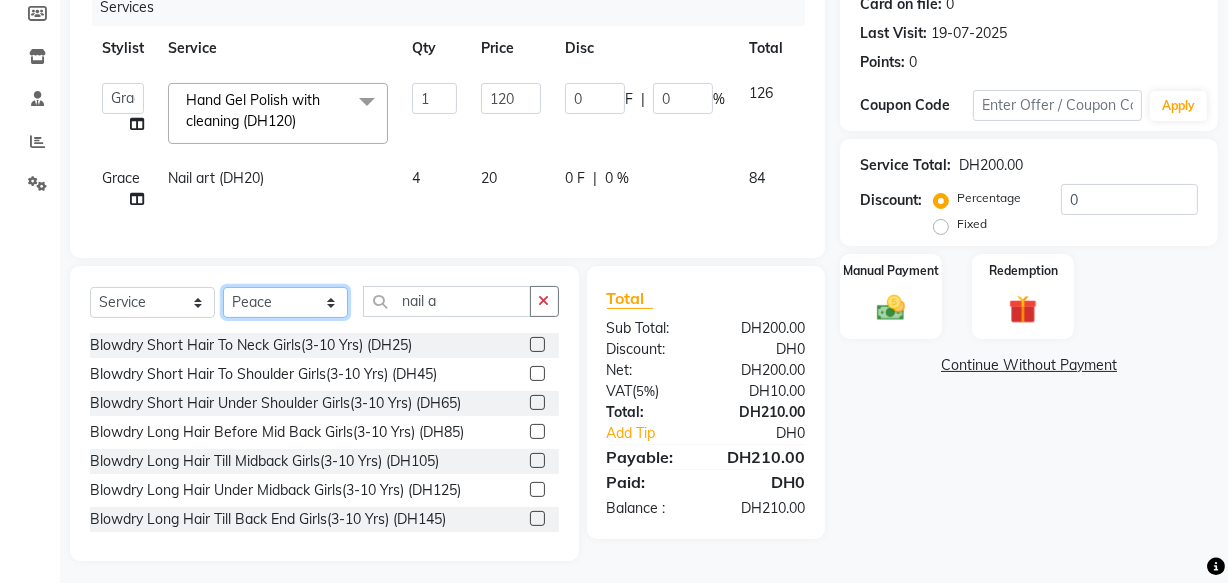 scroll, scrollTop: 280, scrollLeft: 0, axis: vertical 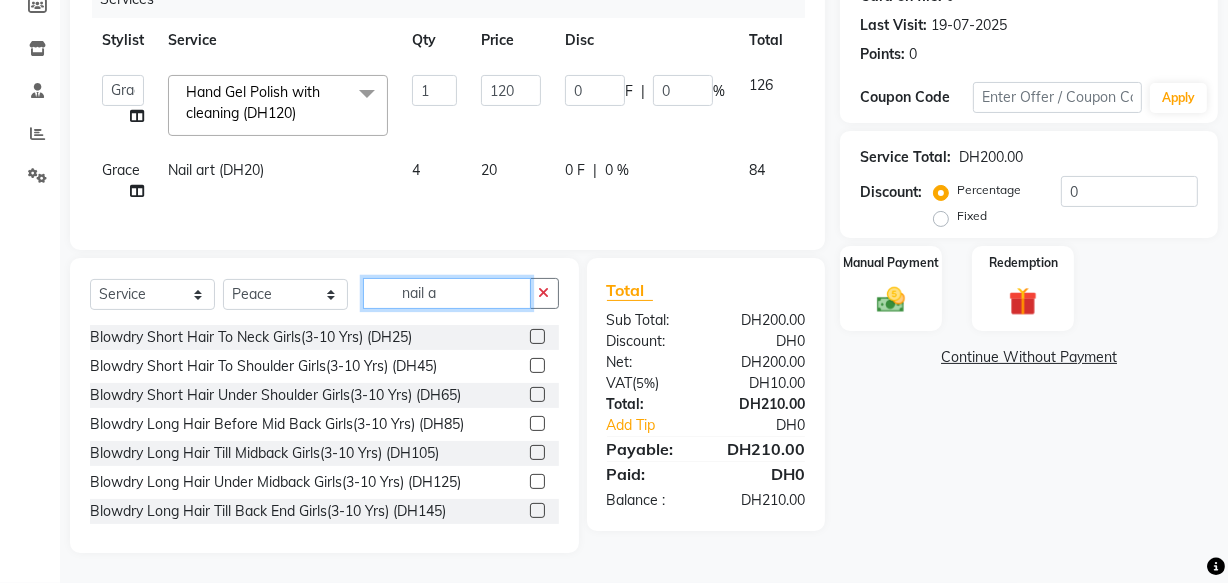click on "nail a" 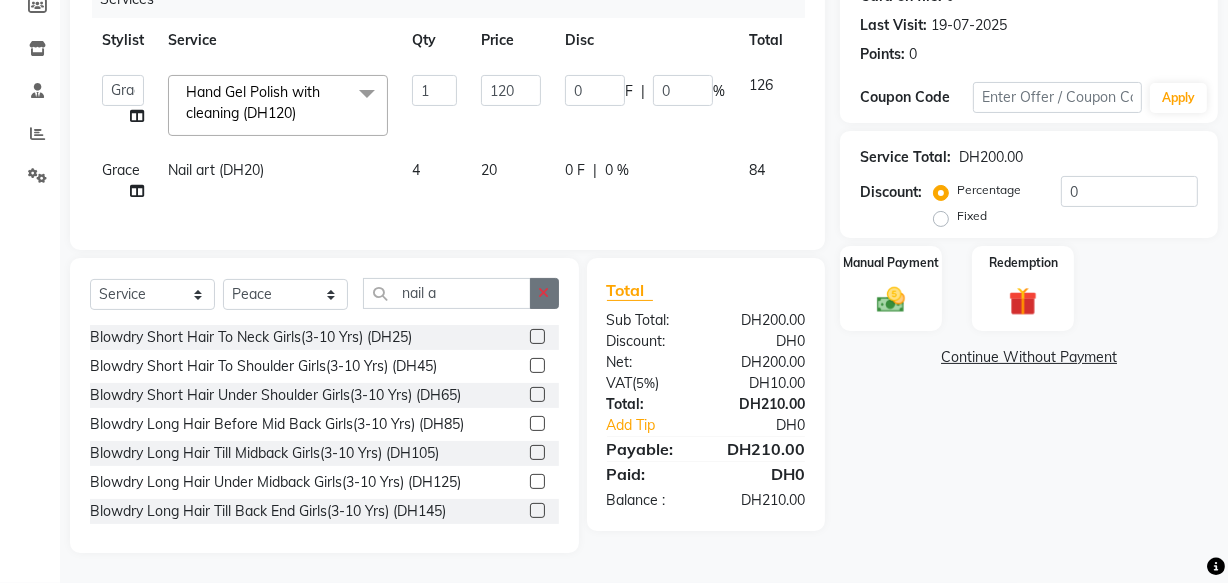 click 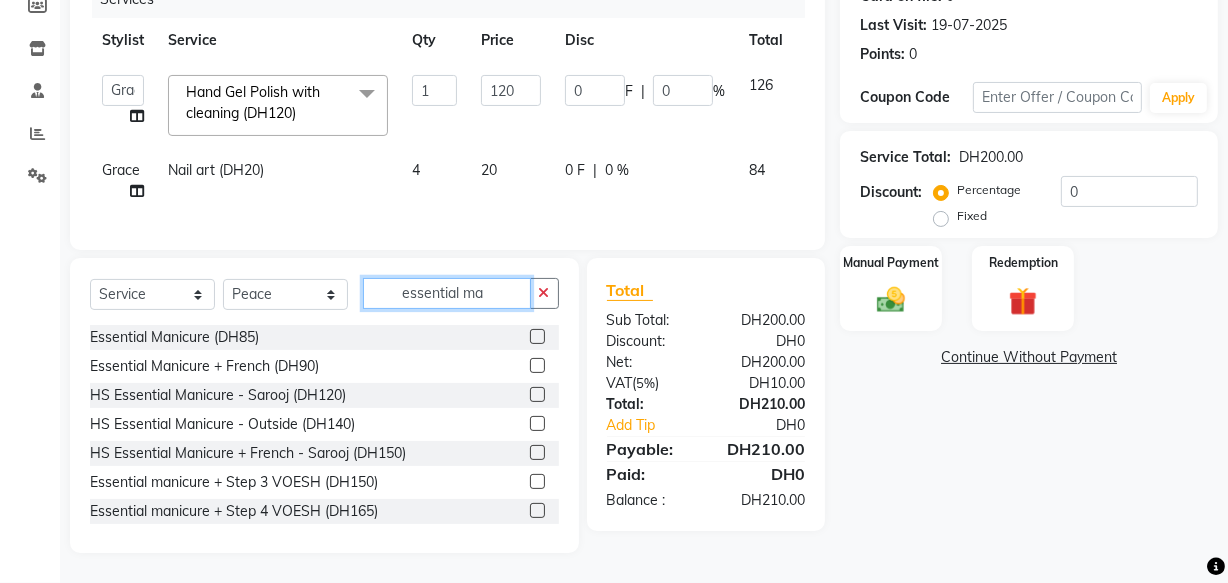 type on "essential ma" 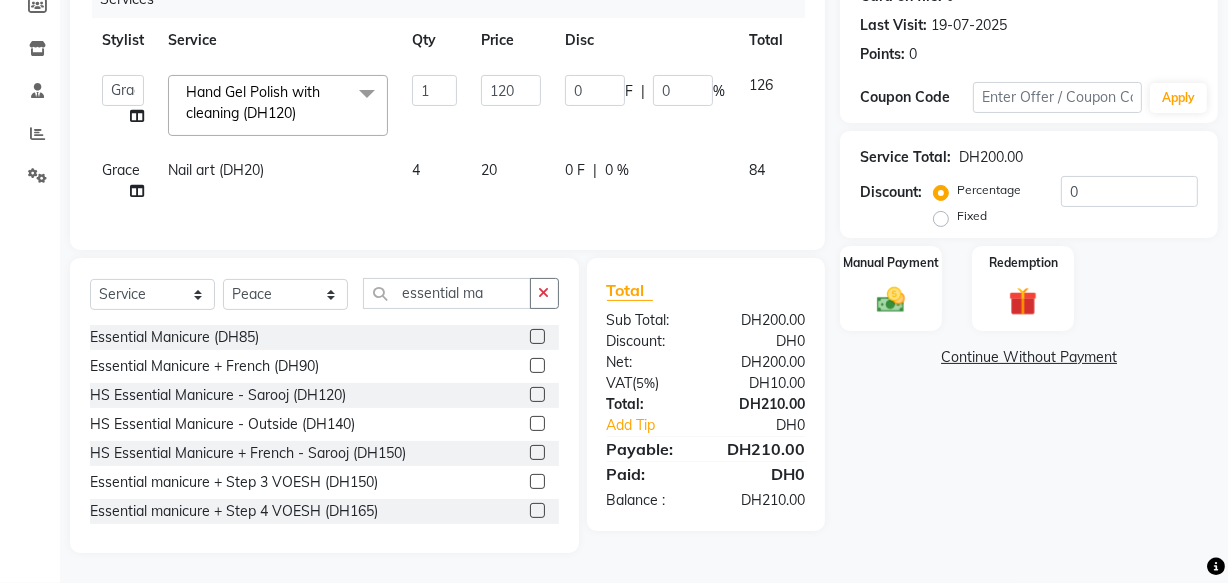 click 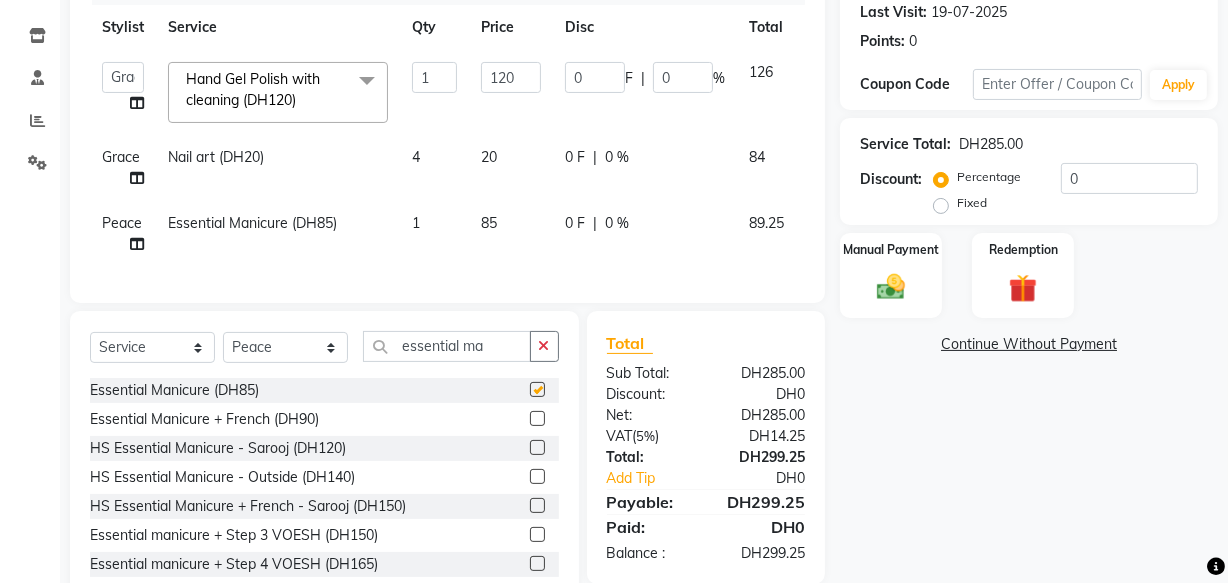 checkbox on "false" 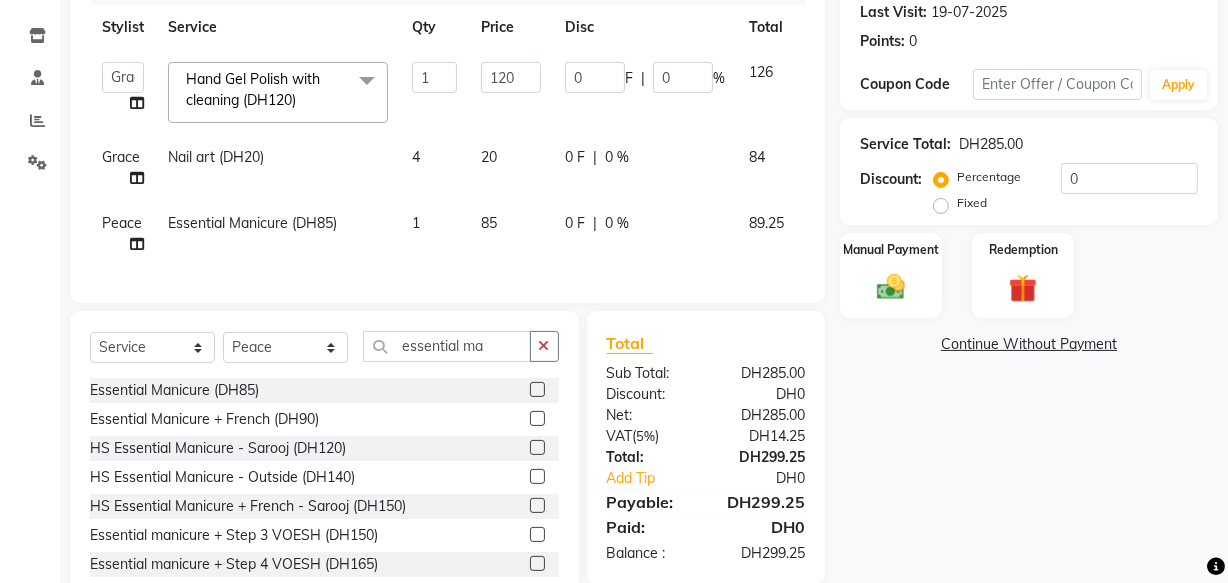 click on "Essential Manicure (DH85)" 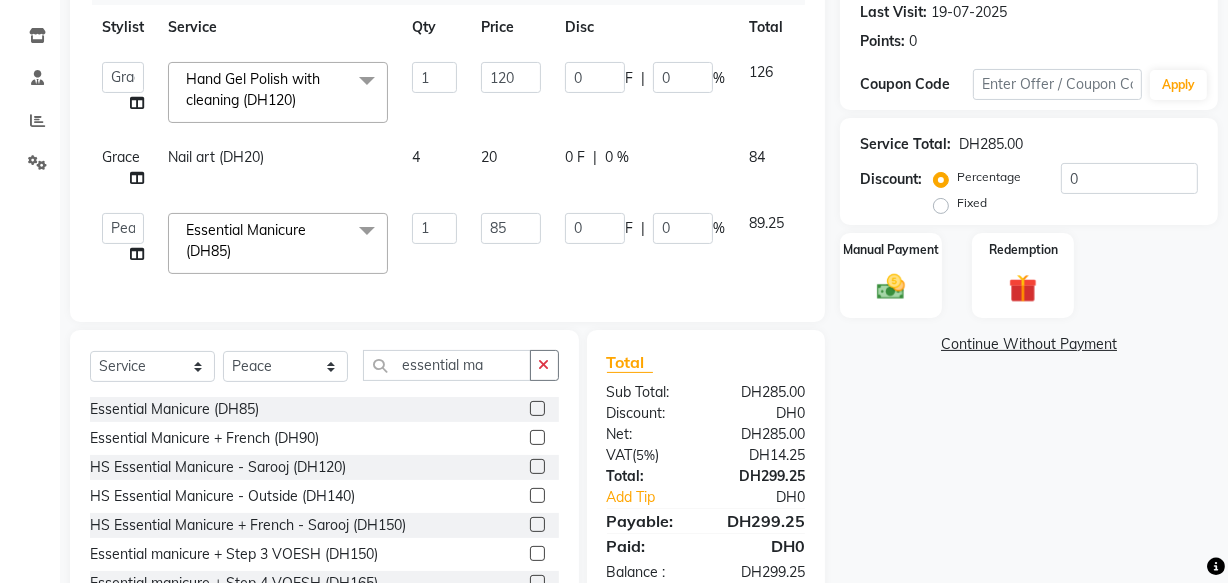 click on "Essential Manicure (DH85)  x" 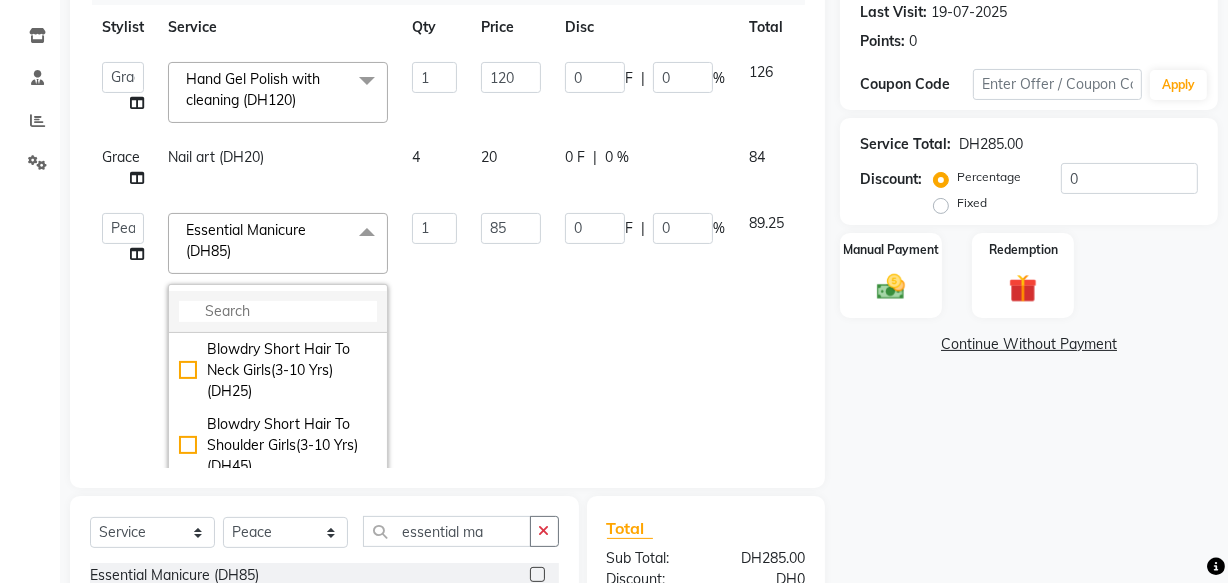 click 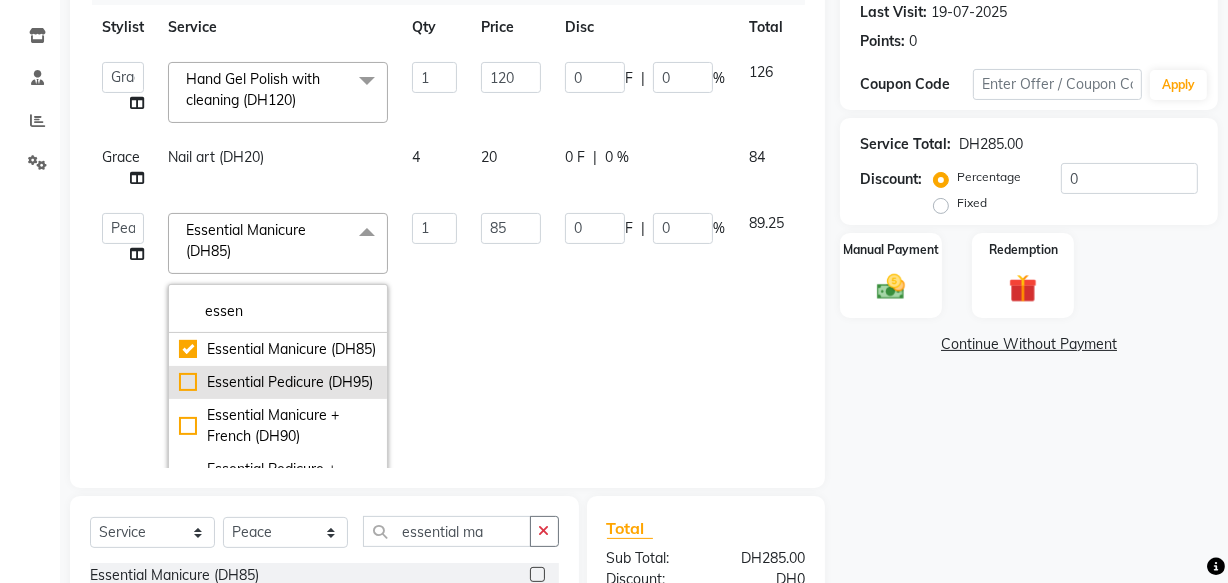 type on "essen" 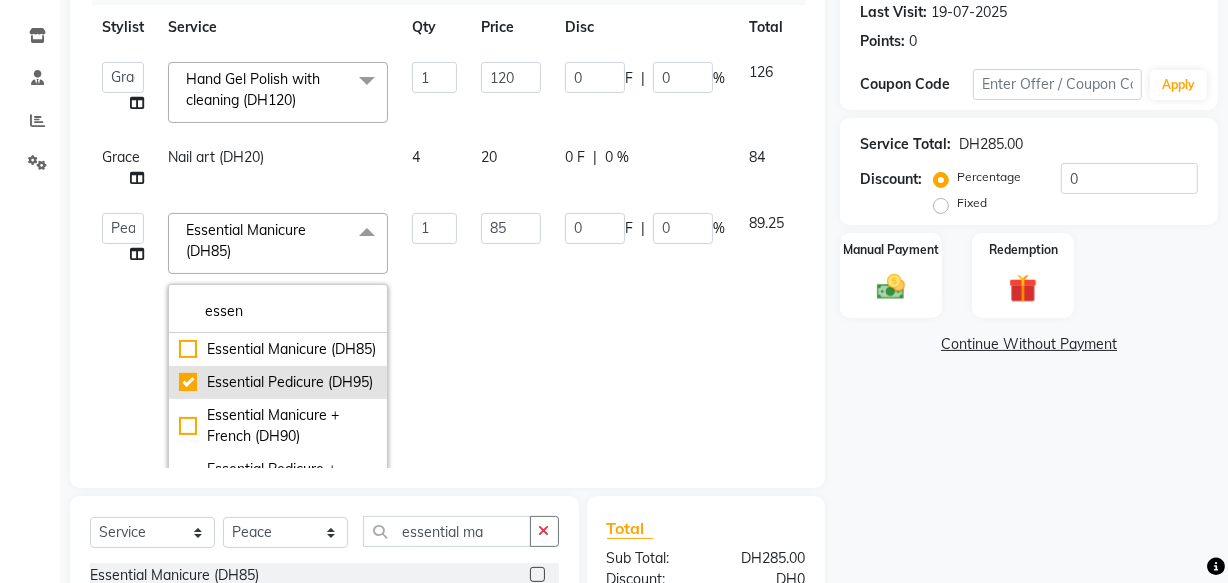 checkbox on "false" 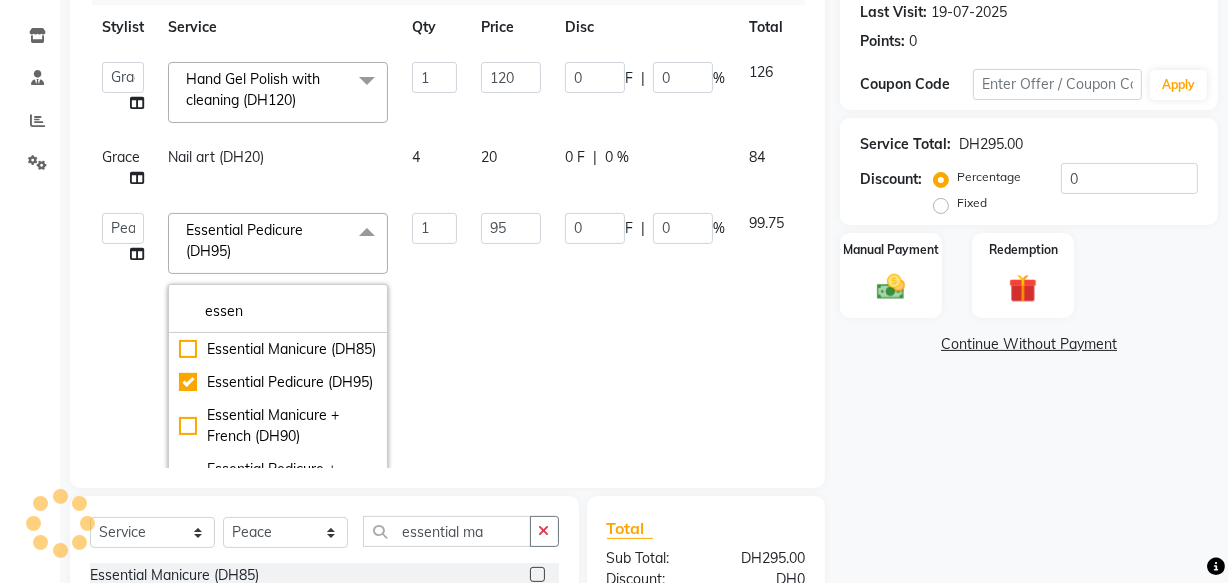 click on "0 F | 0 %" 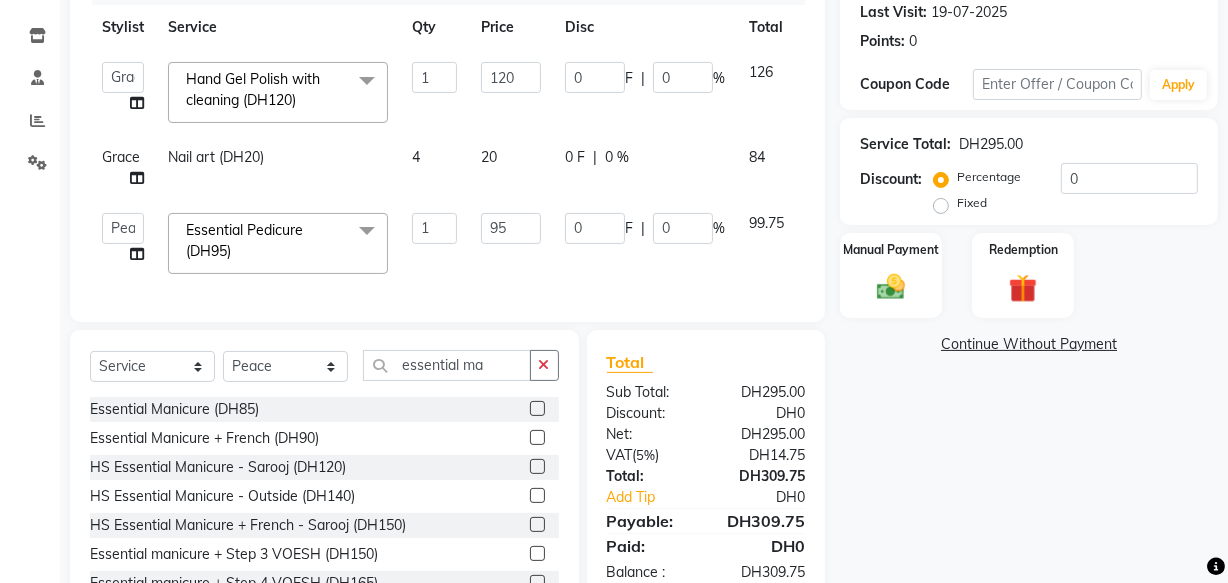 click 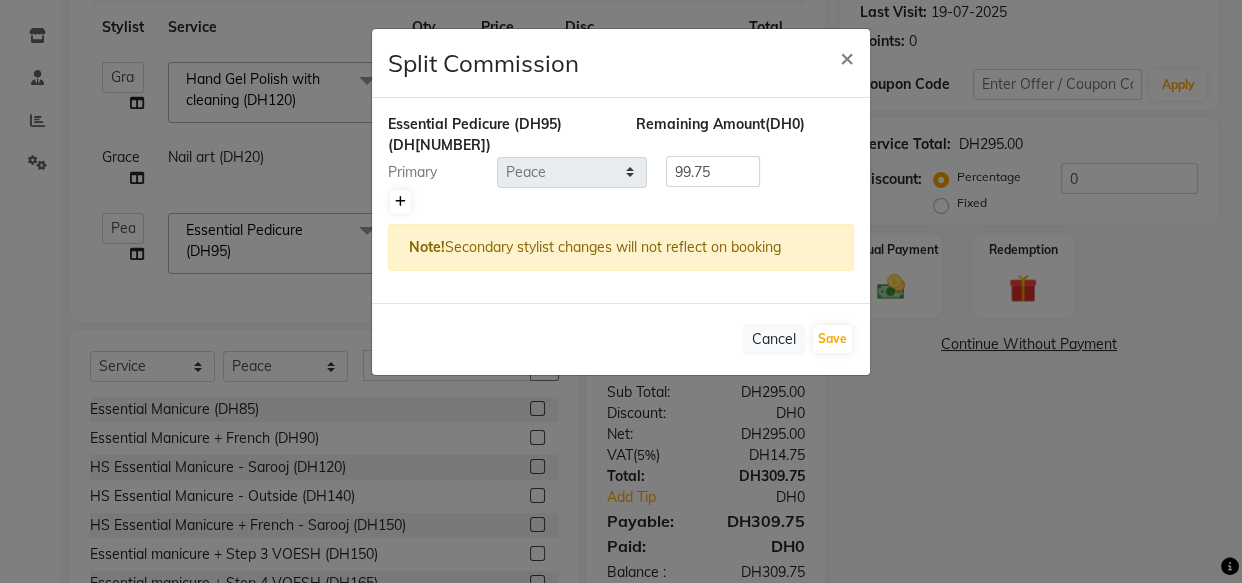 click 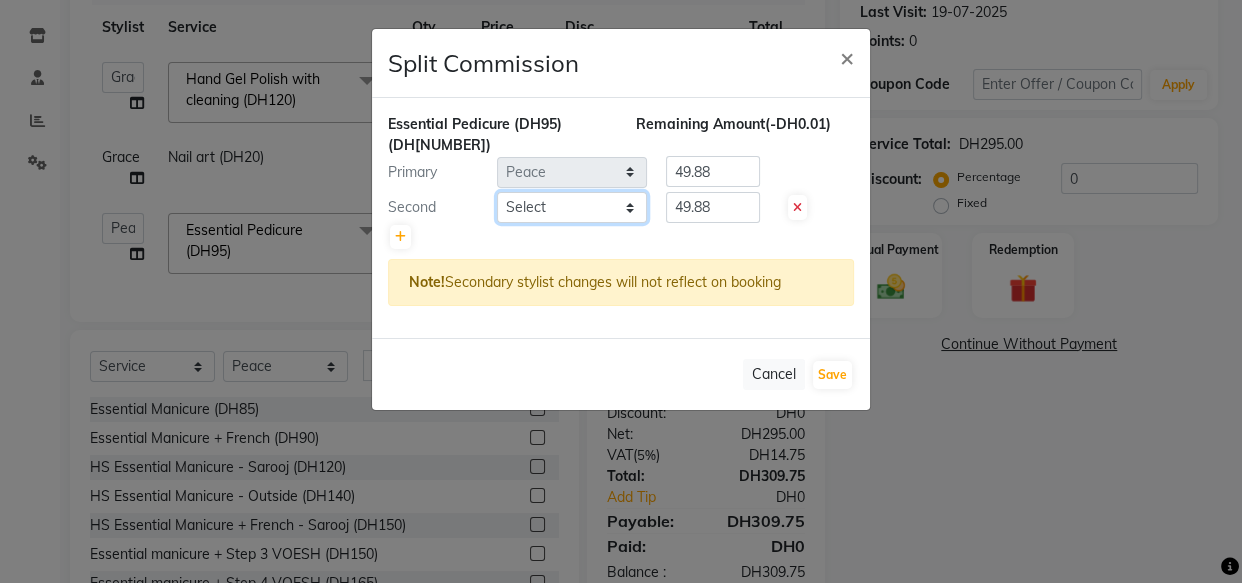 click on "Select  [FIRST]   [FIRST]   [FIRST]   [FIRST]   [FIRST]    [FIRST]   [FIRST]   [FIRST]   [FIRST]   [FIRST]   [FIRST]   [FIRST]   [FIRST]   [FIRST] (Cafe)   [FIRST] (Cafe)   [FIRST] (Cafe)   [FIRST]   [FIRST]   [FIRST]   [FIRST]   [FIRST]   [FIRST]   [FIRST]   [FIRST]   [FIRST]" 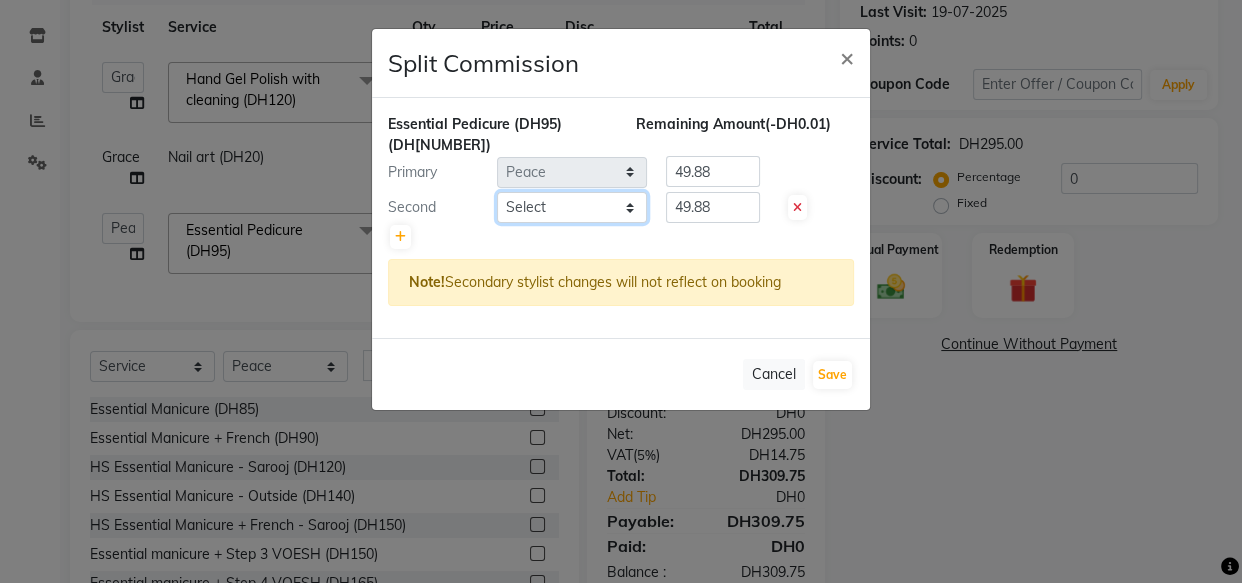 select on "81112" 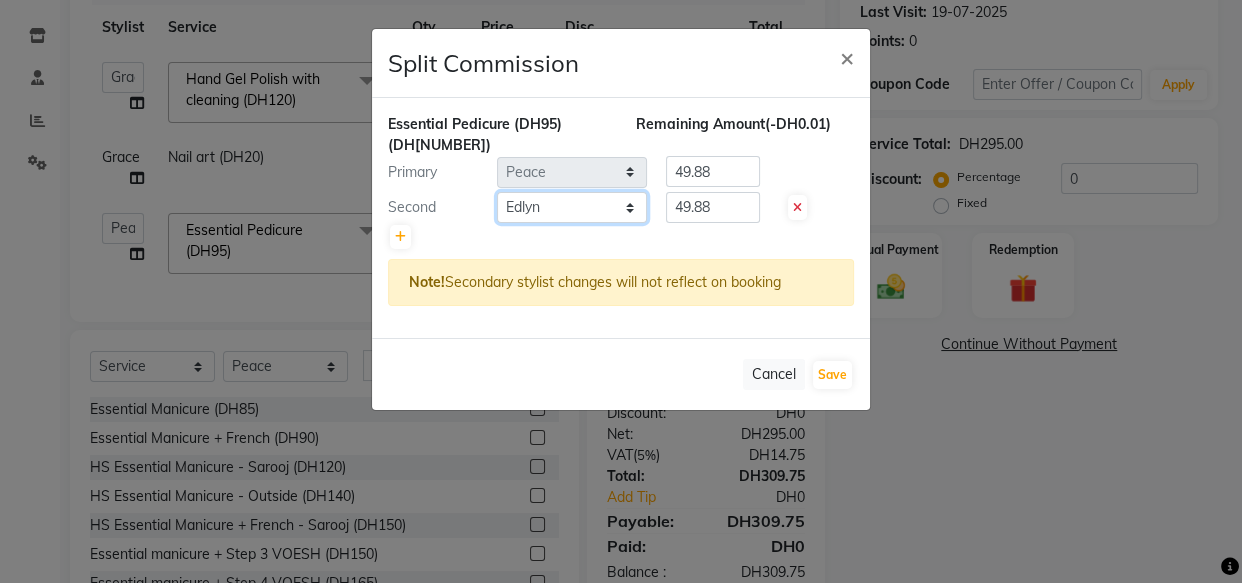 click on "Select  [FIRST]   [FIRST]   [FIRST]   [FIRST]   [FIRST]    [FIRST]   [FIRST]   [FIRST]   [FIRST]   [FIRST]   [FIRST]   [FIRST]   [FIRST]   [FIRST] (Cafe)   [FIRST] (Cafe)   [FIRST] (Cafe)   [FIRST]   [FIRST]   [FIRST]   [FIRST]   [FIRST]   [FIRST]   [FIRST]   [FIRST]   [FIRST]" 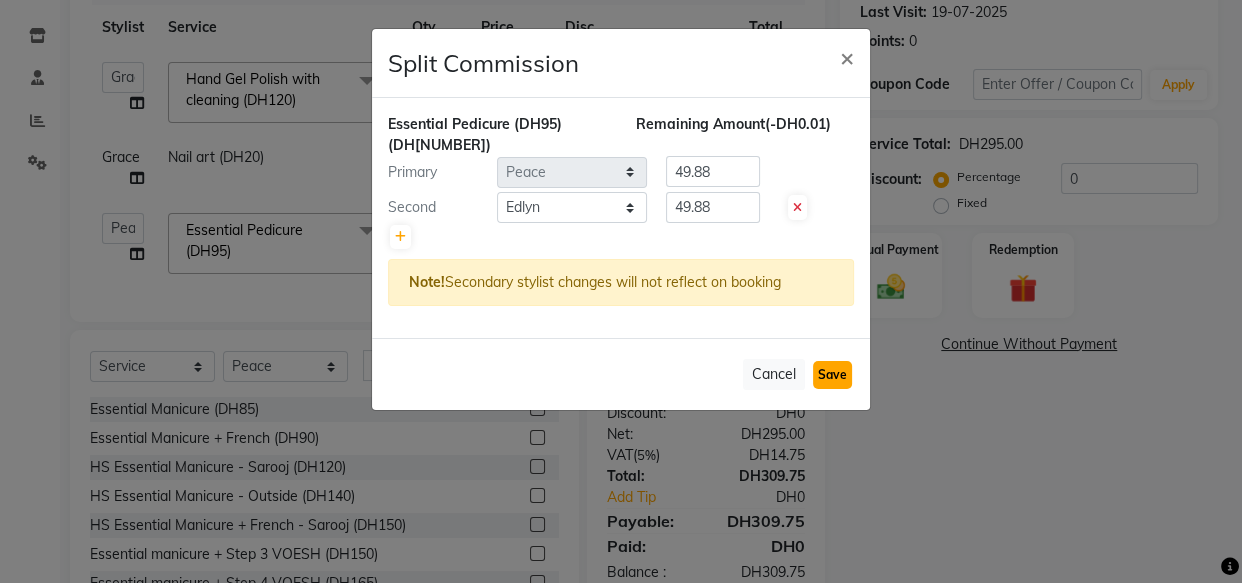 click on "Save" 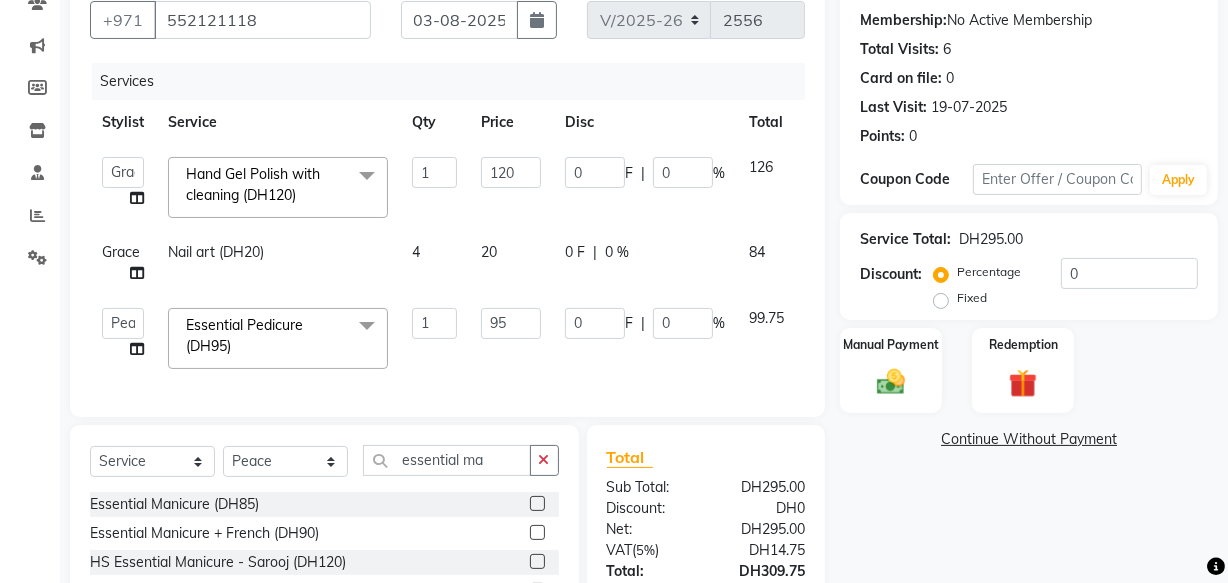 scroll, scrollTop: 176, scrollLeft: 0, axis: vertical 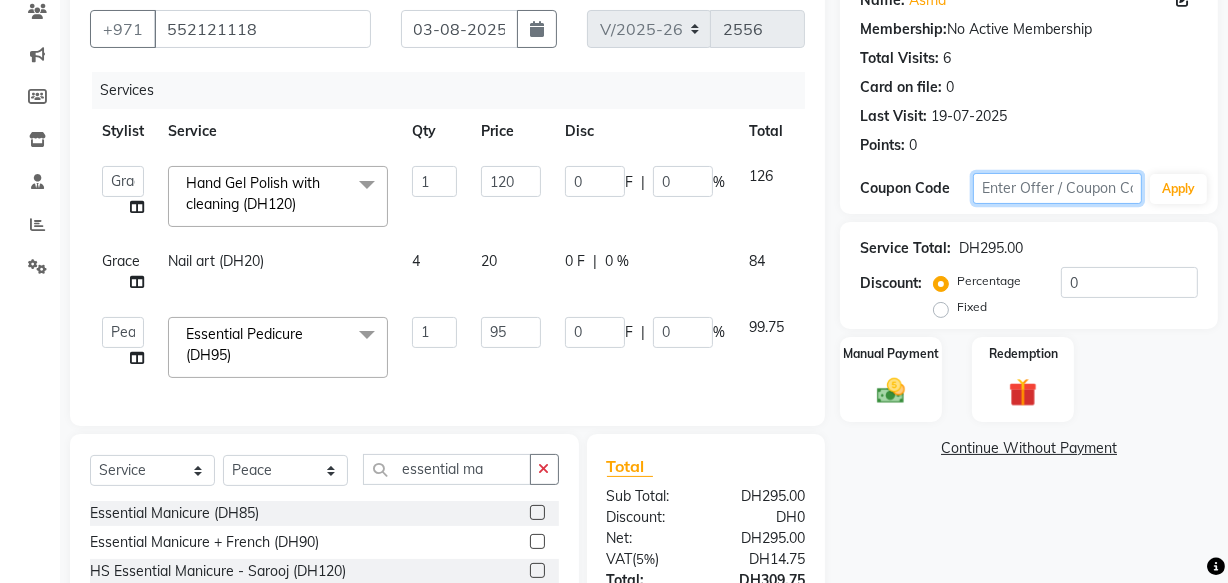 click 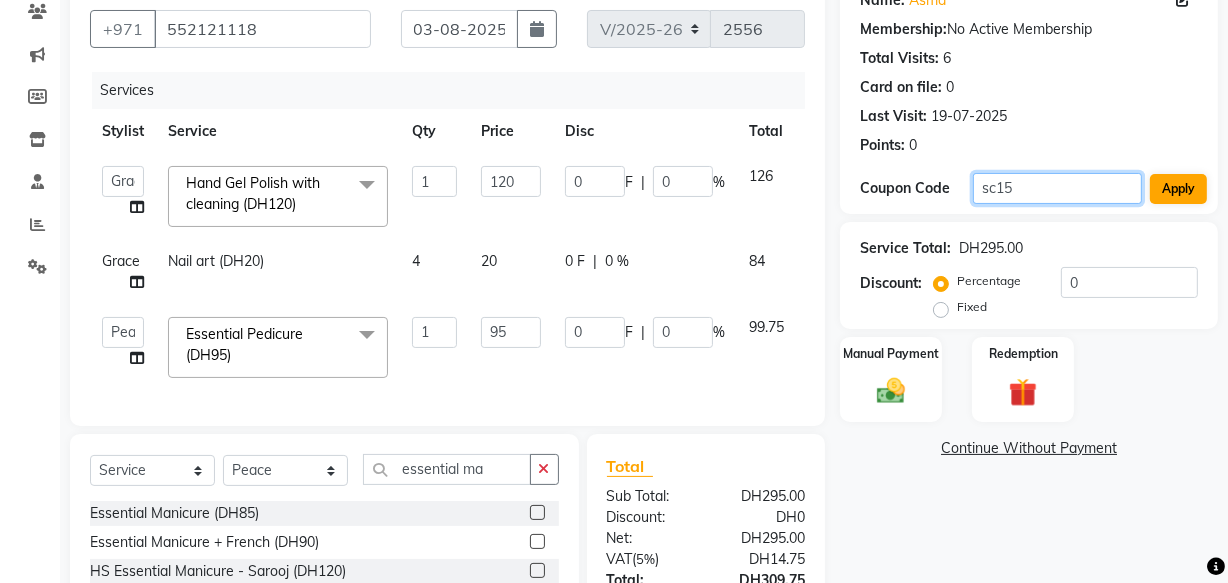 type on "sc15" 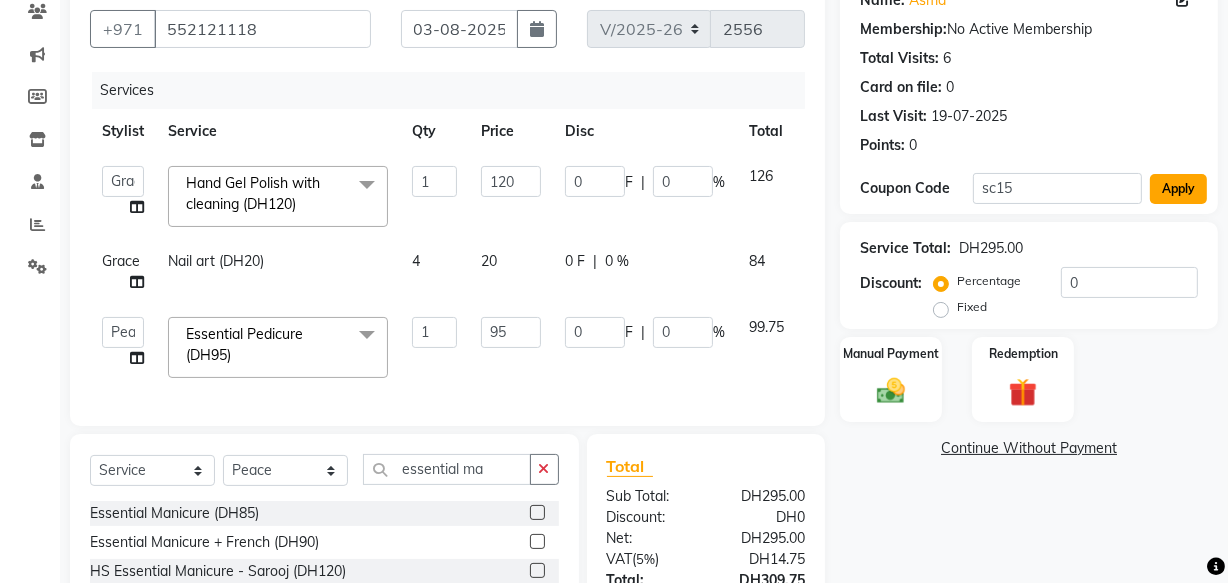 click on "Apply" 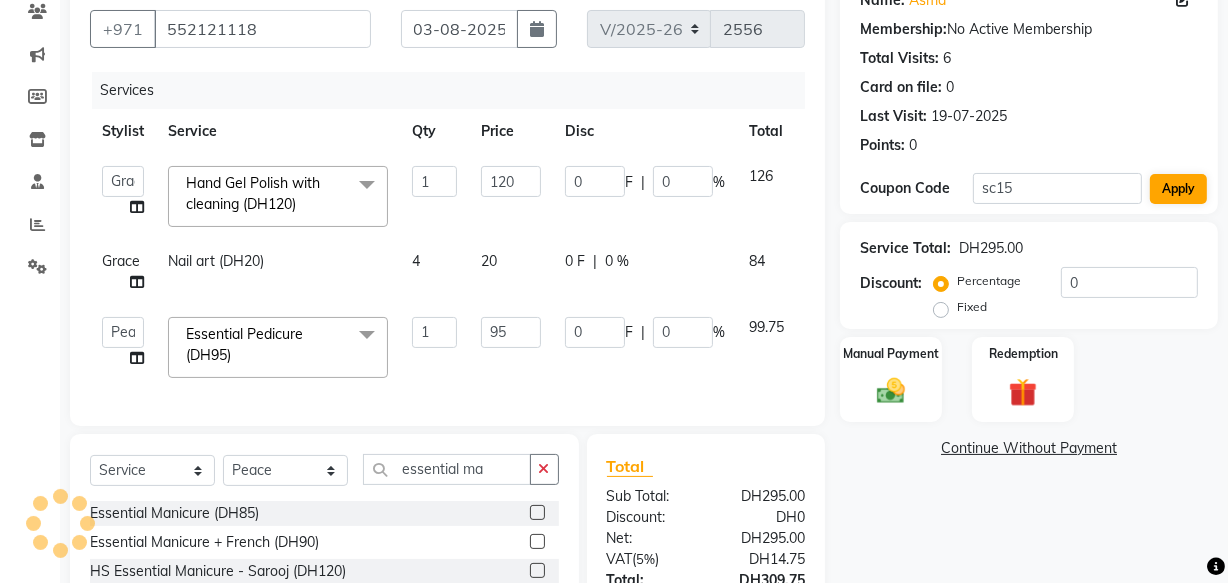type on "15" 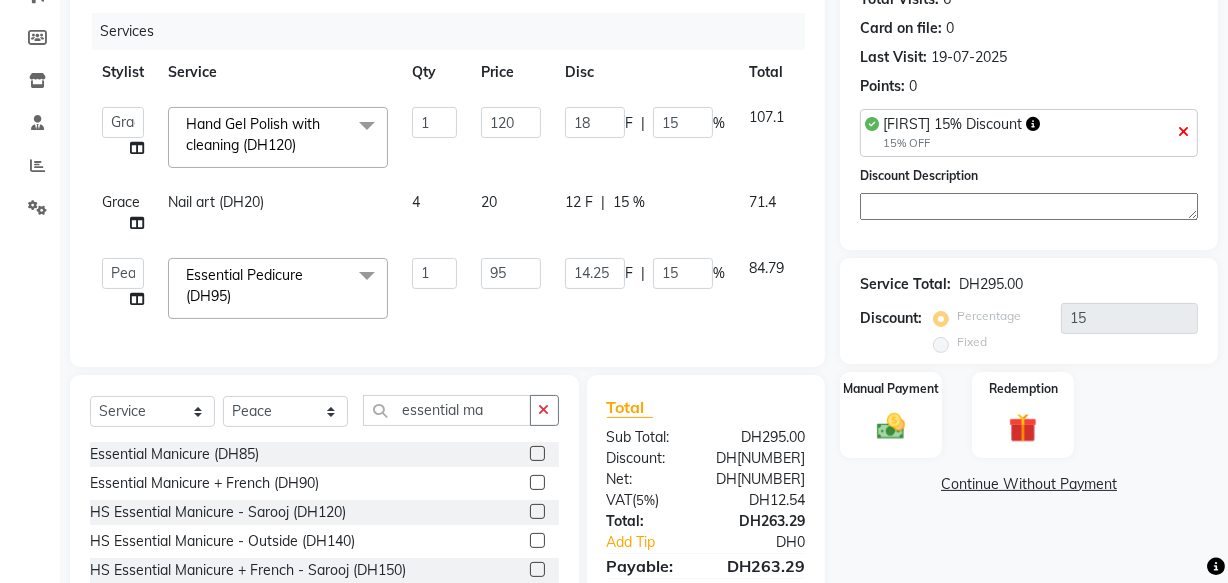 scroll, scrollTop: 365, scrollLeft: 0, axis: vertical 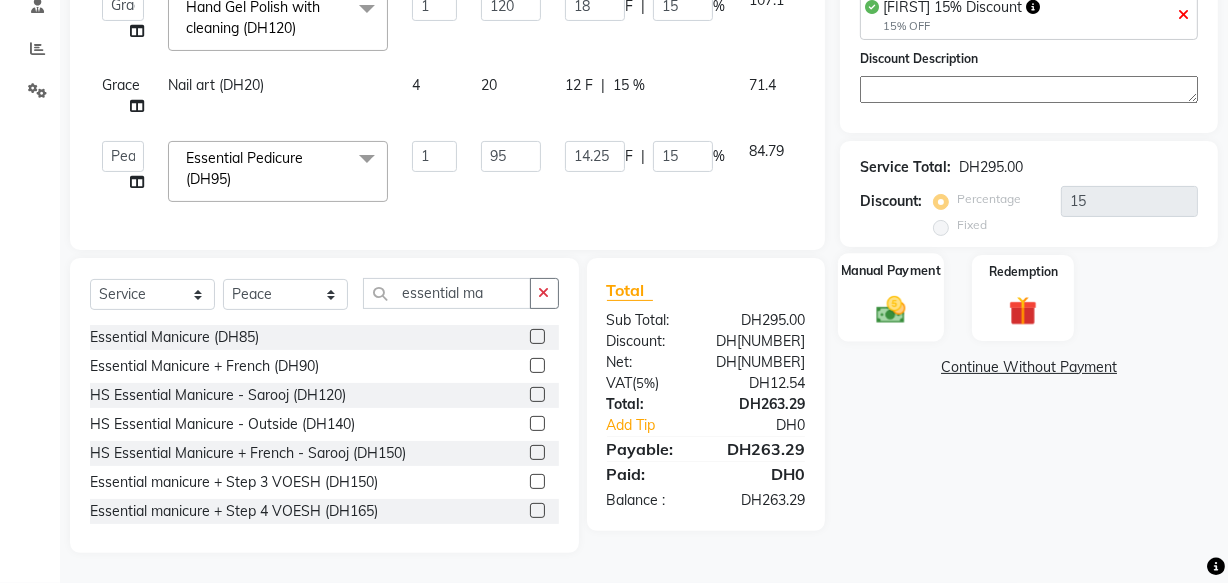 click 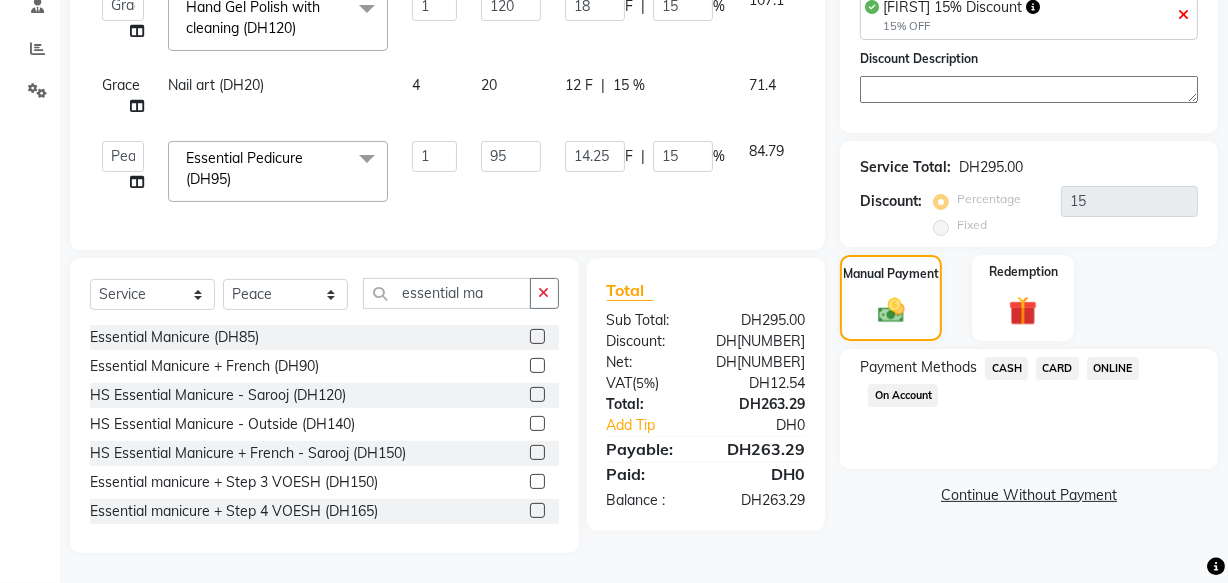 click on "CARD" 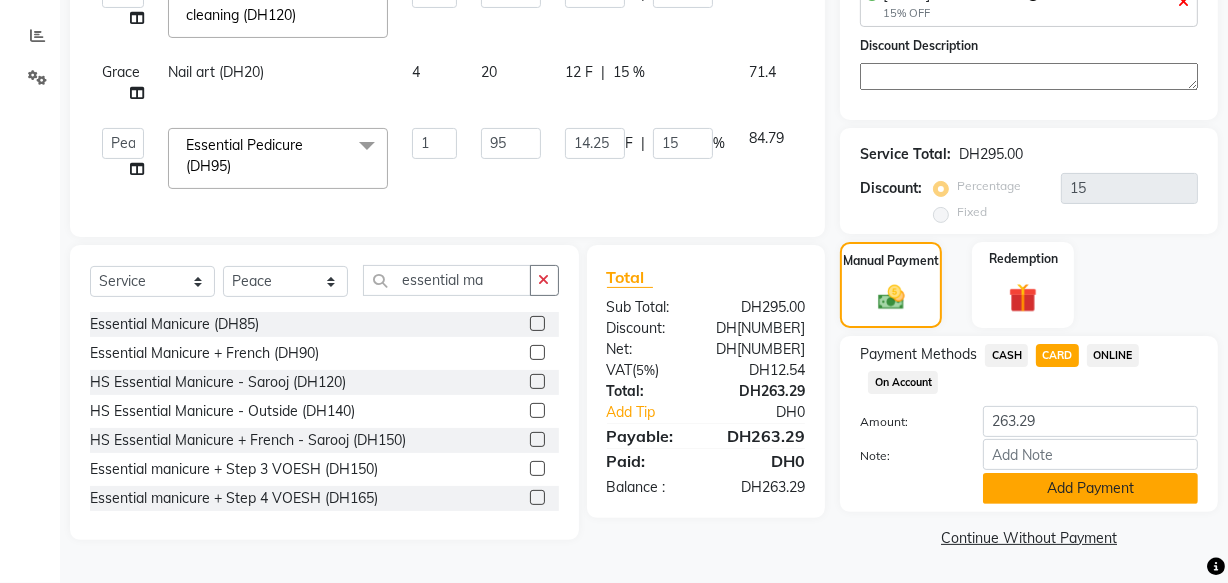 click on "Add Payment" 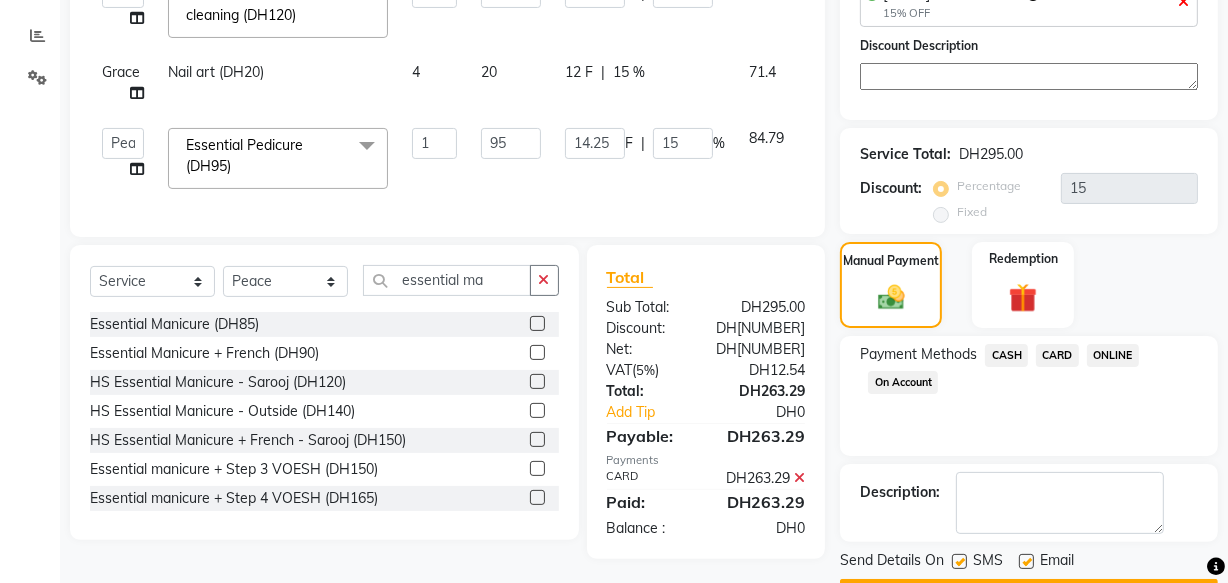 scroll, scrollTop: 420, scrollLeft: 0, axis: vertical 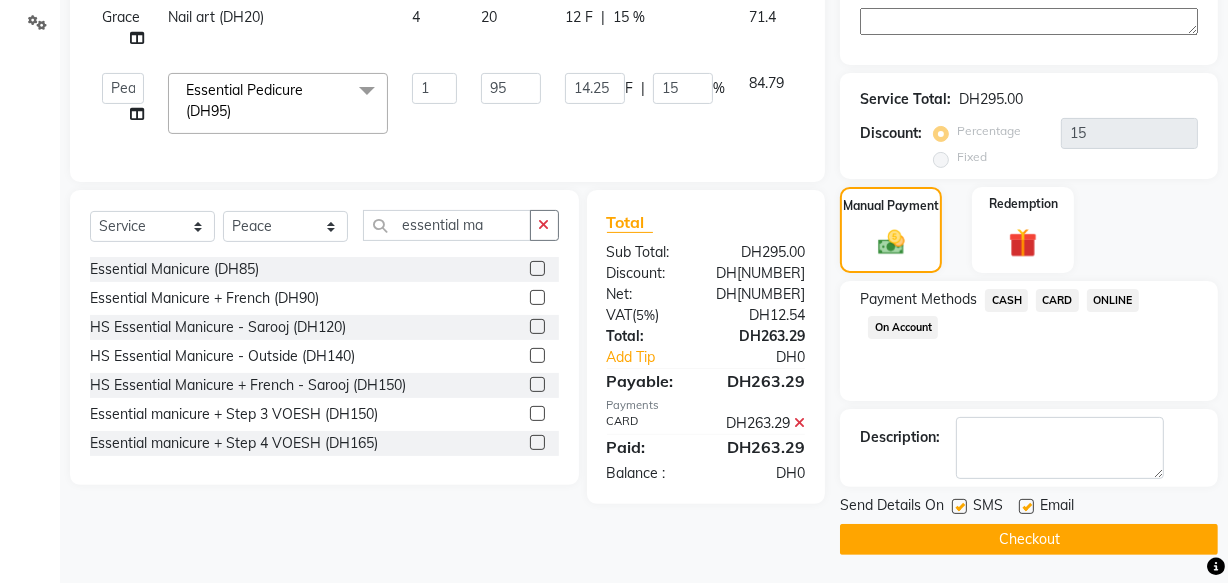 click on "Checkout" 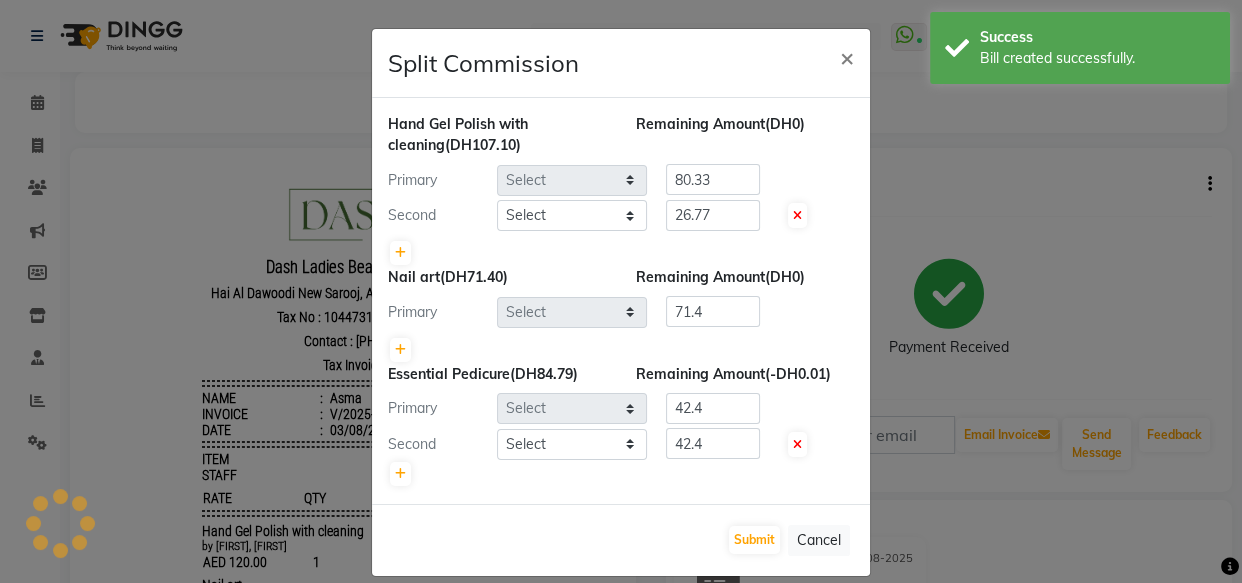 scroll, scrollTop: 0, scrollLeft: 0, axis: both 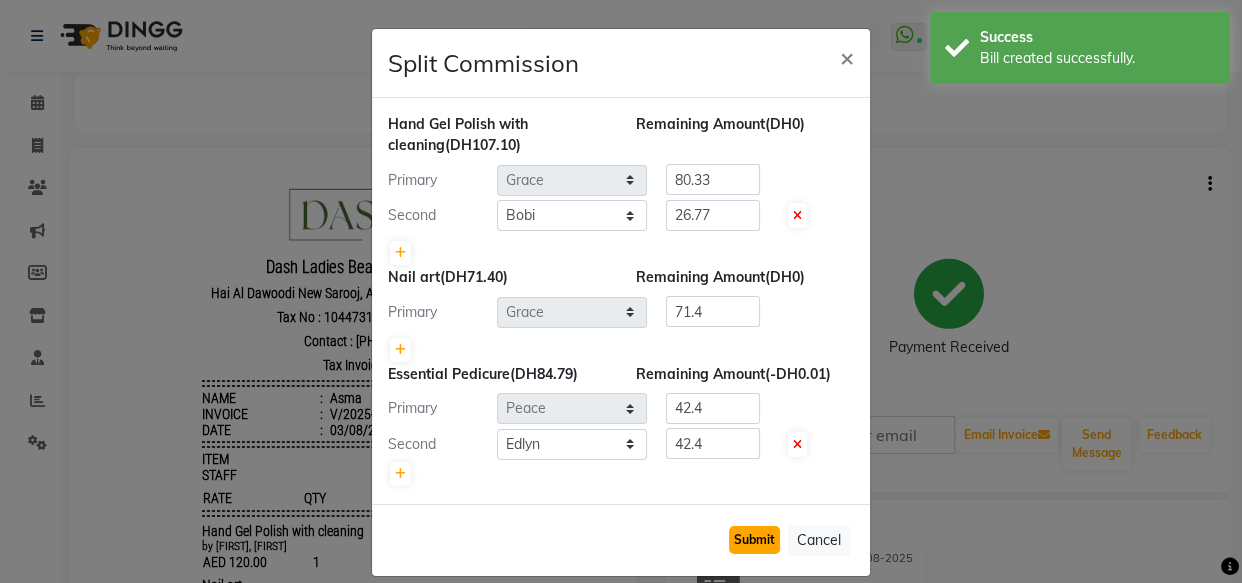 click on "Submit" 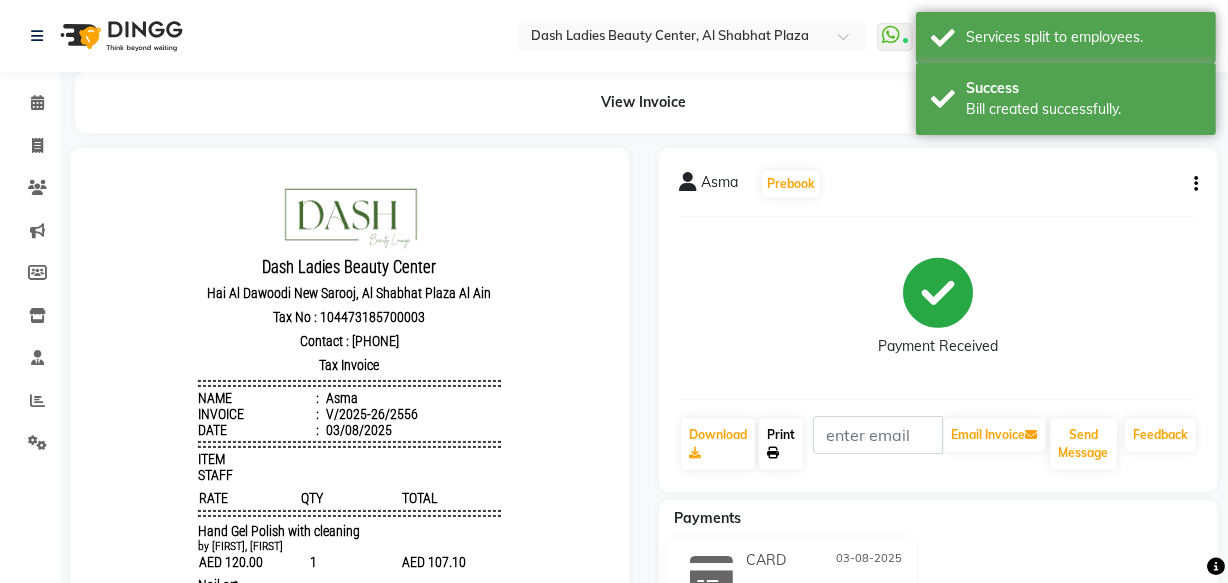 click 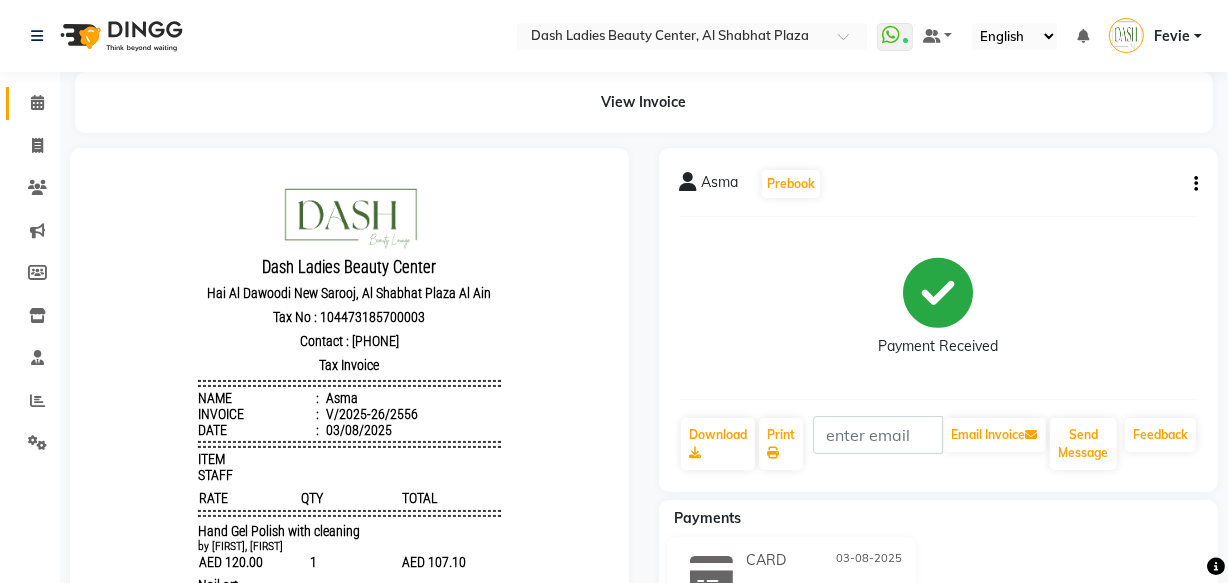 click 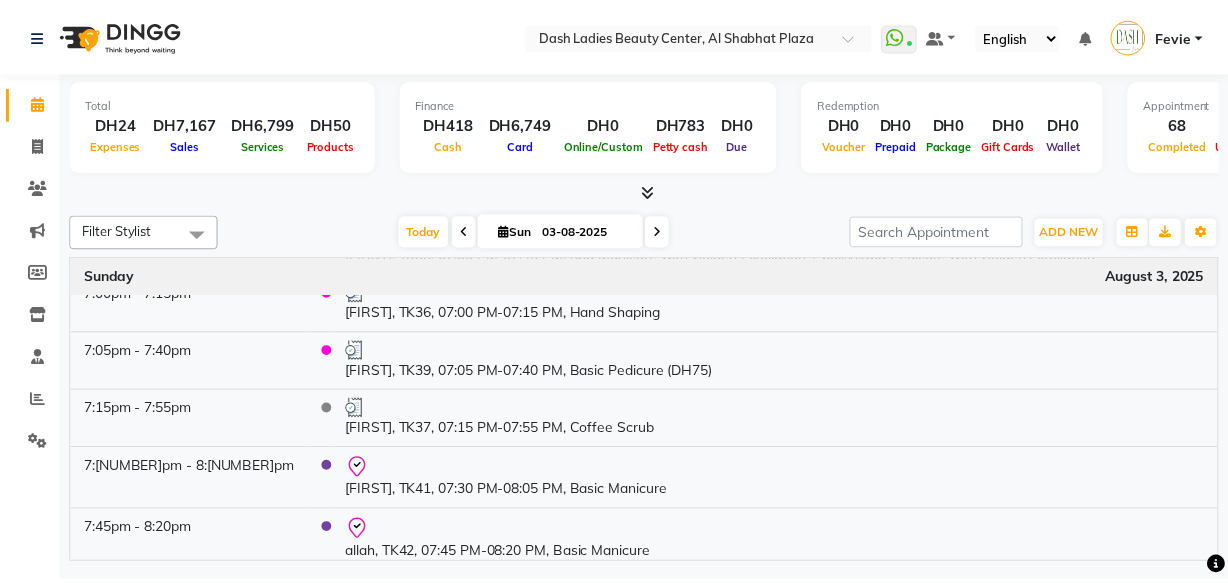 scroll, scrollTop: 4228, scrollLeft: 0, axis: vertical 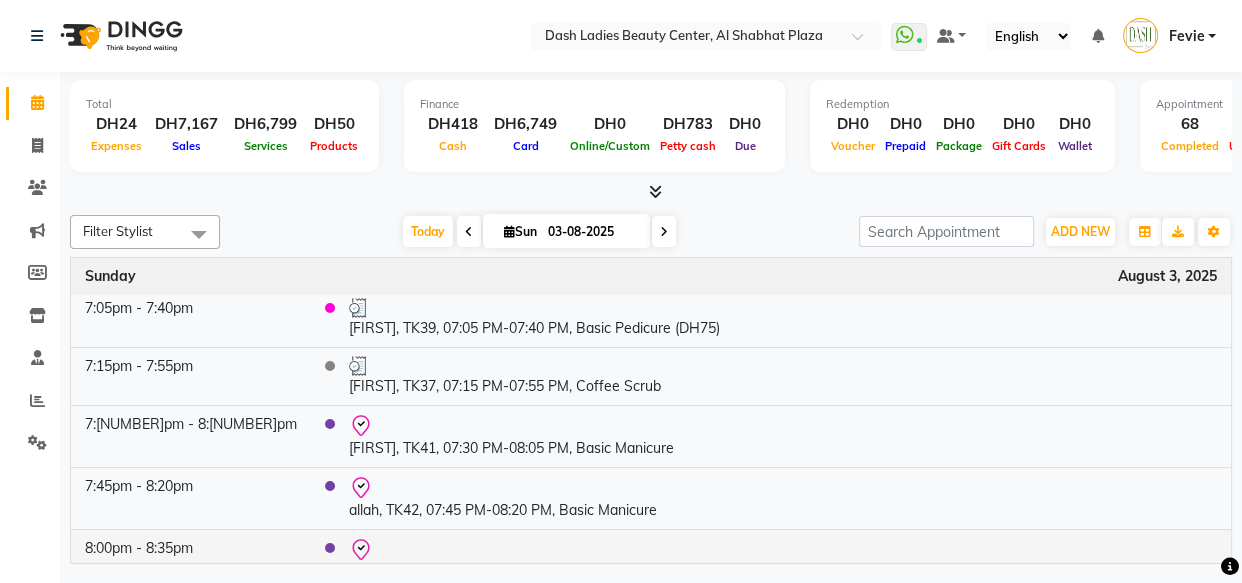 click at bounding box center [783, 550] 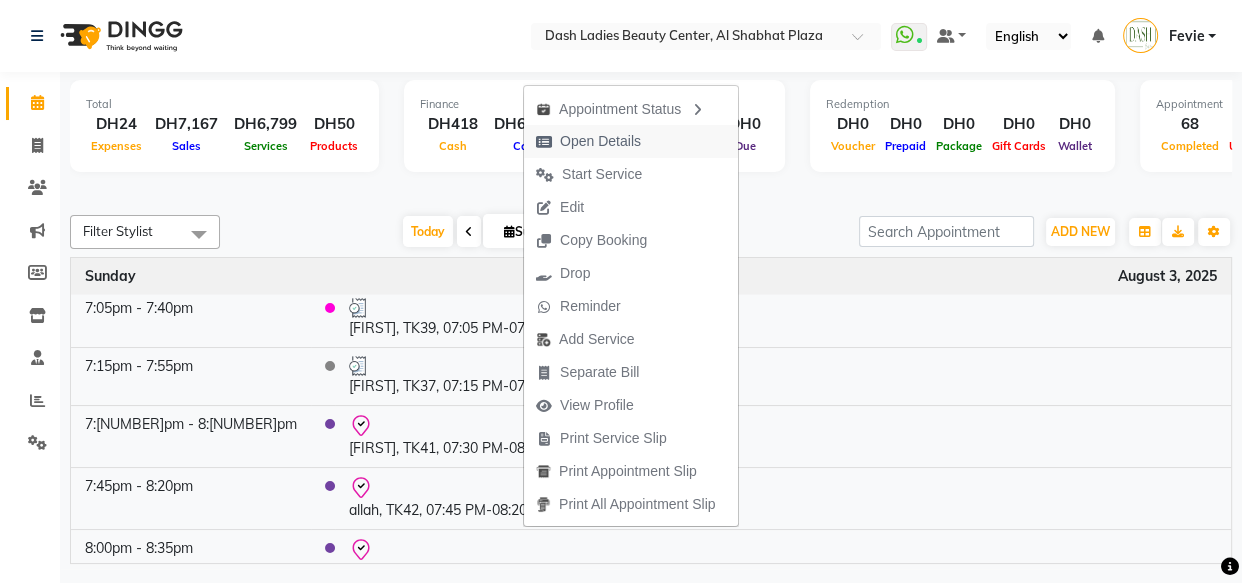 click on "Open Details" at bounding box center [600, 141] 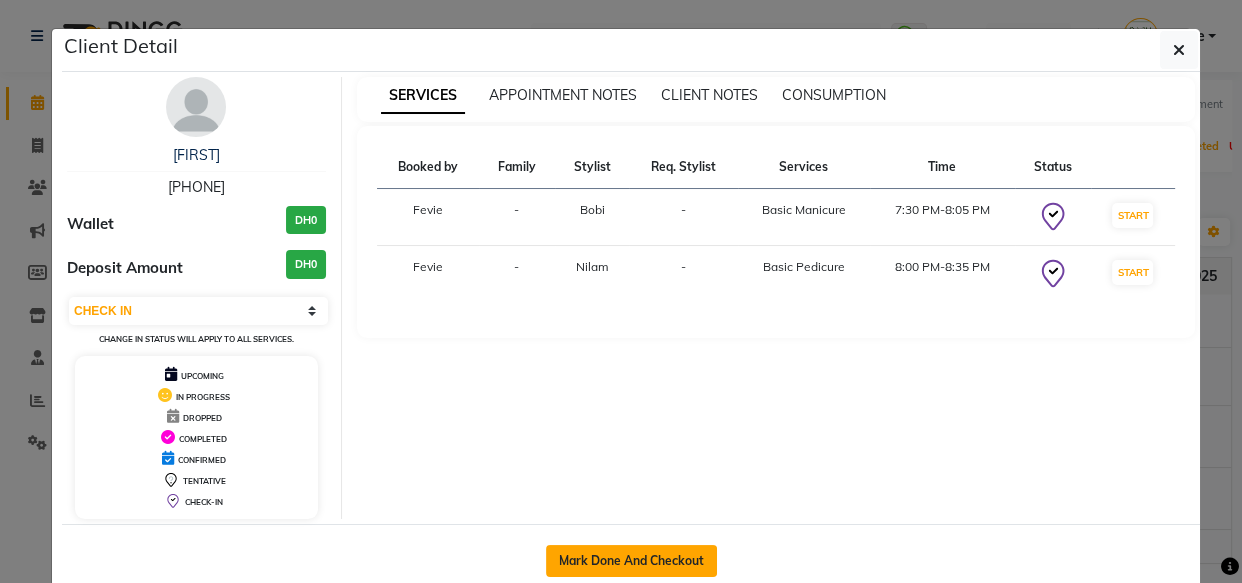 click on "Mark Done And Checkout" 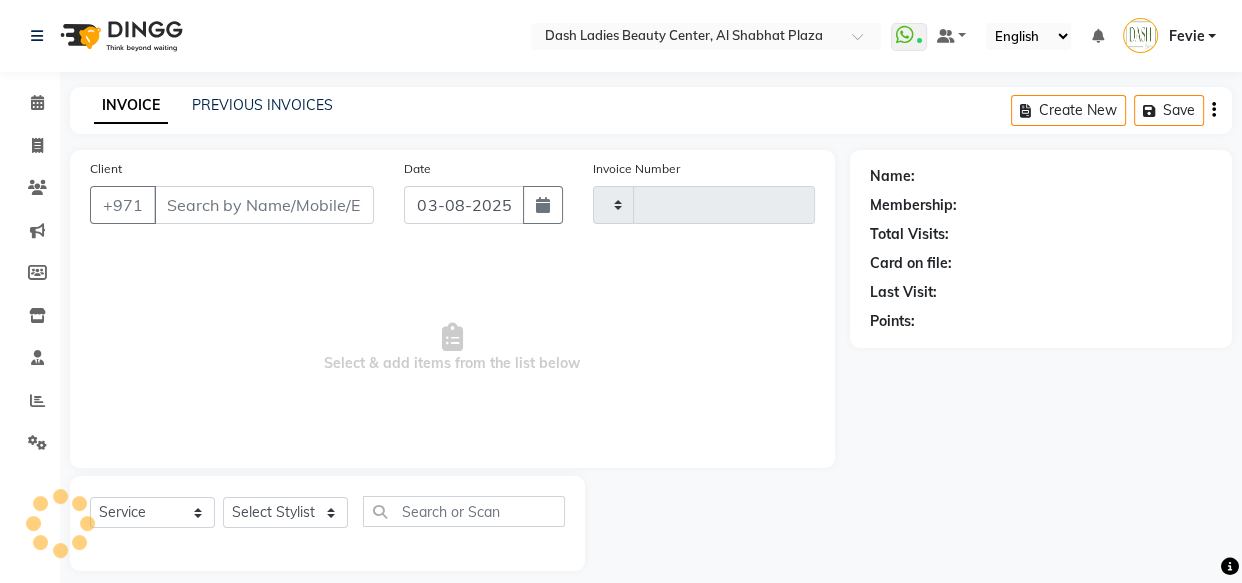 type on "2557" 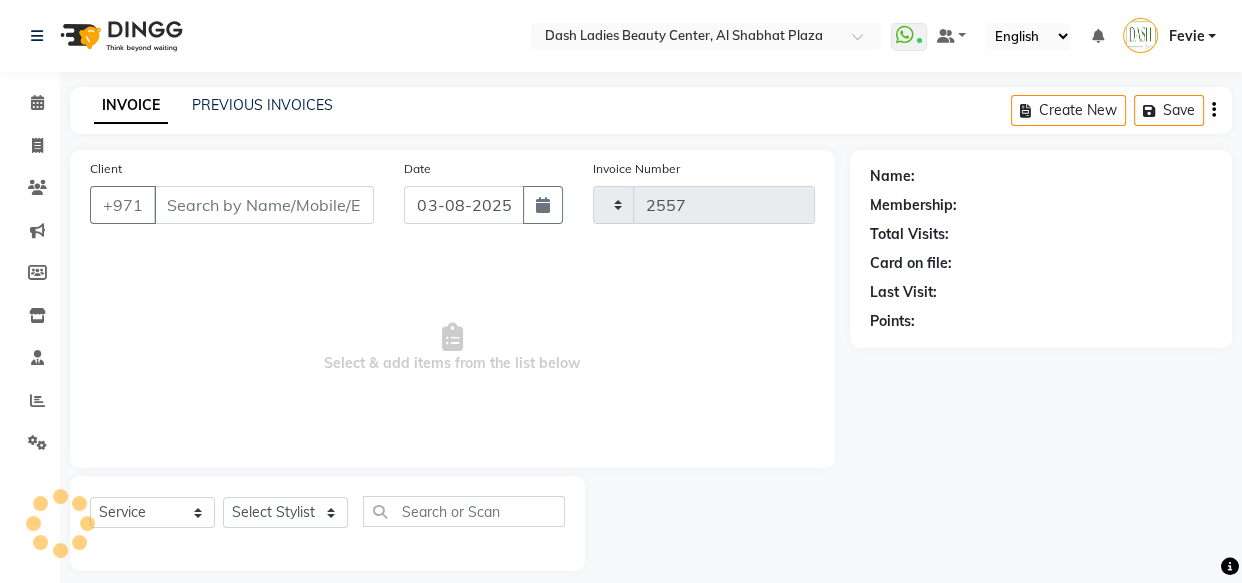 select on "8372" 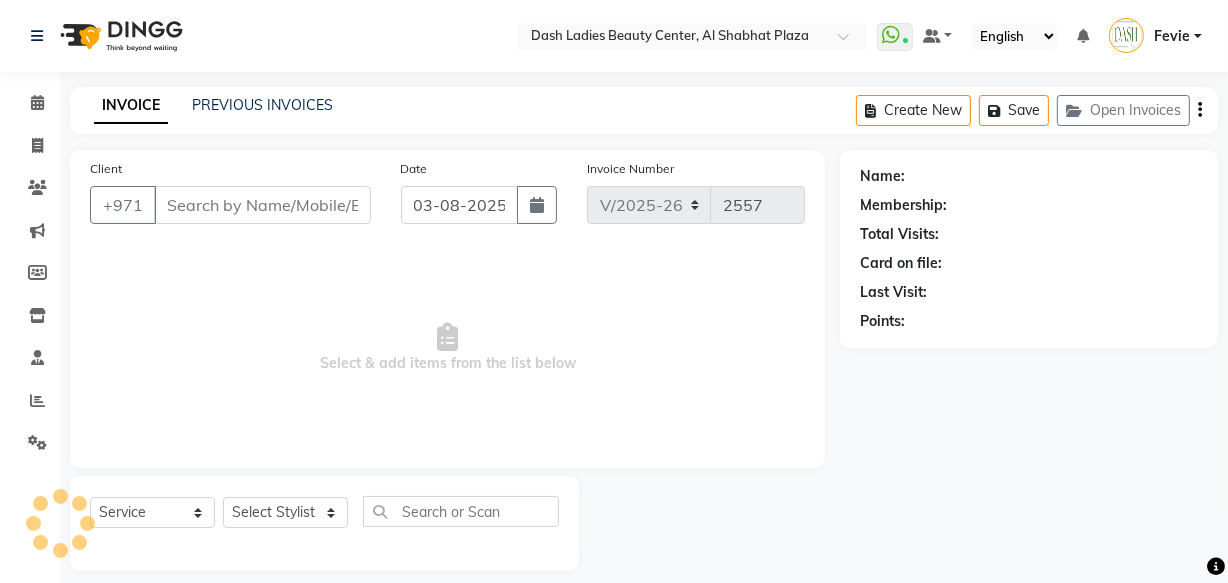 type on "[PHONE]" 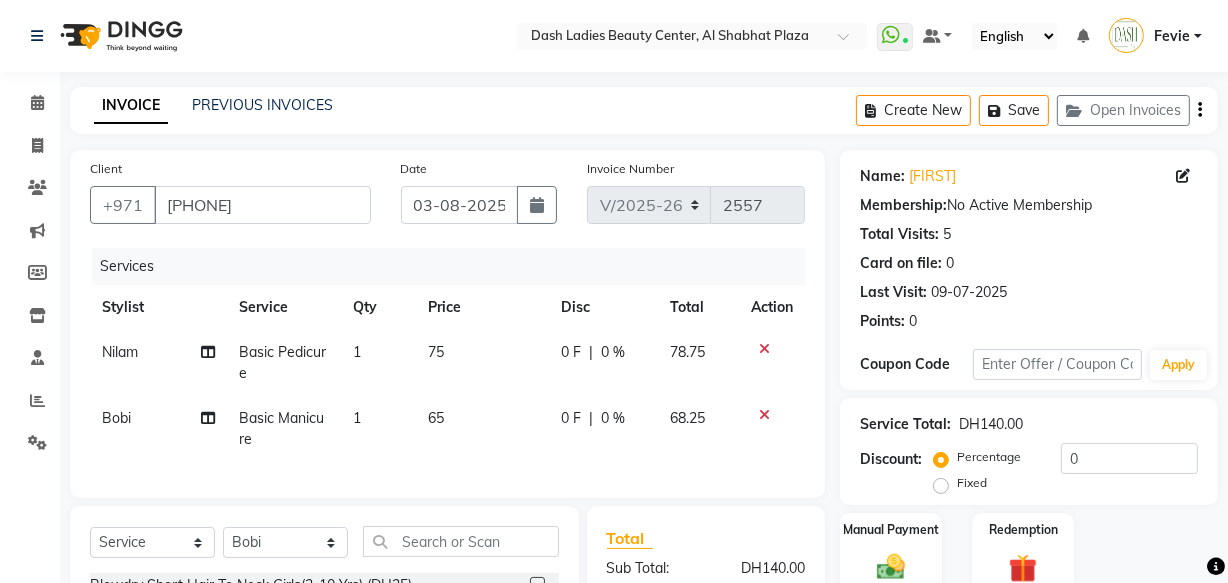 click on "Bobi" 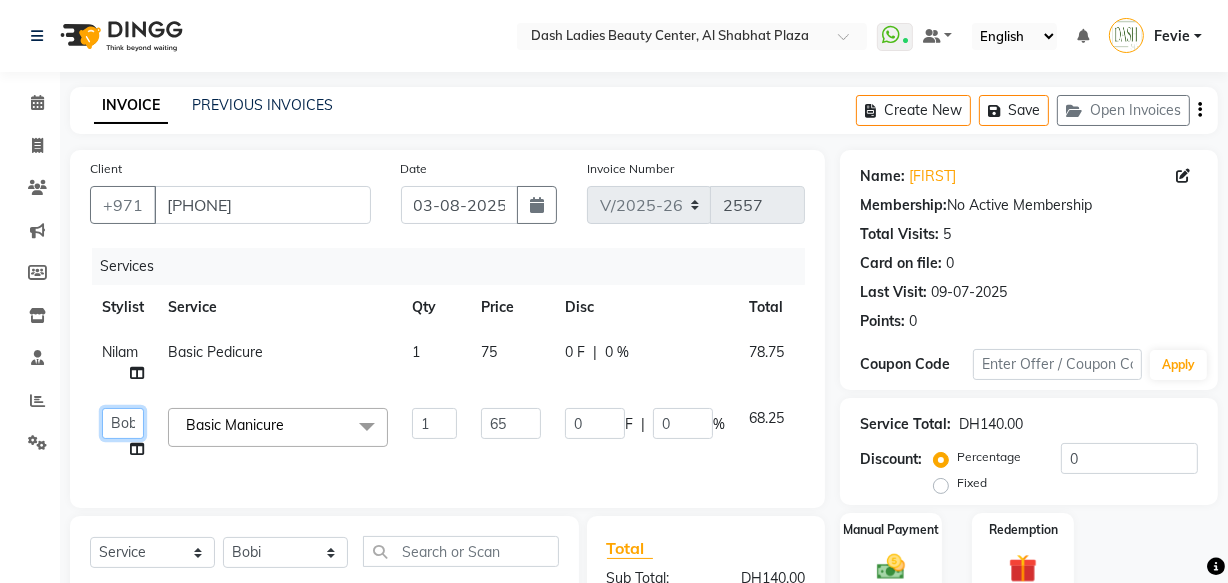 click on "[FIRST]   [FIRST]   [FIRST]   [FIRST]   [FIRST]    [FIRST]   [FIRST]   [FIRST]   [FIRST]   [FIRST]   [FIRST]   [FIRST]   [FIRST]   [FIRST] (Cafe)   [FIRST] (Cafe)   [FIRST] (Cafe)   [FIRST]   [FIRST]   [FIRST]   [FIRST]   [FIRST]   [FIRST]   [FIRST]   [FIRST]   [FIRST]" 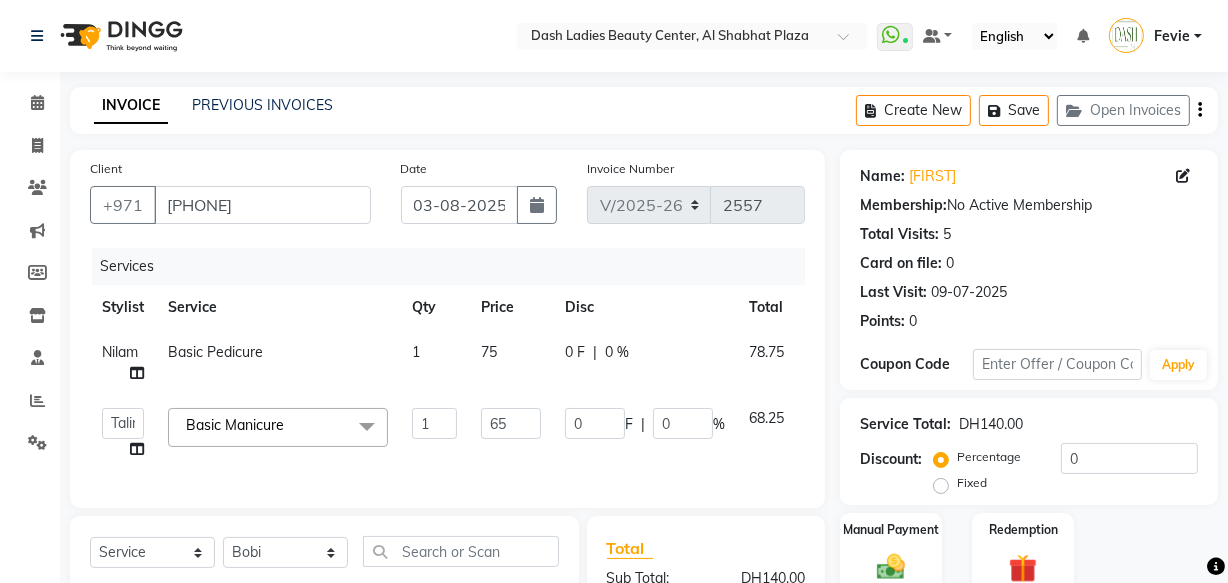 select on "81114" 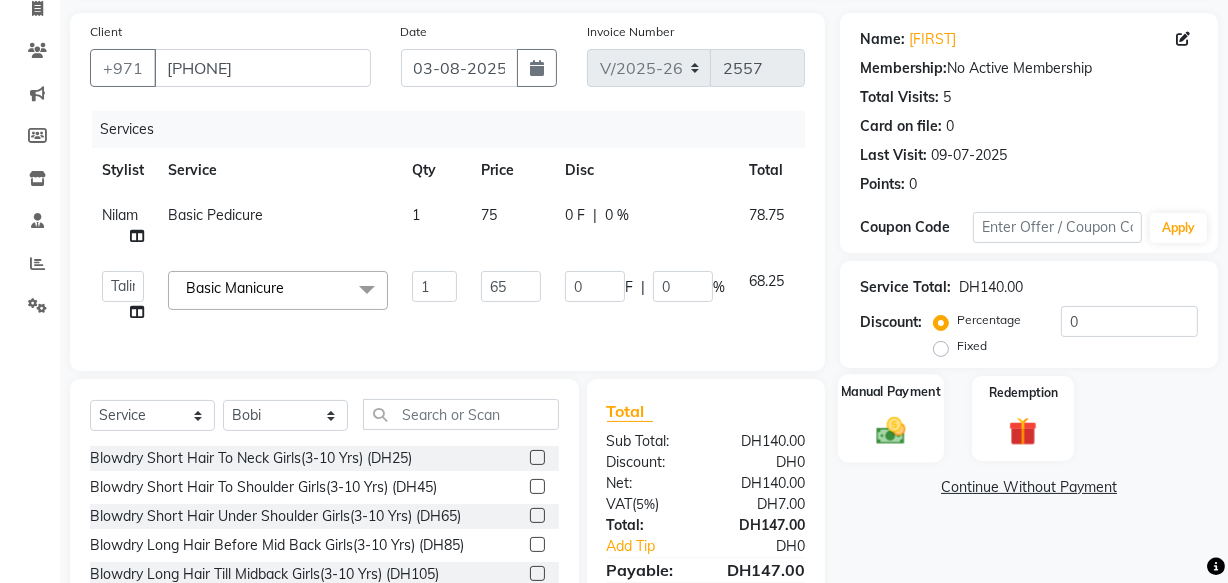 click 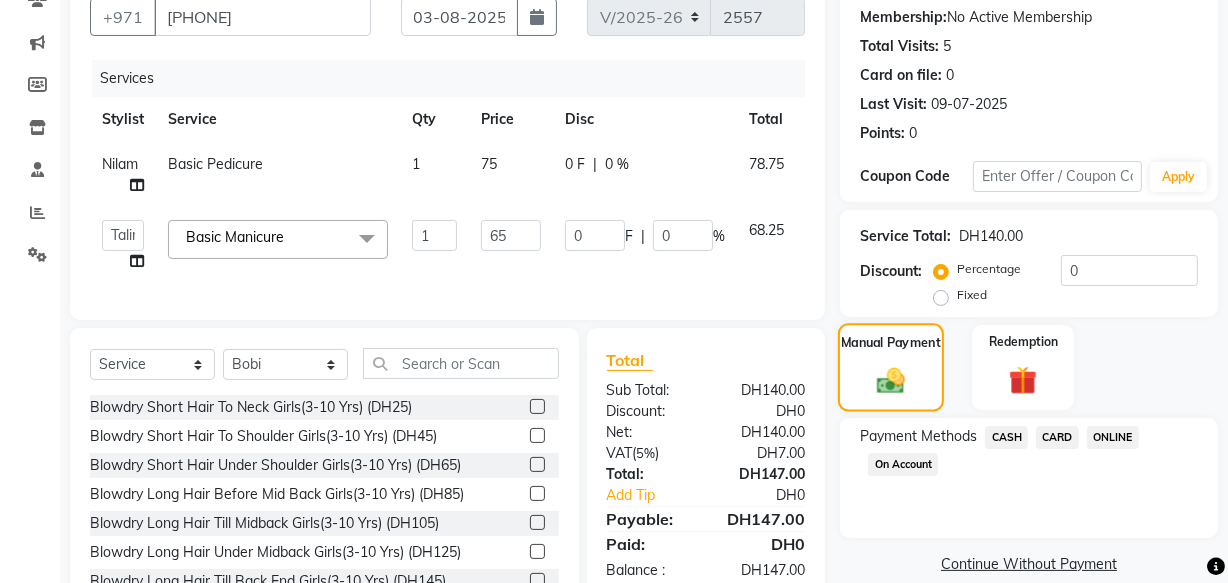 scroll, scrollTop: 272, scrollLeft: 0, axis: vertical 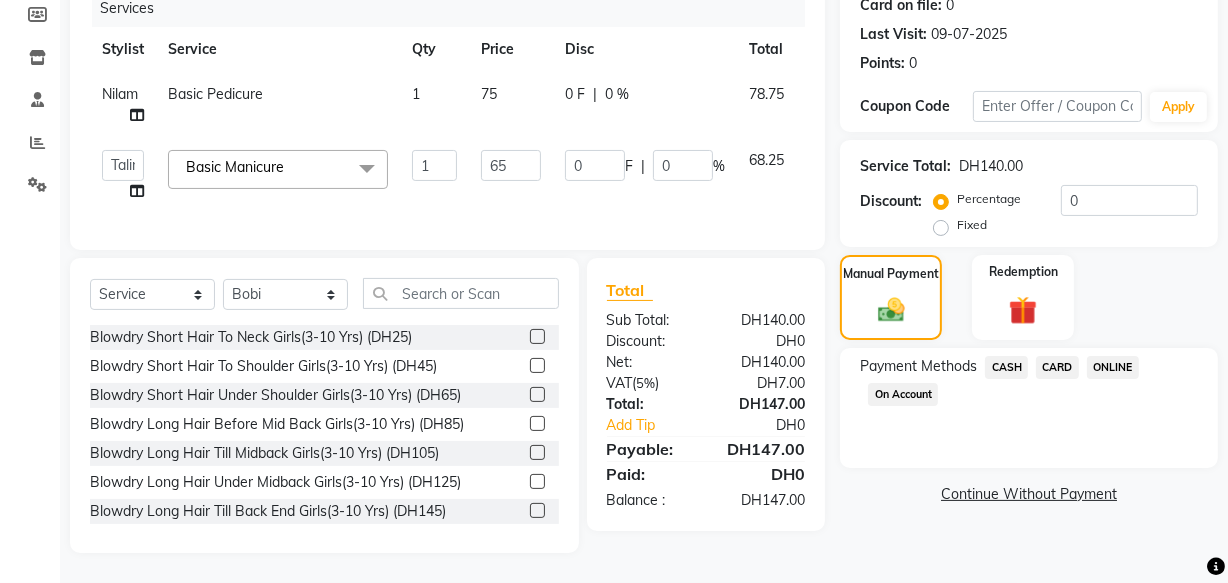 click on "CARD" 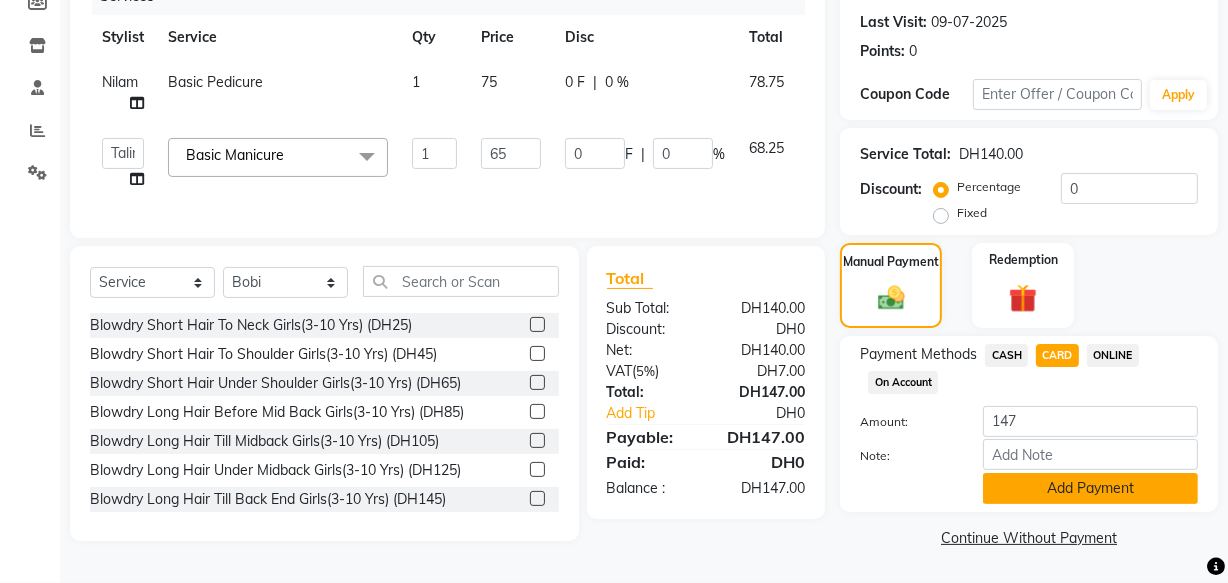 click on "Add Payment" 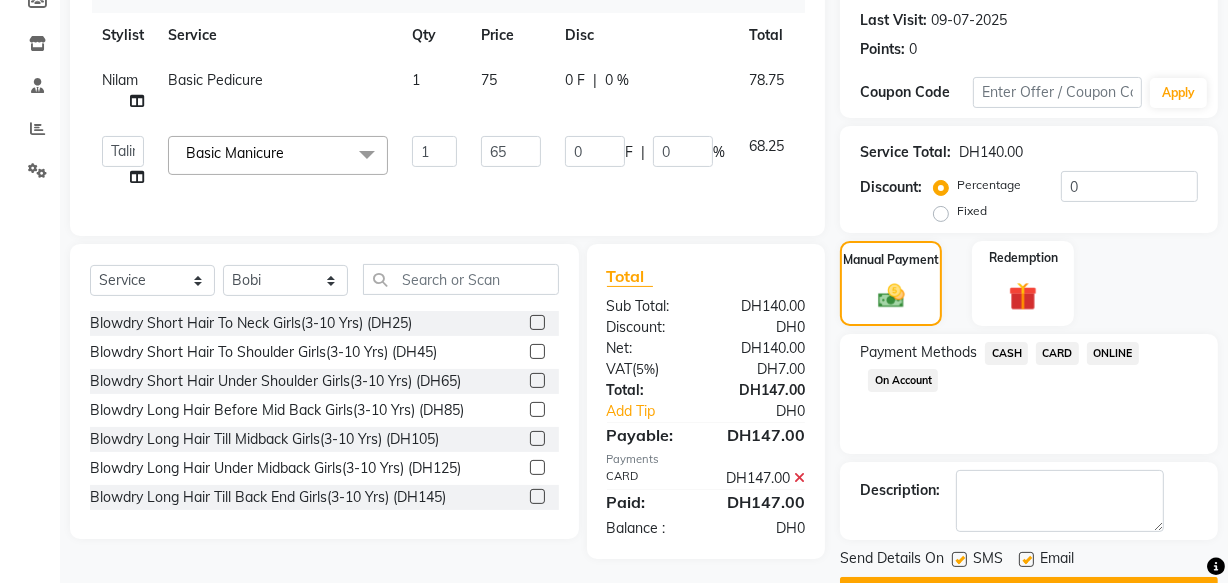 scroll, scrollTop: 326, scrollLeft: 0, axis: vertical 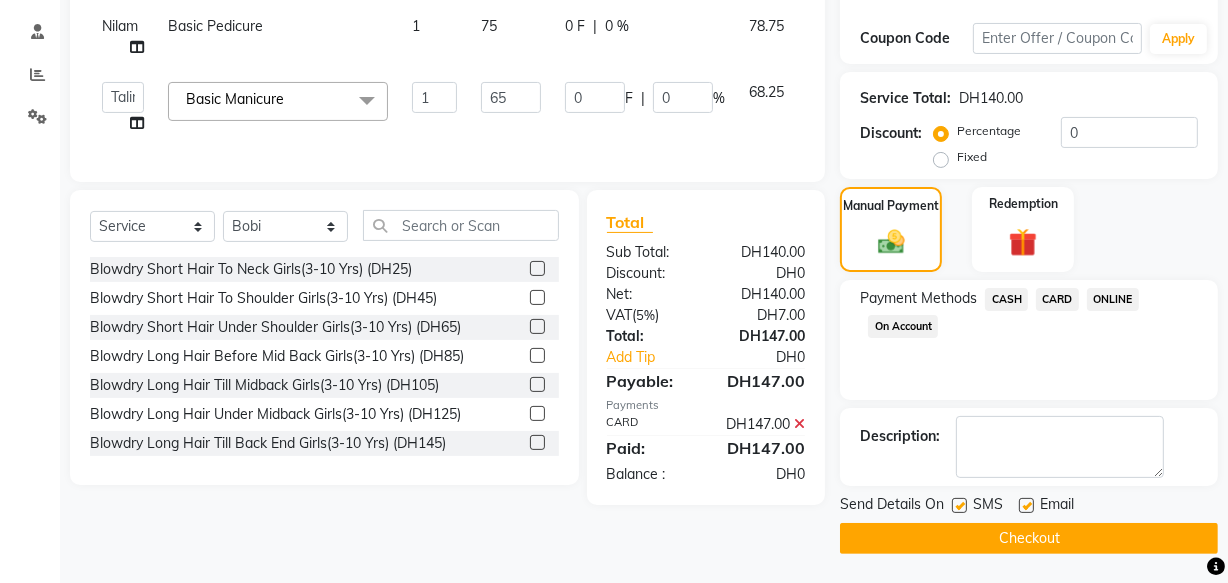 click on "Checkout" 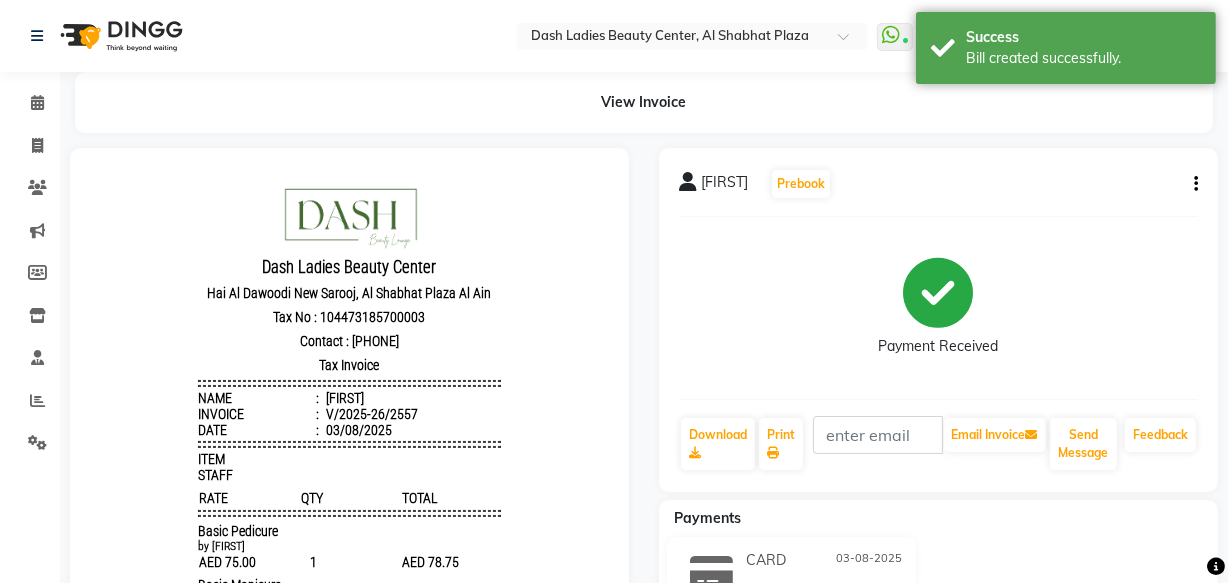 scroll, scrollTop: 0, scrollLeft: 0, axis: both 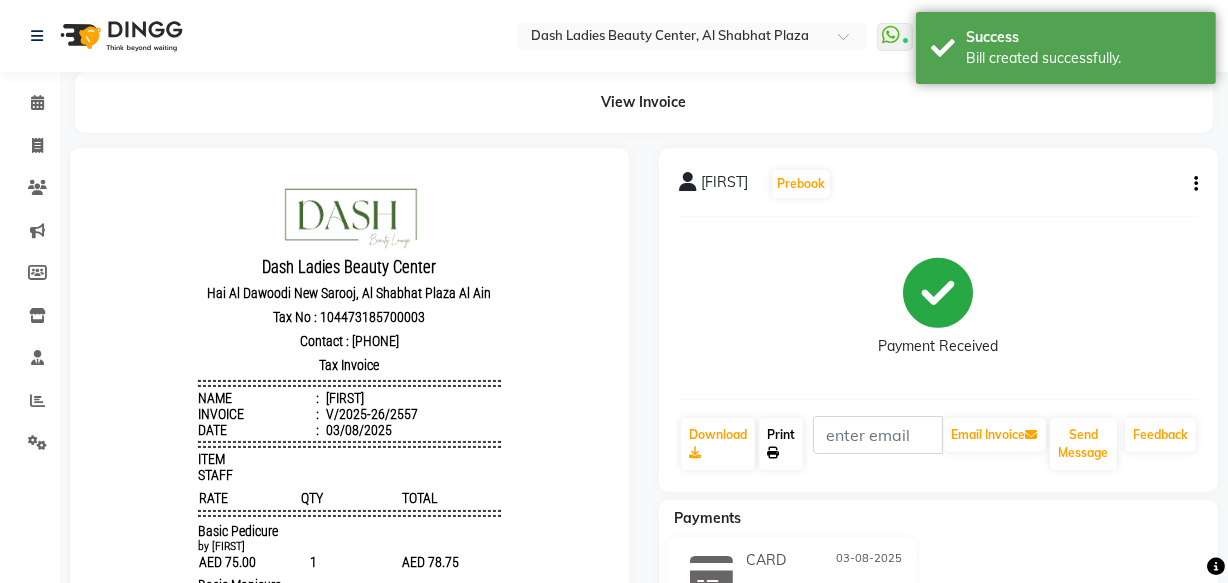 click on "Print" 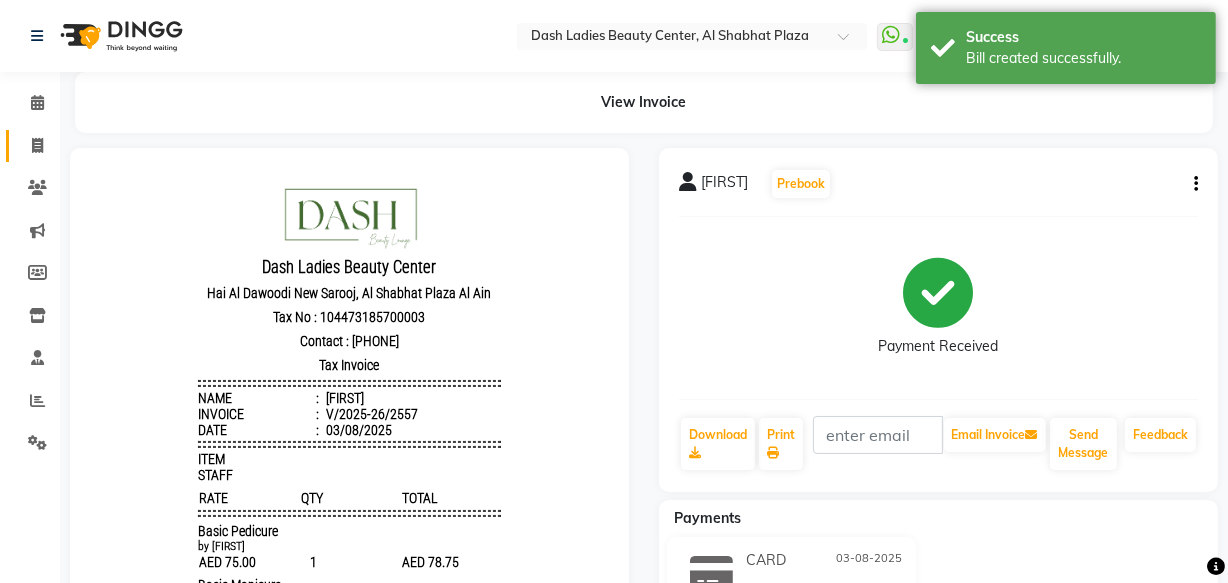 click 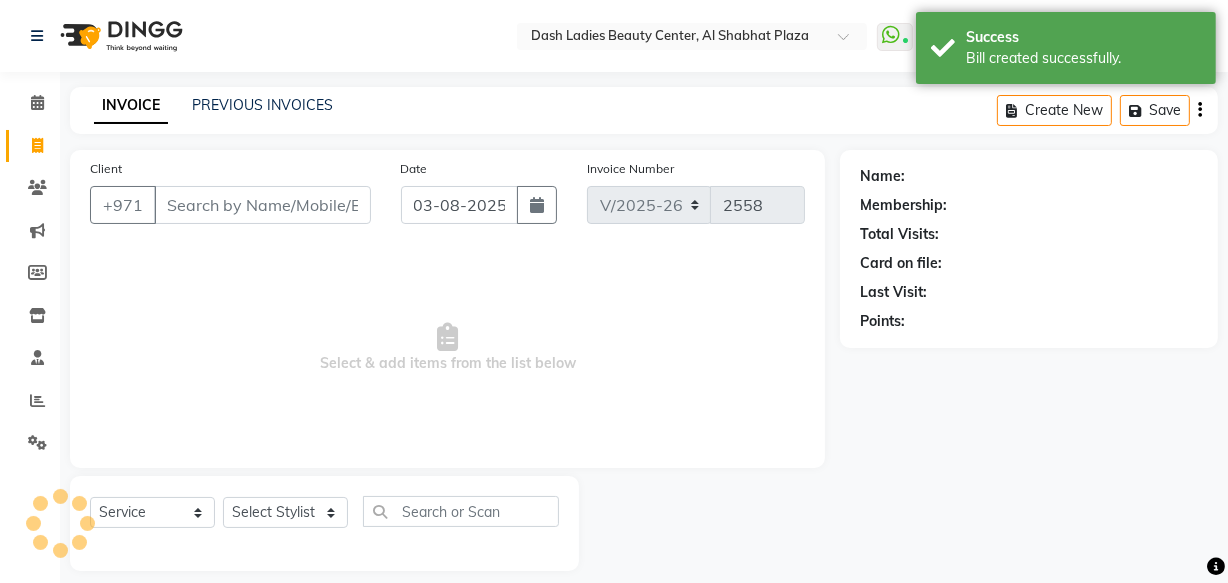 scroll, scrollTop: 19, scrollLeft: 0, axis: vertical 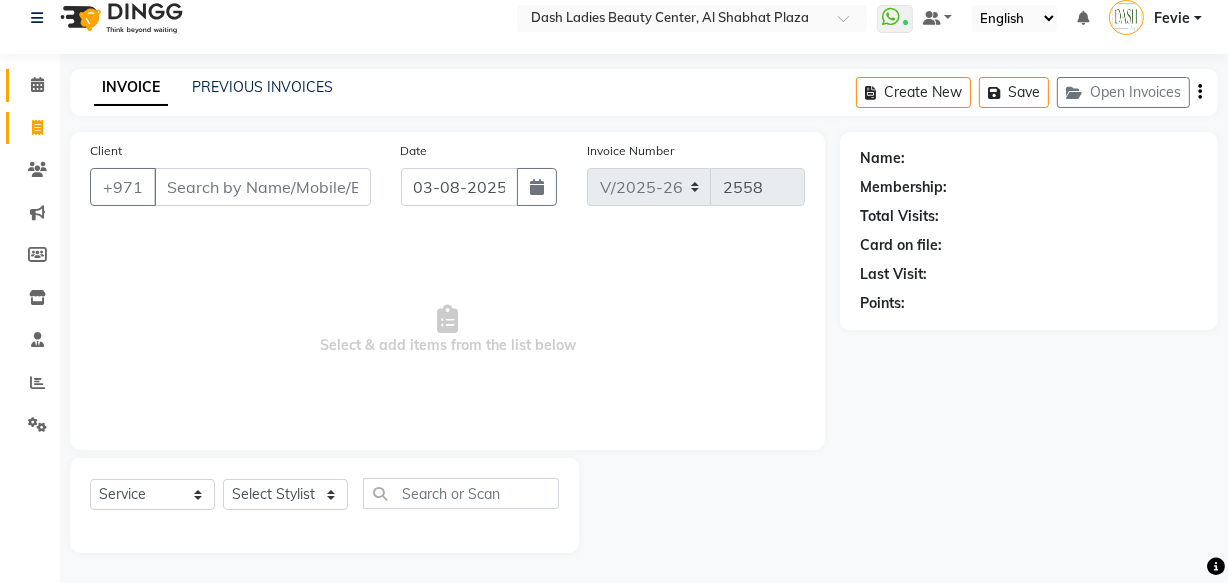 click 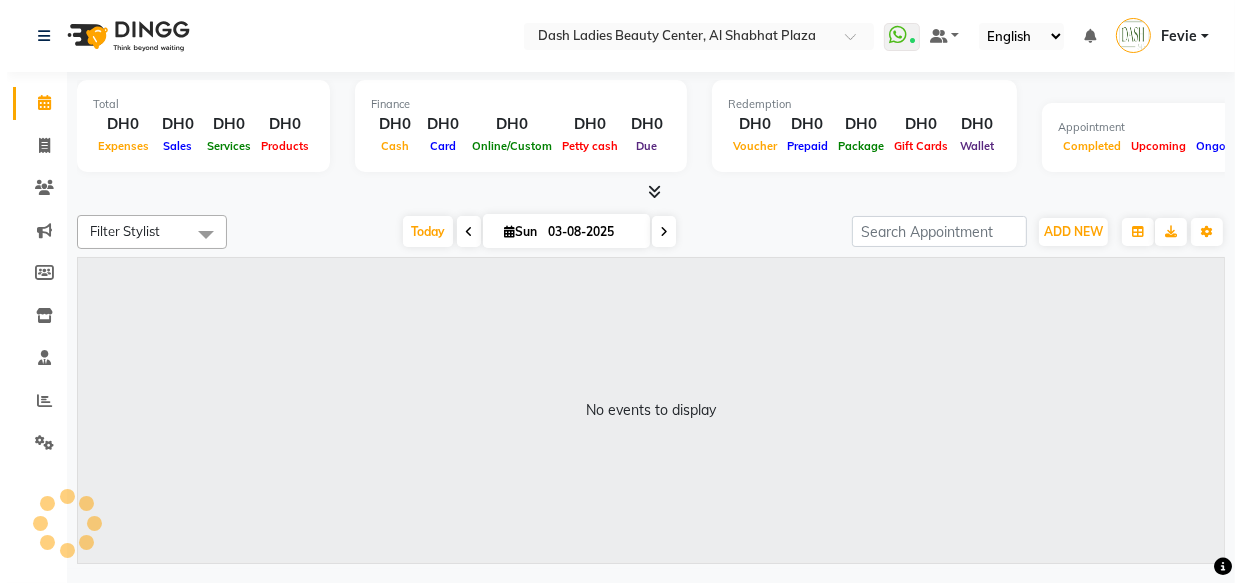 scroll, scrollTop: 0, scrollLeft: 0, axis: both 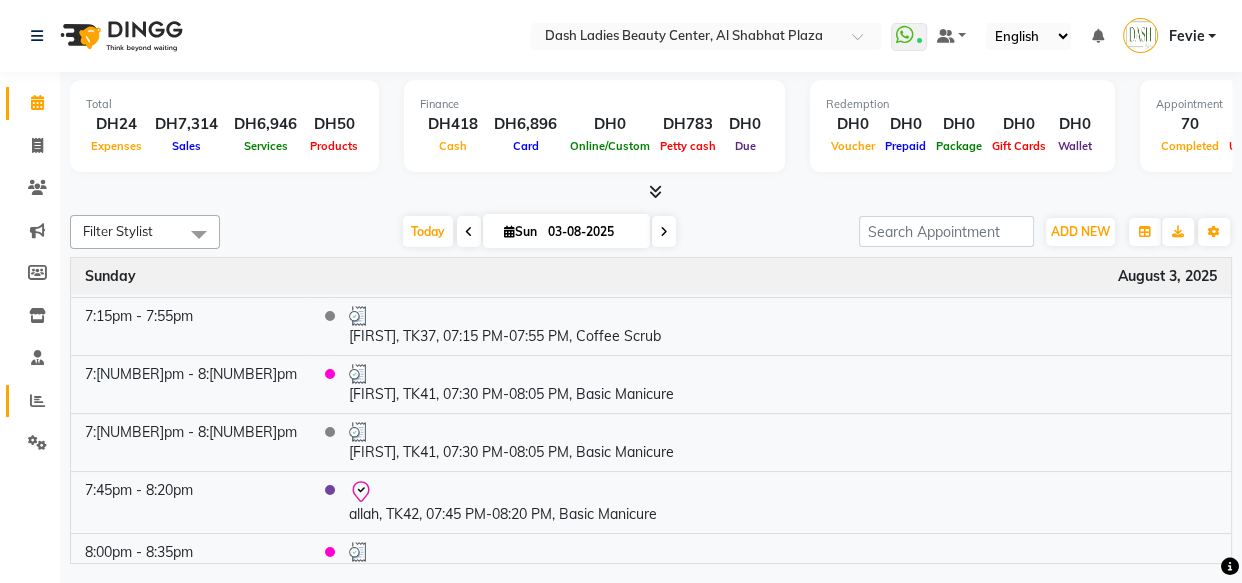 click 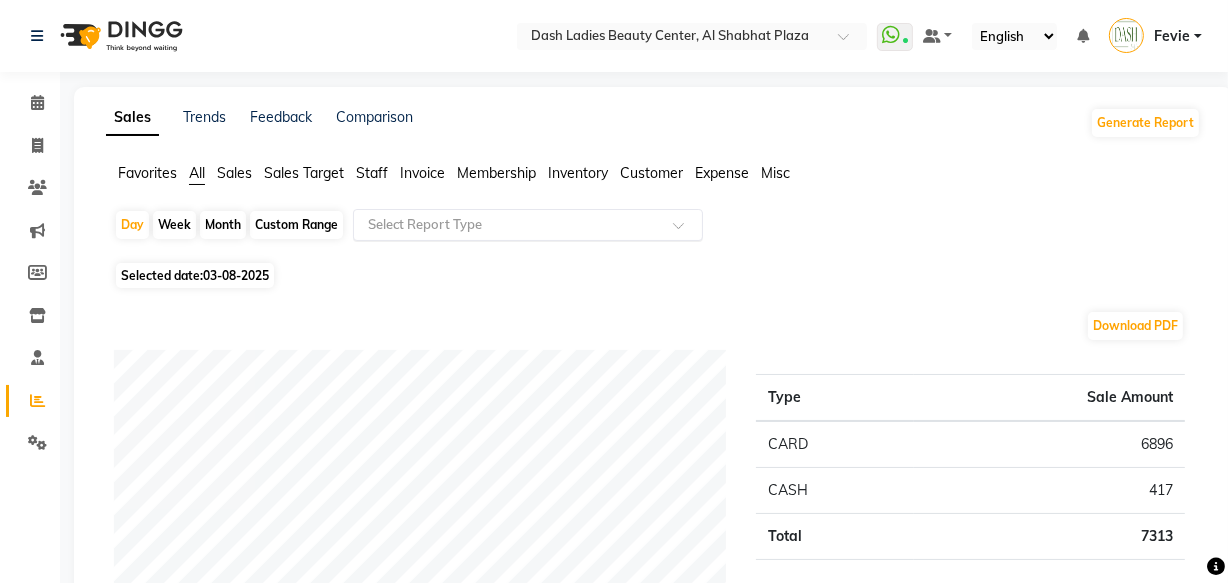 click 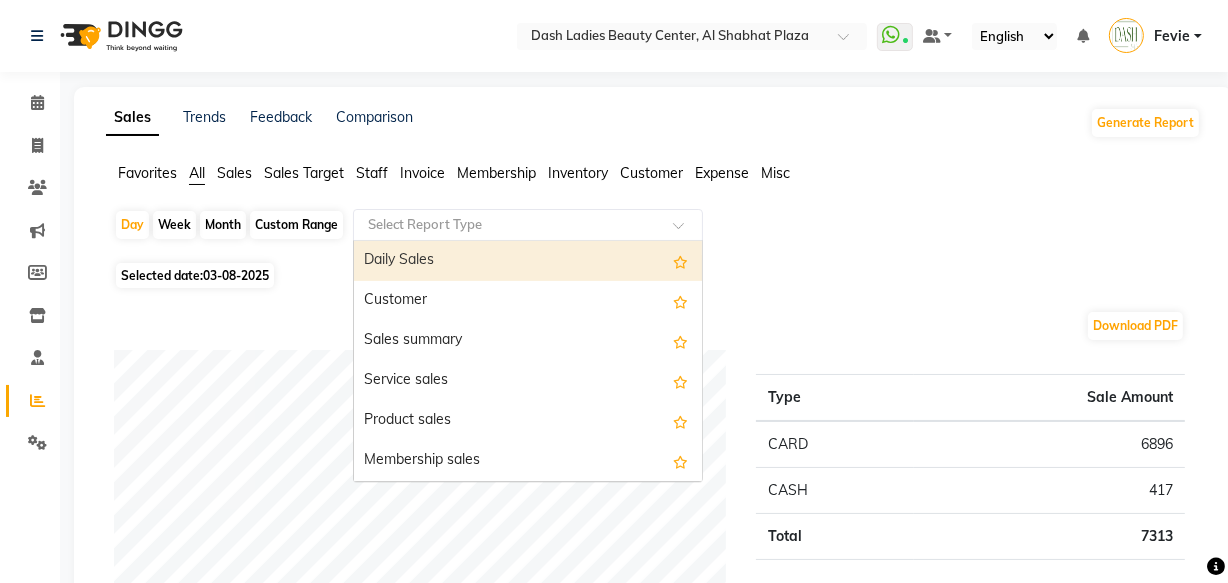 click on "Daily Sales" at bounding box center (528, 261) 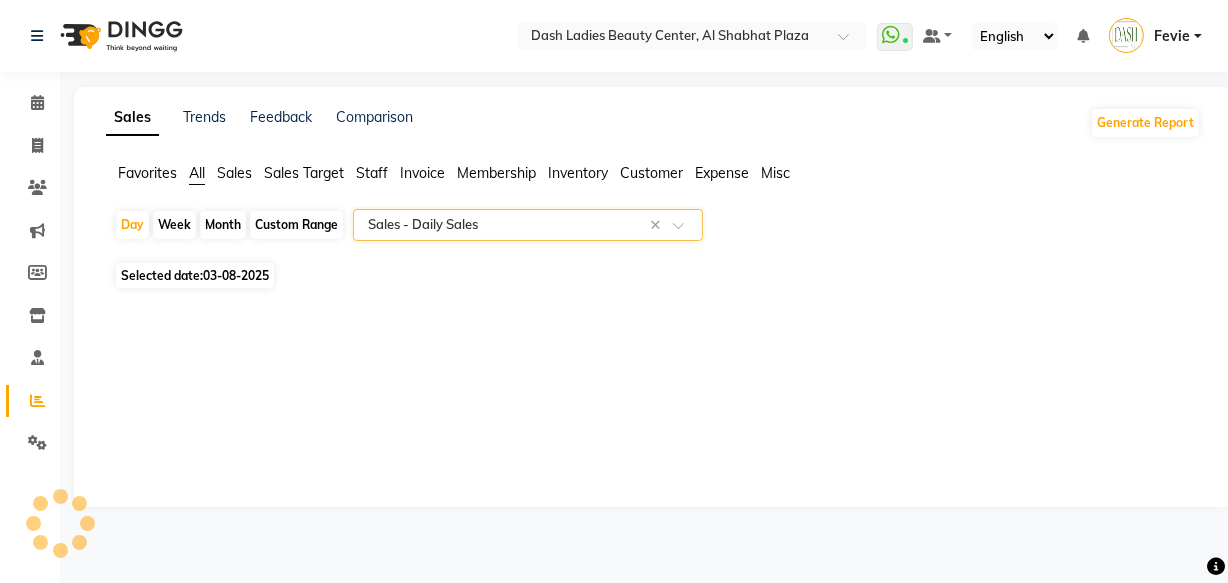 select on "full_report" 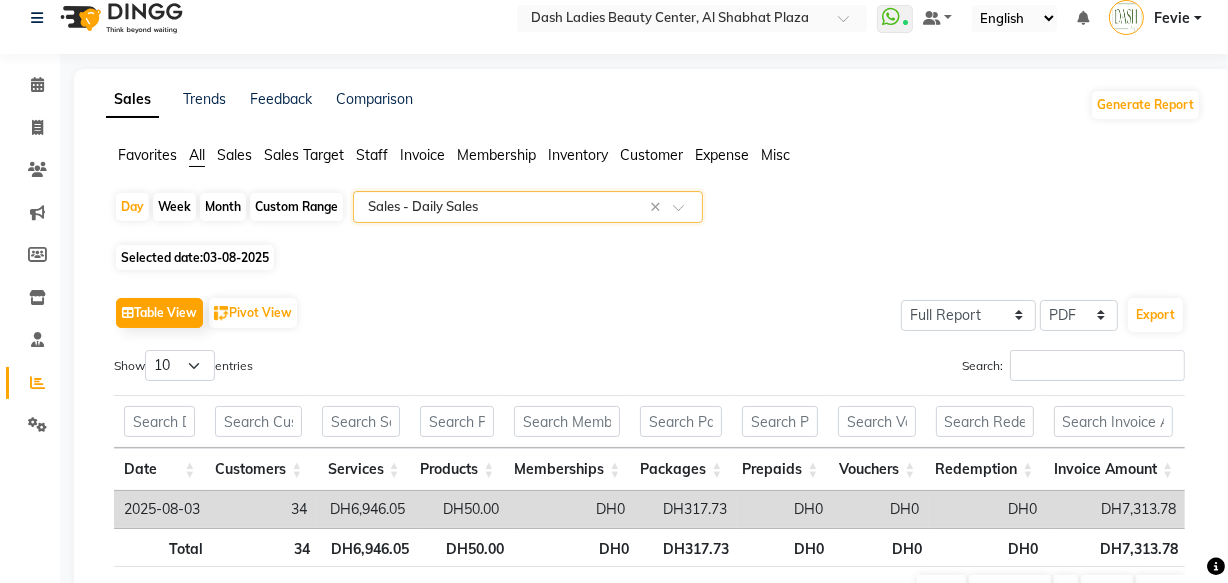 scroll, scrollTop: 140, scrollLeft: 0, axis: vertical 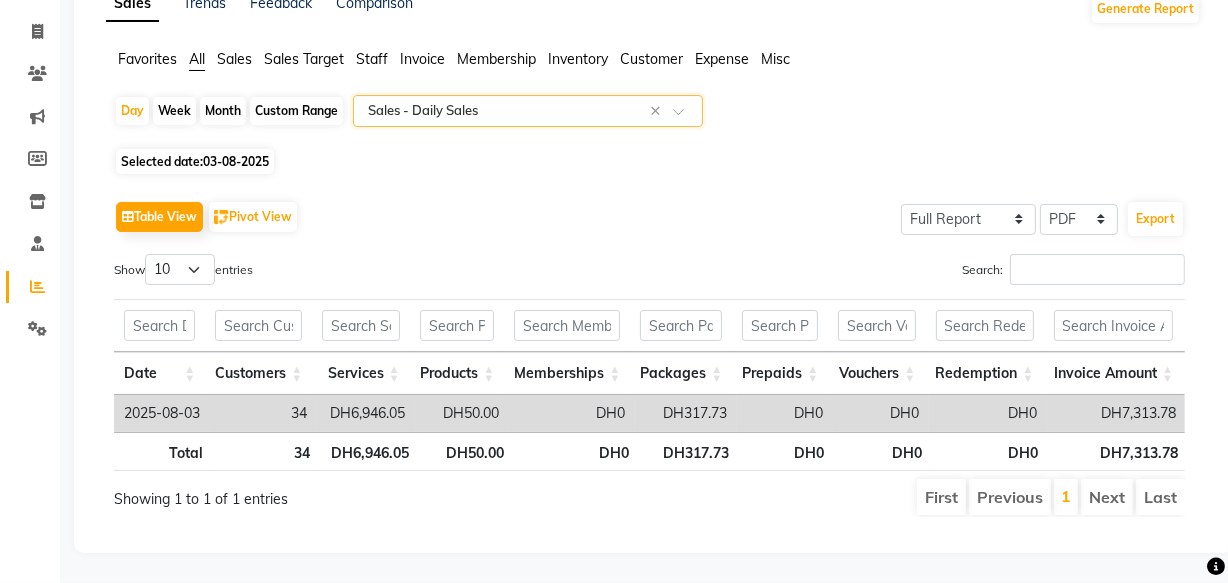 click 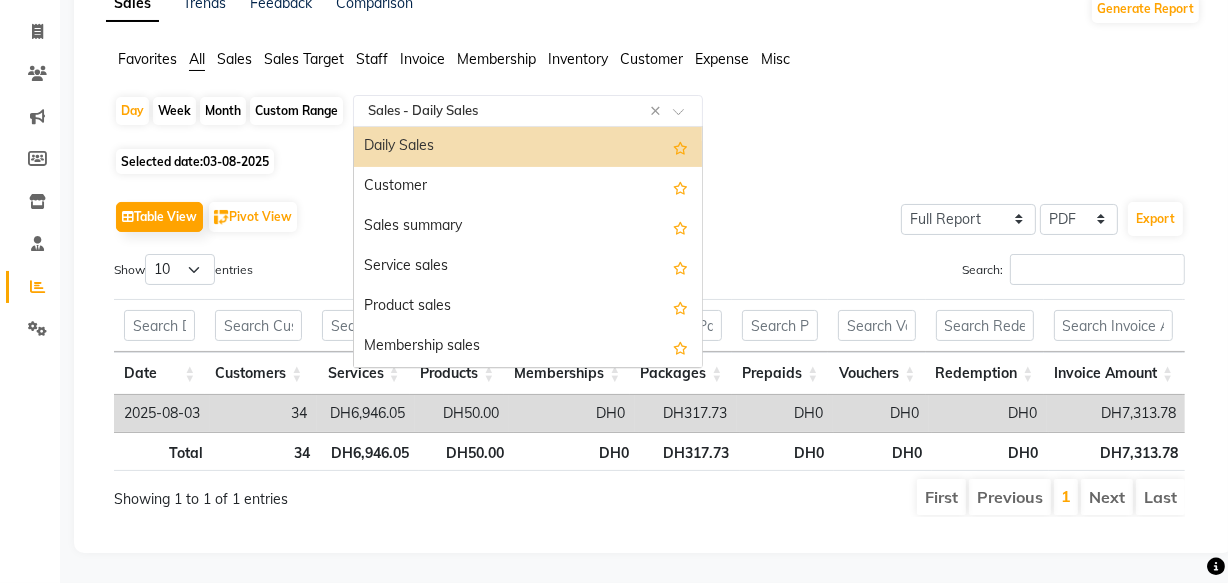 click on "Expense" 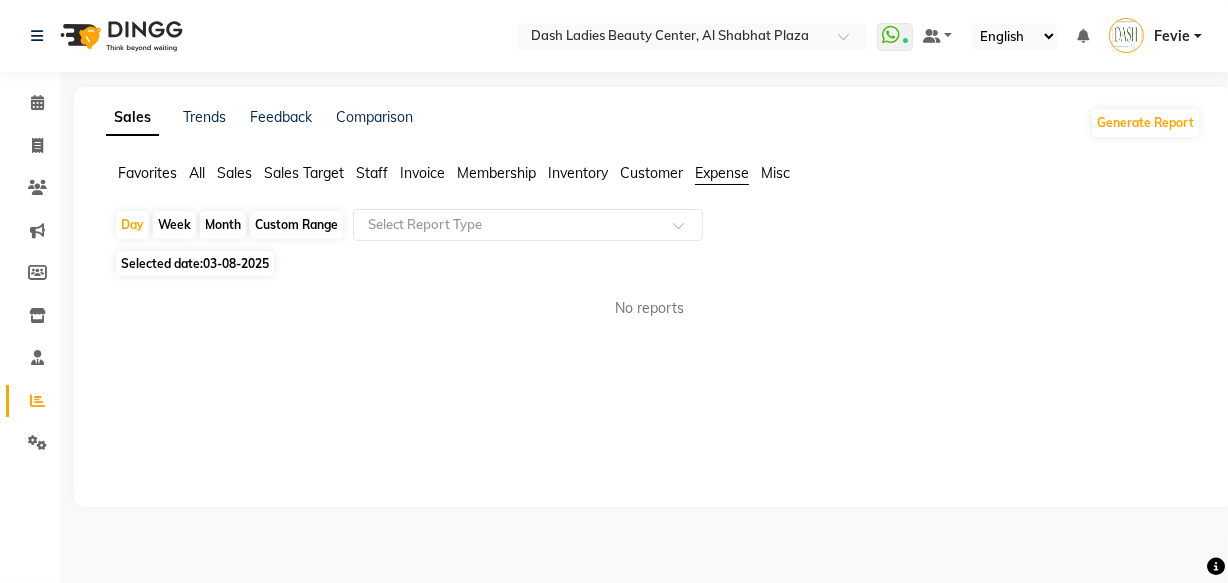 scroll, scrollTop: 0, scrollLeft: 0, axis: both 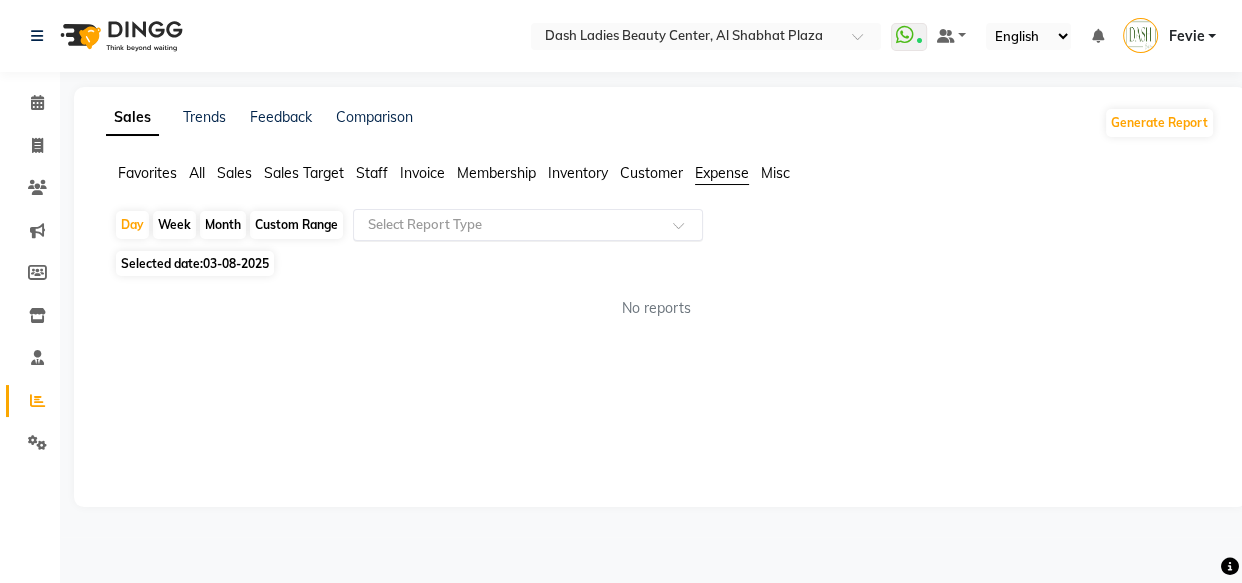 click 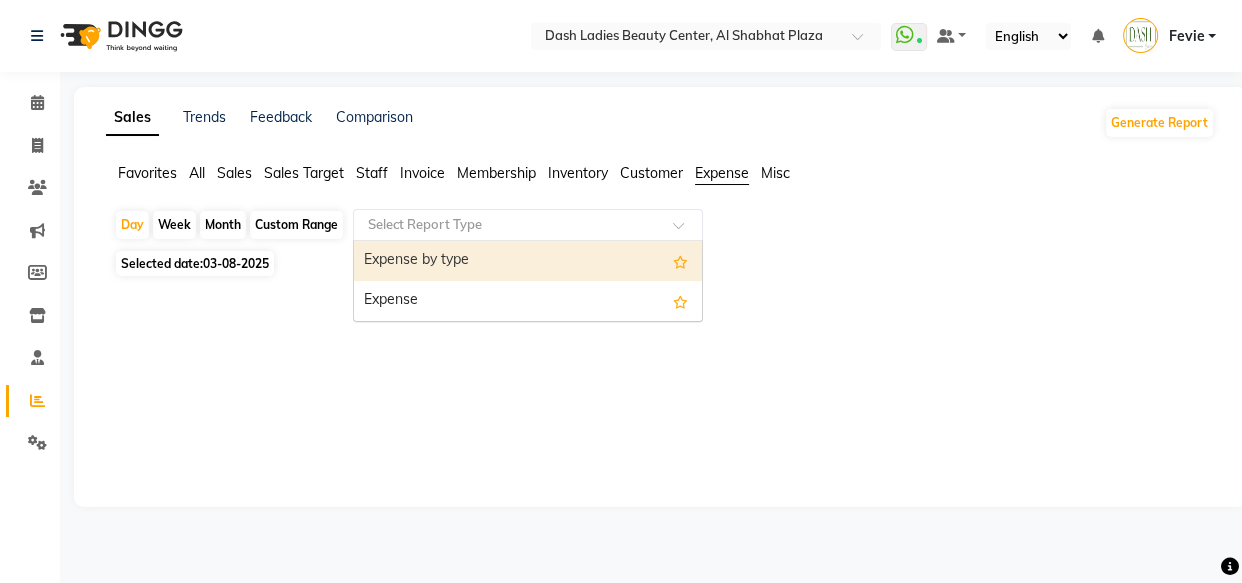 click on "Expense" at bounding box center (528, 301) 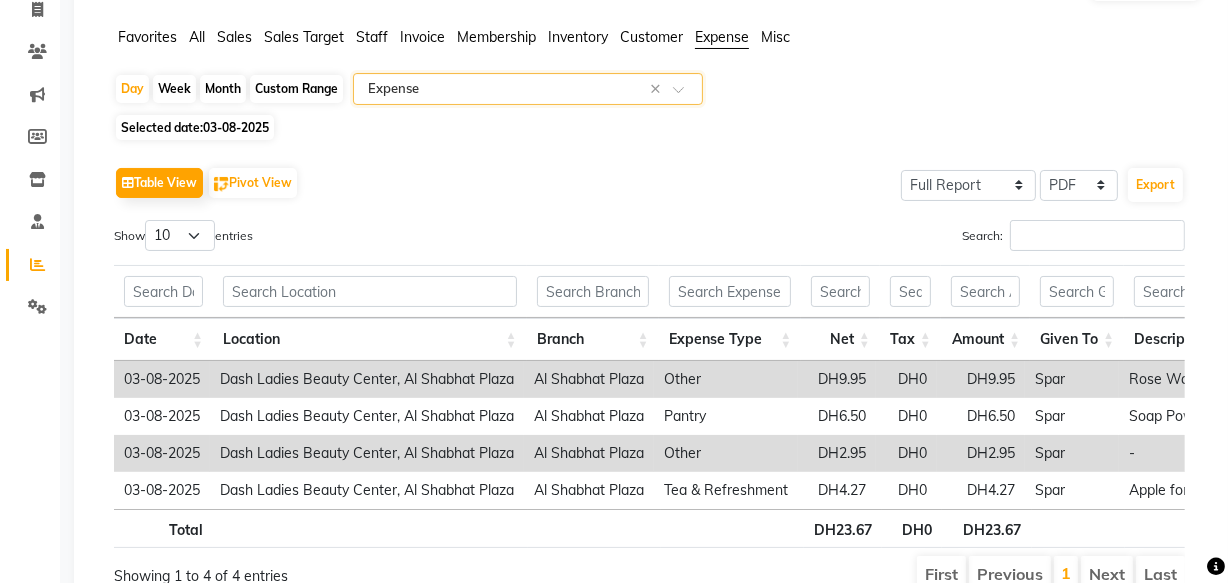scroll, scrollTop: 200, scrollLeft: 0, axis: vertical 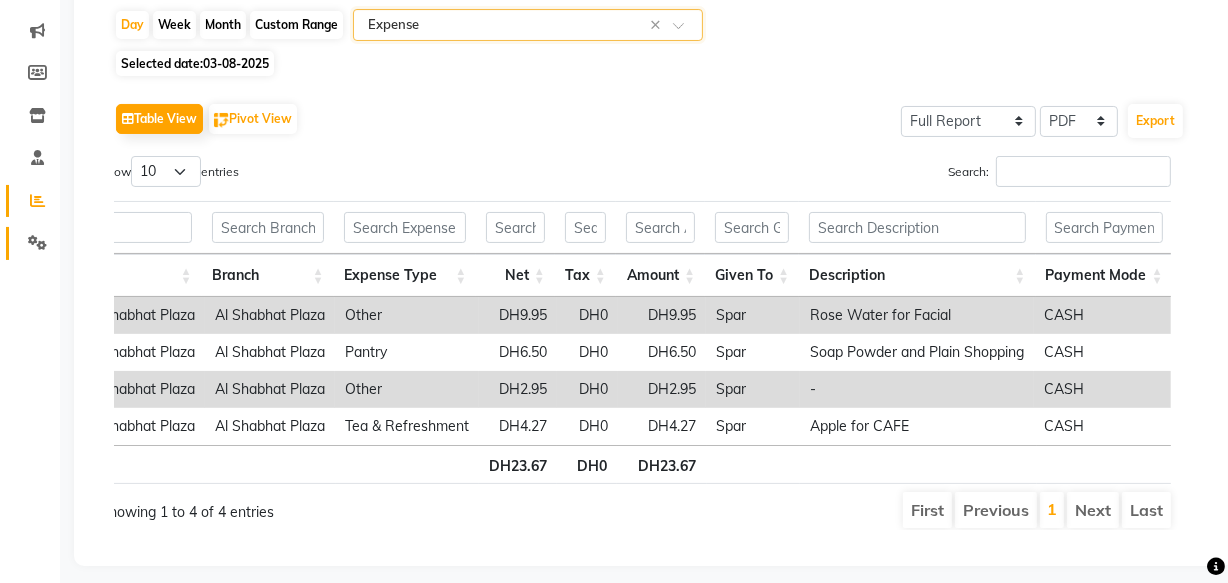 click 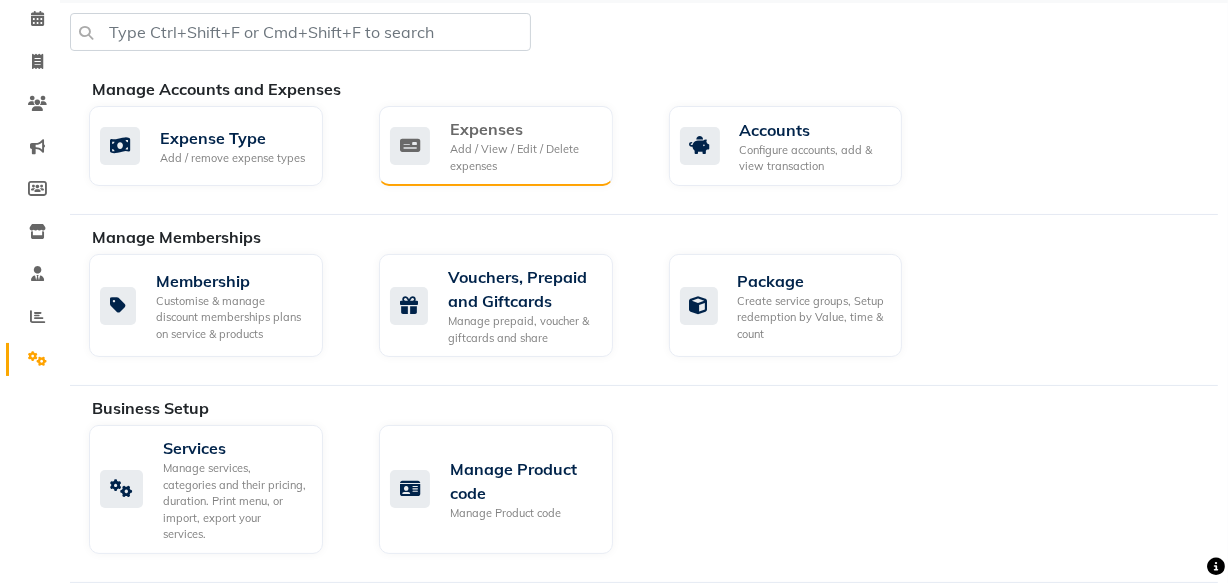 click on "Add / View / Edit / Delete expenses" 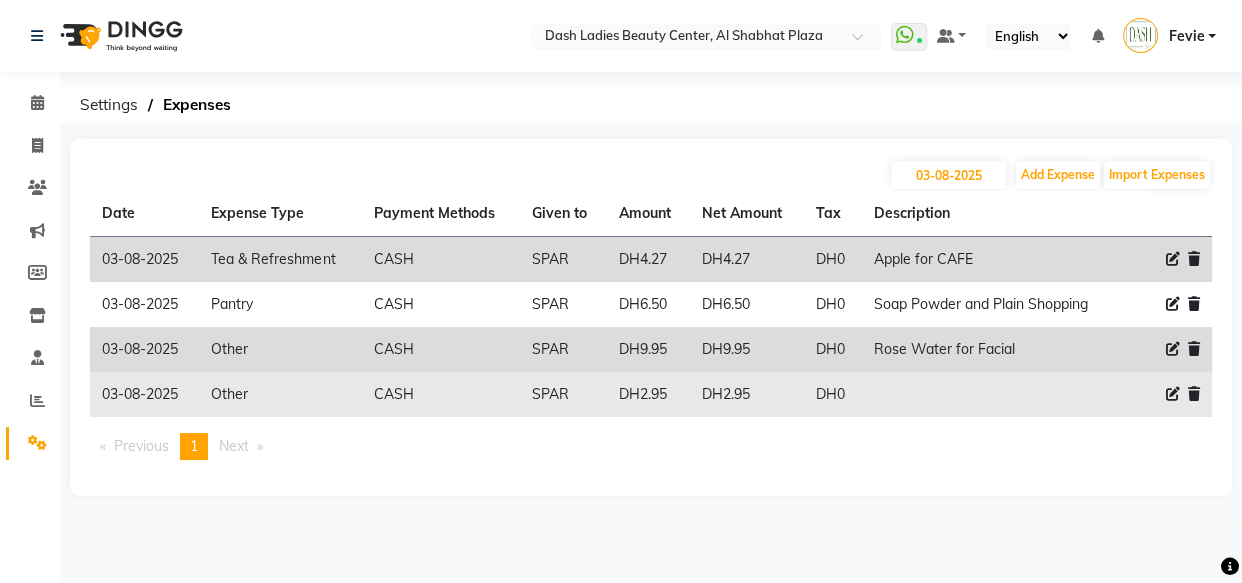 click 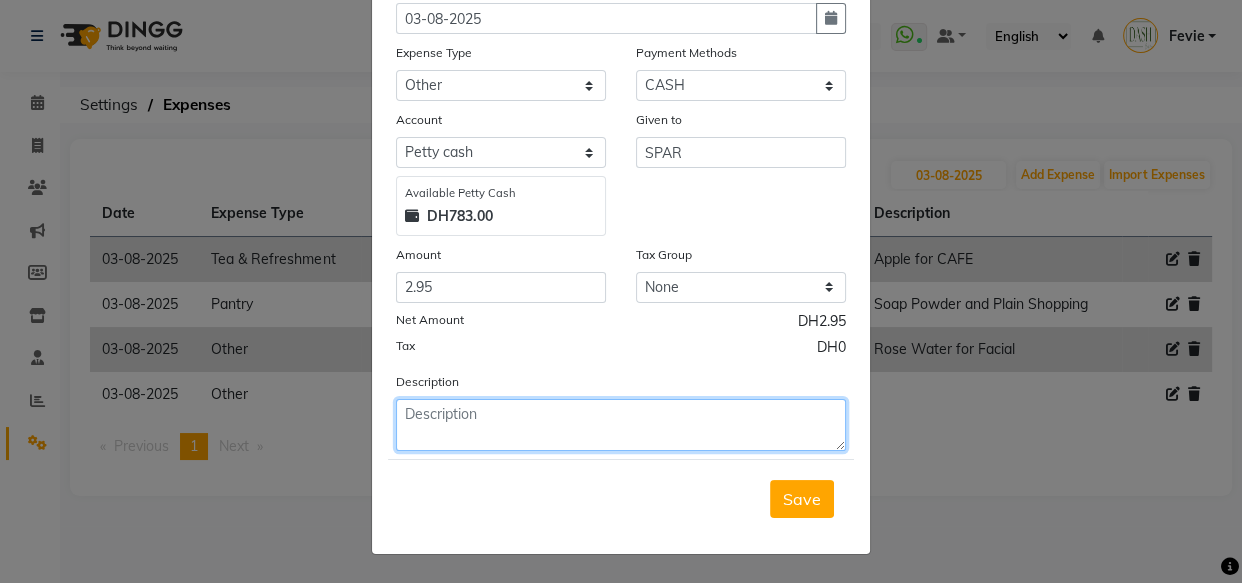 click 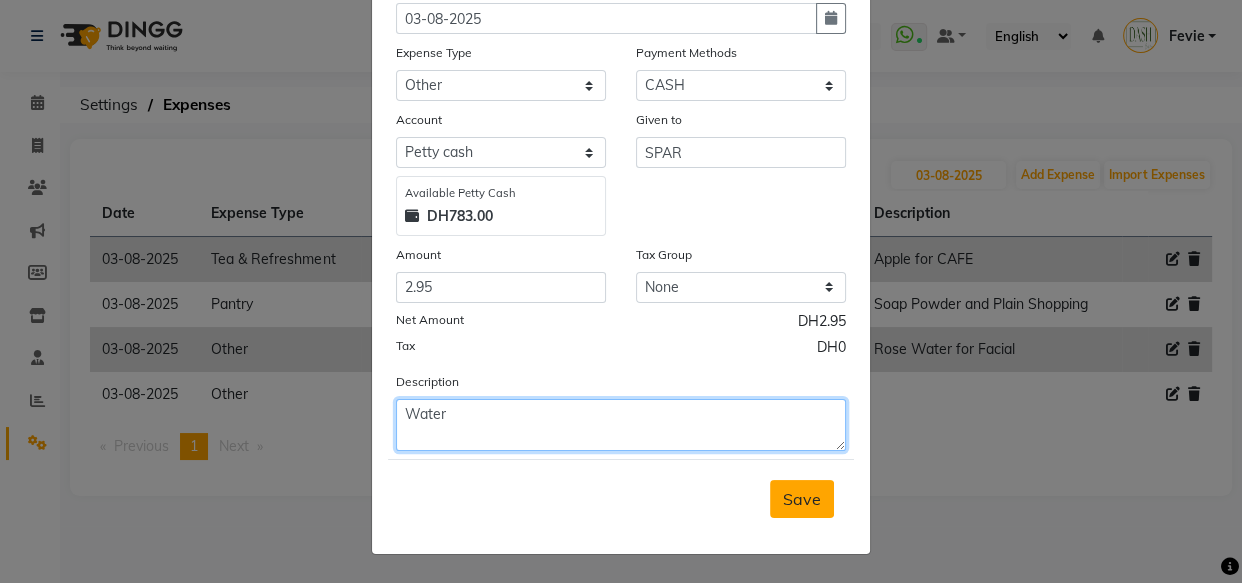 type on "Water" 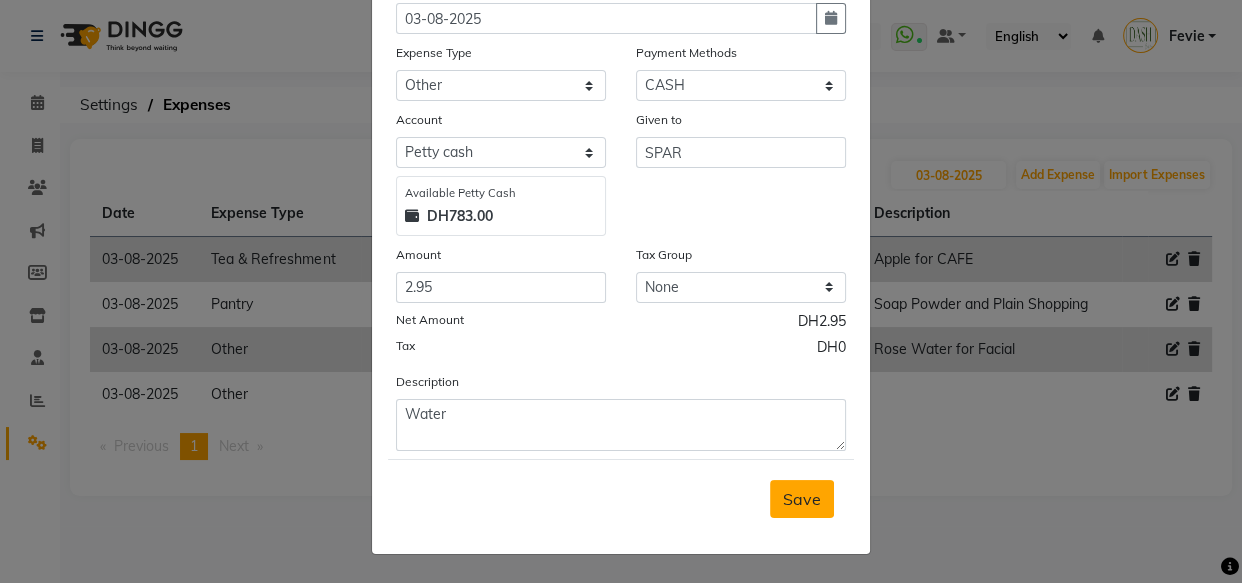 click on "Save" at bounding box center (802, 499) 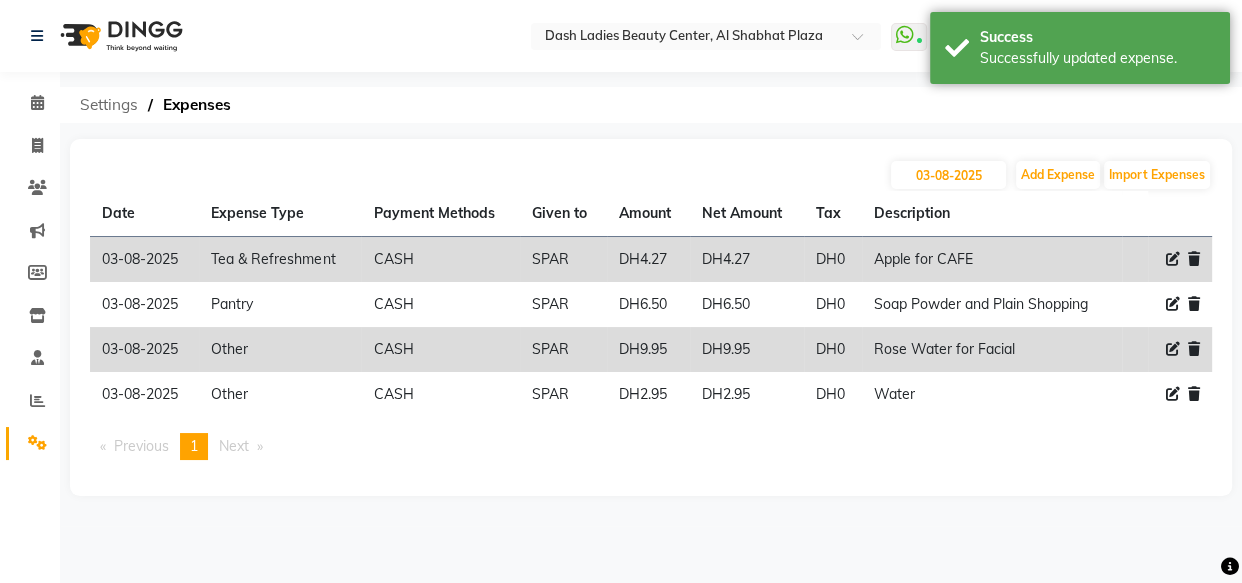 click on "Settings" 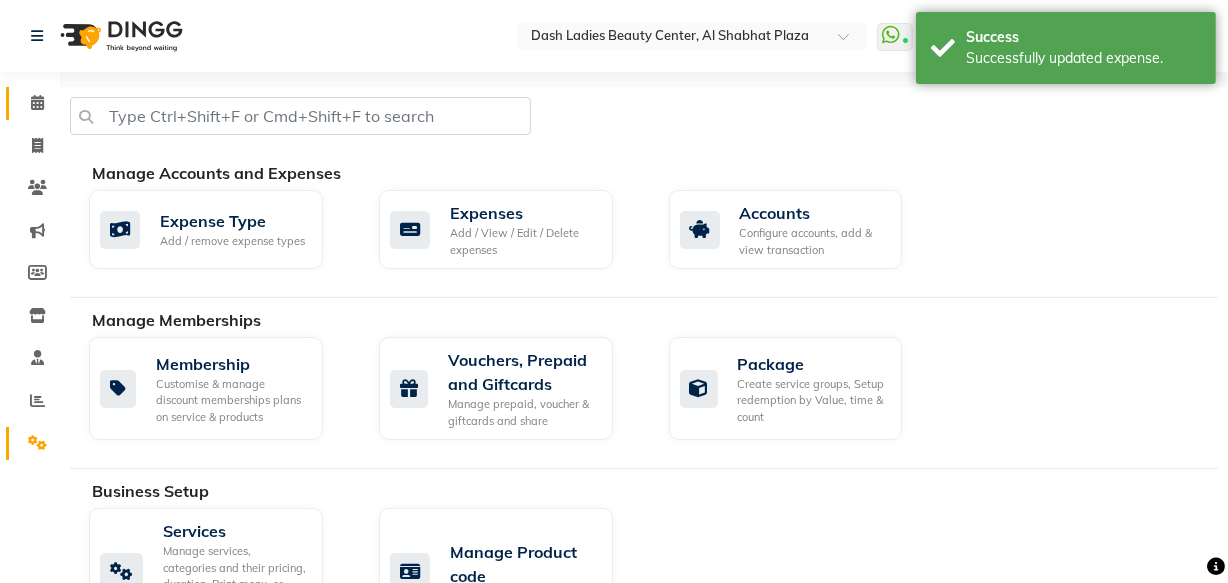 click 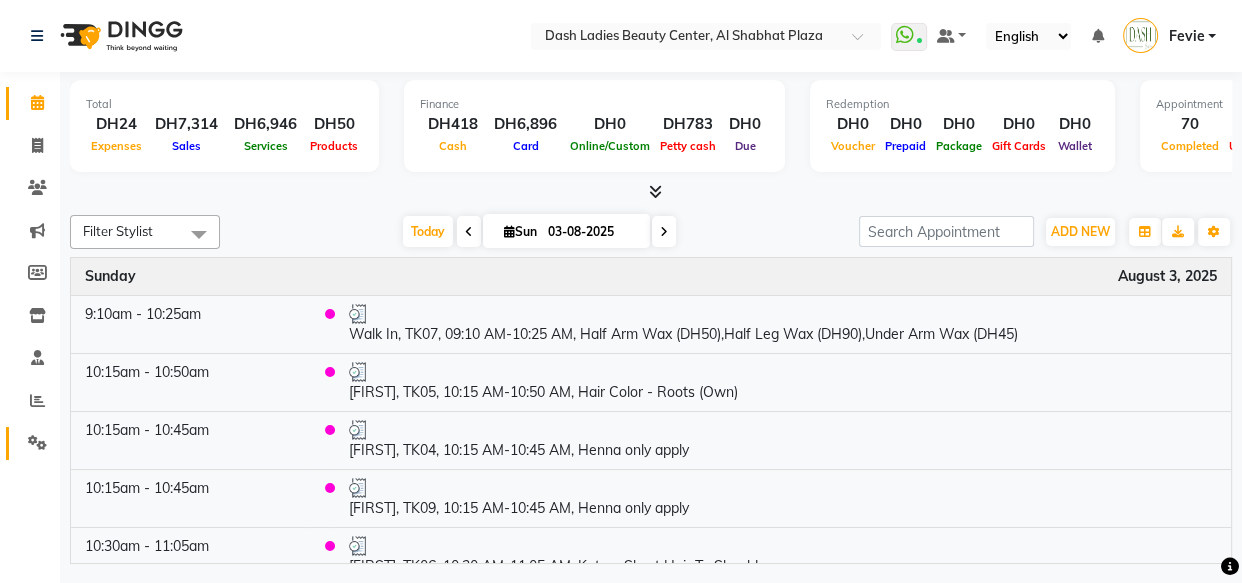 click on "Settings" 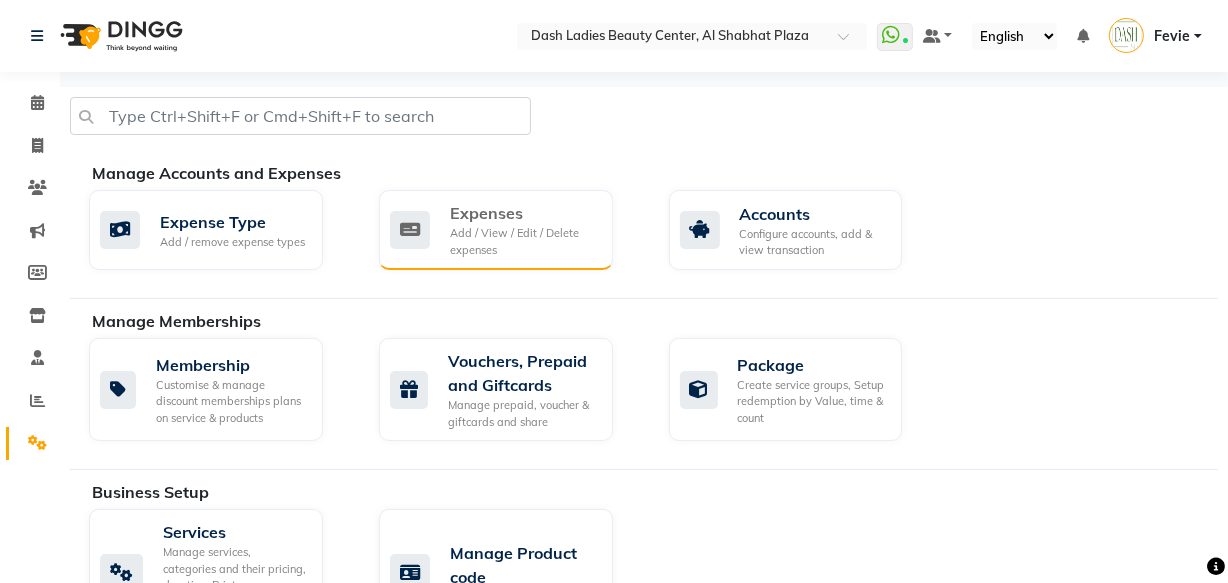 click on "Expenses" 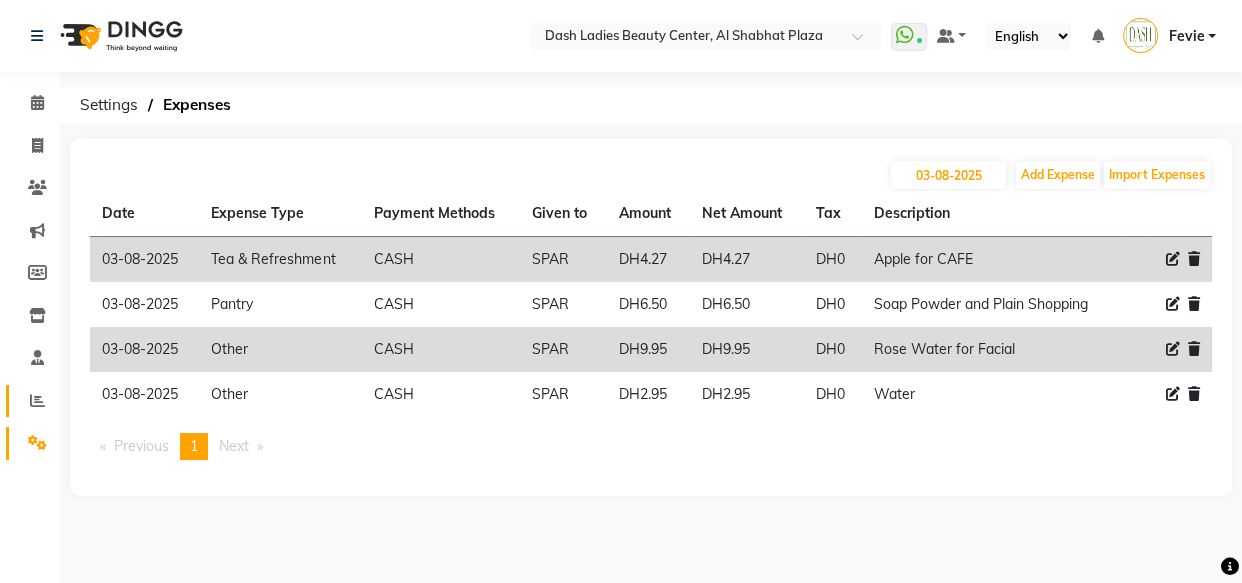 click 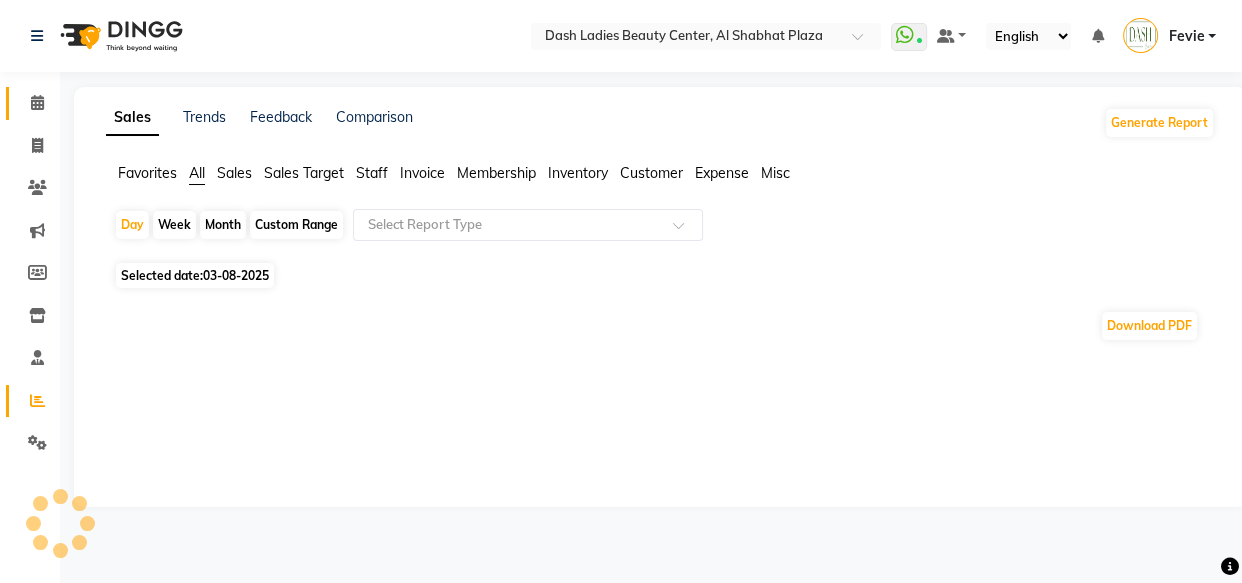 click on "Calendar" 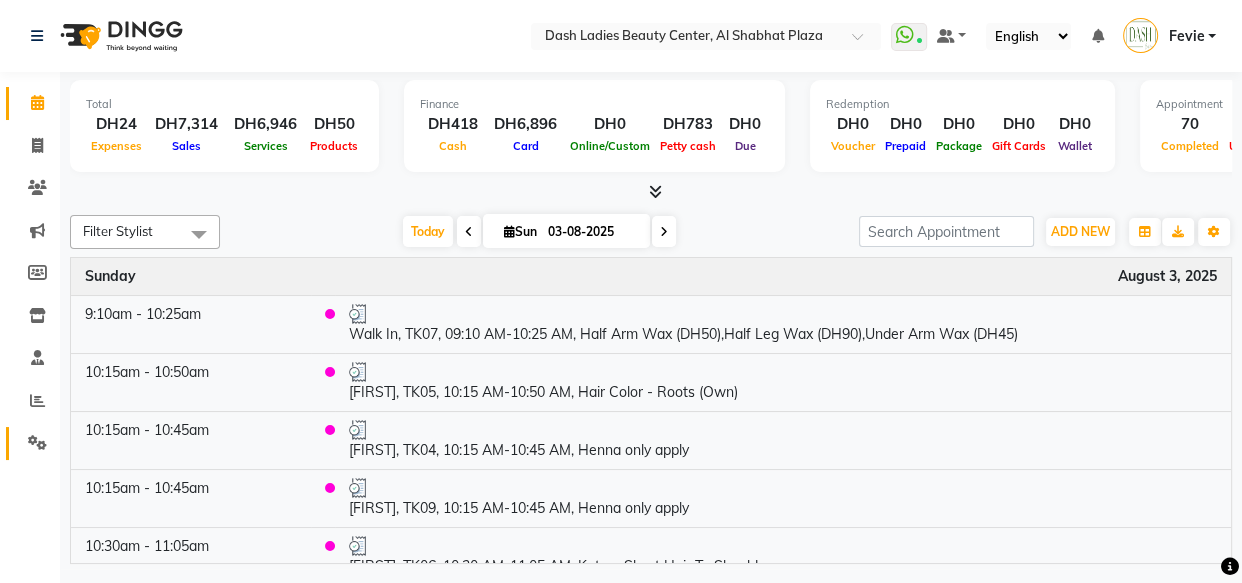 click 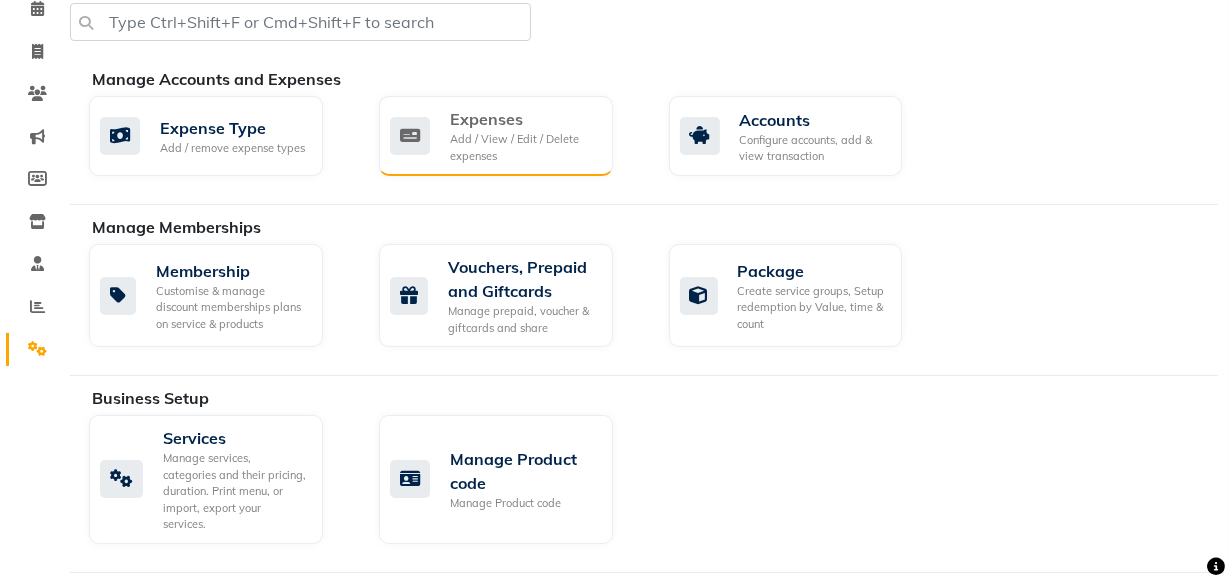 click on "Add / View / Edit / Delete expenses" 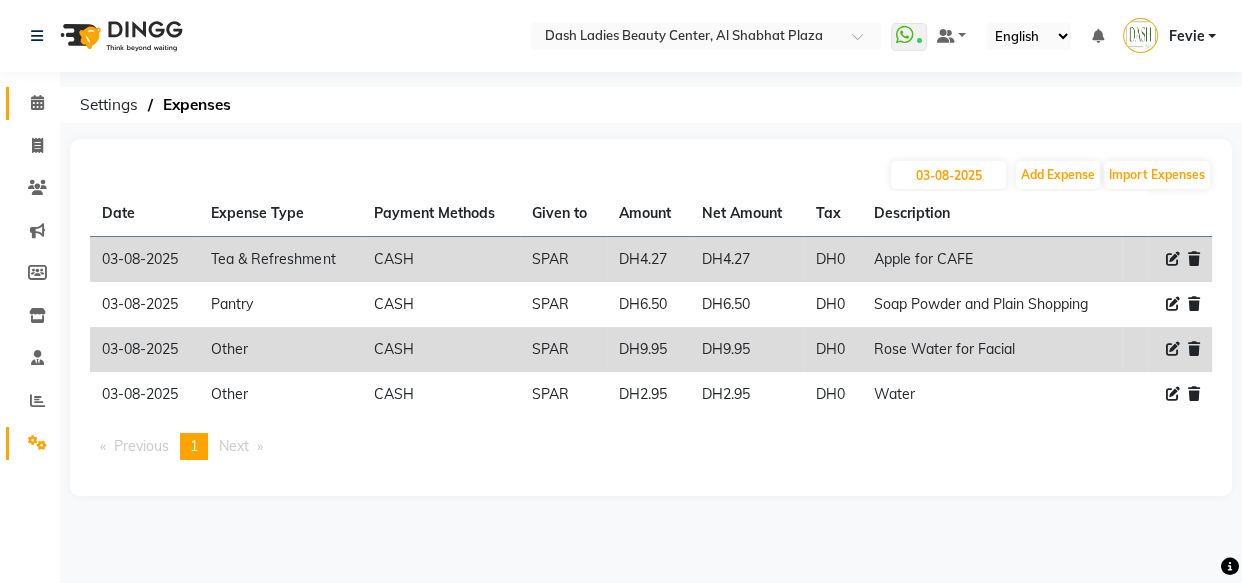 click 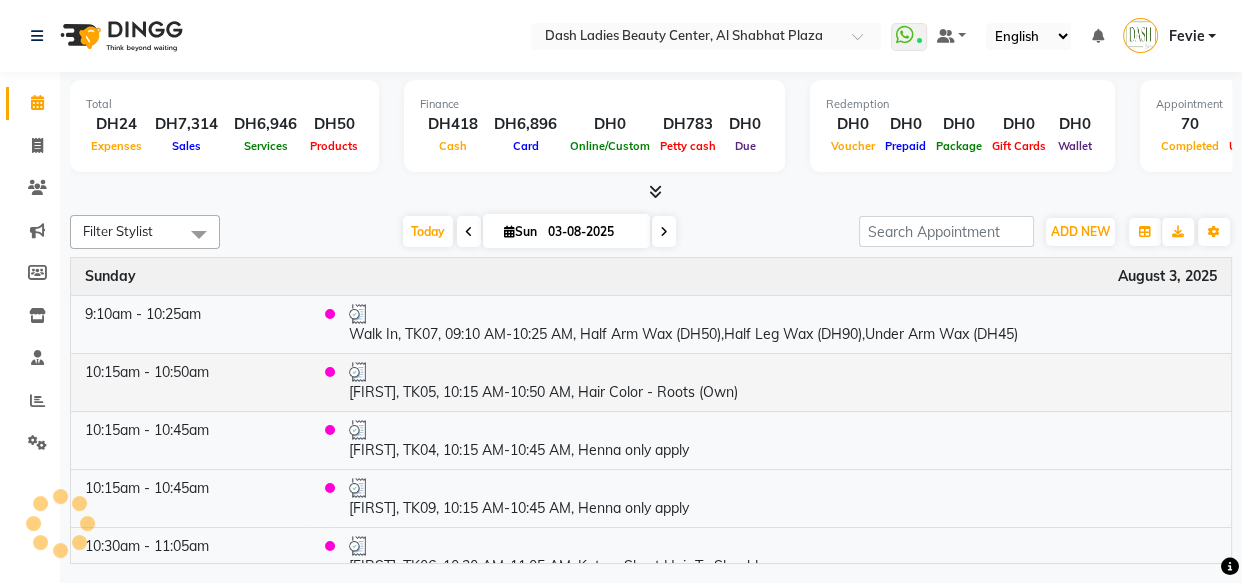 click on "[FIRST], TK05, 10:15 AM-10:50 AM, Hair Color - Roots (Own)" at bounding box center [783, 382] 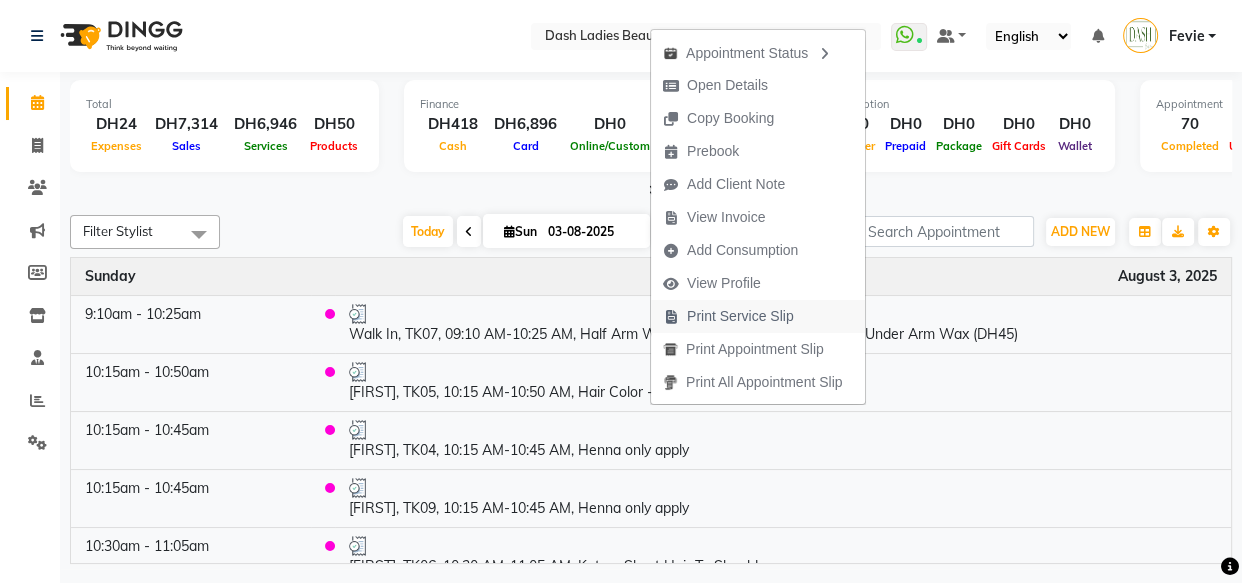 click on "Print Service Slip" at bounding box center [740, 316] 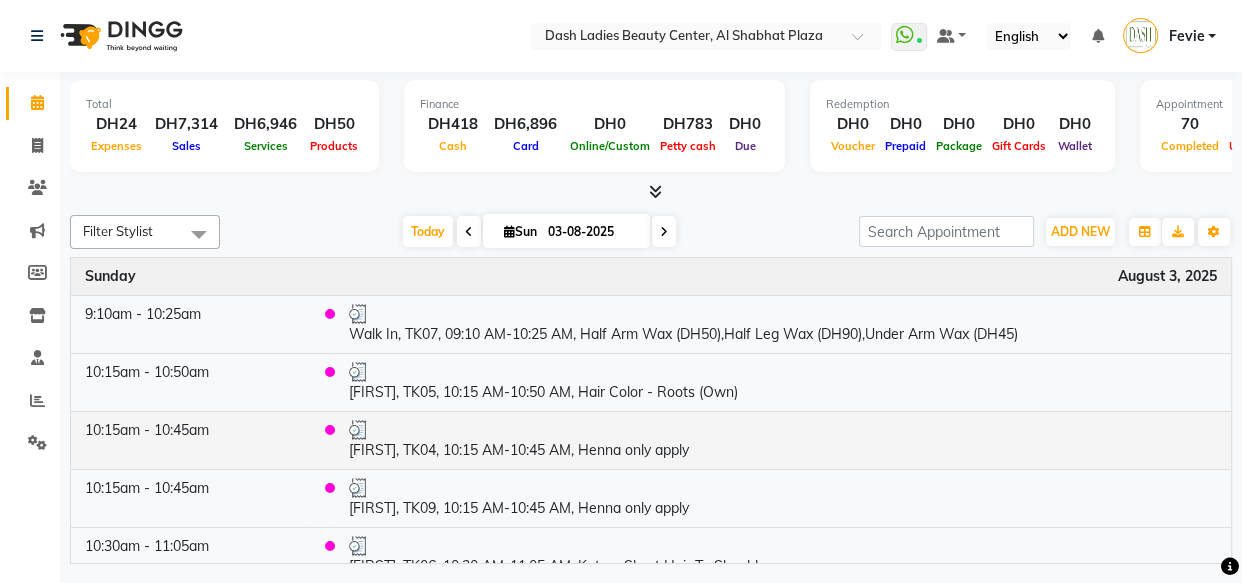 click at bounding box center (783, 430) 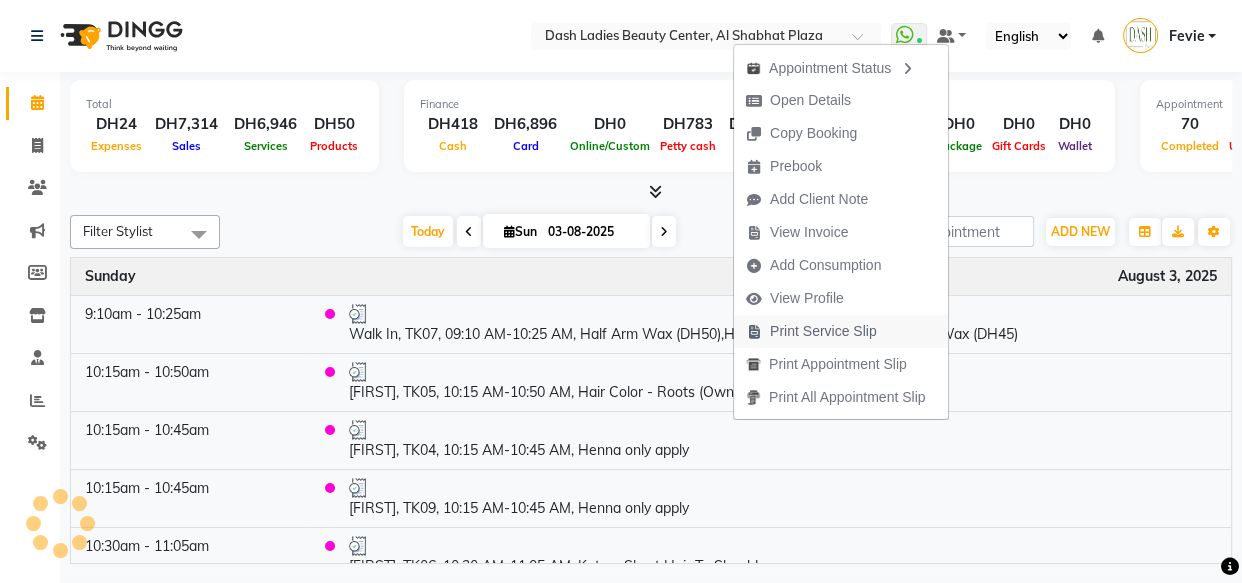 click on "Print Service Slip" at bounding box center [823, 331] 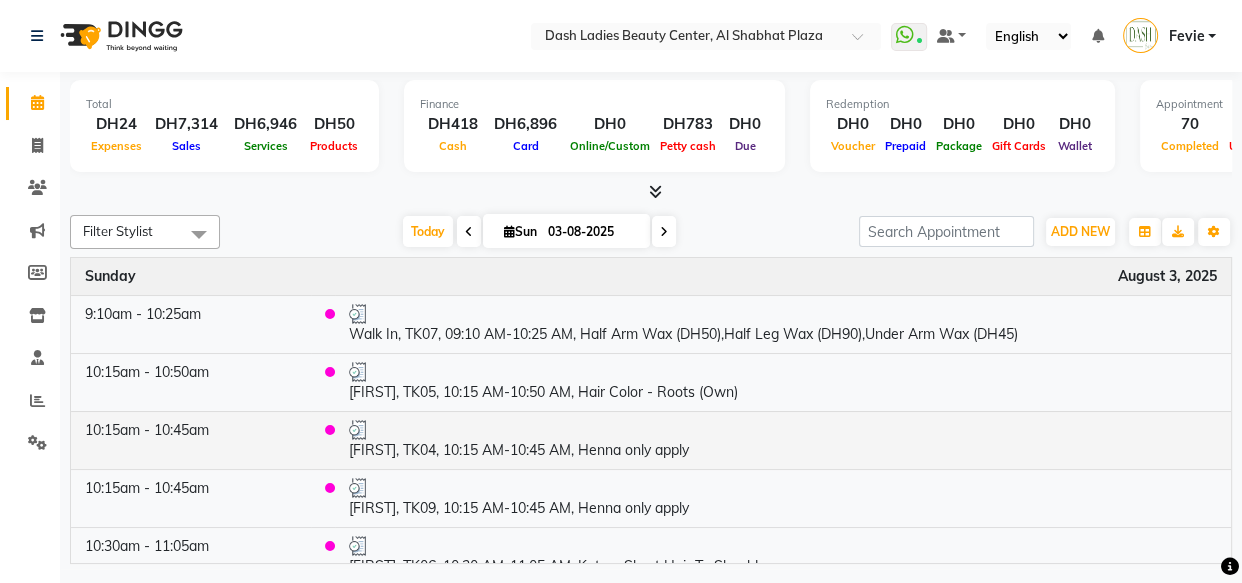 click on "[FIRST], TK04, 10:15 AM-10:45 AM, Henna only apply" at bounding box center (783, 440) 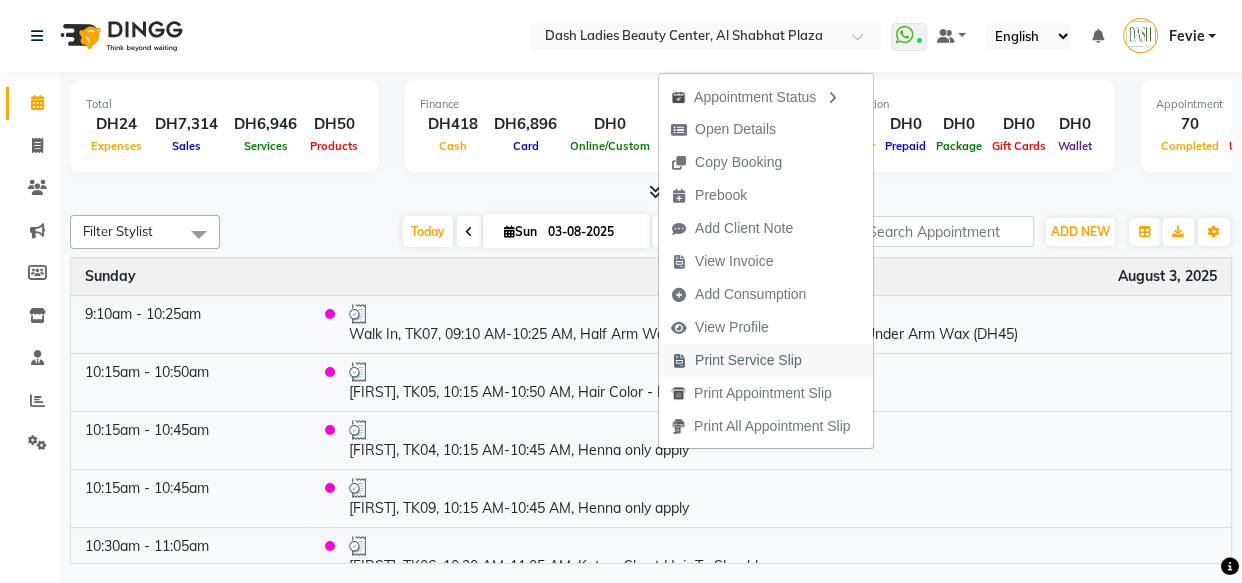 click on "Print Service Slip" at bounding box center (748, 360) 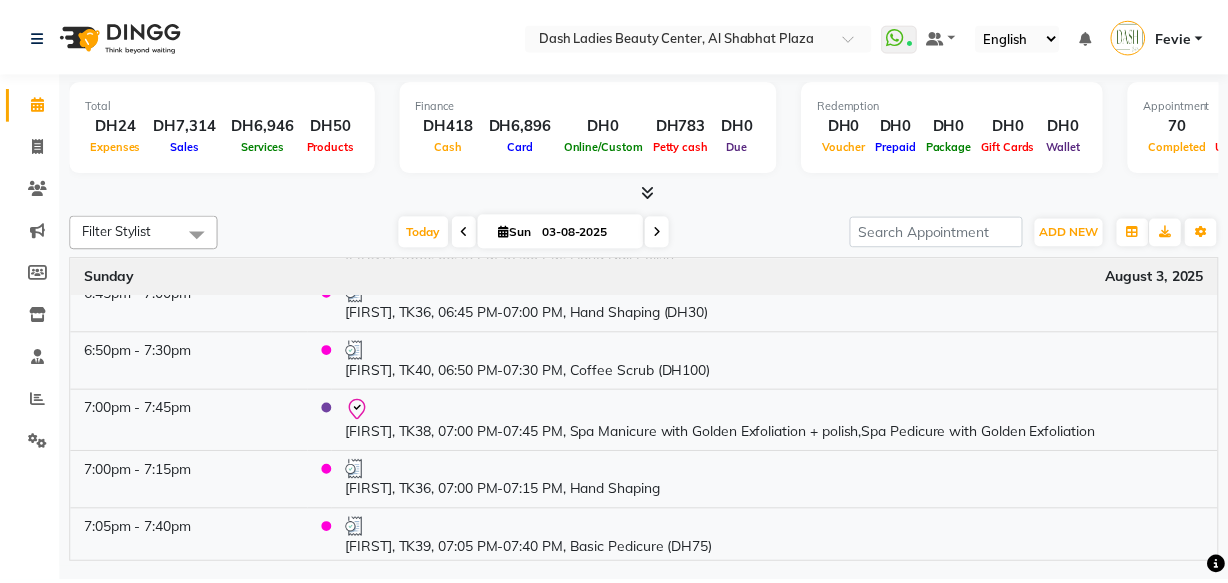 scroll, scrollTop: 4278, scrollLeft: 0, axis: vertical 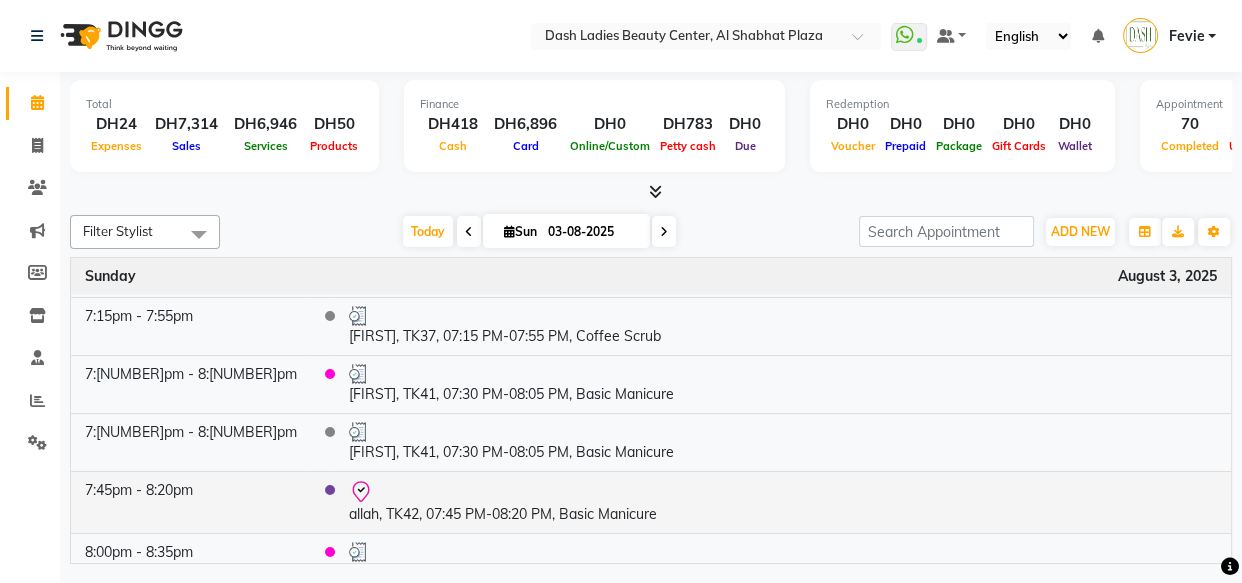 click on "allah, TK42, 07:45 PM-08:20 PM, Basic Manicure" at bounding box center [783, 502] 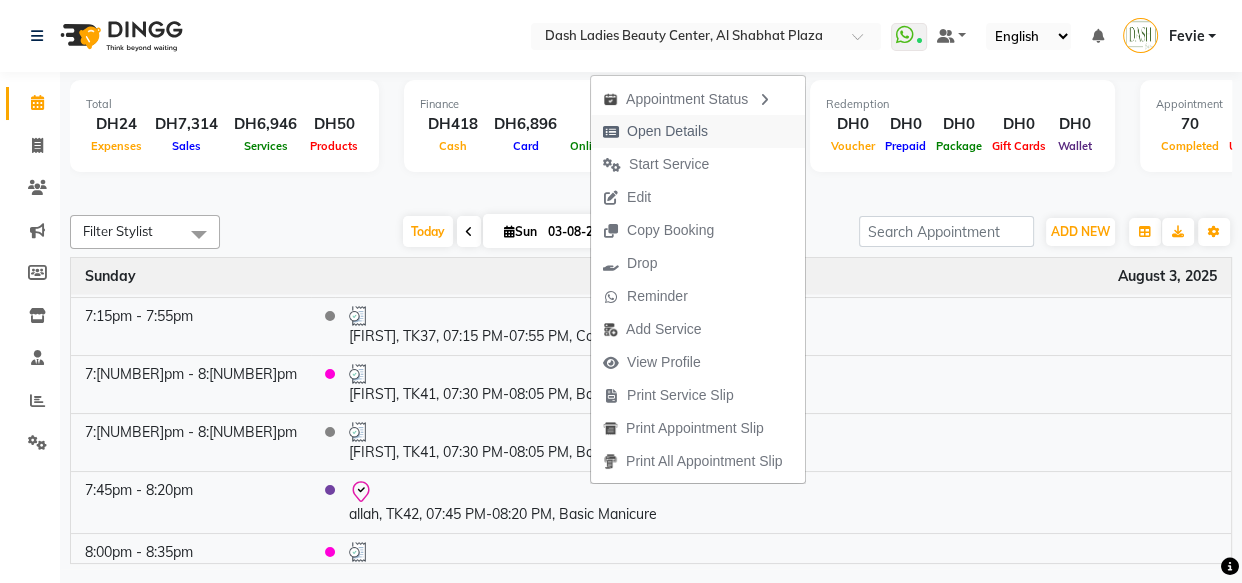 click on "Open Details" at bounding box center (667, 131) 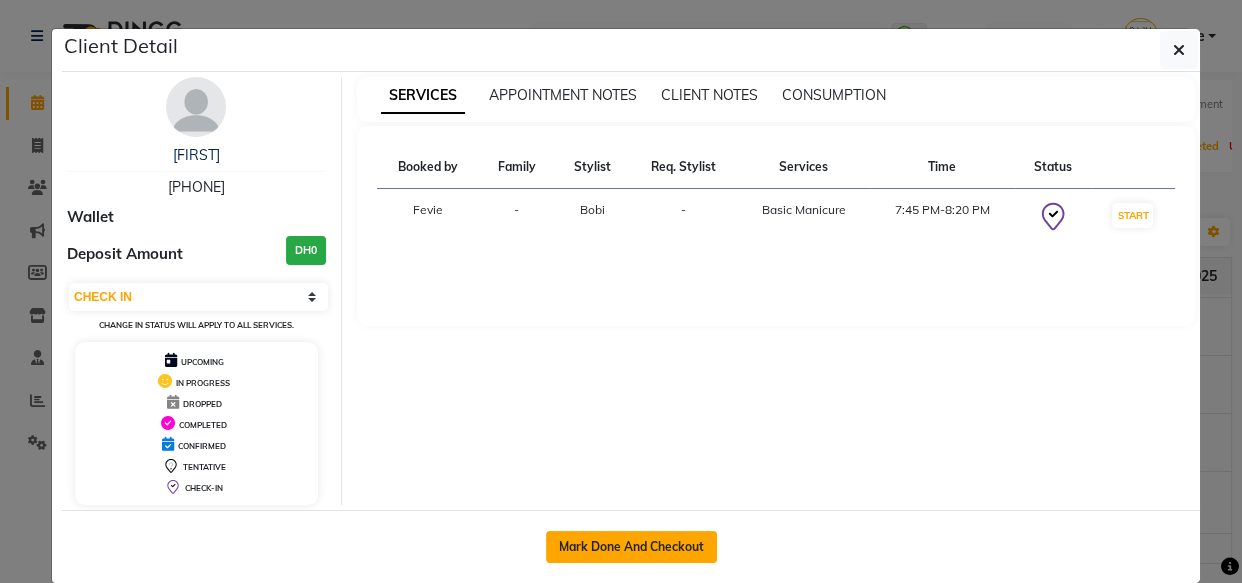 click on "Mark Done And Checkout" 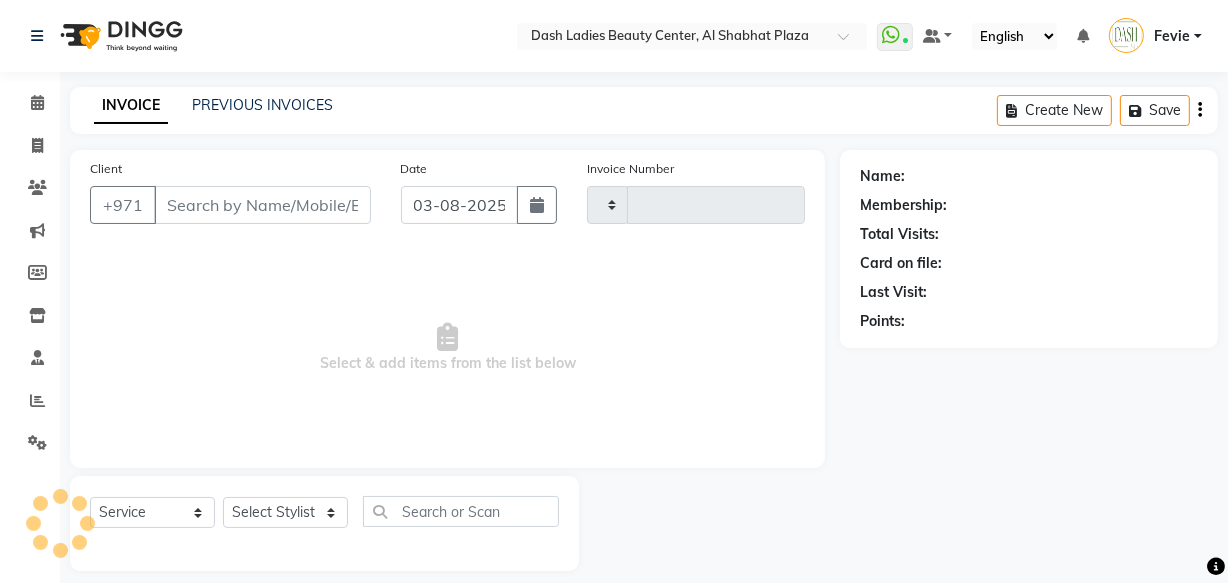 type on "2558" 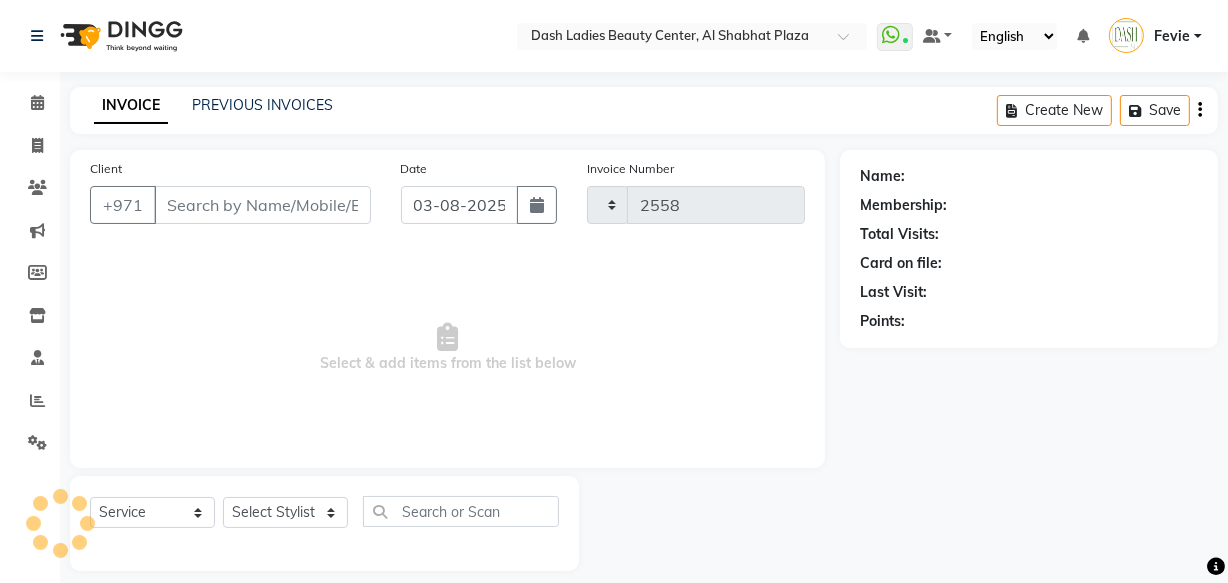 select on "8372" 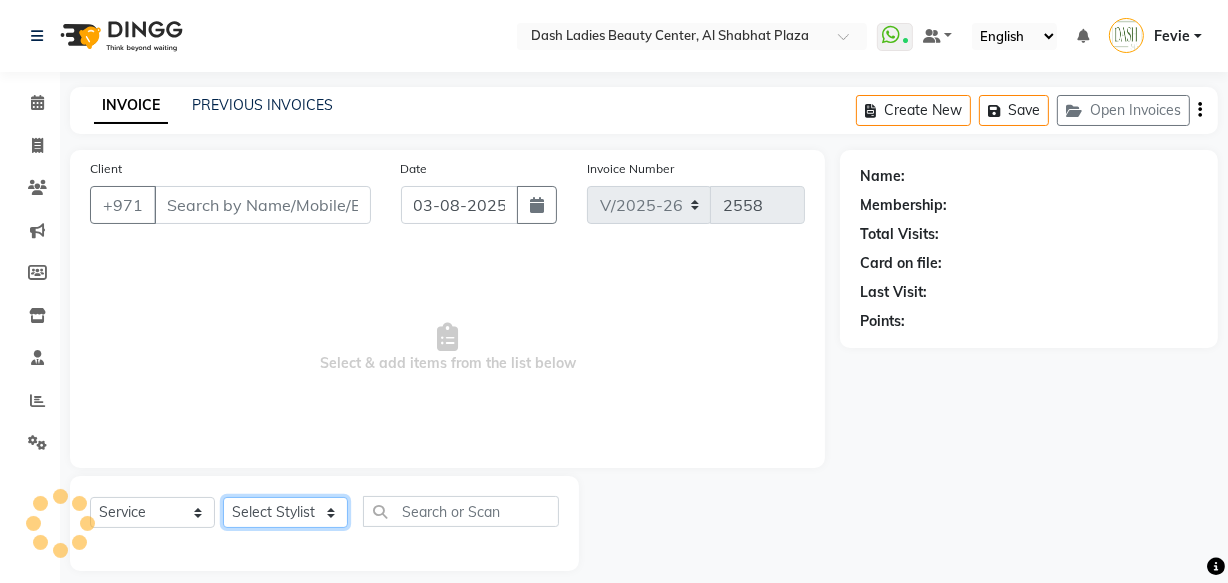 click on "Select Stylist" 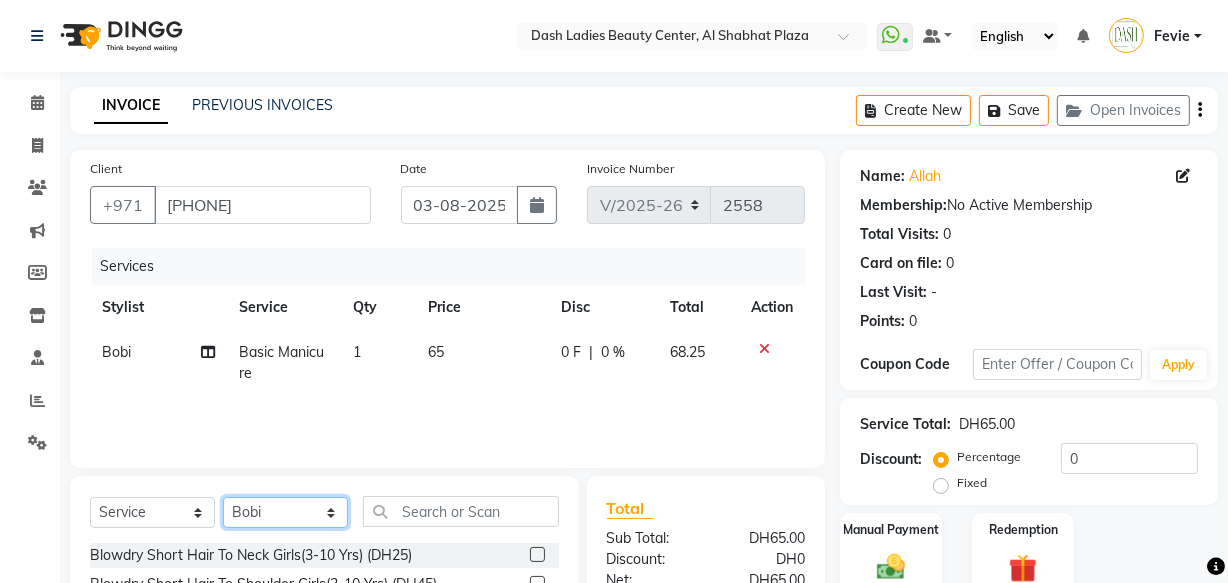 select on "85614" 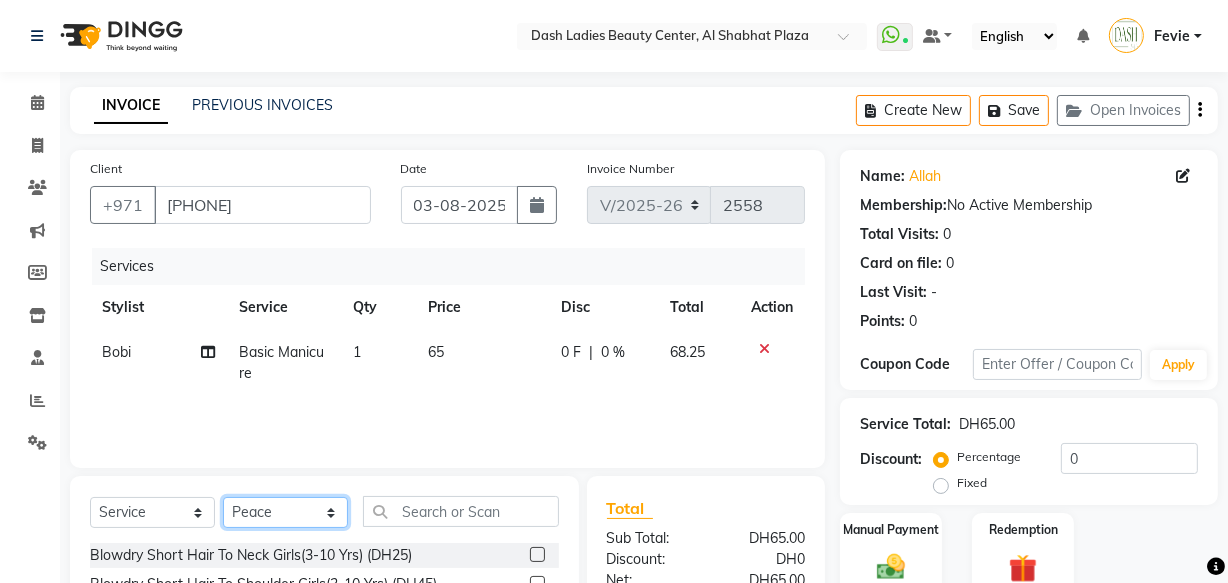 click on "Select Stylist Aizel Angelina Anna Bobi Edlyn Fevie  Flora Grace Hamda Janine Jelyn Mariel Maya Maya (Cafe) May Joy (Cafe) Nabasirye (Cafe) Nancy Nilam Nita Noreen Owner Peace Rechiel Rose Marie Saman Talina" 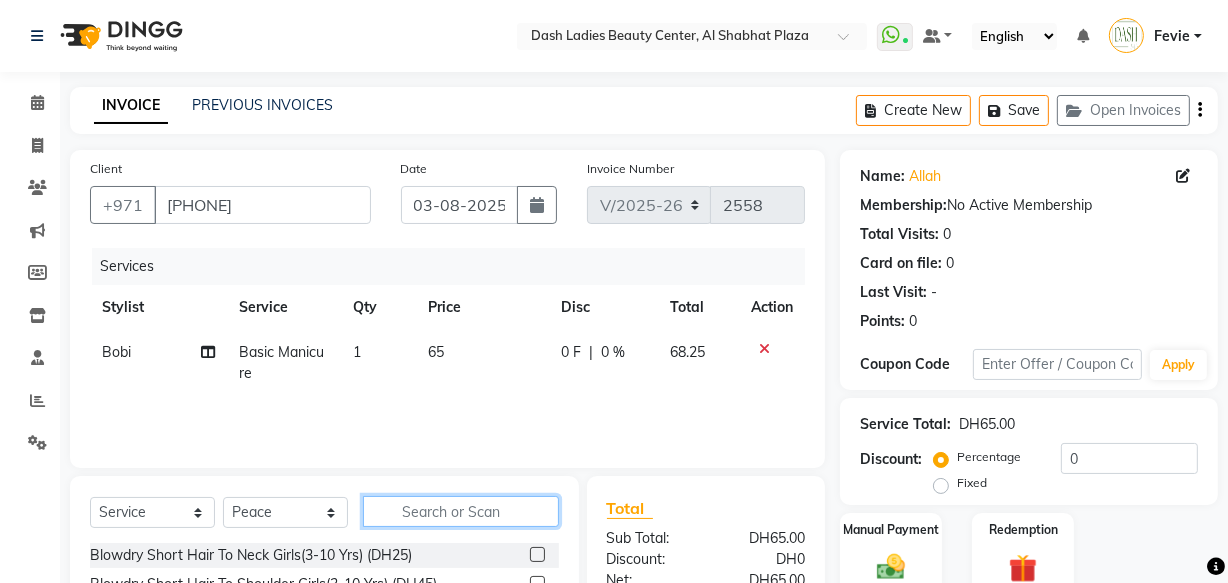 click 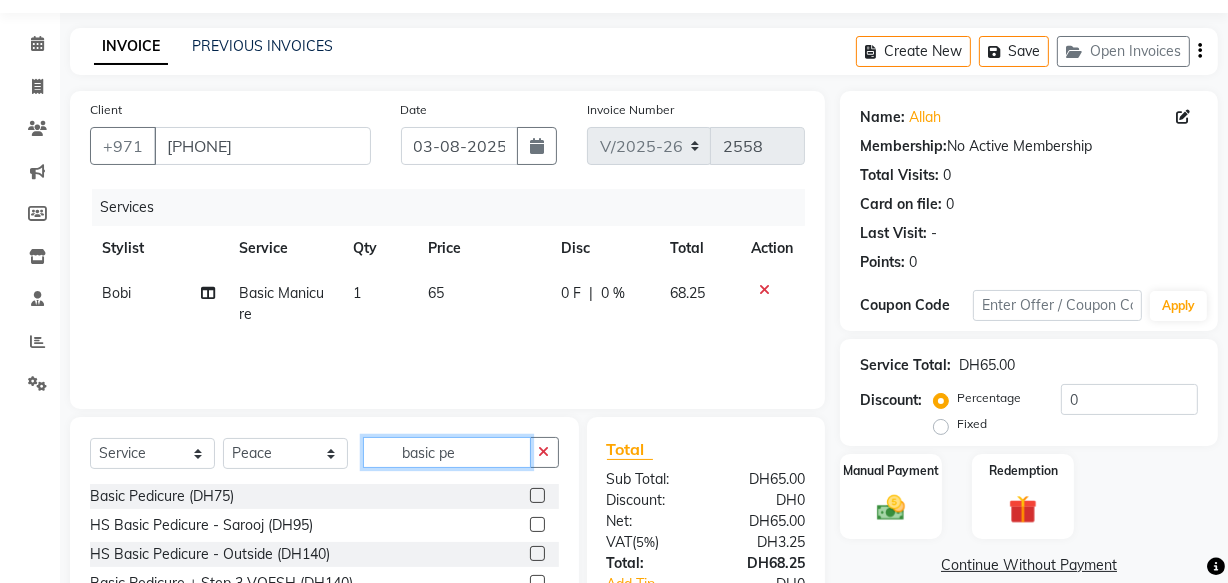 scroll, scrollTop: 61, scrollLeft: 0, axis: vertical 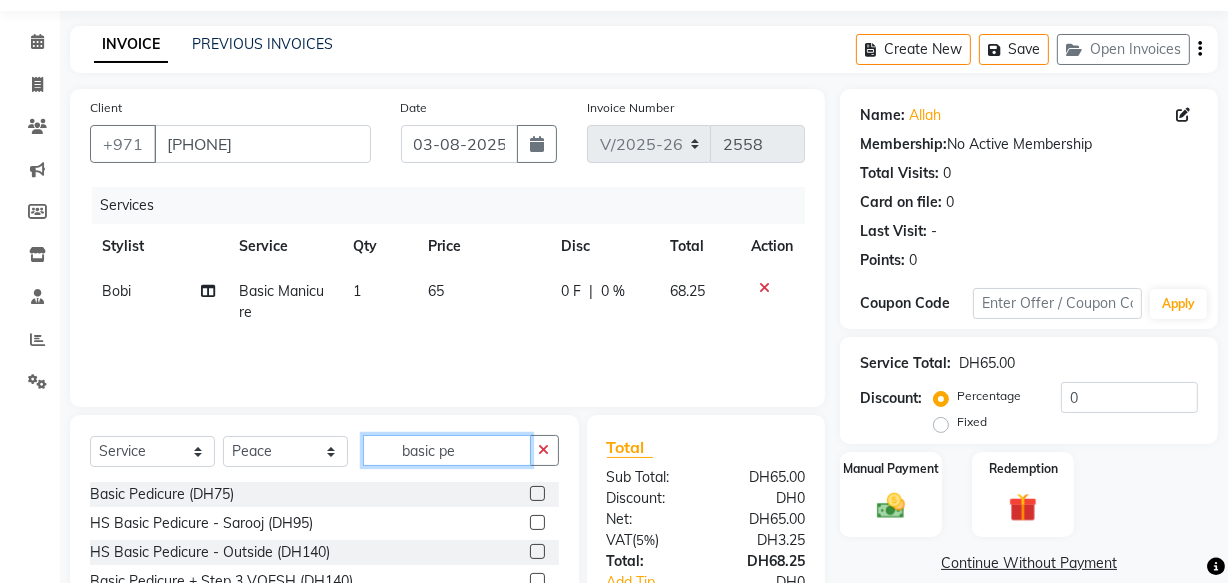 type on "basic pe" 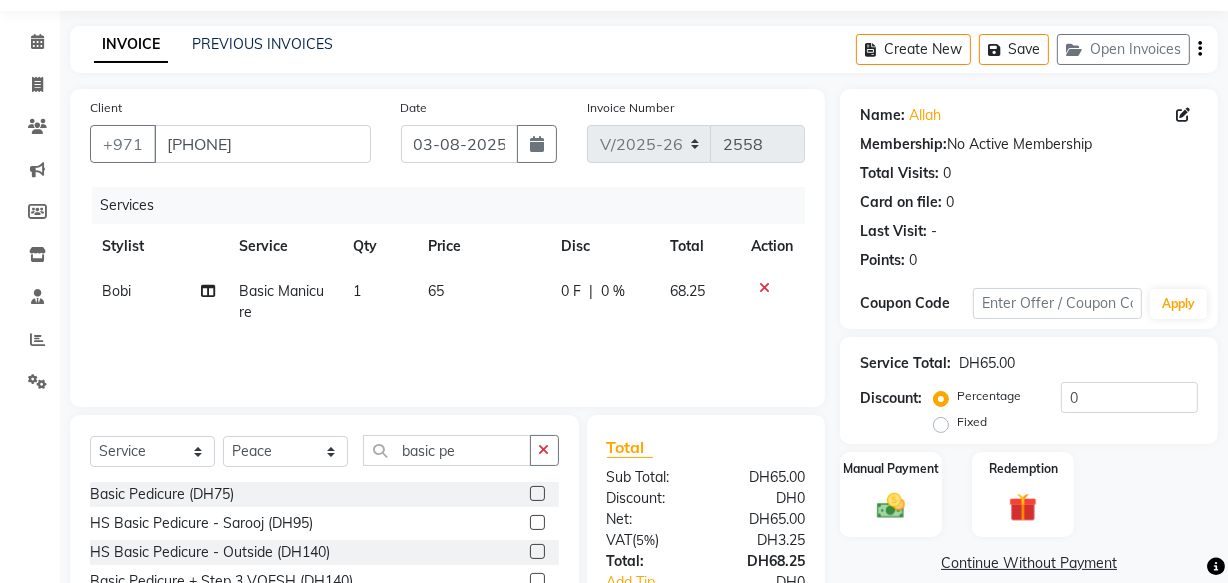 click 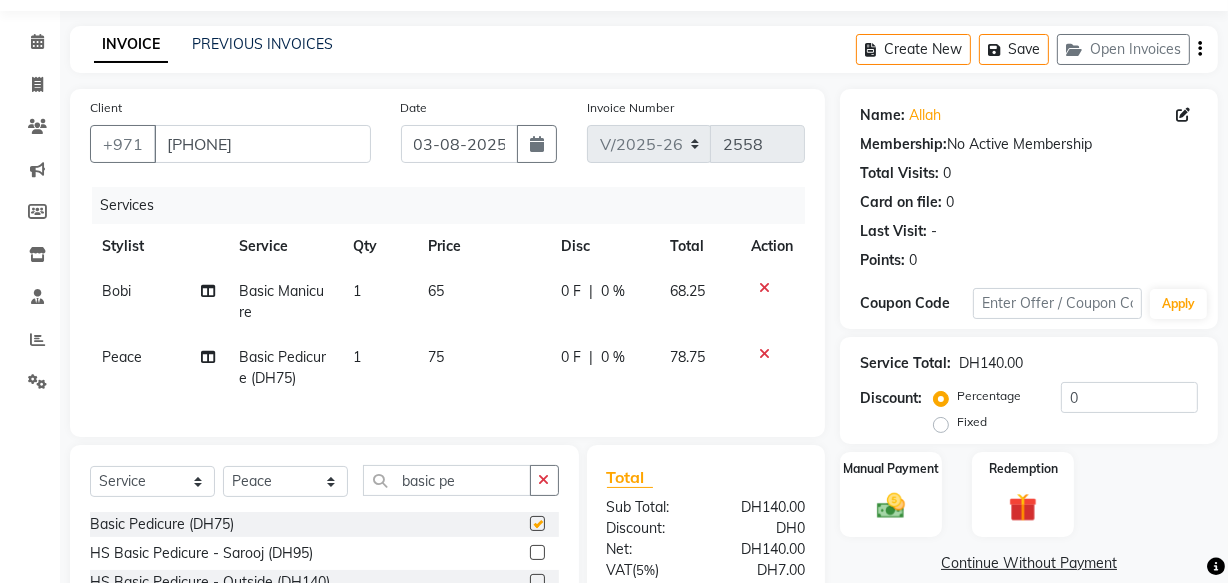 checkbox on "false" 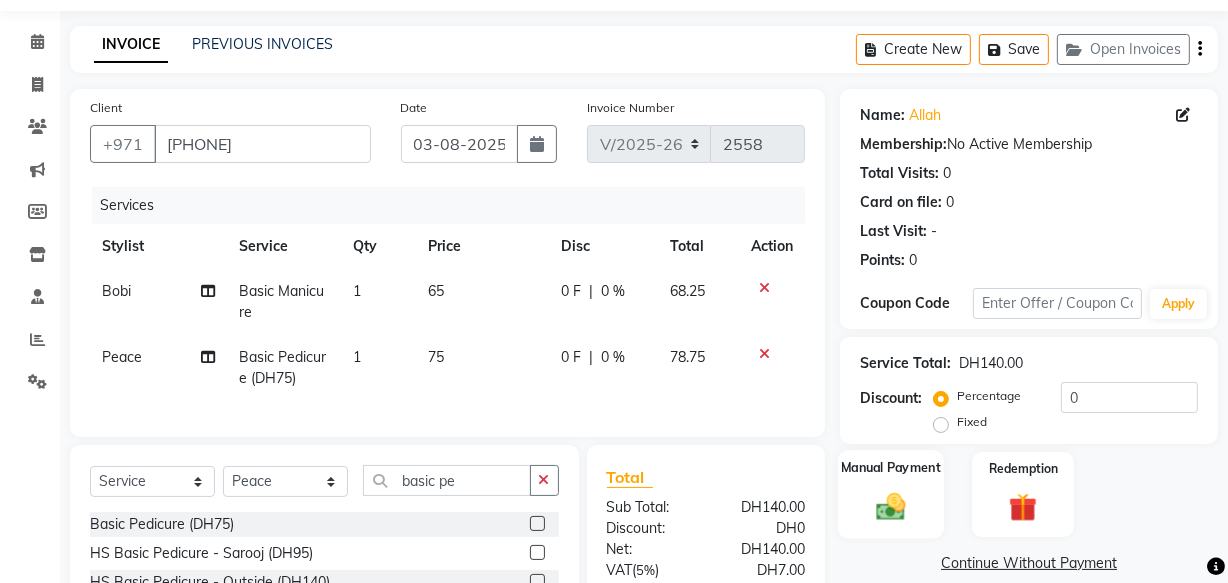 click on "Manual Payment" 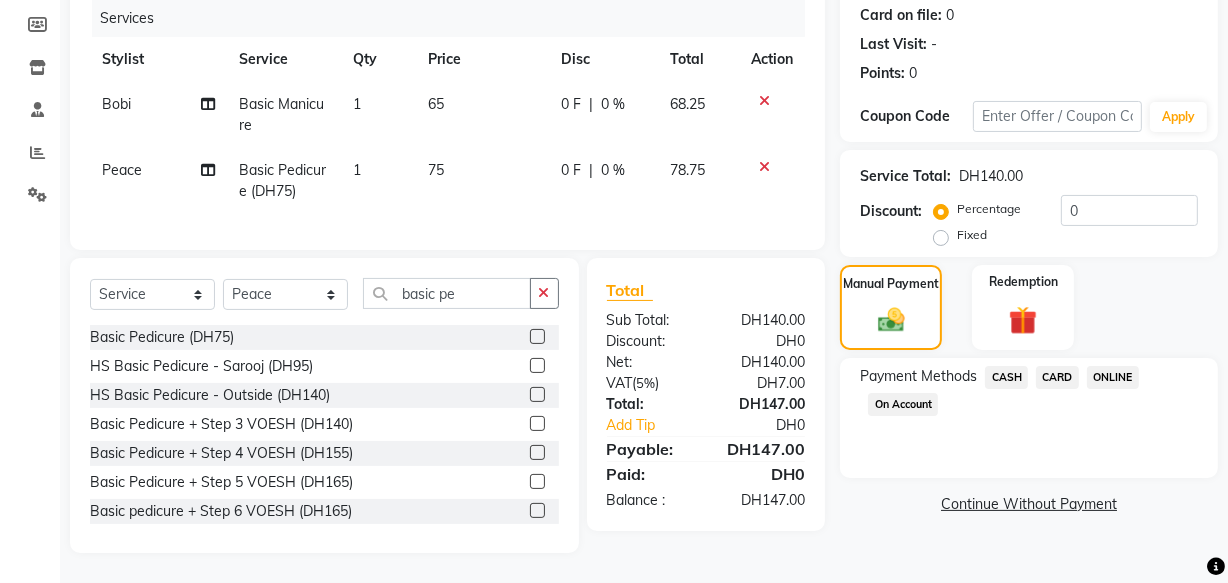 click on "CARD" 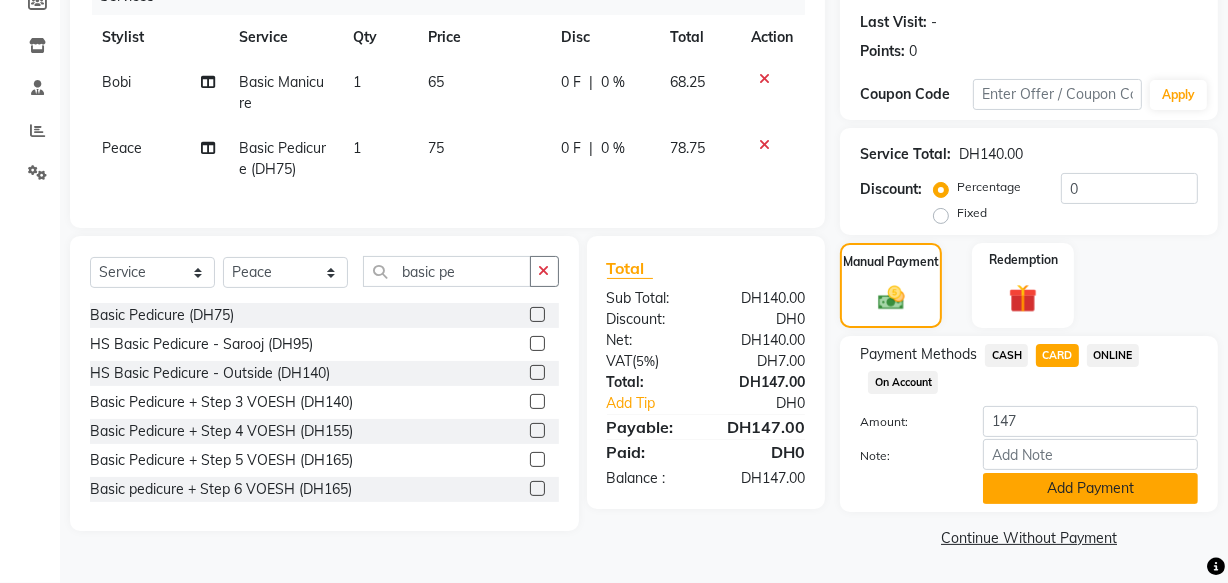 click on "Add Payment" 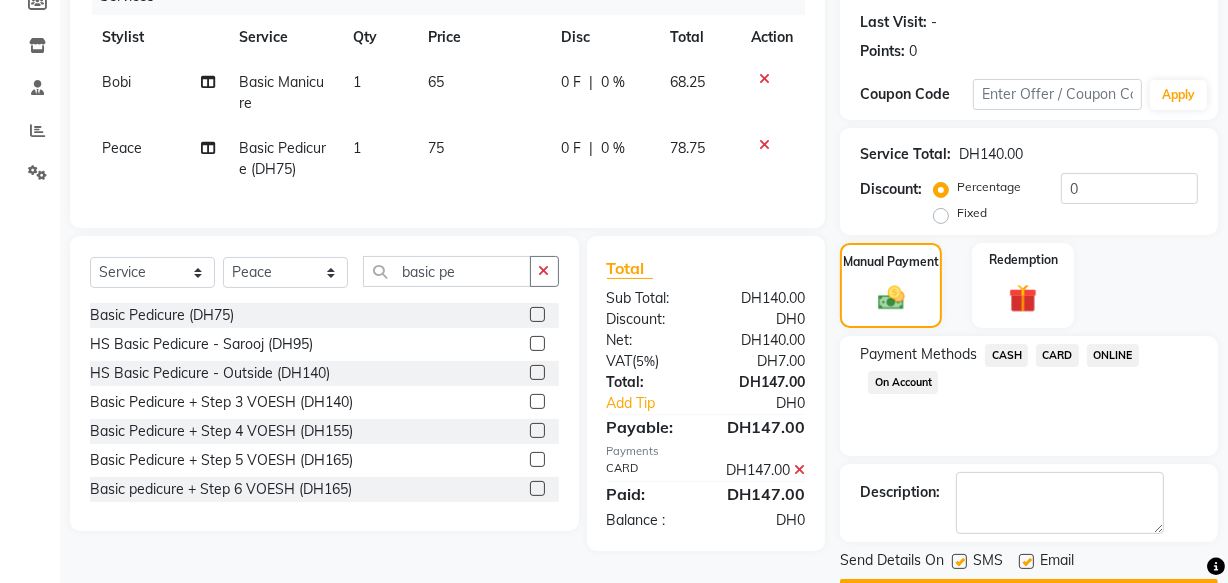 scroll, scrollTop: 326, scrollLeft: 0, axis: vertical 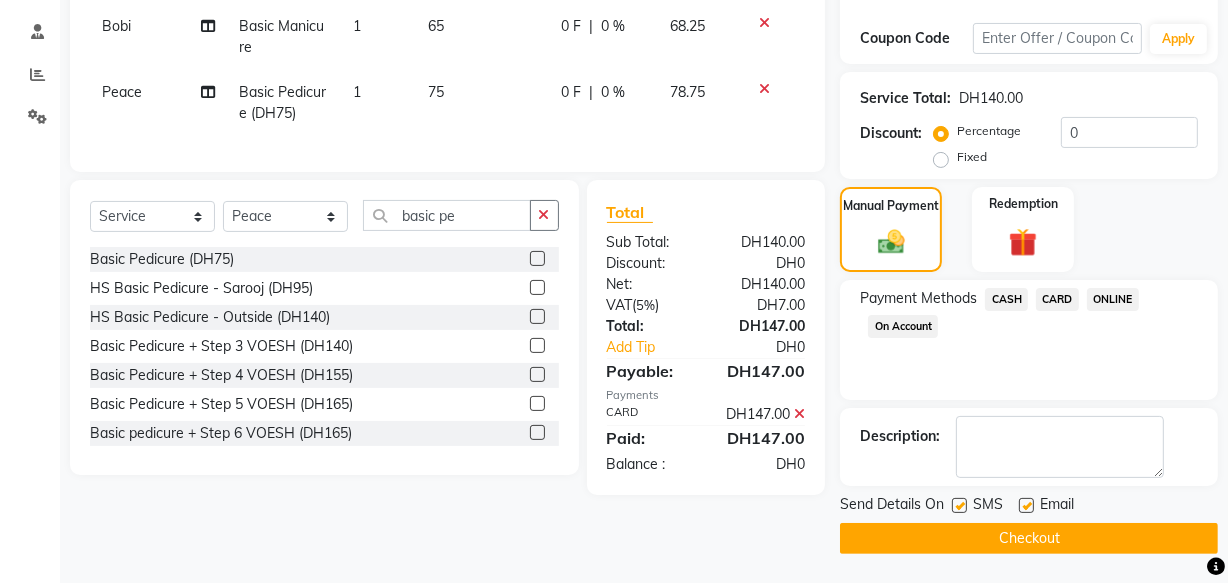 click 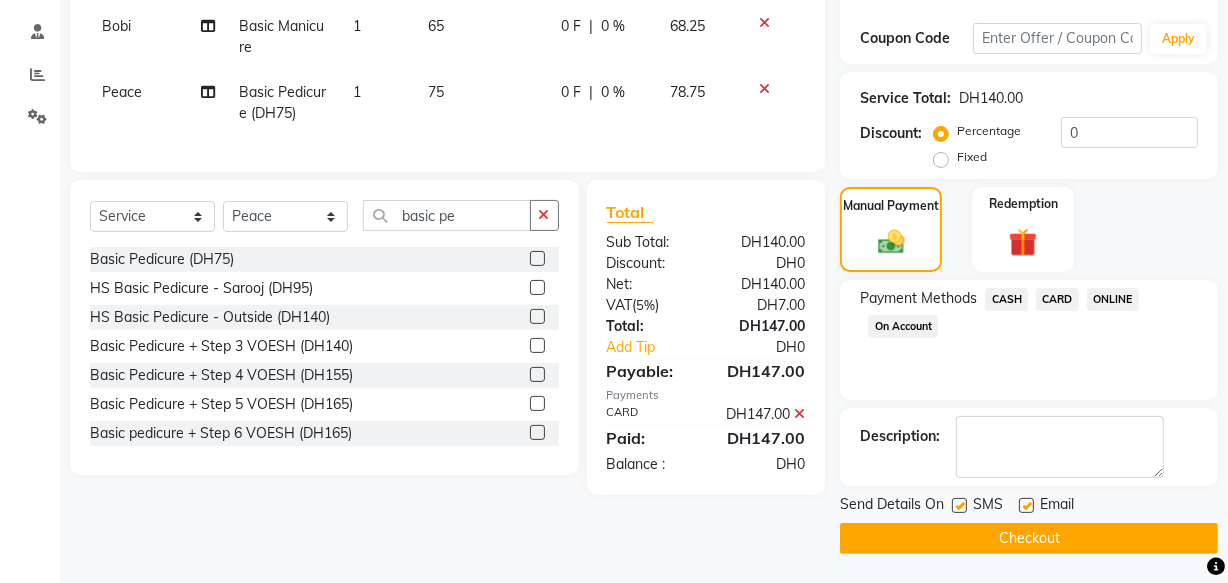click at bounding box center [958, 506] 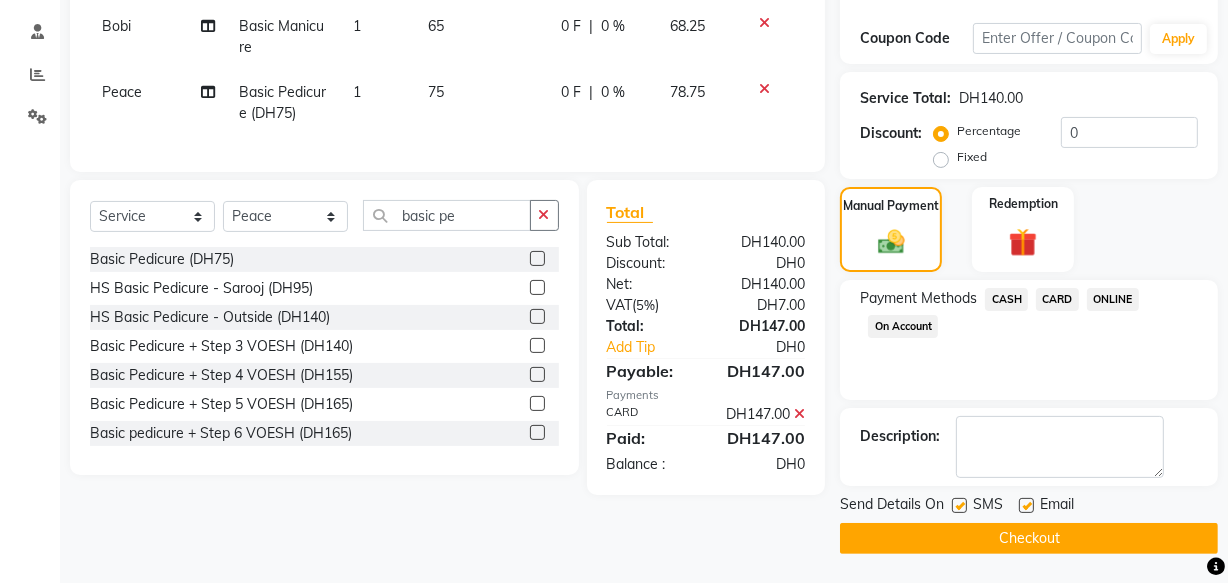 checkbox on "false" 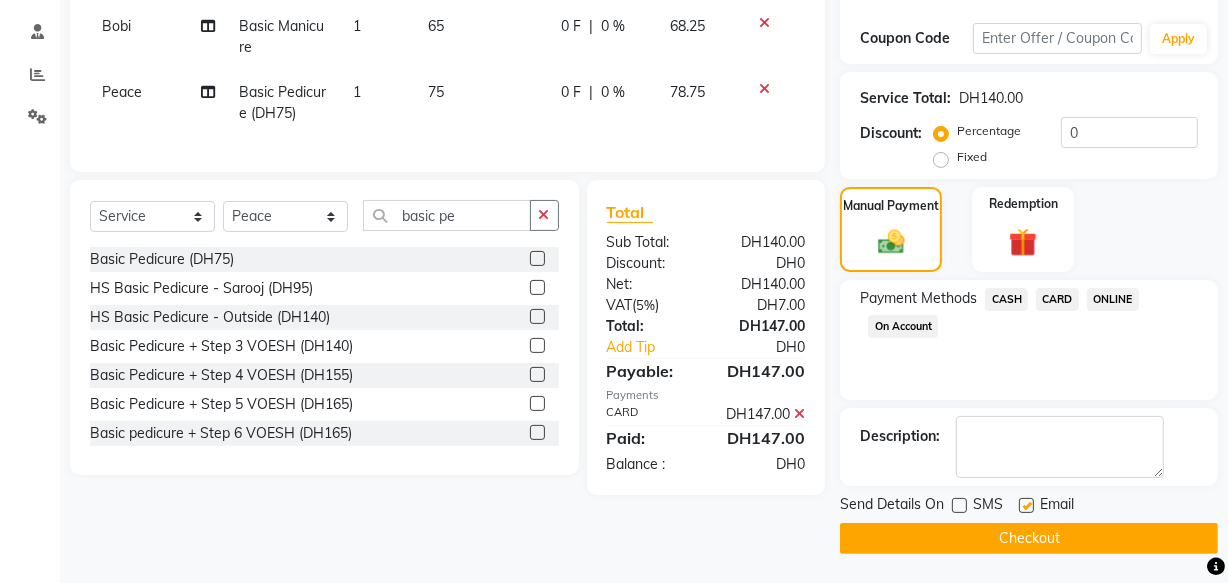 click 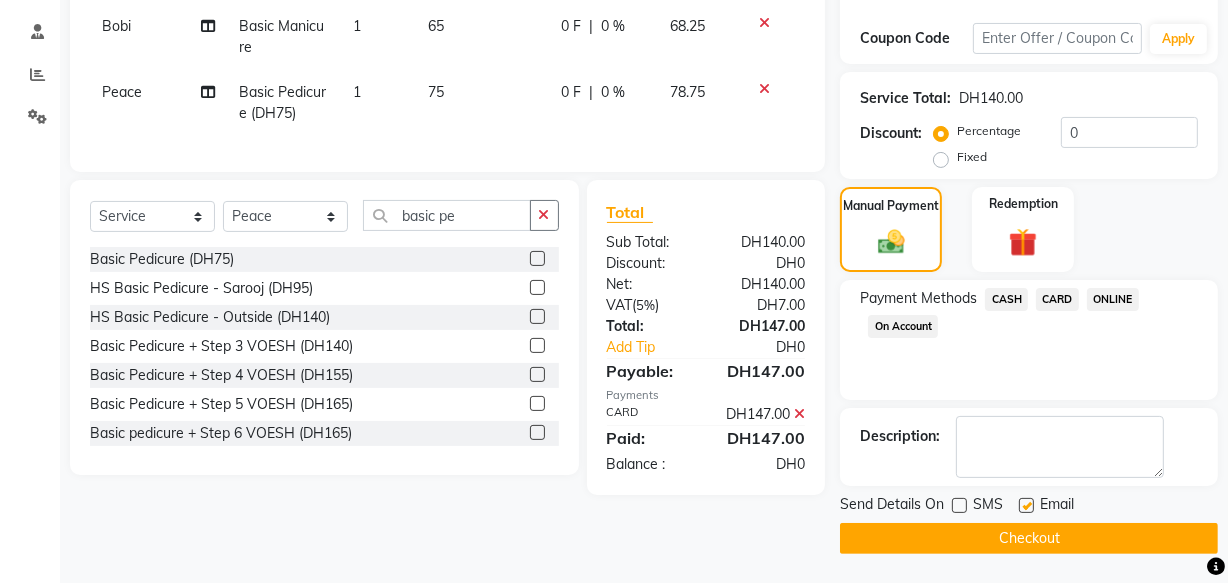 checkbox on "false" 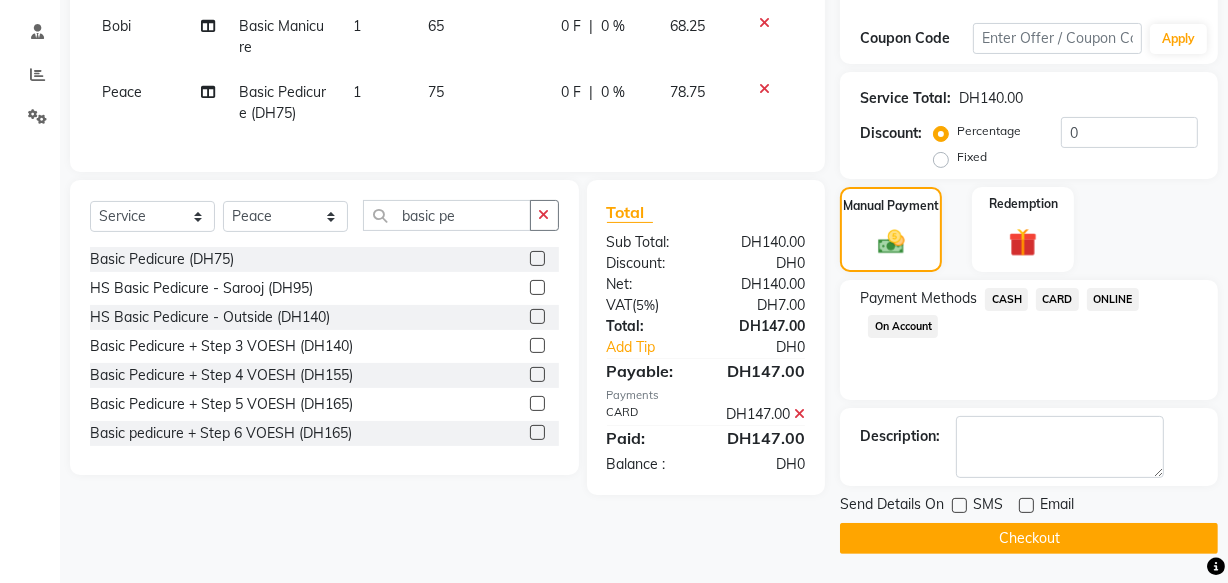 click on "Checkout" 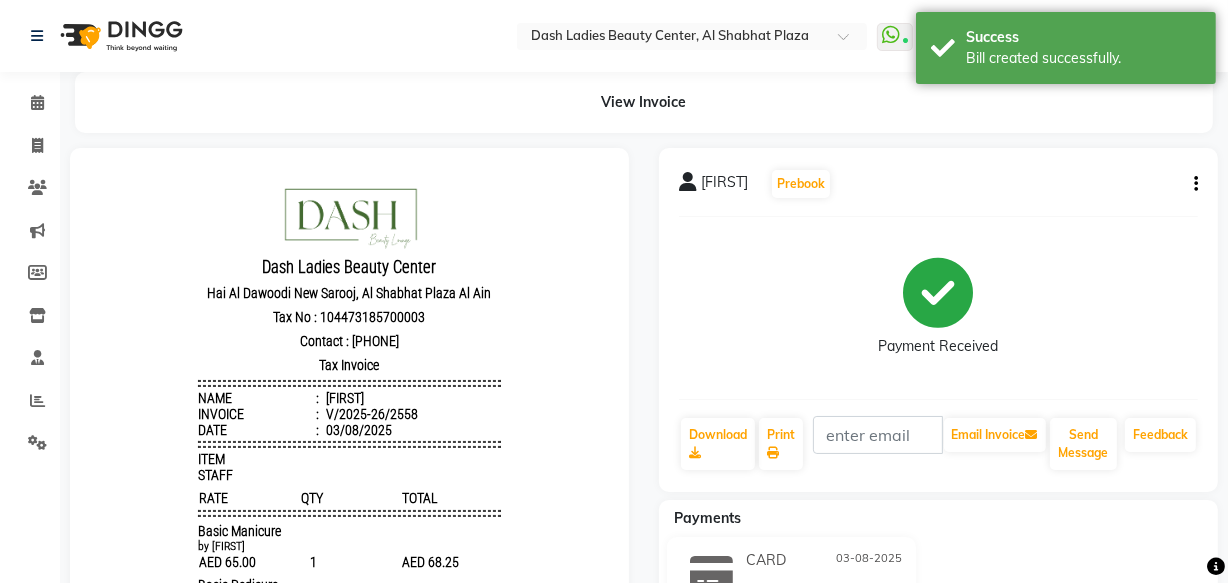 scroll, scrollTop: 0, scrollLeft: 0, axis: both 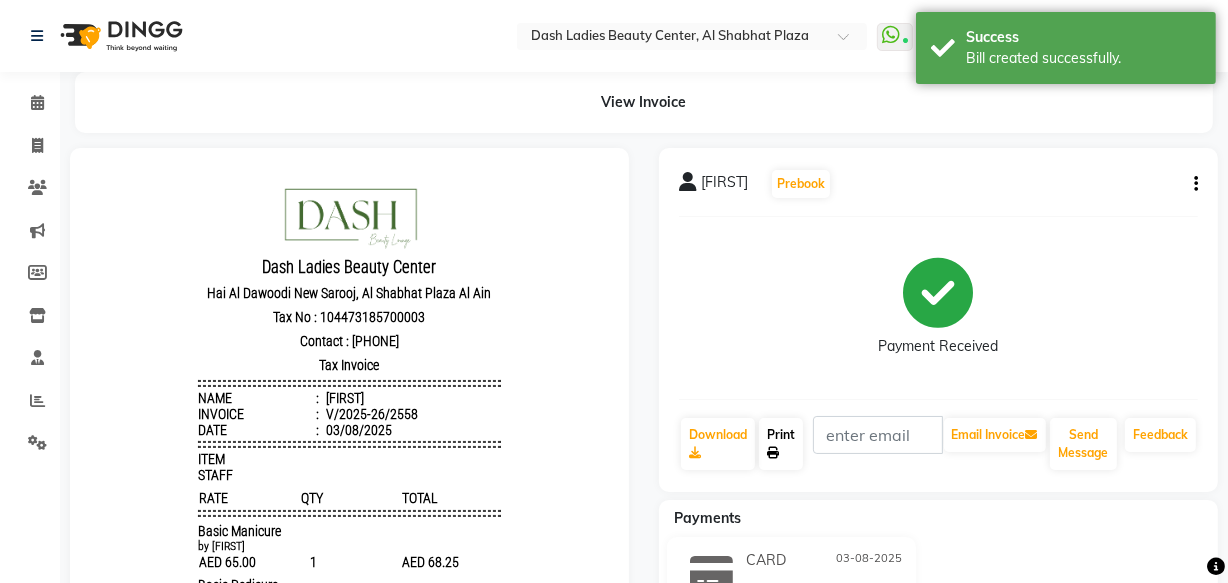 click 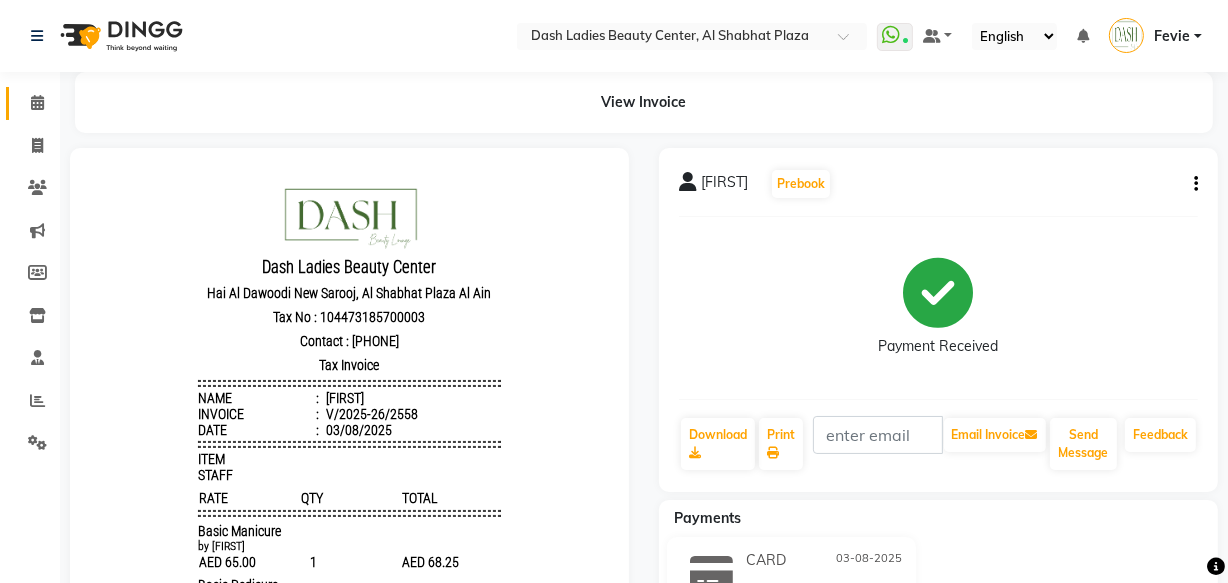 click 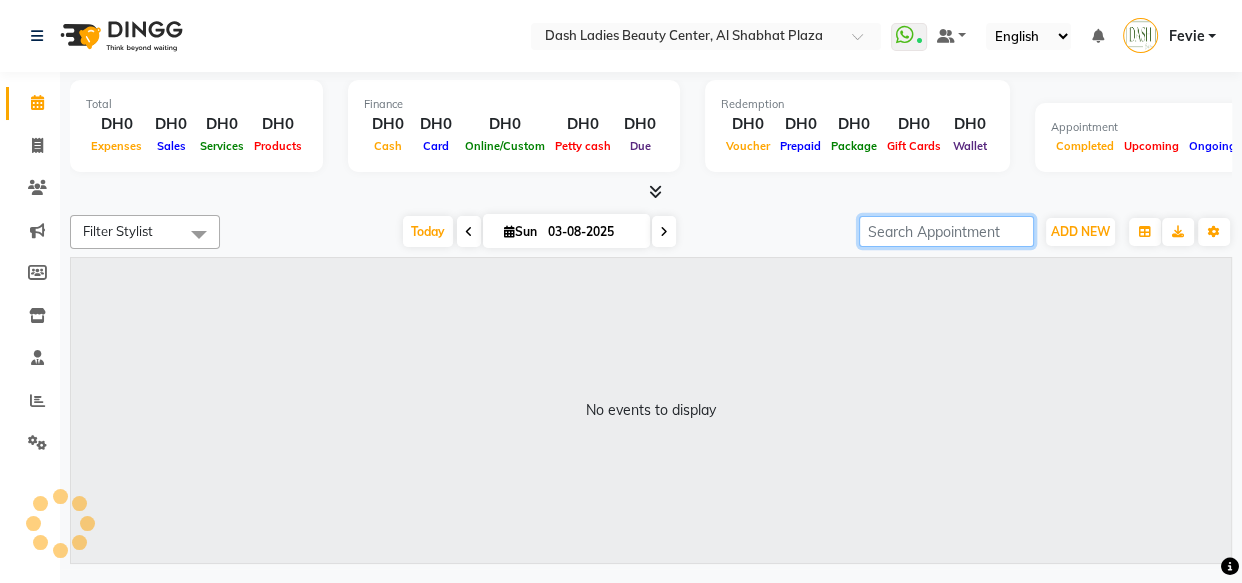 click at bounding box center [946, 231] 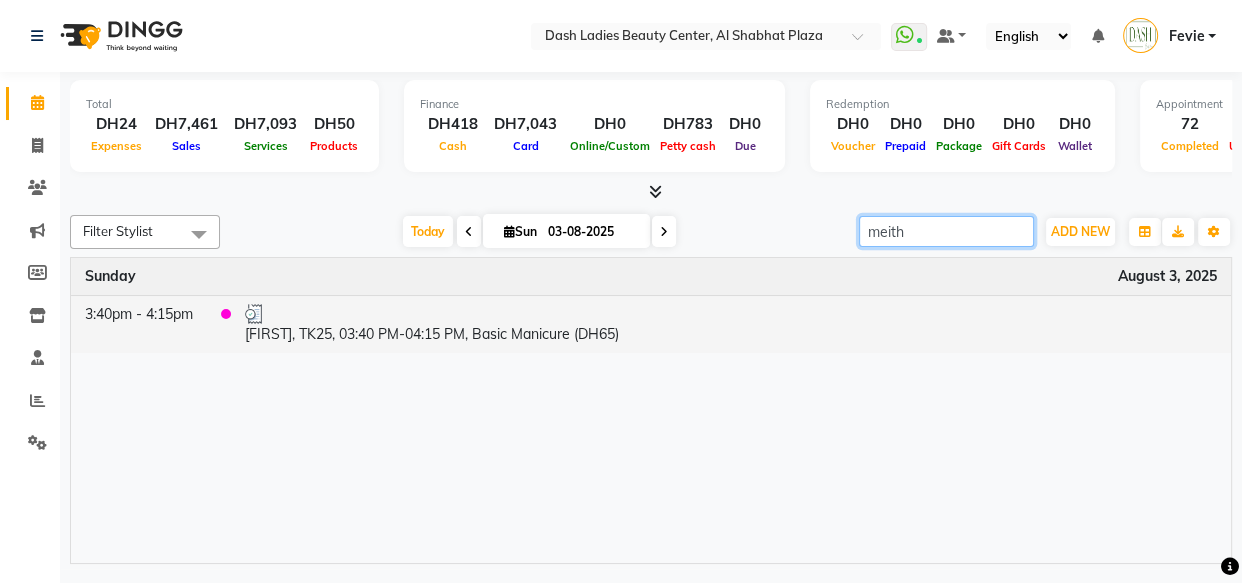 type on "meith" 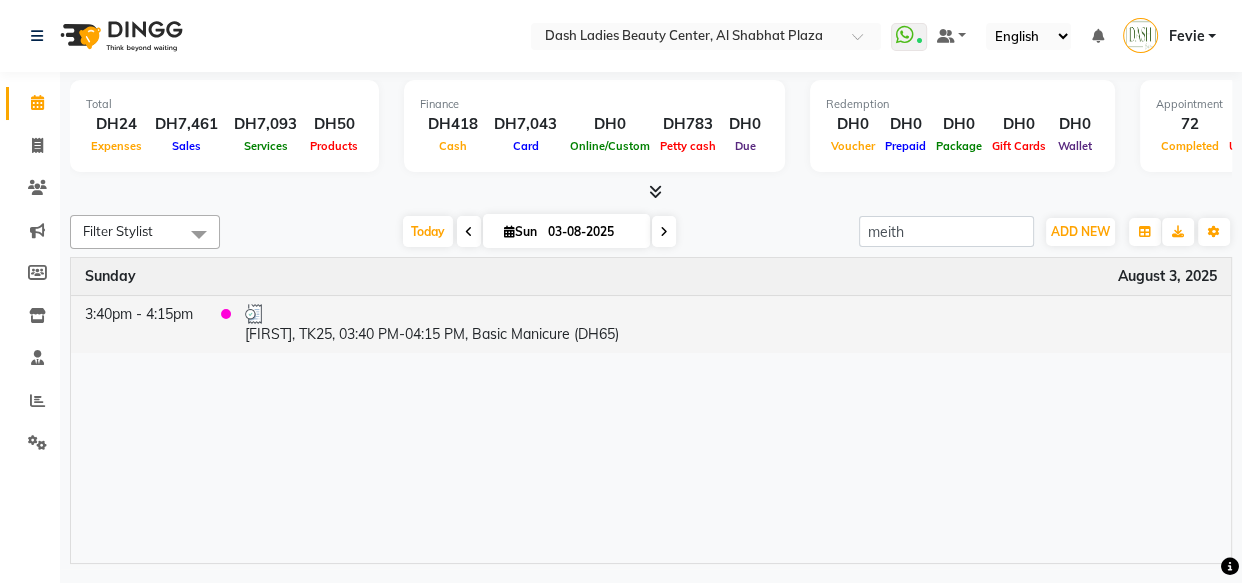 click on "[FIRST], TK25, 03:40 PM-04:15 PM, Basic Manicure (DH65)" at bounding box center (731, 324) 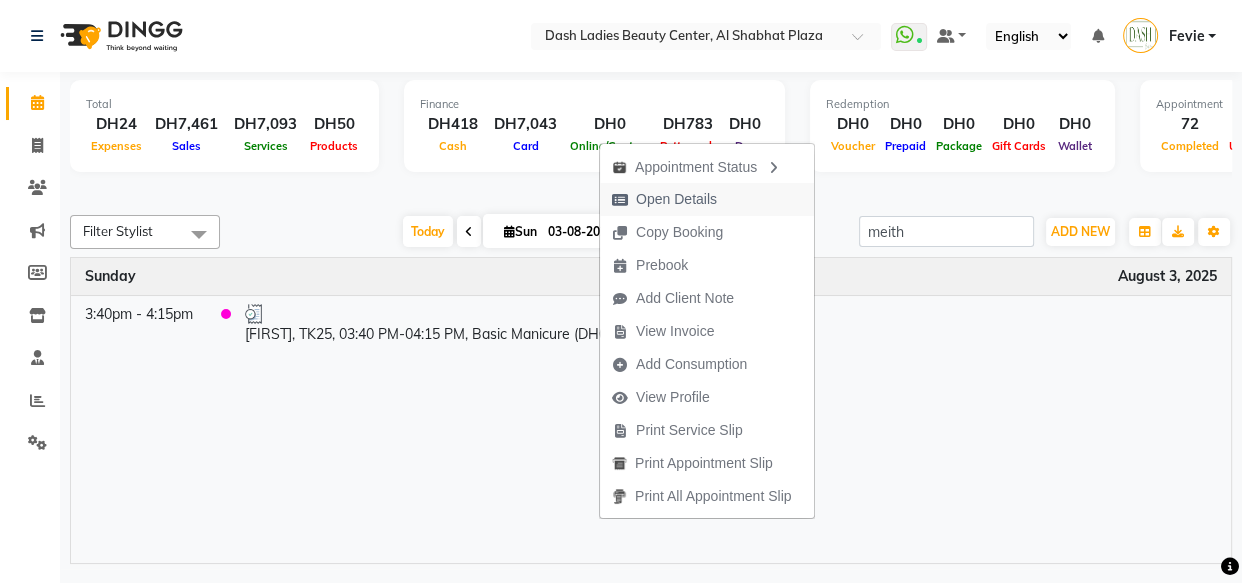click on "Open Details" at bounding box center (676, 199) 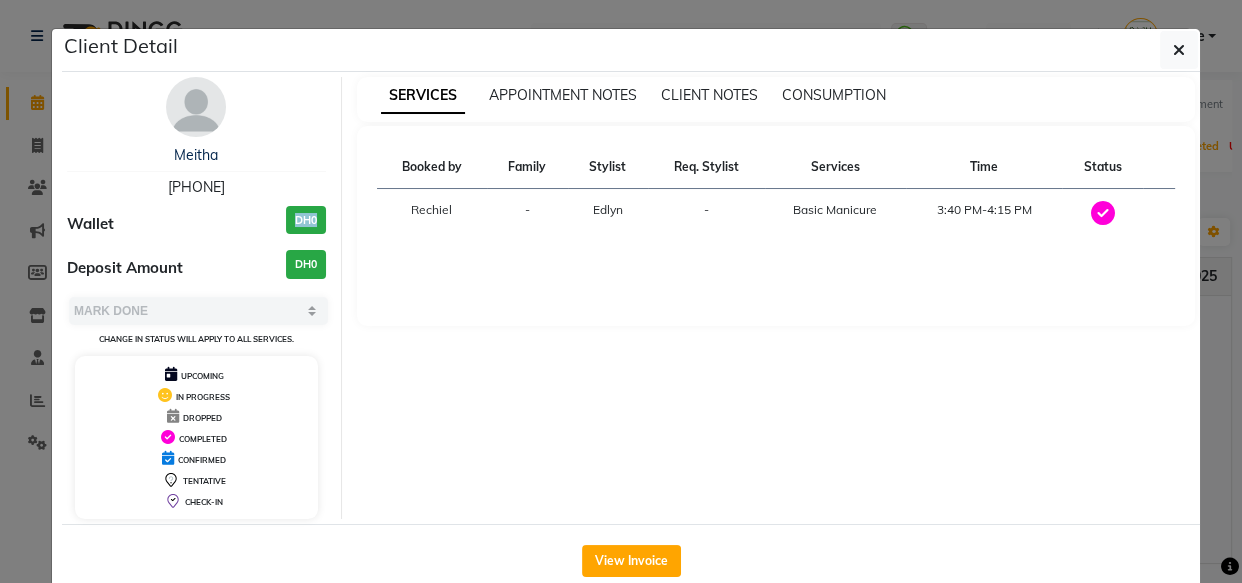 copy on "[PHONE]" 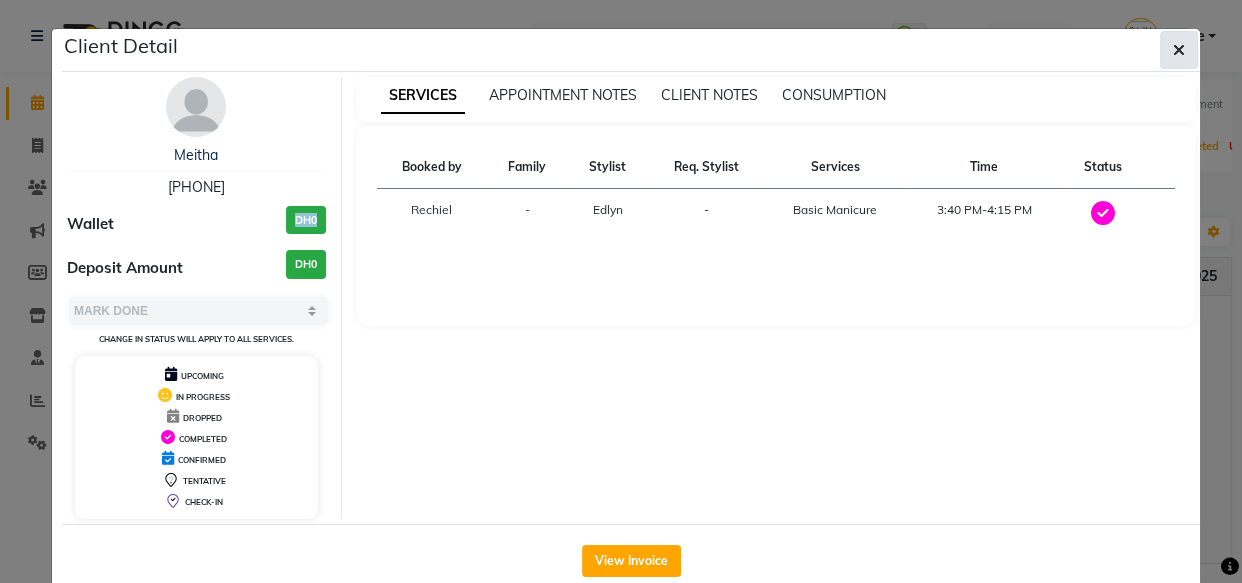 click 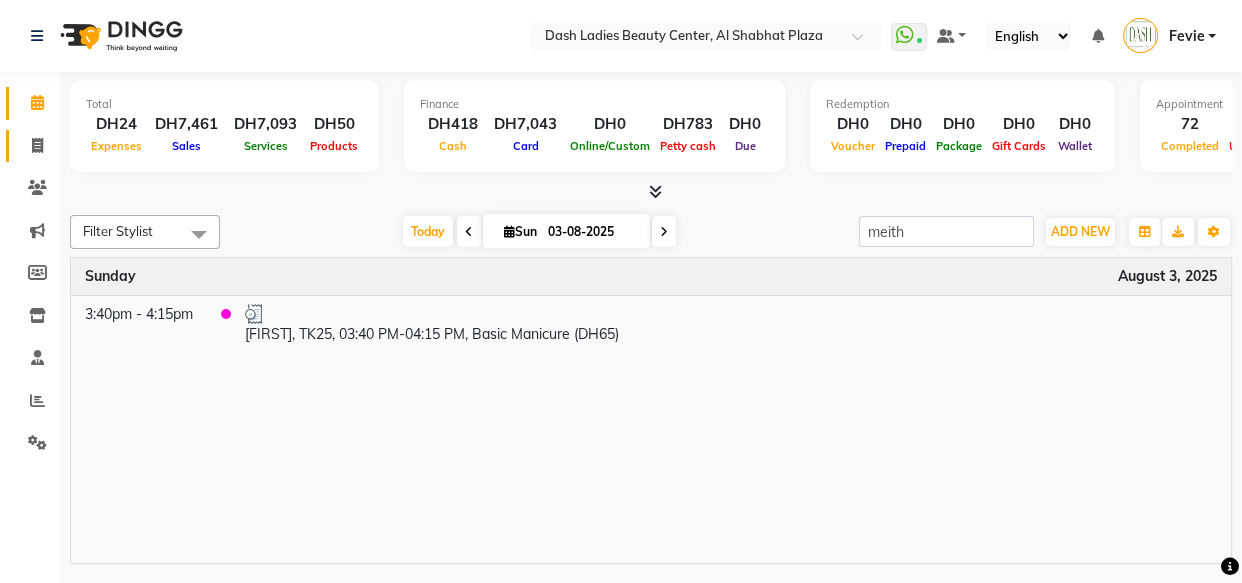 click 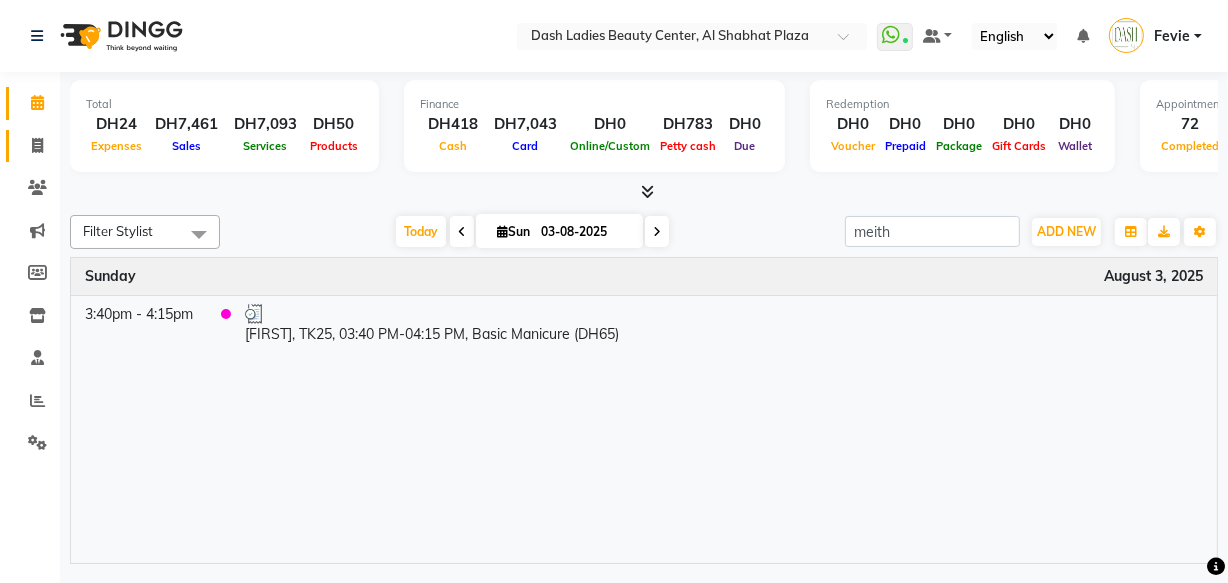 select on "service" 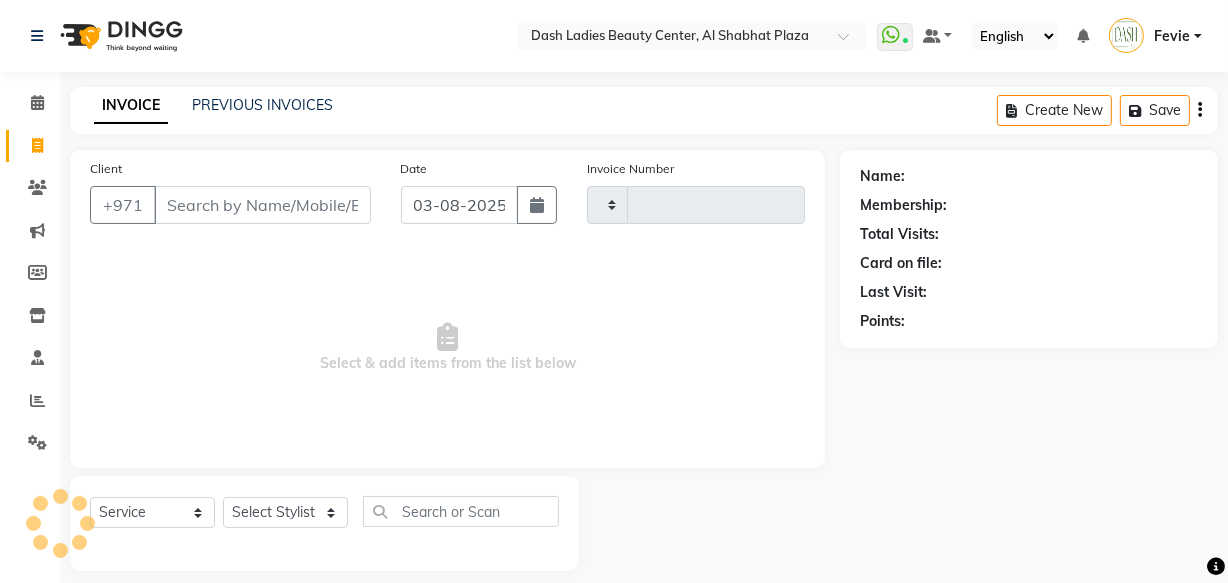 type on "2559" 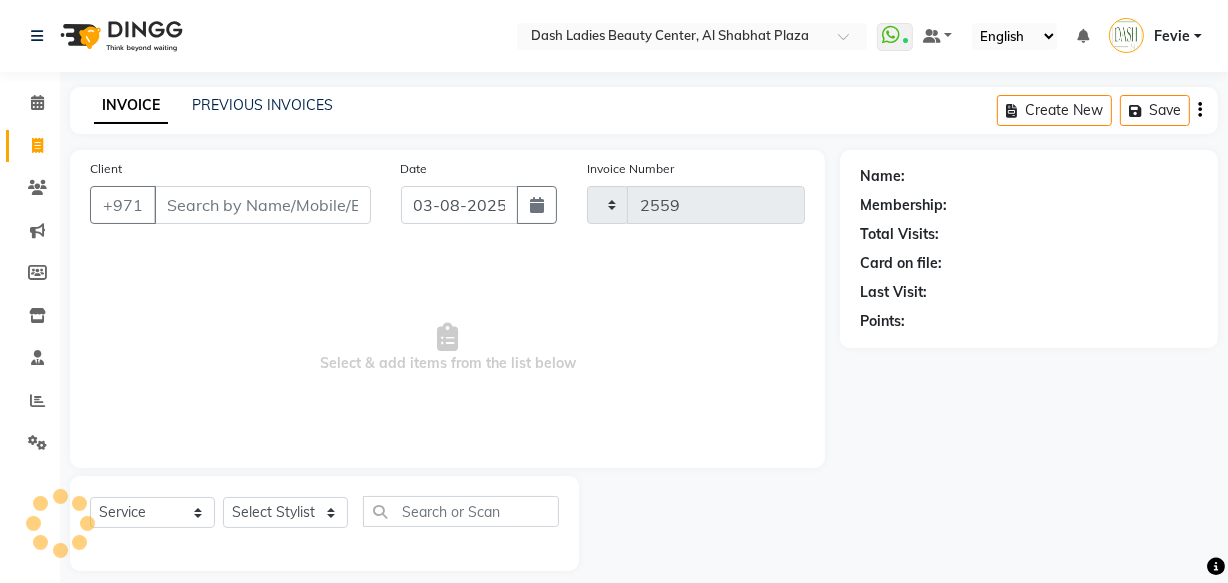 select on "8372" 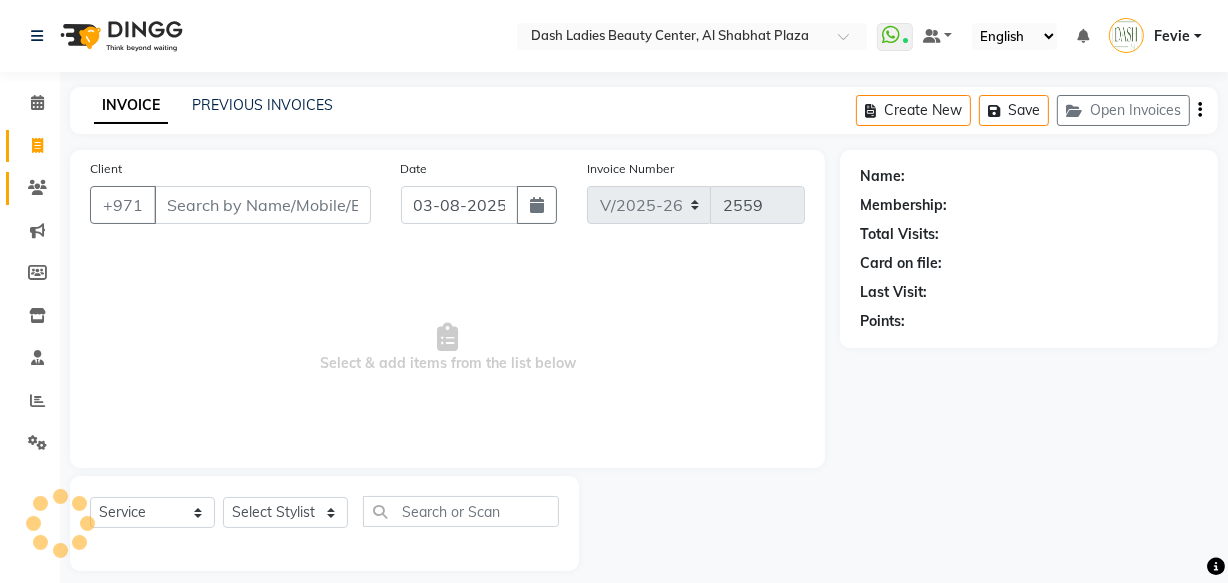 click 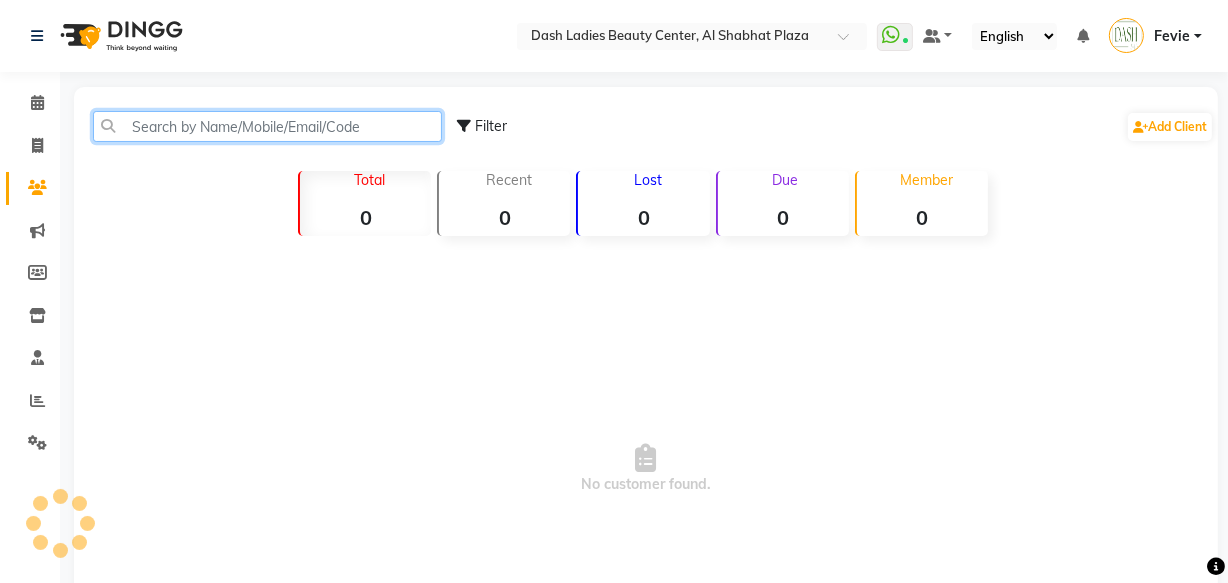 click 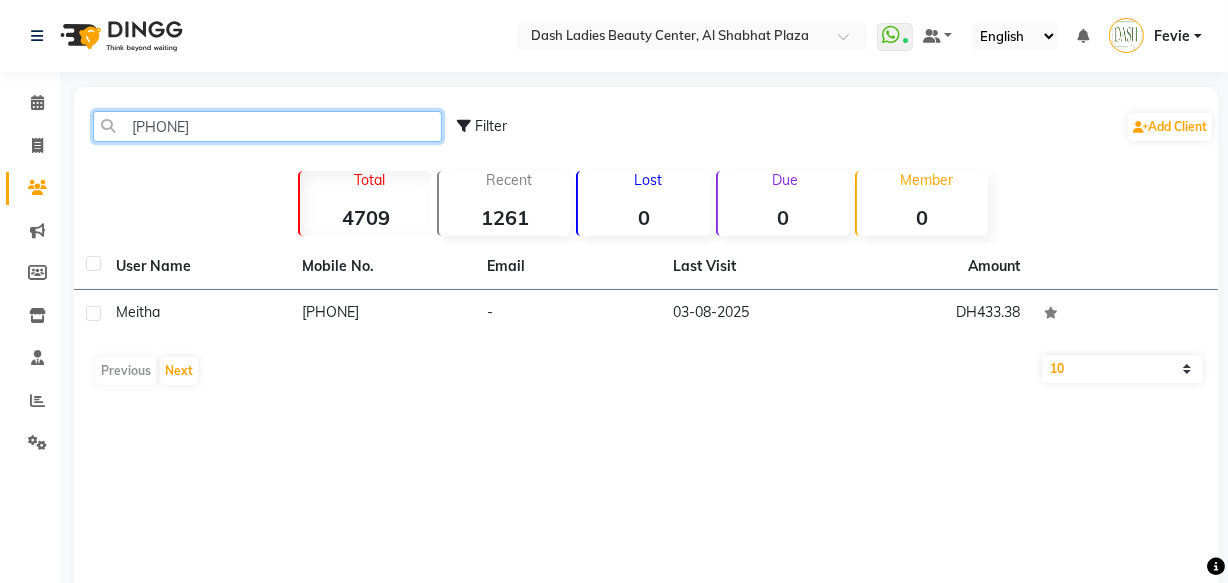 type on "[PHONE]" 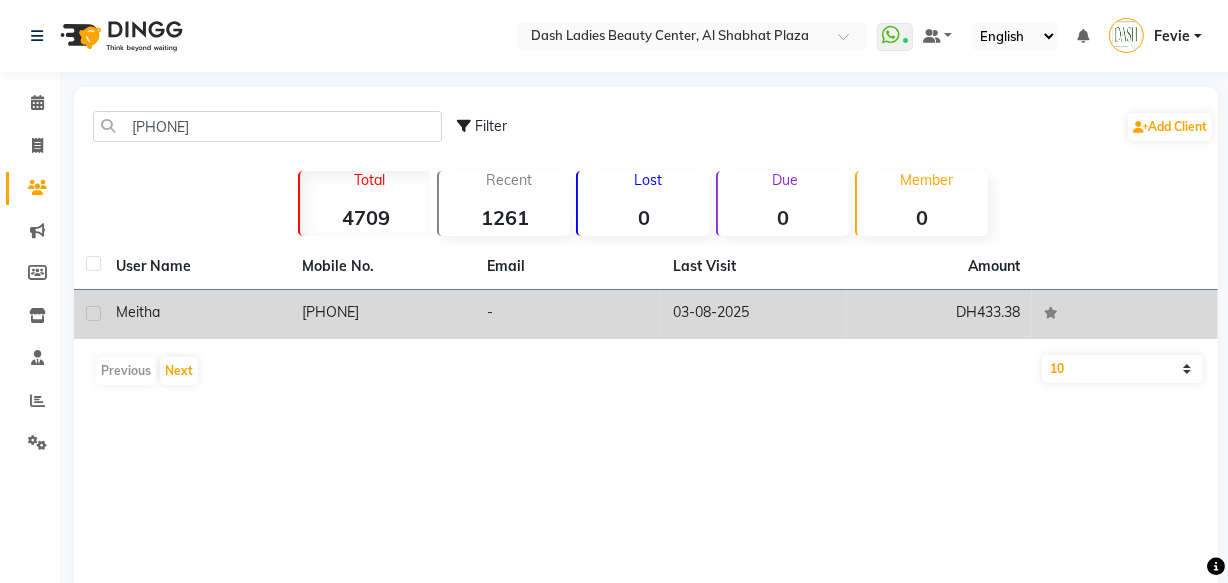 click on "-" 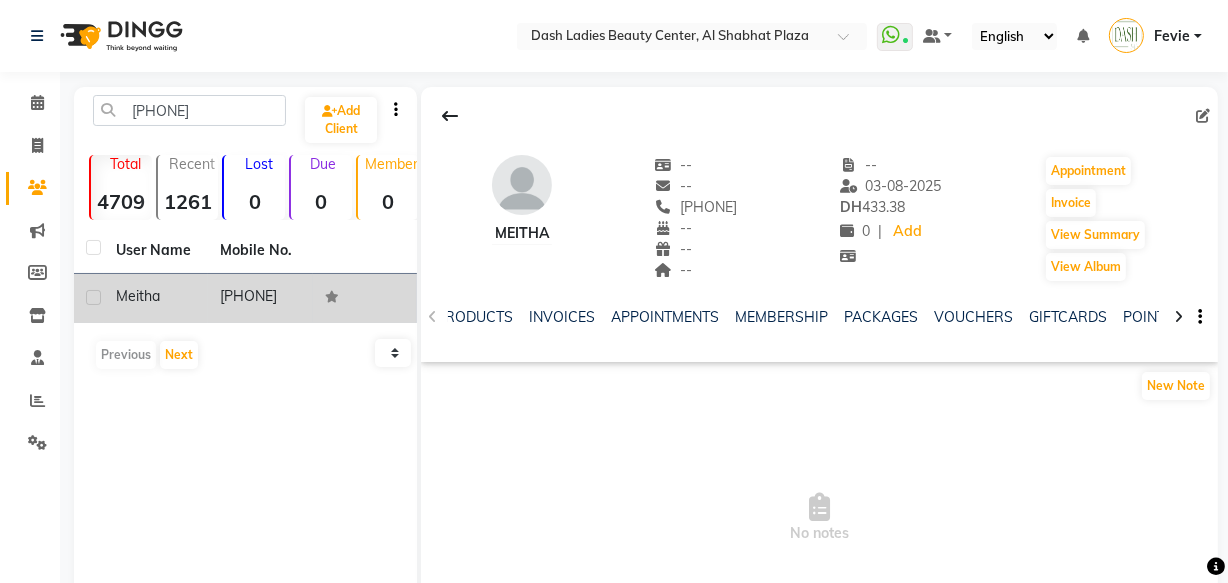 scroll, scrollTop: 0, scrollLeft: 0, axis: both 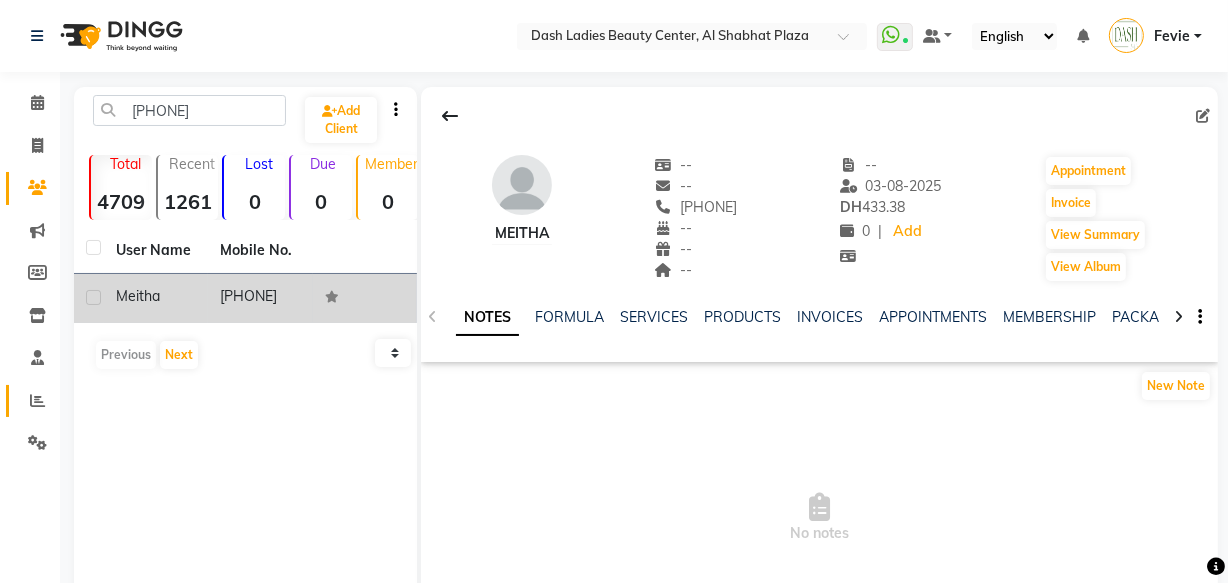 click 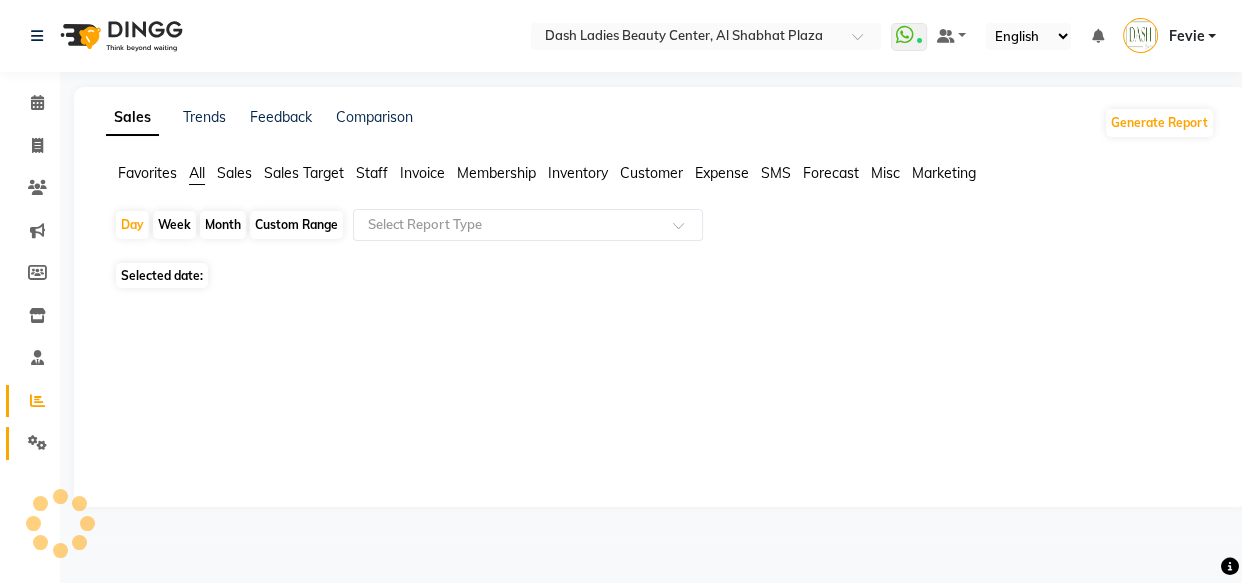 click 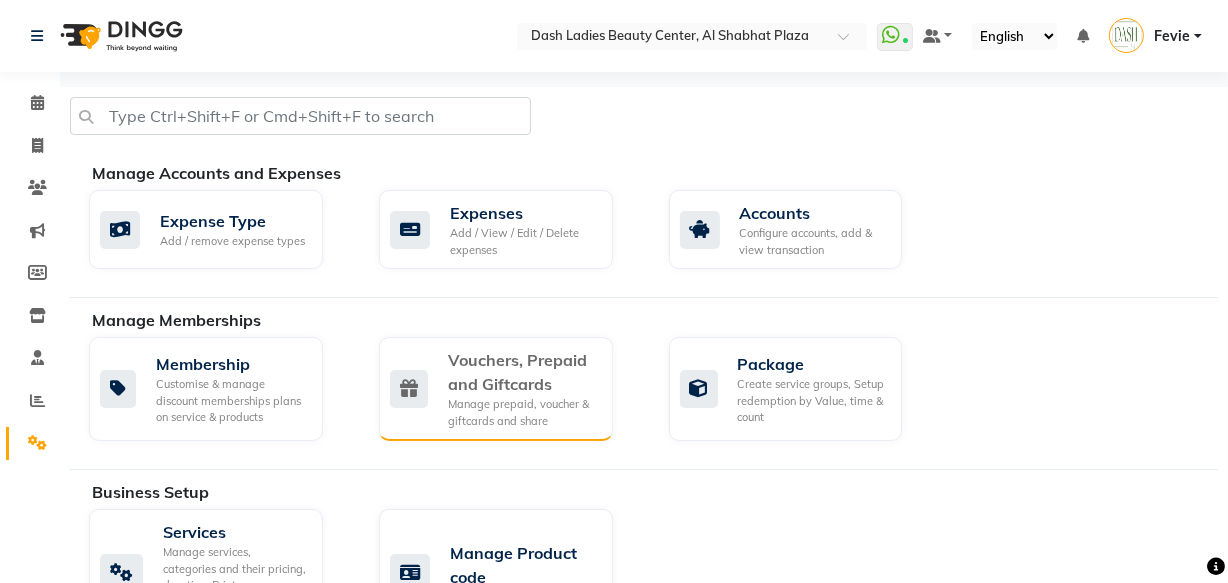 click on "Vouchers, Prepaid and Giftcards" 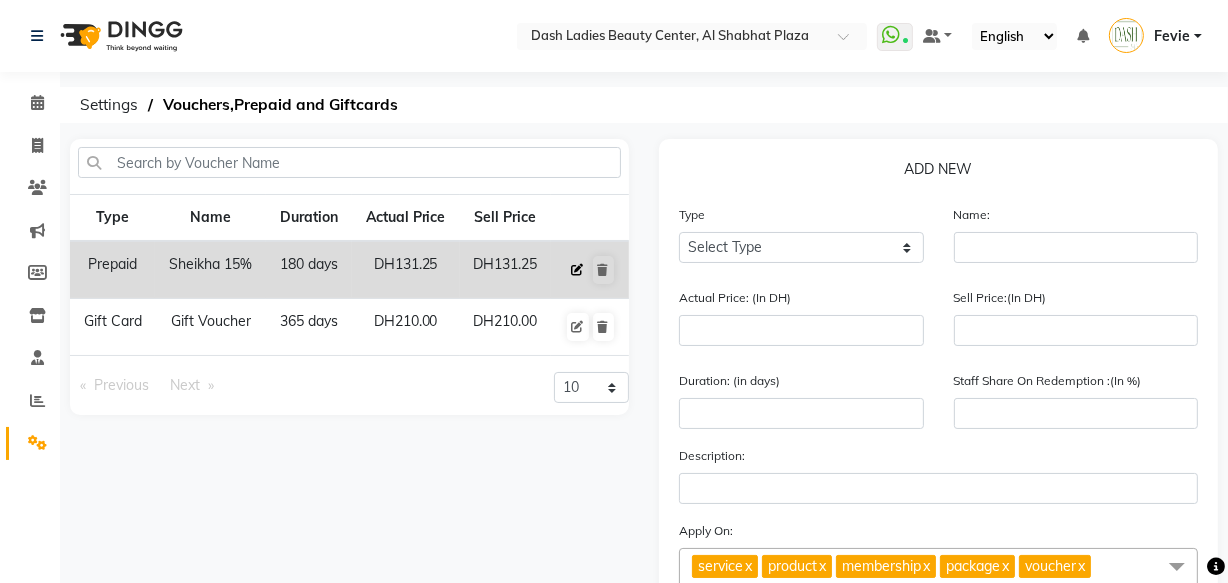 click 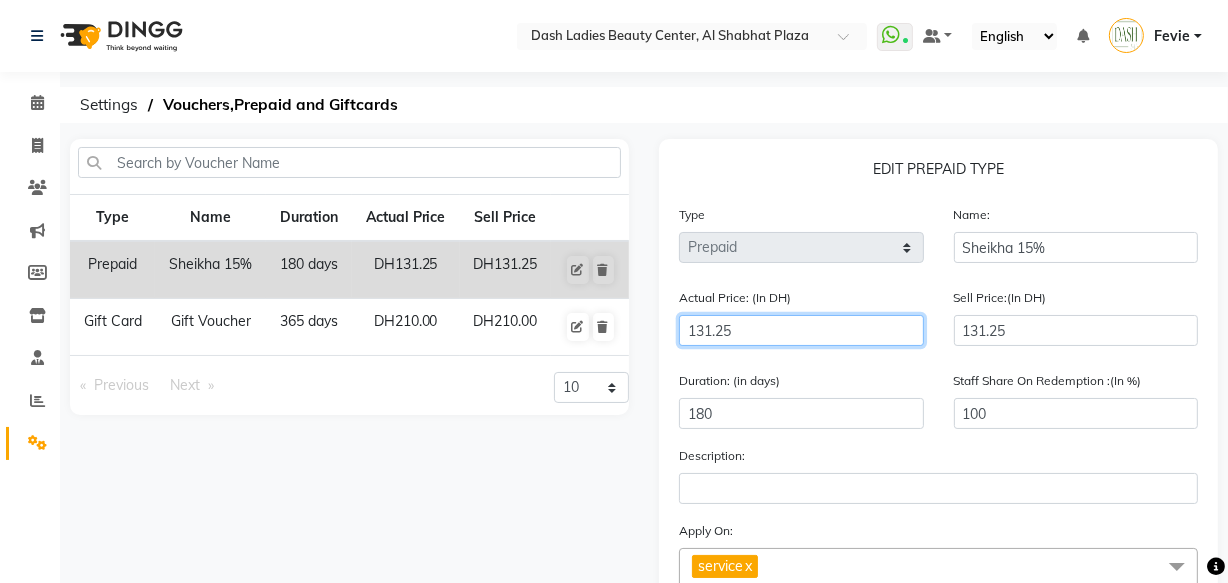 click on "131.25" 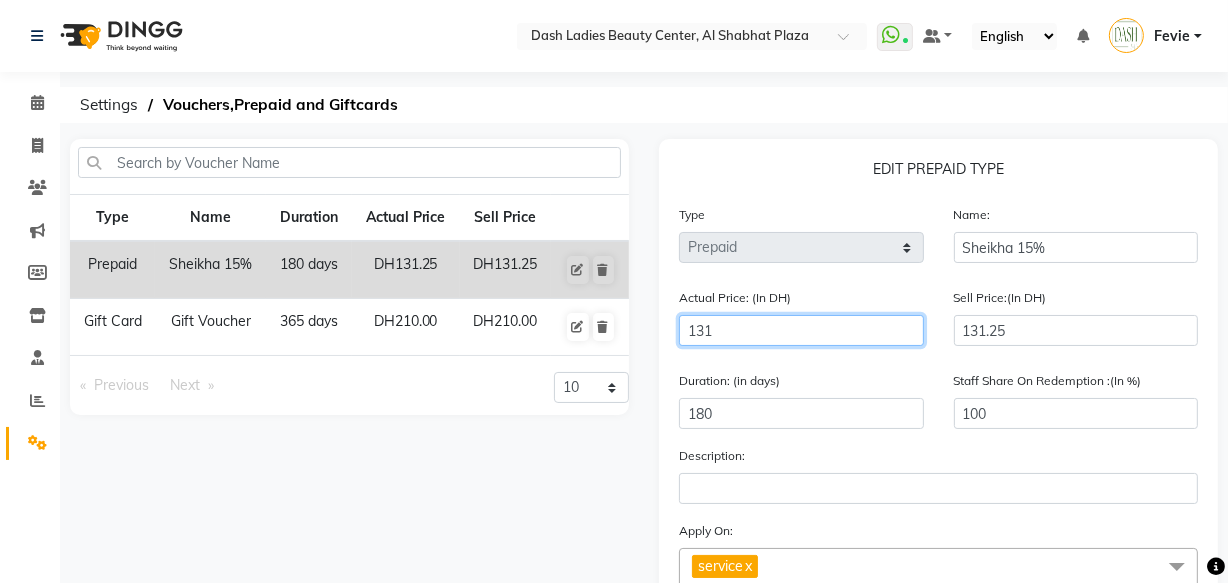 type on "13" 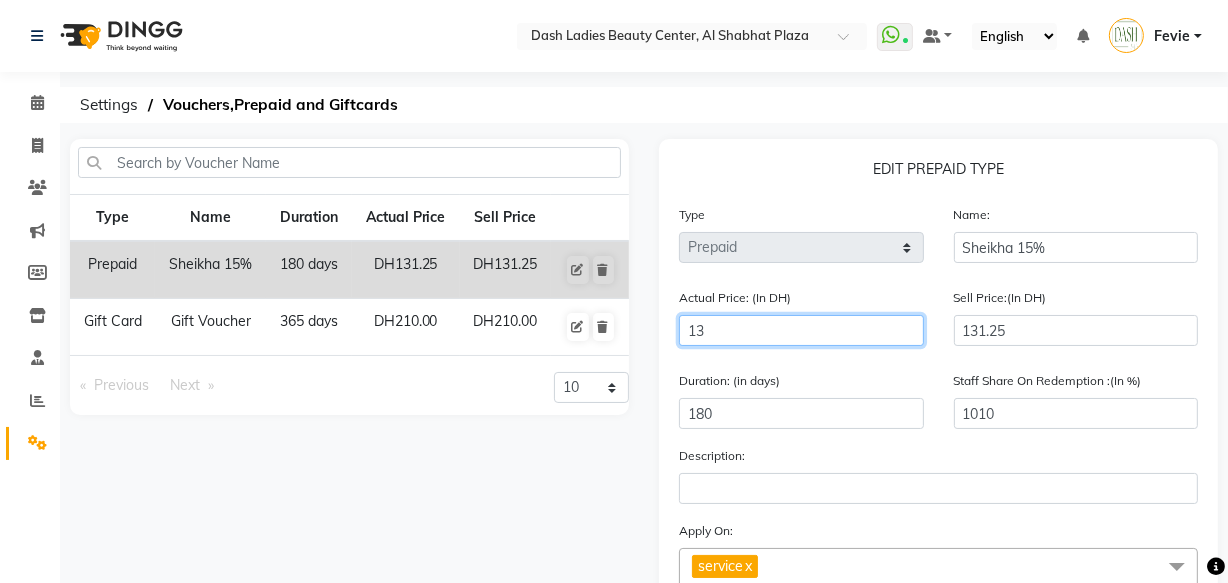 type on "1" 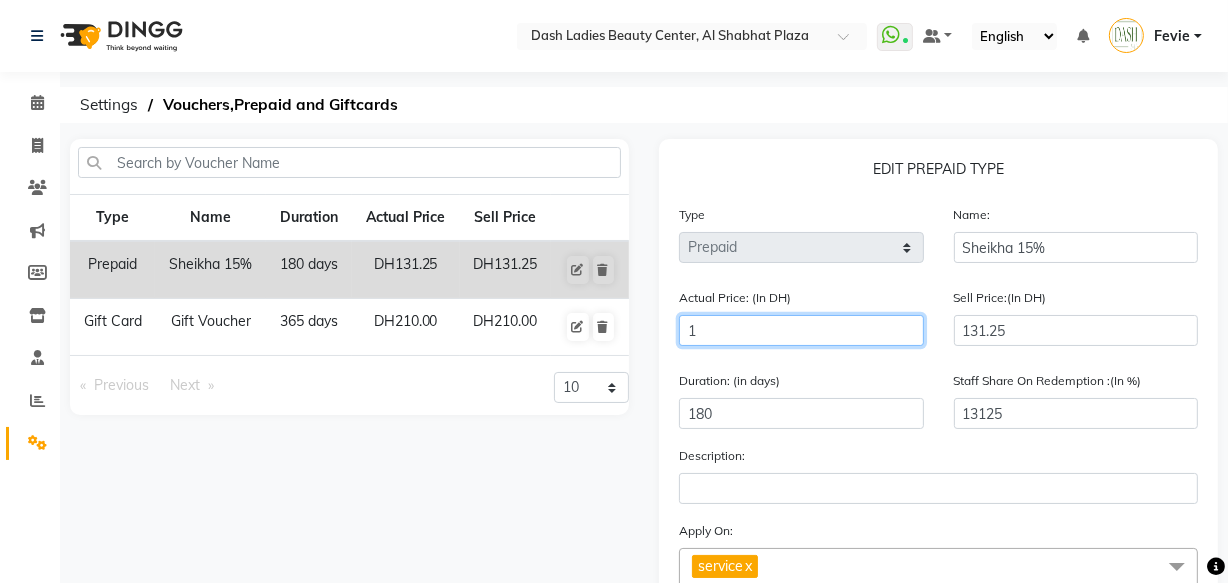 type 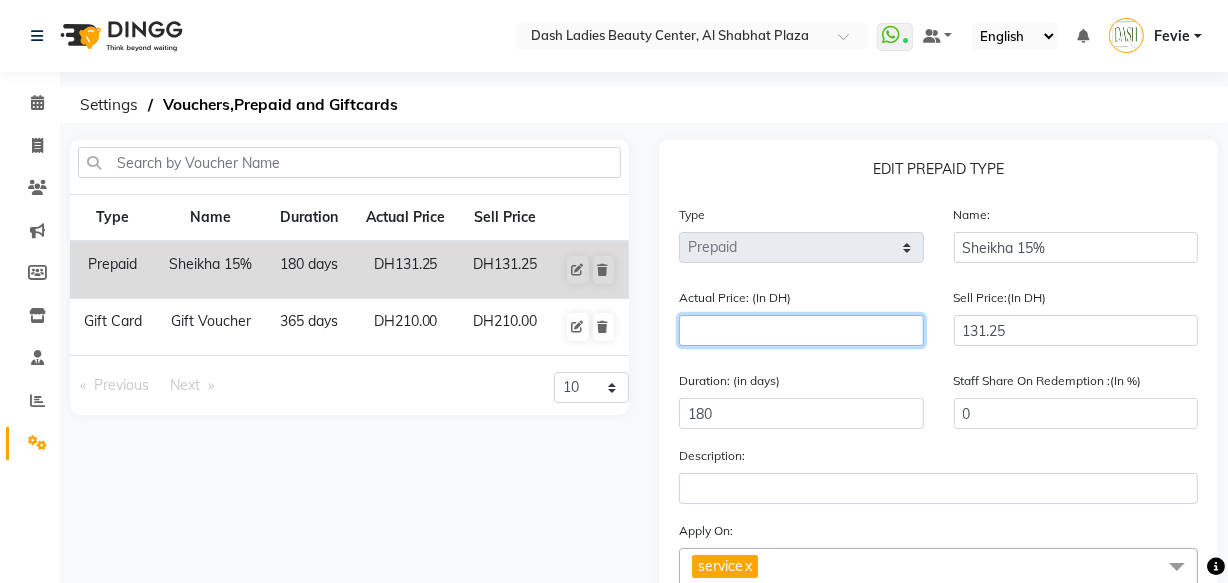 type on "1" 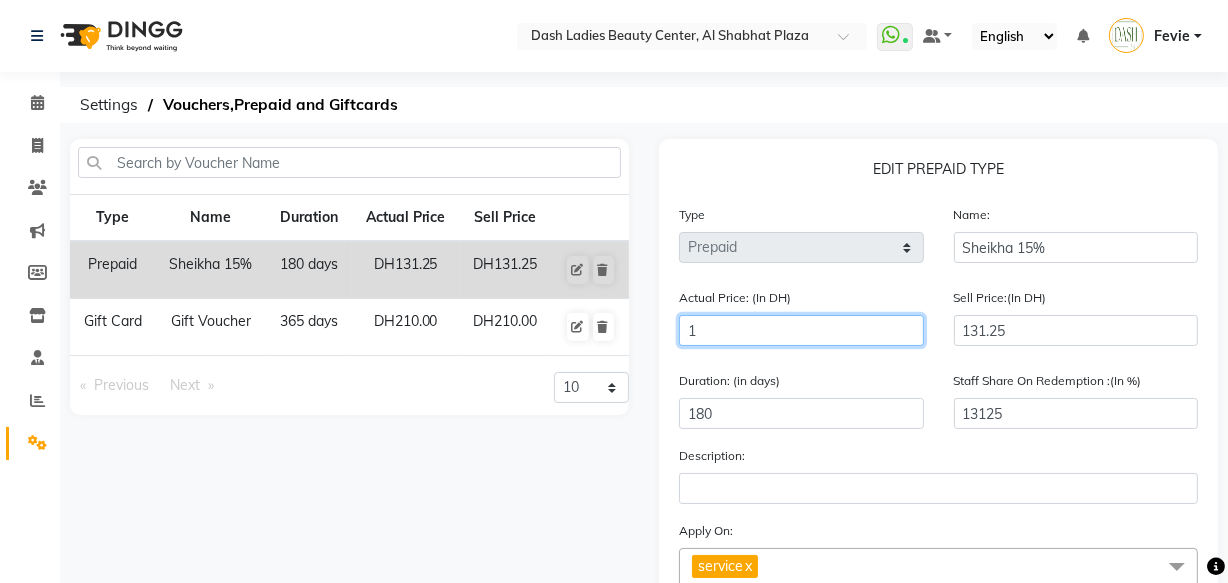 type on "11" 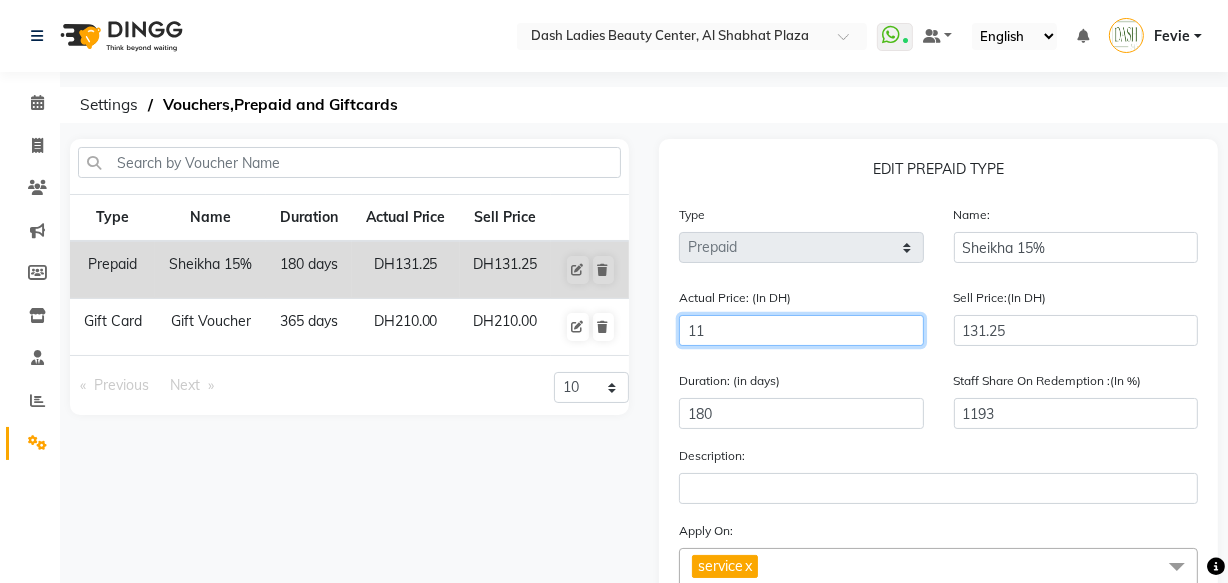 type on "116" 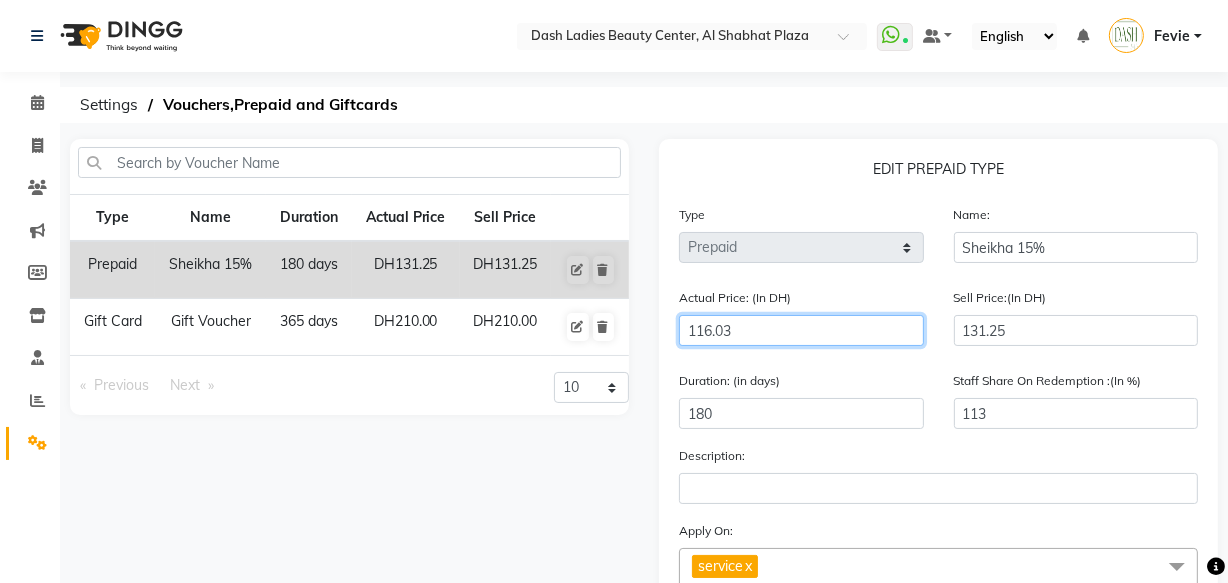 type on "116.03" 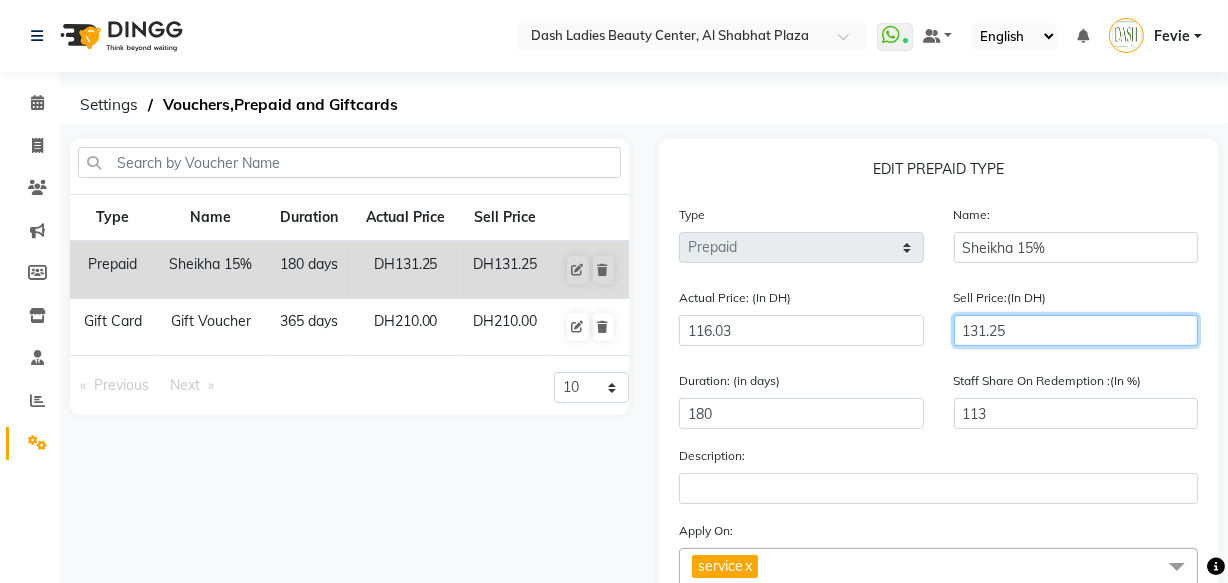 click on "131.25" 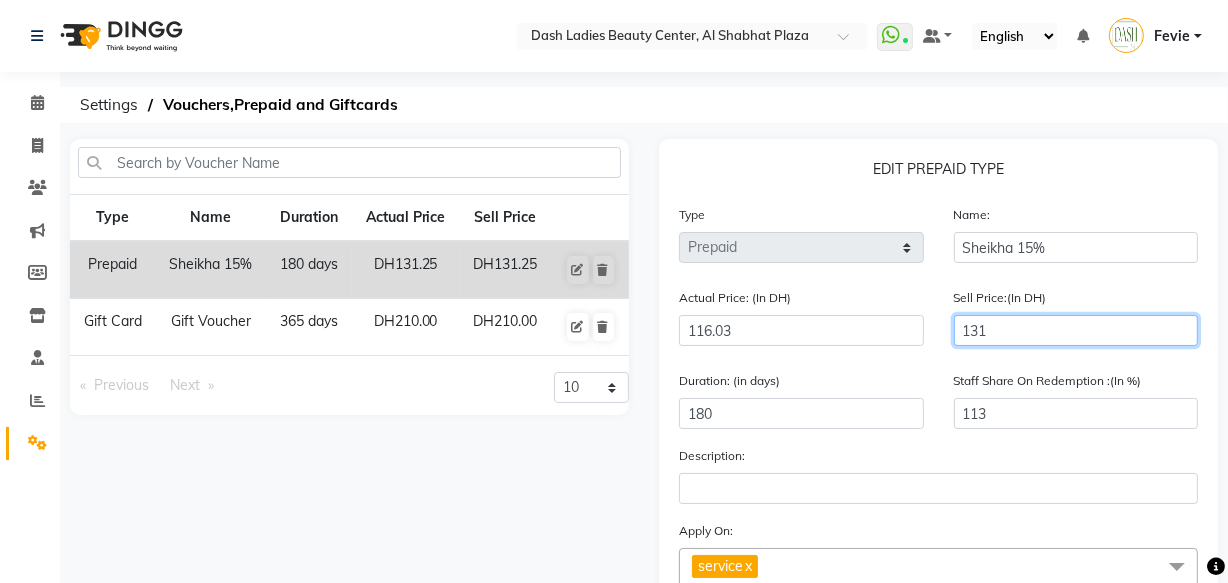type on "13" 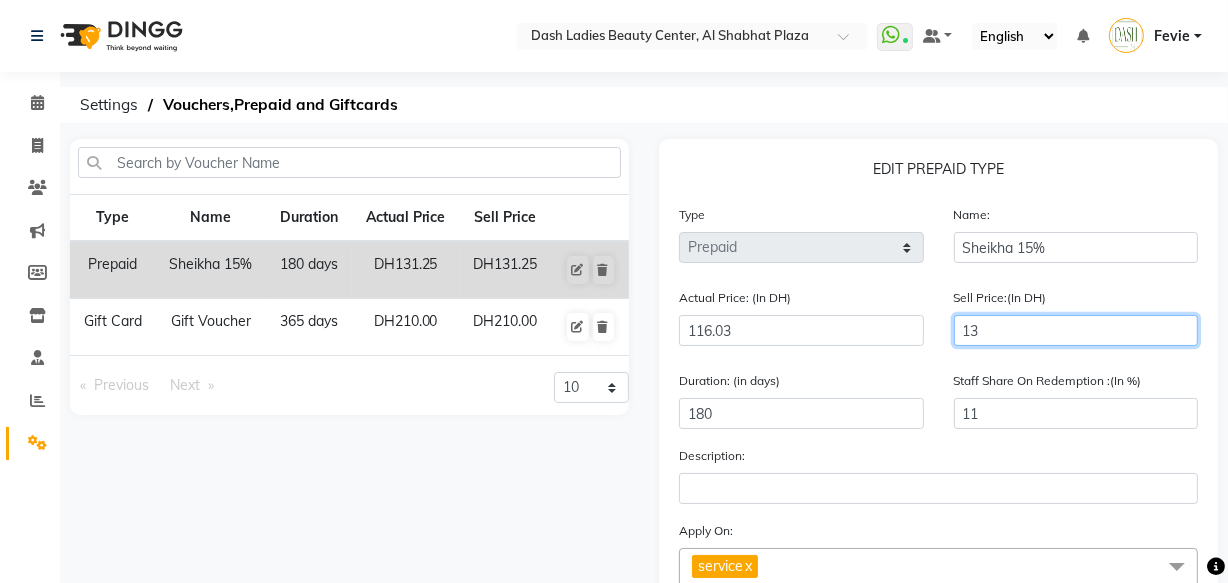 type on "1" 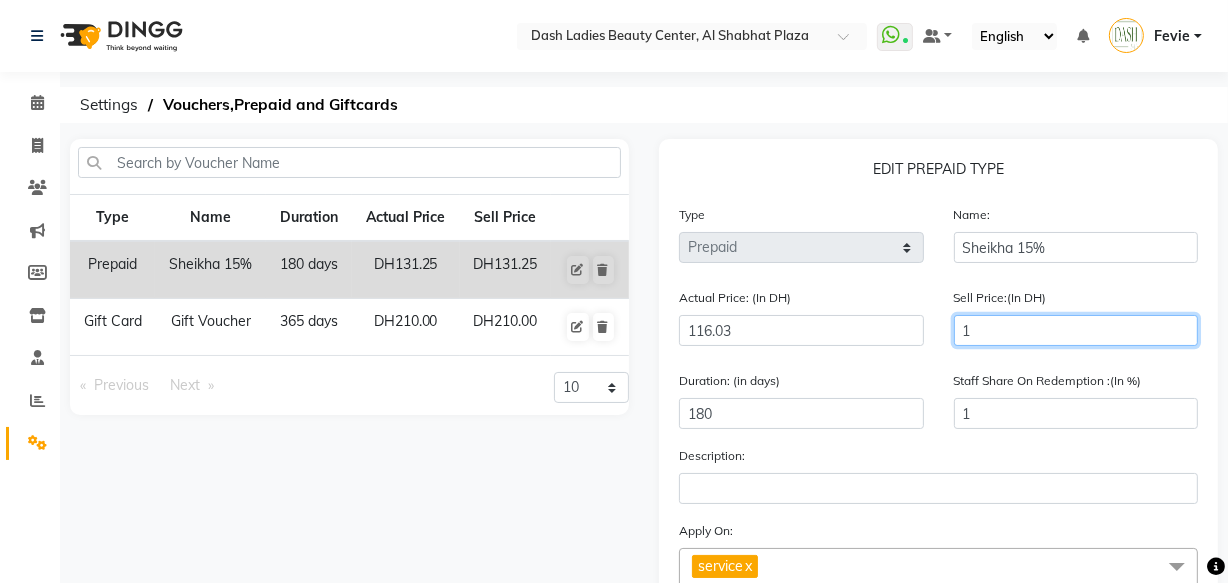type 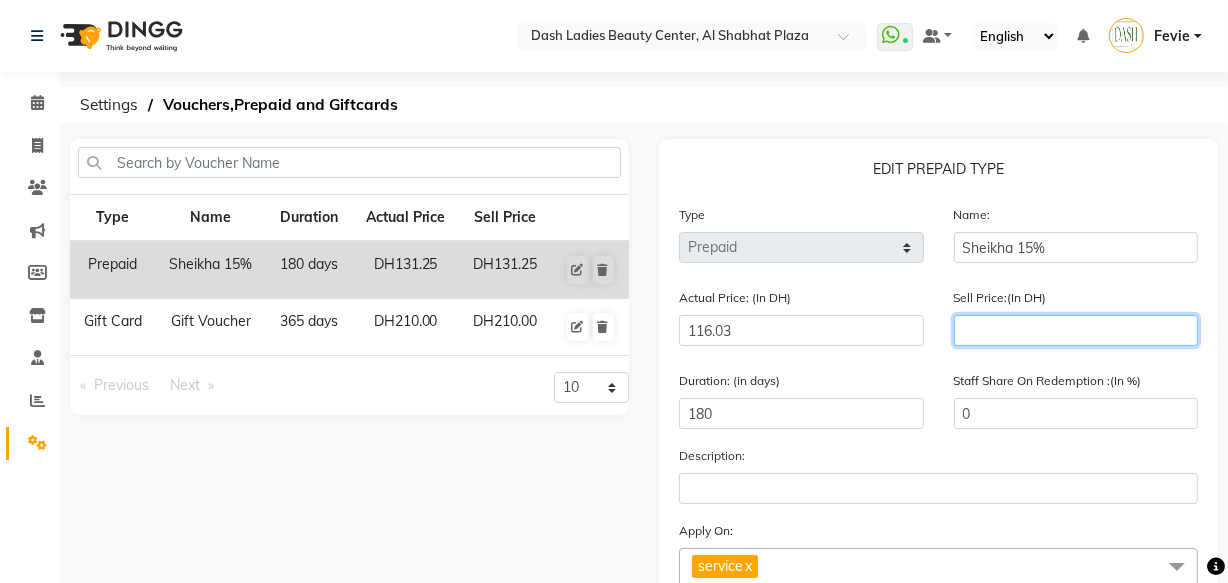 type on "1" 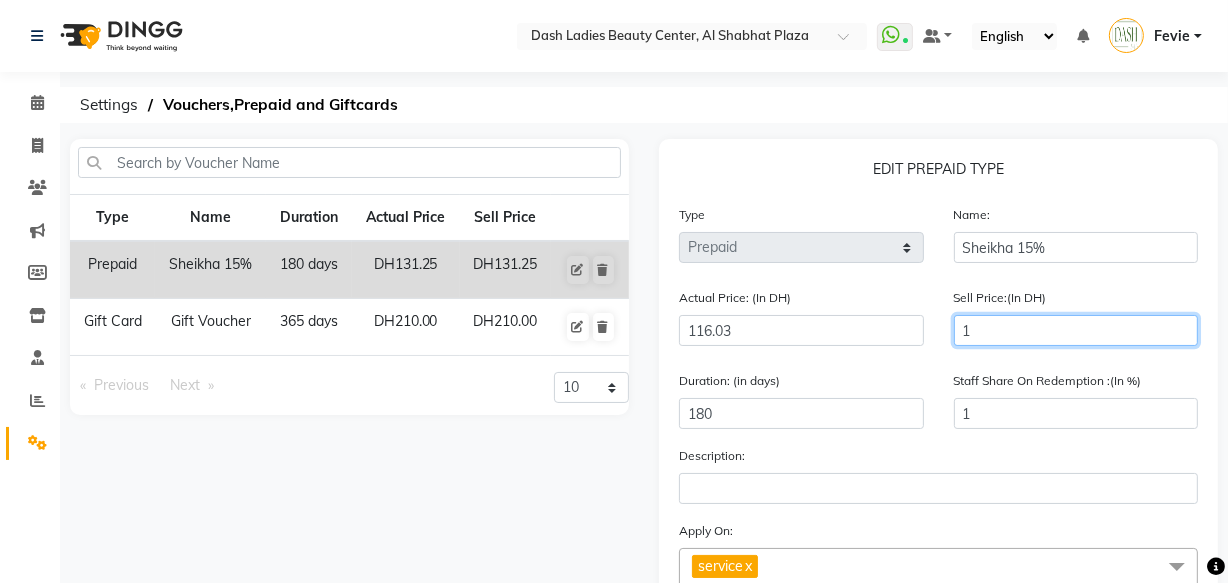 type on "11" 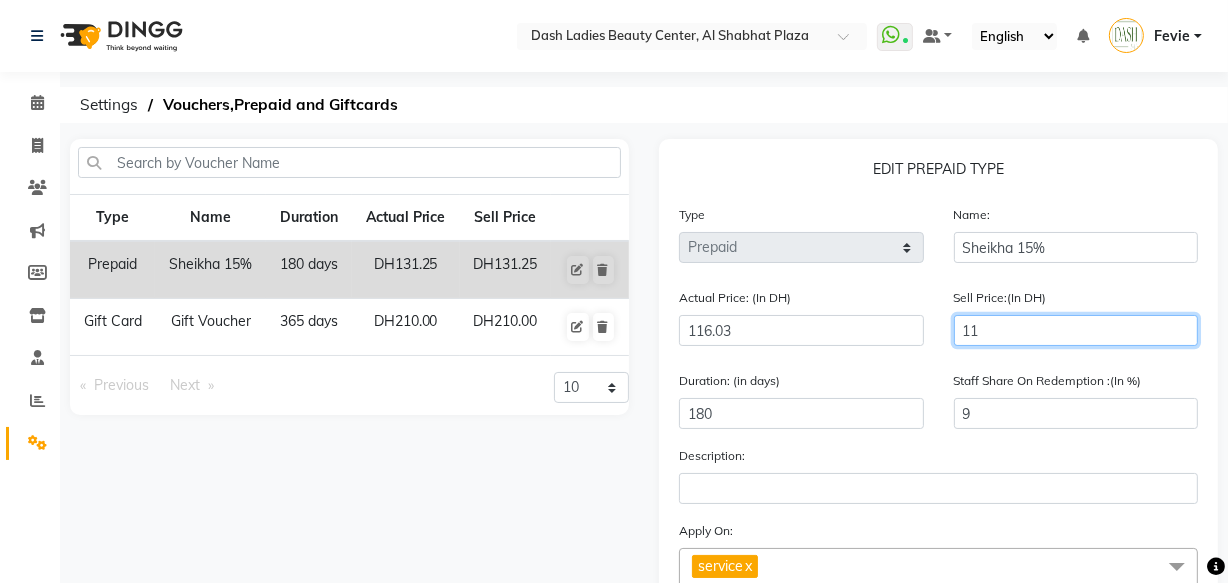 type on "116" 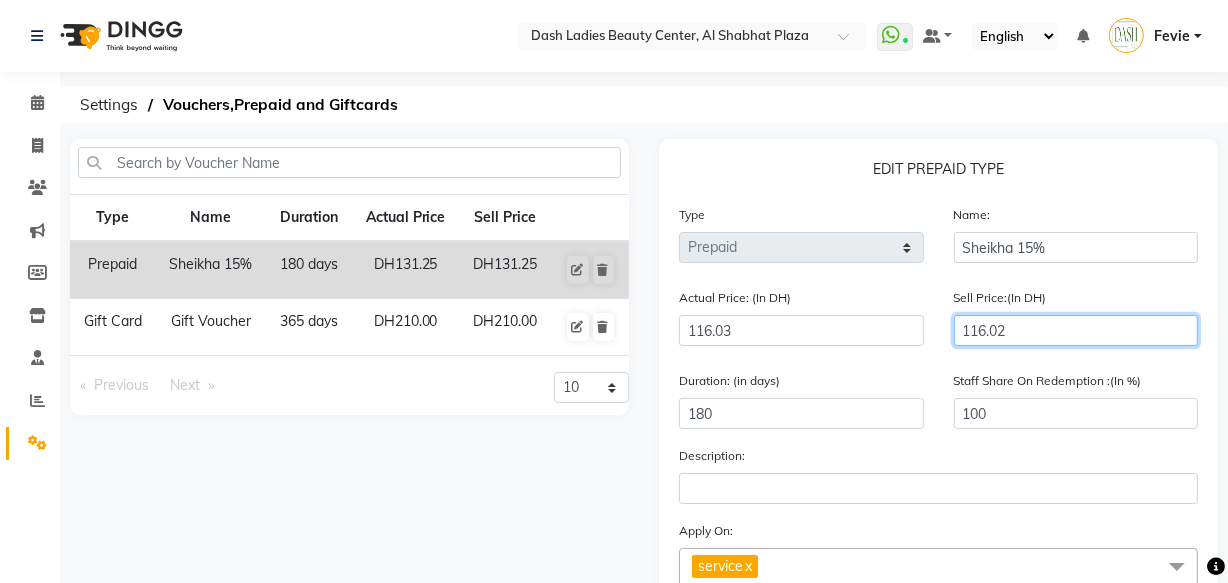 type on "116.02" 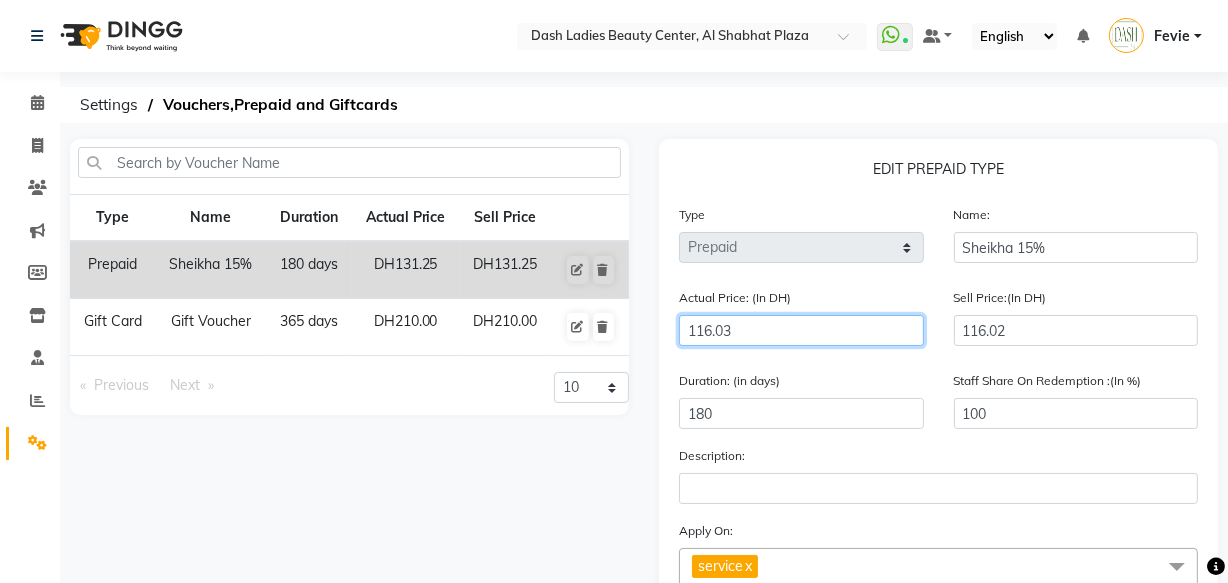 click on "116.03" 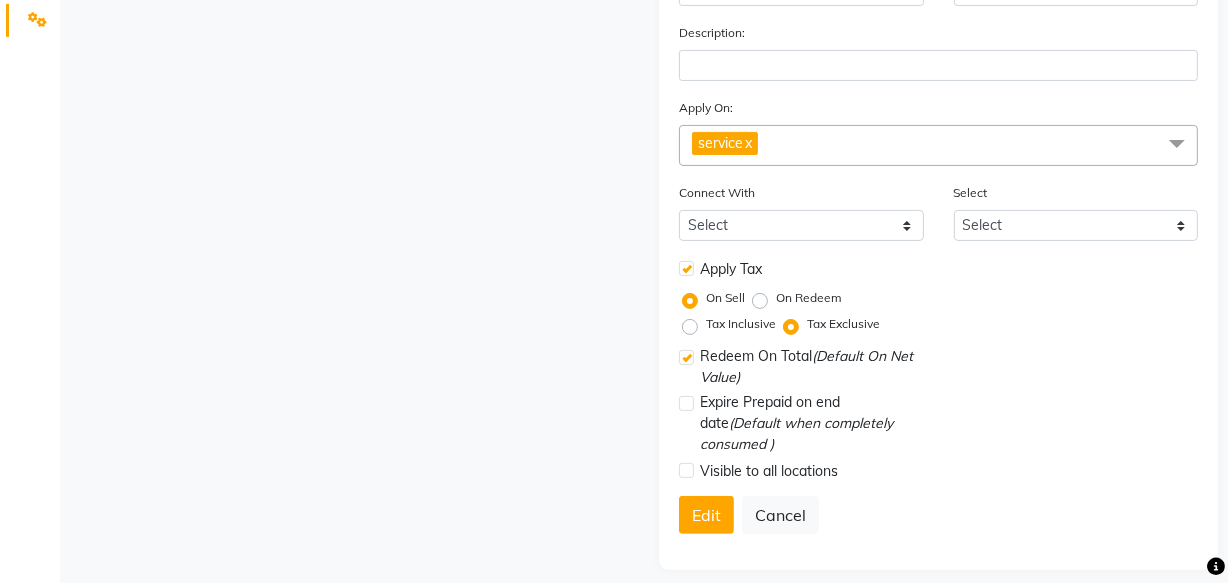 scroll, scrollTop: 425, scrollLeft: 0, axis: vertical 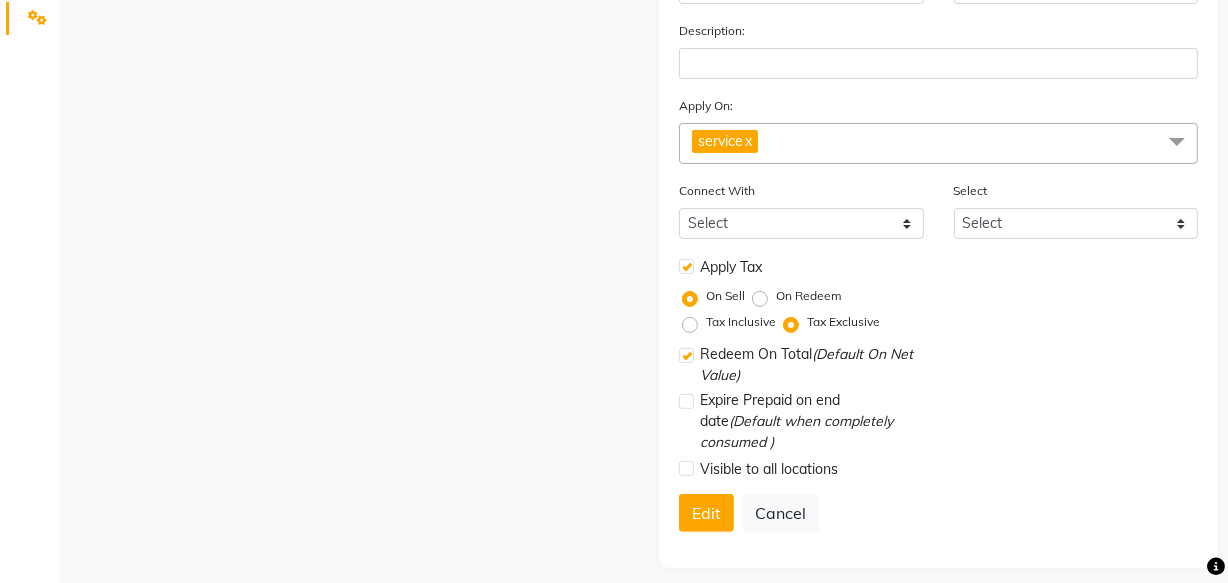 type on "116.02" 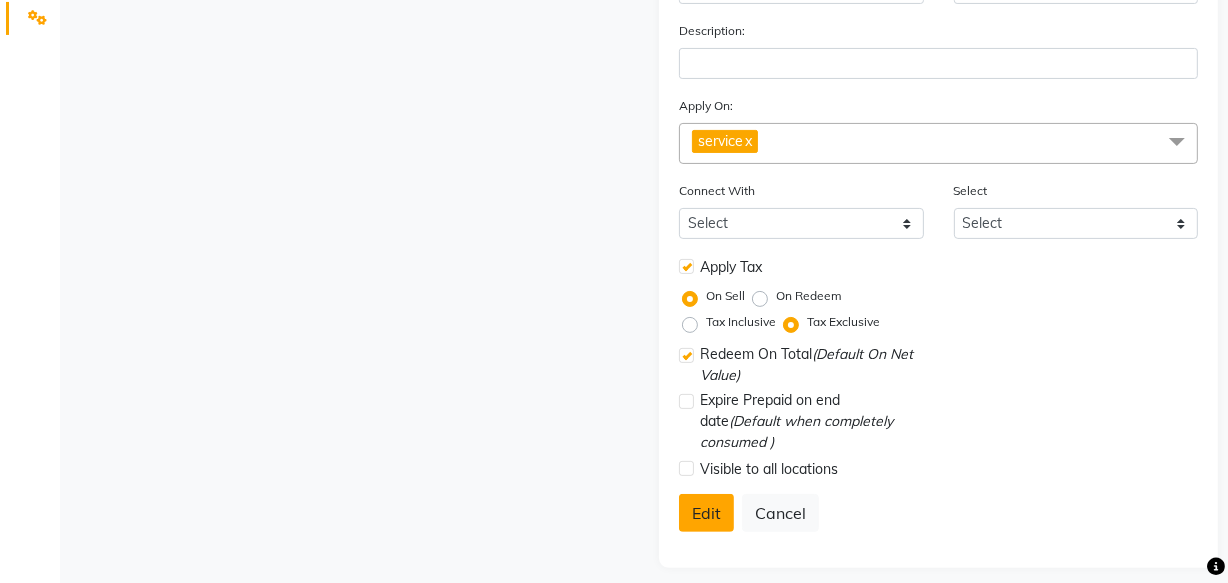 click on "Edit" 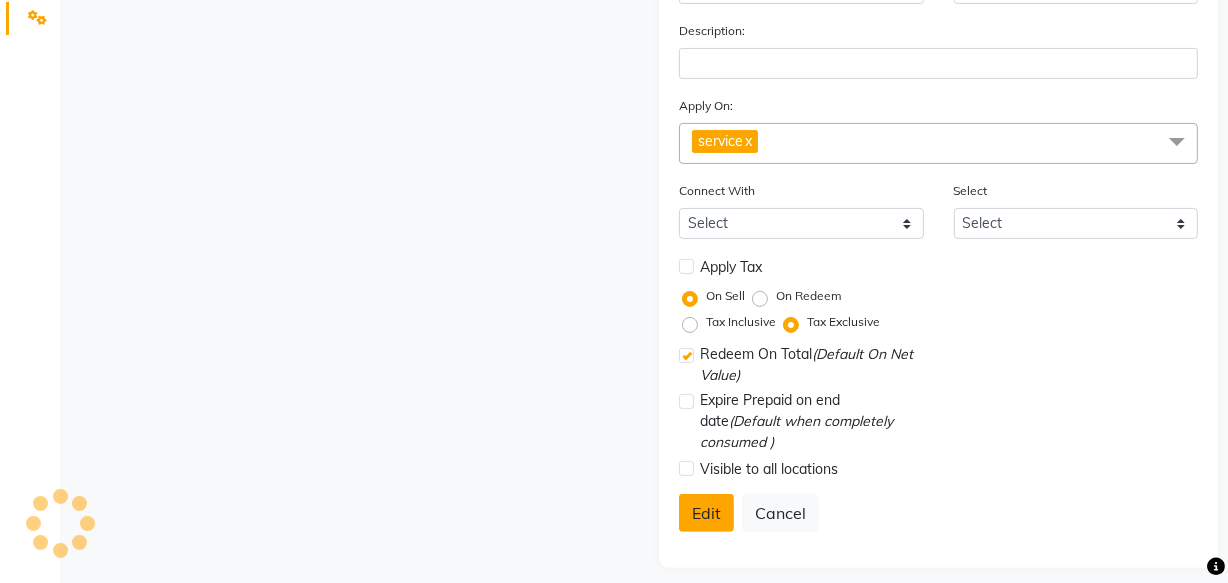 select 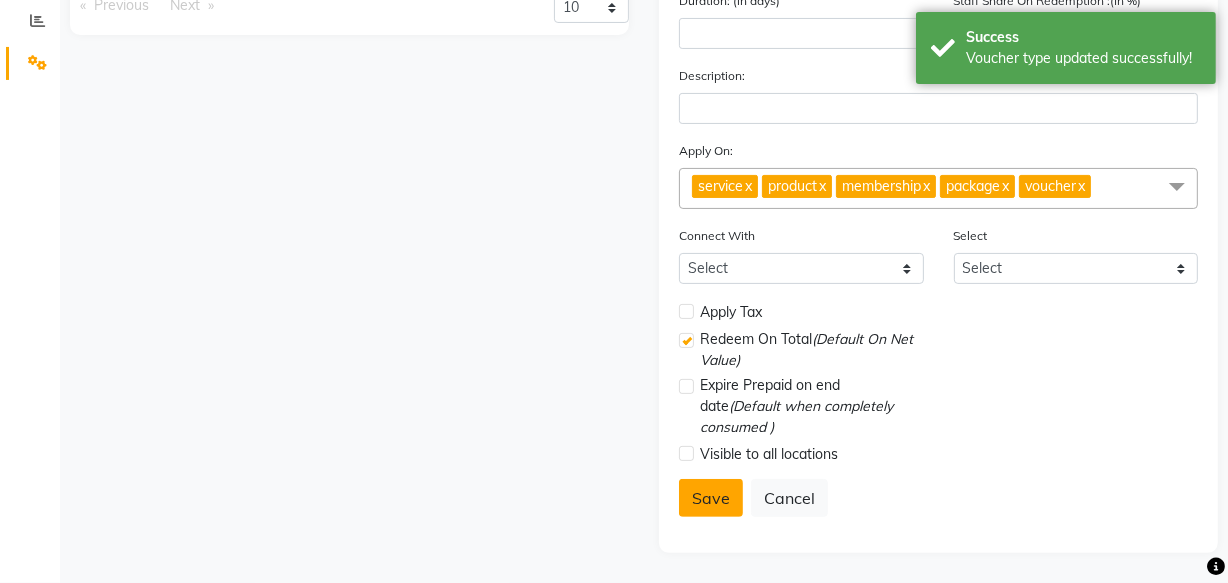 scroll, scrollTop: 384, scrollLeft: 0, axis: vertical 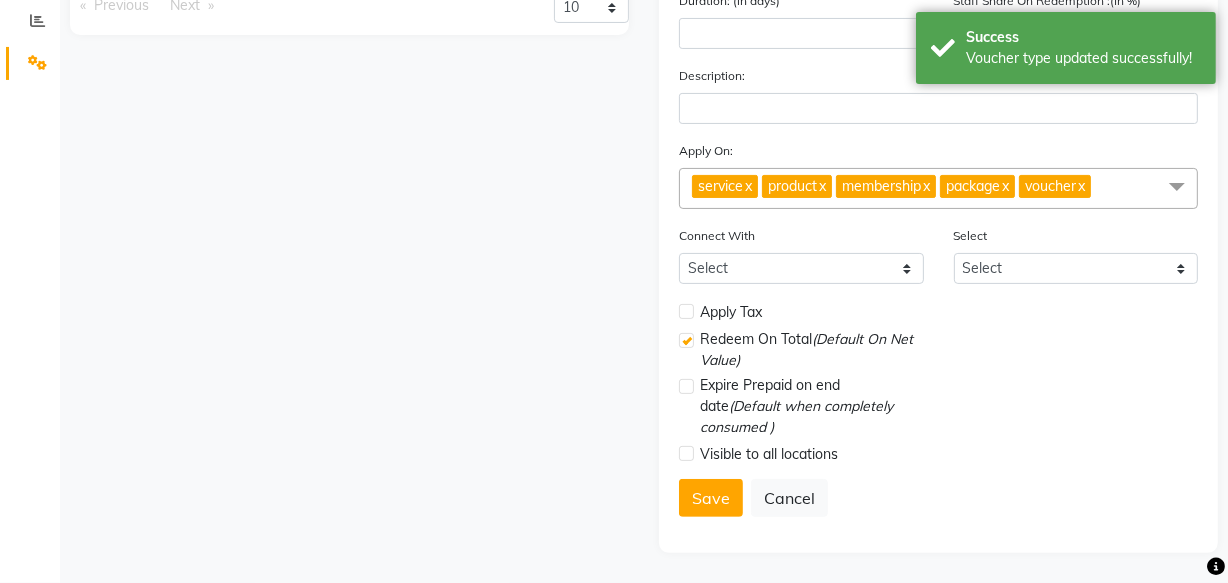 click 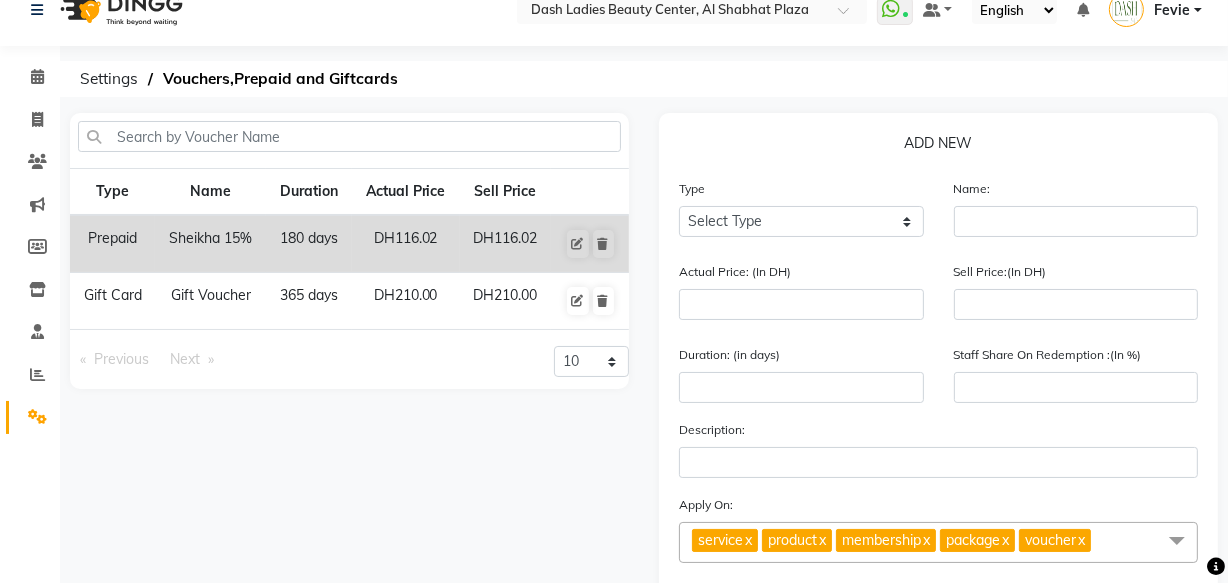 scroll, scrollTop: 0, scrollLeft: 0, axis: both 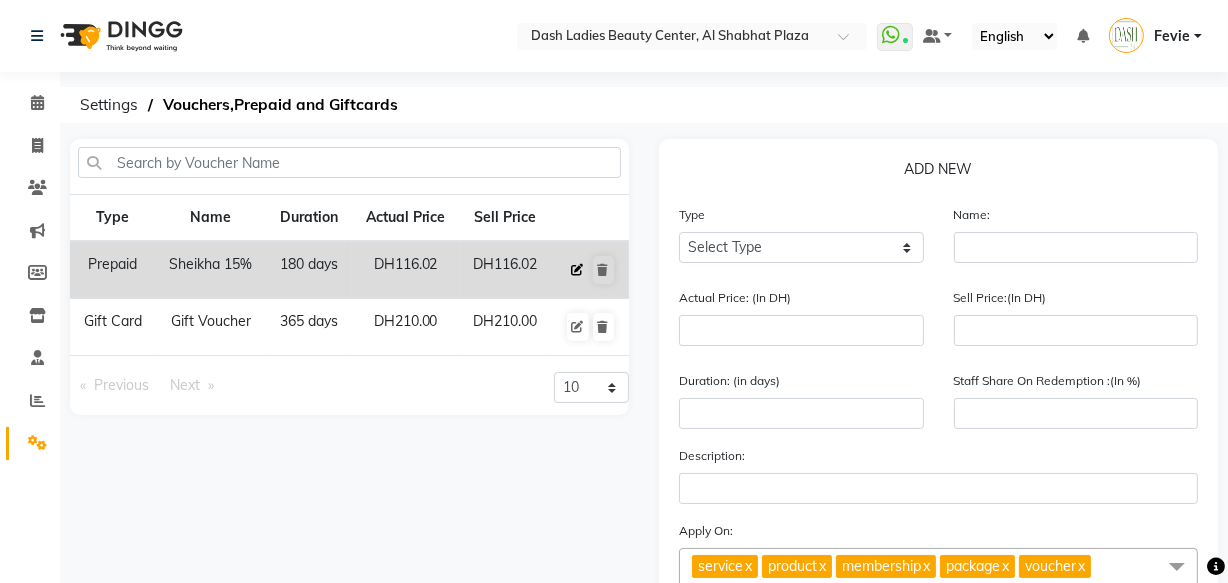 click 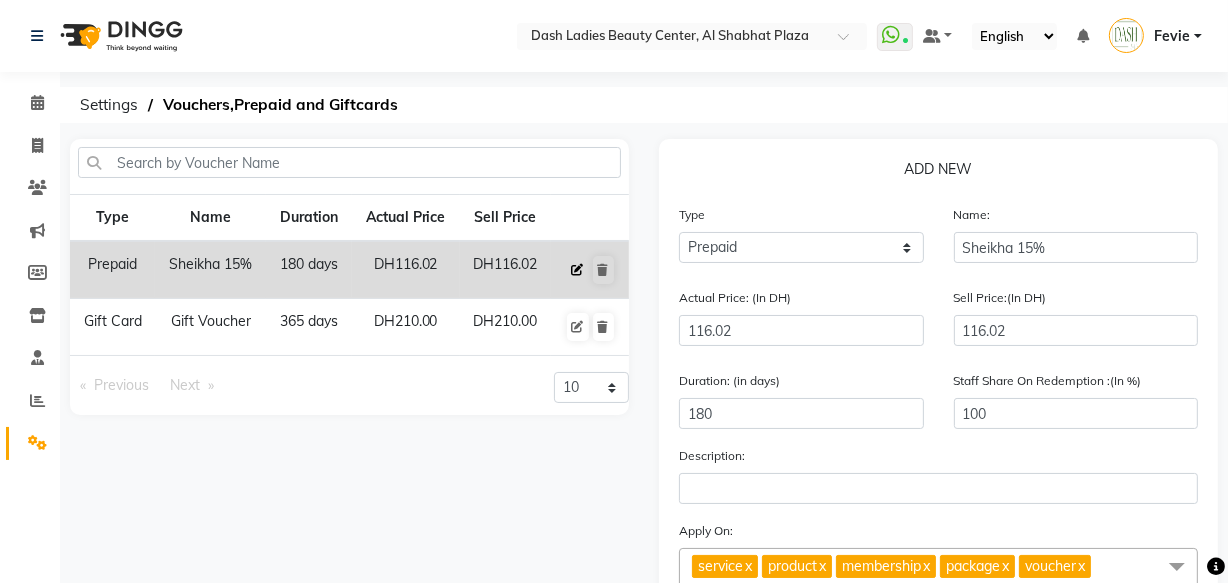 radio on "false" 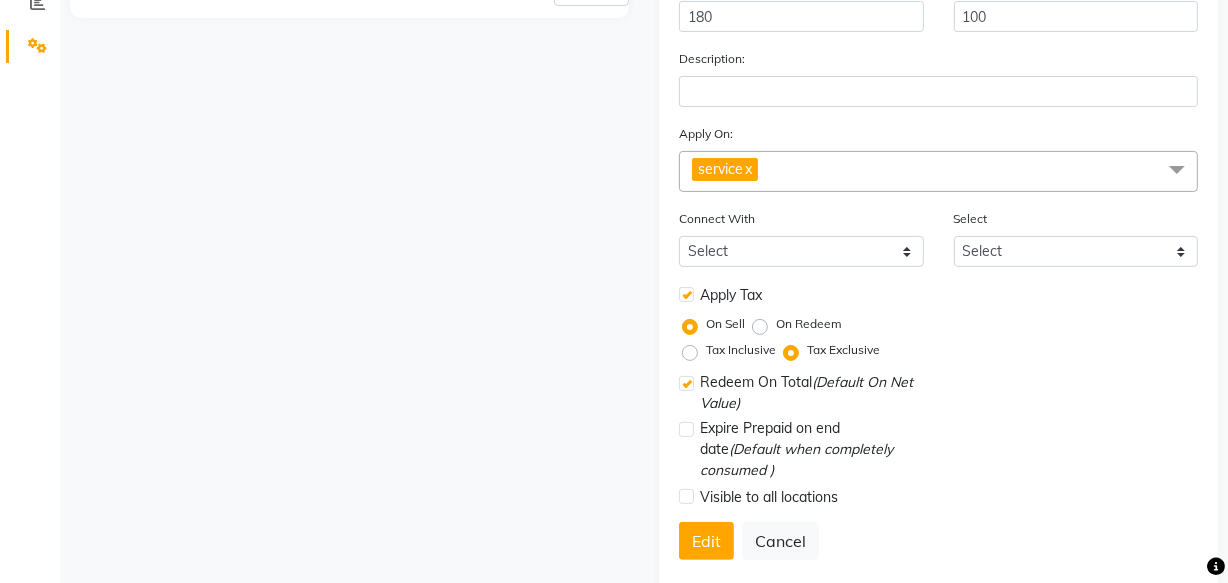scroll, scrollTop: 401, scrollLeft: 0, axis: vertical 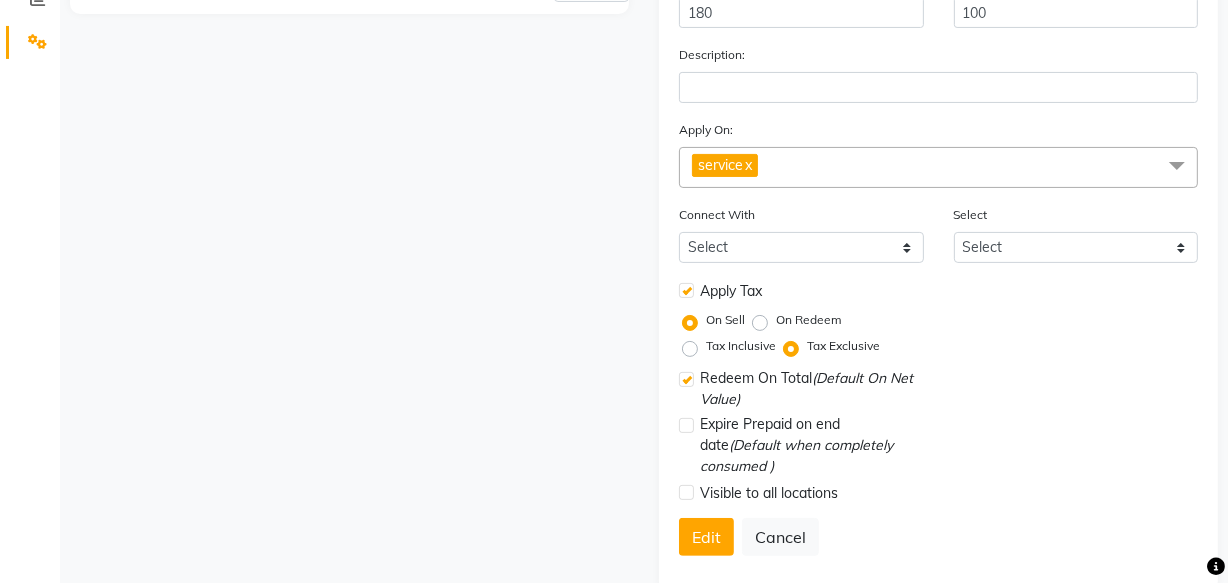 click on "Tax Inclusive" 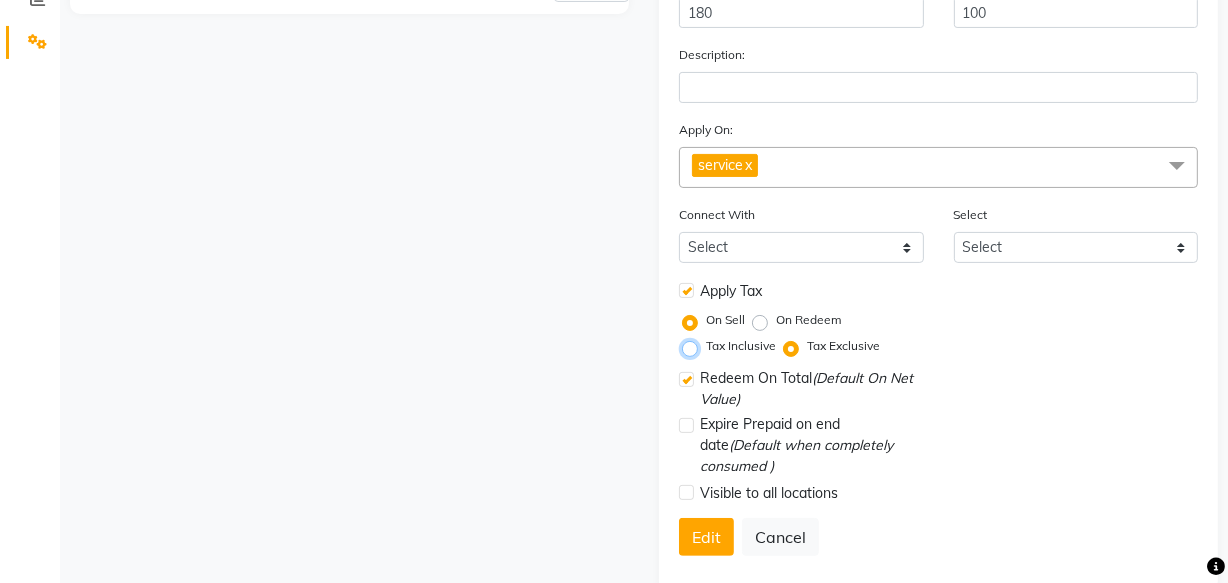 click on "Tax Inclusive" at bounding box center [694, 346] 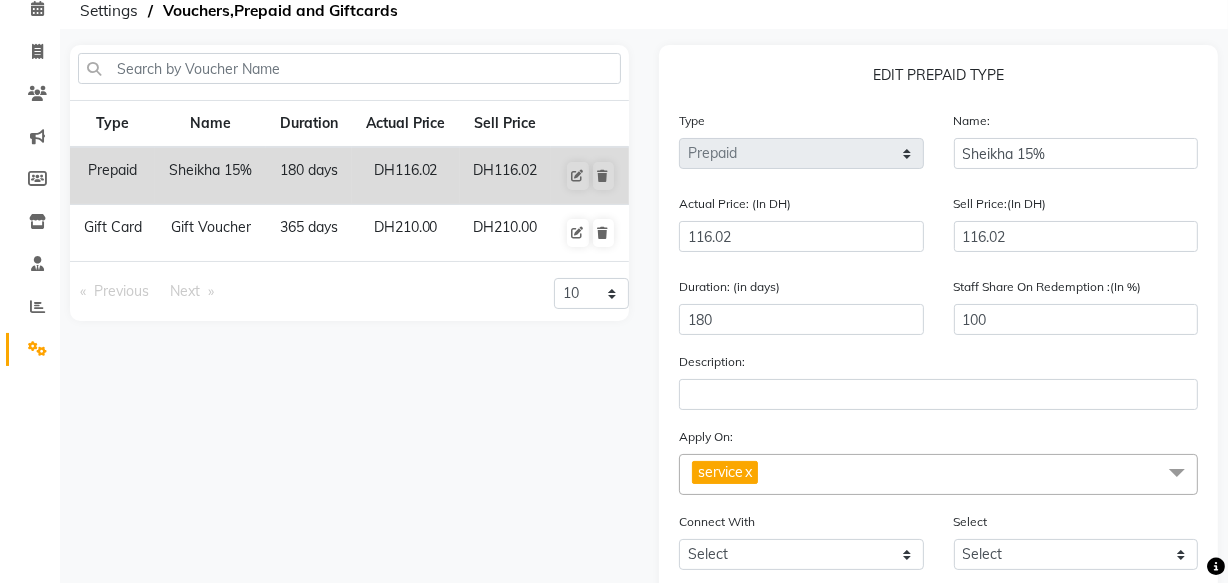 scroll, scrollTop: 81, scrollLeft: 0, axis: vertical 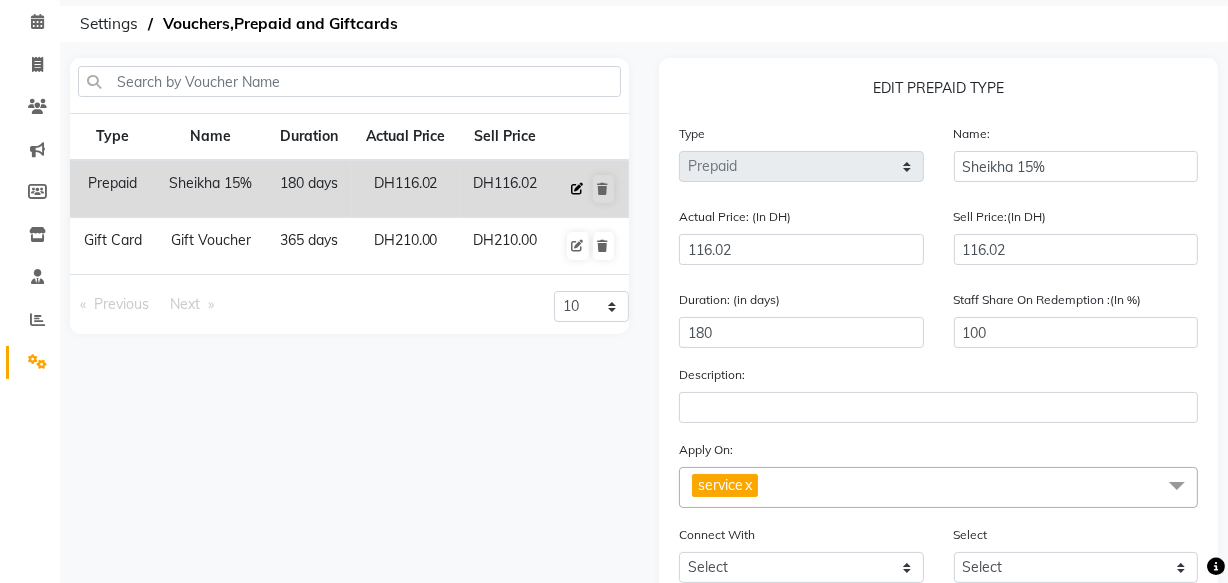 click 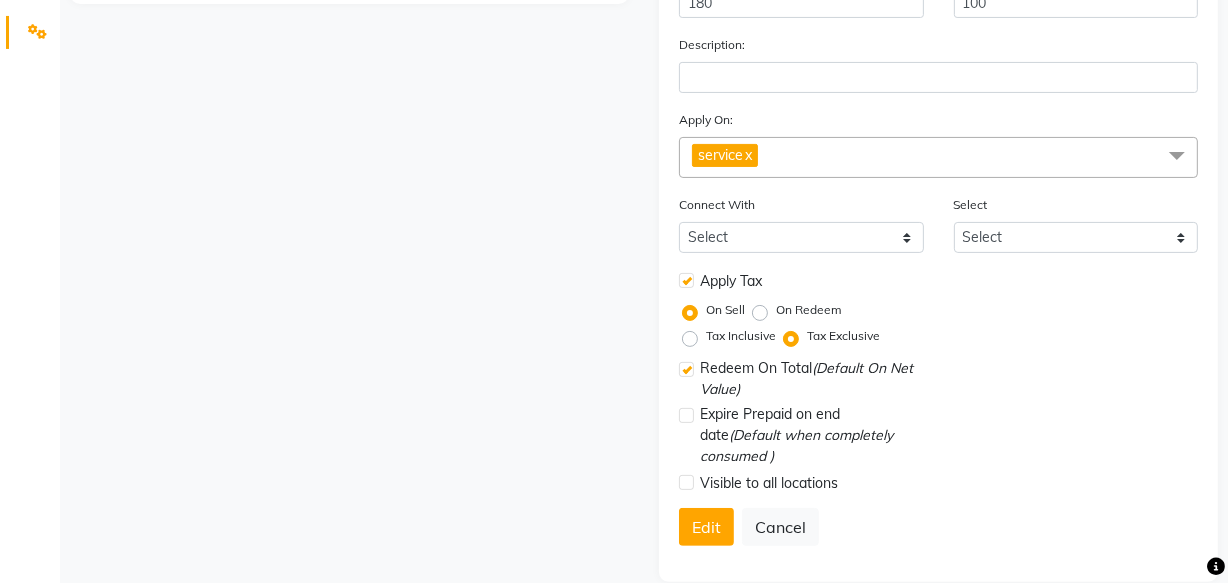 scroll, scrollTop: 424, scrollLeft: 0, axis: vertical 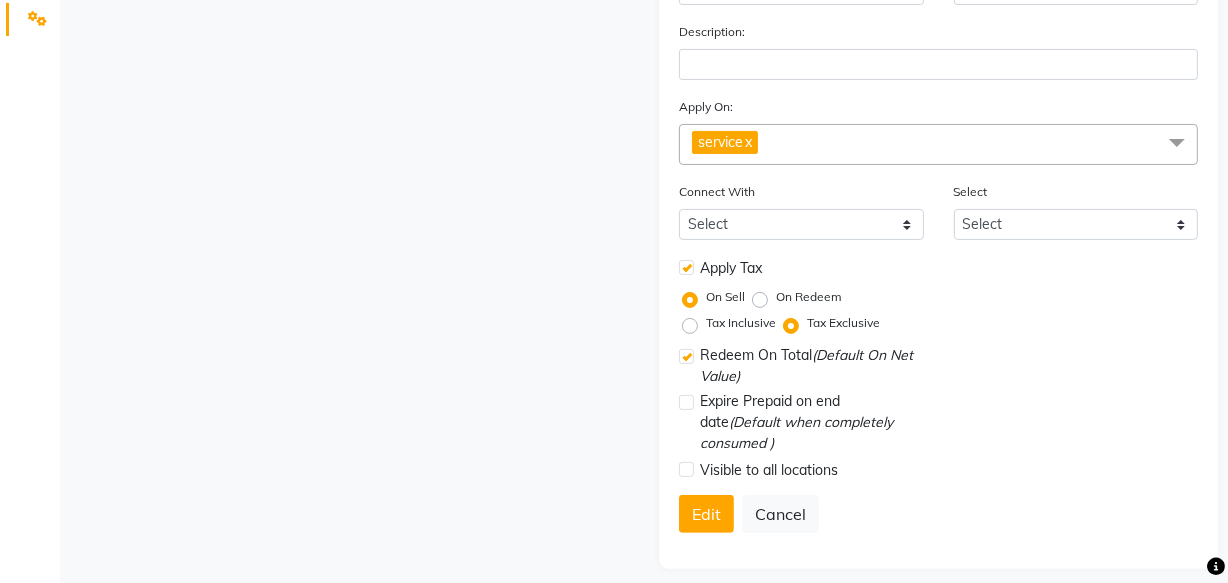 click on "Tax Inclusive" 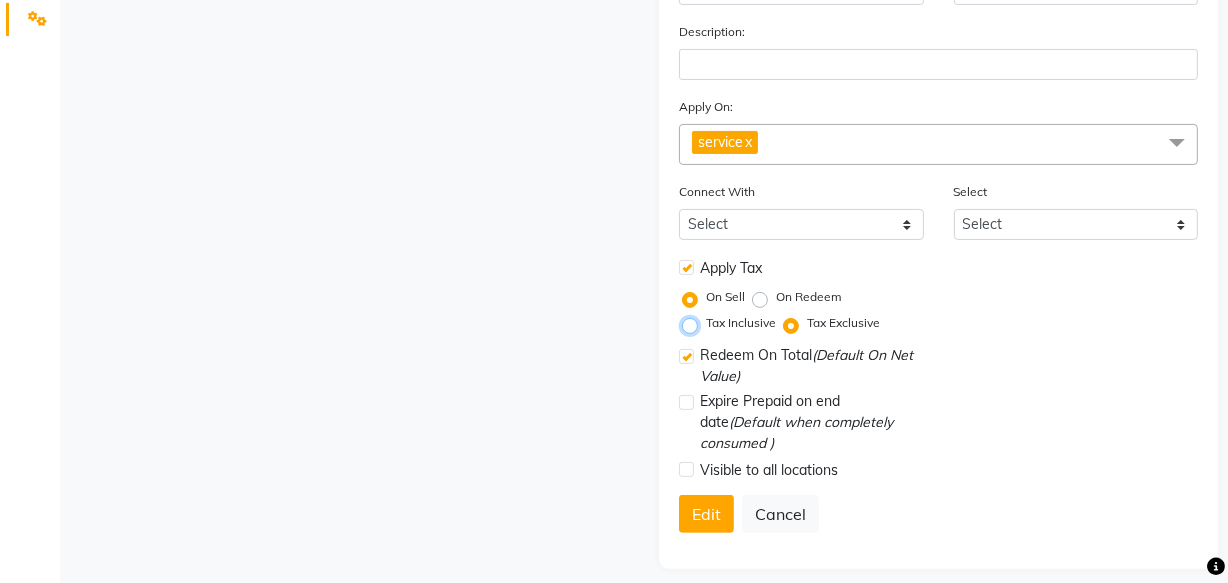 click on "Tax Inclusive" at bounding box center [694, 323] 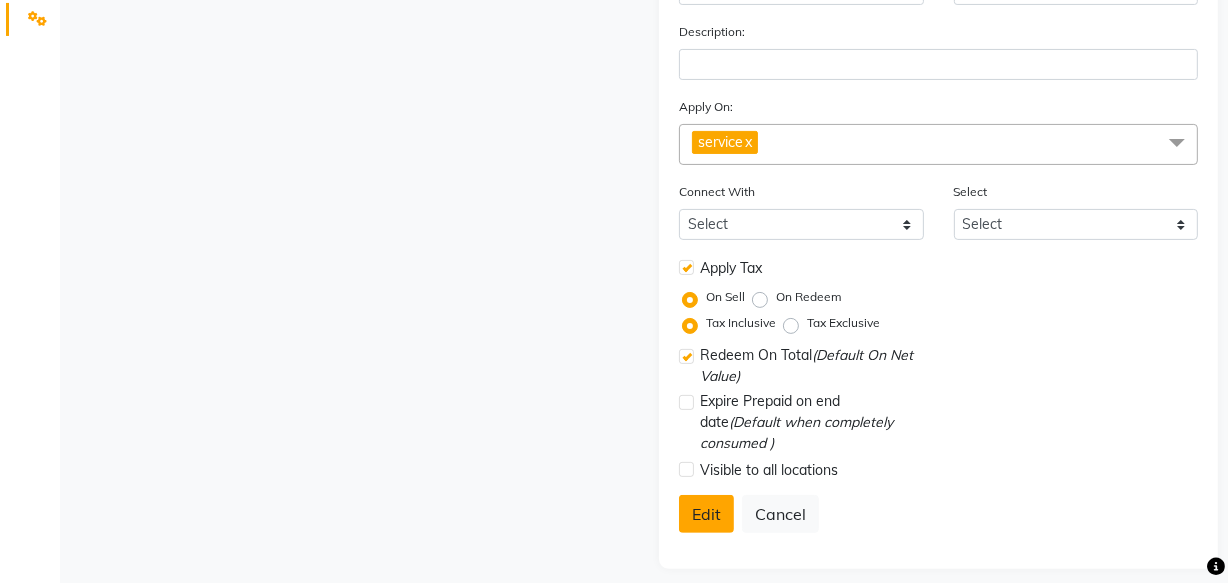 click on "Edit" 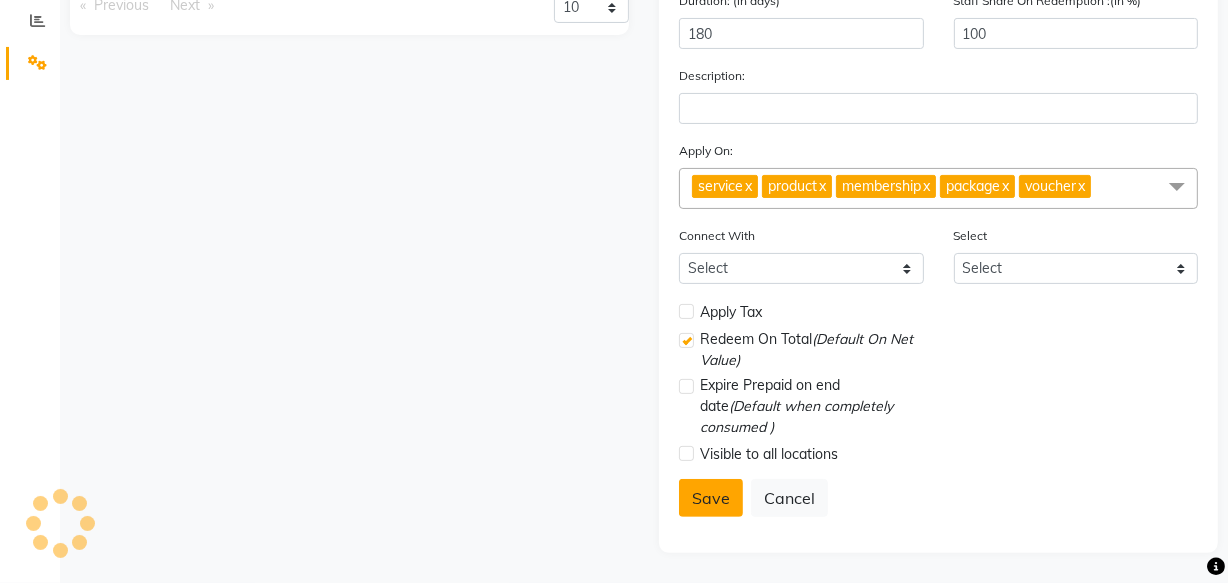 select 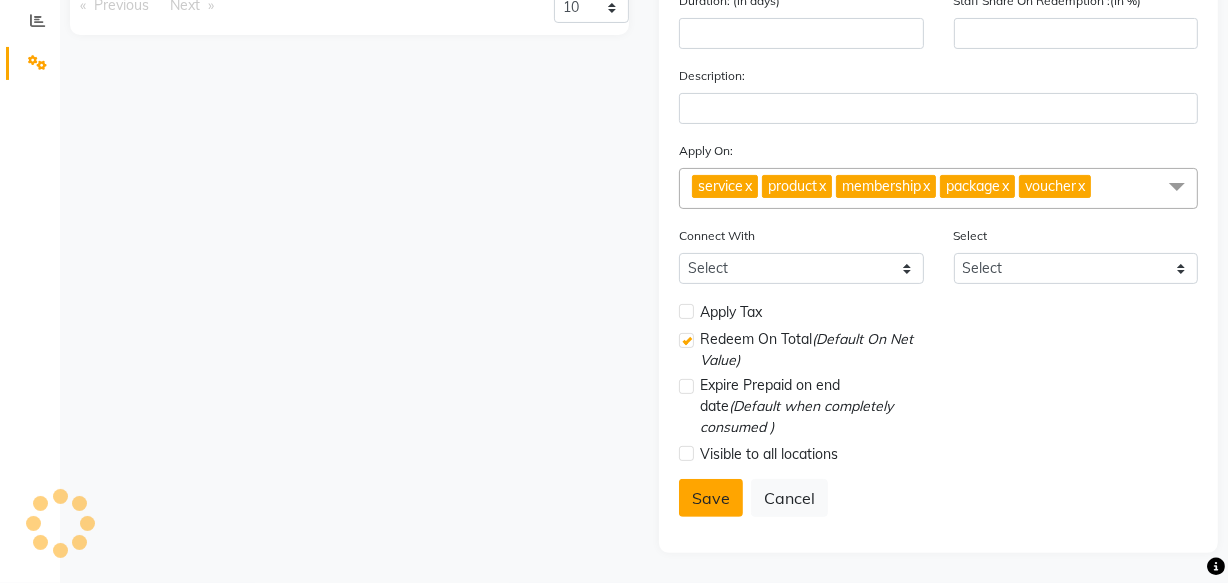 select 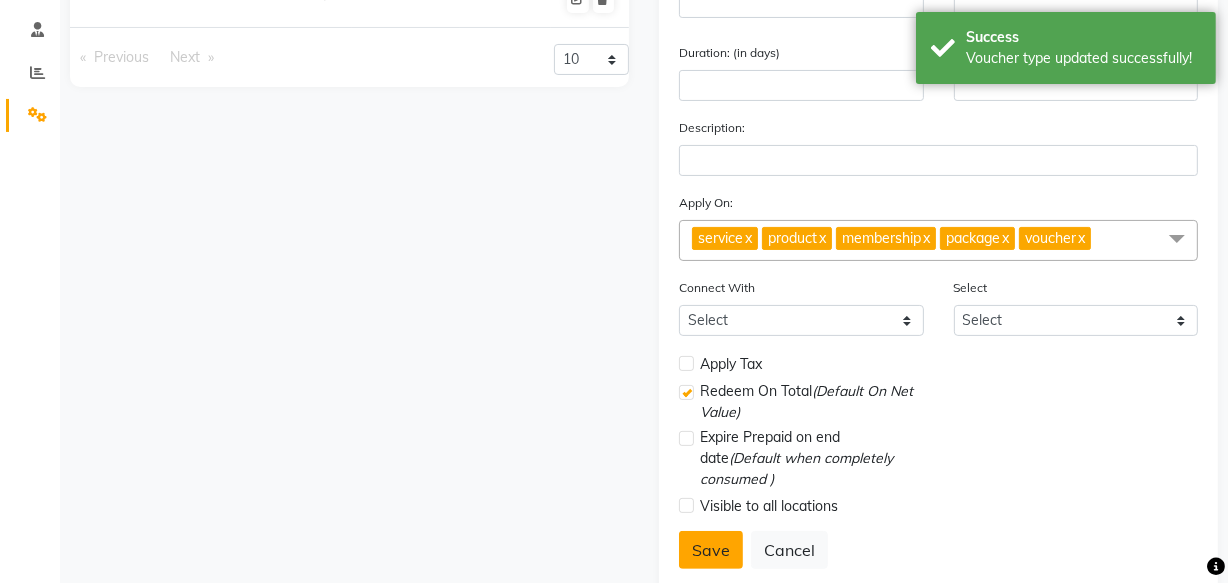 scroll, scrollTop: 0, scrollLeft: 0, axis: both 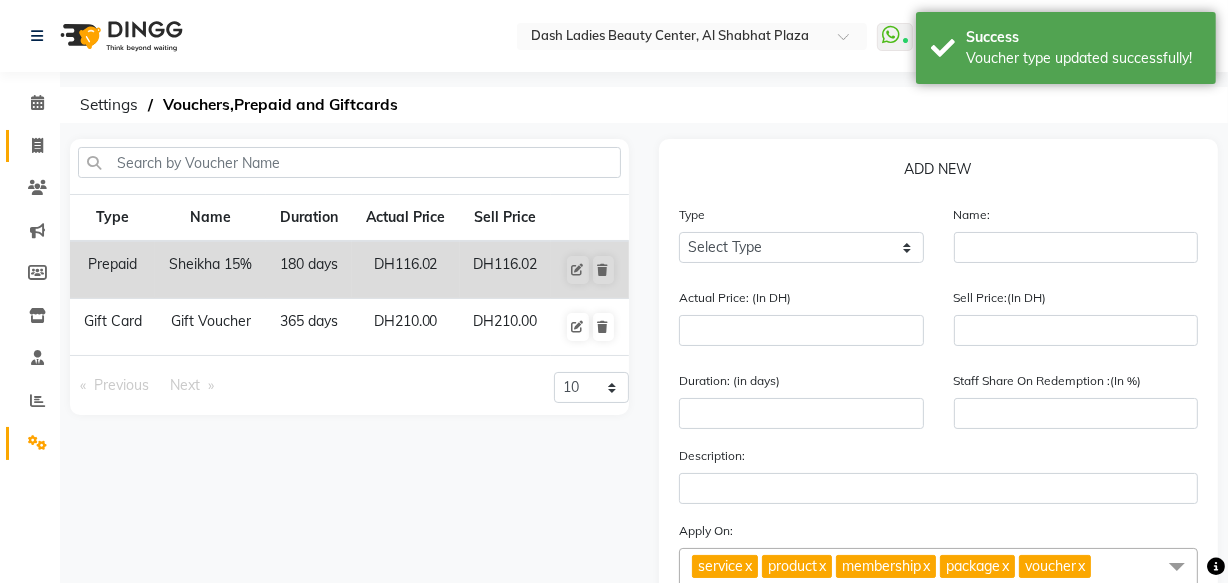 click 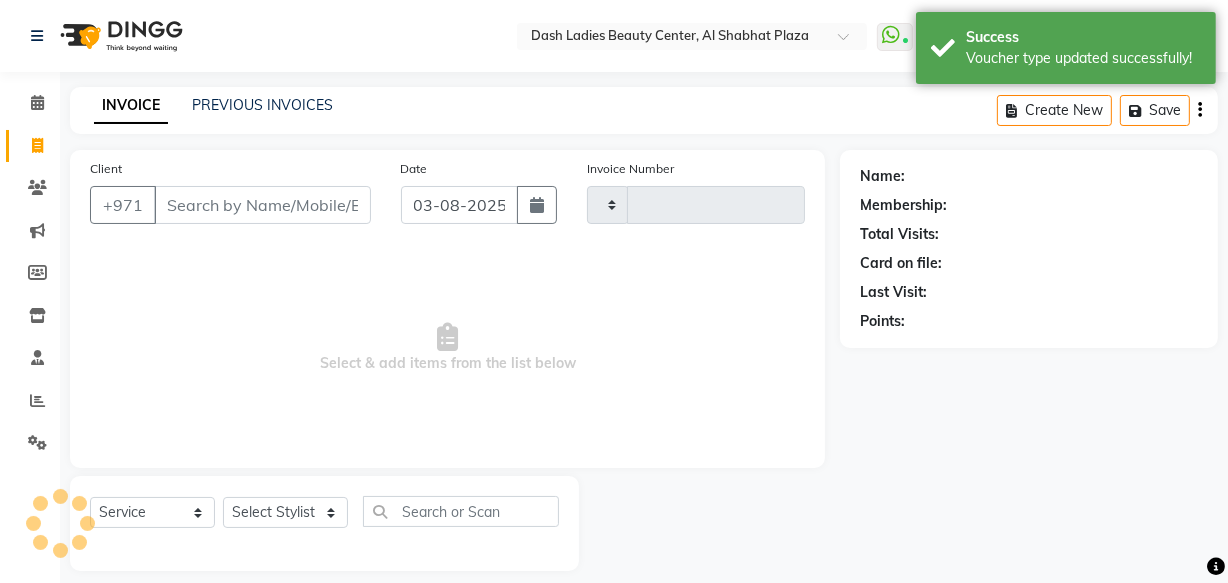 type on "2559" 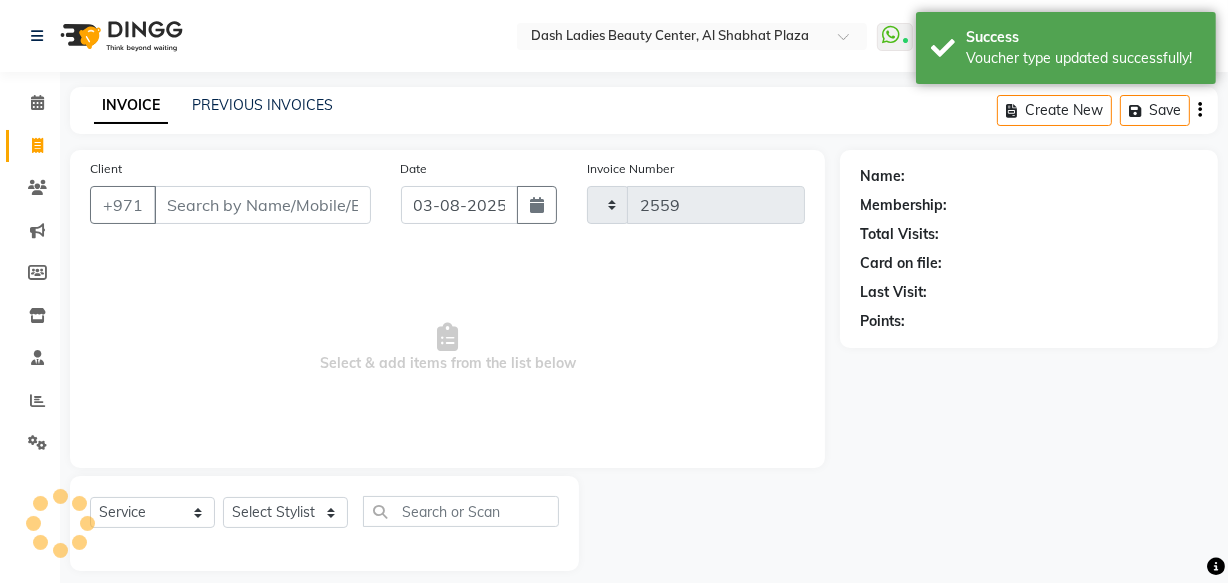 scroll, scrollTop: 19, scrollLeft: 0, axis: vertical 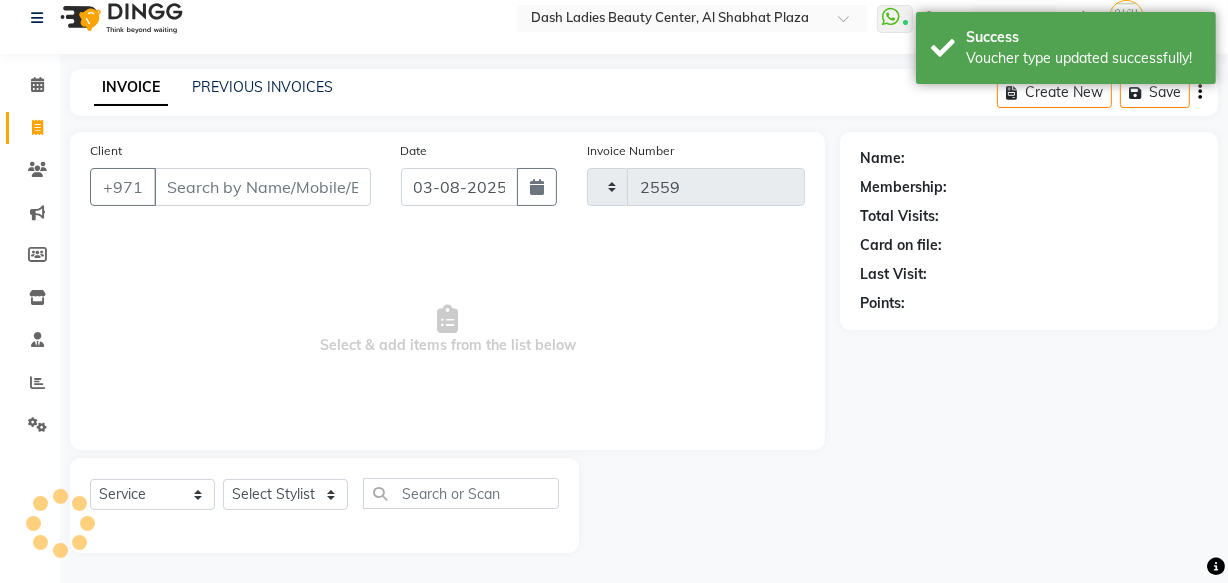 select on "8372" 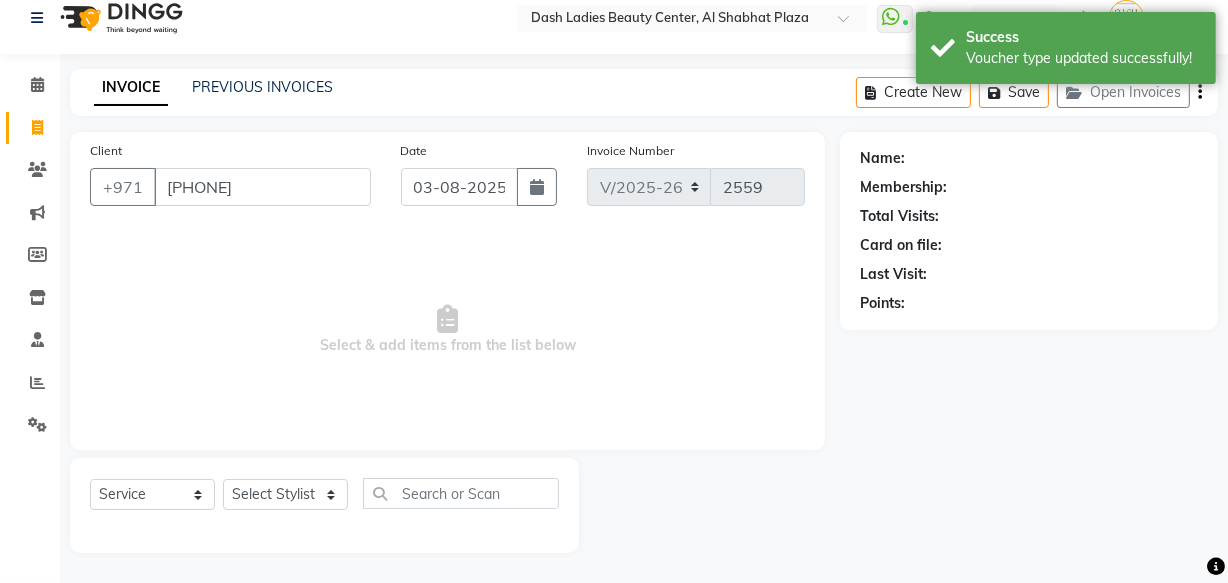 type on "[PHONE]" 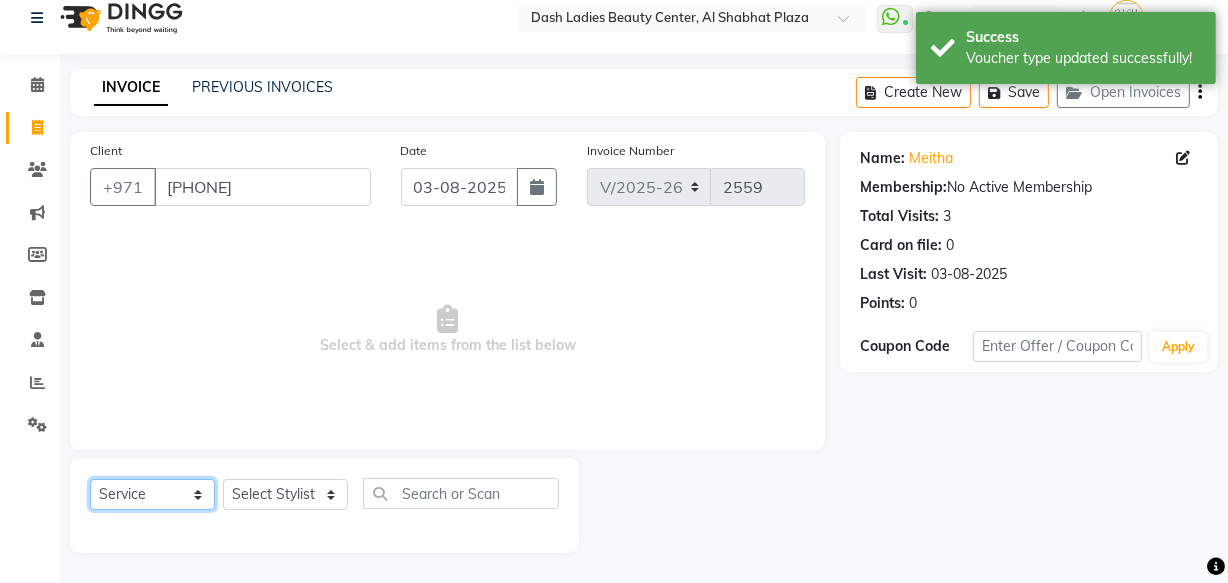 click on "Select  Service  Product  Membership  Package Voucher Prepaid Gift Card" 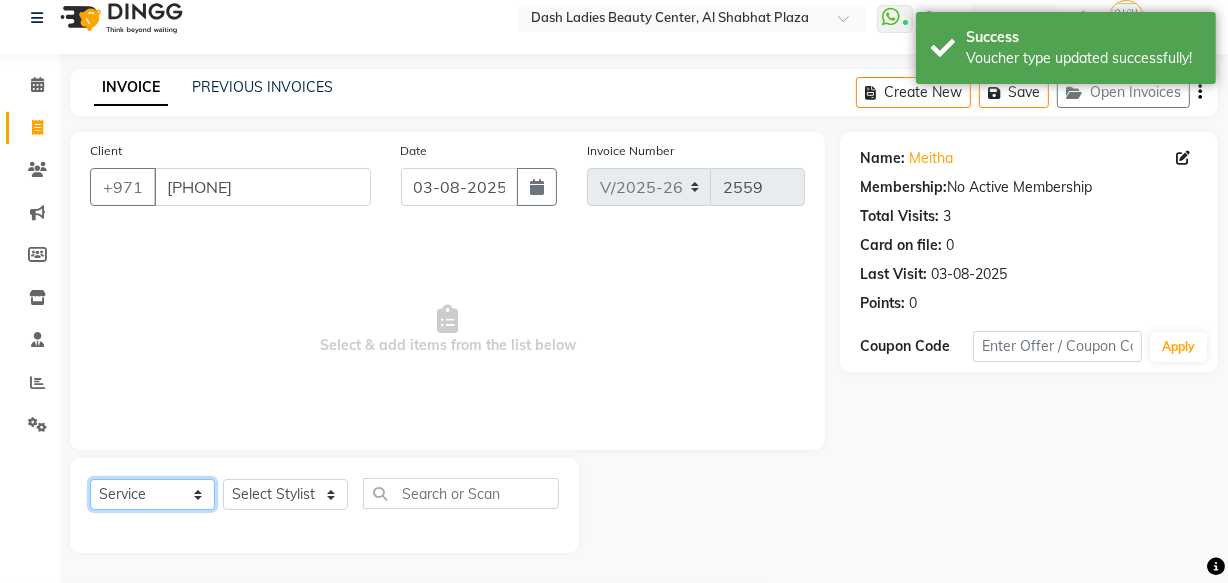 select on "P" 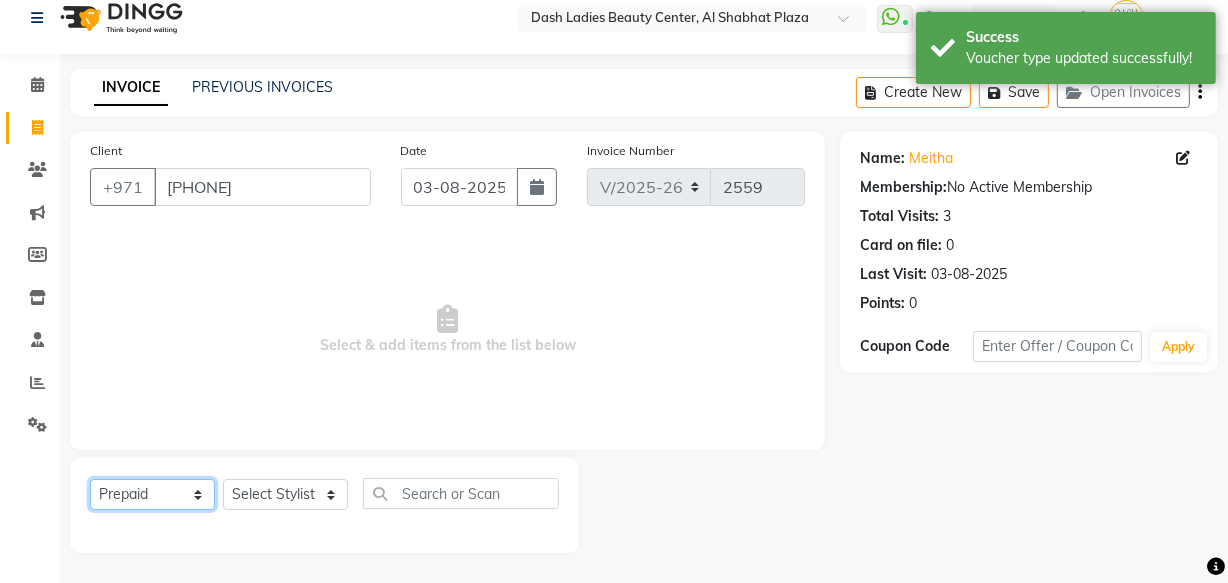 click on "Select  Service  Product  Membership  Package Voucher Prepaid Gift Card" 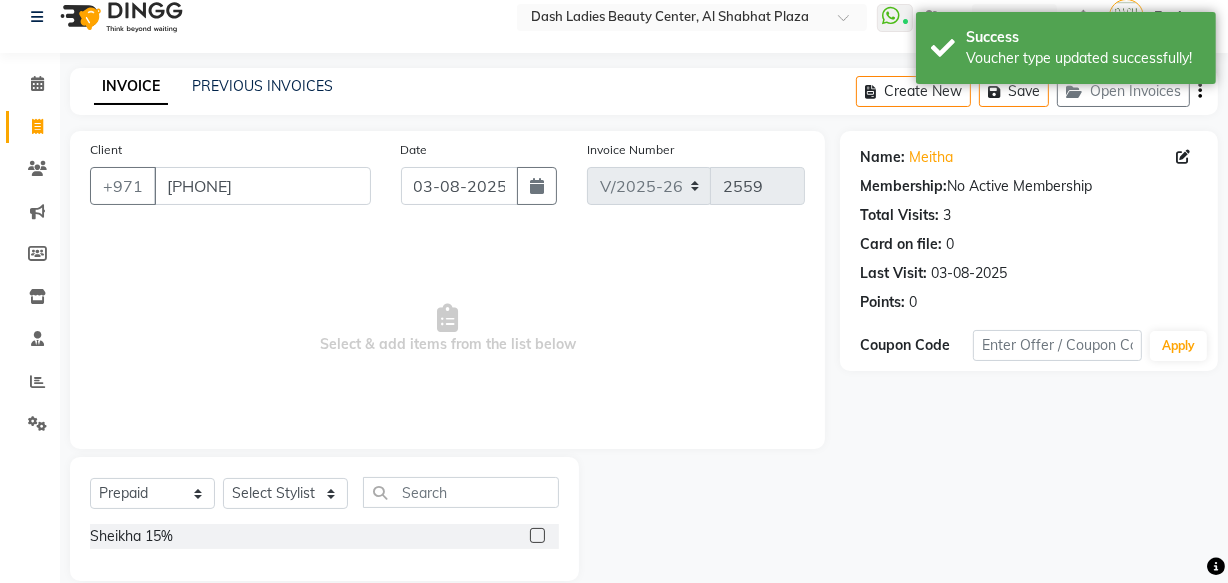 click 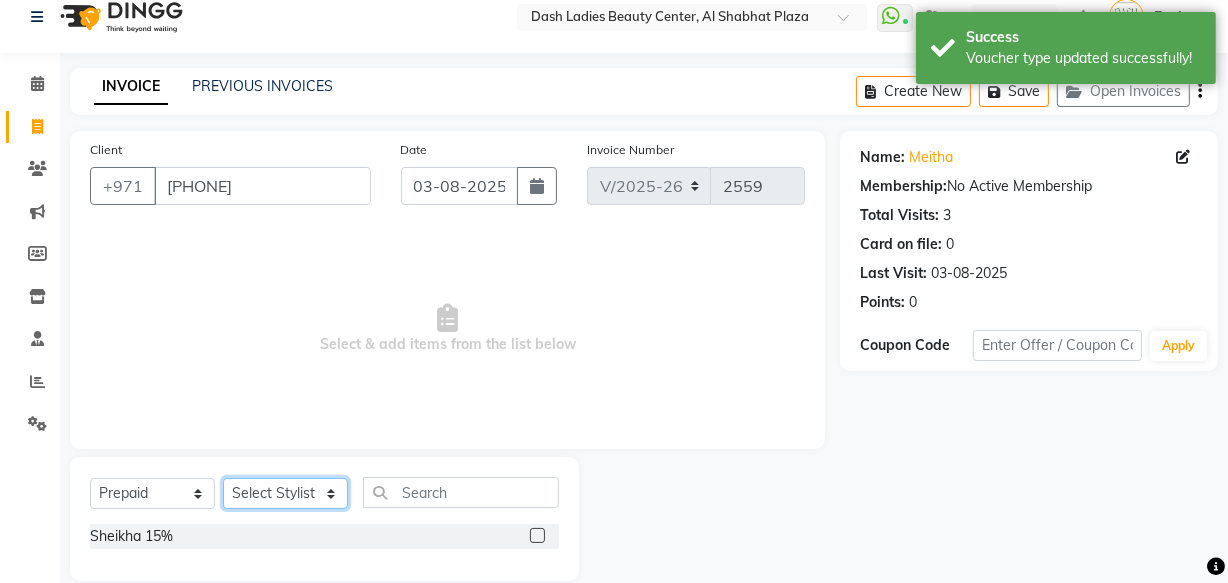 click on "Select Stylist Aizel Angelina Anna Bobi Edlyn Fevie  Flora Grace Hamda Janine Jelyn Mariel Maya Maya (Cafe) May Joy (Cafe) Nabasirye (Cafe) Nancy Nilam Nita Noreen Owner Peace Rechiel Rose Marie Saman Talina" 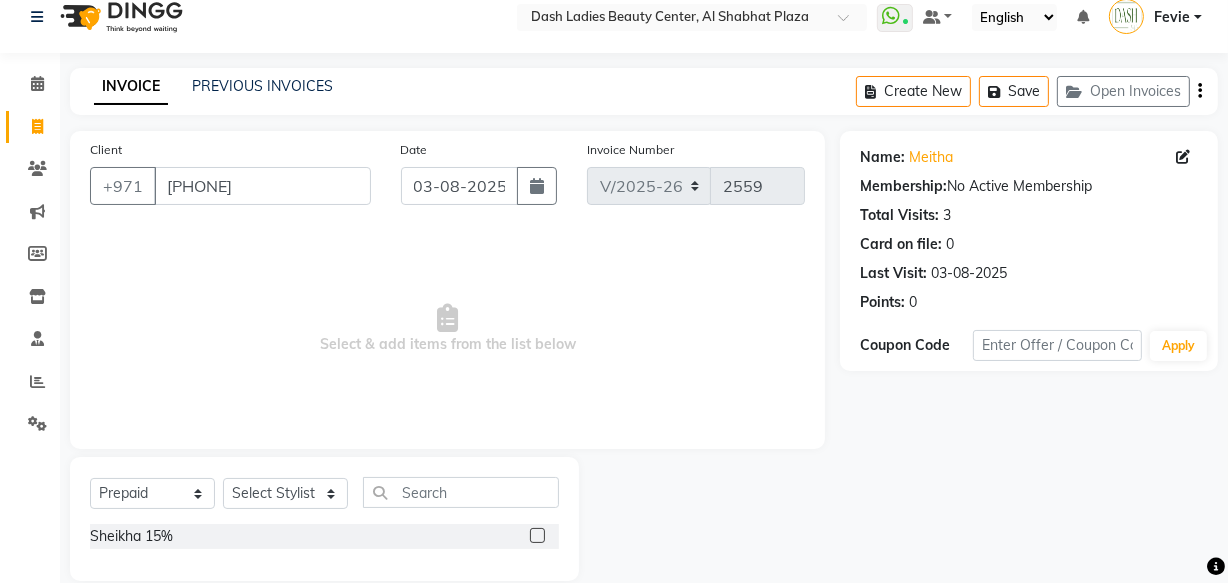 click on "Select & add items from the list below" at bounding box center [447, 329] 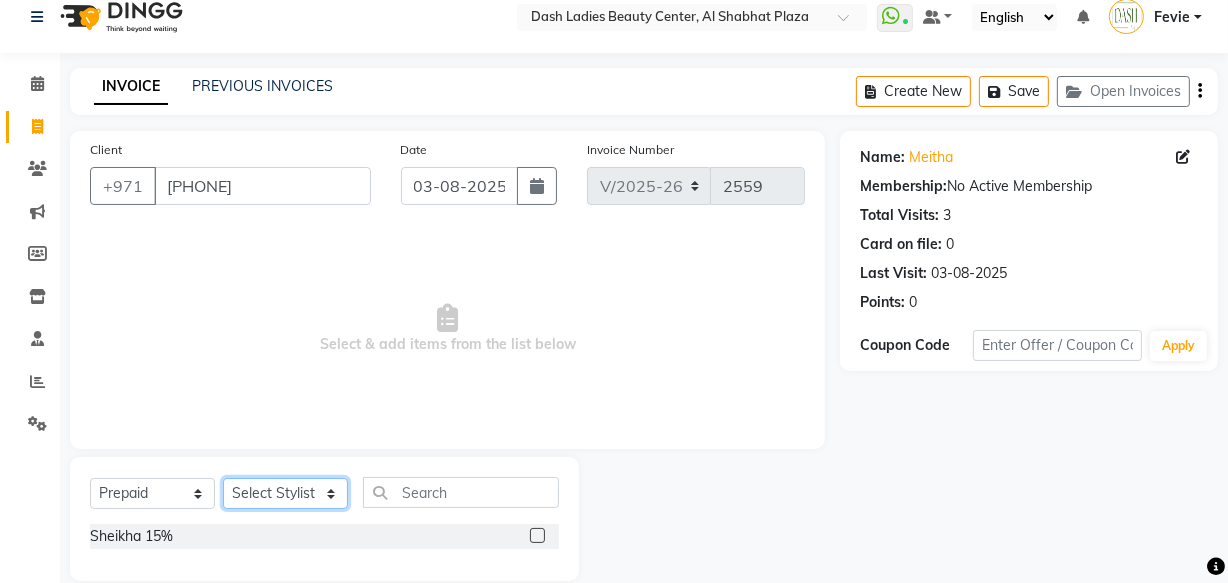 click on "Select Stylist Aizel Angelina Anna Bobi Edlyn Fevie  Flora Grace Hamda Janine Jelyn Mariel Maya Maya (Cafe) May Joy (Cafe) Nabasirye (Cafe) Nancy Nilam Nita Noreen Owner Peace Rechiel Rose Marie Saman Talina" 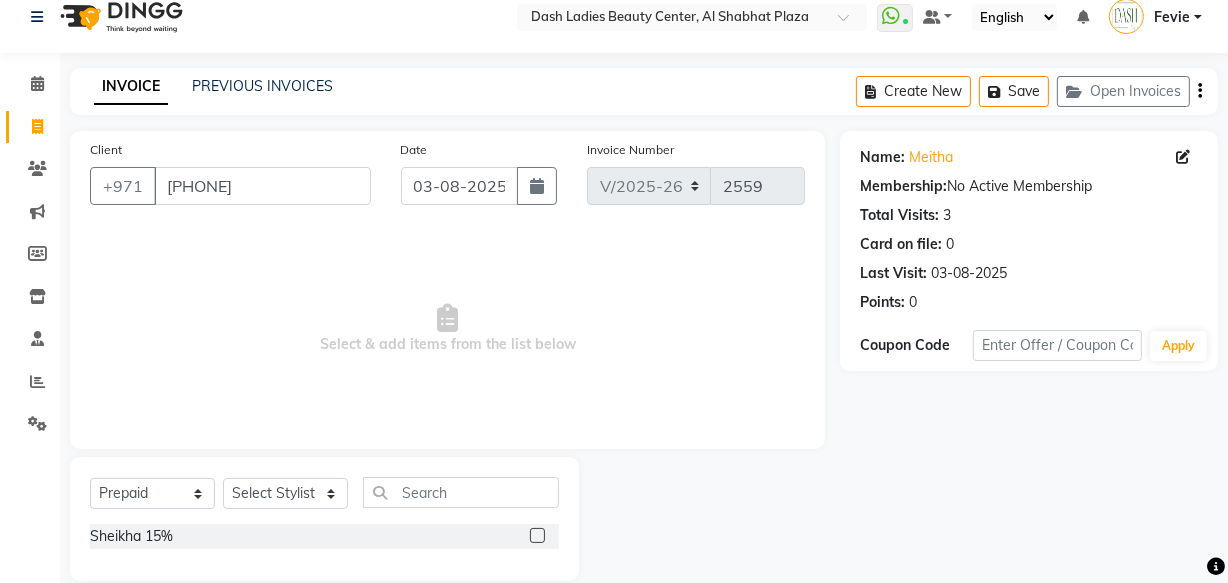 click on "Select & add items from the list below" at bounding box center [447, 329] 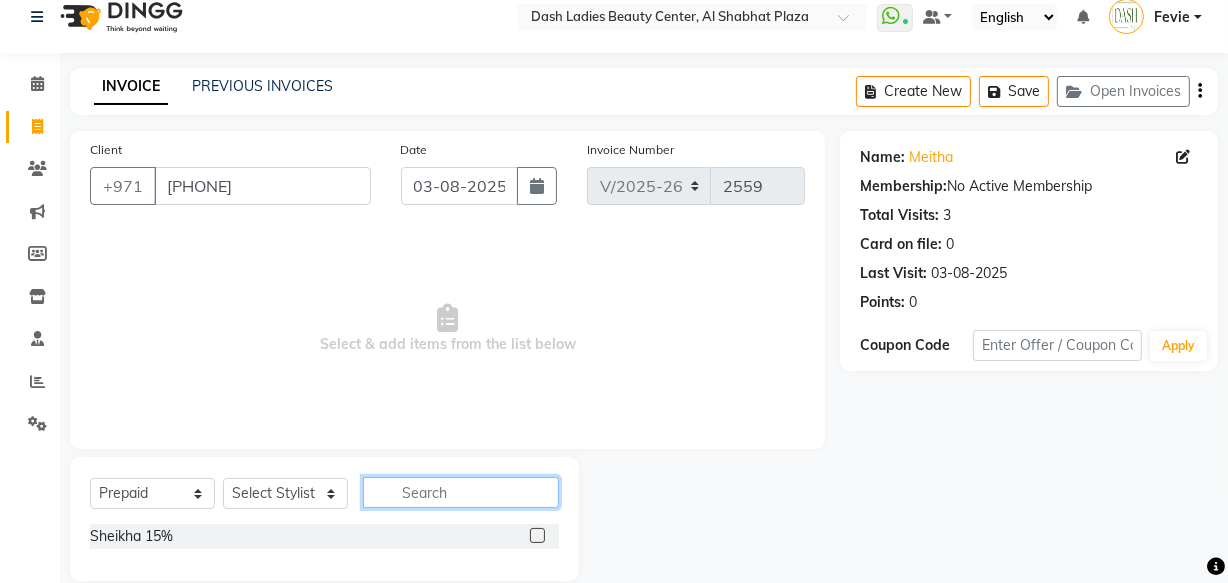 click 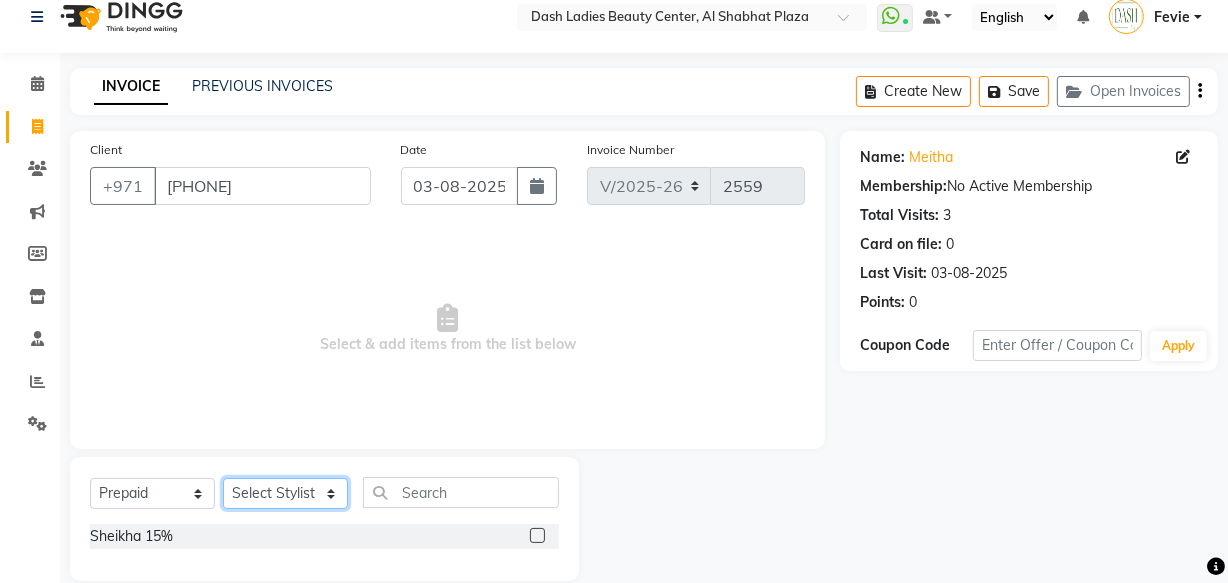 click on "Select Stylist Aizel Angelina Anna Bobi Edlyn Fevie  Flora Grace Hamda Janine Jelyn Mariel Maya Maya (Cafe) May Joy (Cafe) Nabasirye (Cafe) Nancy Nilam Nita Noreen Owner Peace Rechiel Rose Marie Saman Talina" 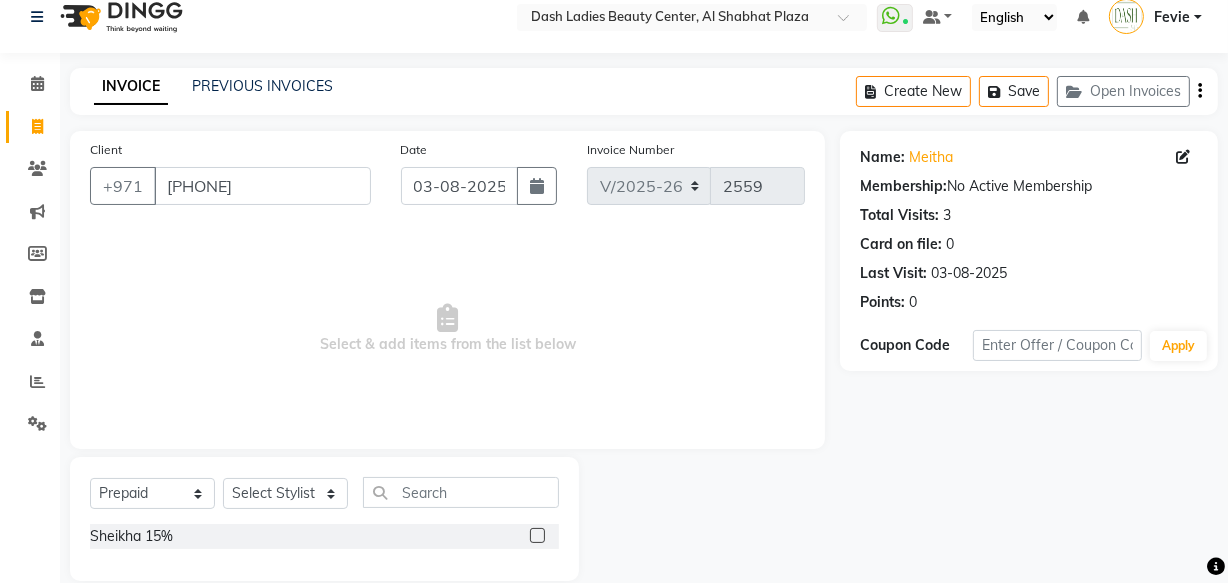click 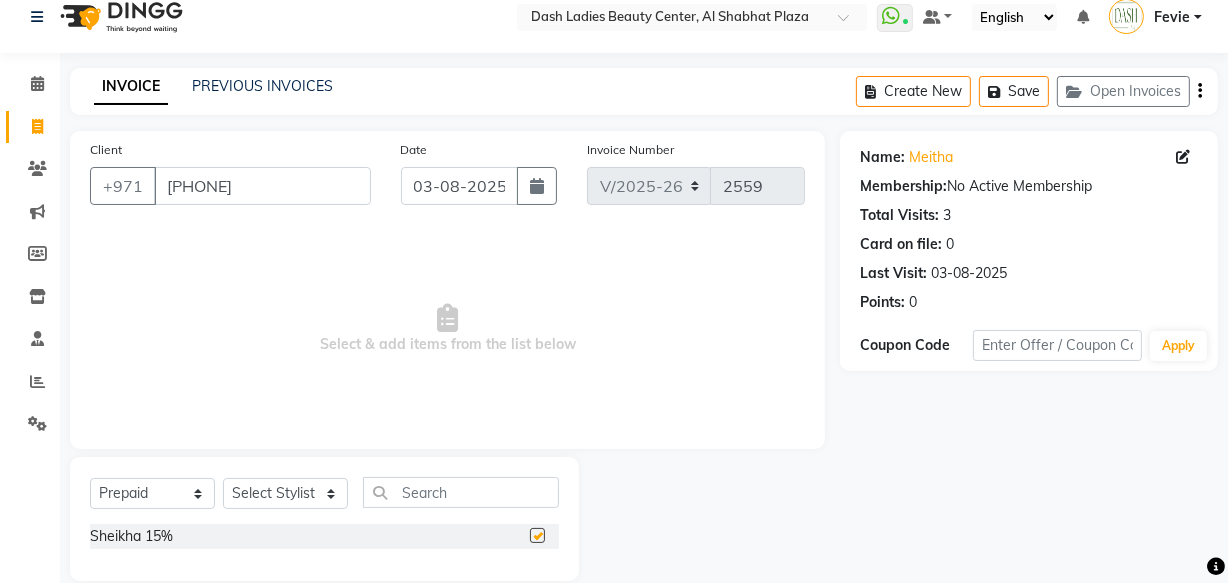 checkbox on "false" 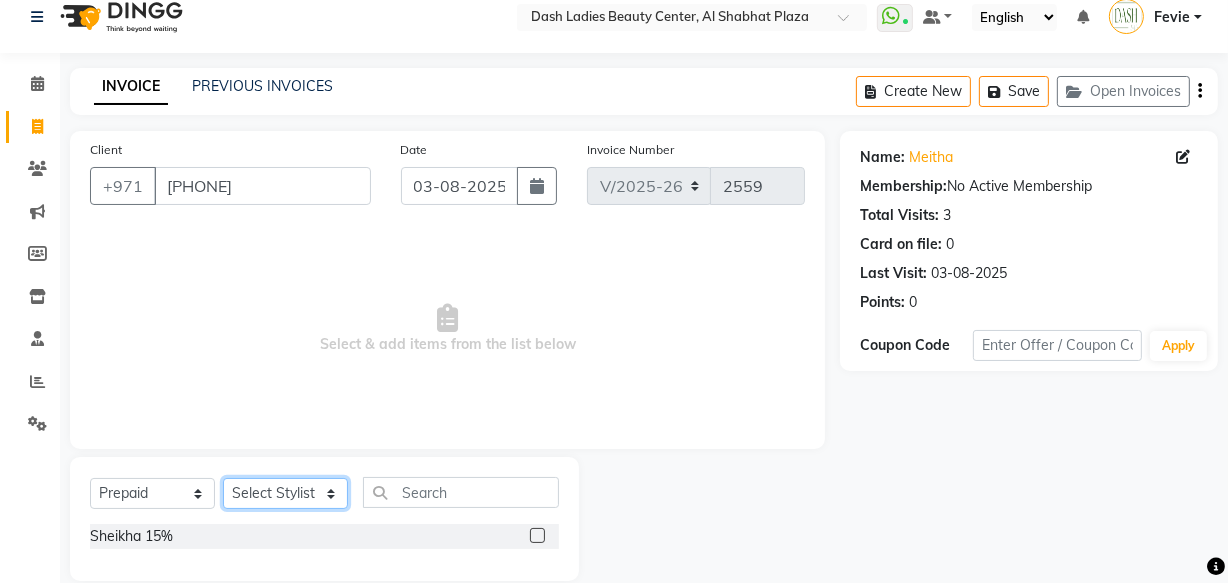 click on "Select Stylist Aizel Angelina Anna Bobi Edlyn Fevie  Flora Grace Hamda Janine Jelyn Mariel Maya Maya (Cafe) May Joy (Cafe) Nabasirye (Cafe) Nancy Nilam Nita Noreen Owner Peace Rechiel Rose Marie Saman Talina" 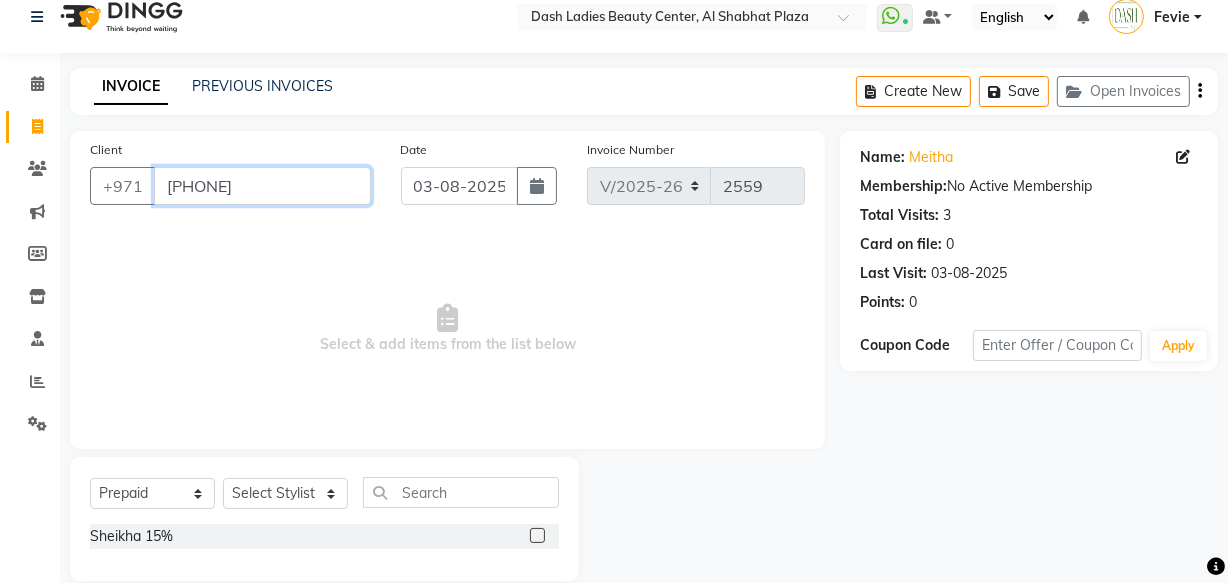 click on "[PHONE]" at bounding box center (262, 186) 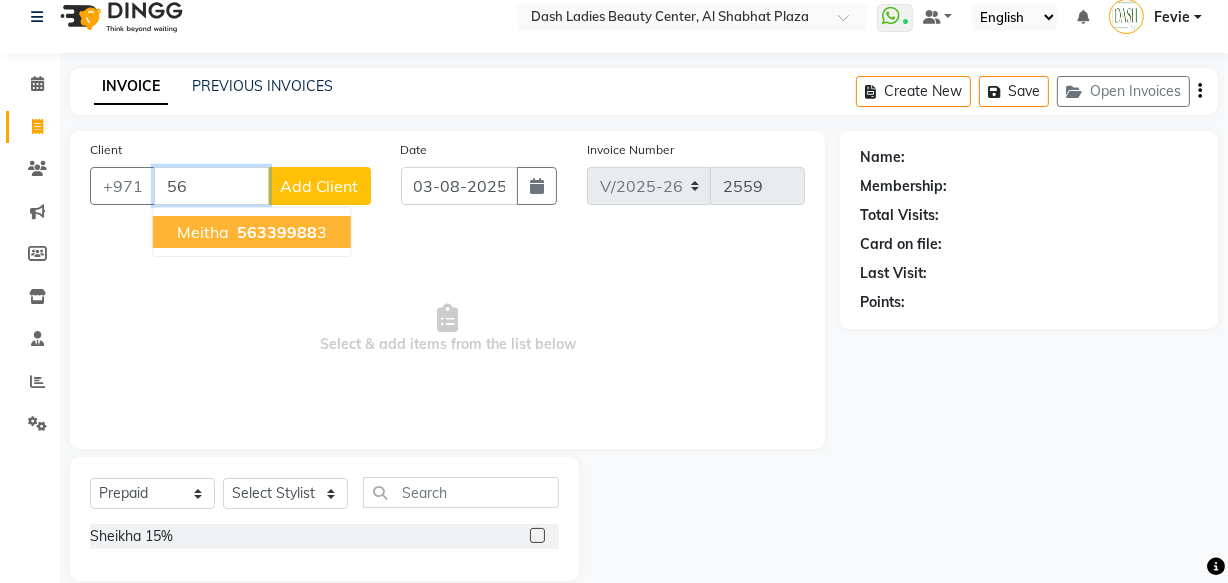 type on "5" 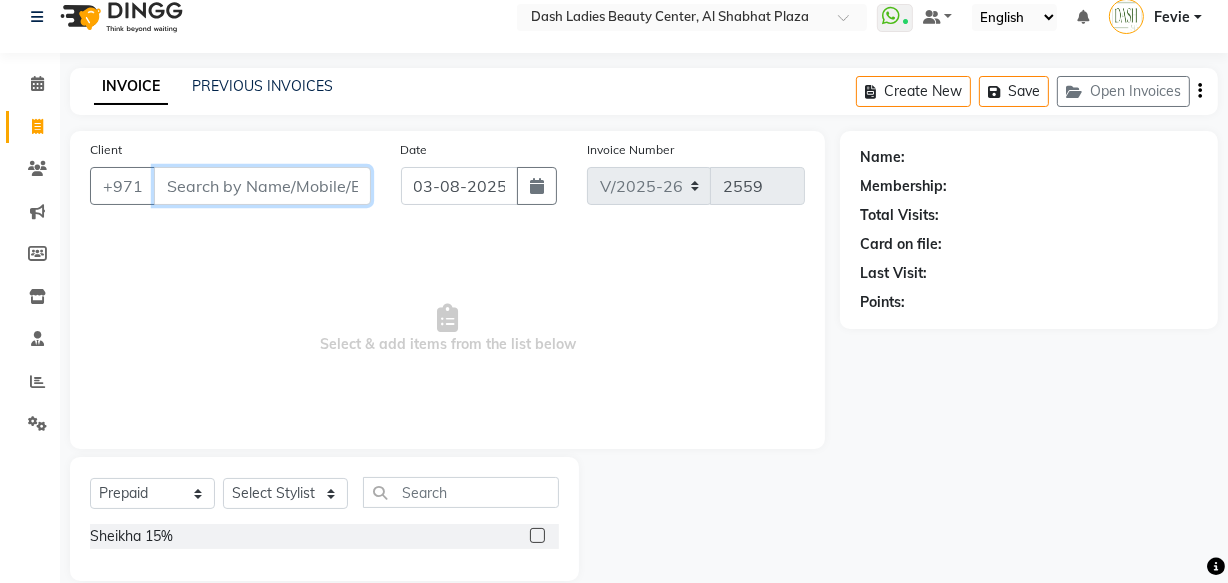 click on "Client" at bounding box center [262, 186] 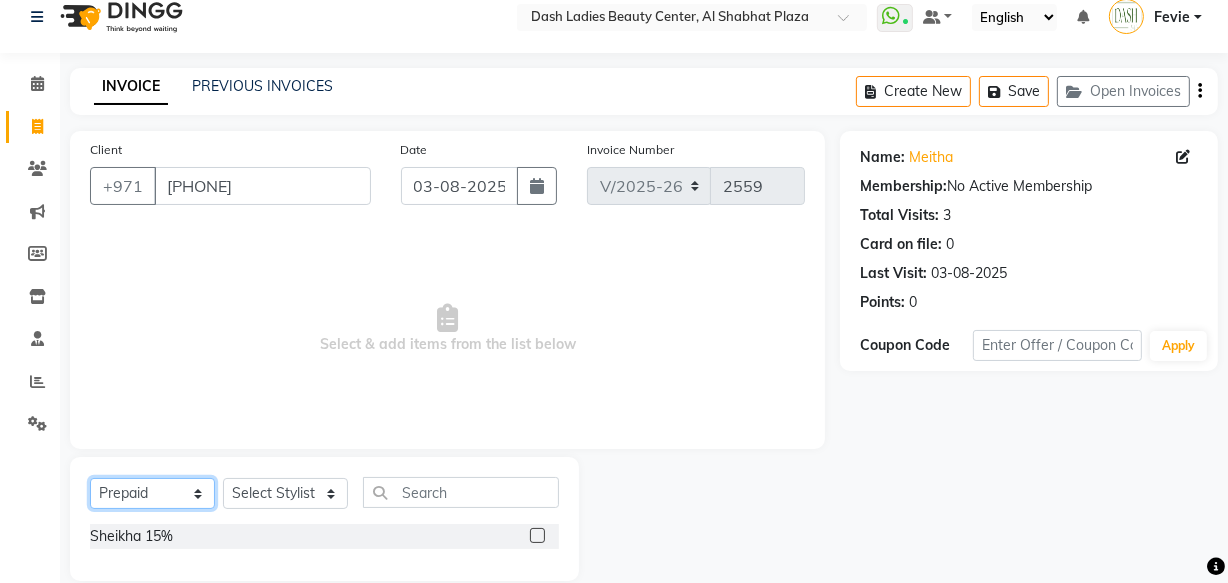click on "Select  Service  Product  Membership  Package Voucher Prepaid Gift Card" 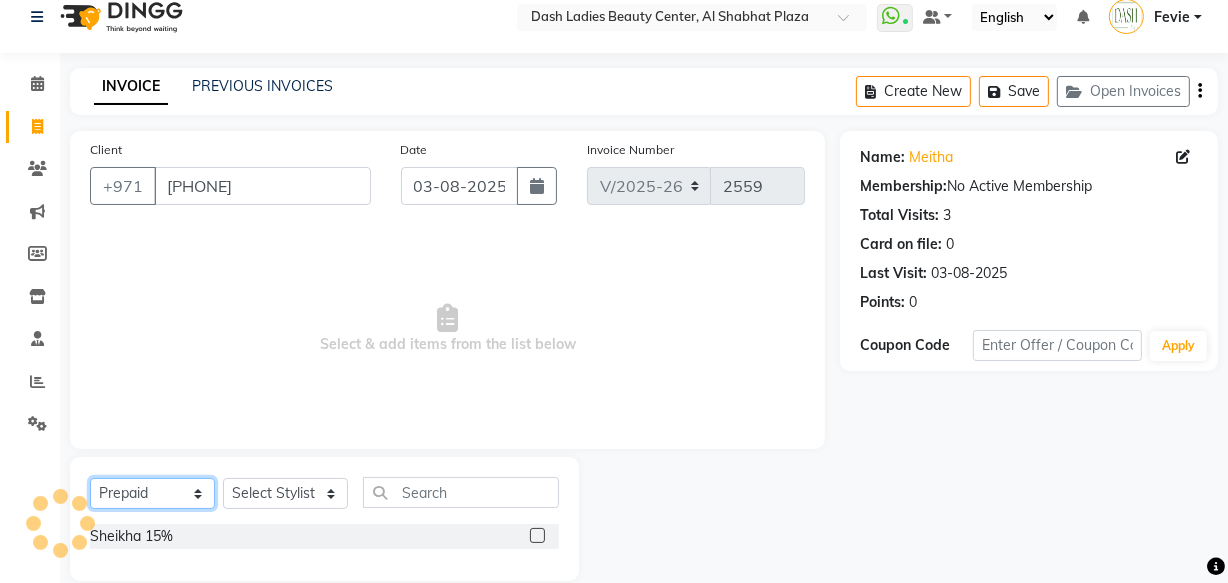 select on "package" 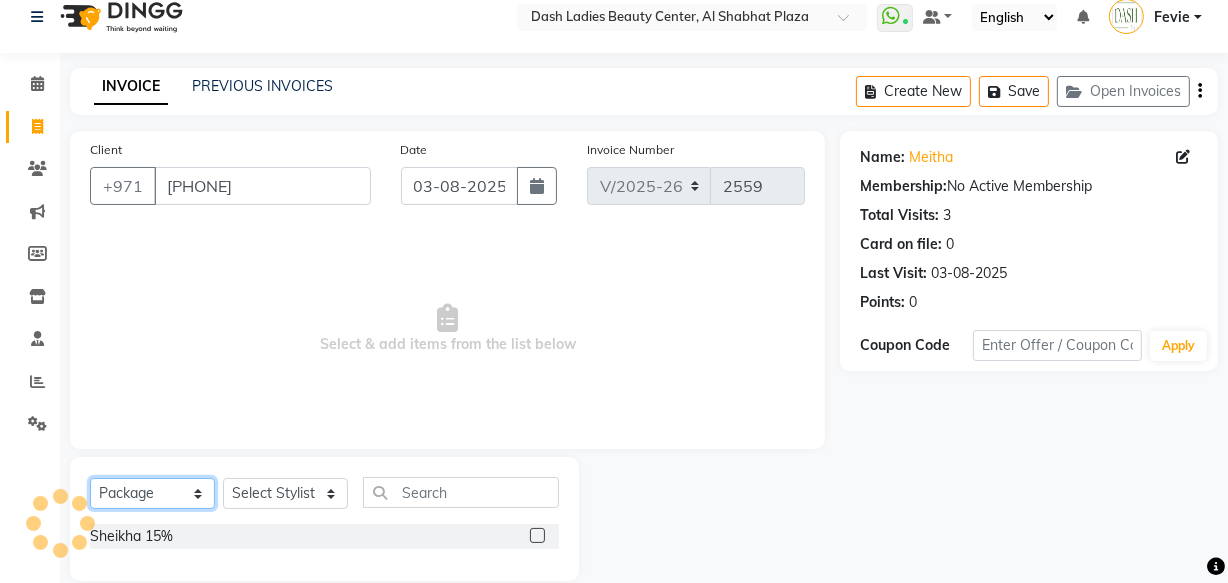 click on "Select  Service  Product  Membership  Package Voucher Prepaid Gift Card" 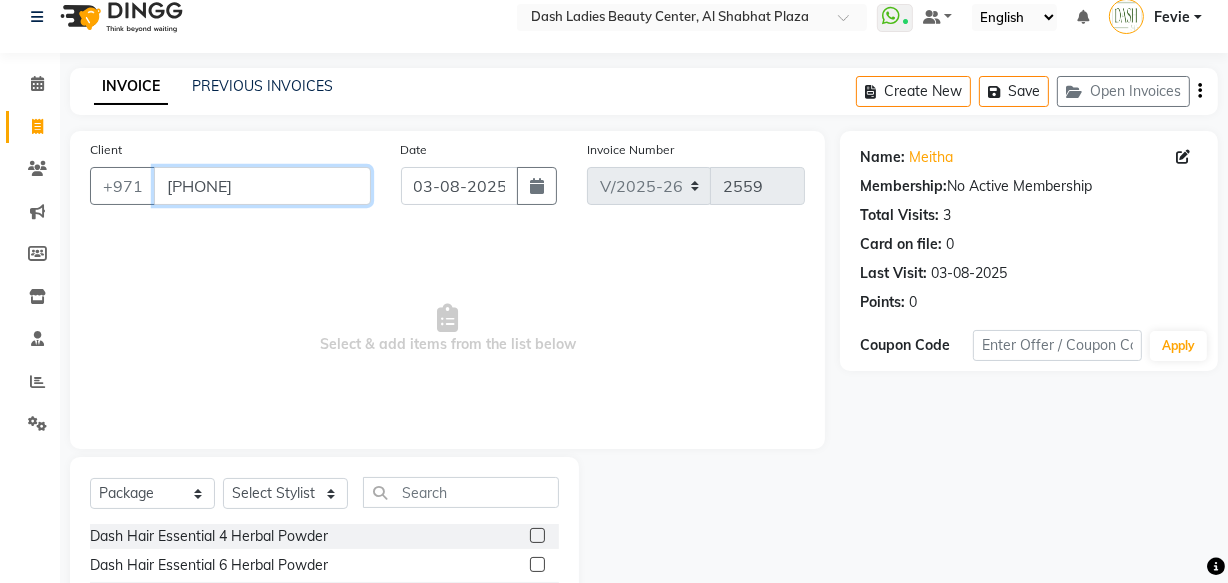 click on "[PHONE]" at bounding box center (262, 186) 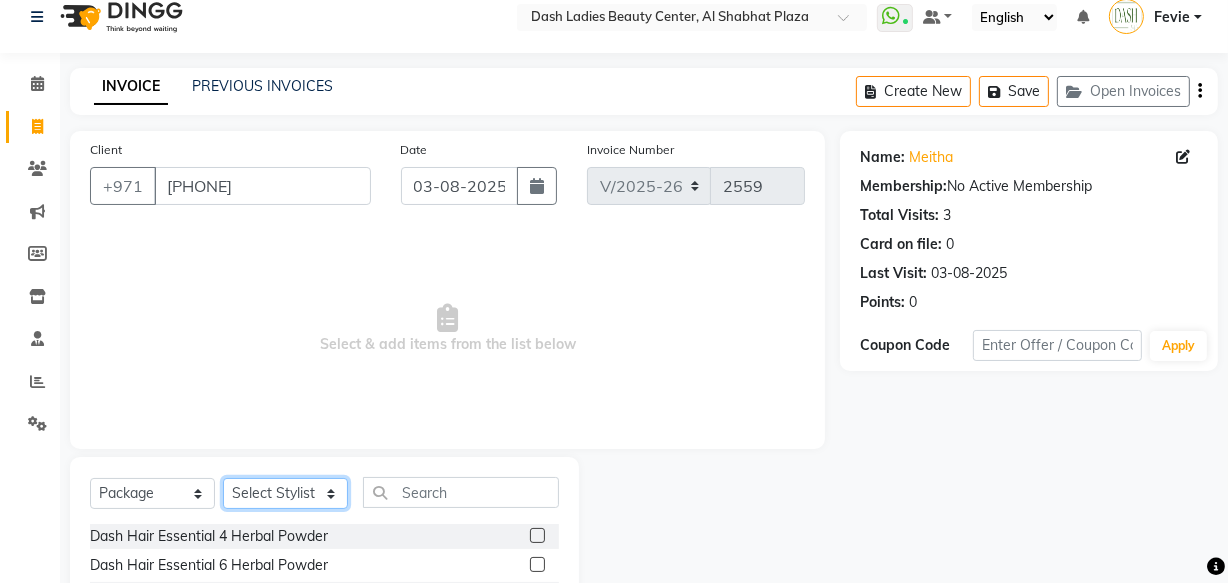 click on "Select Stylist Aizel Angelina Anna Bobi Edlyn Fevie  Flora Grace Hamda Janine Jelyn Mariel Maya Maya (Cafe) May Joy (Cafe) Nabasirye (Cafe) Nancy Nilam Nita Noreen Owner Peace Rechiel Rose Marie Saman Talina" 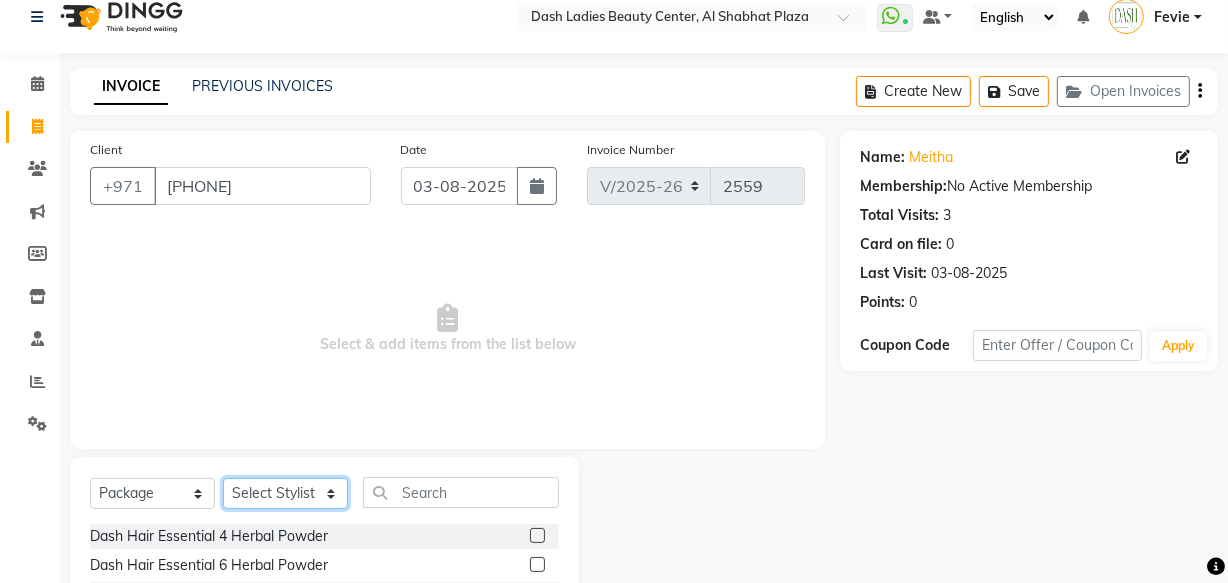 select on "81096" 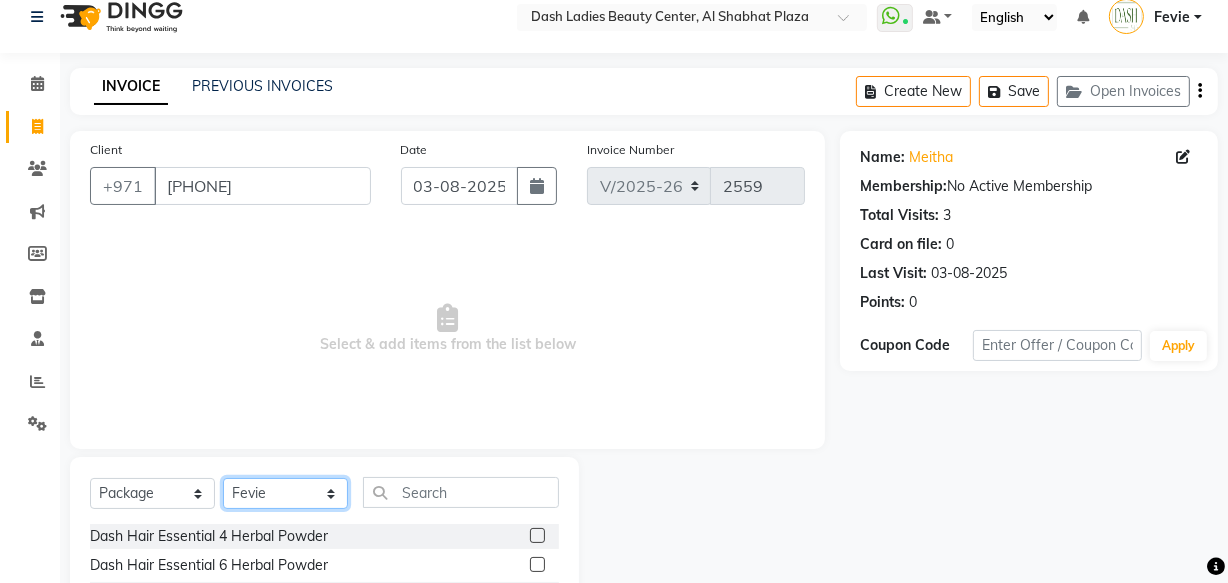 click on "Select Stylist Aizel Angelina Anna Bobi Edlyn Fevie  Flora Grace Hamda Janine Jelyn Mariel Maya Maya (Cafe) May Joy (Cafe) Nabasirye (Cafe) Nancy Nilam Nita Noreen Owner Peace Rechiel Rose Marie Saman Talina" 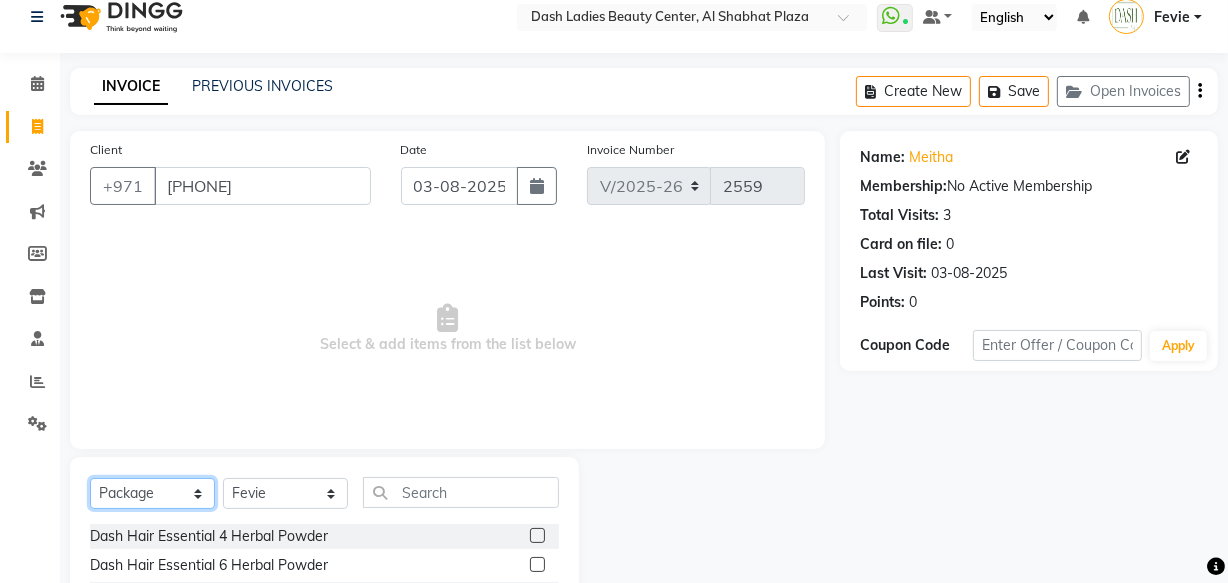click on "Select  Service  Product  Membership  Package Voucher Prepaid Gift Card" 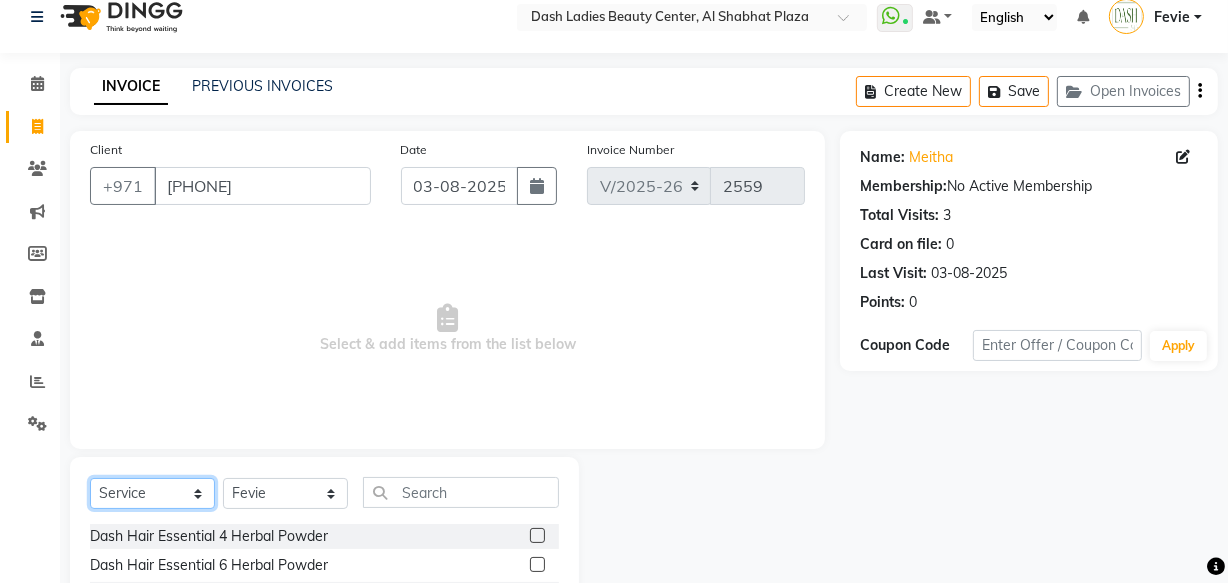click on "Select  Service  Product  Membership  Package Voucher Prepaid Gift Card" 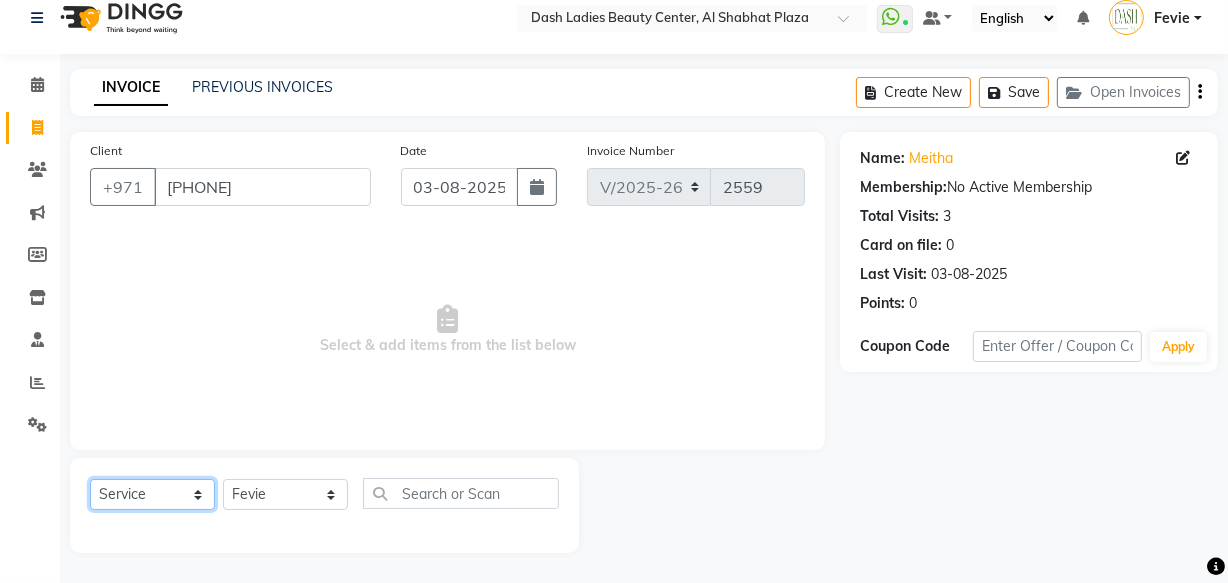 click on "Select  Service  Product  Membership  Package Voucher Prepaid Gift Card" 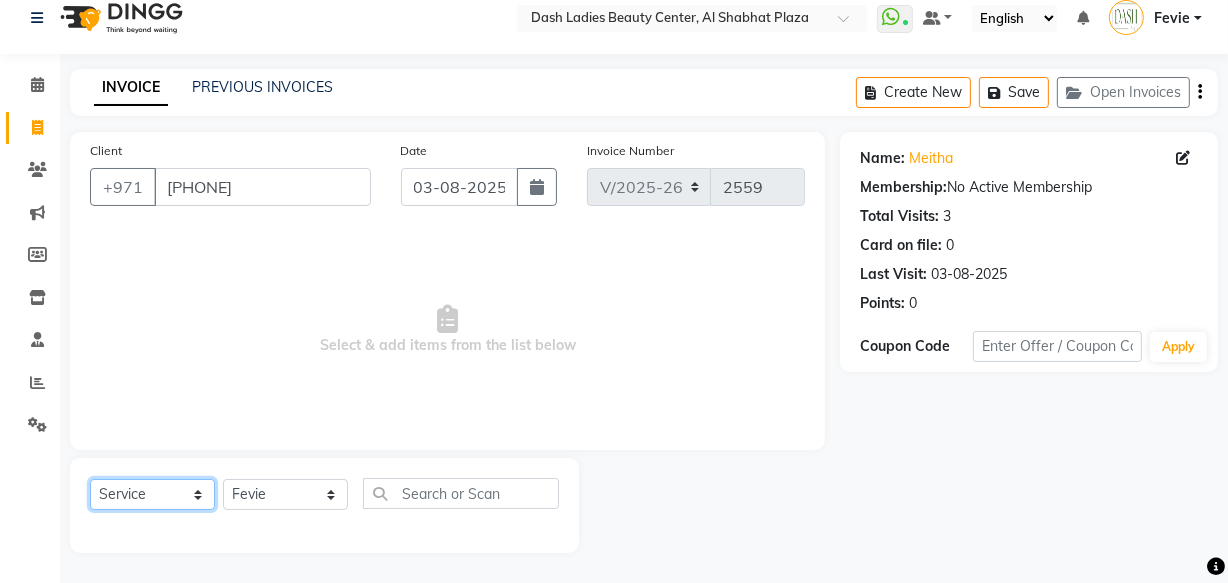 select on "P" 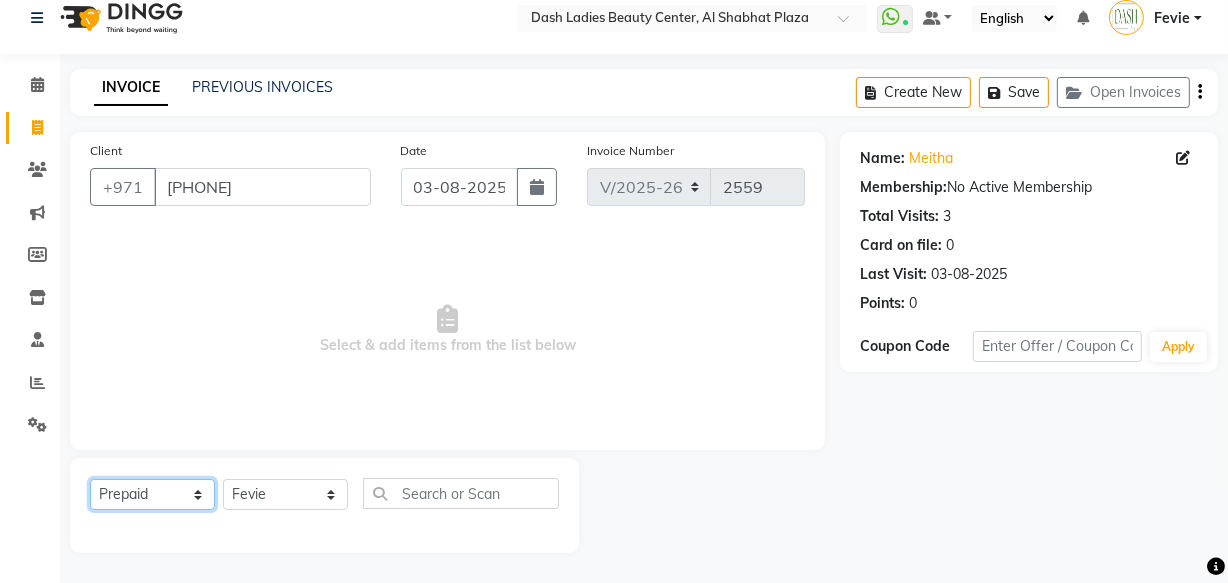 click on "Select  Service  Product  Membership  Package Voucher Prepaid Gift Card" 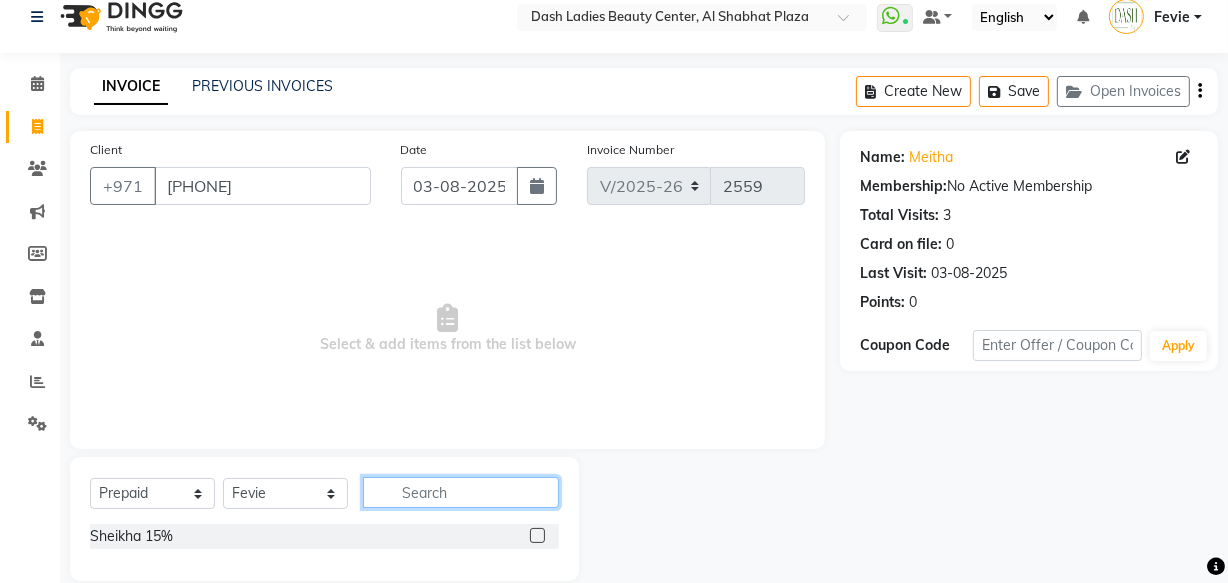 click 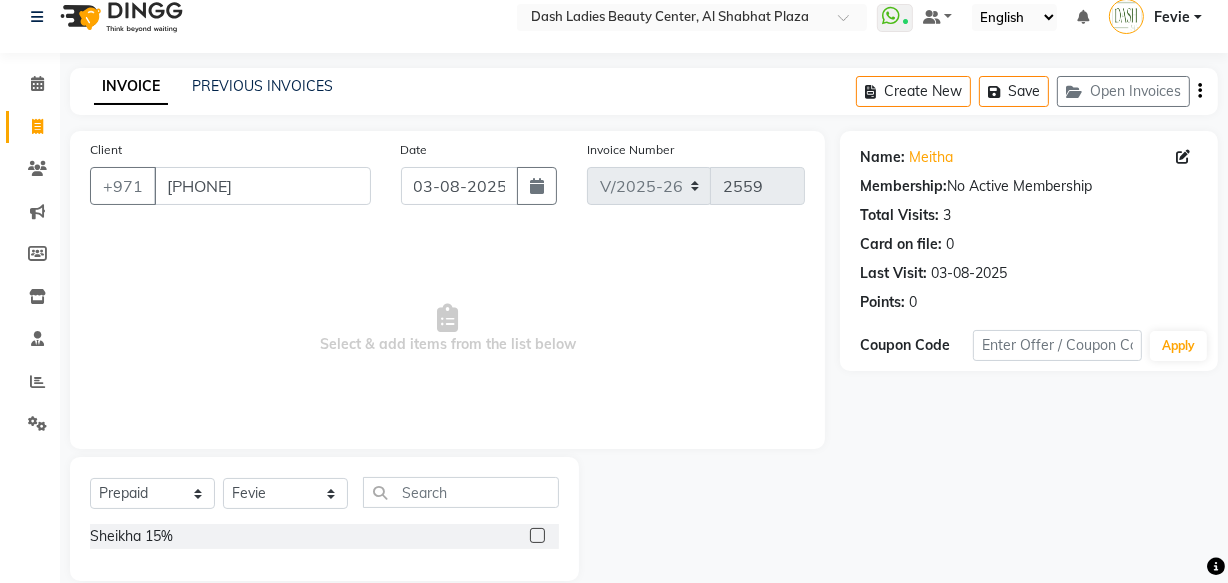 click 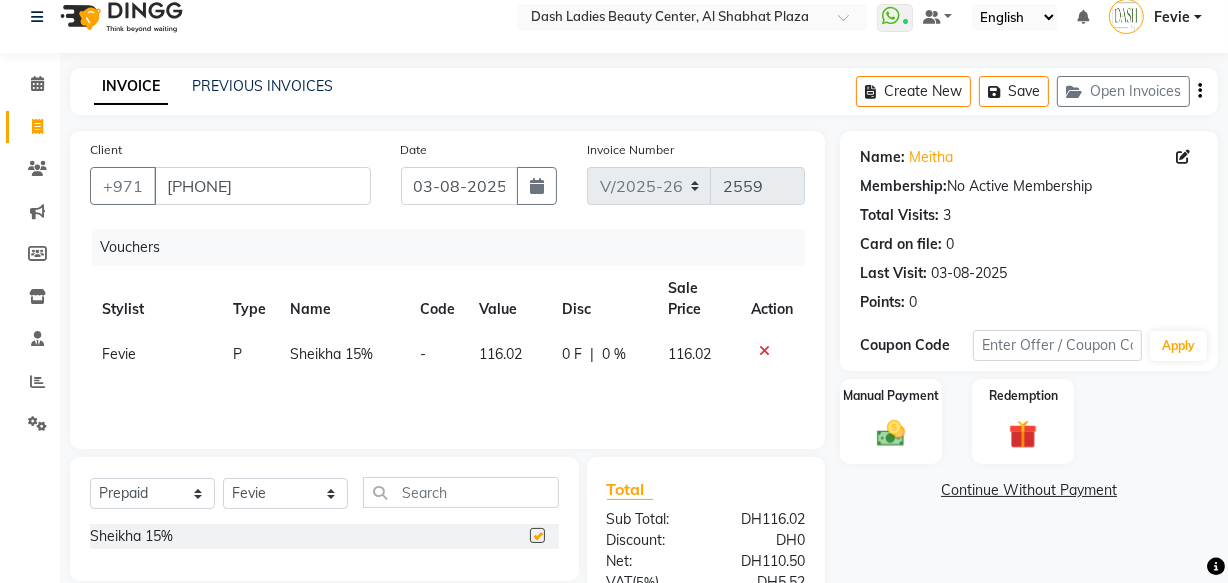checkbox on "false" 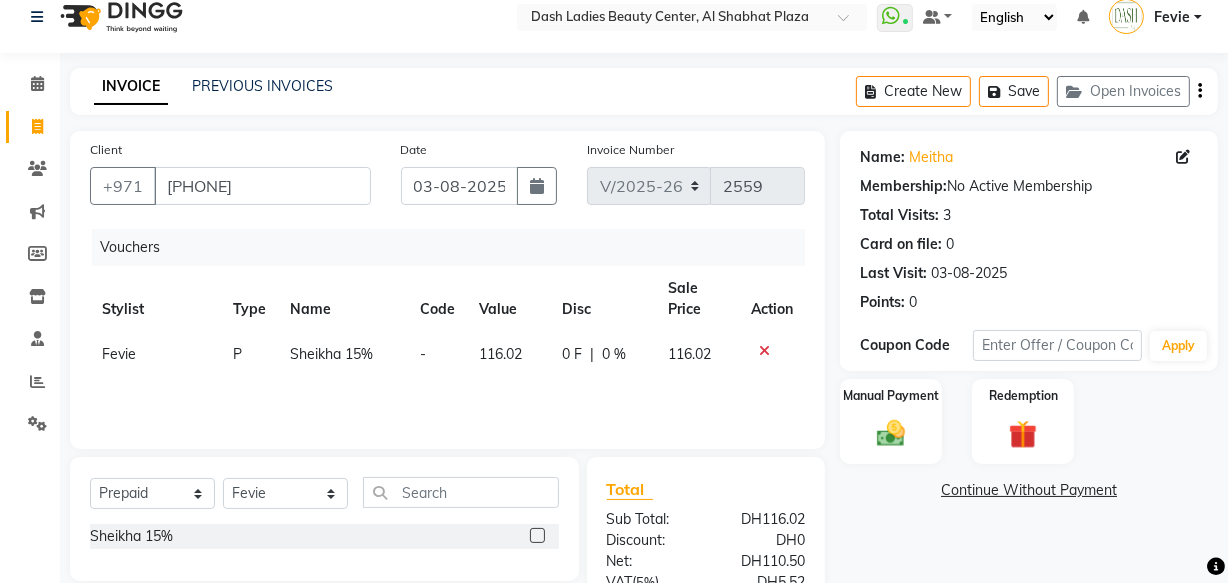 click 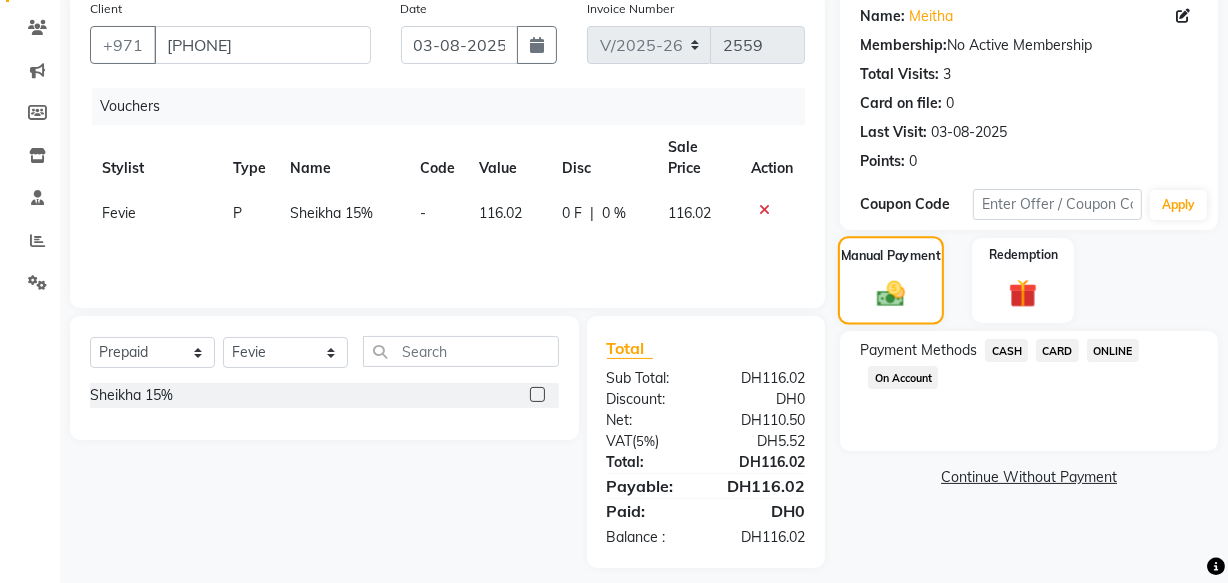 scroll, scrollTop: 175, scrollLeft: 0, axis: vertical 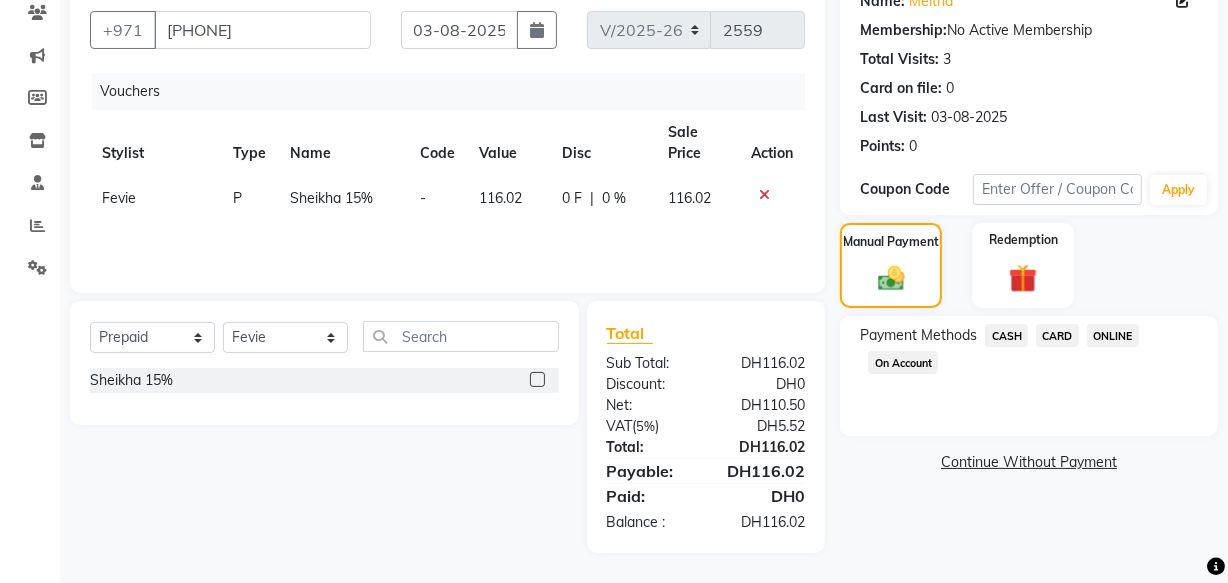 click on "CARD" 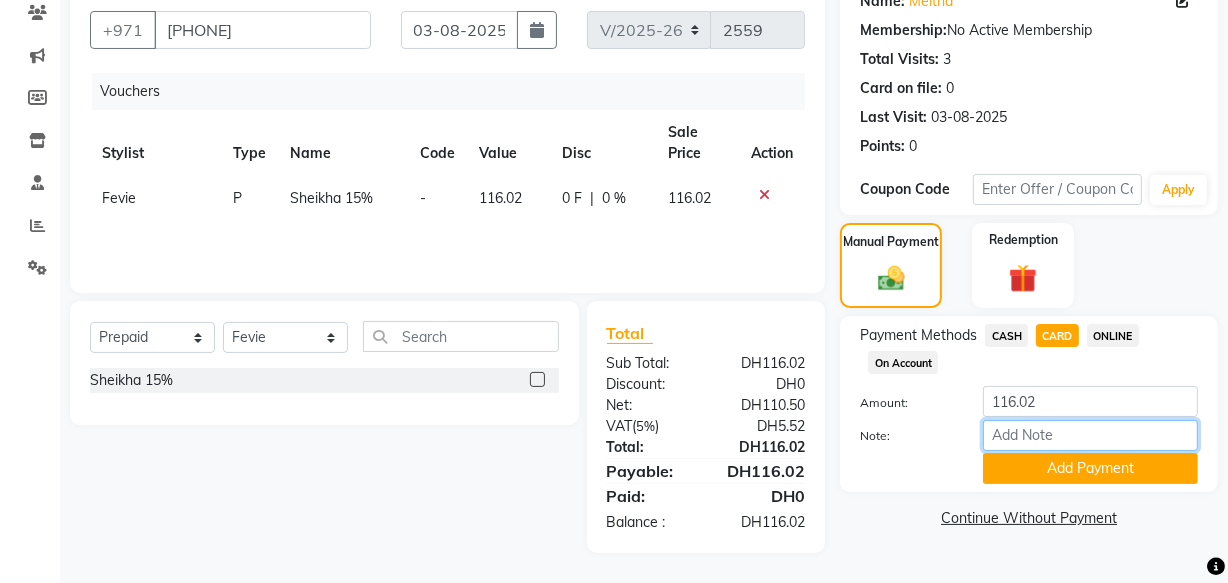 click on "Note:" at bounding box center (1090, 435) 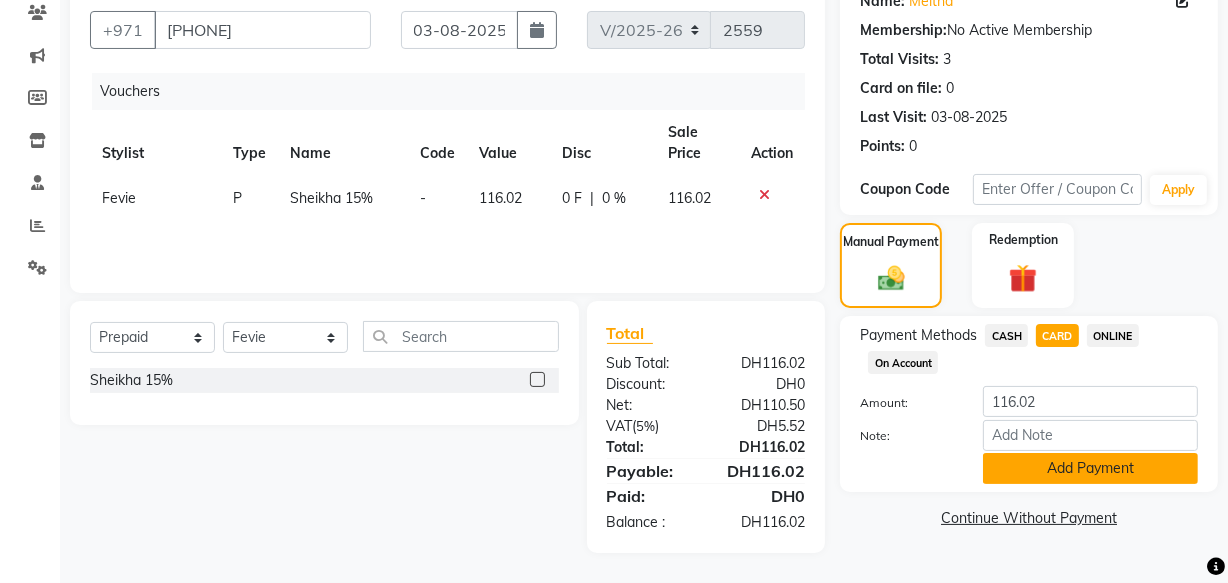 click on "Add Payment" 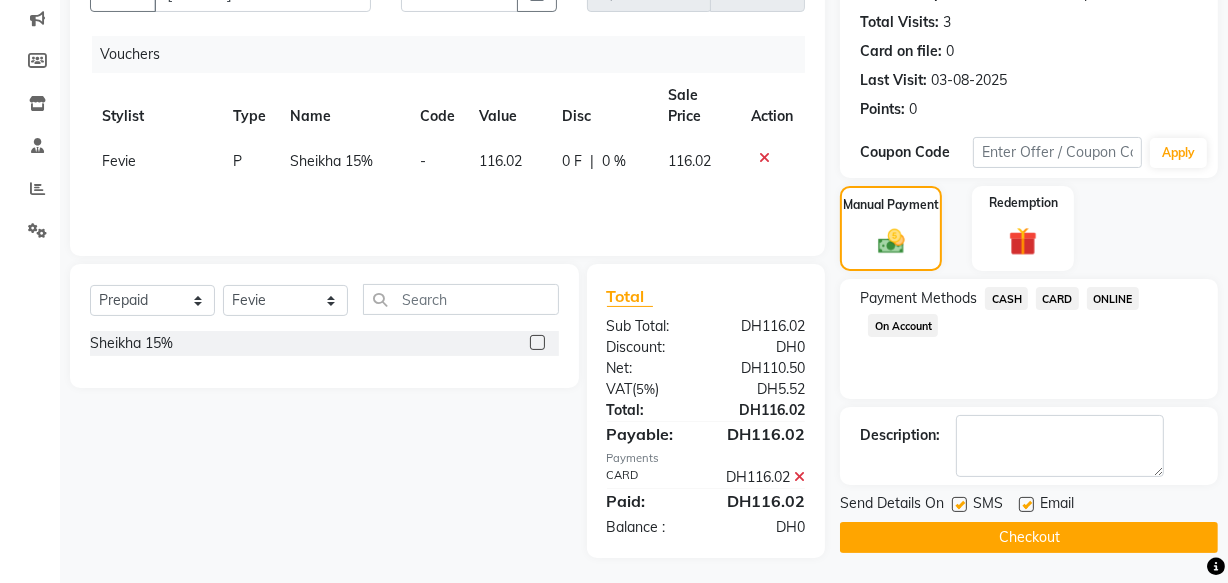 scroll, scrollTop: 239, scrollLeft: 0, axis: vertical 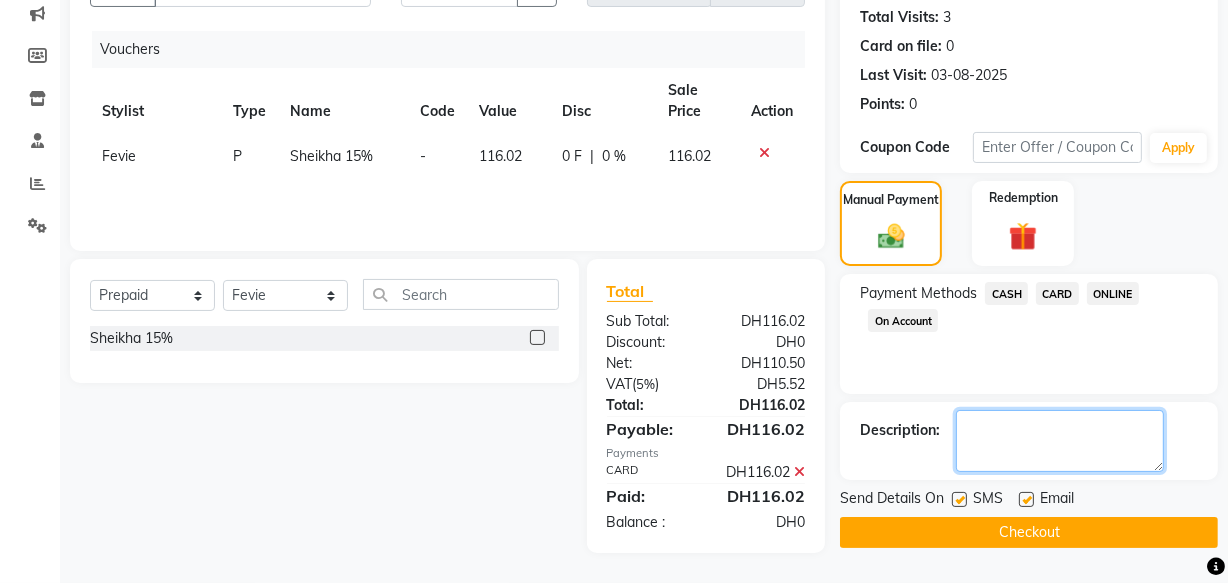 click 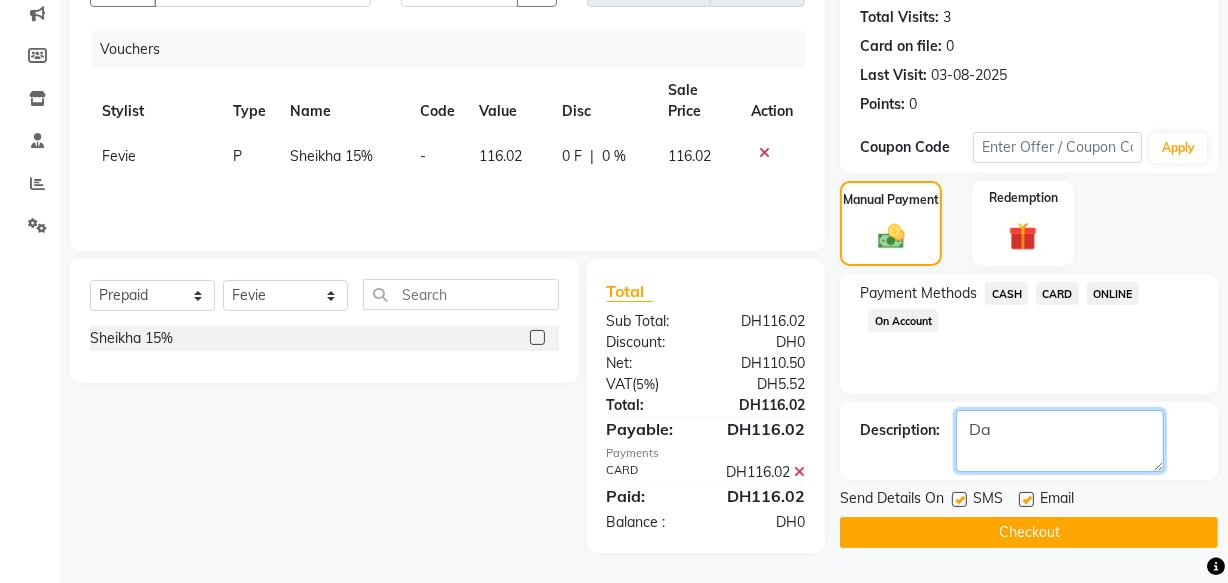type on "D" 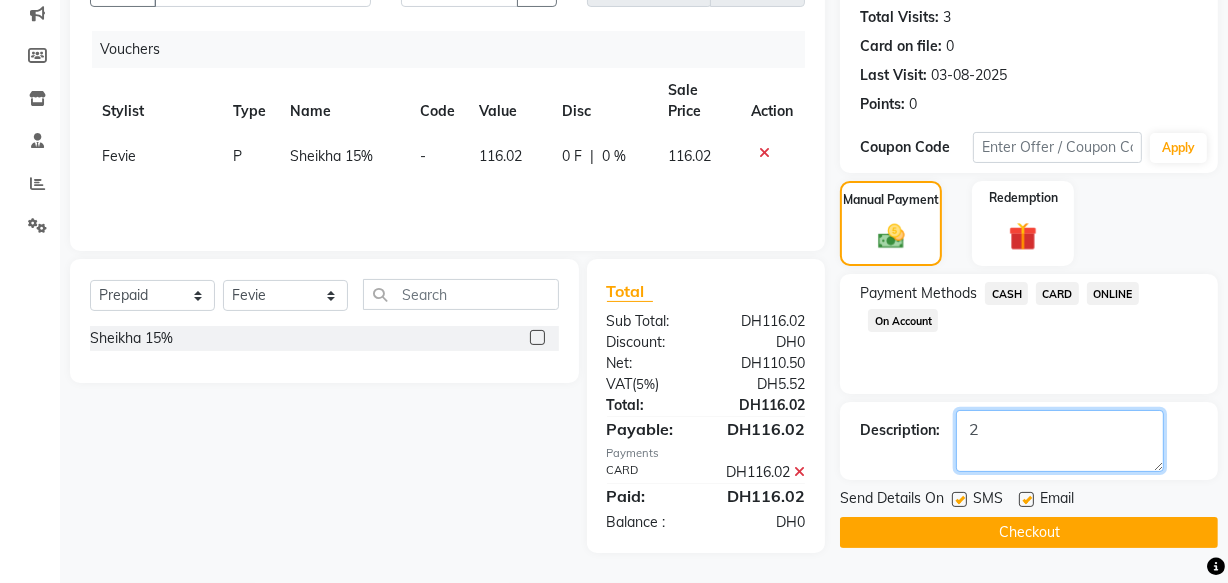 type on "2" 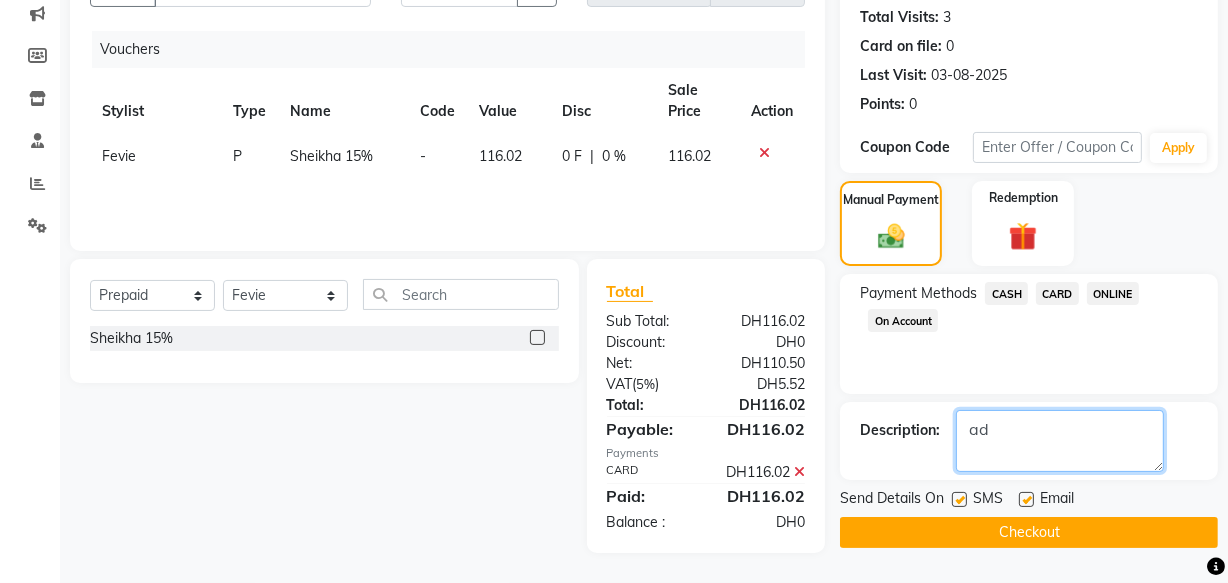 type 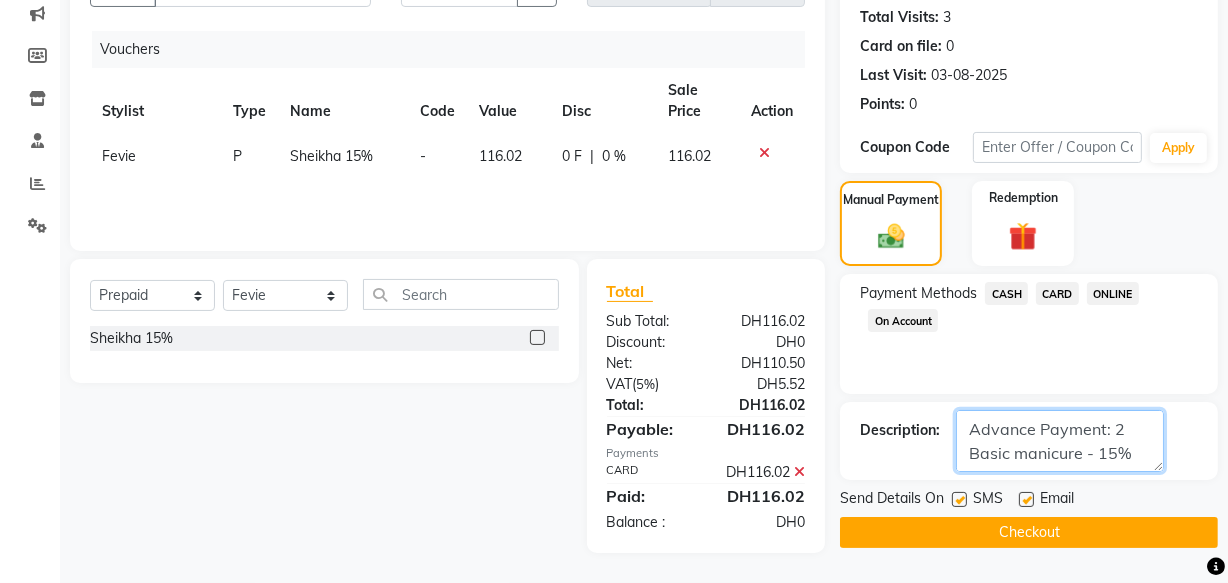 scroll, scrollTop: 16, scrollLeft: 0, axis: vertical 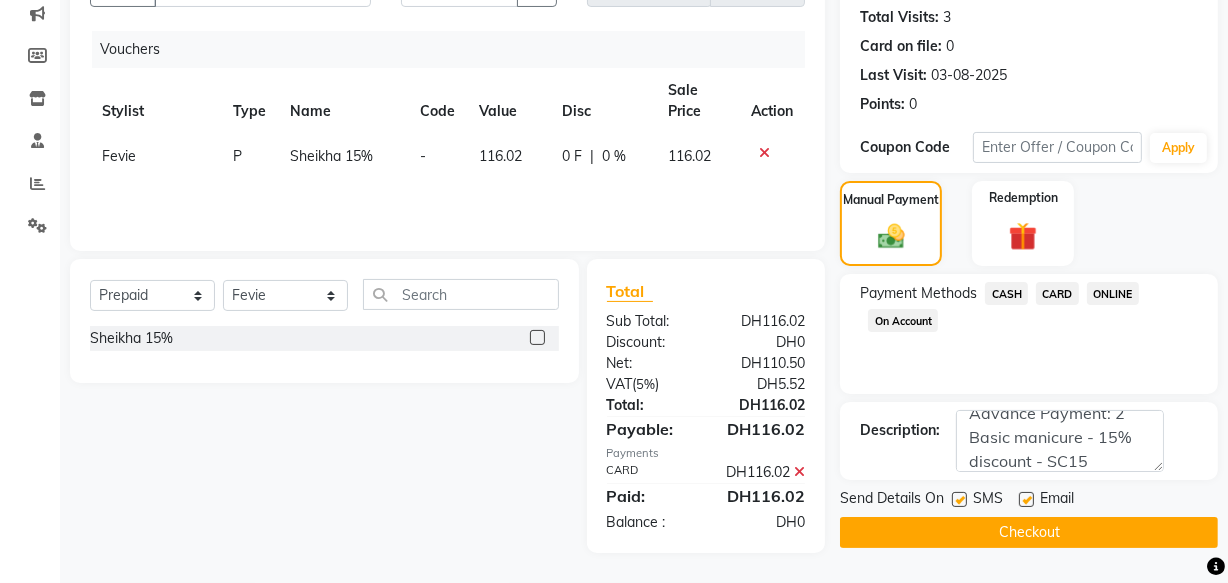 click on "Checkout" 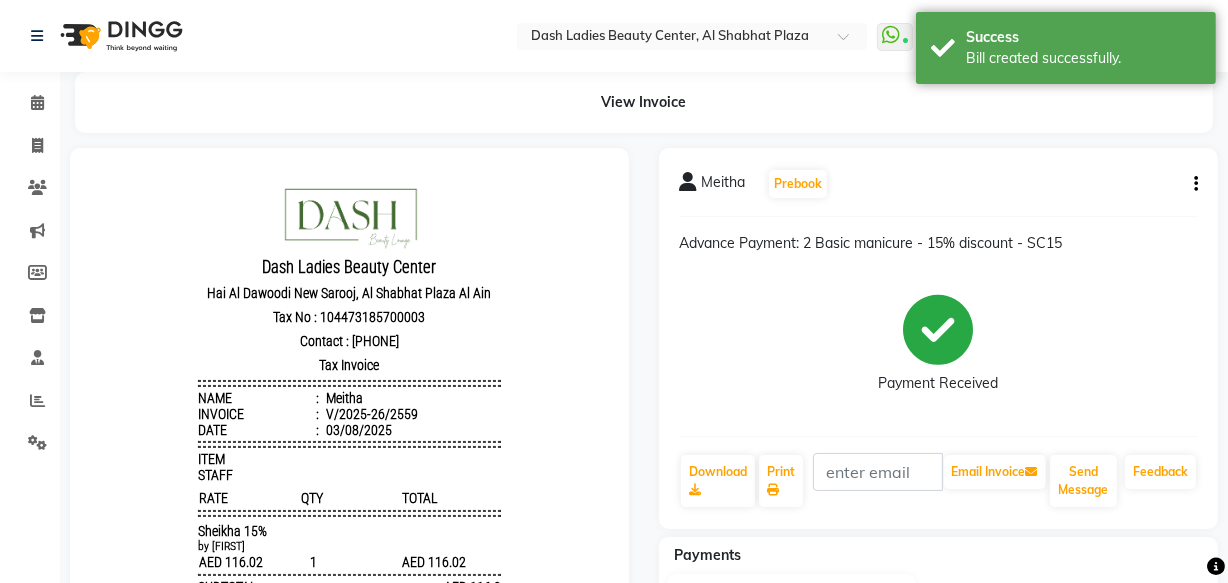 scroll, scrollTop: 0, scrollLeft: 0, axis: both 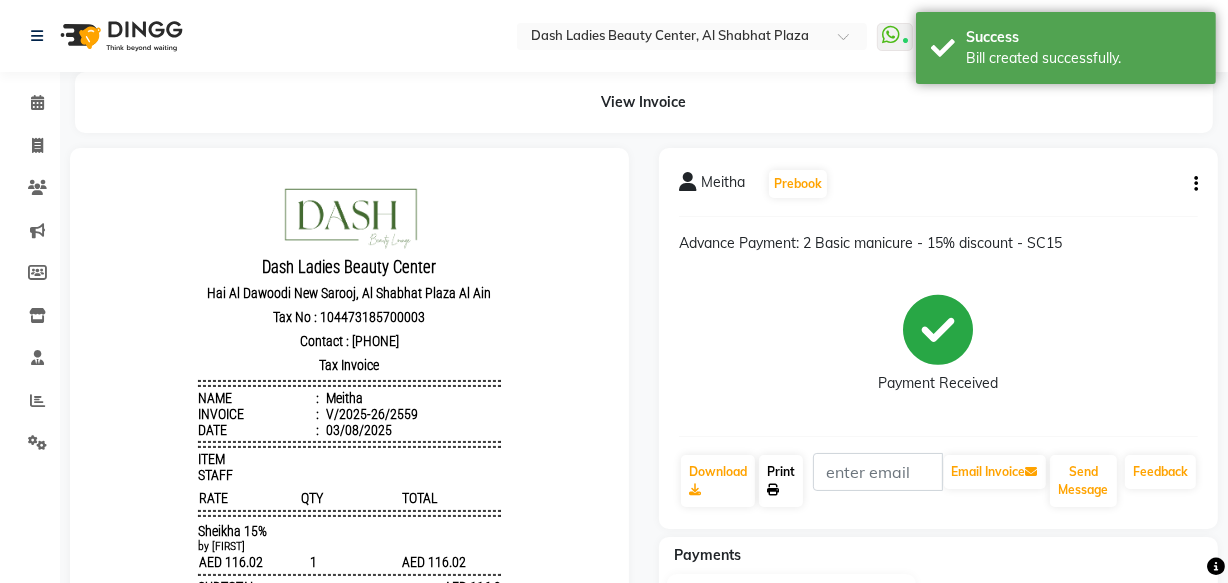 click 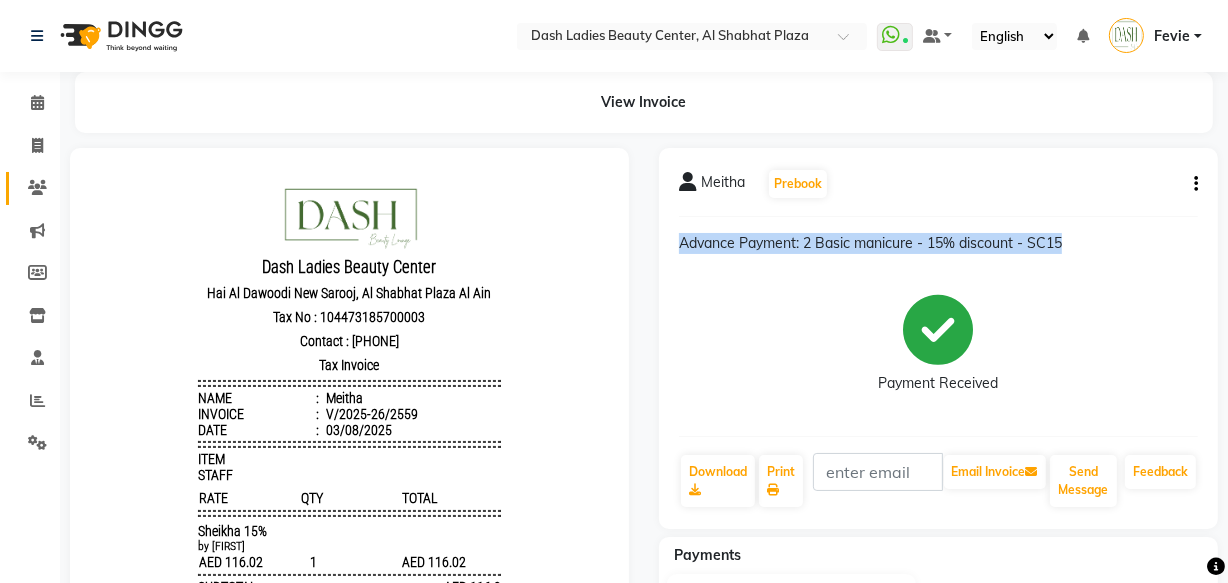 click on "Clients" 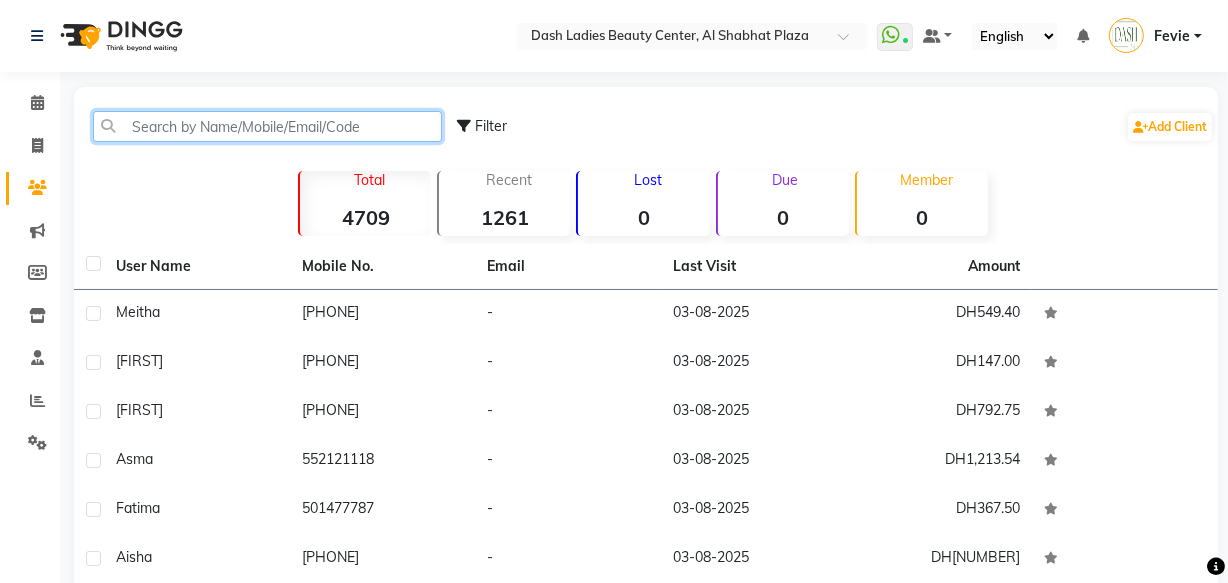 click 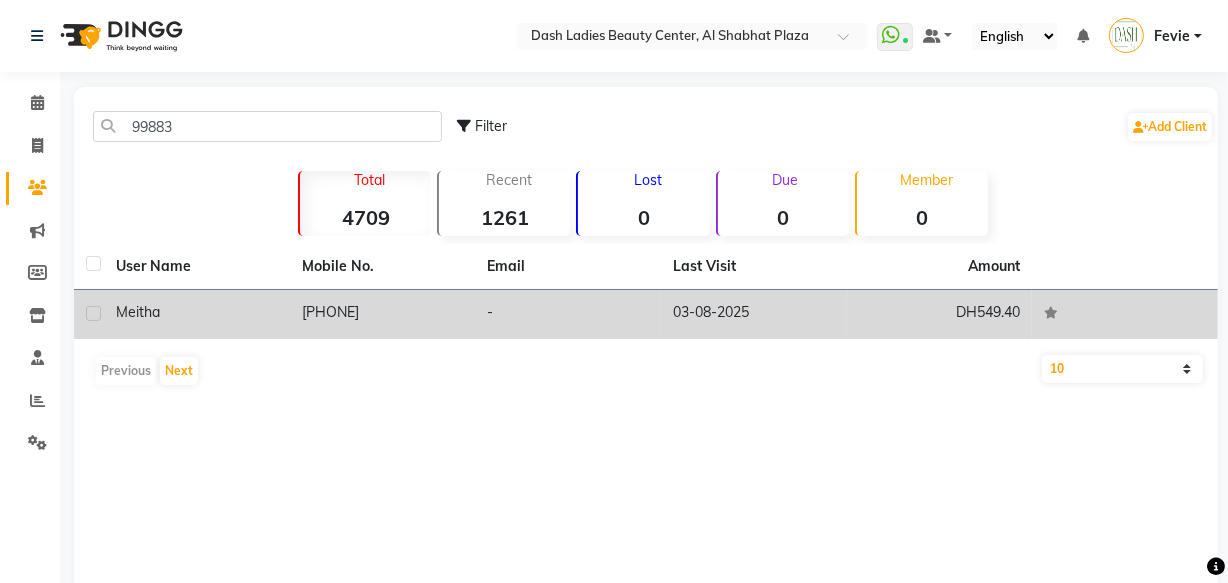 click on "03-08-2025" 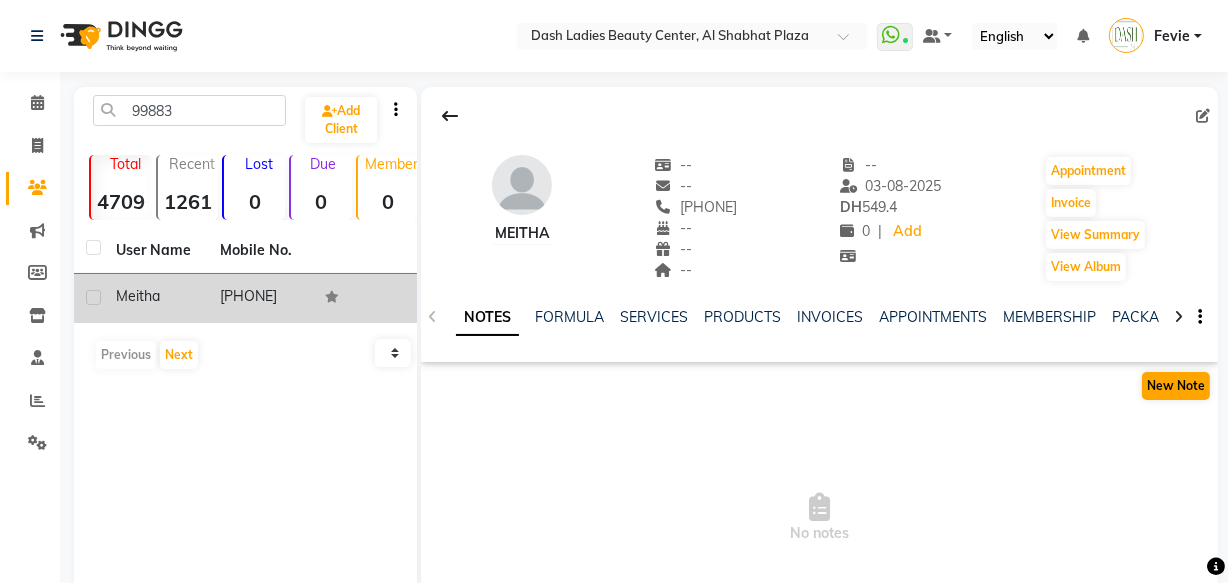 click on "New Note" 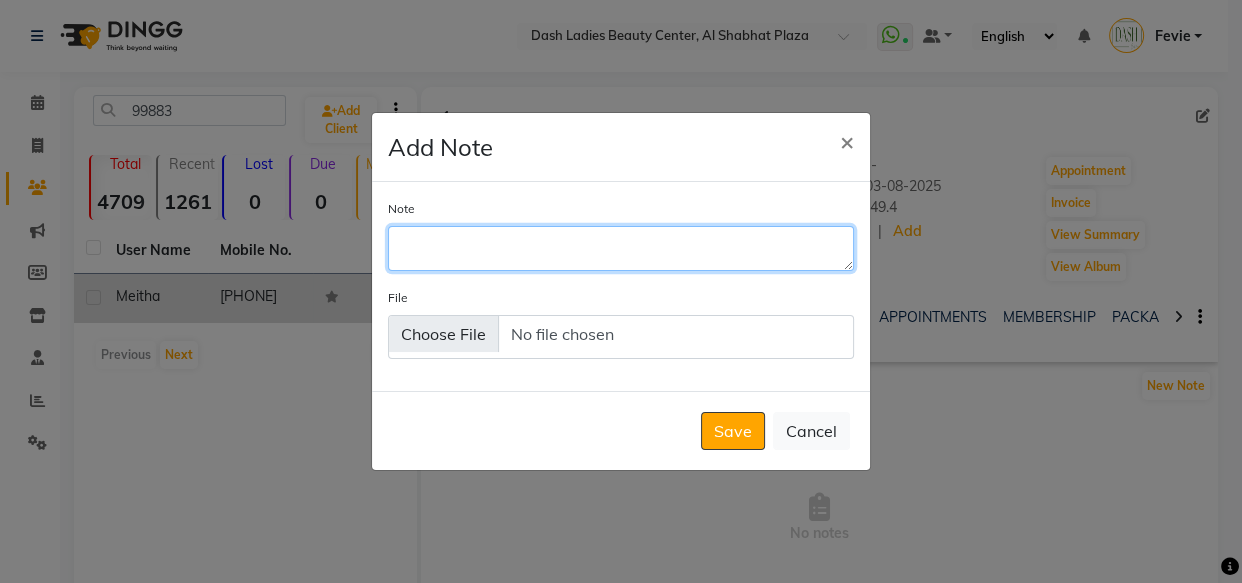 click on "Note" at bounding box center [621, 248] 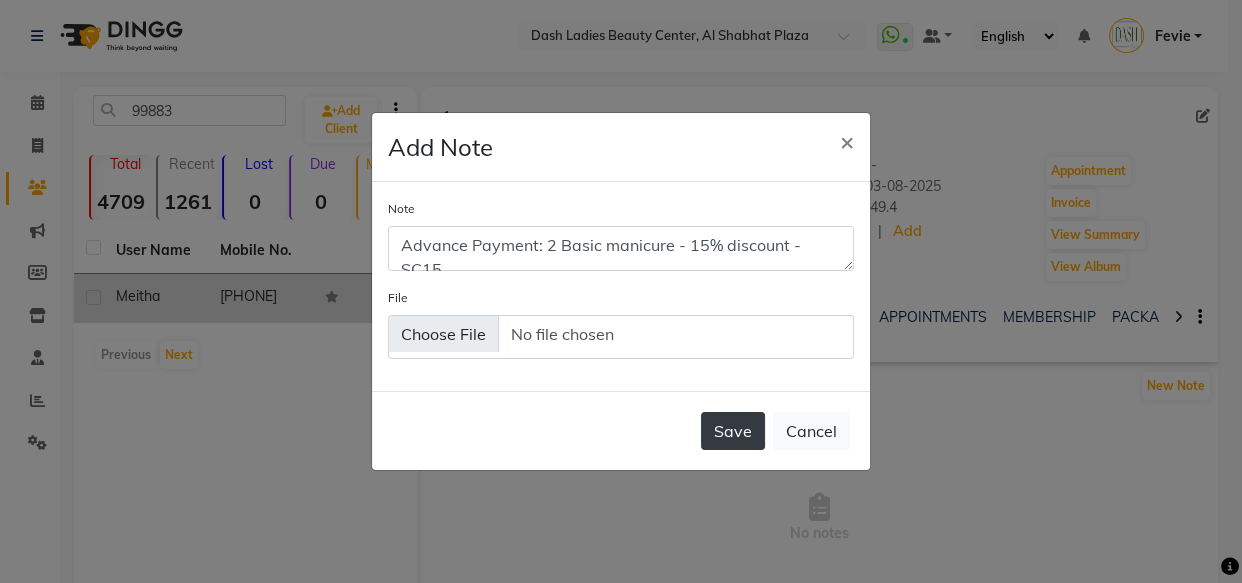 click on "Save" 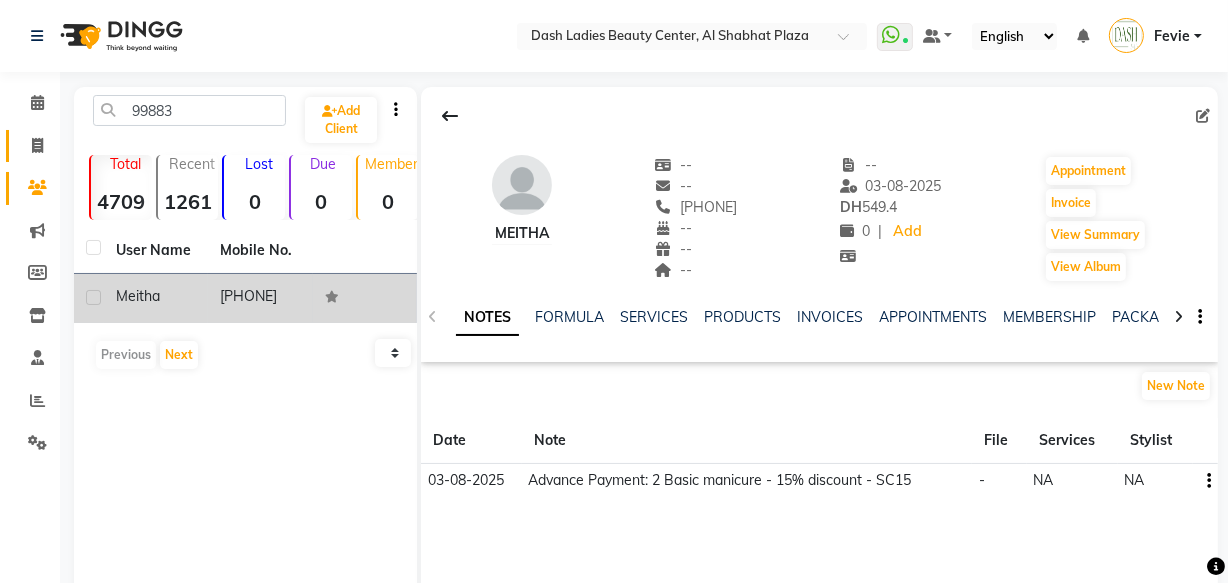 click 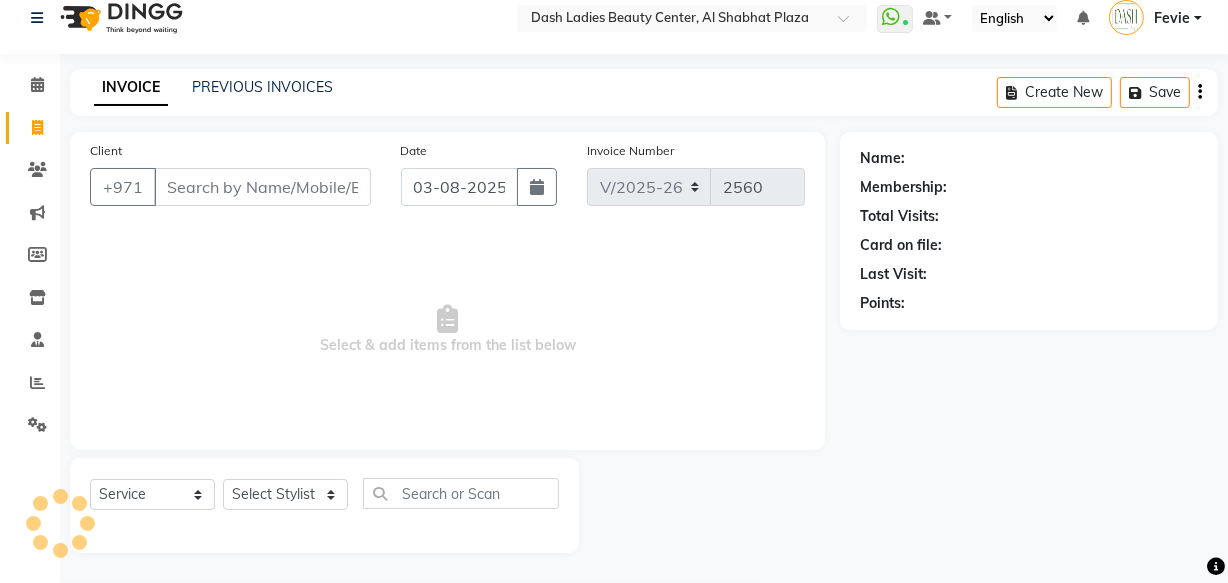 click on "Client +971" 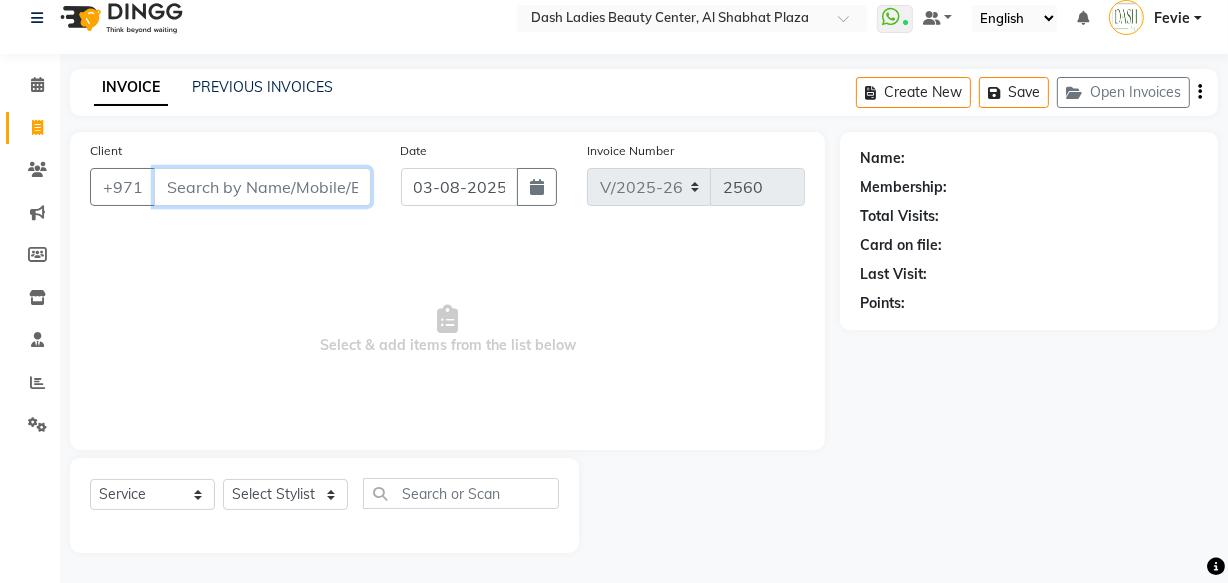 click on "Client" at bounding box center [262, 187] 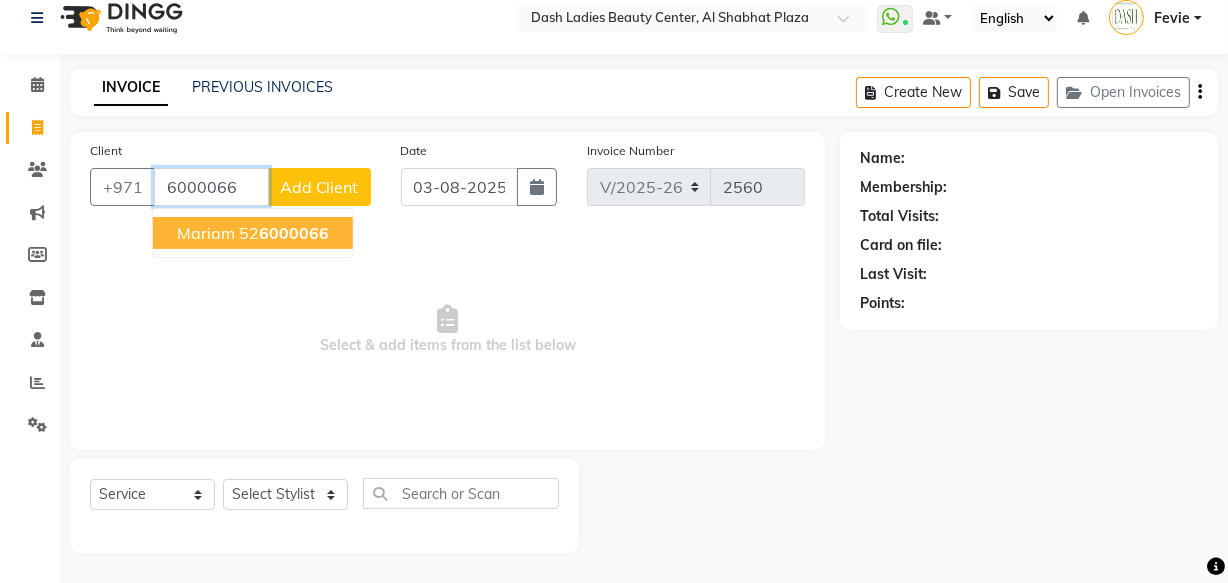 click on "[FIRST] [NUMBER]" at bounding box center [253, 233] 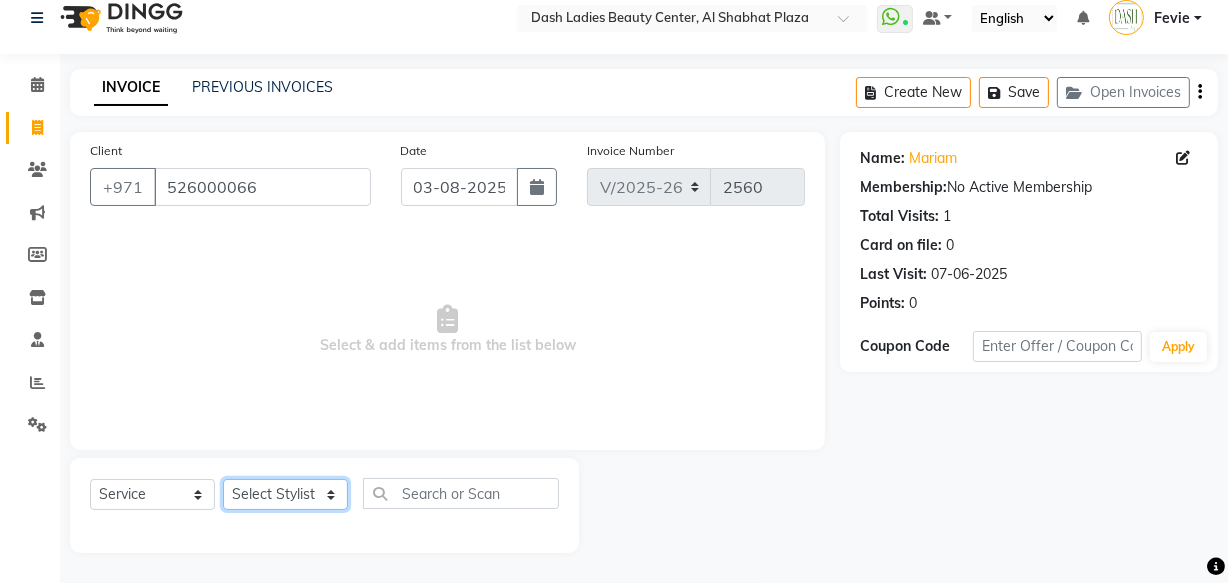 click on "Select Stylist Aizel Angelina Anna Bobi Edlyn Fevie  Flora Grace Hamda Janine Jelyn Mariel Maya Maya (Cafe) May Joy (Cafe) Nabasirye (Cafe) Nancy Nilam Nita Noreen Owner Peace Rechiel Rose Marie Saman Talina" 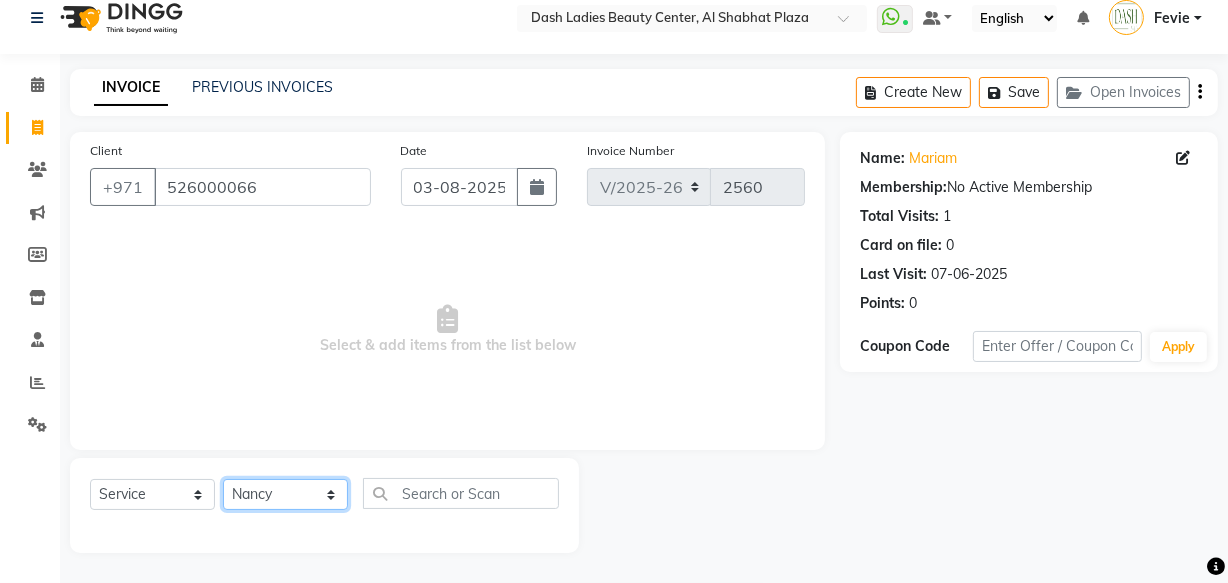 click on "Select Stylist Aizel Angelina Anna Bobi Edlyn Fevie  Flora Grace Hamda Janine Jelyn Mariel Maya Maya (Cafe) May Joy (Cafe) Nabasirye (Cafe) Nancy Nilam Nita Noreen Owner Peace Rechiel Rose Marie Saman Talina" 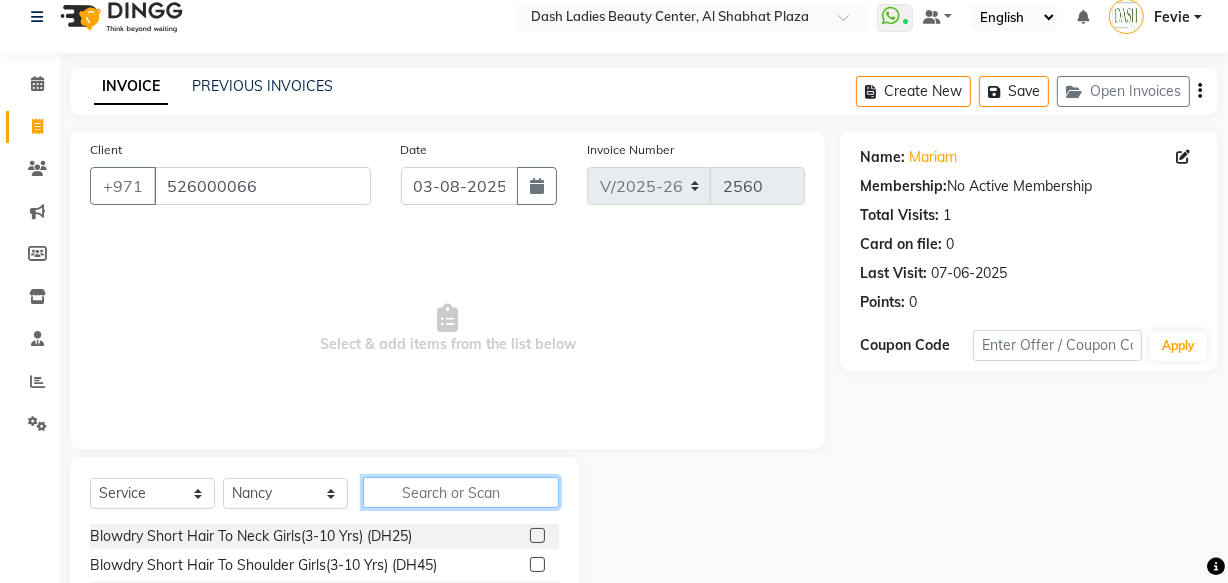 click 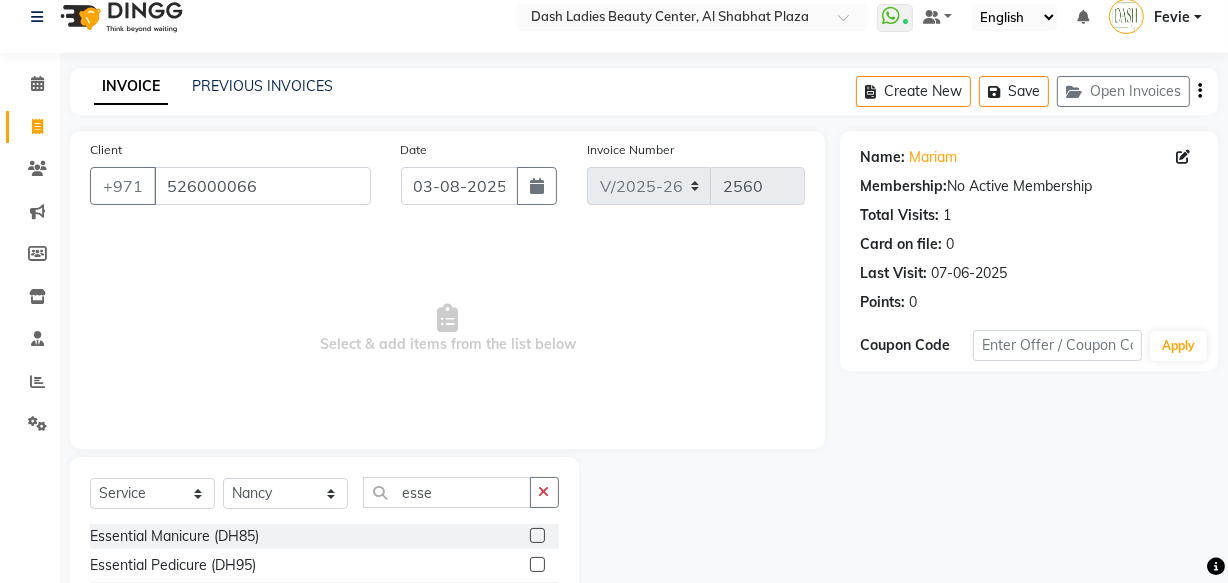 click 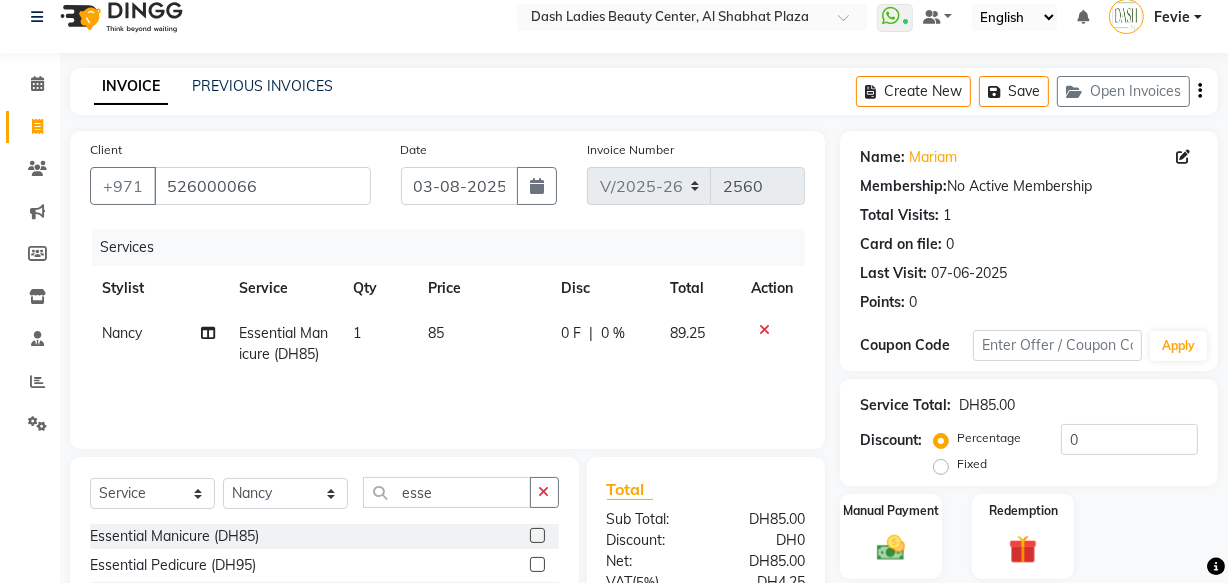 click 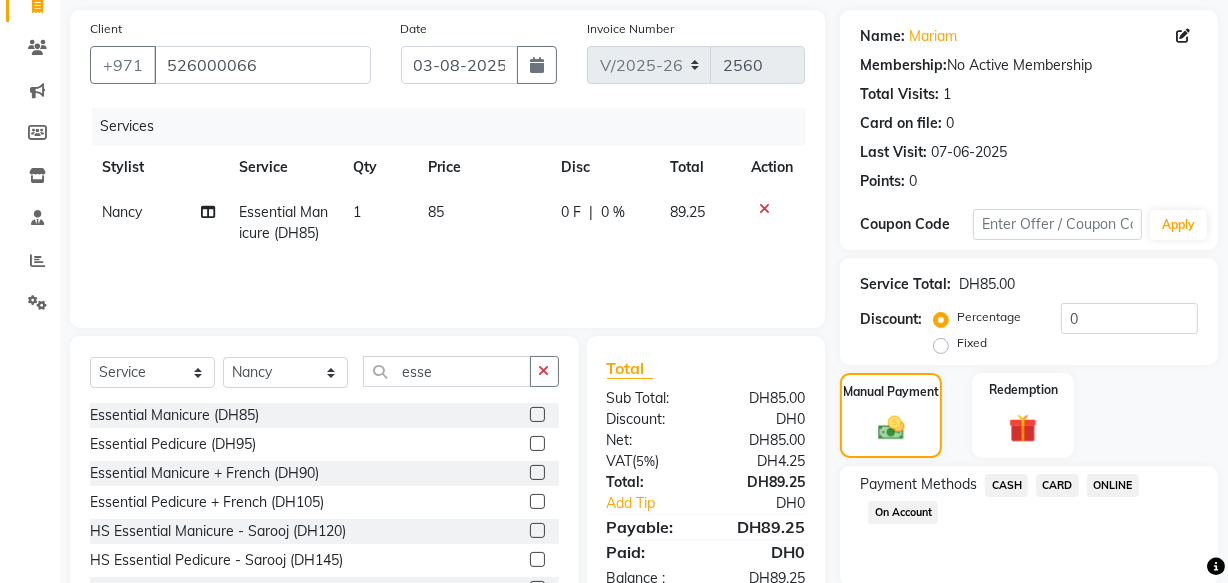 click on "CARD" 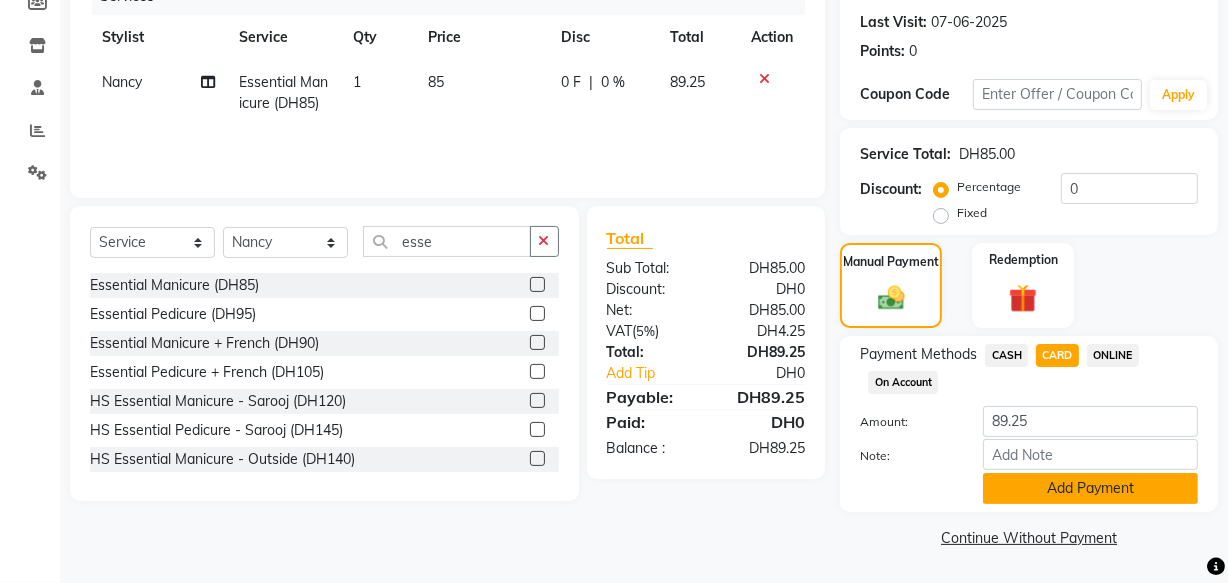 click on "Add Payment" 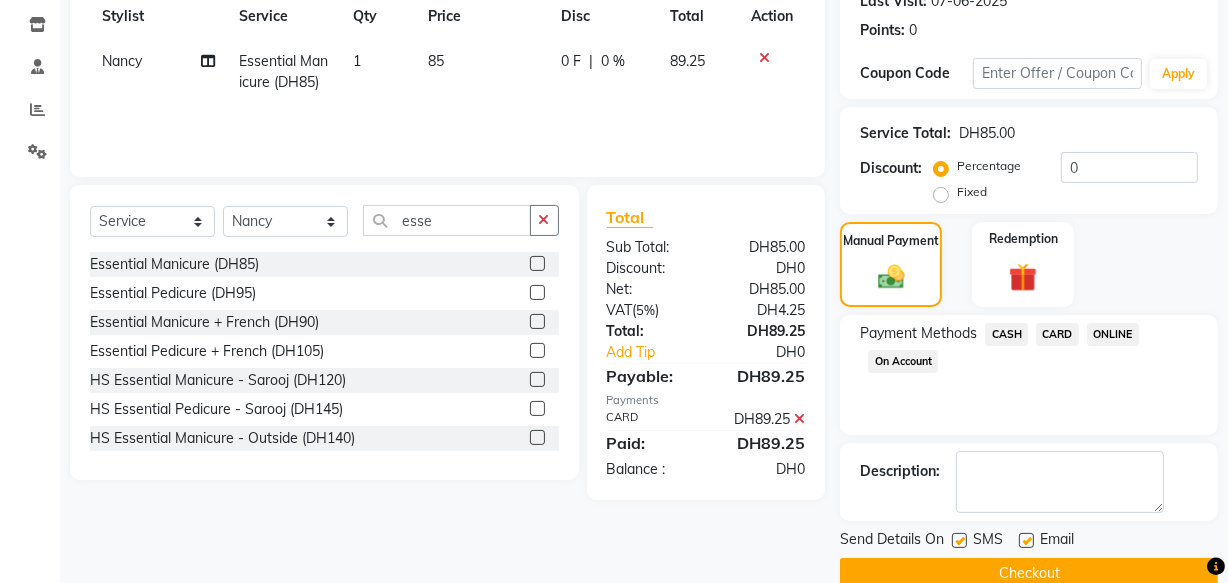 scroll, scrollTop: 326, scrollLeft: 0, axis: vertical 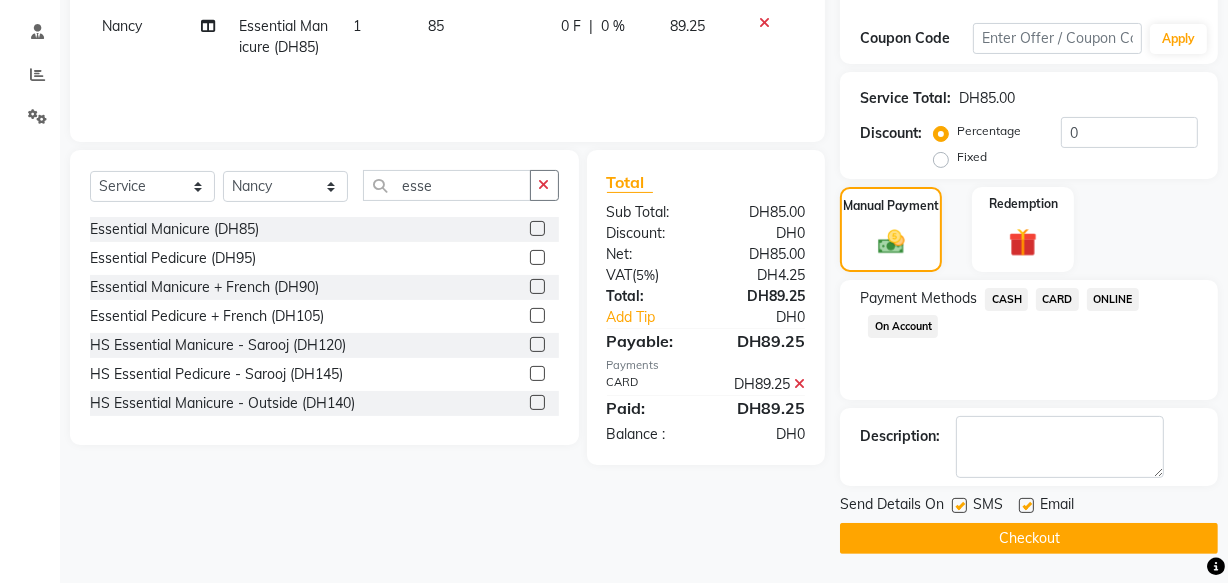 click on "Checkout" 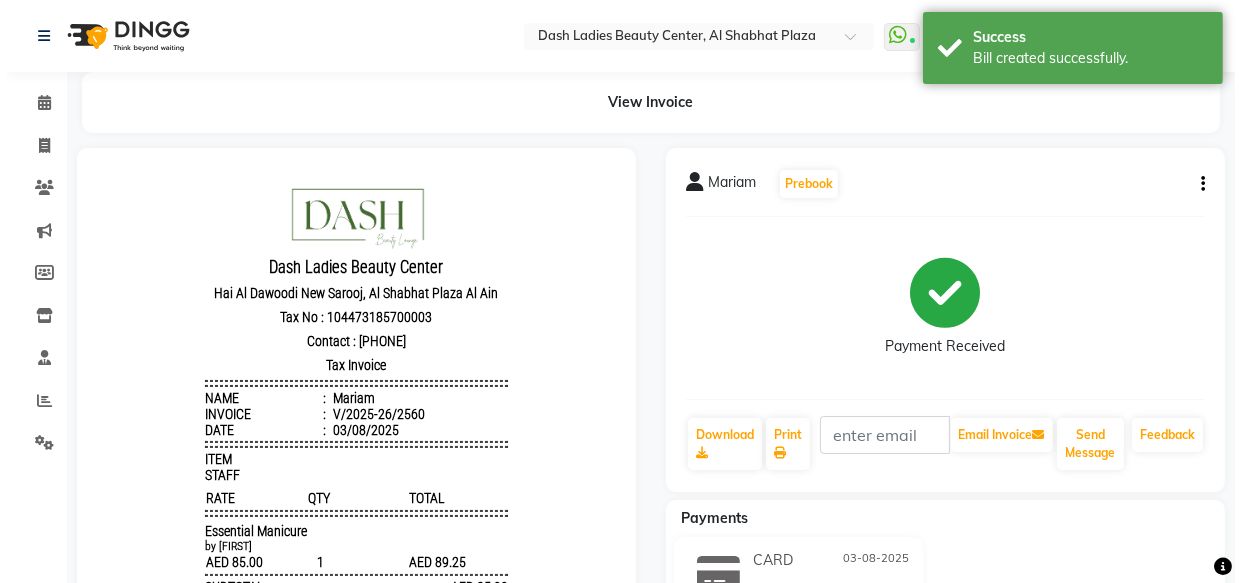 scroll, scrollTop: 0, scrollLeft: 0, axis: both 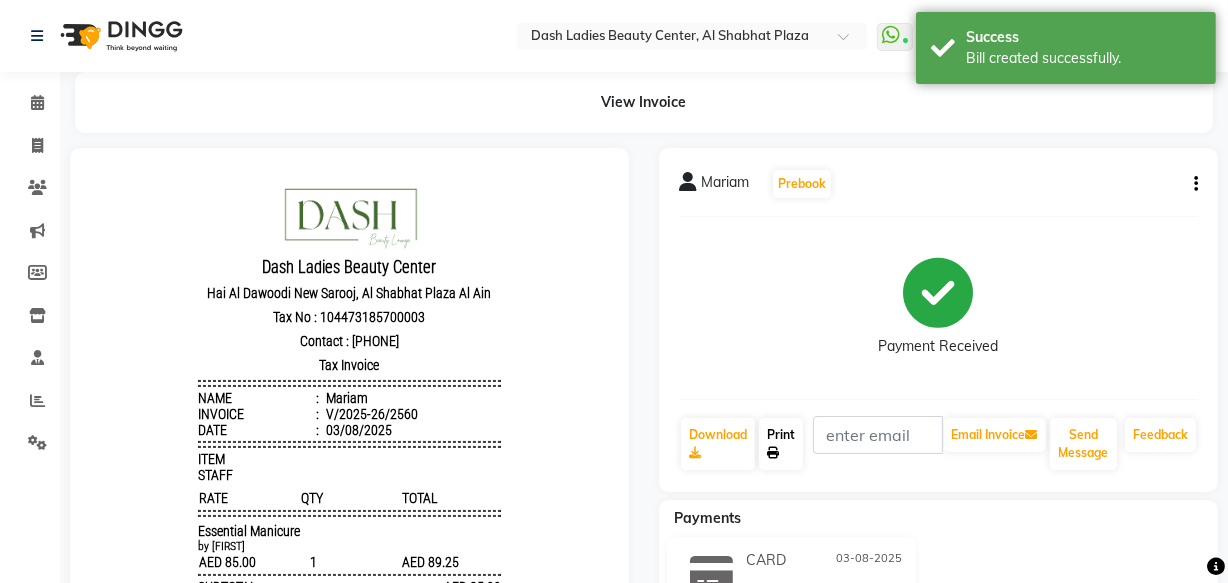 click 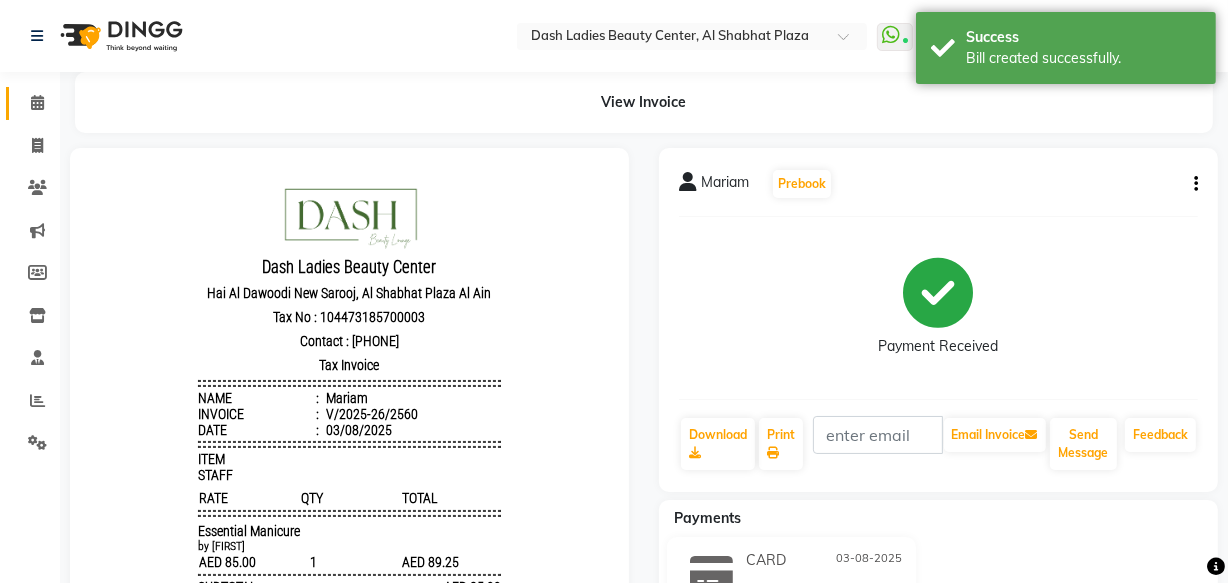 click 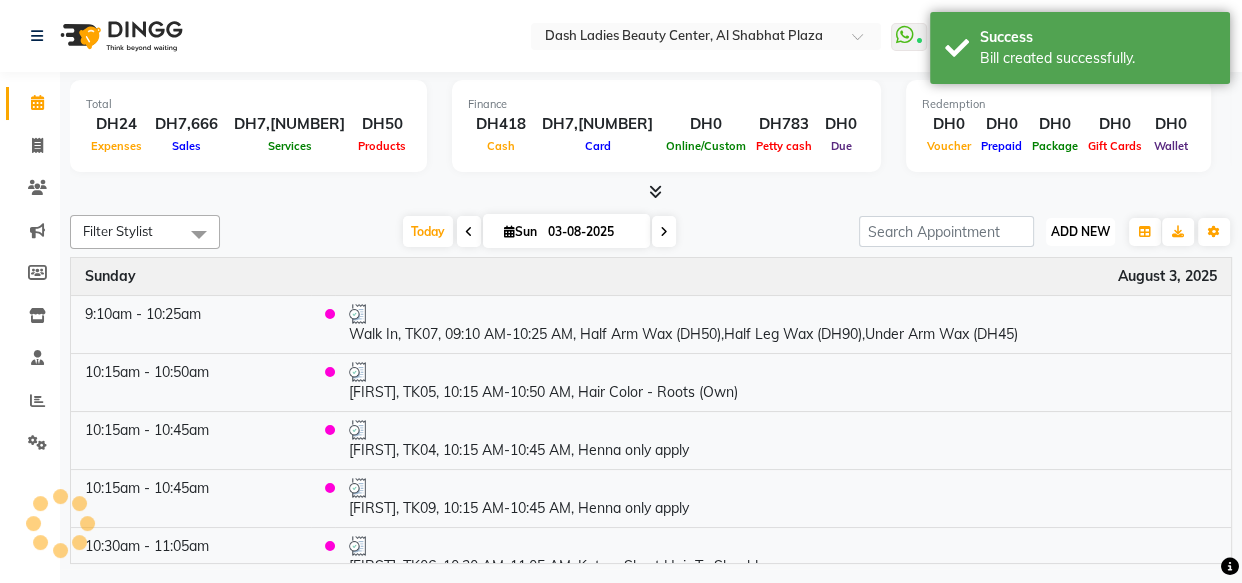 click on "ADD NEW" at bounding box center [1080, 231] 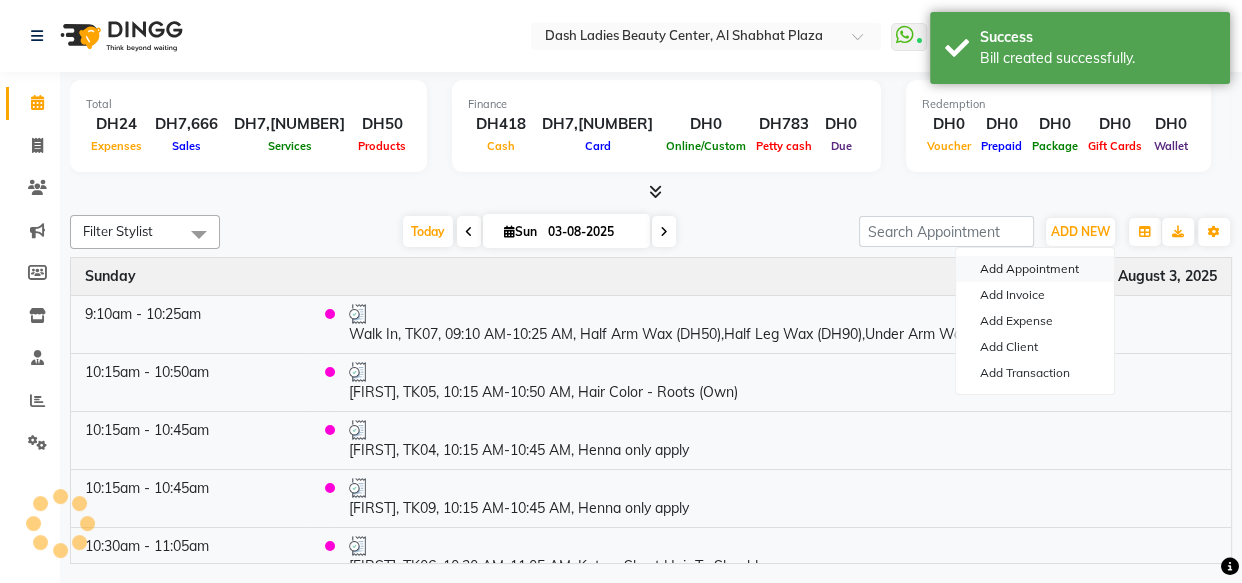 click on "Add Appointment" at bounding box center (1035, 269) 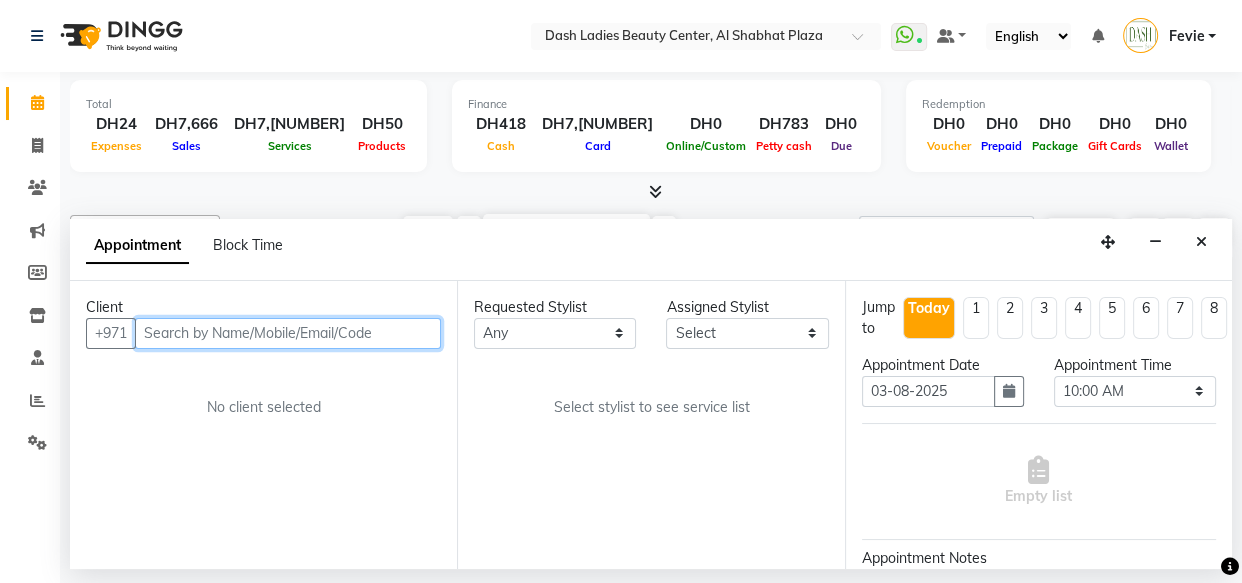 click at bounding box center [288, 333] 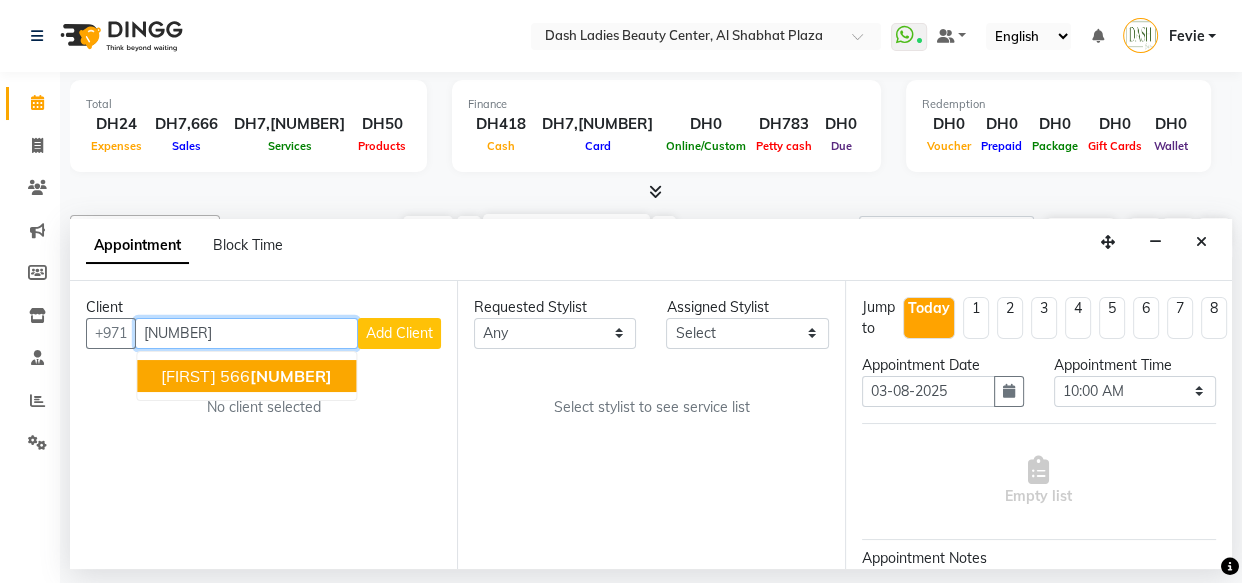 click on "[NUMBER]" at bounding box center (291, 376) 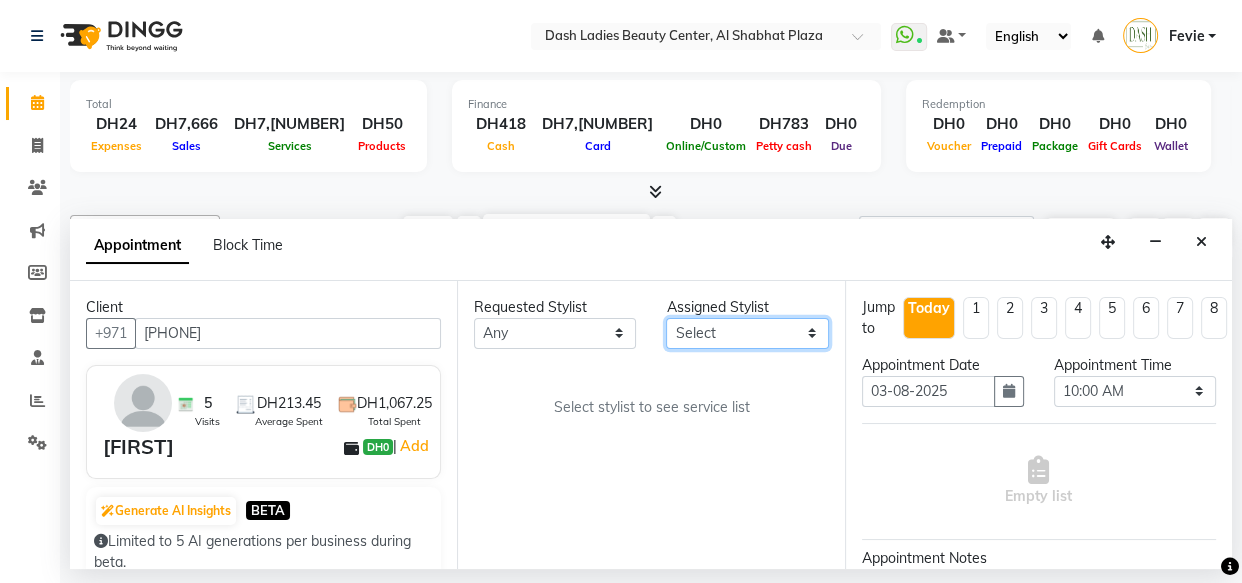 click on "Select Aizel Angelina Anna Bobi Edlyn Flora Grace Janine Jelyn Mariel Maya Nancy Nilam Nita Peace Rose Marie Saman Talina" at bounding box center (747, 333) 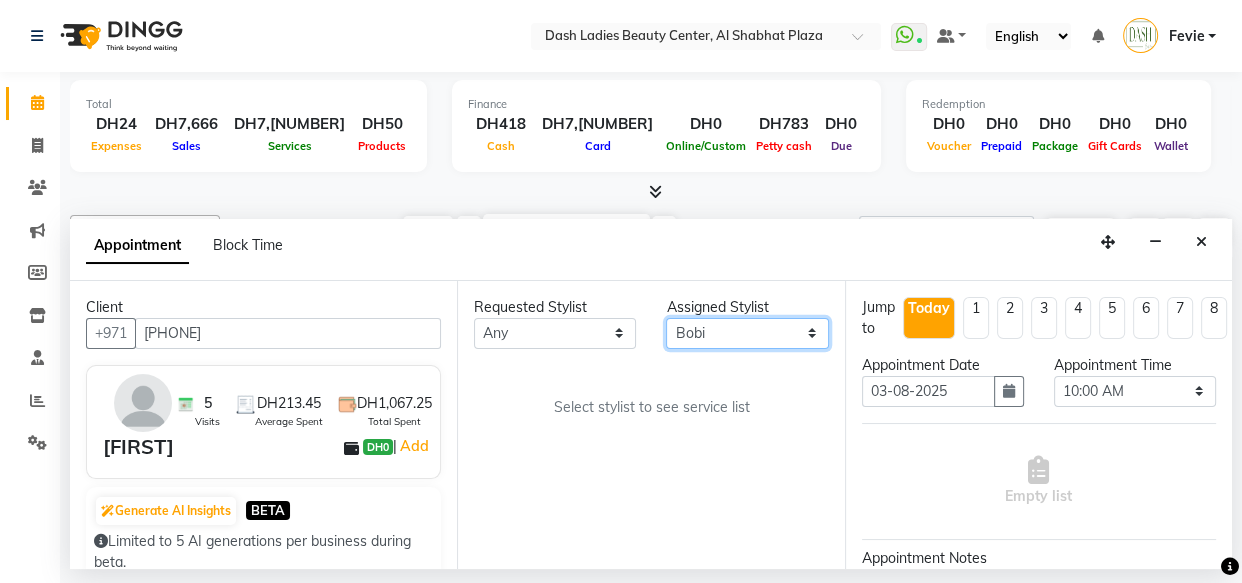 click on "Select Aizel Angelina Anna Bobi Edlyn Flora Grace Janine Jelyn Mariel Maya Nancy Nilam Nita Peace Rose Marie Saman Talina" at bounding box center (747, 333) 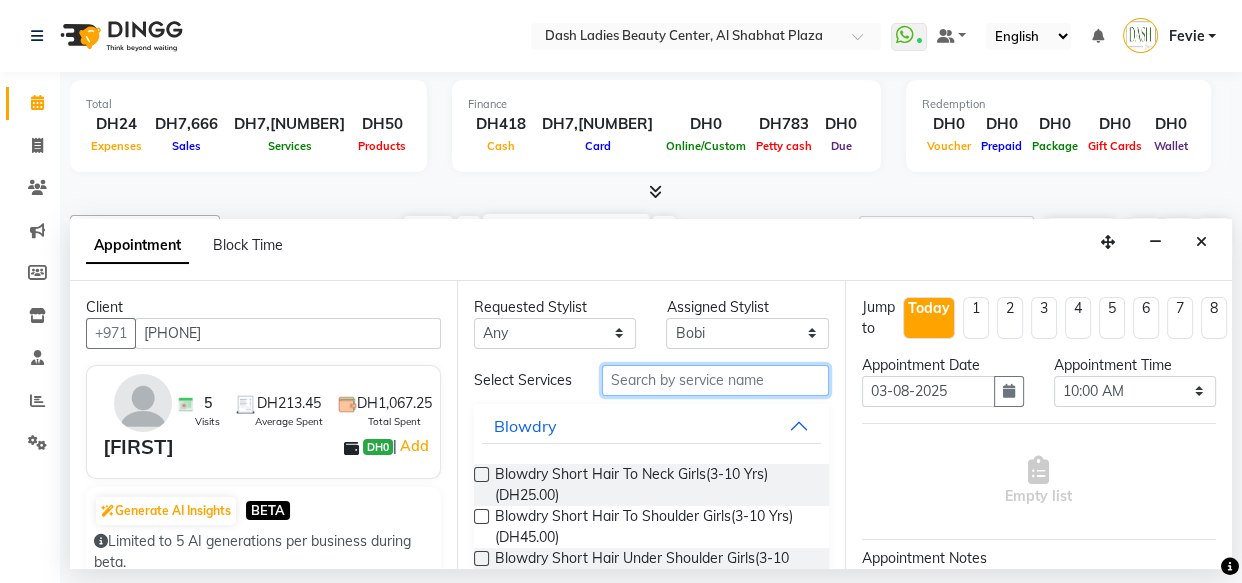 click at bounding box center (715, 380) 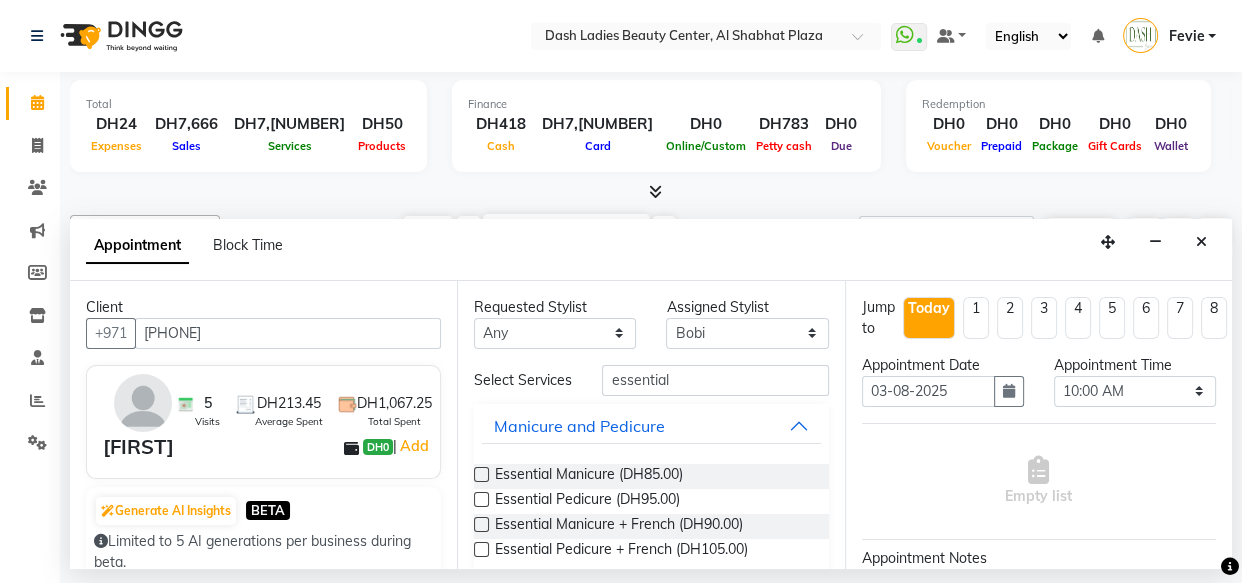 click at bounding box center [481, 474] 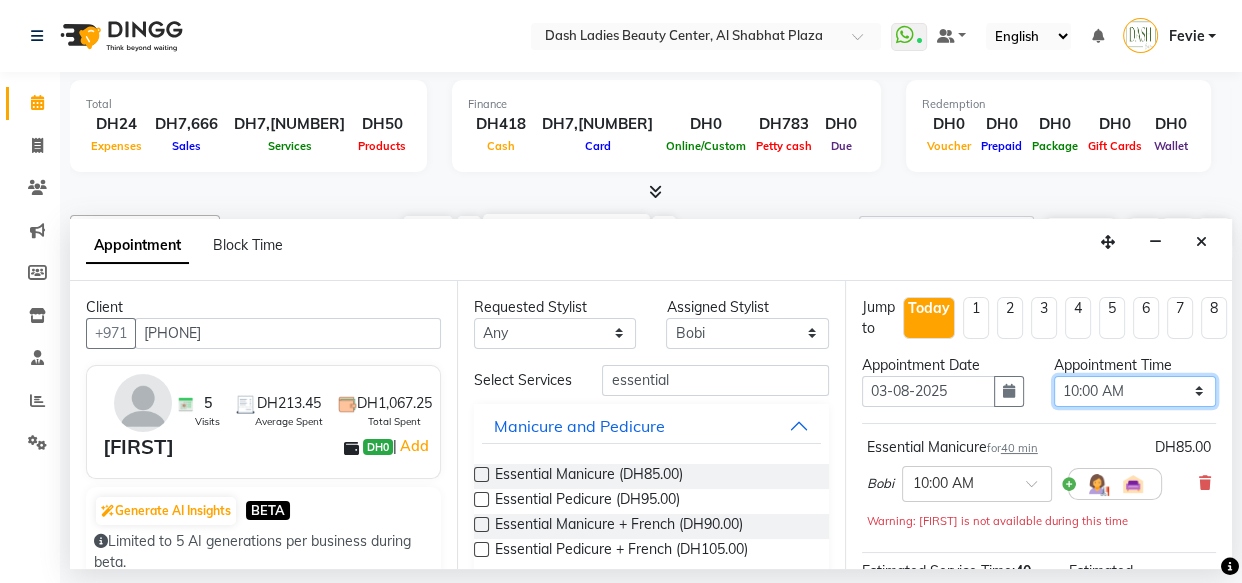 click on "Select 10:00 AM 10:15 AM 10:30 AM 10:45 AM 11:00 AM 11:15 AM 11:30 AM 11:45 AM 12:00 PM 12:15 PM 12:30 PM 12:45 PM 01:00 PM 01:15 PM 01:30 PM 01:45 PM 02:00 PM 02:15 PM 02:30 PM 02:45 PM 03:00 PM 03:15 PM 03:30 PM 03:45 PM 04:00 PM 04:15 PM 04:30 PM 04:45 PM 05:00 PM 05:15 PM 05:30 PM 05:45 PM 06:00 PM 06:15 PM 06:30 PM 06:45 PM 07:00 PM 07:15 PM 07:30 PM 07:45 PM 08:00 PM 08:15 PM 08:30 PM 08:45 PM 09:00 PM 09:15 PM 09:30 PM 09:45 PM 10:00 PM" at bounding box center (1135, 391) 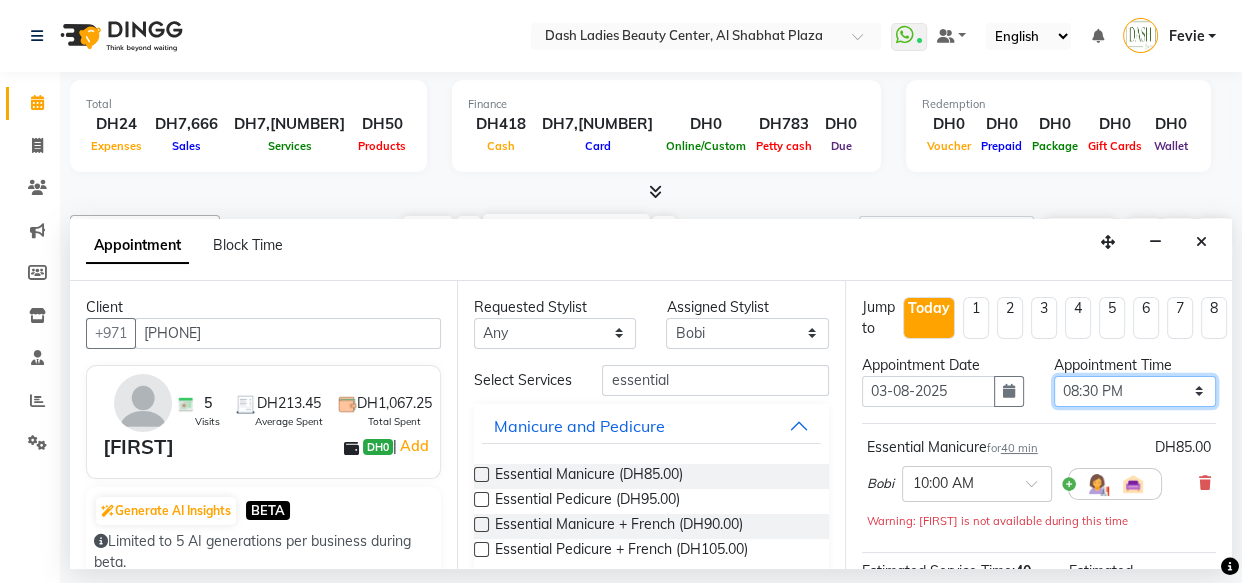 click on "Select 10:00 AM 10:15 AM 10:30 AM 10:45 AM 11:00 AM 11:15 AM 11:30 AM 11:45 AM 12:00 PM 12:15 PM 12:30 PM 12:45 PM 01:00 PM 01:15 PM 01:30 PM 01:45 PM 02:00 PM 02:15 PM 02:30 PM 02:45 PM 03:00 PM 03:15 PM 03:30 PM 03:45 PM 04:00 PM 04:15 PM 04:30 PM 04:45 PM 05:00 PM 05:15 PM 05:30 PM 05:45 PM 06:00 PM 06:15 PM 06:30 PM 06:45 PM 07:00 PM 07:15 PM 07:30 PM 07:45 PM 08:00 PM 08:15 PM 08:30 PM 08:45 PM 09:00 PM 09:15 PM 09:30 PM 09:45 PM 10:00 PM" at bounding box center [1135, 391] 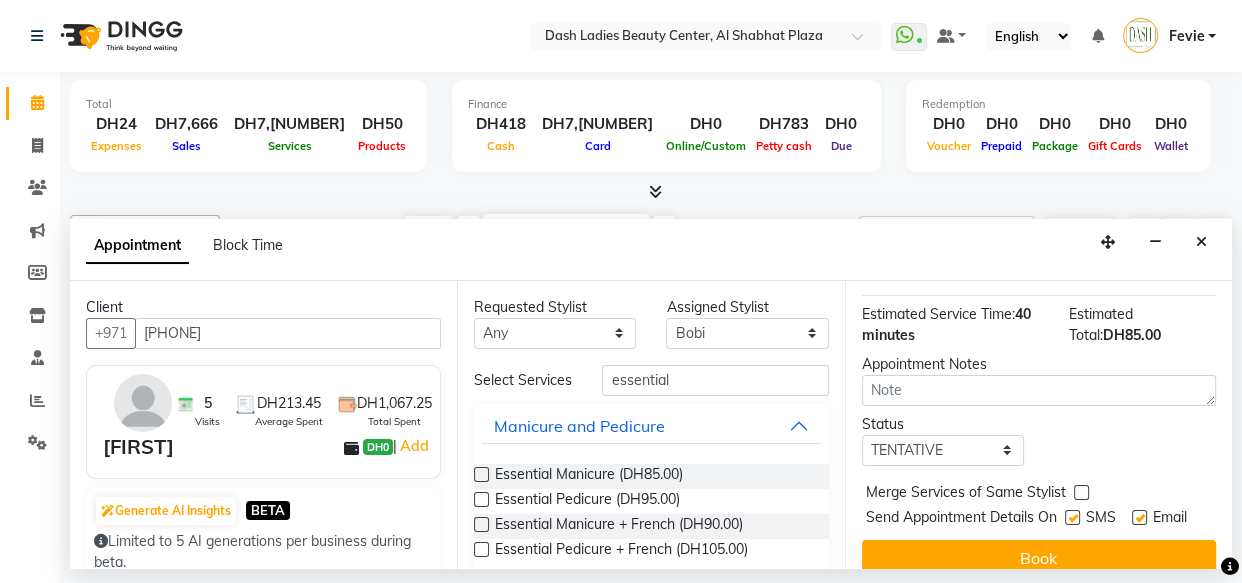 scroll, scrollTop: 240, scrollLeft: 0, axis: vertical 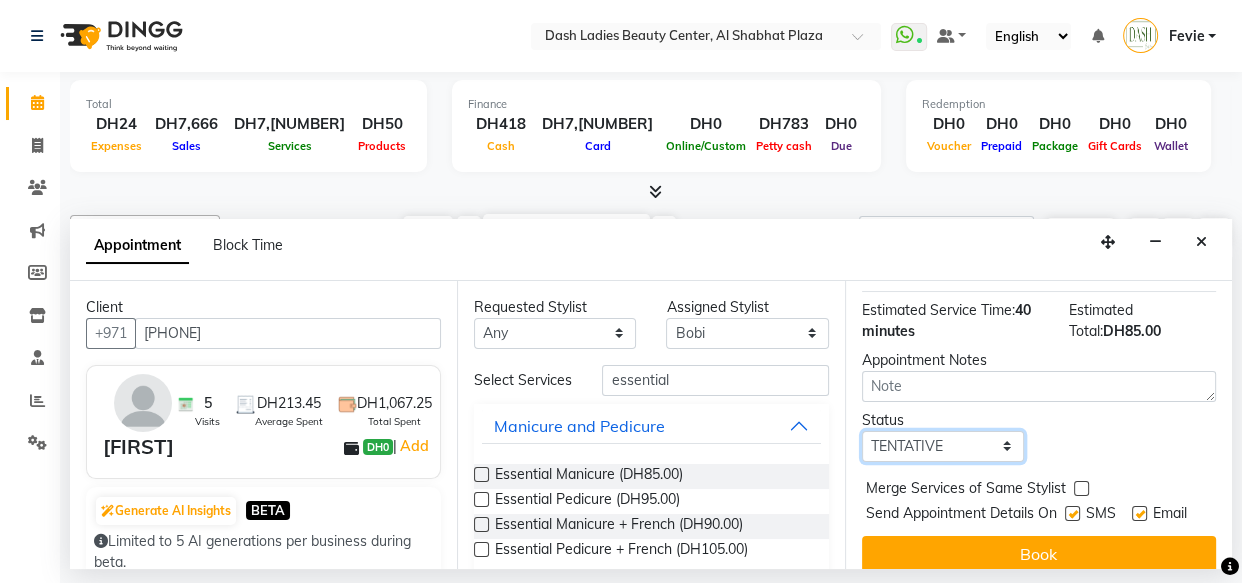 click on "Select TENTATIVE CONFIRM CHECK-IN UPCOMING" at bounding box center (943, 446) 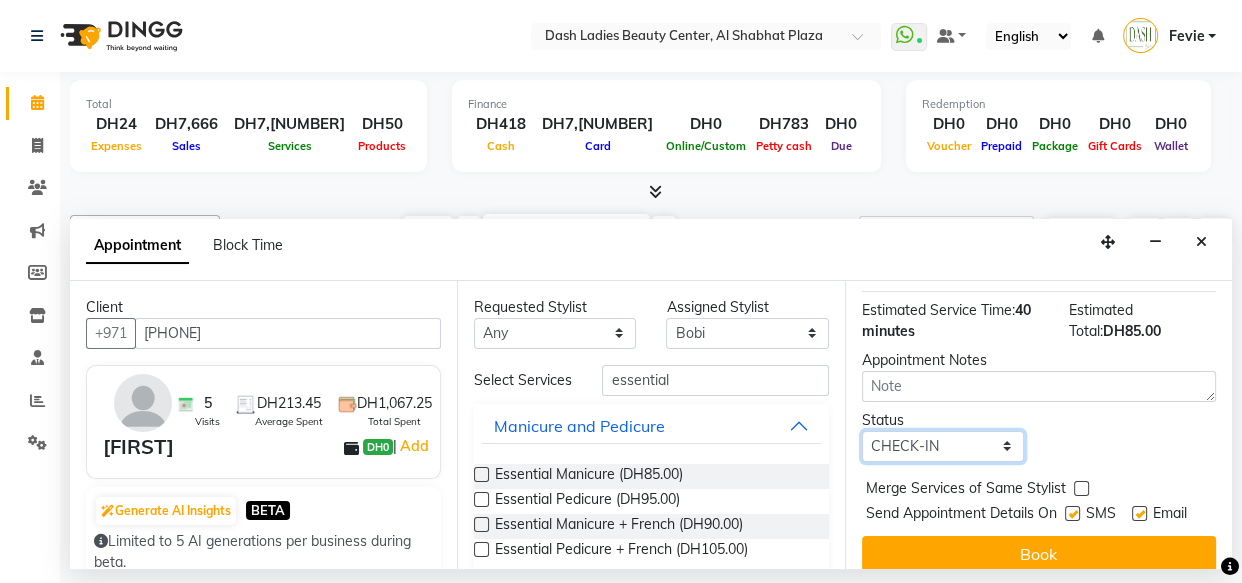 click on "Select TENTATIVE CONFIRM CHECK-IN UPCOMING" at bounding box center (943, 446) 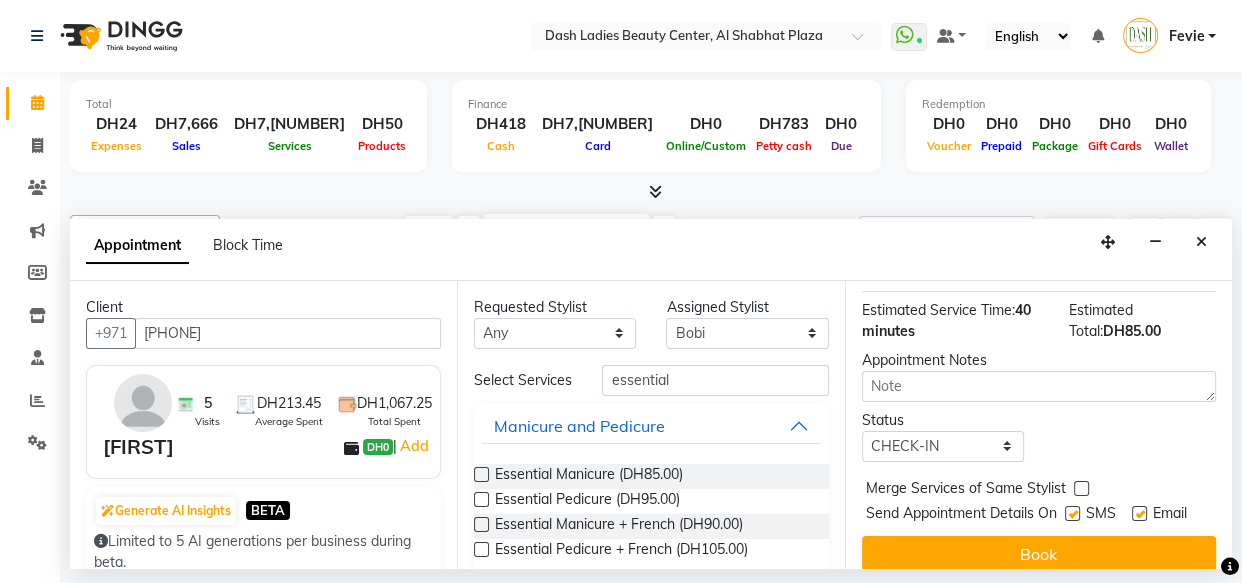 click at bounding box center (1081, 488) 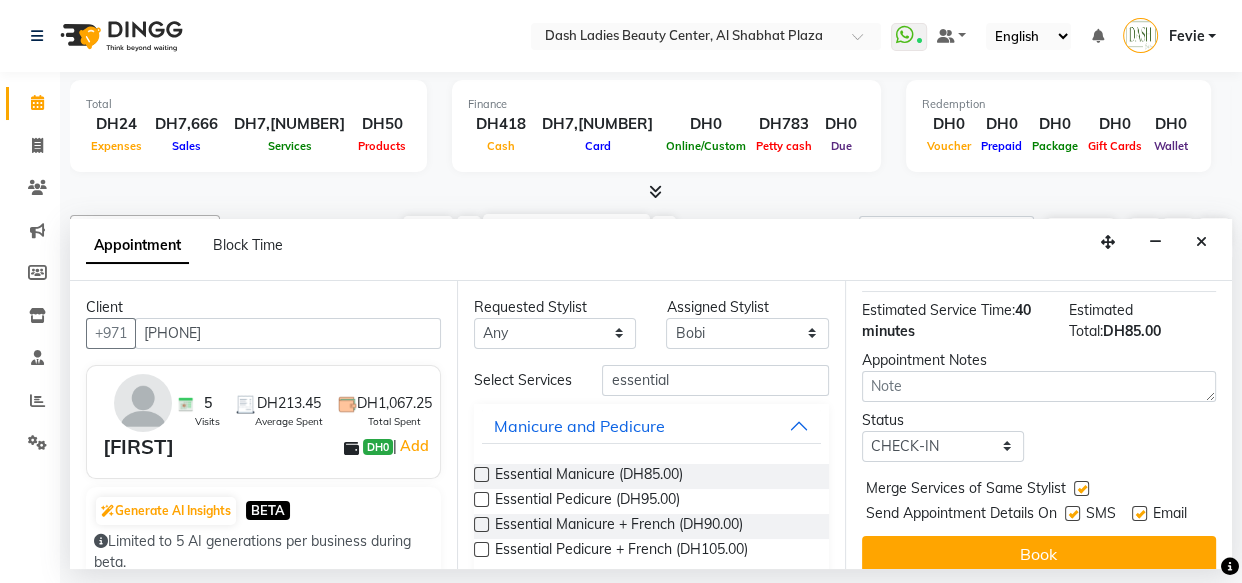 click at bounding box center [1072, 513] 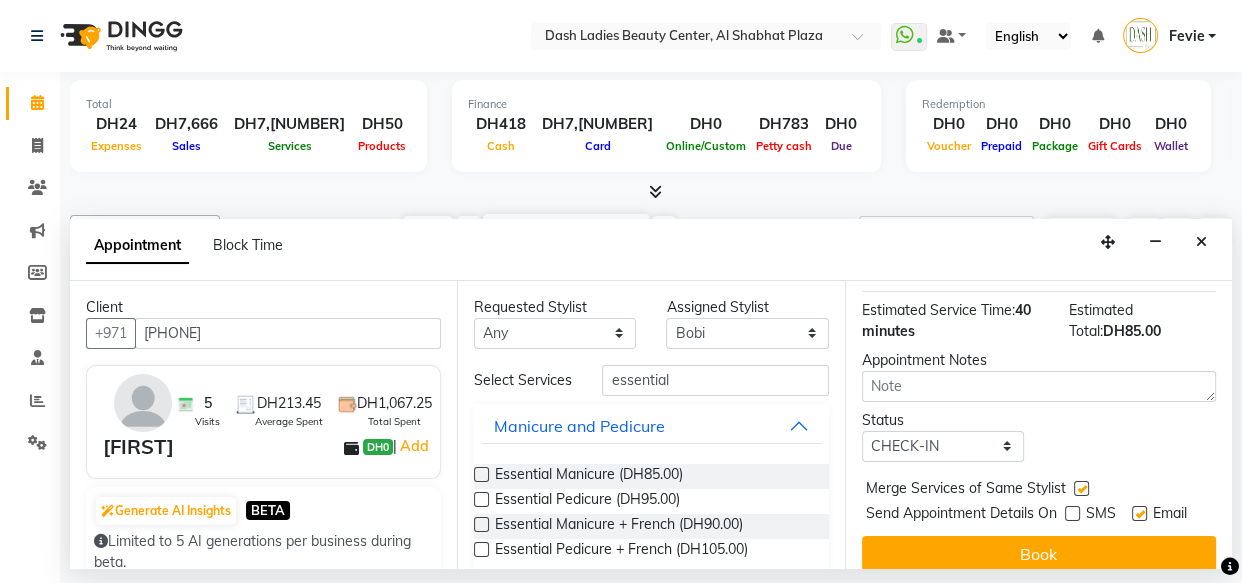 click at bounding box center [1139, 513] 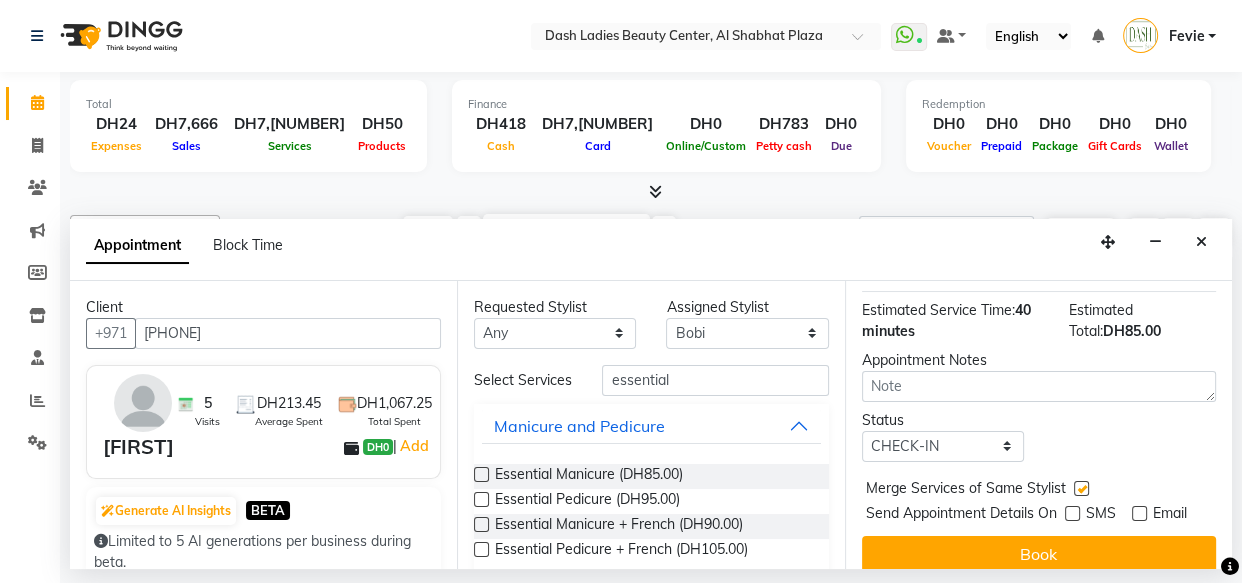 scroll, scrollTop: 289, scrollLeft: 0, axis: vertical 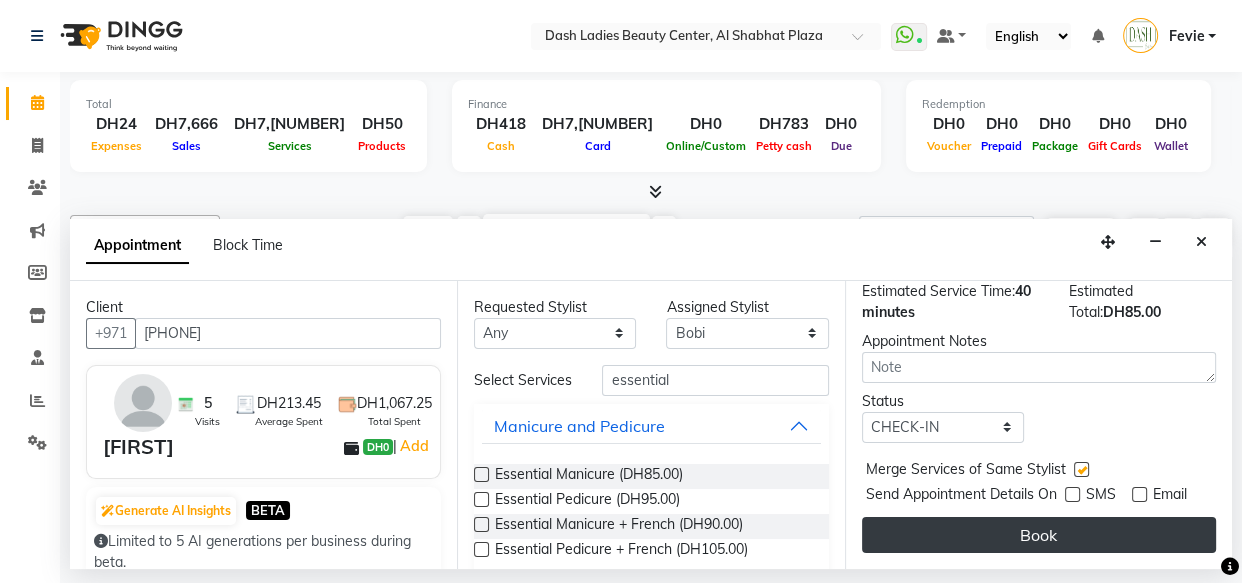 click on "Book" at bounding box center (1039, 535) 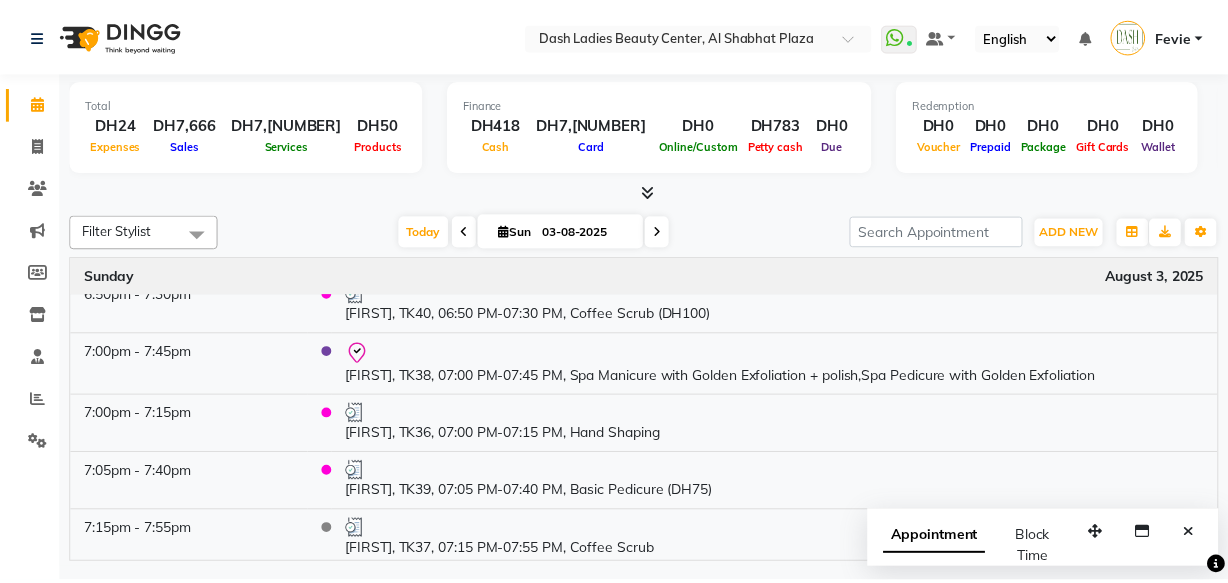 scroll, scrollTop: 4451, scrollLeft: 0, axis: vertical 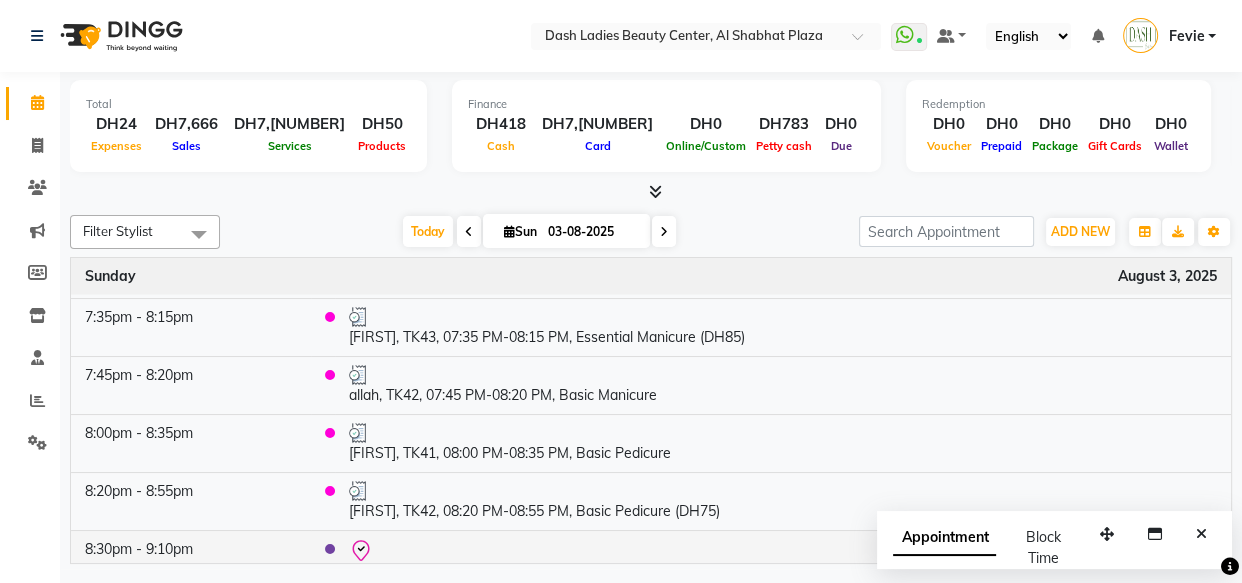 click on "[FIRST], TK44, 08:30 PM-09:10 PM, Essential Manicure" at bounding box center (783, 561) 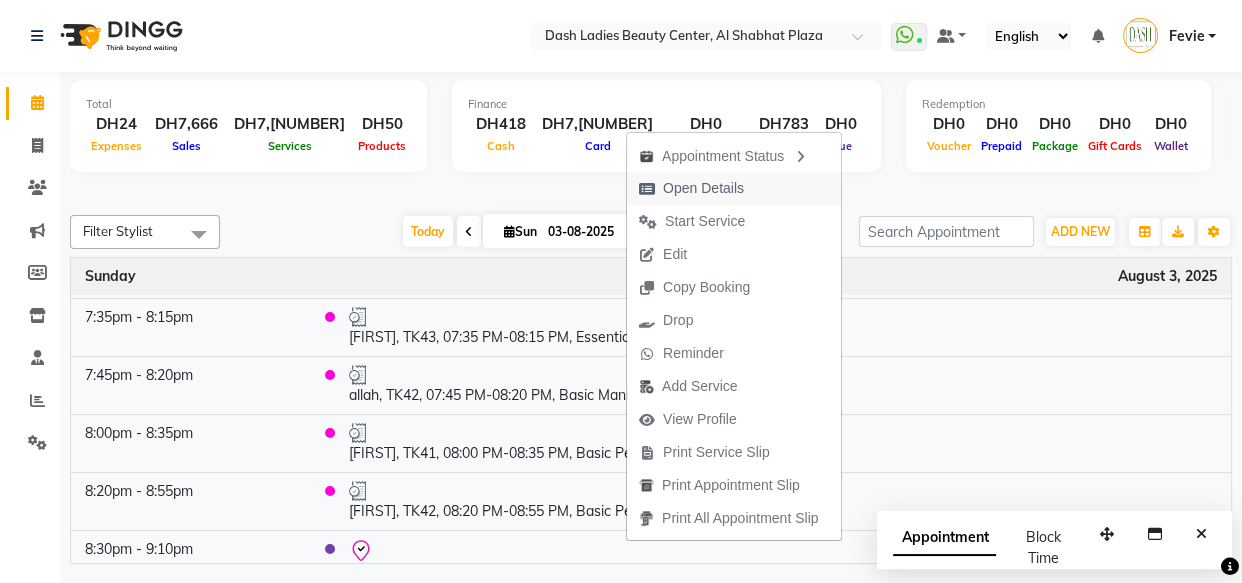 click on "Open Details" at bounding box center (703, 188) 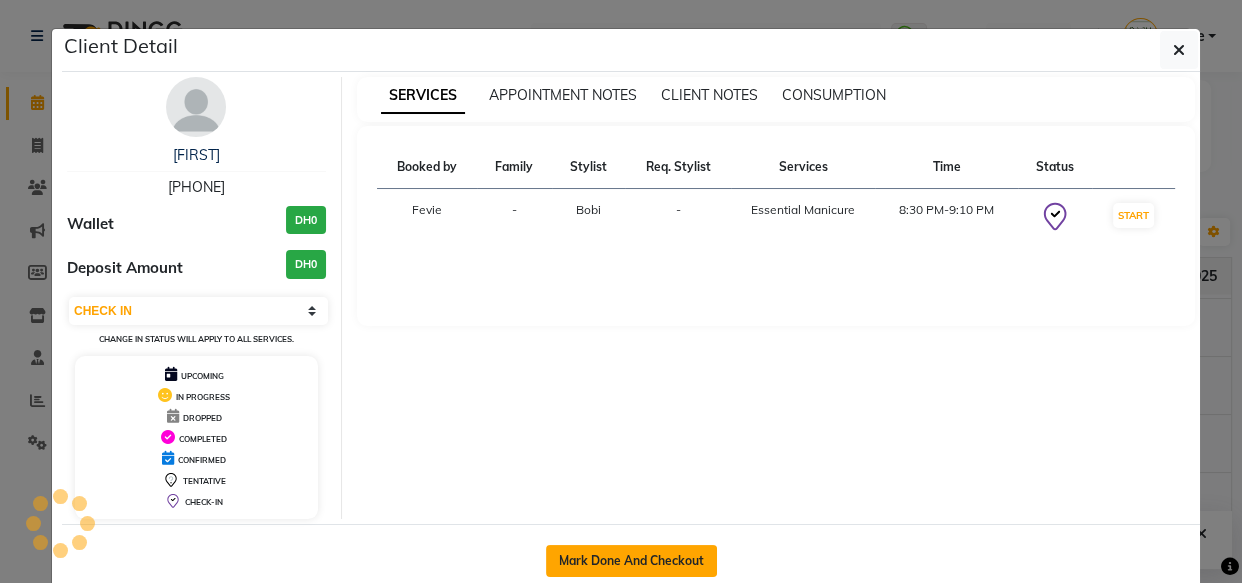 click on "Mark Done And Checkout" 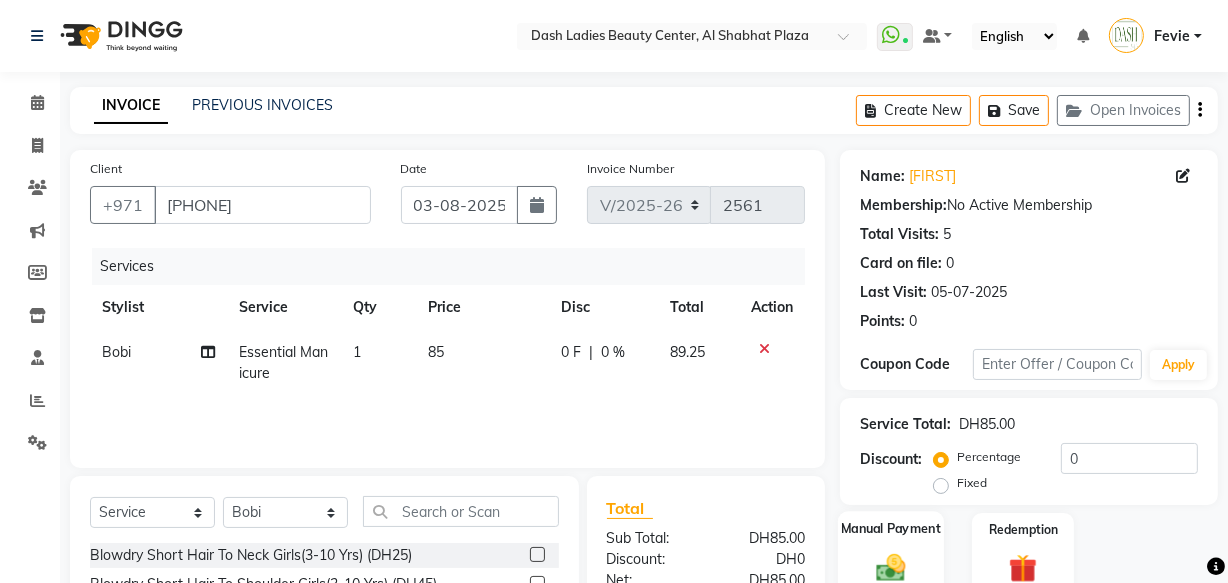 click 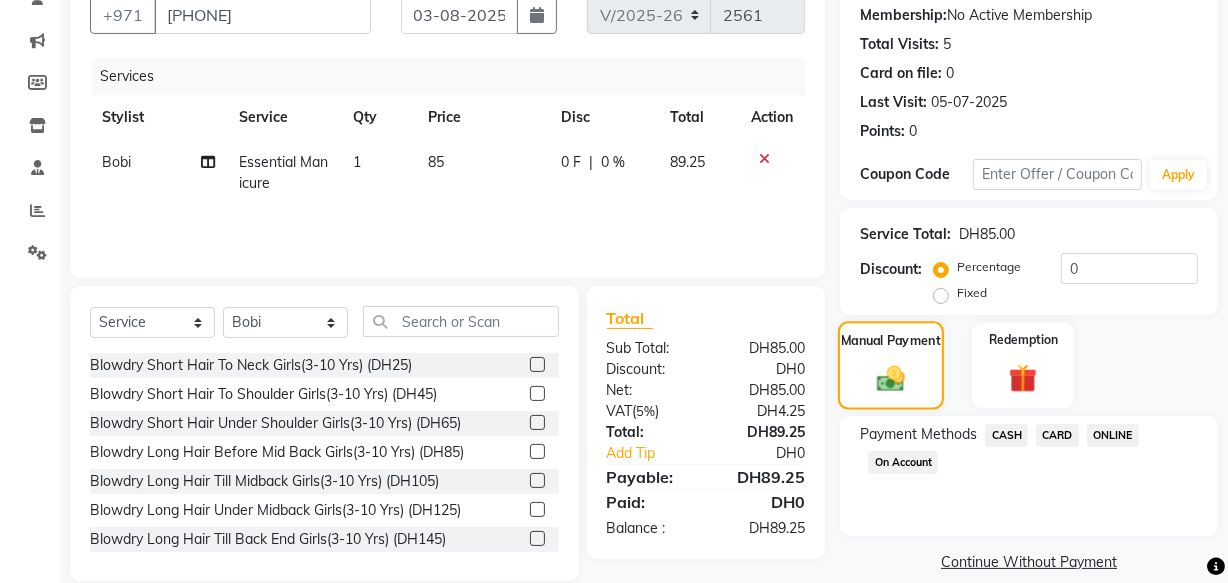 scroll, scrollTop: 219, scrollLeft: 0, axis: vertical 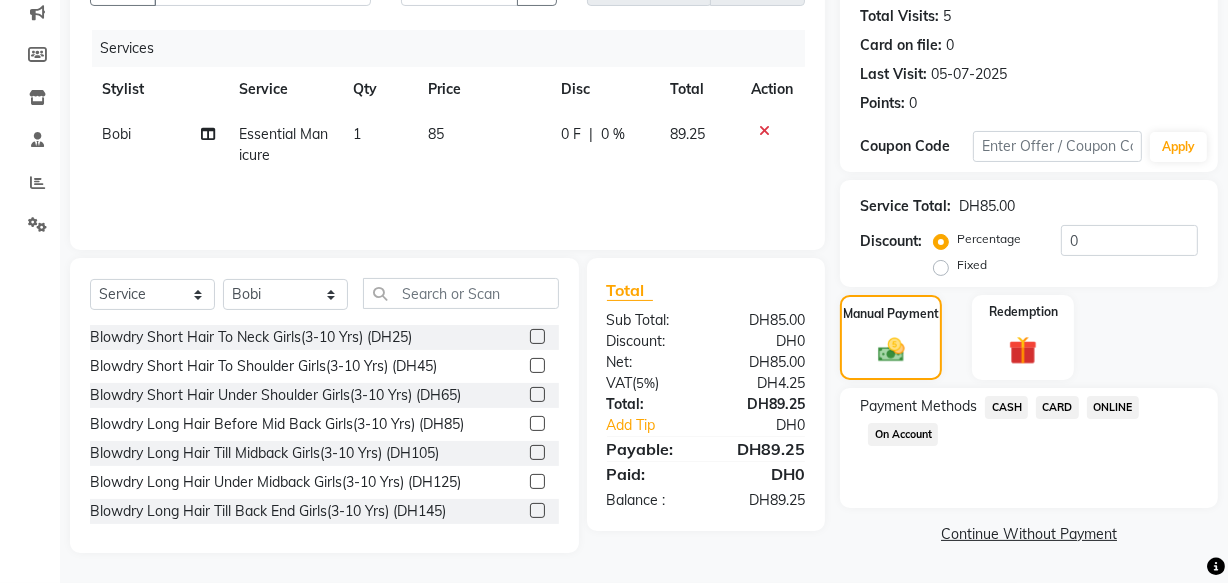 click on "CARD" 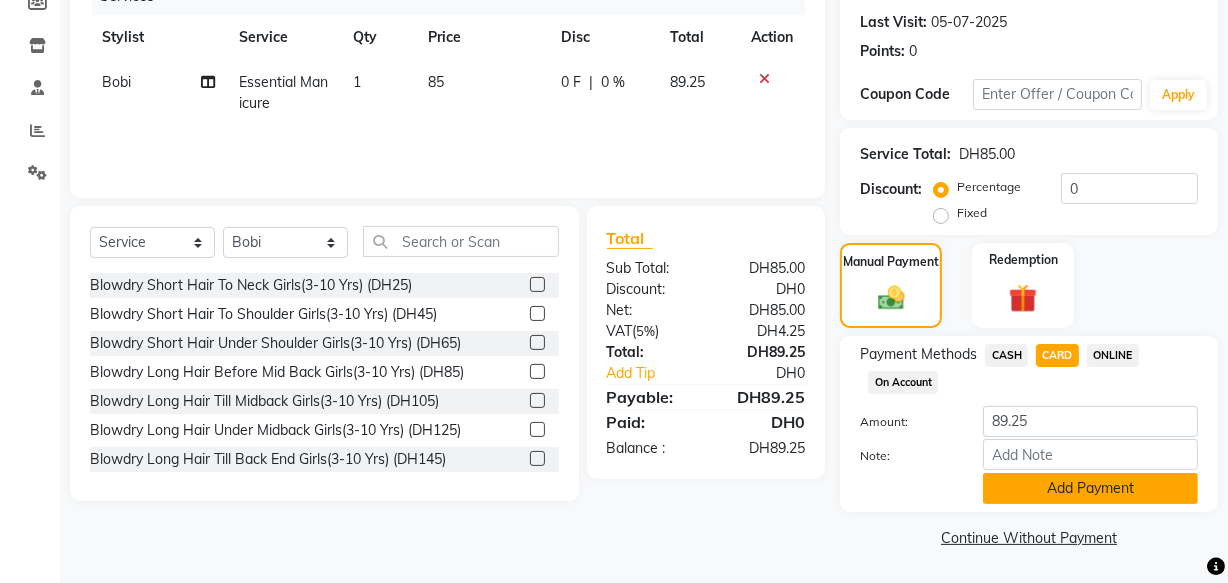 click on "Add Payment" 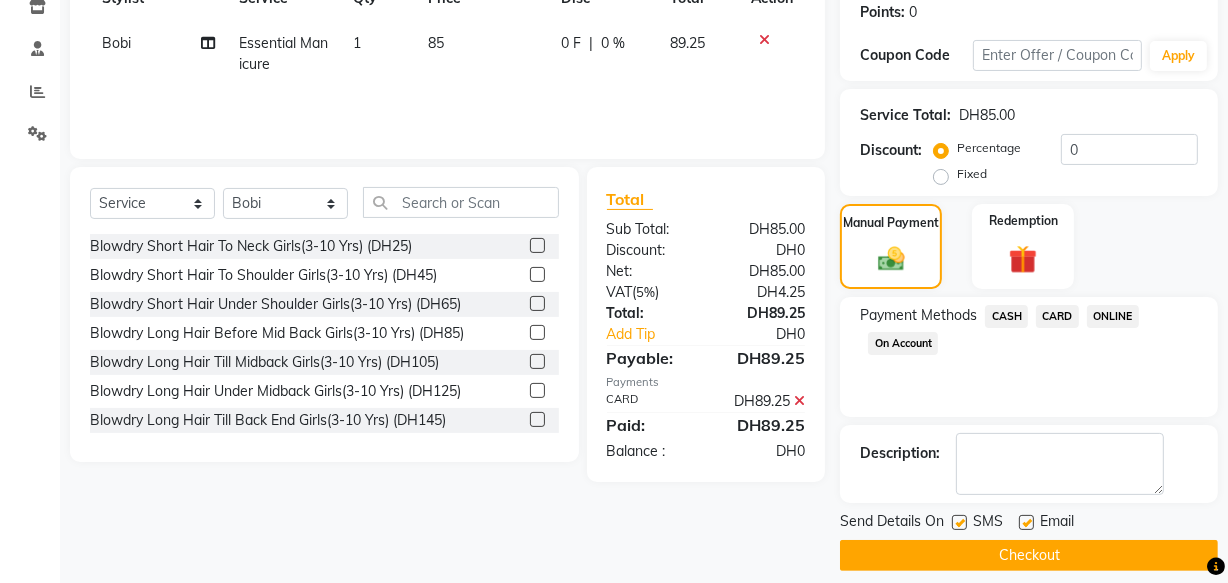 scroll, scrollTop: 326, scrollLeft: 0, axis: vertical 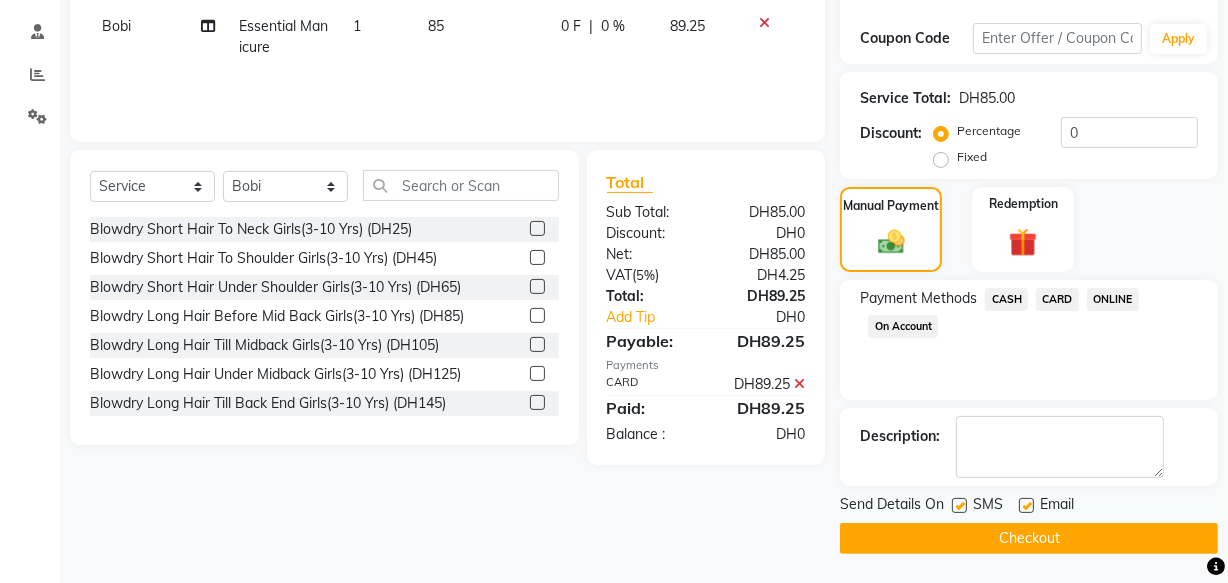 click on "Checkout" 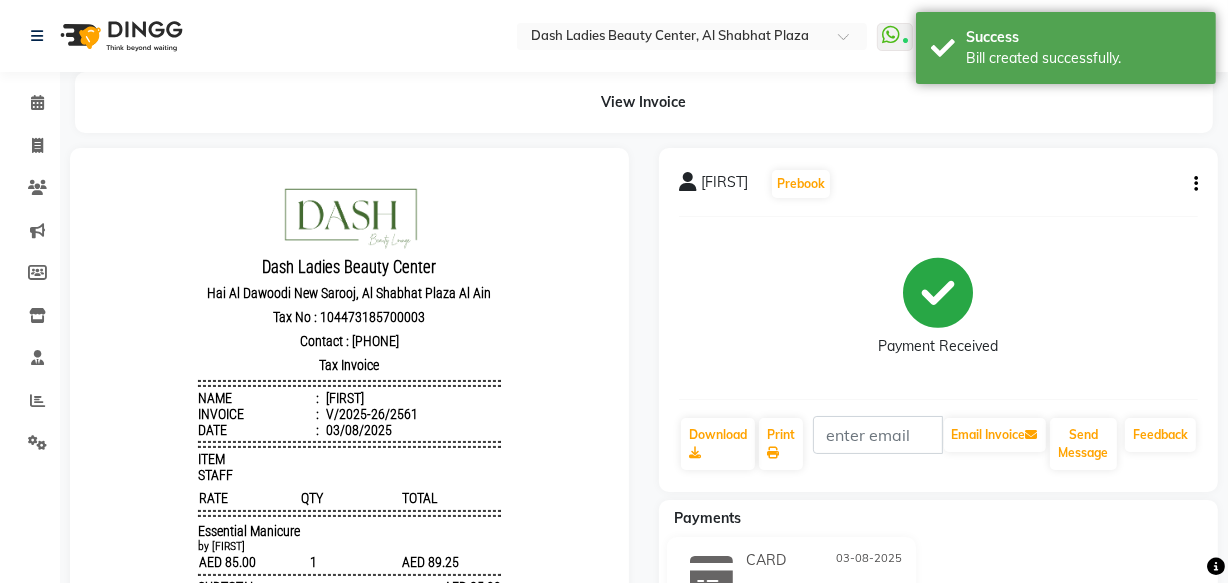 scroll, scrollTop: 0, scrollLeft: 0, axis: both 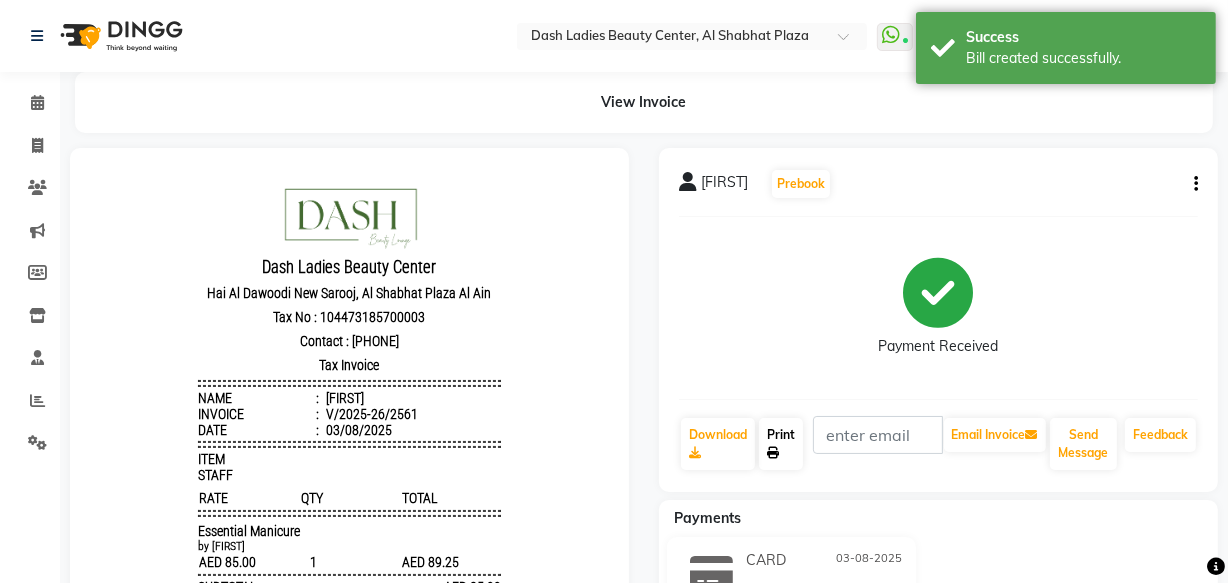 click 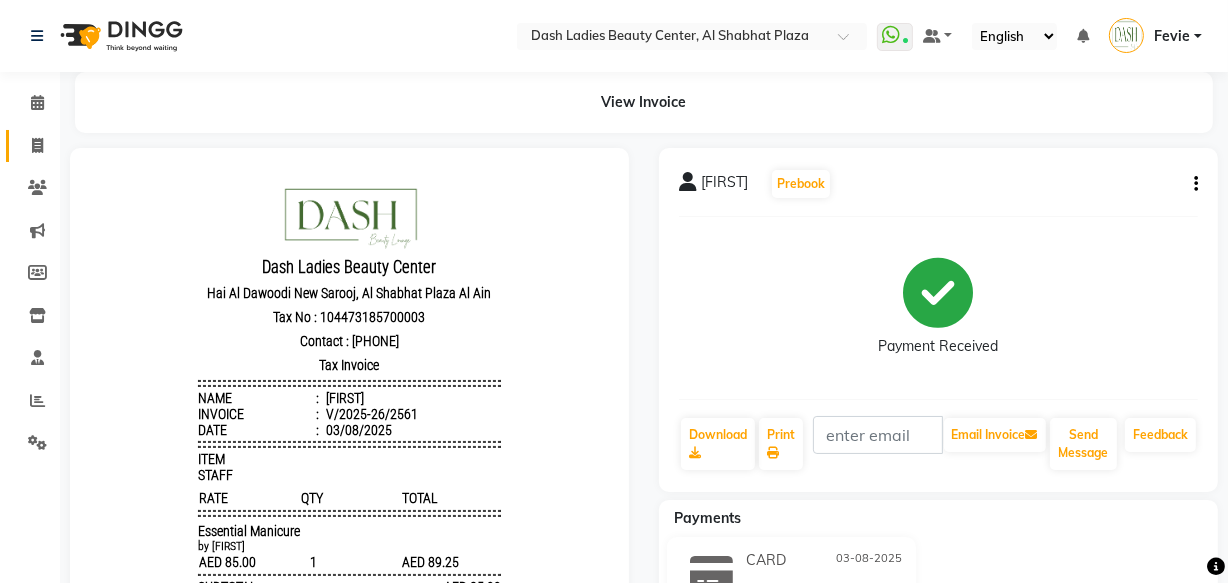 click 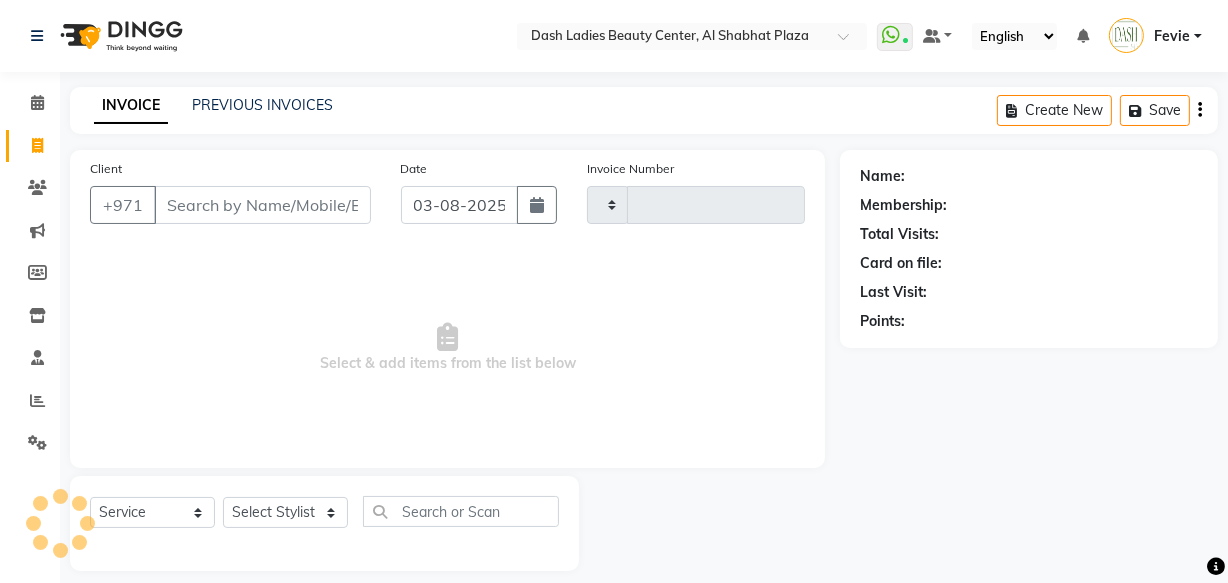 scroll, scrollTop: 19, scrollLeft: 0, axis: vertical 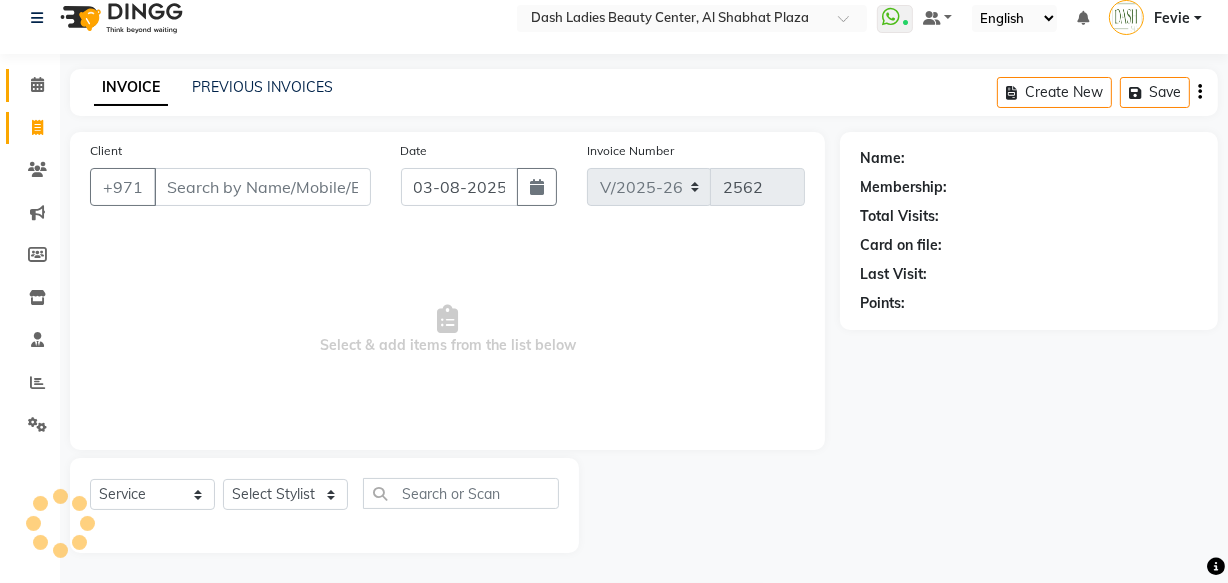 click 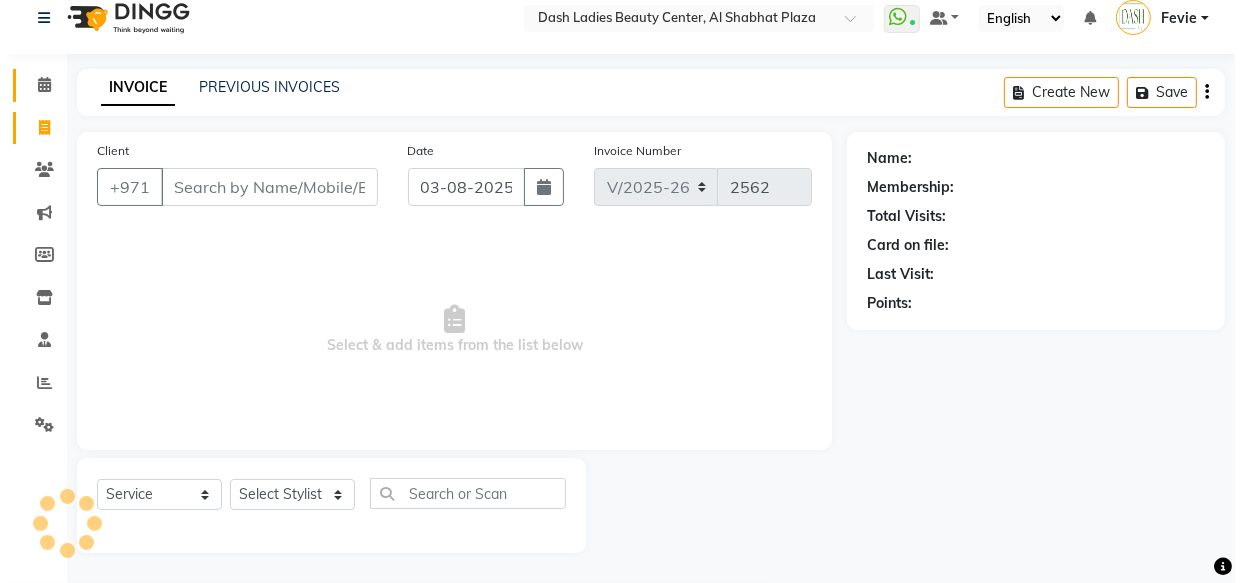 scroll, scrollTop: 0, scrollLeft: 0, axis: both 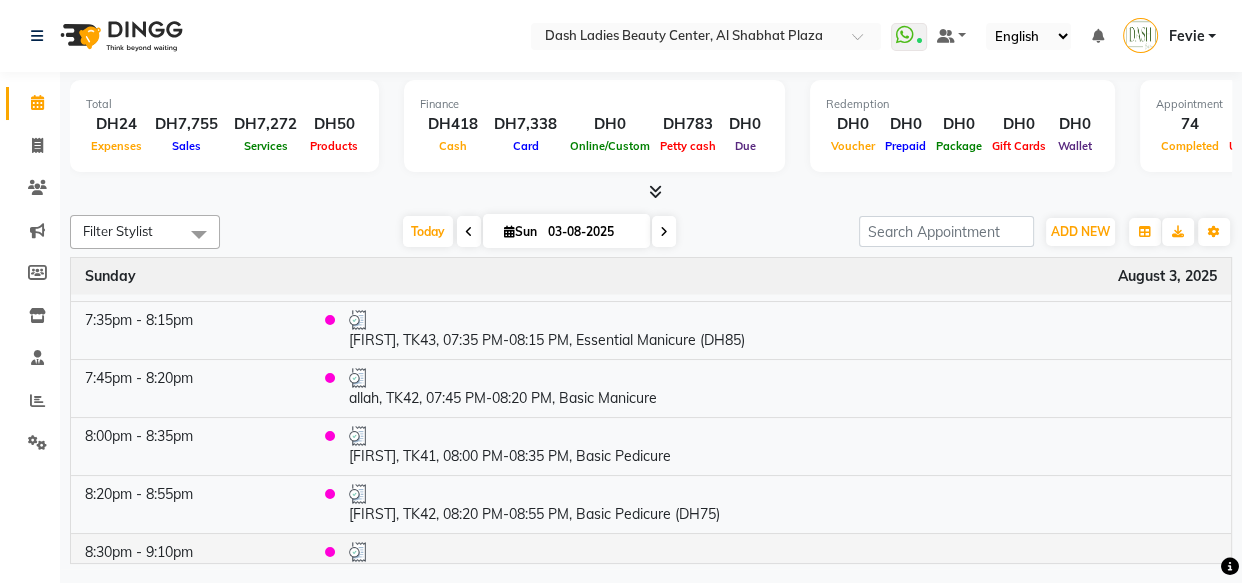 click on "[FIRST], TK44, 08:30 PM-09:10 PM, Essential Manicure" at bounding box center (783, 562) 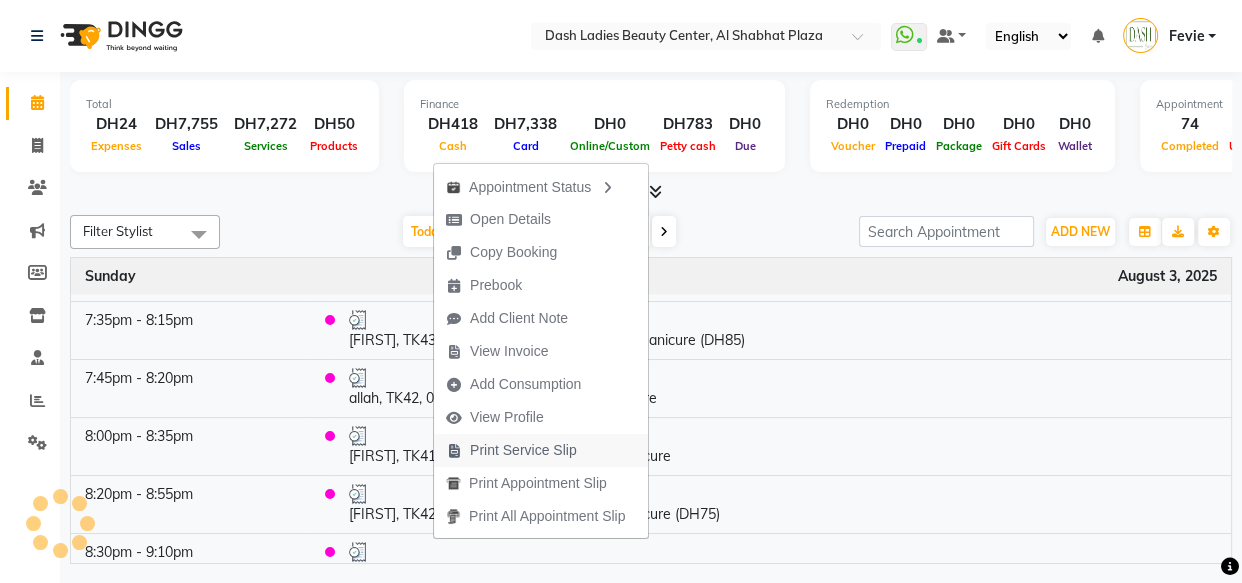 click on "Print Service Slip" at bounding box center (523, 450) 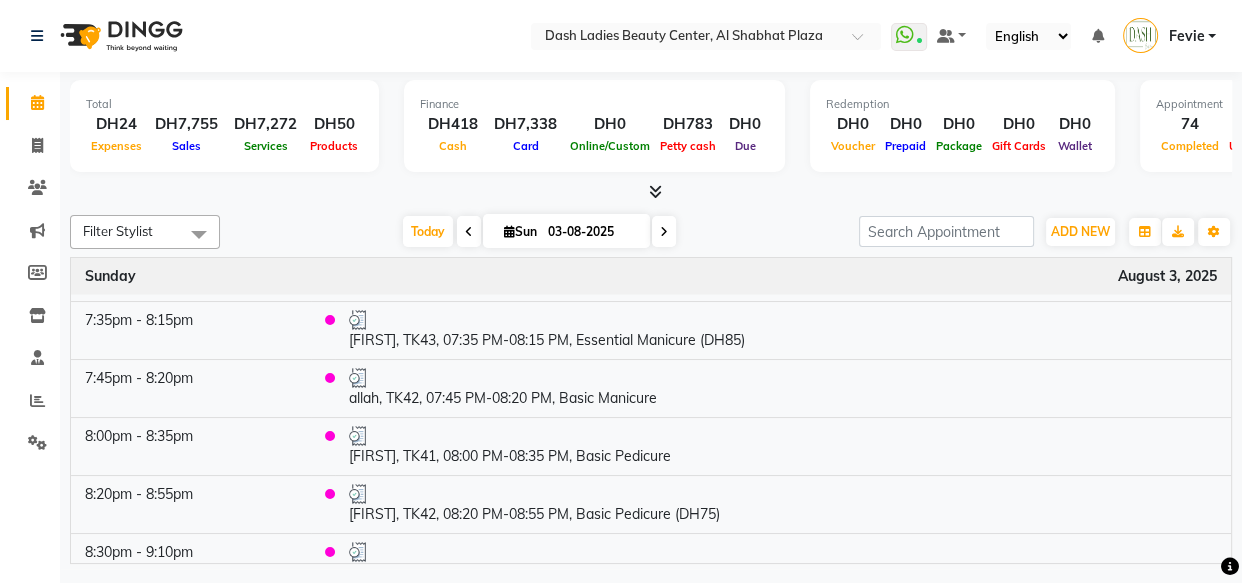 click on "Today  Sun 03-08-2025" at bounding box center [539, 232] 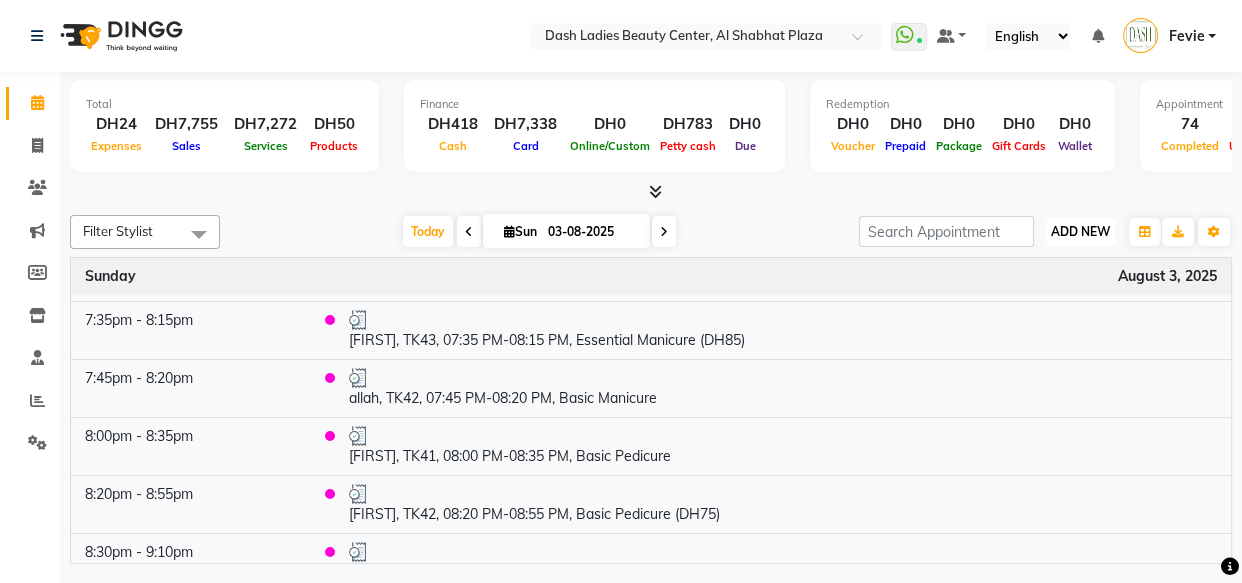click on "ADD NEW" at bounding box center (1080, 231) 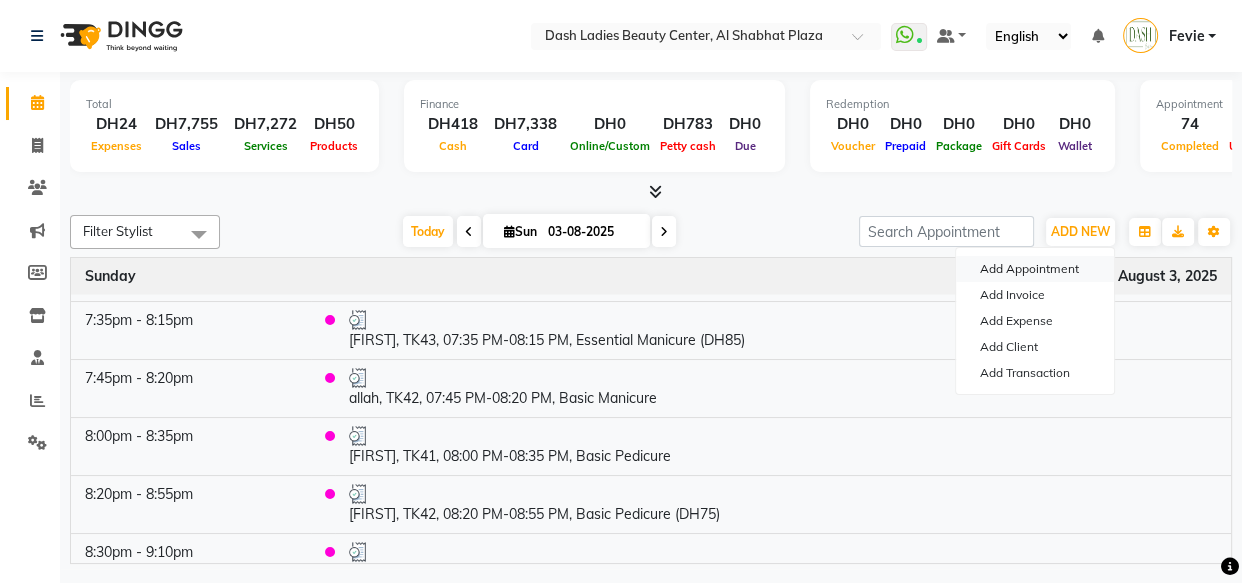 click on "Add Appointment" at bounding box center [1035, 269] 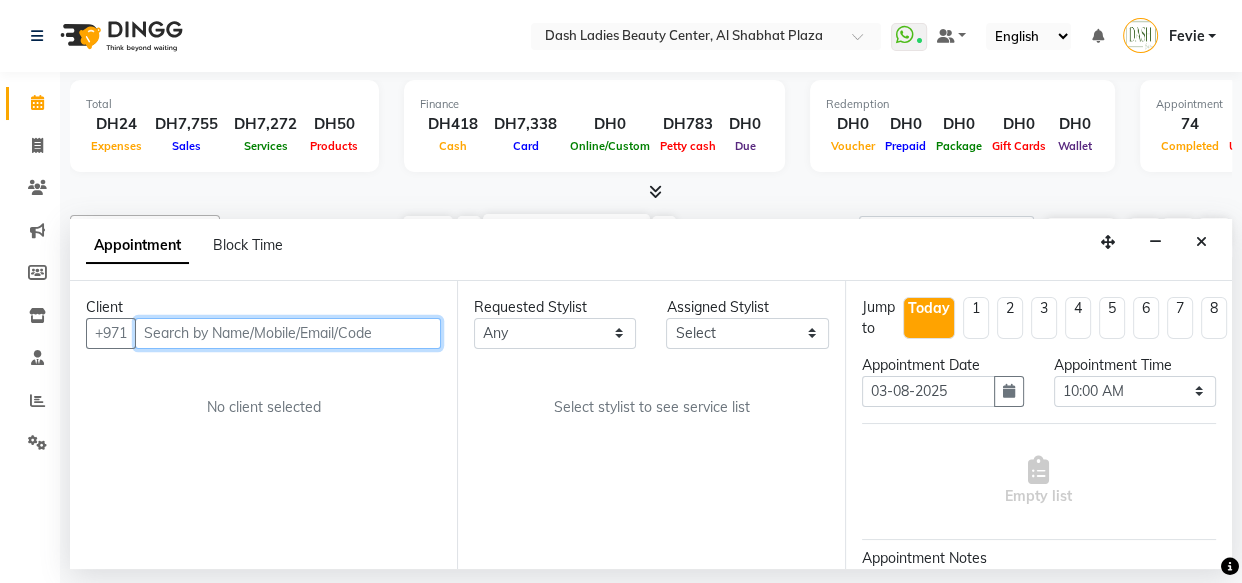 click at bounding box center [288, 333] 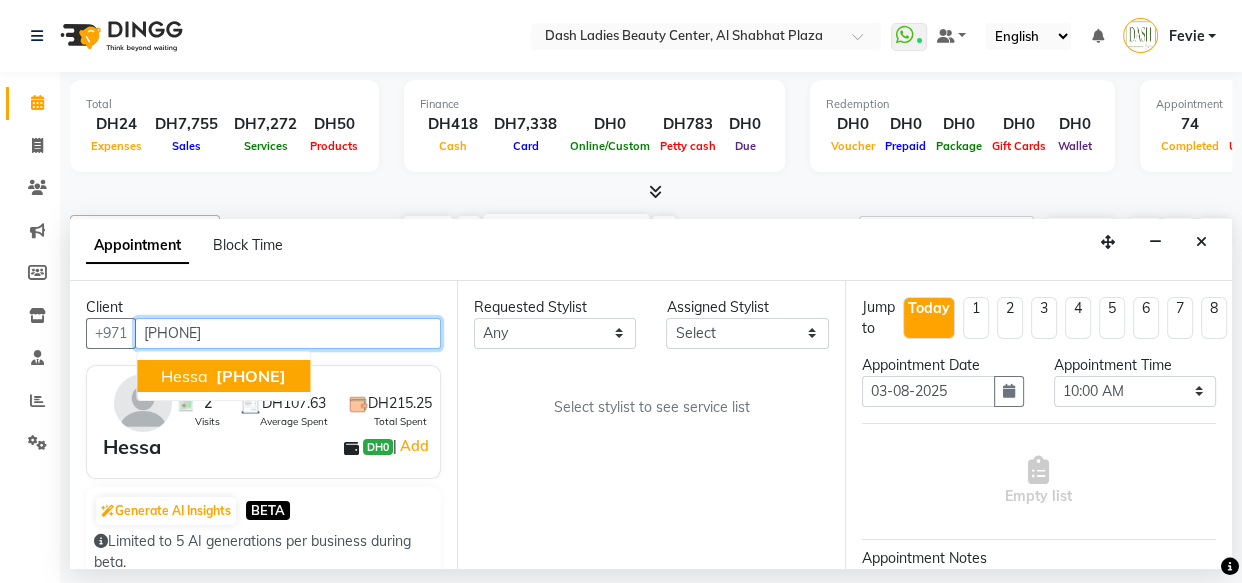 click on "[PHONE]" at bounding box center (251, 376) 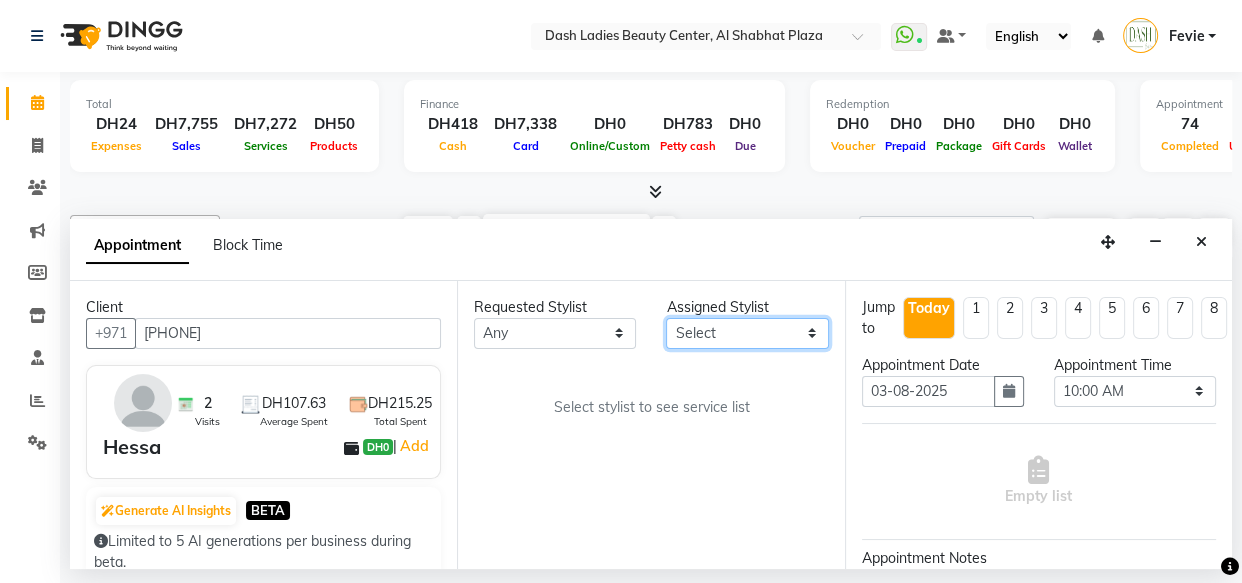 click on "Select Aizel Angelina Anna Bobi Edlyn Flora Grace Janine Jelyn Mariel Maya Nancy Nilam Nita Peace Rose Marie Saman Talina" at bounding box center (747, 333) 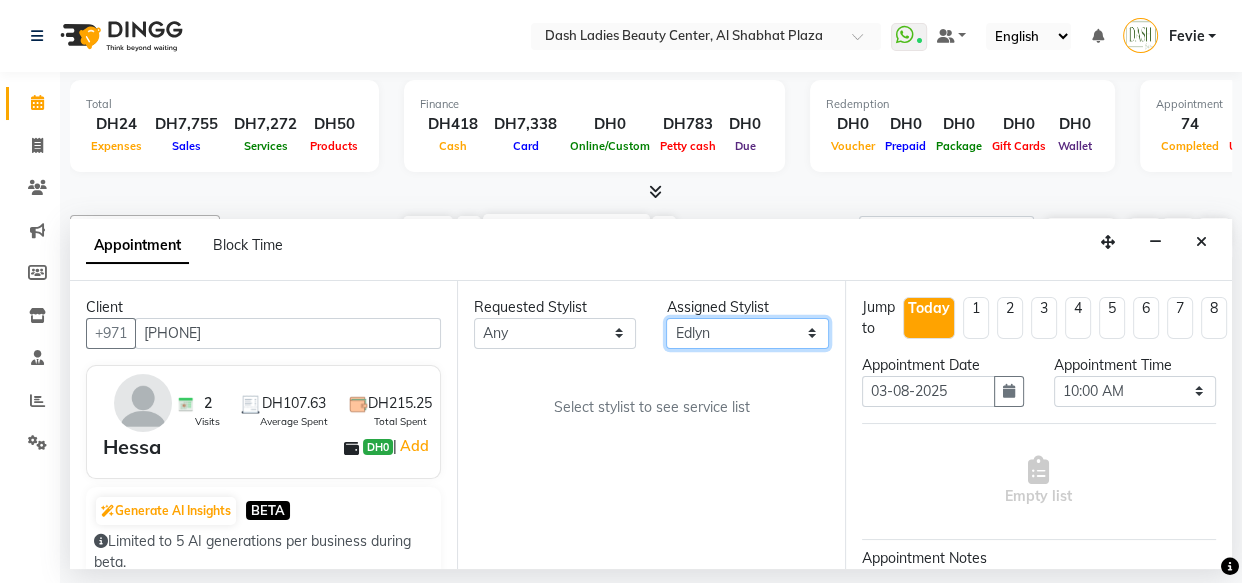 click on "Select Aizel Angelina Anna Bobi Edlyn Flora Grace Janine Jelyn Mariel Maya Nancy Nilam Nita Peace Rose Marie Saman Talina" at bounding box center [747, 333] 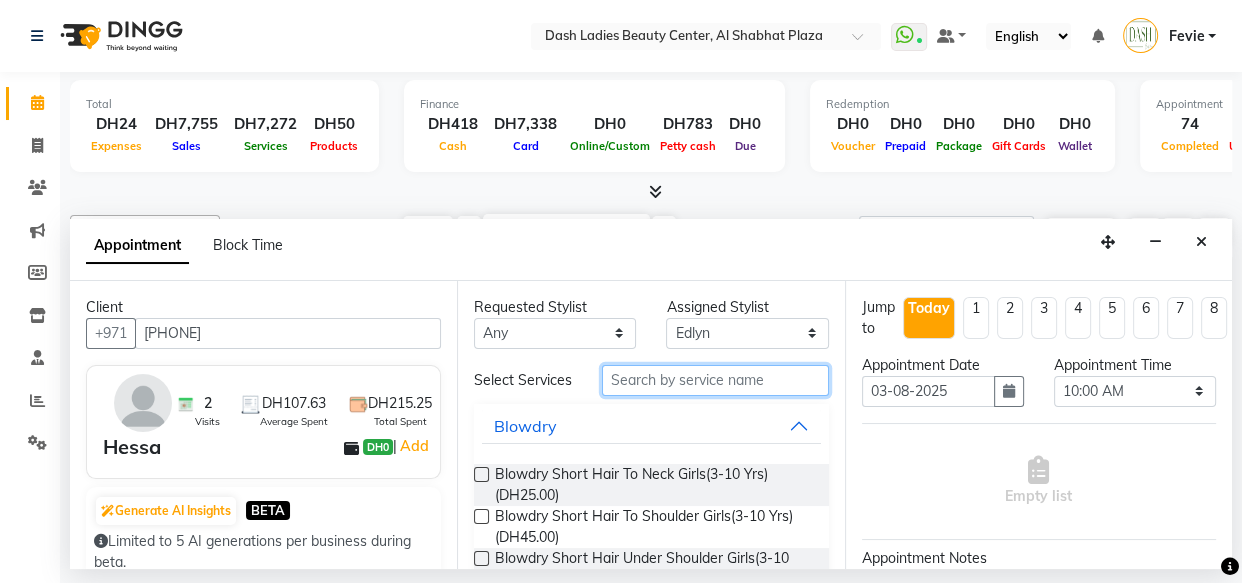click at bounding box center (715, 380) 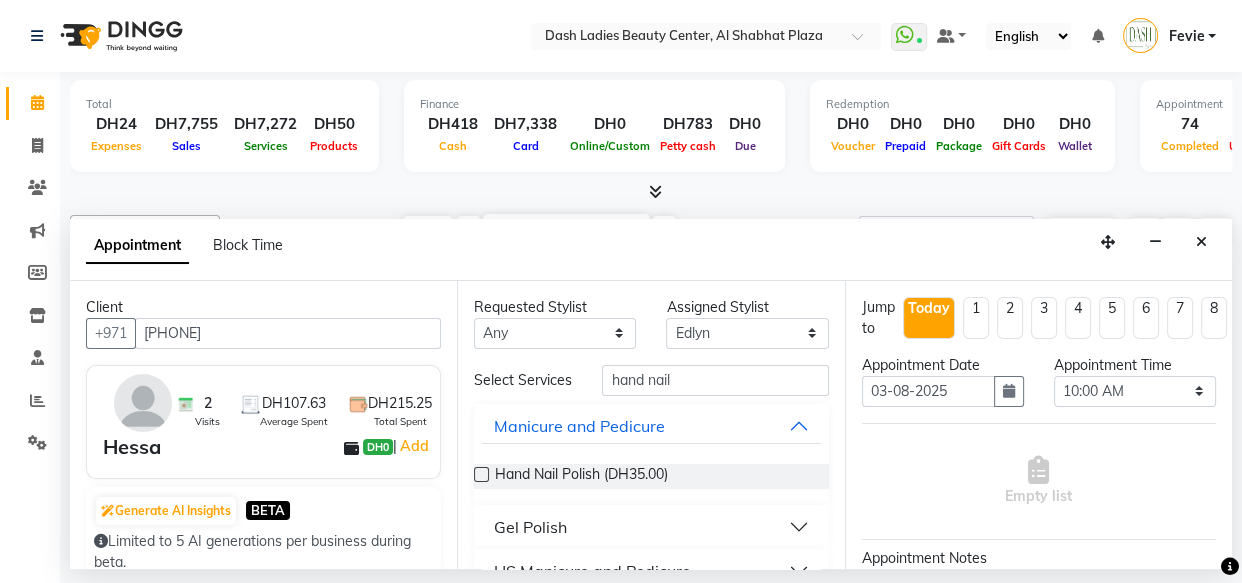 click at bounding box center [481, 474] 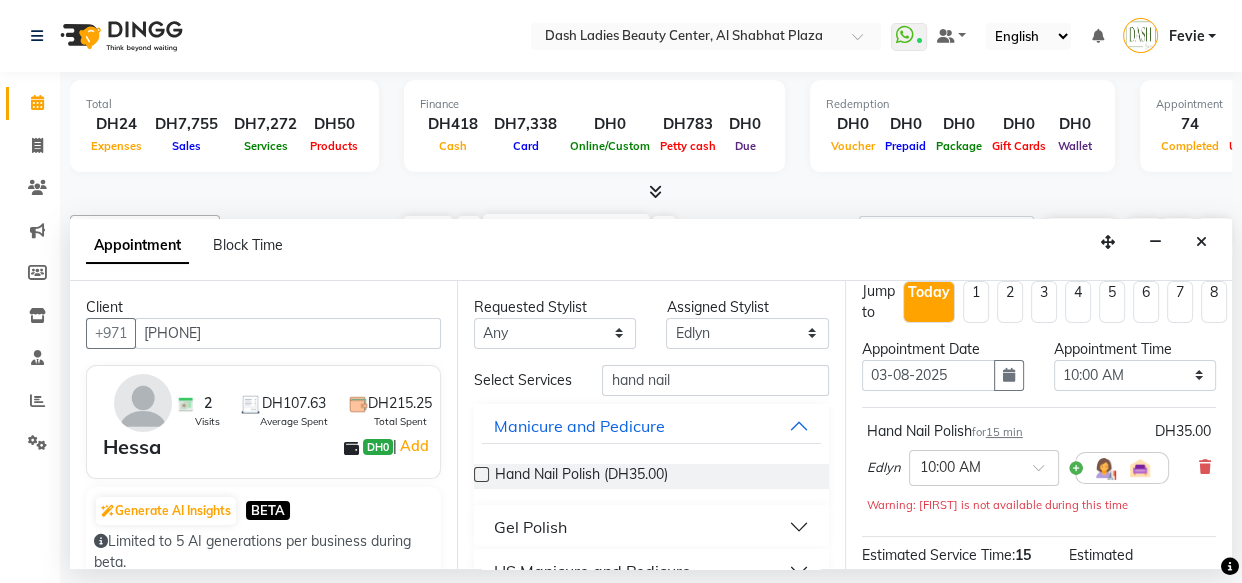 scroll, scrollTop: 0, scrollLeft: 0, axis: both 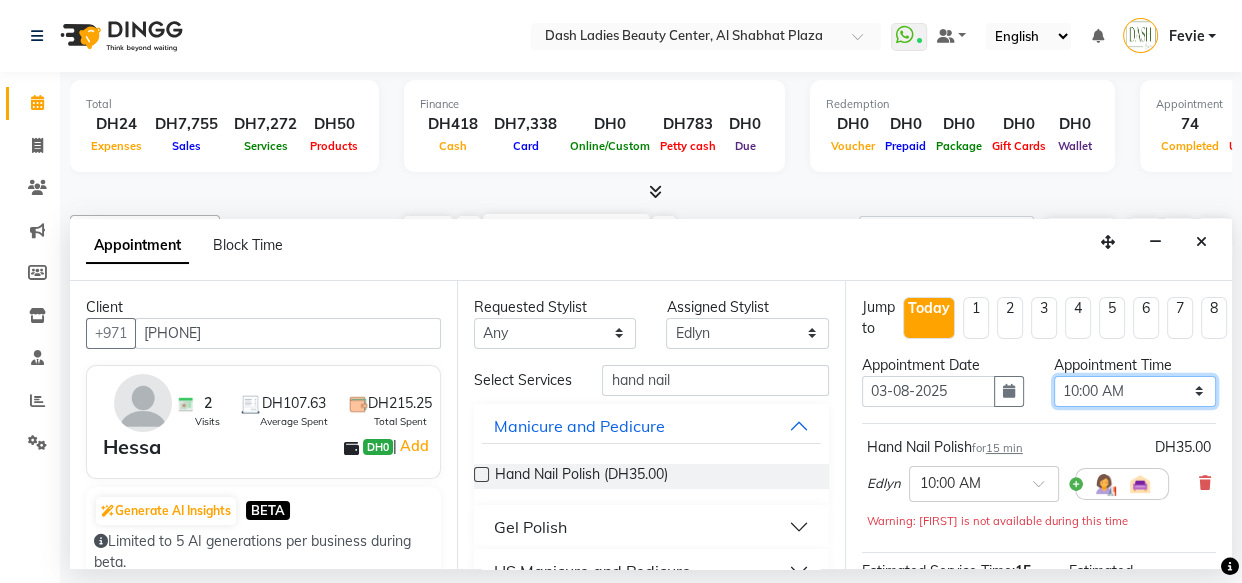 click on "Select 10:00 AM 10:15 AM 10:30 AM 10:45 AM 11:00 AM 11:15 AM 11:30 AM 11:45 AM 12:00 PM 12:15 PM 12:30 PM 12:45 PM 01:00 PM 01:15 PM 01:30 PM 01:45 PM 02:00 PM 02:15 PM 02:30 PM 02:45 PM 03:00 PM 03:15 PM 03:30 PM 03:45 PM 04:00 PM 04:15 PM 04:30 PM 04:45 PM 05:00 PM 05:15 PM 05:30 PM 05:45 PM 06:00 PM 06:15 PM 06:30 PM 06:45 PM 07:00 PM 07:15 PM 07:30 PM 07:45 PM 08:00 PM 08:15 PM 08:30 PM 08:45 PM 09:00 PM 09:15 PM 09:30 PM 09:45 PM 10:00 PM" at bounding box center [1135, 391] 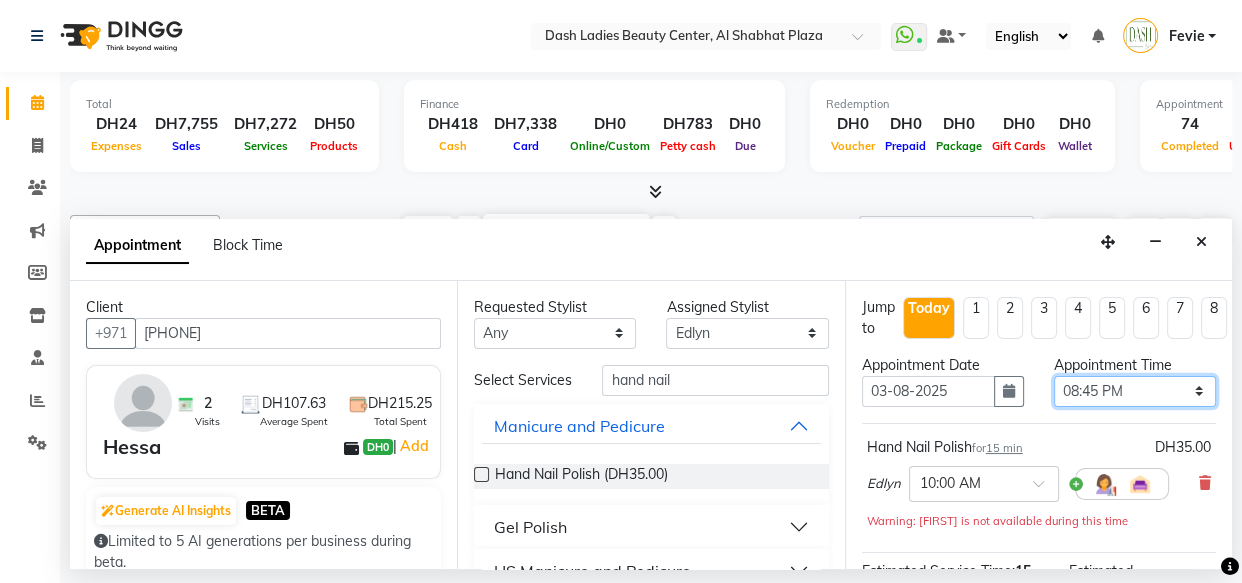 click on "Select 10:00 AM 10:15 AM 10:30 AM 10:45 AM 11:00 AM 11:15 AM 11:30 AM 11:45 AM 12:00 PM 12:15 PM 12:30 PM 12:45 PM 01:00 PM 01:15 PM 01:30 PM 01:45 PM 02:00 PM 02:15 PM 02:30 PM 02:45 PM 03:00 PM 03:15 PM 03:30 PM 03:45 PM 04:00 PM 04:15 PM 04:30 PM 04:45 PM 05:00 PM 05:15 PM 05:30 PM 05:45 PM 06:00 PM 06:15 PM 06:30 PM 06:45 PM 07:00 PM 07:15 PM 07:30 PM 07:45 PM 08:00 PM 08:15 PM 08:30 PM 08:45 PM 09:00 PM 09:15 PM 09:30 PM 09:45 PM 10:00 PM" at bounding box center [1135, 391] 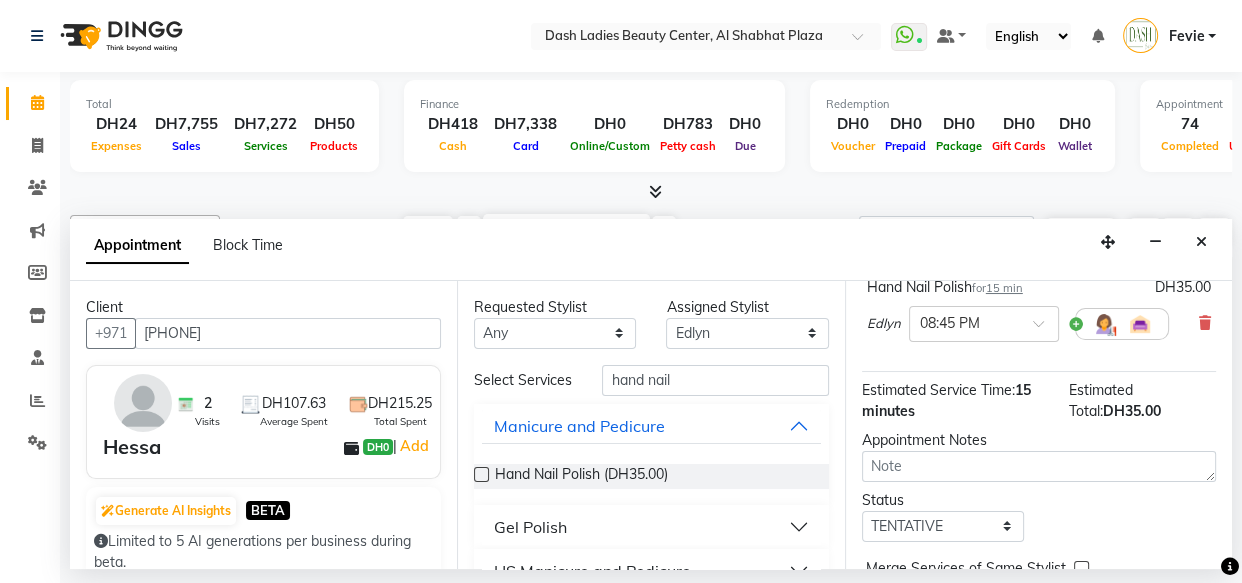 scroll, scrollTop: 161, scrollLeft: 0, axis: vertical 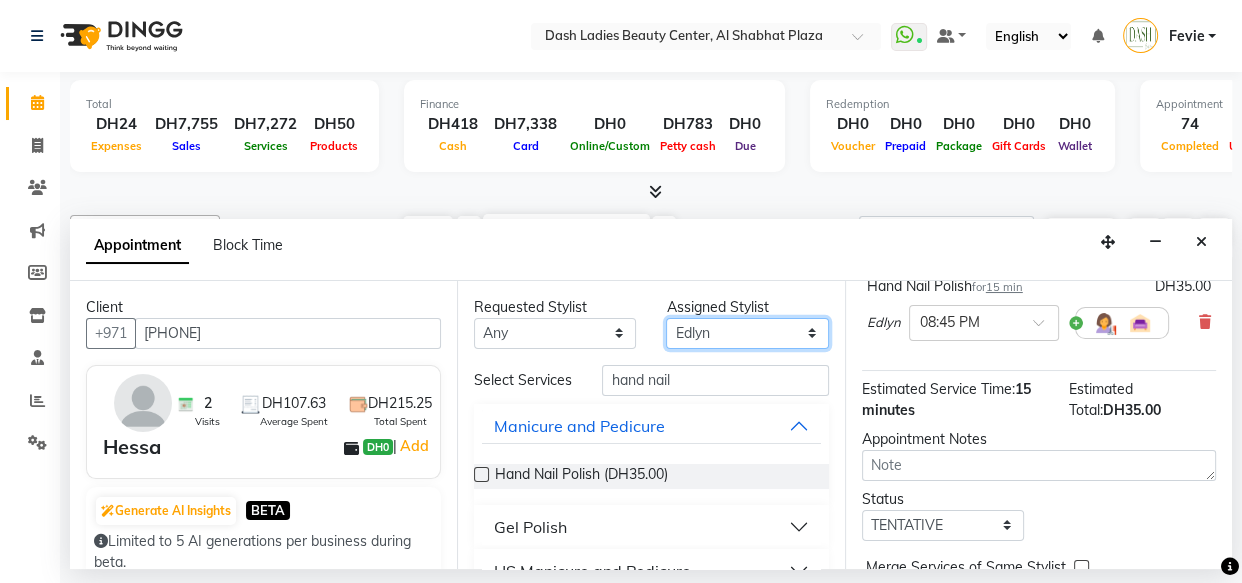 click on "Select Aizel Angelina Anna Bobi Edlyn Flora Grace Janine Jelyn Mariel Maya Nancy Nilam Nita Peace Rose Marie Saman Talina" at bounding box center [747, 333] 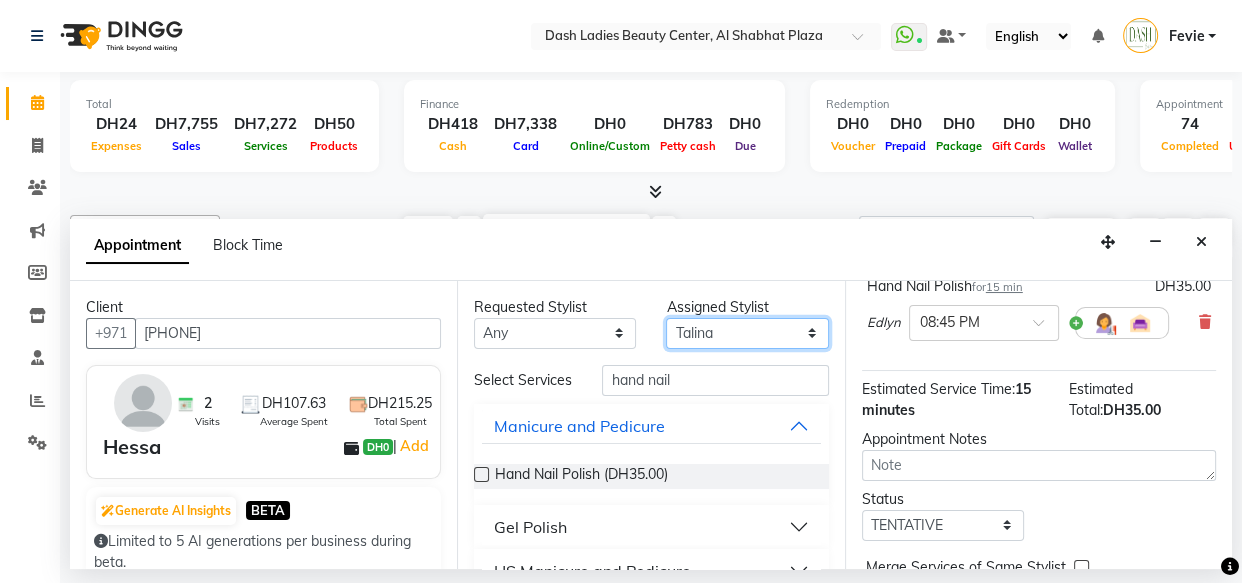 click on "Select Aizel Angelina Anna Bobi Edlyn Flora Grace Janine Jelyn Mariel Maya Nancy Nilam Nita Peace Rose Marie Saman Talina" at bounding box center [747, 333] 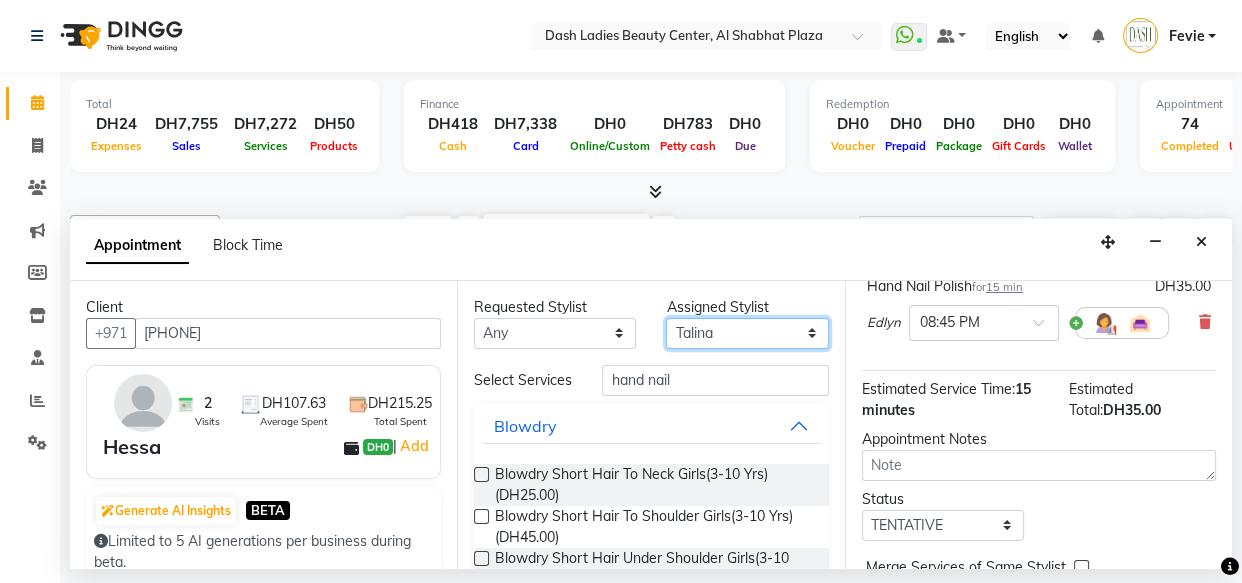 scroll, scrollTop: 0, scrollLeft: 0, axis: both 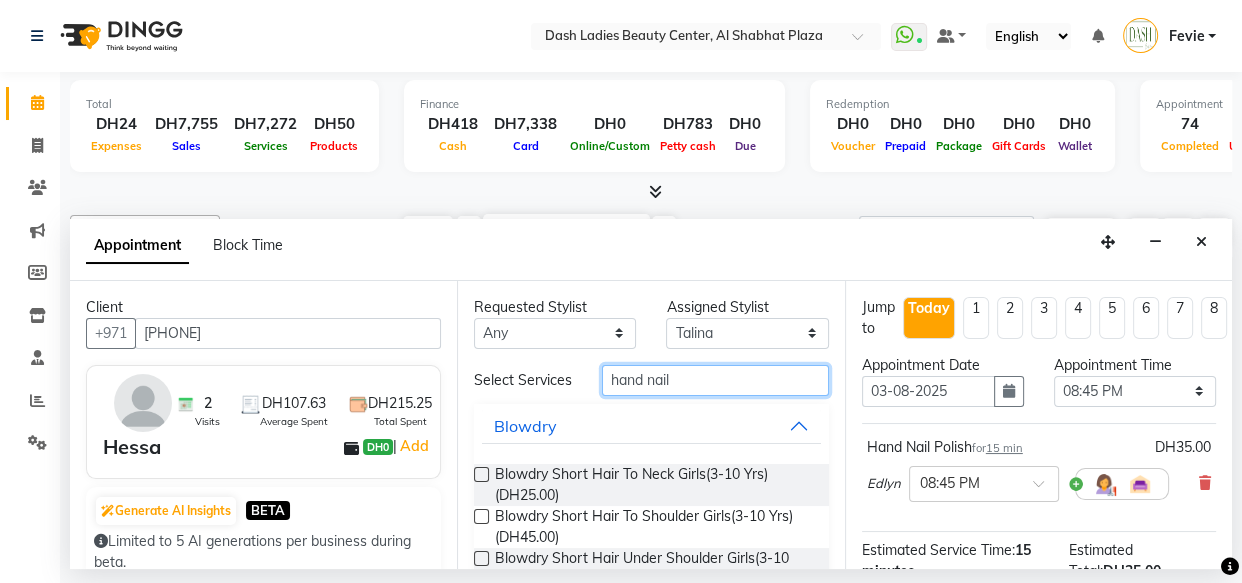 click on "hand nail" at bounding box center [715, 380] 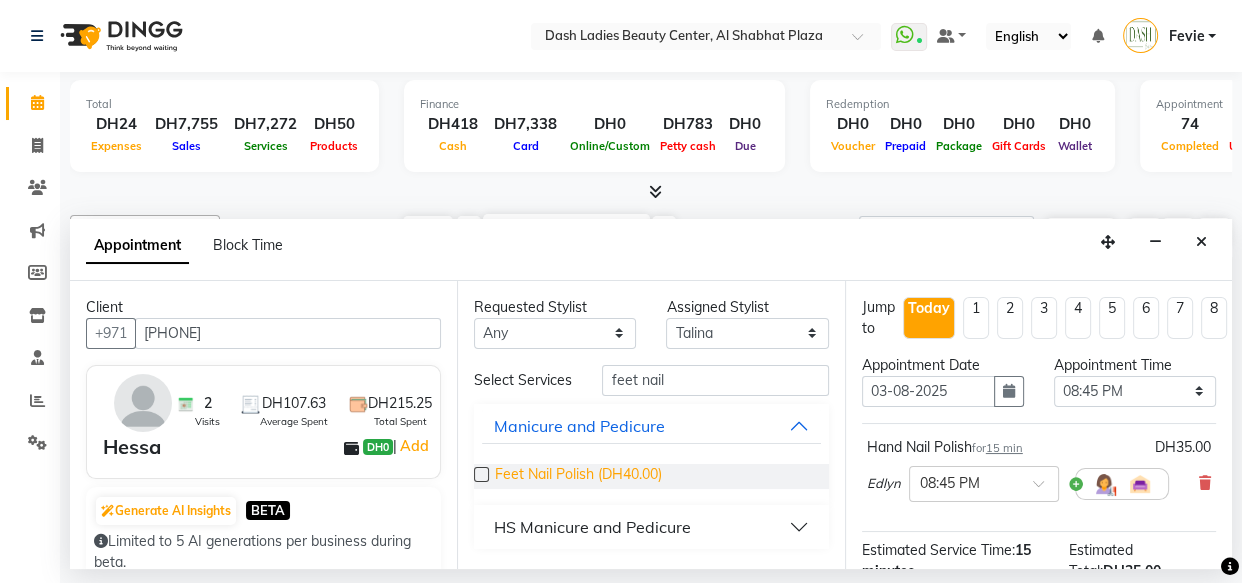 click on "Feet Nail Polish  (DH40.00)" at bounding box center [578, 476] 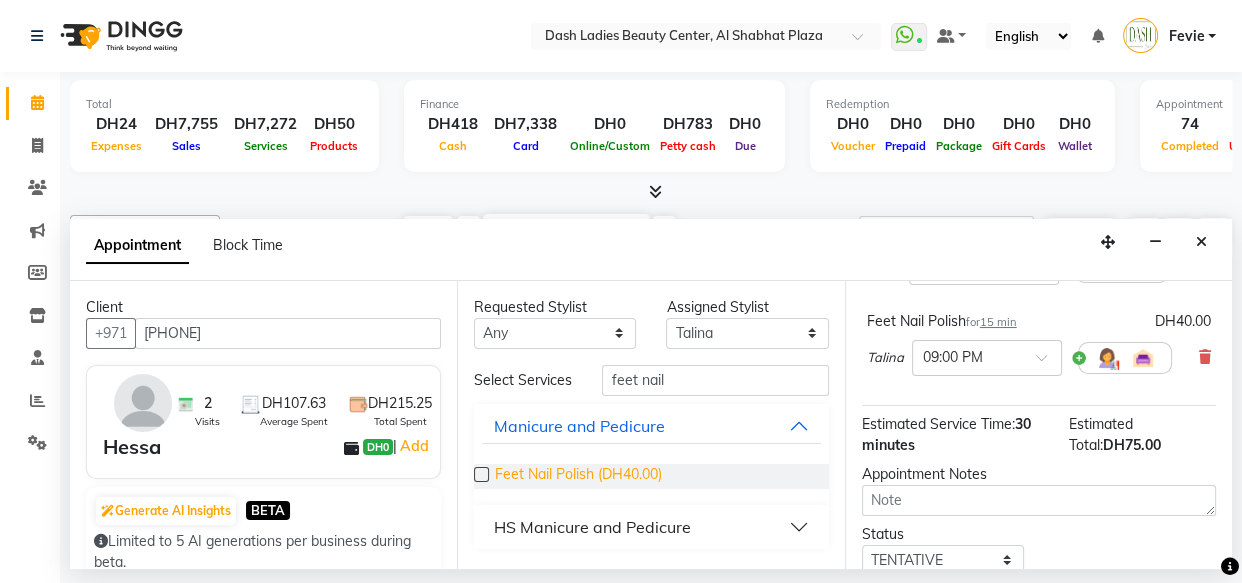 scroll, scrollTop: 225, scrollLeft: 0, axis: vertical 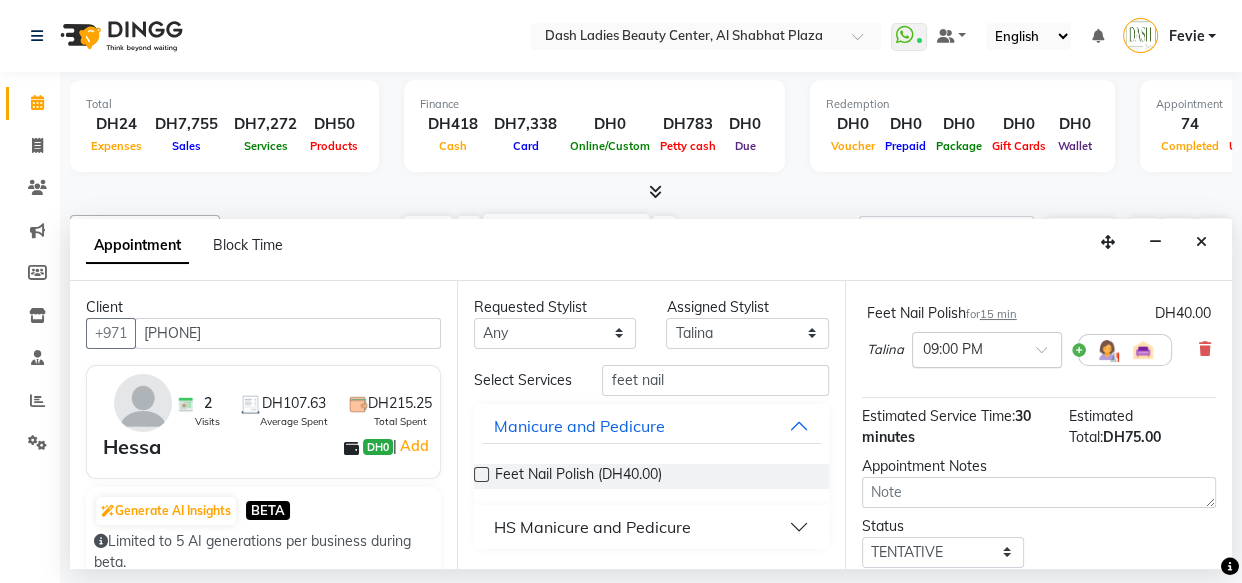 click at bounding box center [967, 348] 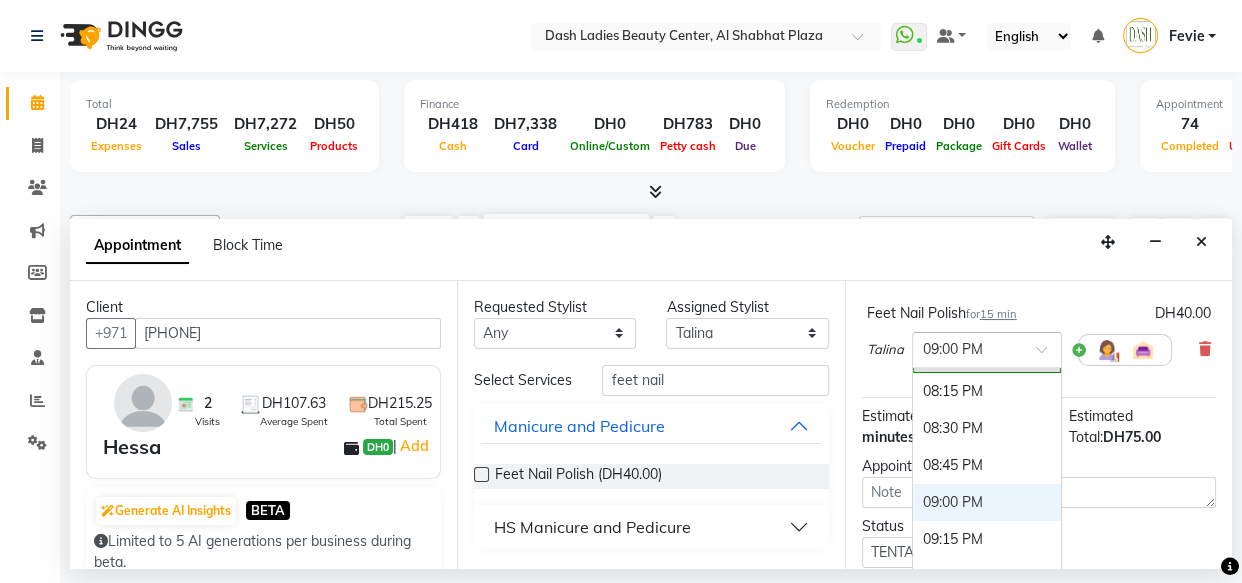 scroll, scrollTop: 1550, scrollLeft: 0, axis: vertical 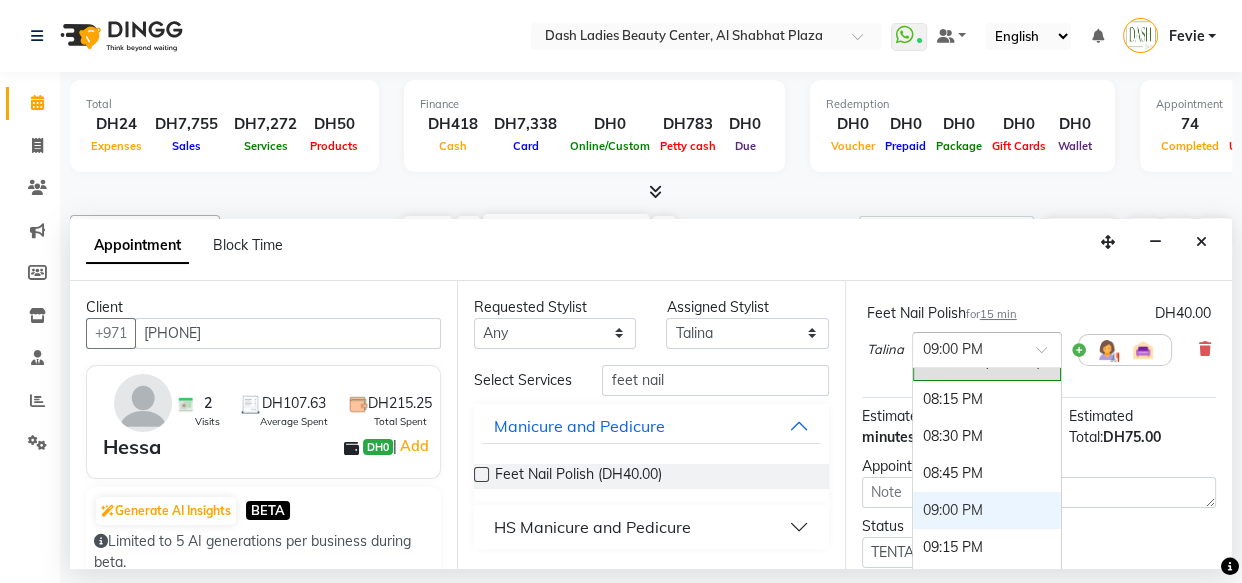 click on "08:45 PM" at bounding box center (987, 473) 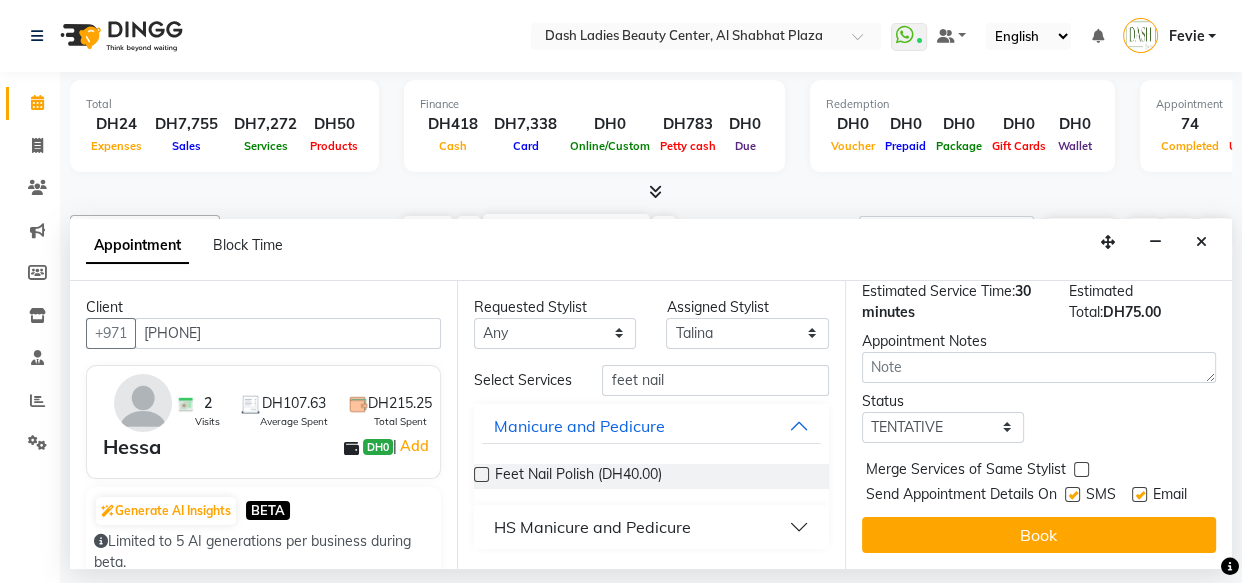scroll, scrollTop: 400, scrollLeft: 0, axis: vertical 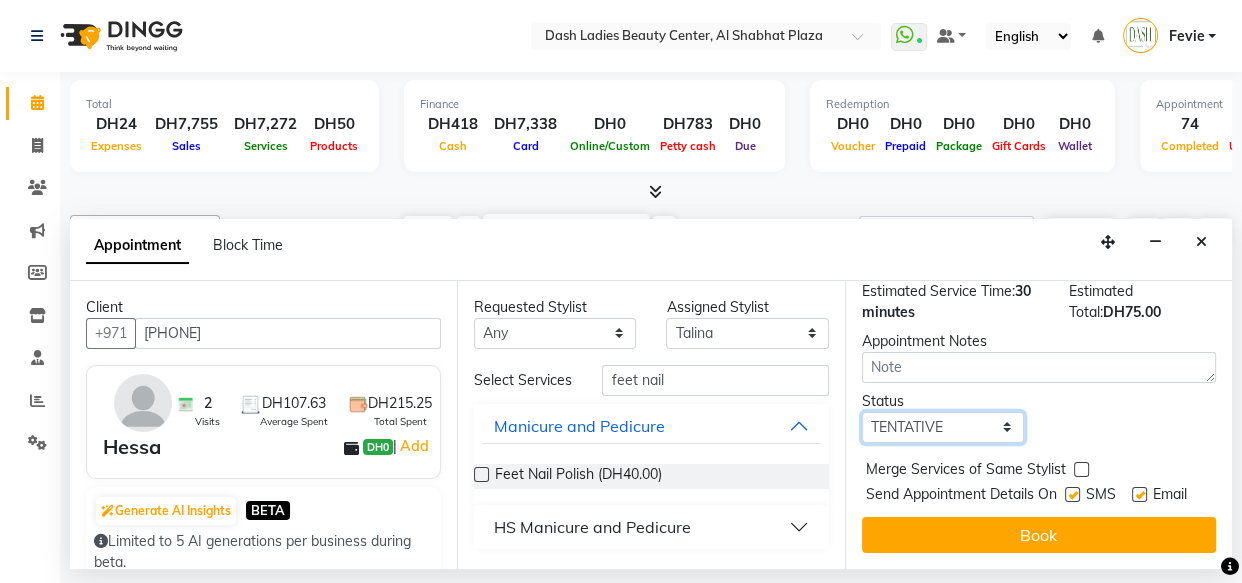click on "Select TENTATIVE CONFIRM CHECK-IN UPCOMING" at bounding box center [943, 427] 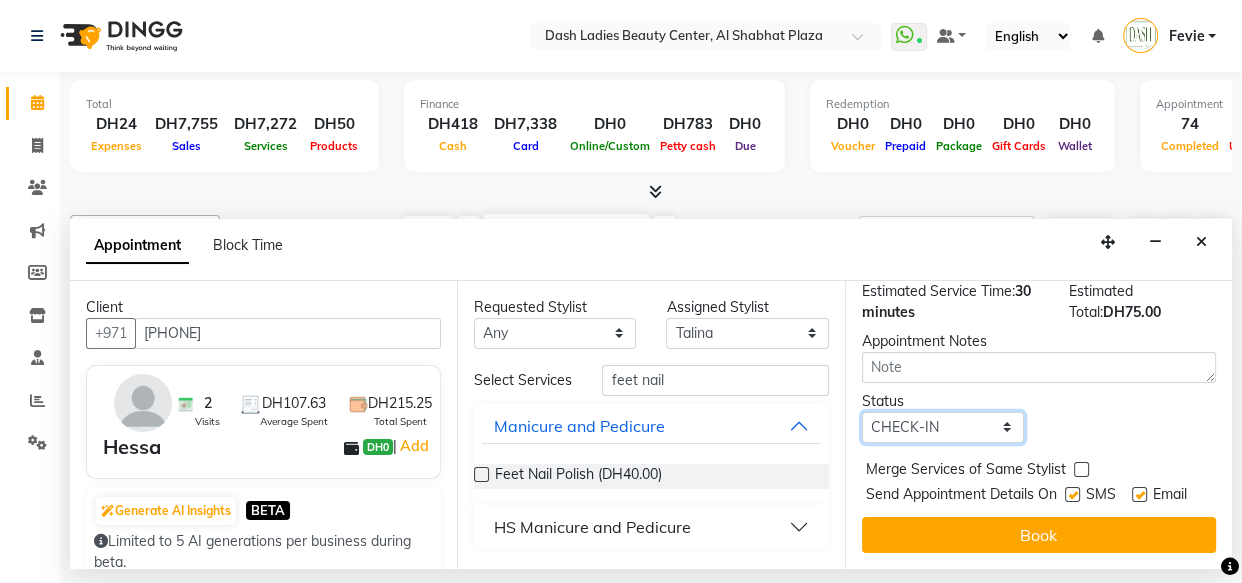 click on "Select TENTATIVE CONFIRM CHECK-IN UPCOMING" at bounding box center [943, 427] 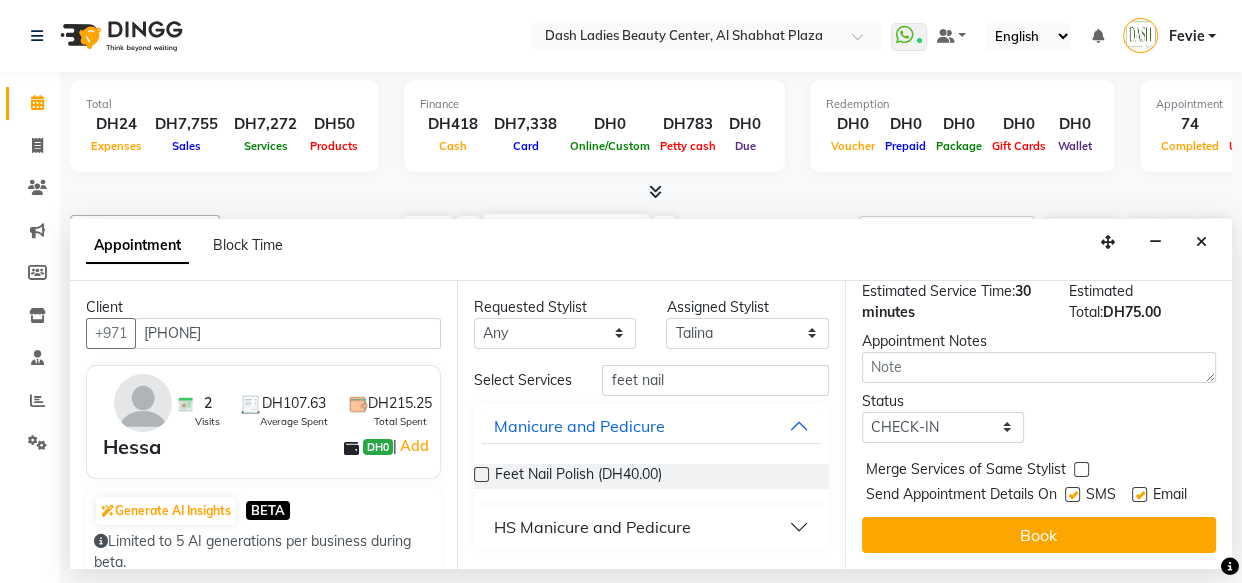 click at bounding box center (1081, 469) 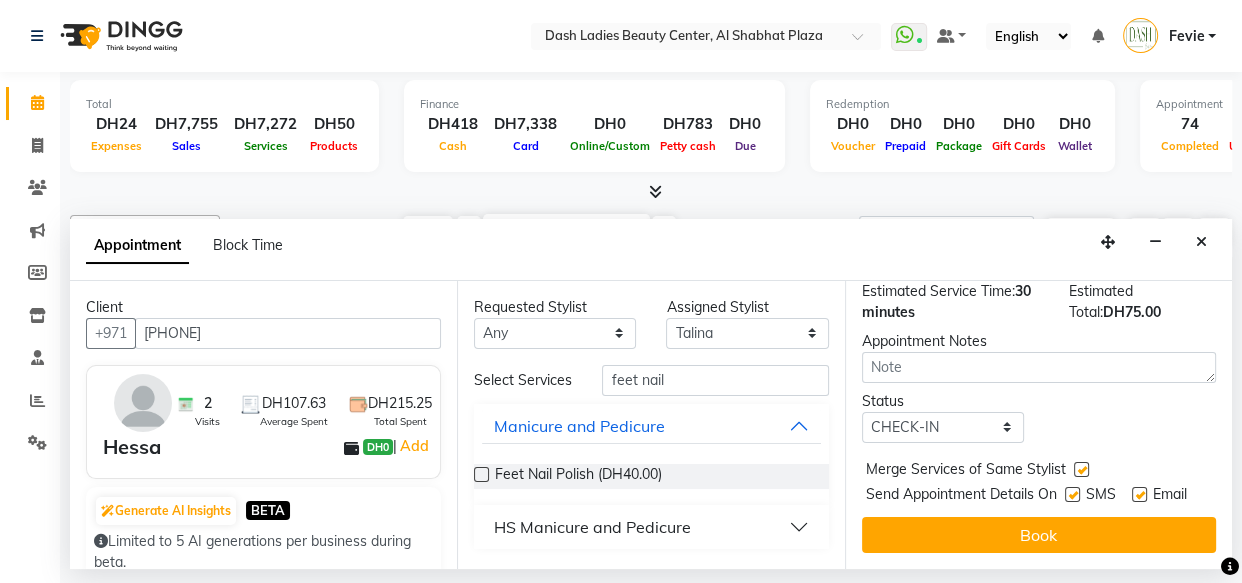 click at bounding box center [1072, 494] 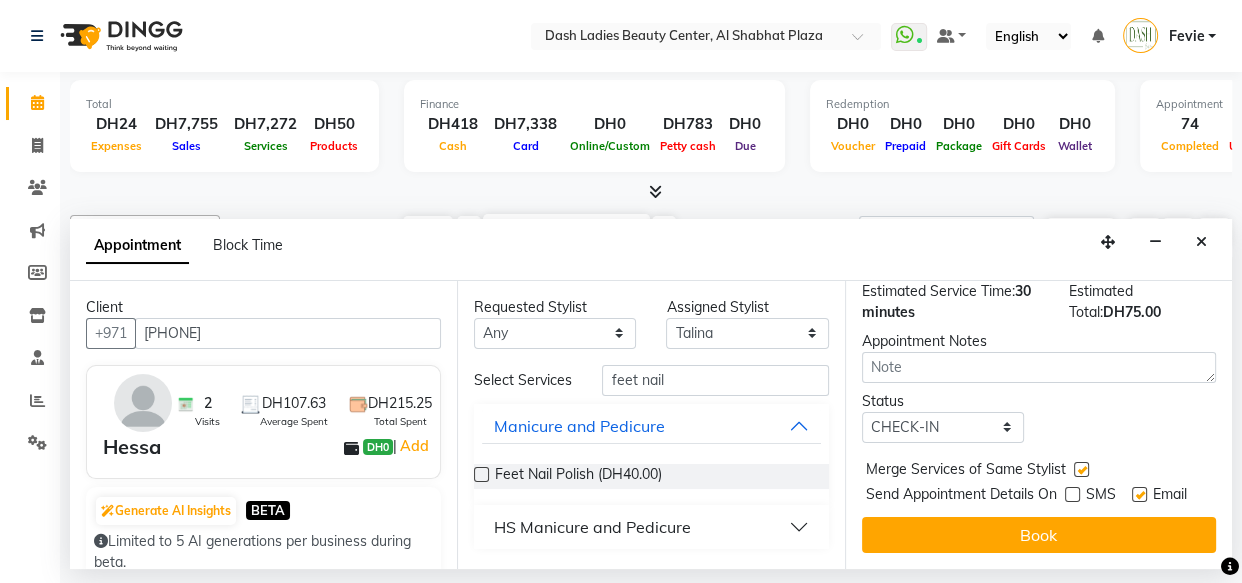 click at bounding box center (1139, 494) 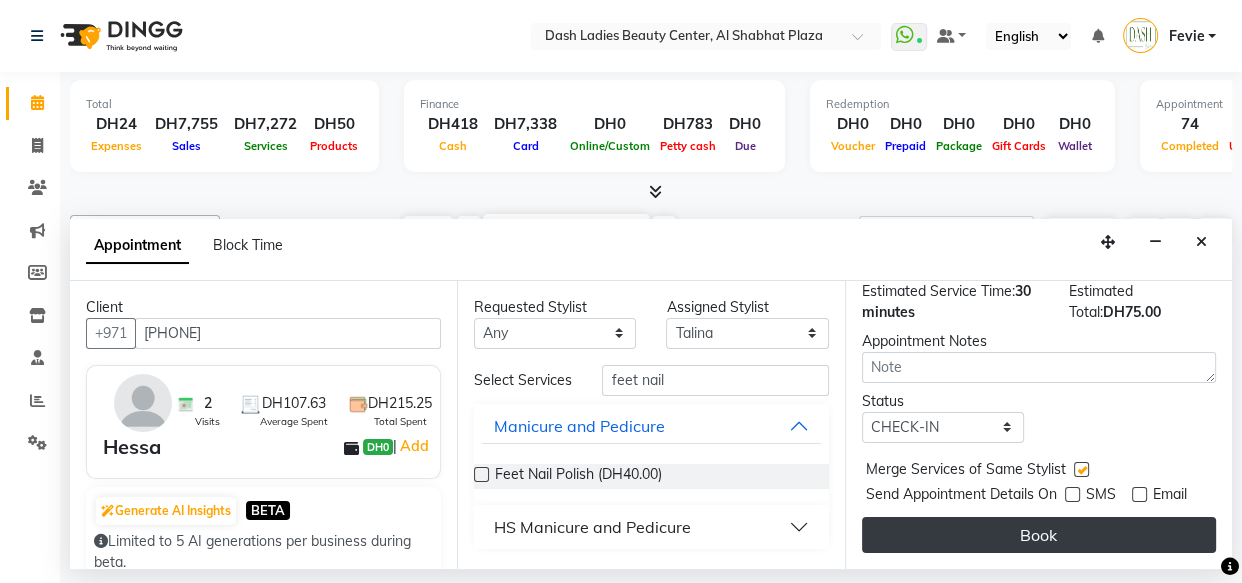 click on "Book" at bounding box center [1039, 535] 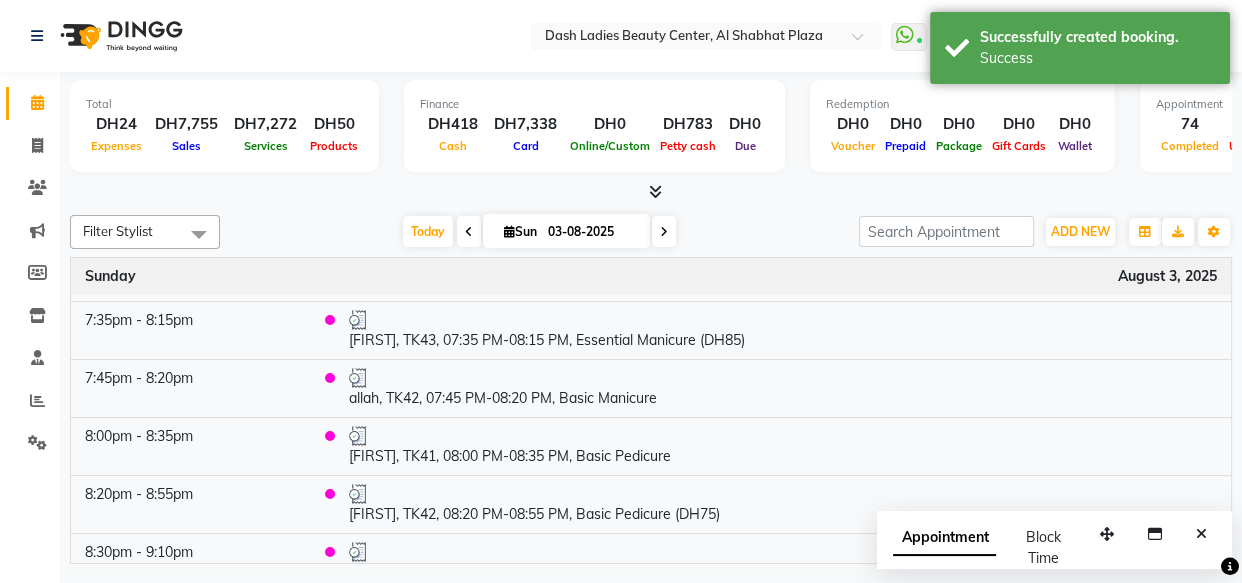 scroll, scrollTop: 4571, scrollLeft: 0, axis: vertical 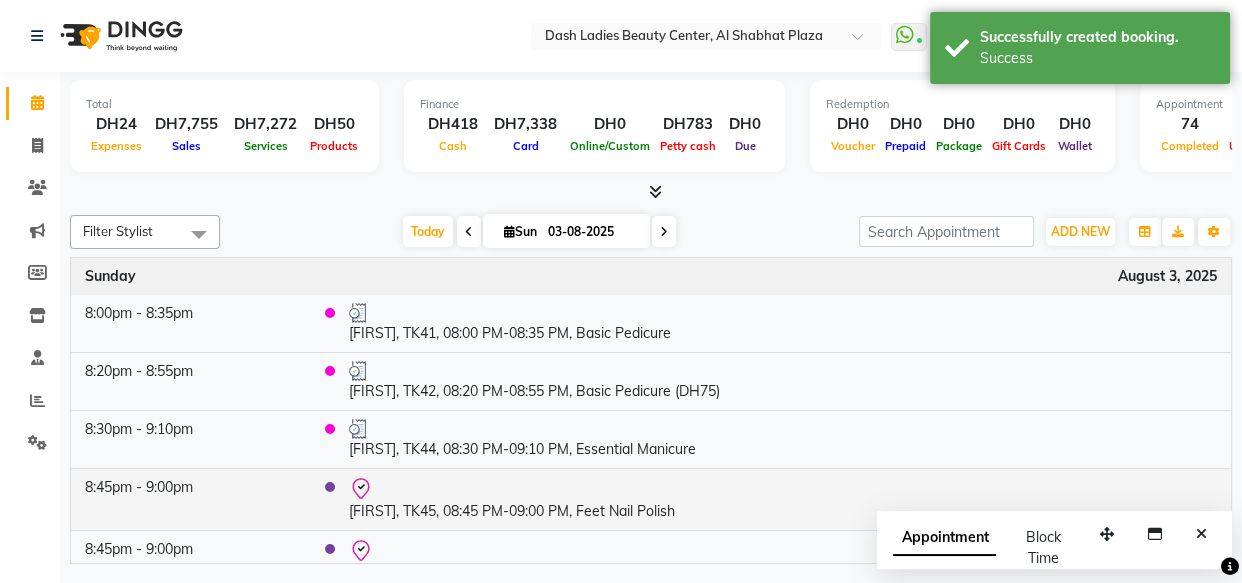 click on "[FIRST], TK45, 08:45 PM-09:00 PM, Feet Nail Polish" at bounding box center (783, 499) 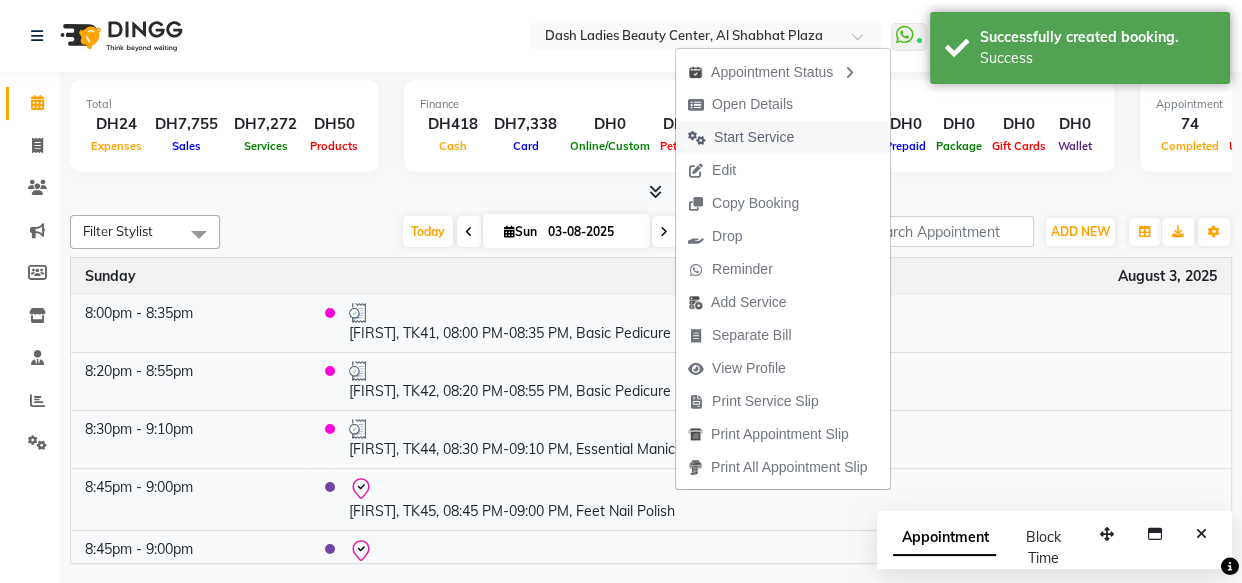 click on "Start Service" at bounding box center [754, 137] 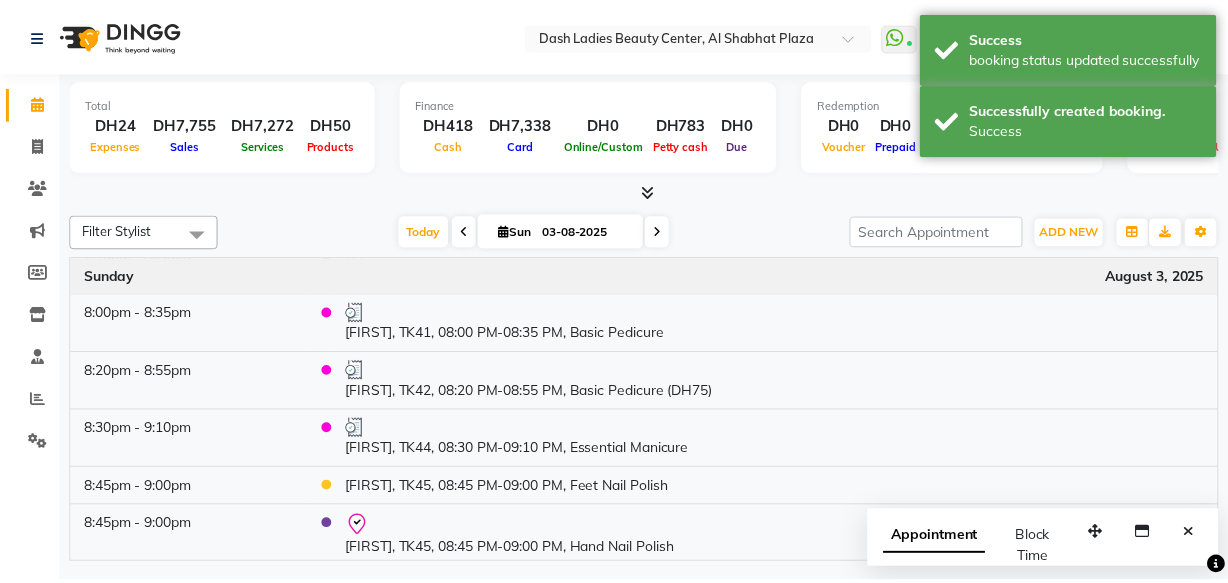scroll, scrollTop: 4548, scrollLeft: 0, axis: vertical 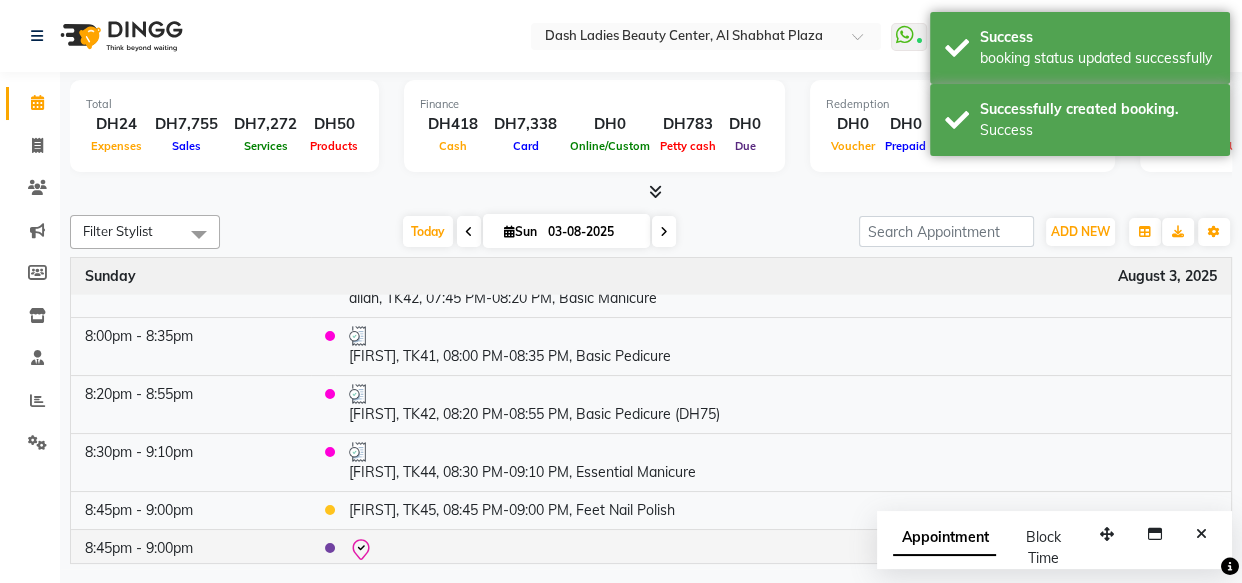 click on "[FIRST], TK45, 08:45 PM-09:00 PM, Hand Nail Polish" at bounding box center [783, 560] 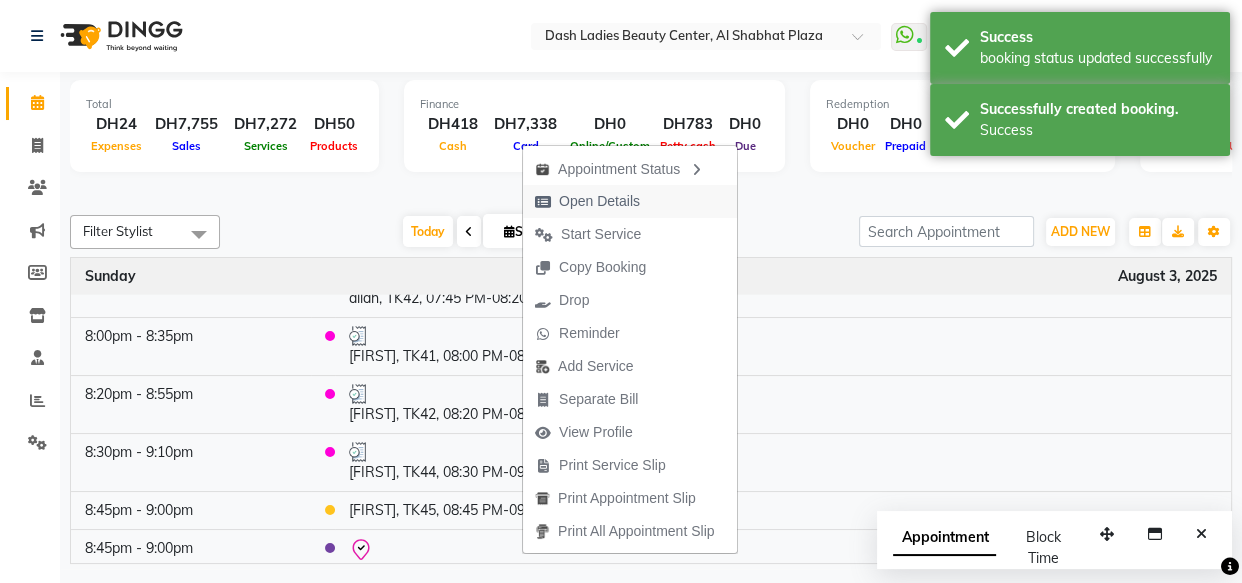click on "Open Details" at bounding box center (587, 201) 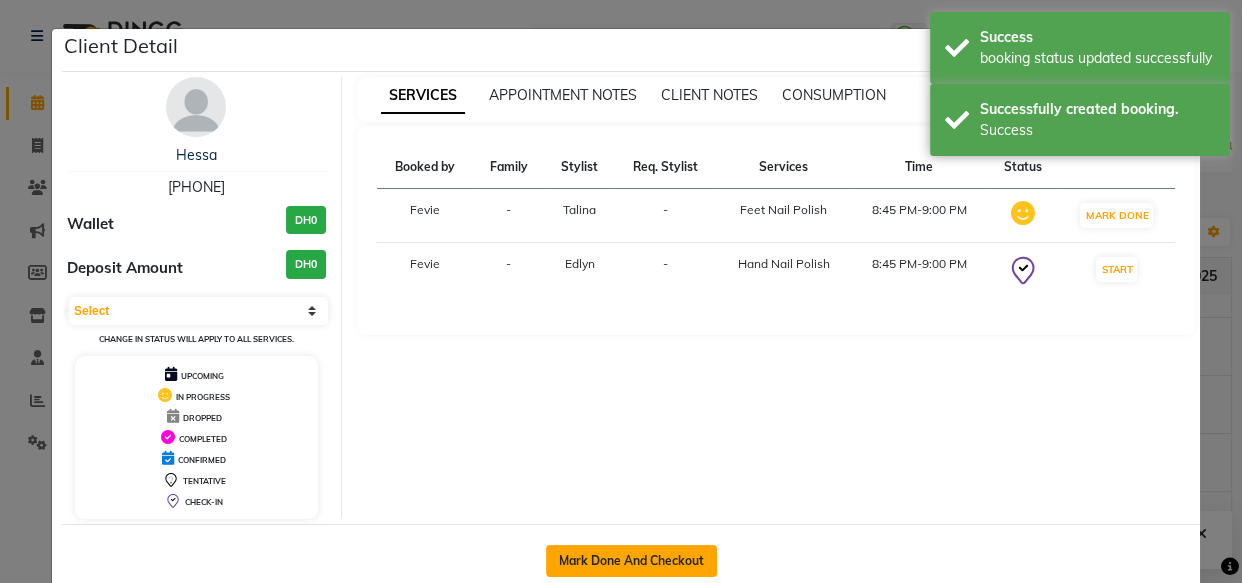 click on "Mark Done And Checkout" 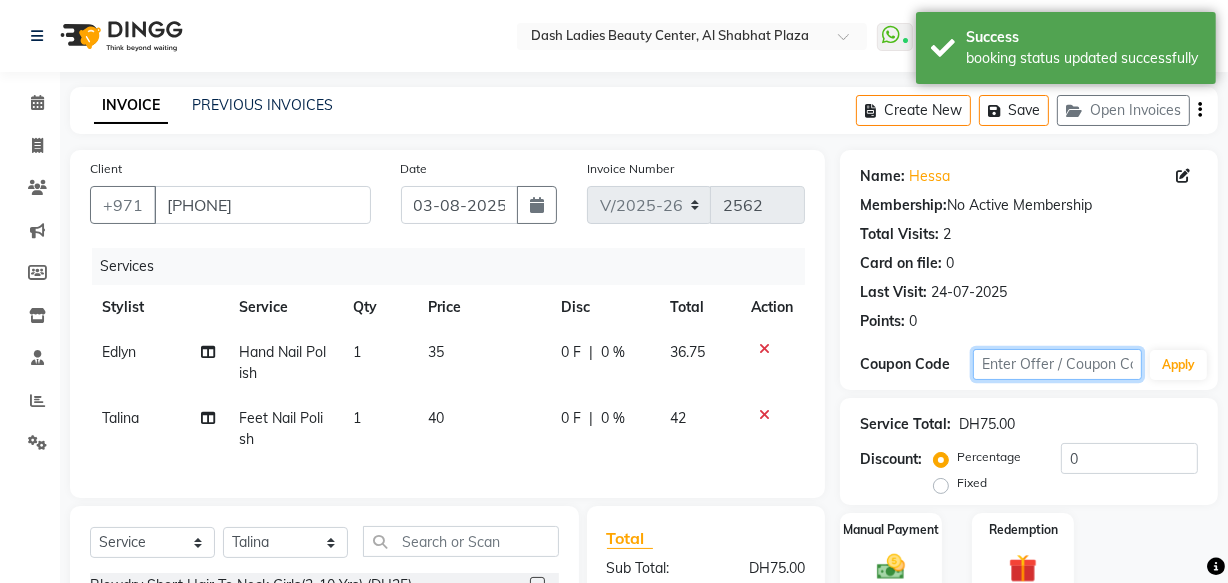 click 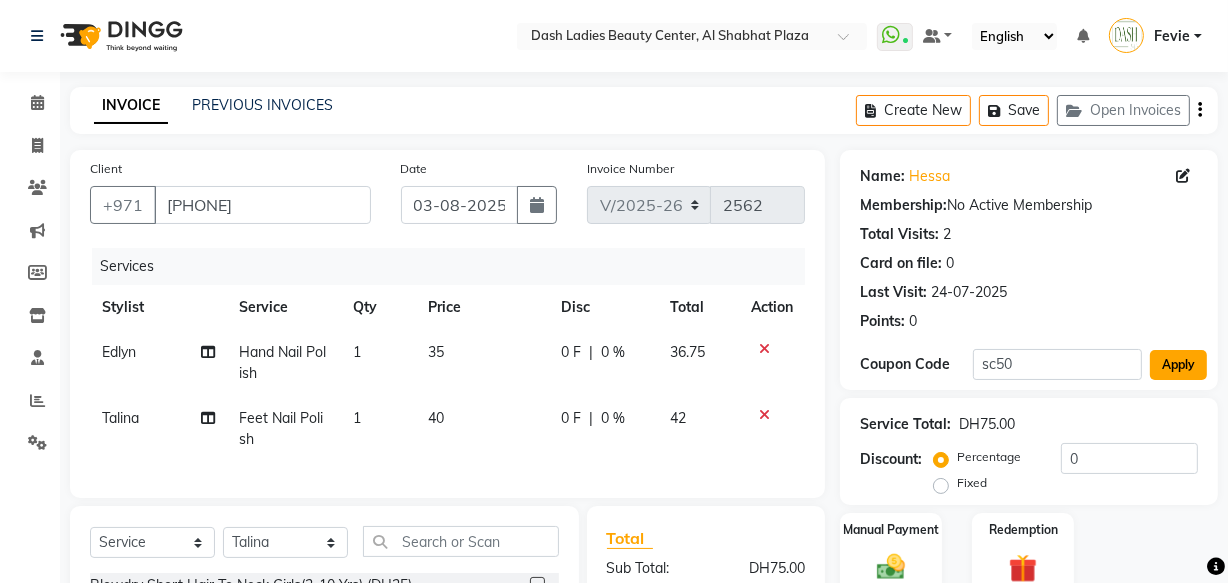 click on "Apply" 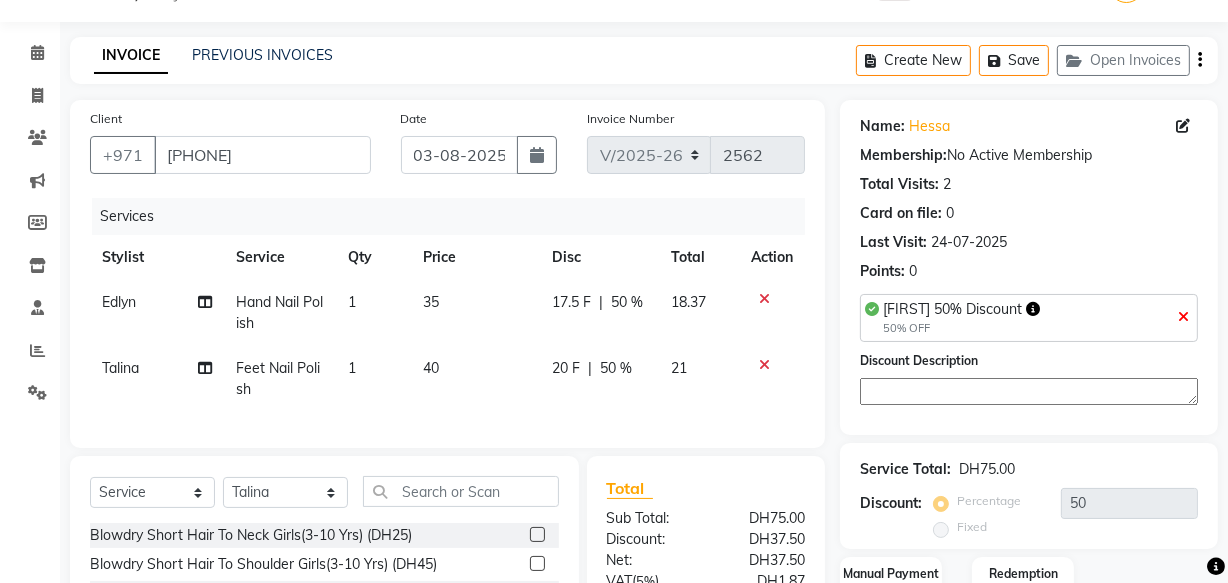 scroll, scrollTop: 262, scrollLeft: 0, axis: vertical 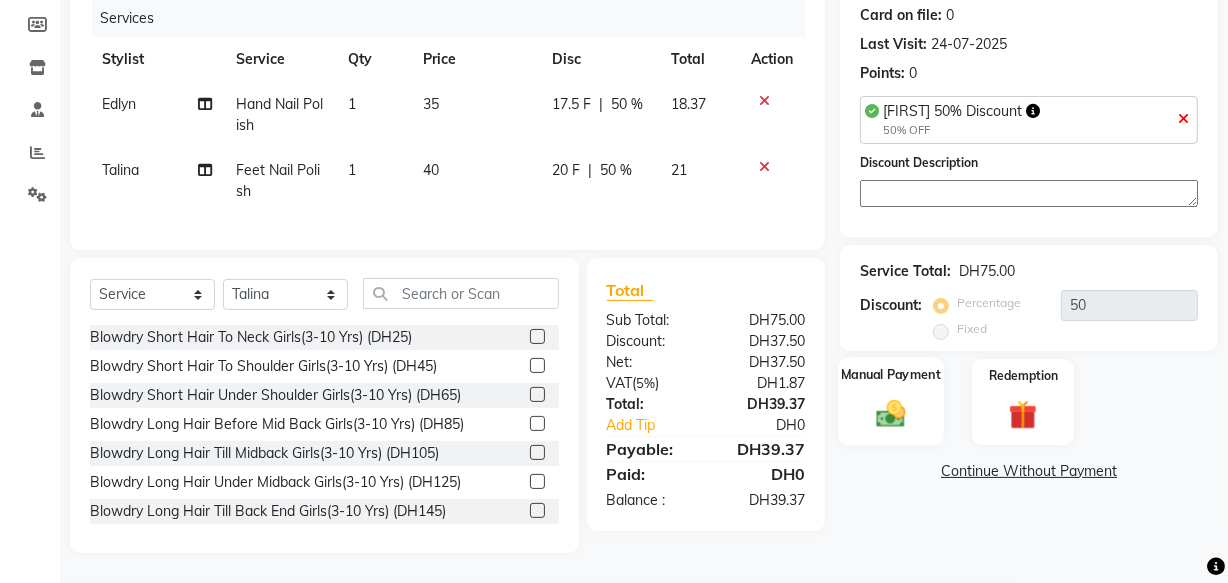 click 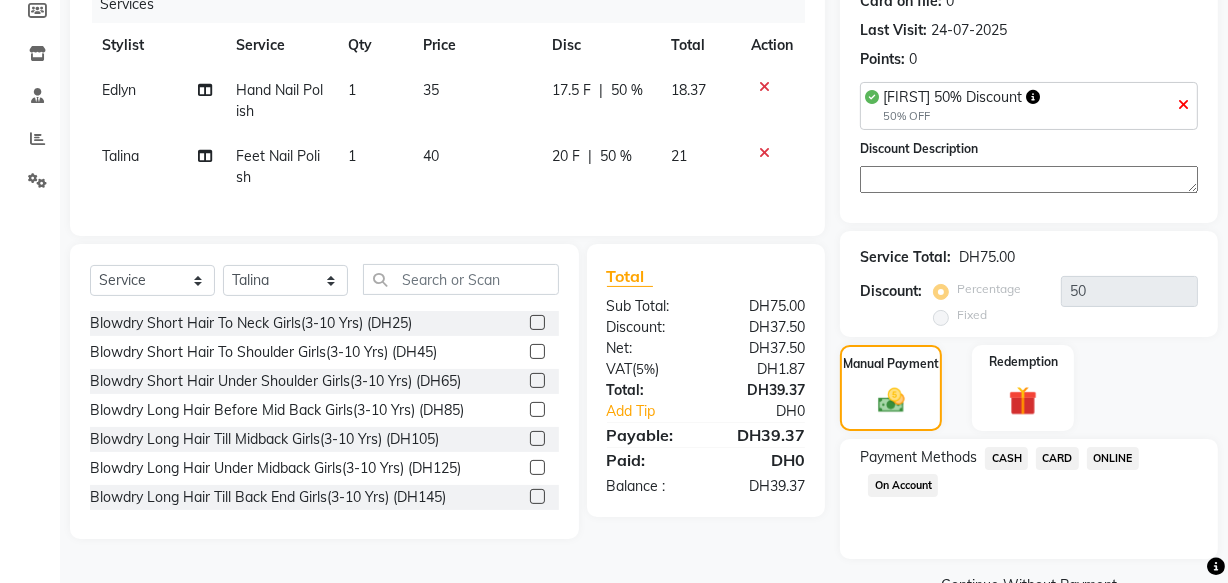 click on "CARD" 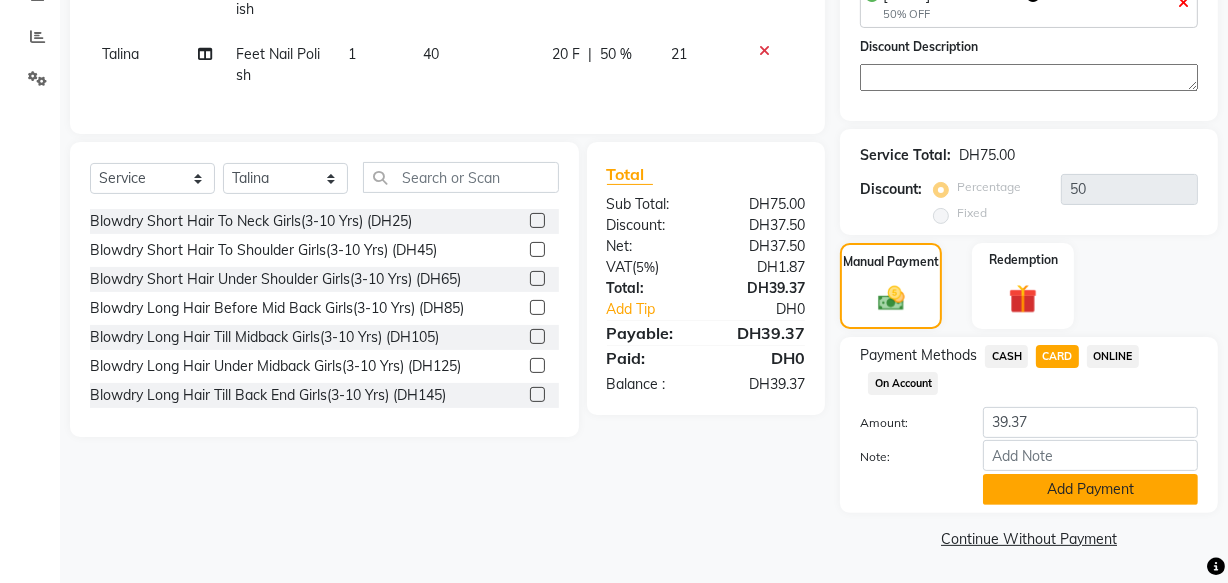 click on "Add Payment" 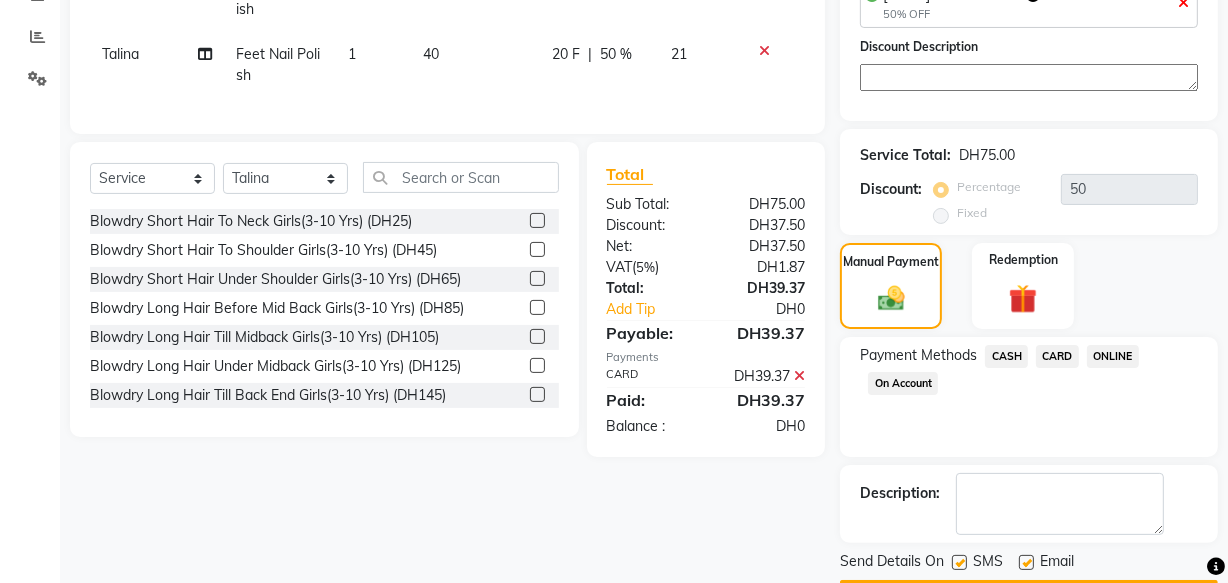 scroll, scrollTop: 420, scrollLeft: 0, axis: vertical 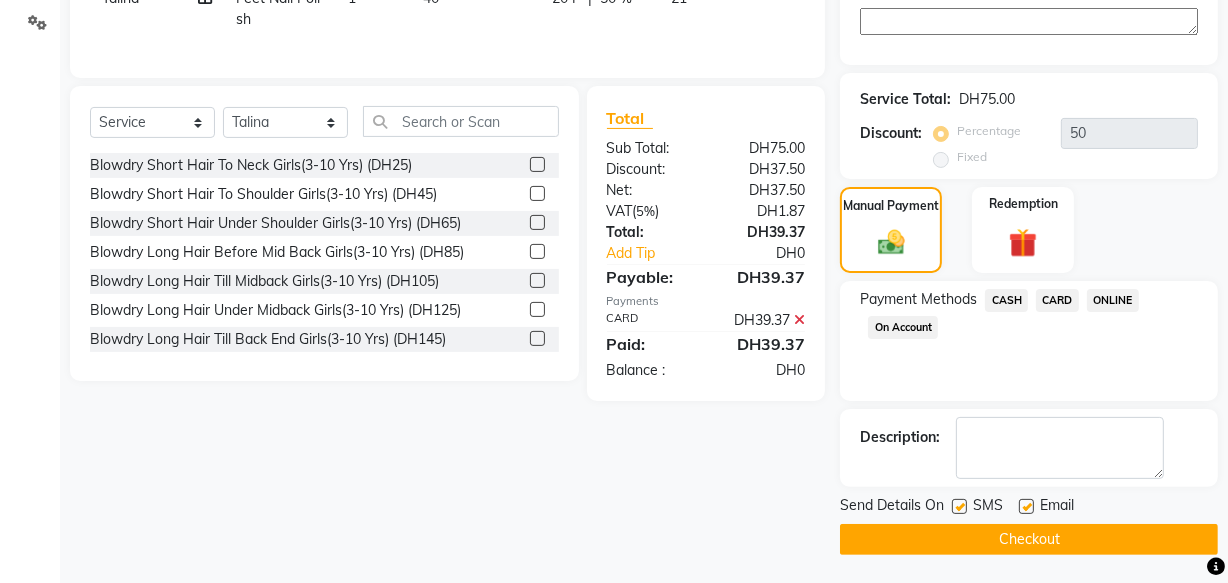 click on "Checkout" 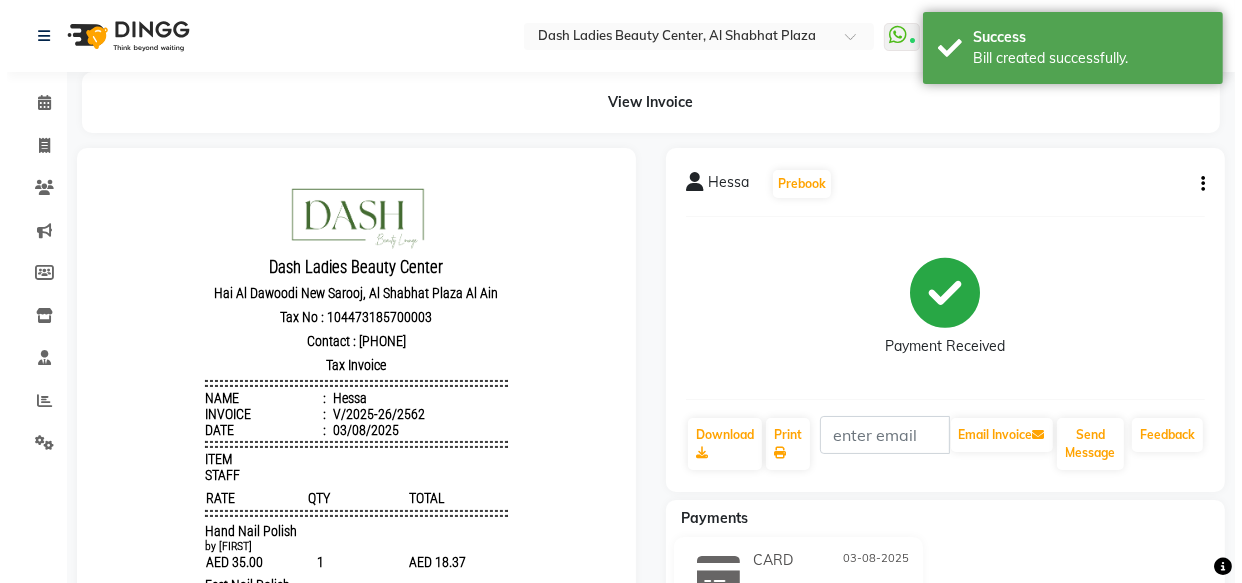 scroll, scrollTop: 0, scrollLeft: 0, axis: both 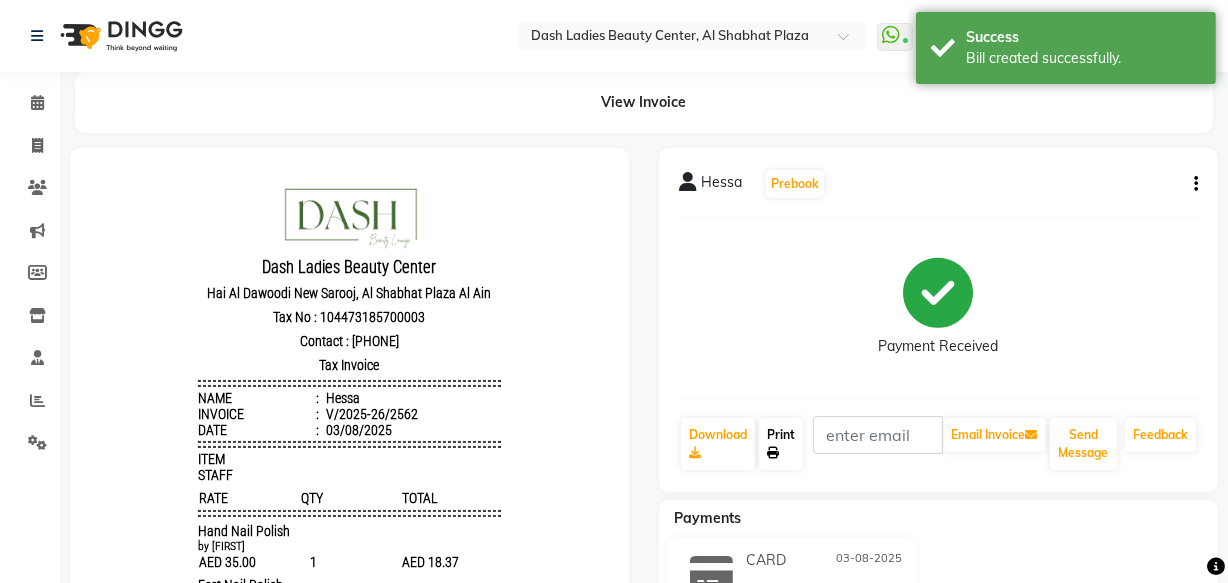 click 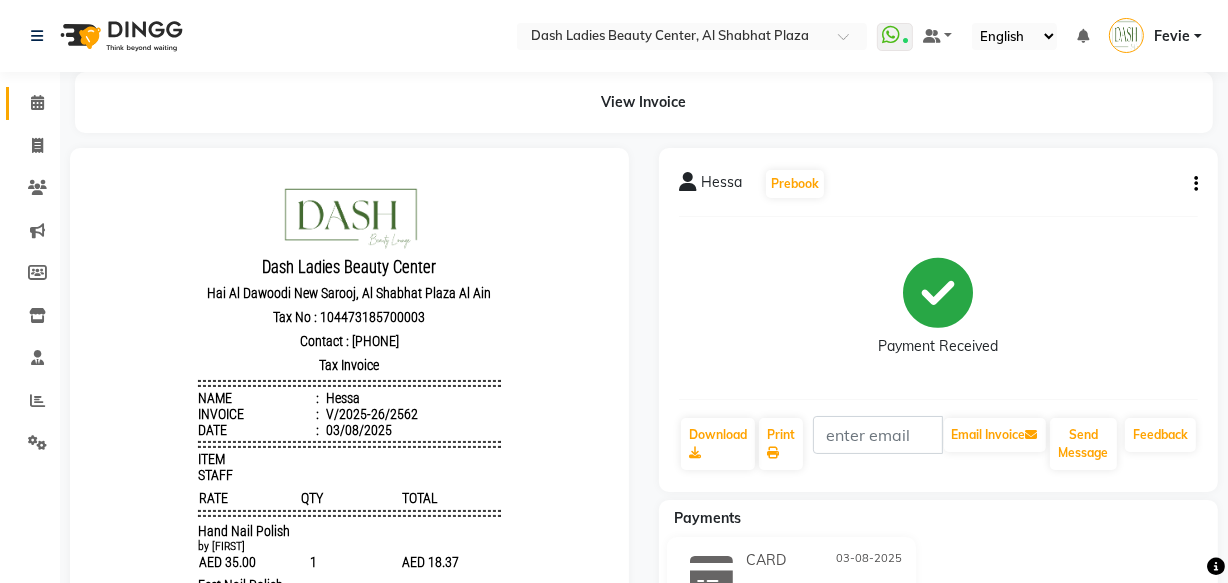click on "Calendar" 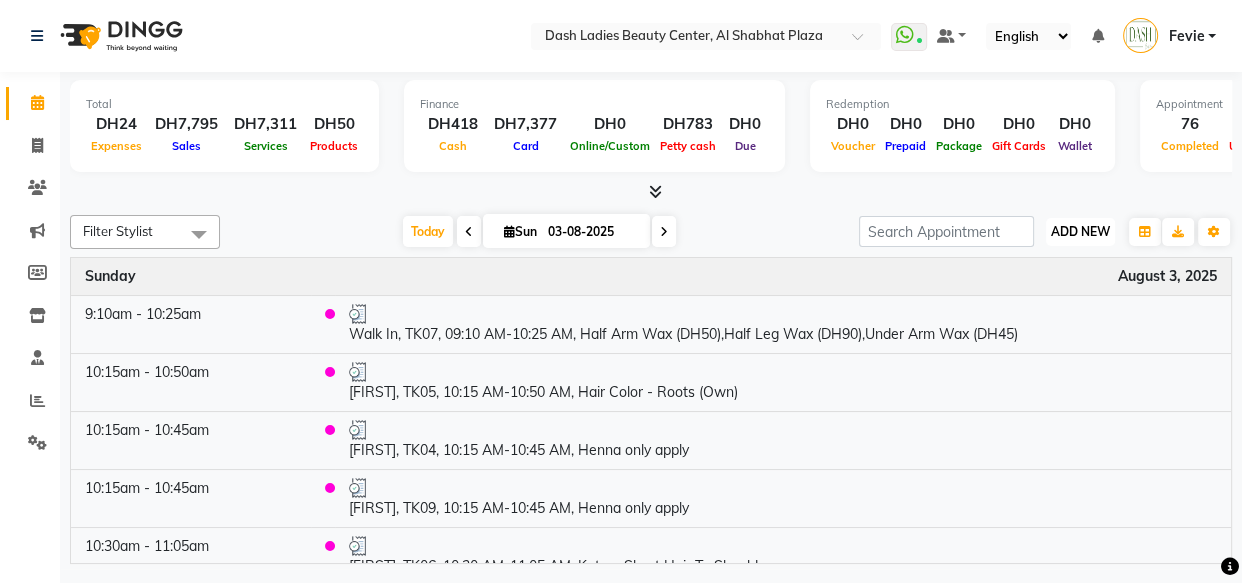 click on "ADD NEW" at bounding box center (1080, 231) 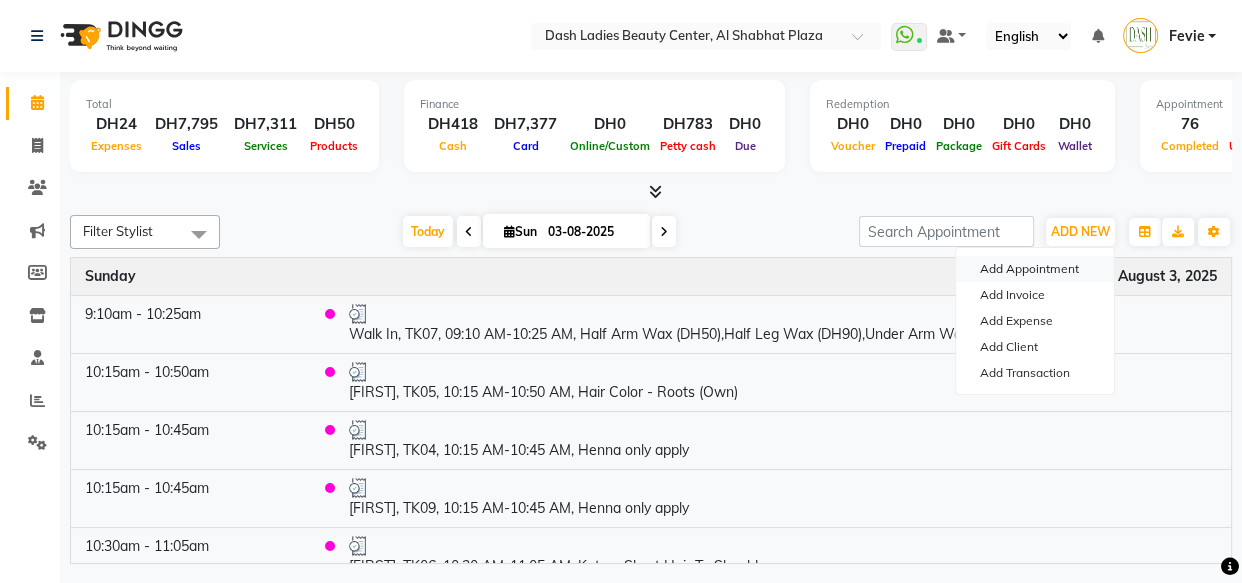 click on "Add Appointment" at bounding box center [1035, 269] 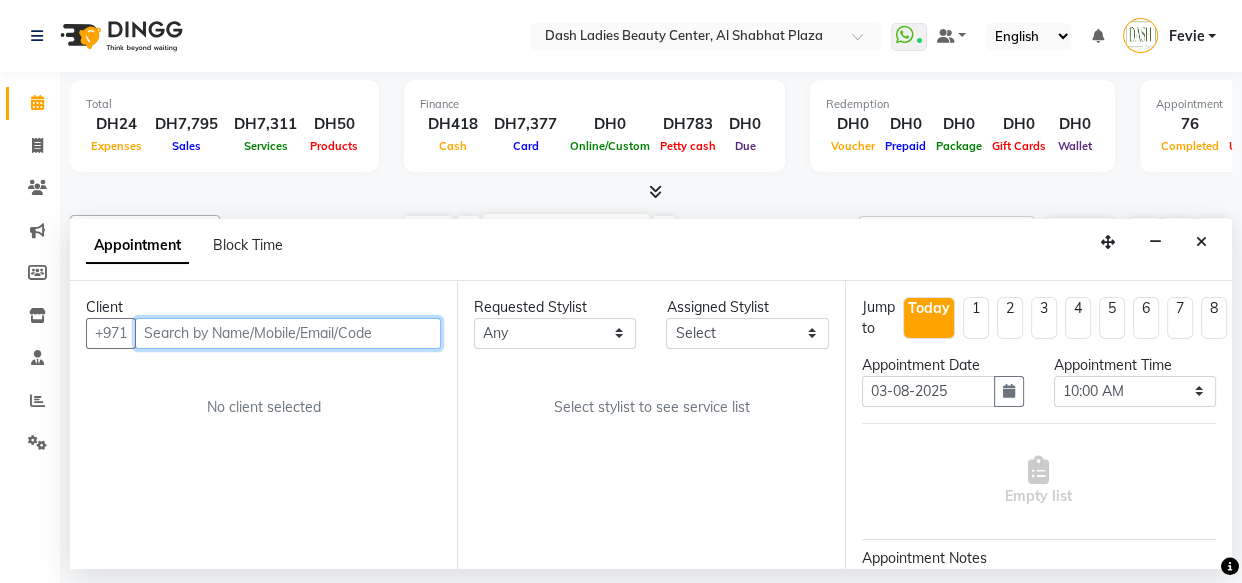 click at bounding box center (288, 333) 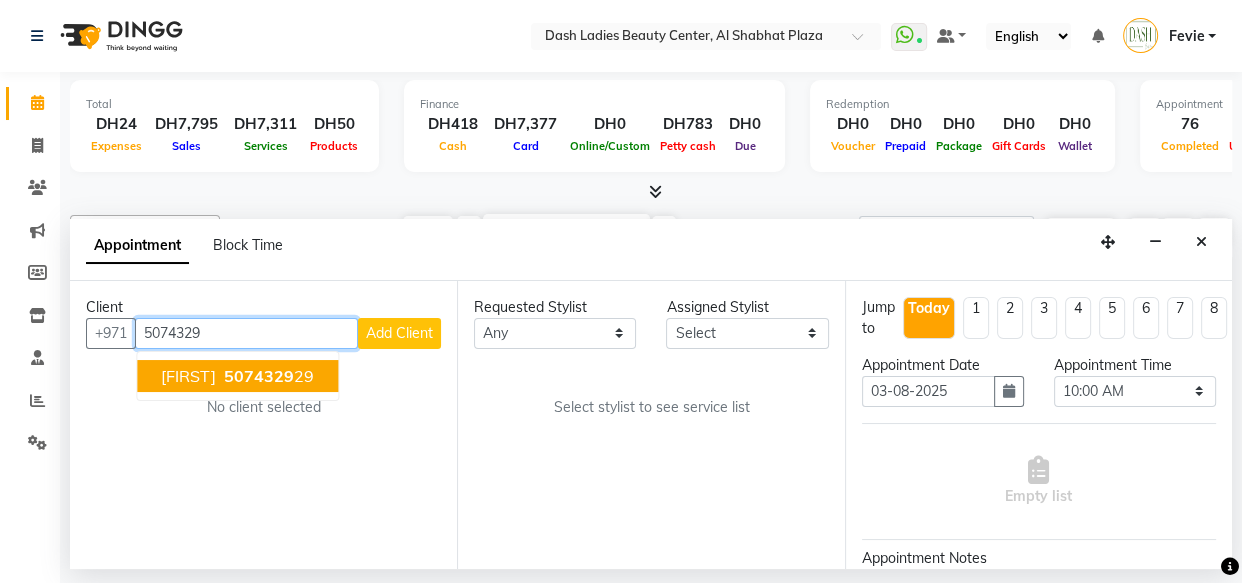 click on "5074329" at bounding box center (259, 376) 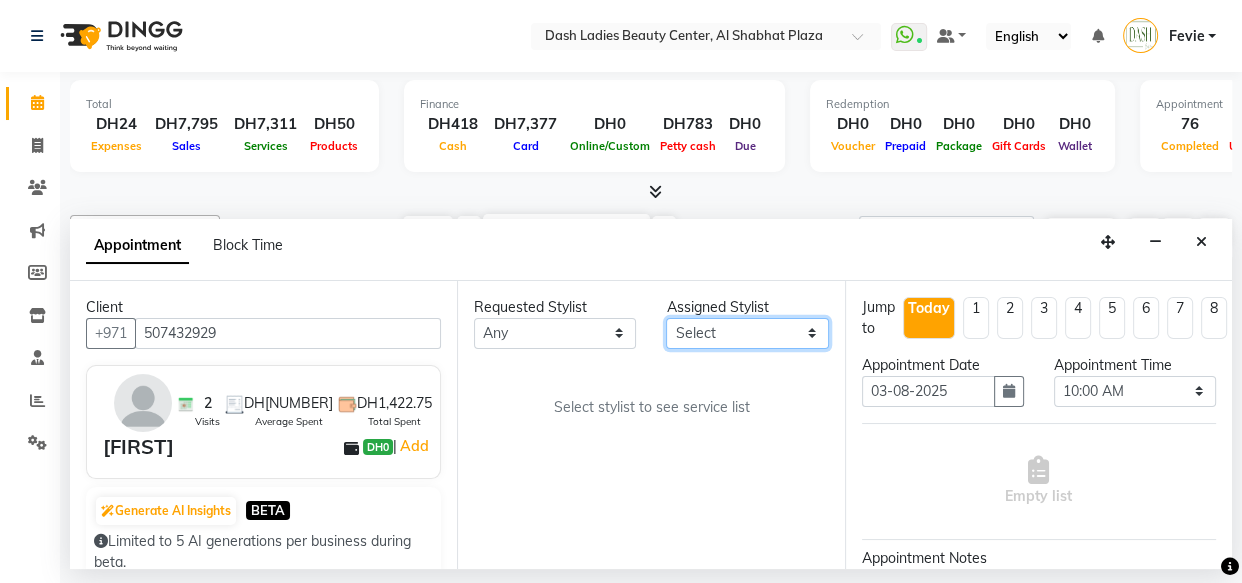 click on "Select Aizel Angelina Anna Bobi Edlyn Flora Grace Janine Jelyn Mariel Maya Nancy Nilam Nita Peace Rose Marie Saman Talina" at bounding box center [747, 333] 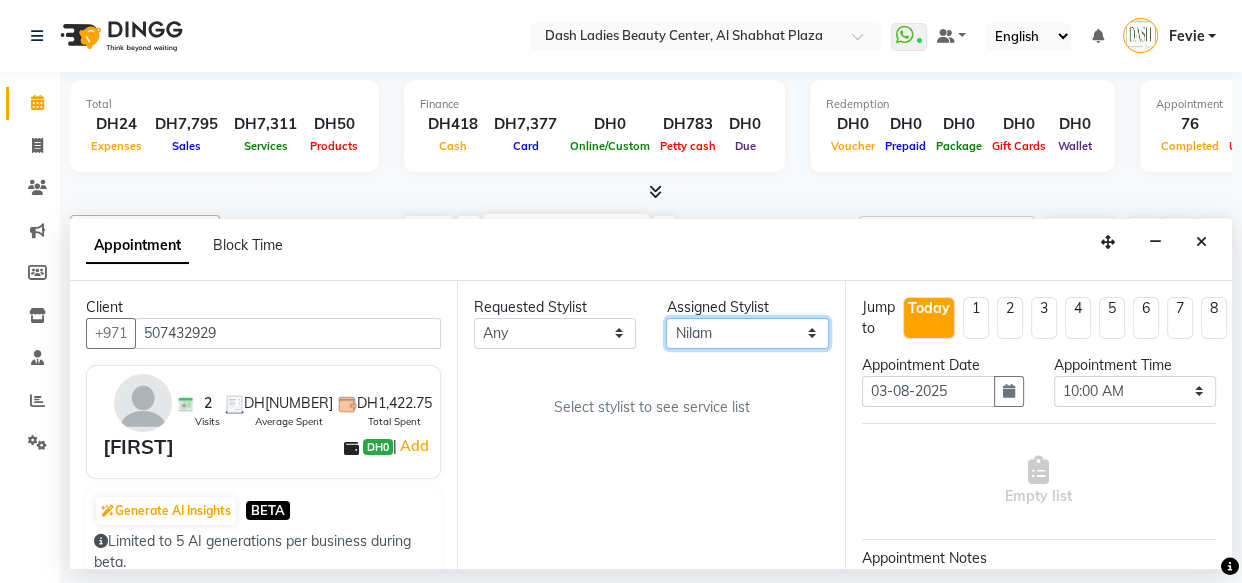 click on "Select Aizel Angelina Anna Bobi Edlyn Flora Grace Janine Jelyn Mariel Maya Nancy Nilam Nita Peace Rose Marie Saman Talina" at bounding box center [747, 333] 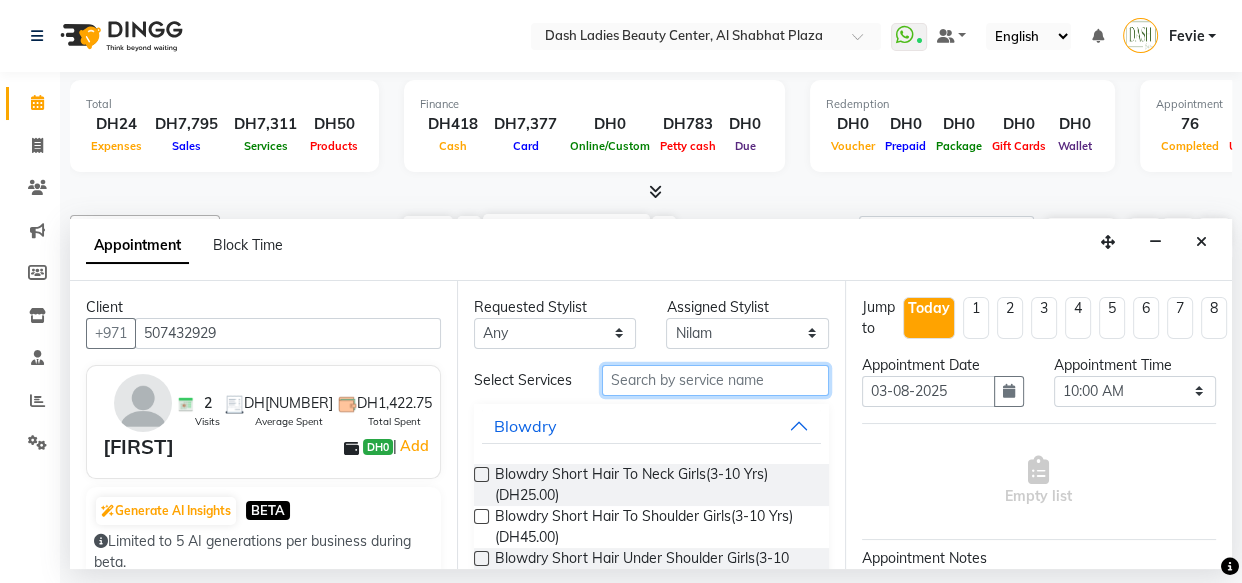 click at bounding box center (715, 380) 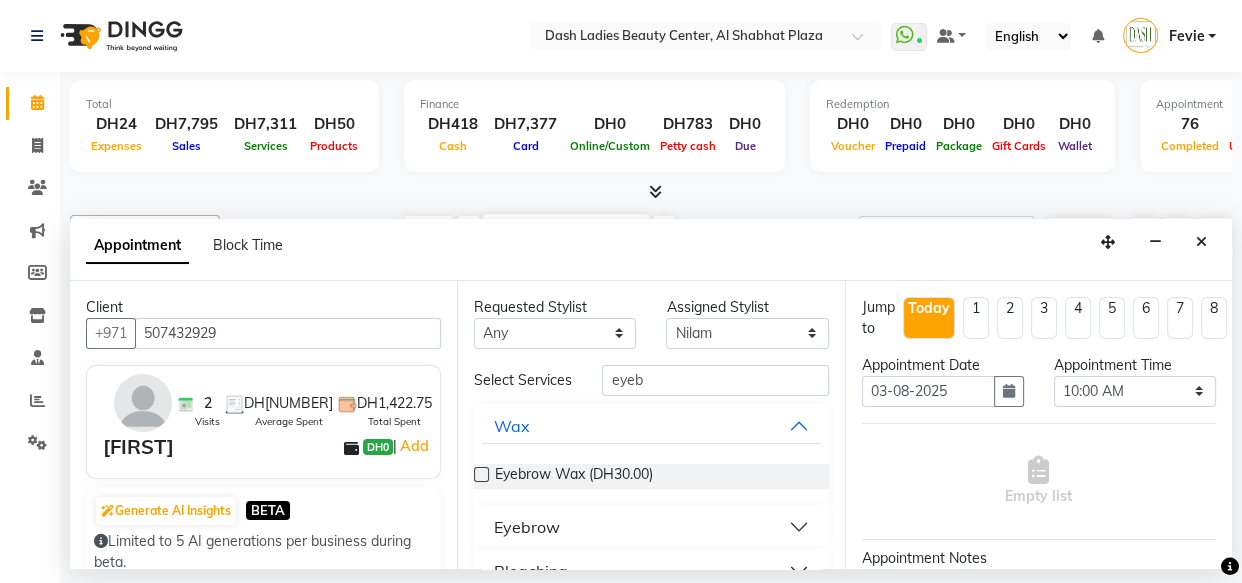 click at bounding box center (481, 474) 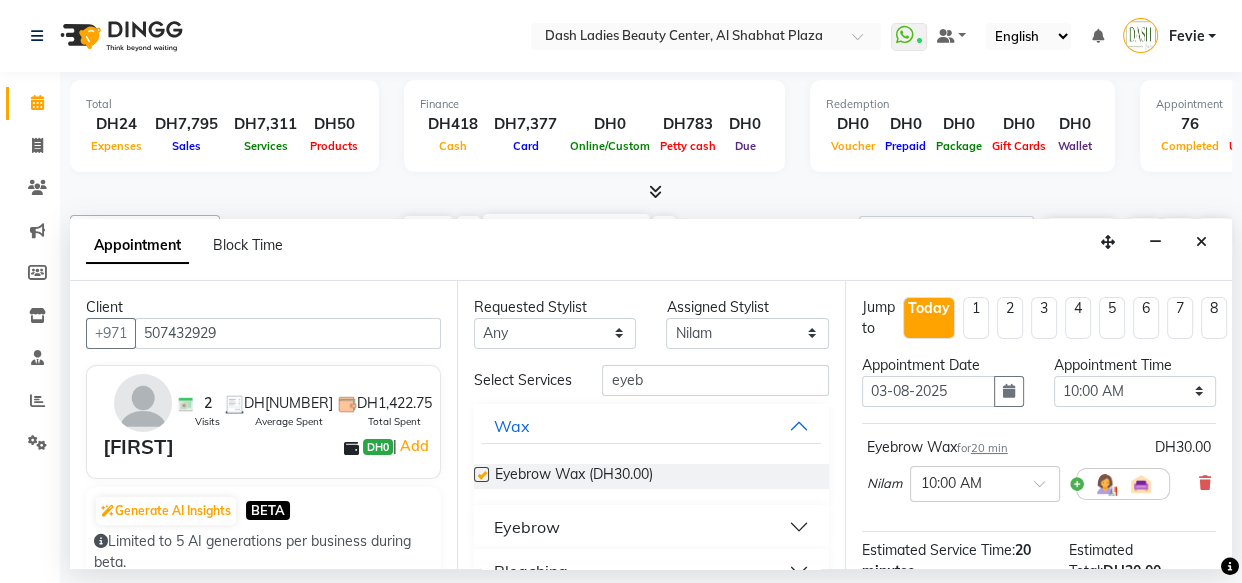 scroll, scrollTop: 50, scrollLeft: 0, axis: vertical 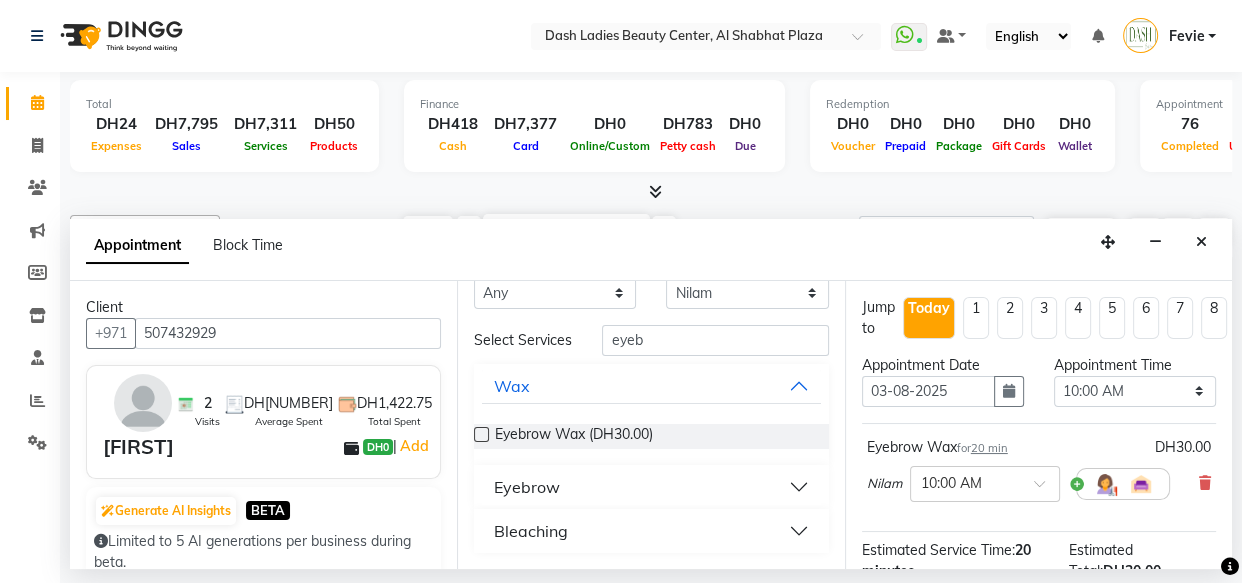 click on "Eyebrow" at bounding box center (651, 487) 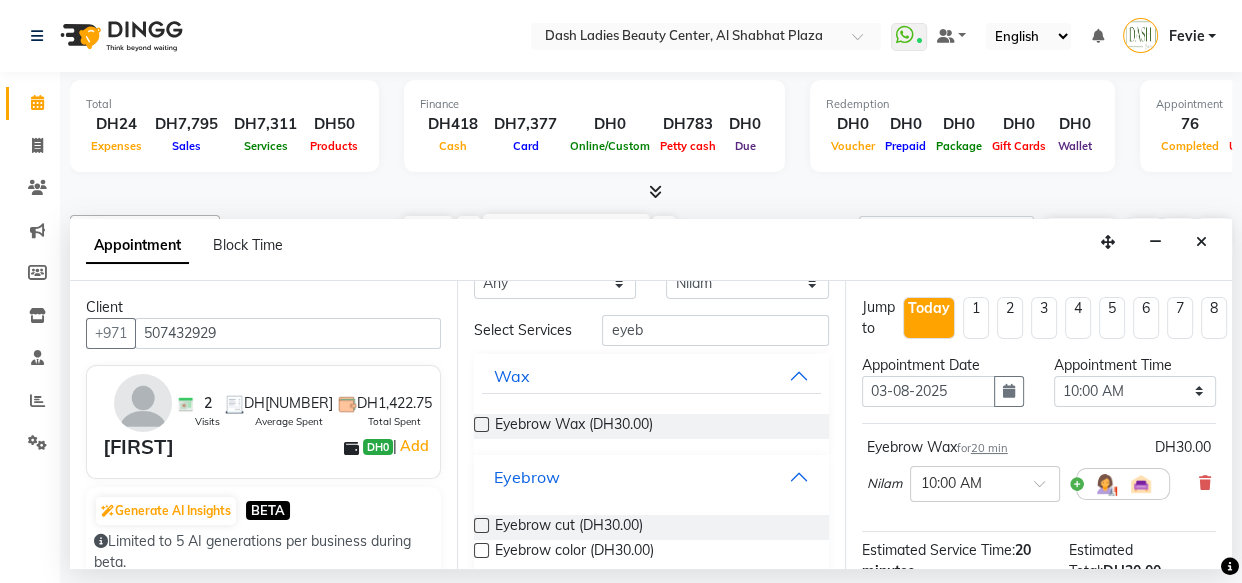 scroll, scrollTop: 132, scrollLeft: 0, axis: vertical 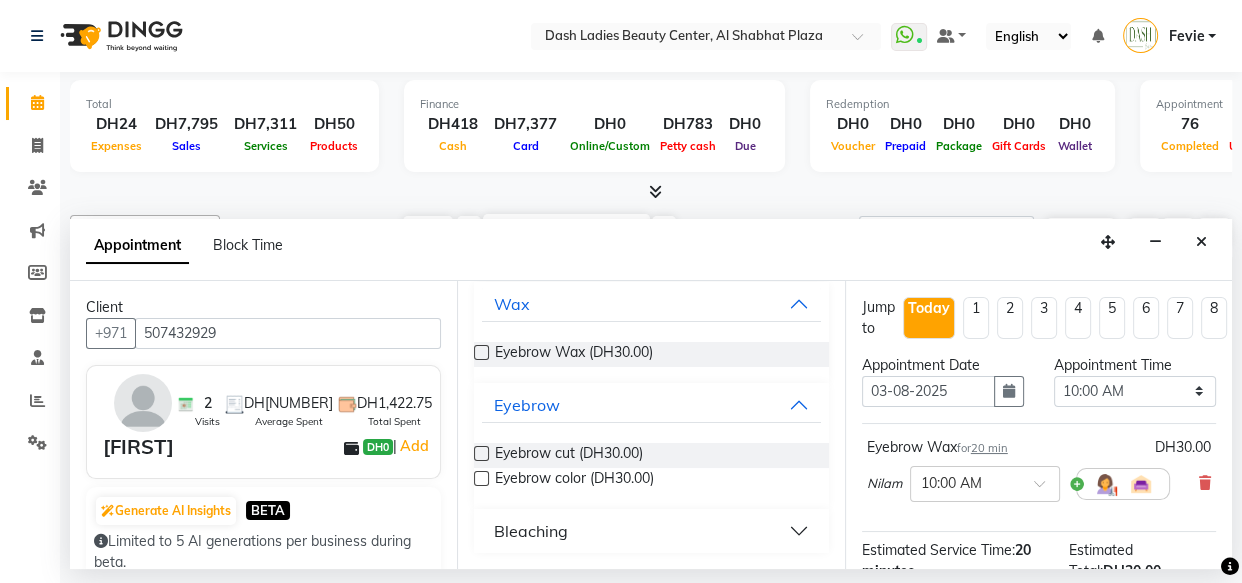 click at bounding box center (481, 453) 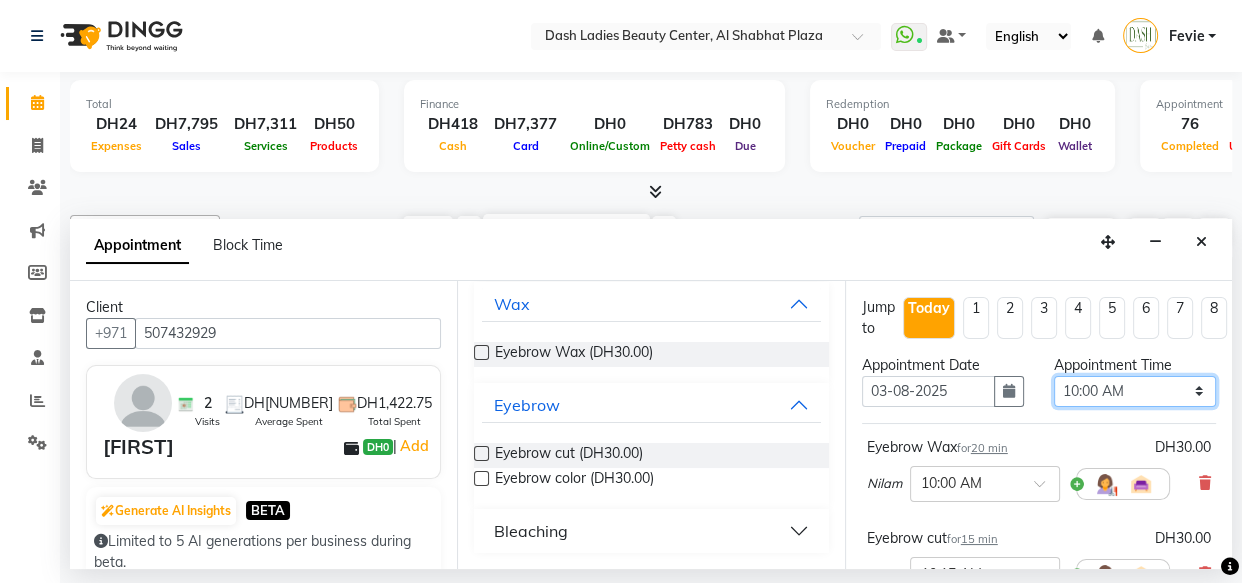 click on "Select 10:00 AM 10:15 AM 10:30 AM 10:45 AM 11:00 AM 11:15 AM 11:30 AM 11:45 AM 12:00 PM 12:15 PM 12:30 PM 12:45 PM 01:00 PM 01:15 PM 01:30 PM 01:45 PM 02:00 PM 02:15 PM 02:30 PM 02:45 PM 03:00 PM 03:15 PM 03:30 PM 03:45 PM 04:00 PM 04:15 PM 04:30 PM 04:45 PM 05:00 PM 05:15 PM 05:30 PM 05:45 PM 06:00 PM 06:15 PM 06:30 PM 06:45 PM 07:00 PM 07:15 PM 07:30 PM 07:45 PM 08:00 PM 08:15 PM 08:30 PM 08:45 PM 09:00 PM 09:15 PM 09:30 PM 09:45 PM 10:00 PM" at bounding box center (1135, 391) 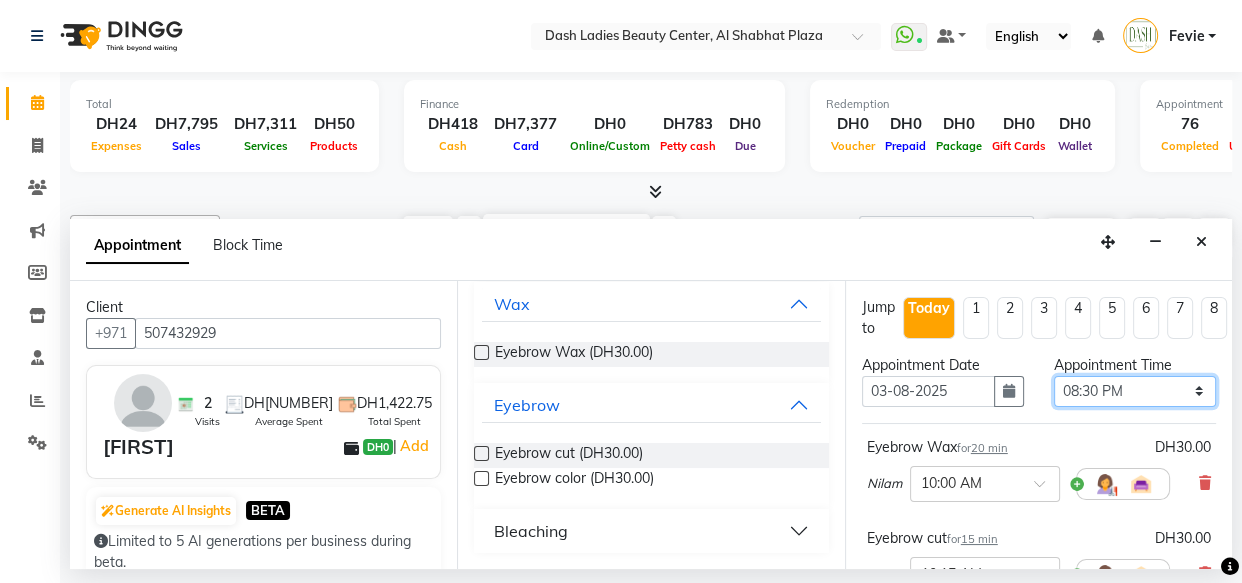 click on "Select 10:00 AM 10:15 AM 10:30 AM 10:45 AM 11:00 AM 11:15 AM 11:30 AM 11:45 AM 12:00 PM 12:15 PM 12:30 PM 12:45 PM 01:00 PM 01:15 PM 01:30 PM 01:45 PM 02:00 PM 02:15 PM 02:30 PM 02:45 PM 03:00 PM 03:15 PM 03:30 PM 03:45 PM 04:00 PM 04:15 PM 04:30 PM 04:45 PM 05:00 PM 05:15 PM 05:30 PM 05:45 PM 06:00 PM 06:15 PM 06:30 PM 06:45 PM 07:00 PM 07:15 PM 07:30 PM 07:45 PM 08:00 PM 08:15 PM 08:30 PM 08:45 PM 09:00 PM 09:15 PM 09:30 PM 09:45 PM 10:00 PM" at bounding box center (1135, 391) 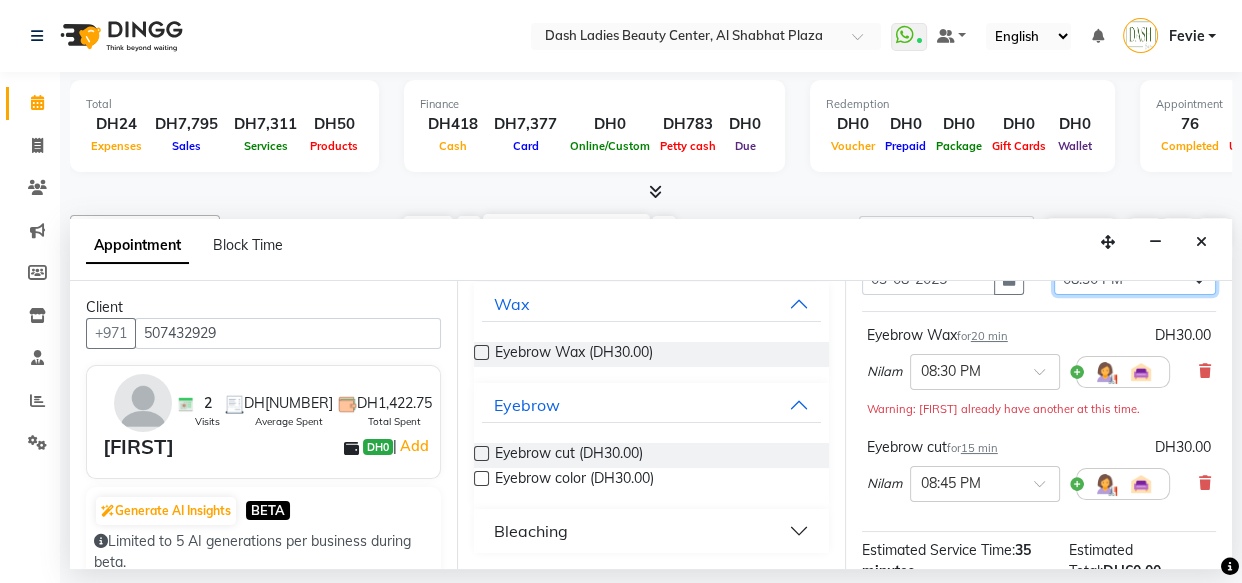scroll, scrollTop: 117, scrollLeft: 0, axis: vertical 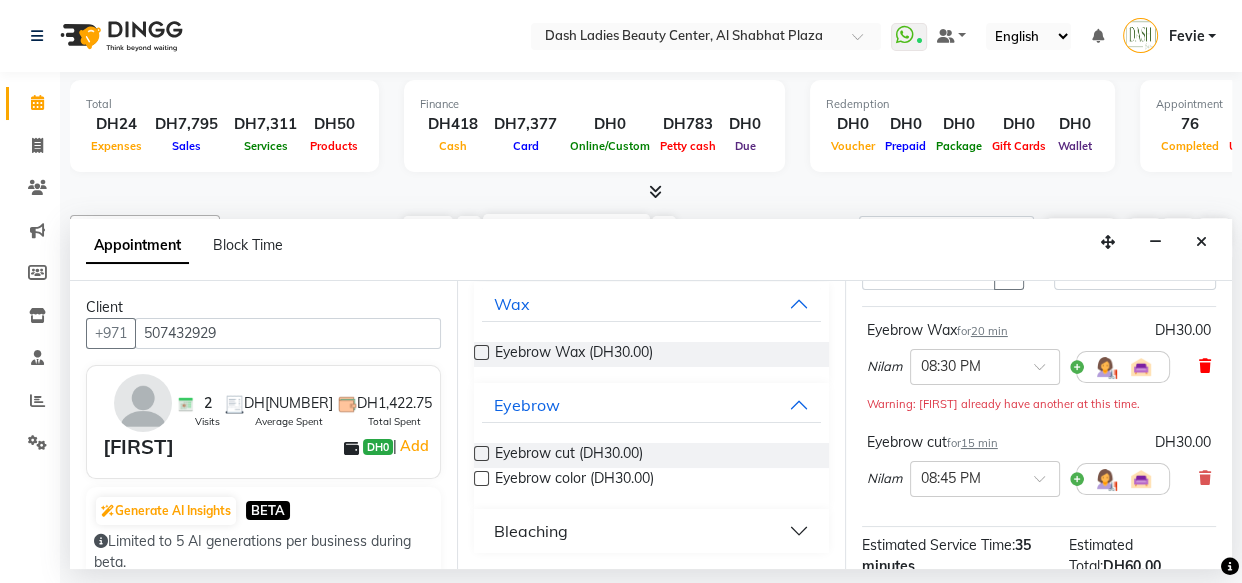 click at bounding box center (1205, 366) 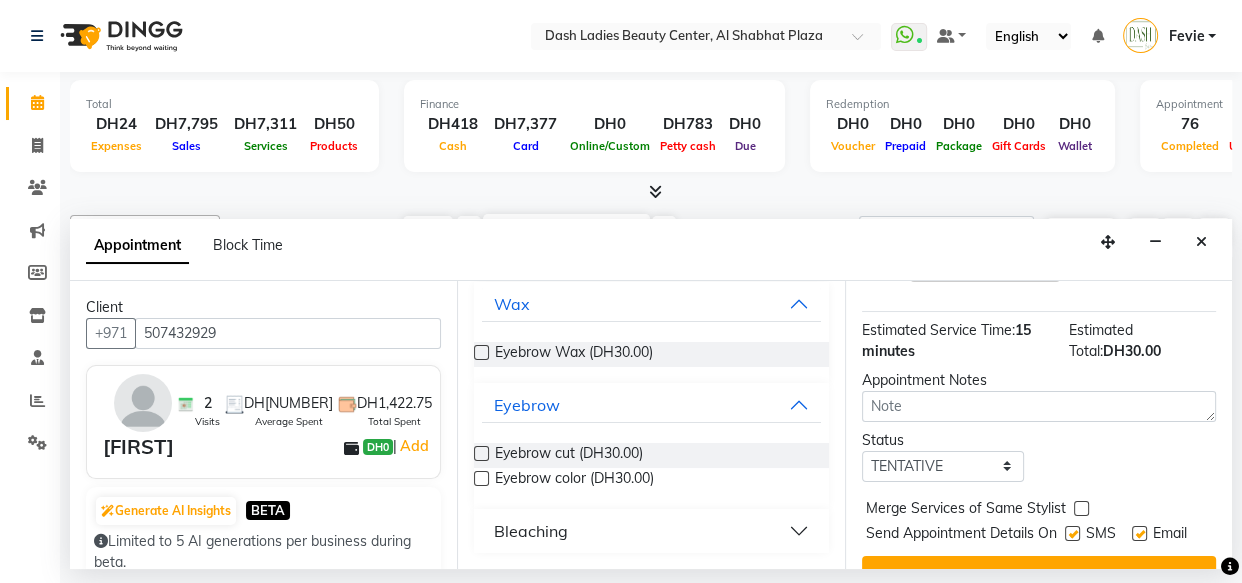 scroll, scrollTop: 289, scrollLeft: 0, axis: vertical 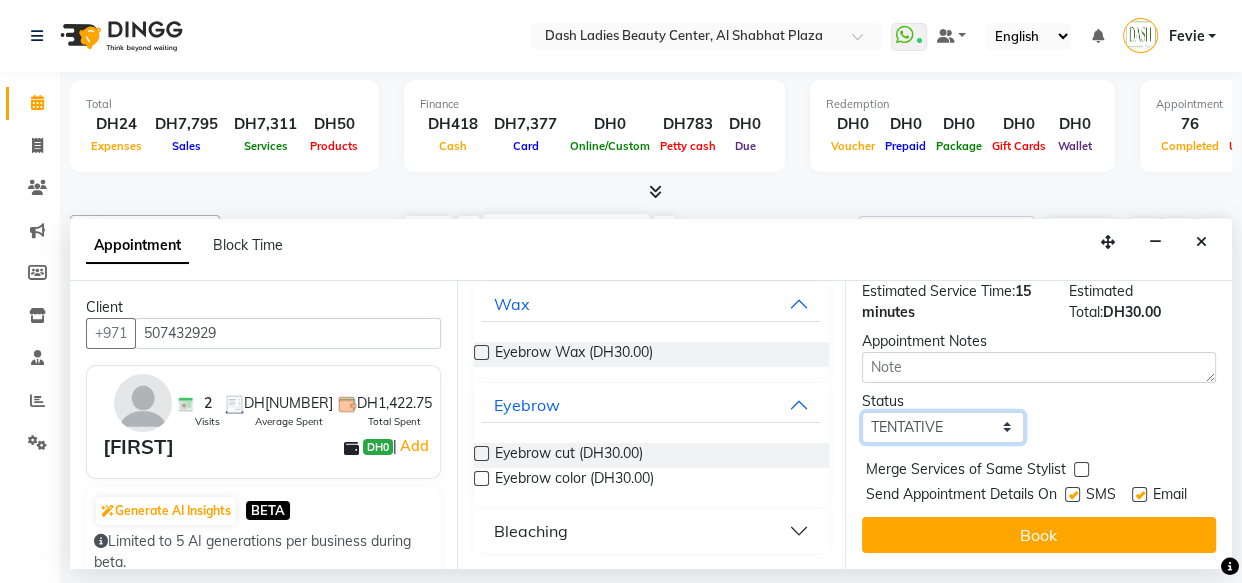 click on "Select TENTATIVE CONFIRM CHECK-IN UPCOMING" at bounding box center (943, 427) 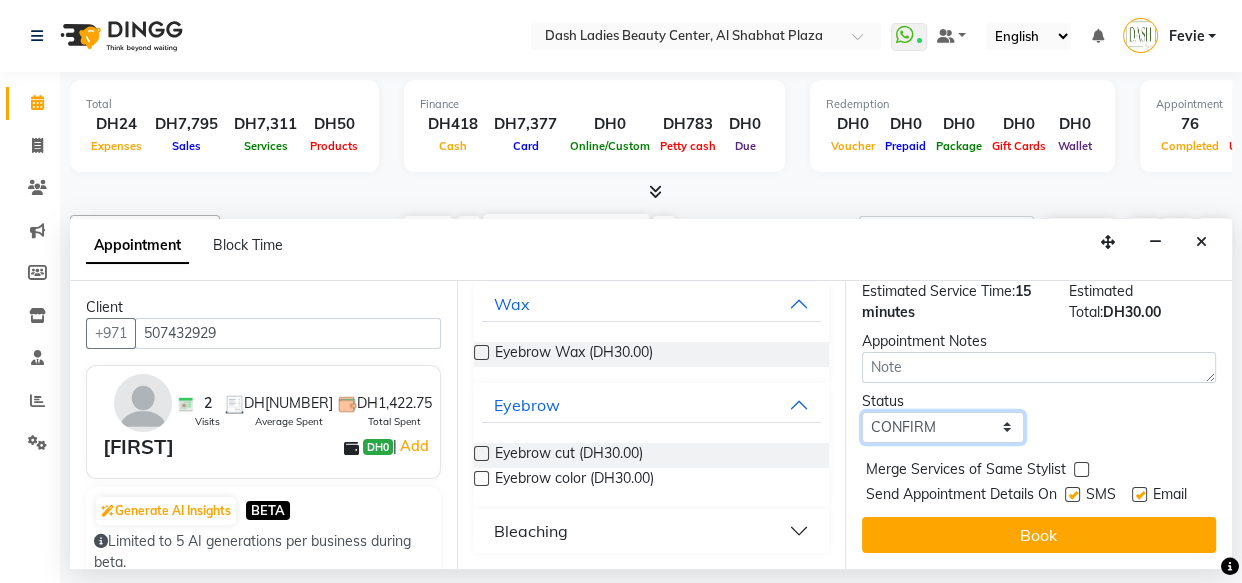 click on "Select TENTATIVE CONFIRM CHECK-IN UPCOMING" at bounding box center (943, 427) 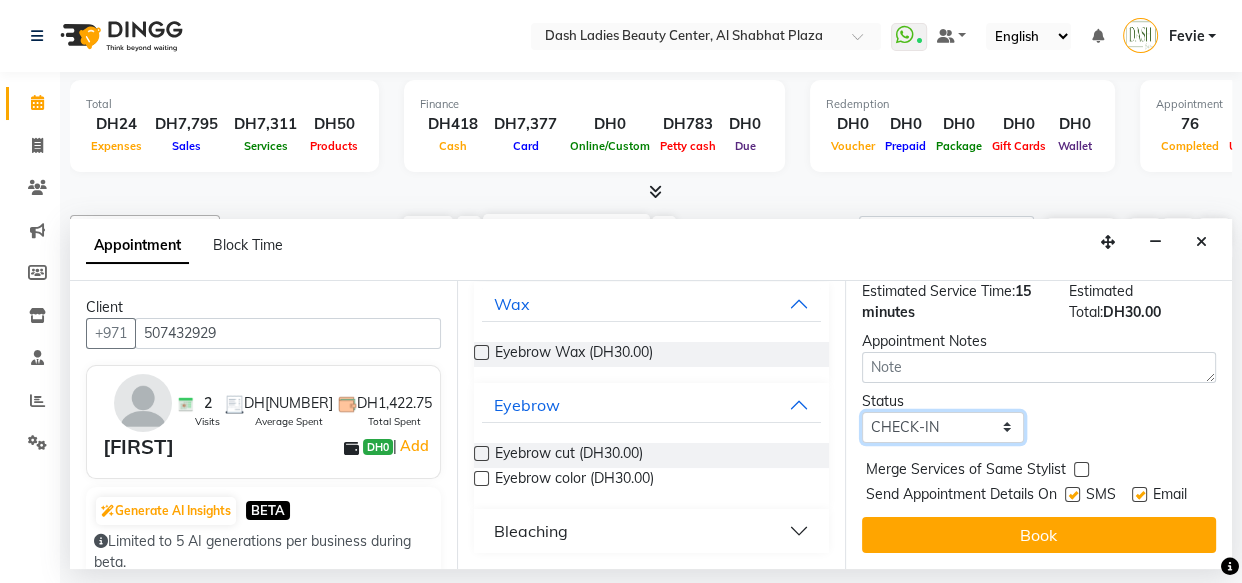 click on "Select TENTATIVE CONFIRM CHECK-IN UPCOMING" at bounding box center [943, 427] 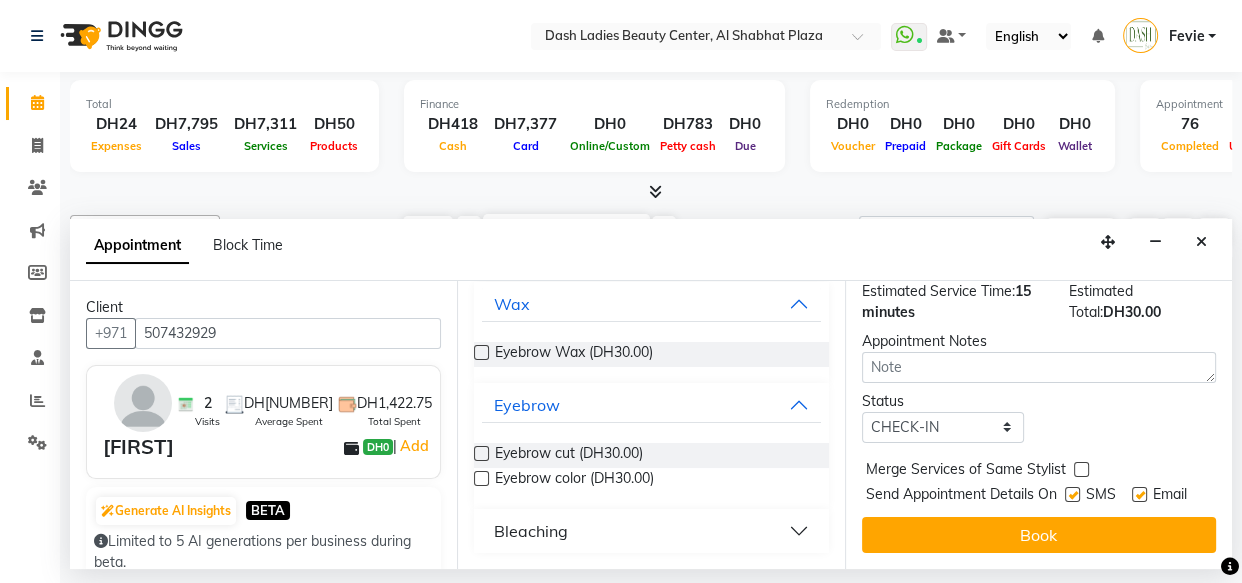 click on "Merge Services of Same Stylist" at bounding box center (1039, 471) 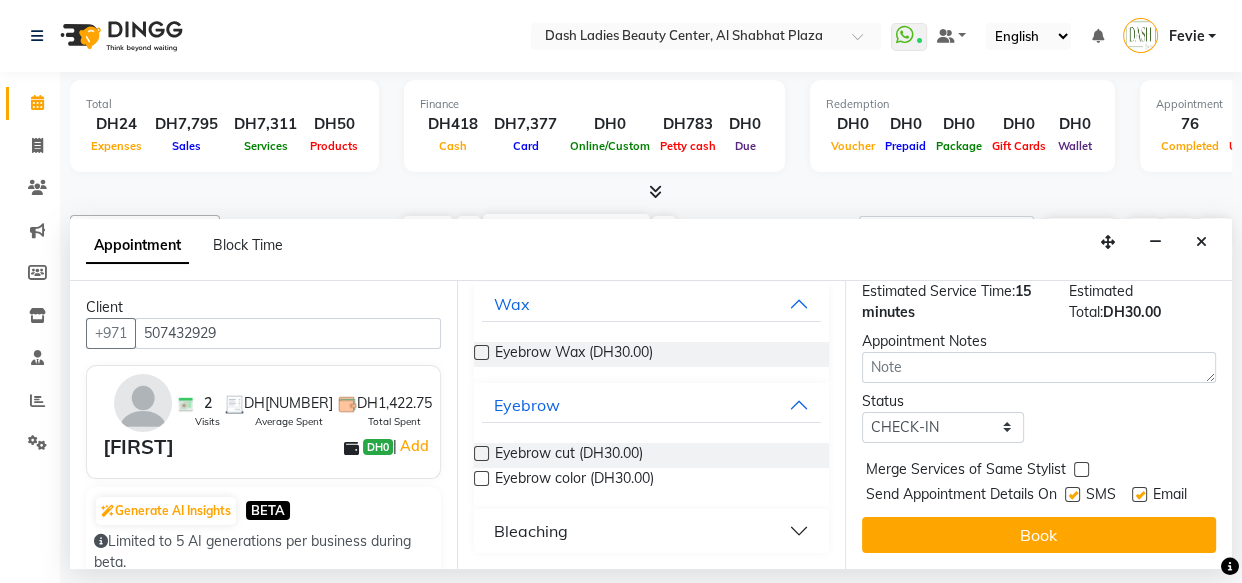 click at bounding box center (1081, 469) 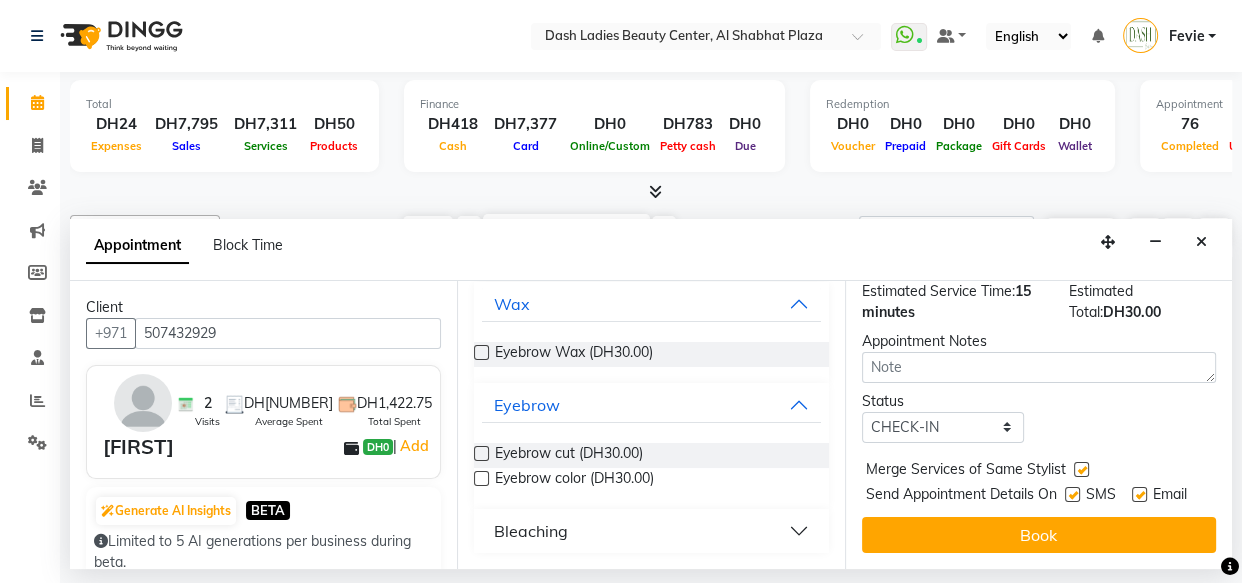 click at bounding box center (1072, 494) 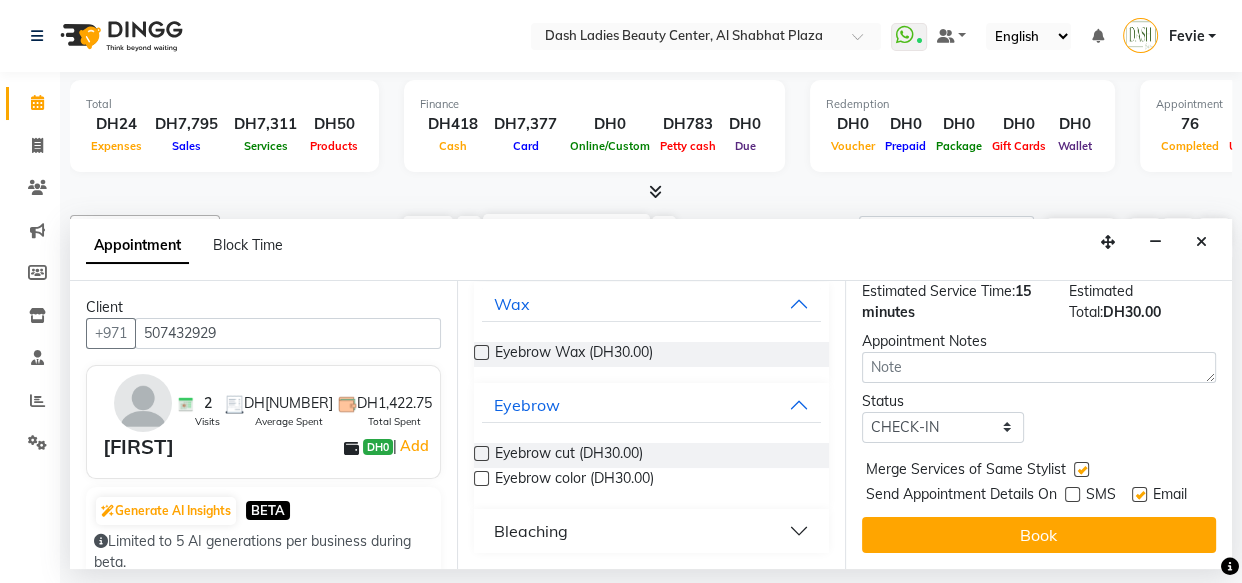 click at bounding box center [1139, 494] 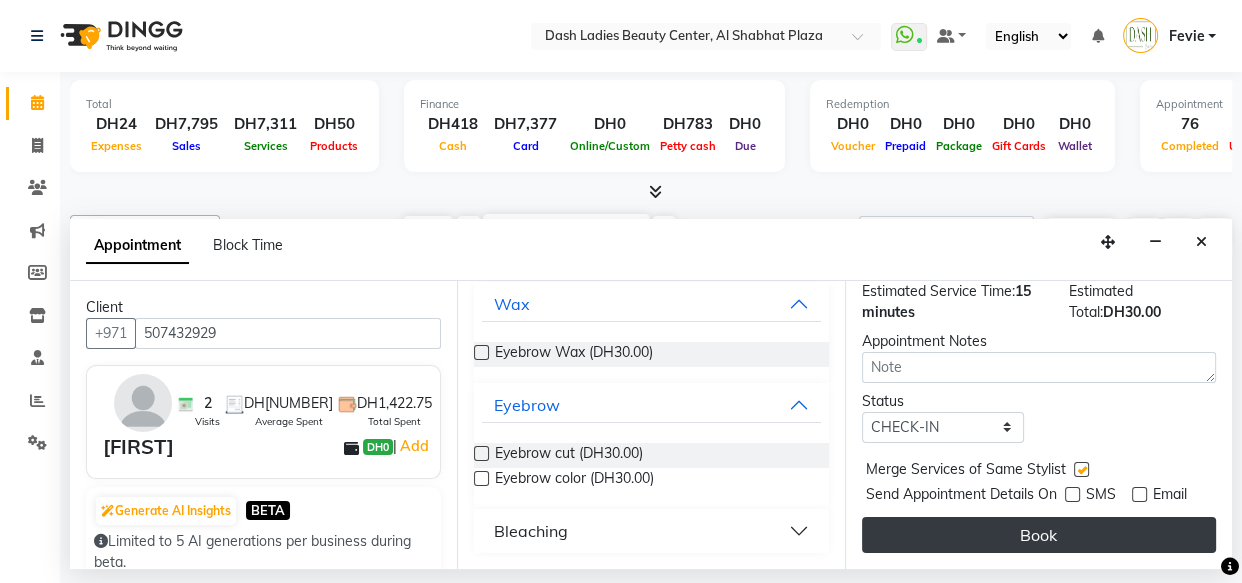 click on "Book" at bounding box center [1039, 535] 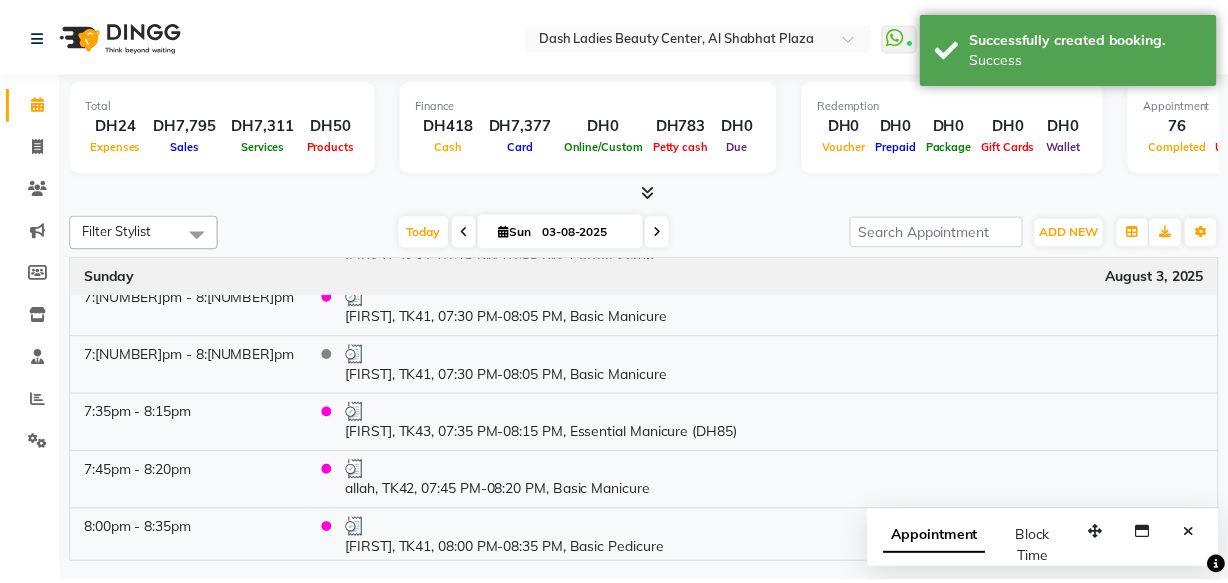 scroll, scrollTop: 4625, scrollLeft: 0, axis: vertical 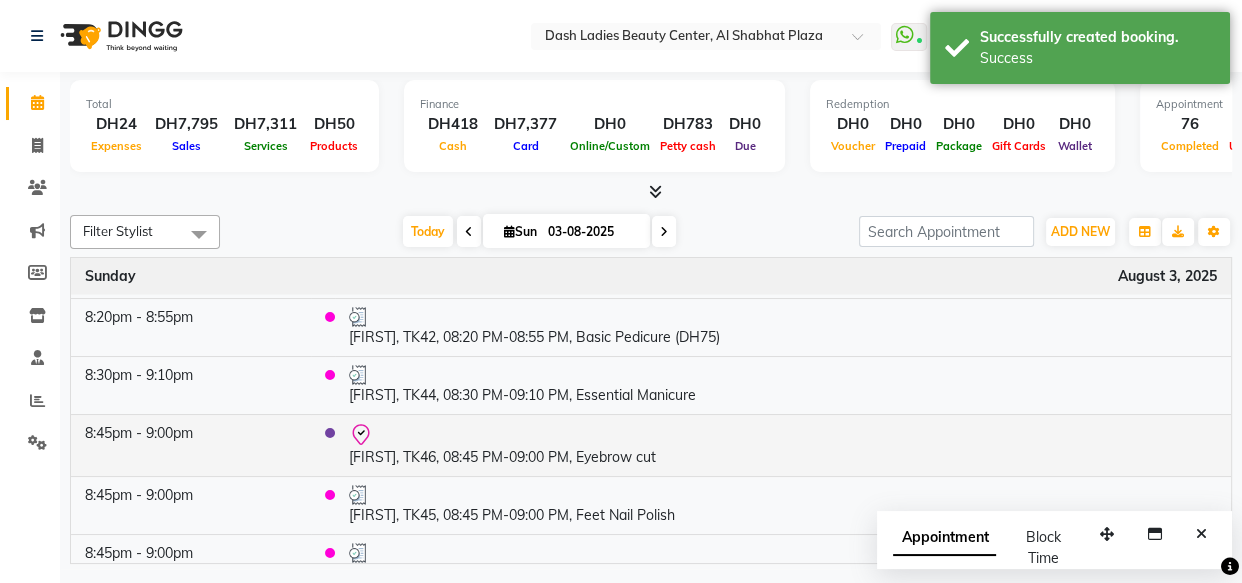 click on "[FIRST], TK46, 08:45 PM-09:00 PM, Eyebrow cut" at bounding box center (783, 445) 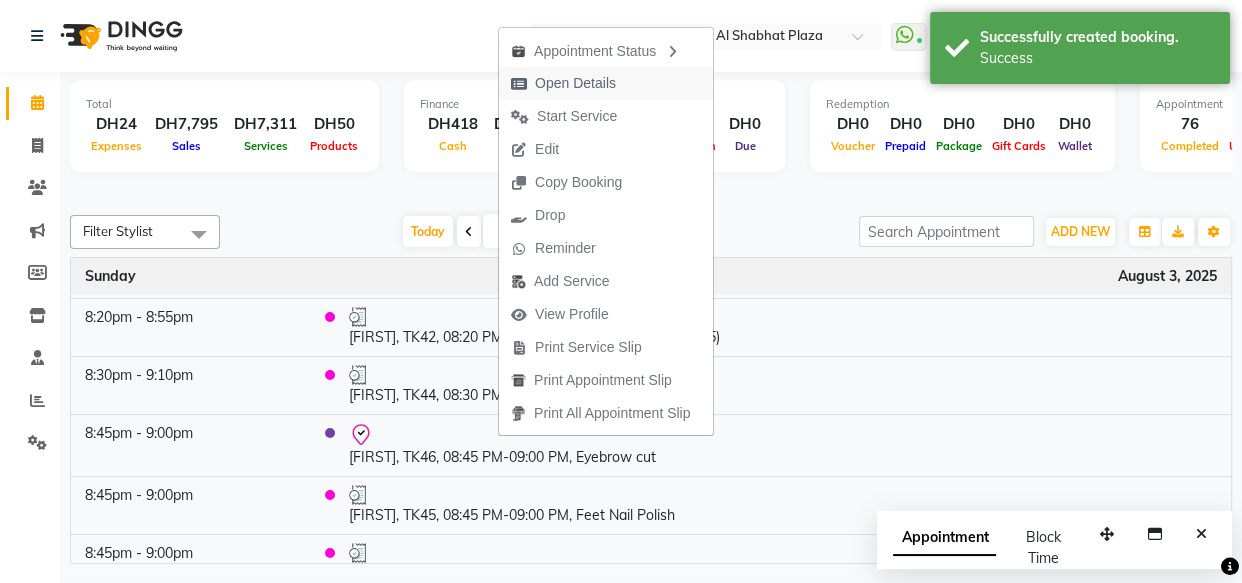 click on "Open Details" at bounding box center (563, 83) 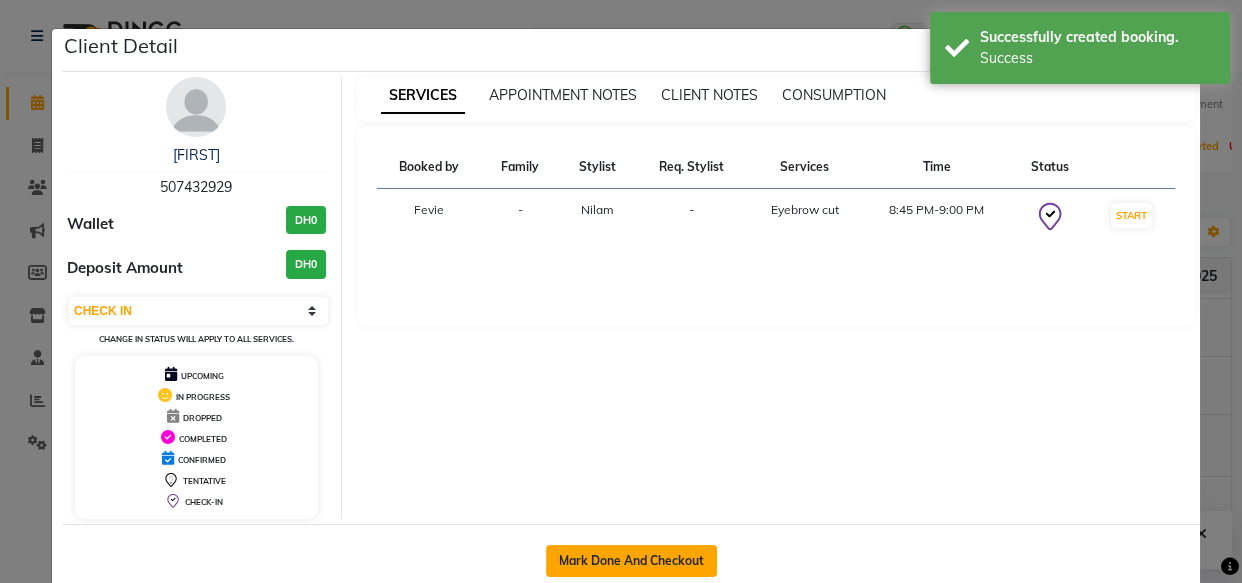 click on "Mark Done And Checkout" 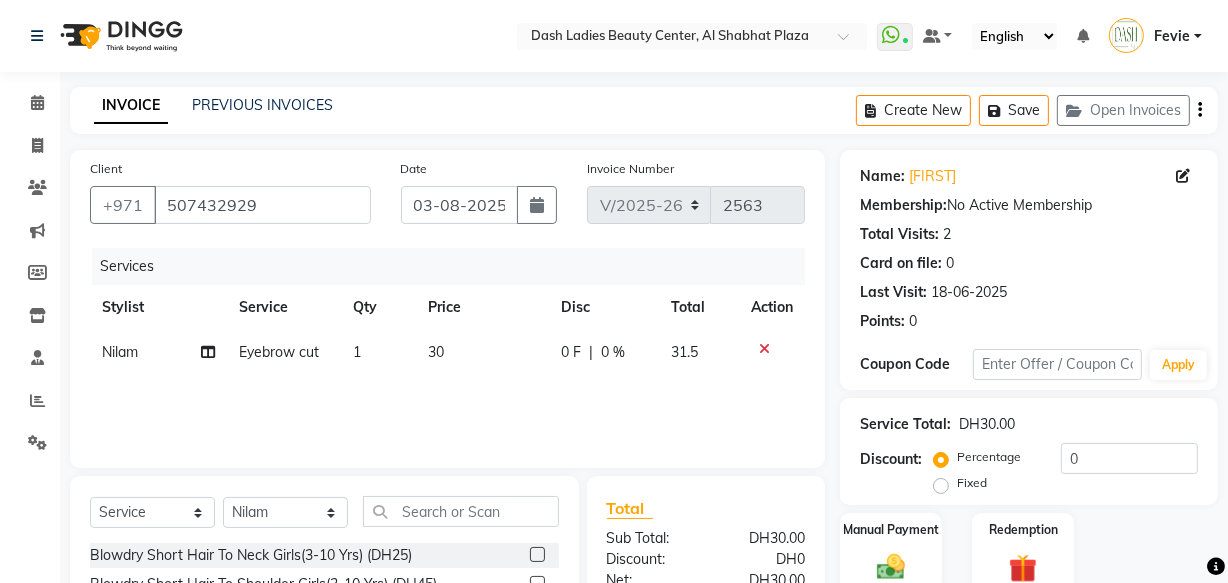 click on "1" 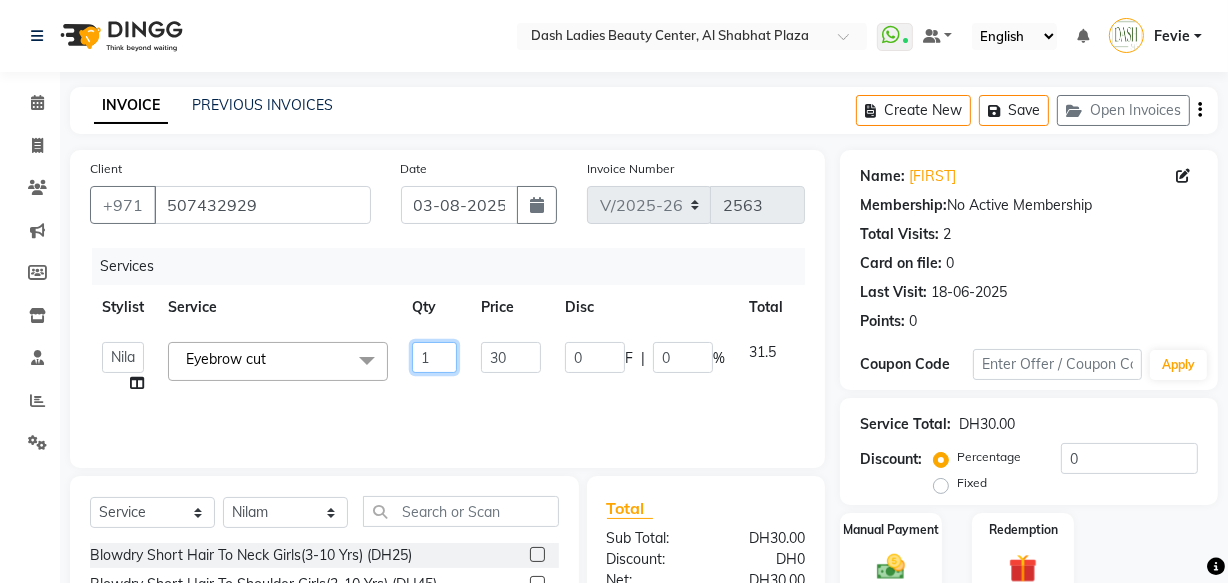 click on "1" 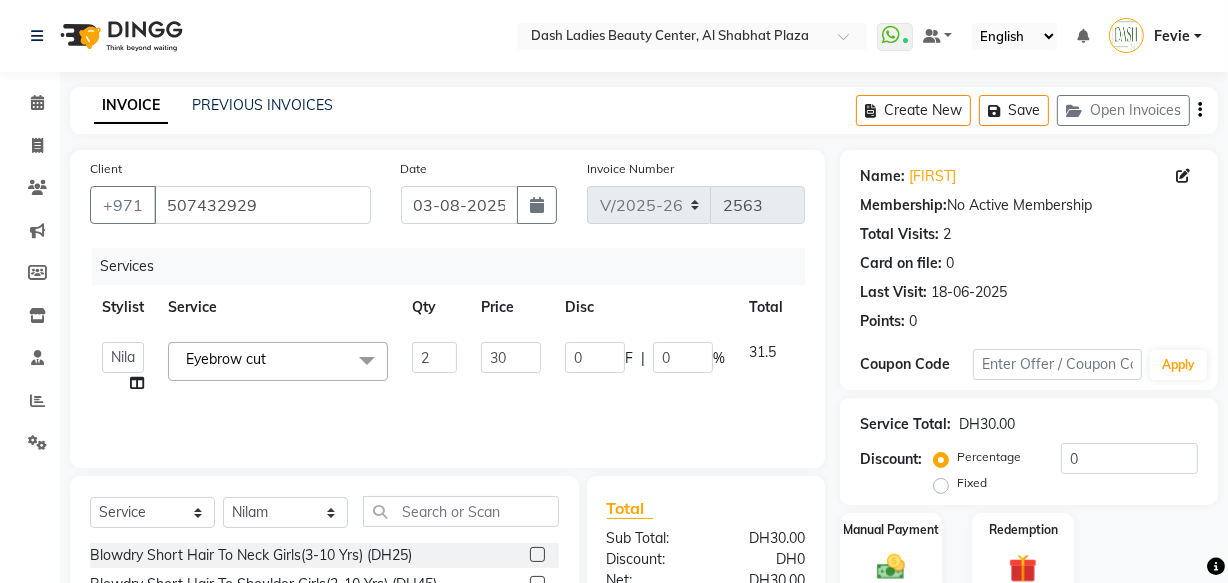 click on "Services Stylist Service Qty Price Disc Total Action  [FIRST]   [FIRST]   [FIRST]   [FIRST]   [FIRST]    [FIRST]   [FIRST]   [FIRST]   [FIRST]   [FIRST]   [FIRST]   [FIRST]   [FIRST]   [FIRST] (Cafe)   [FIRST] (Cafe)   [FIRST] (Cafe)   [FIRST]   [FIRST]   [FIRST]   [FIRST]   [FIRST]   [FIRST]   [FIRST]   [FIRST]   [FIRST]  Eyebrow cut  x Blowdry Short Hair To Neck Girls(3-10 Yrs) (DH25) Blowdry Short Hair To Shoulder Girls(3-10 Yrs) (DH45) Blowdry Short Hair Under Shoulder Girls(3-10 Yrs) (DH65) Blowdry Long Hair Before Mid Back Girls(3-10 Yrs) (DH85) Blowdry Long Hair Till Midback Girls(3-10 Yrs) (DH105) Blowdry Long Hair Under Midback Girls(3-10 Yrs) (DH125) Blowdry Long Hair Till Back End Girls(3-10 Yrs) (DH145) Blowdry Long Hair Under Back End Girls(3-10 Yrs) (DH165) Blowdry Very Long Hair Girls(3-10 Yrs) (DH185) Blowdry Short Hair To Neck (DH50) Blowdry Short Hair To Shoulder (DH70) Blowdry Short Hair Under Shoulder (DH90) Blowdry Long Hair Before Mid Back (DH110) Blowdry Long Hair Till Midback (DH130) Additional Ceramic (DH45) 2" 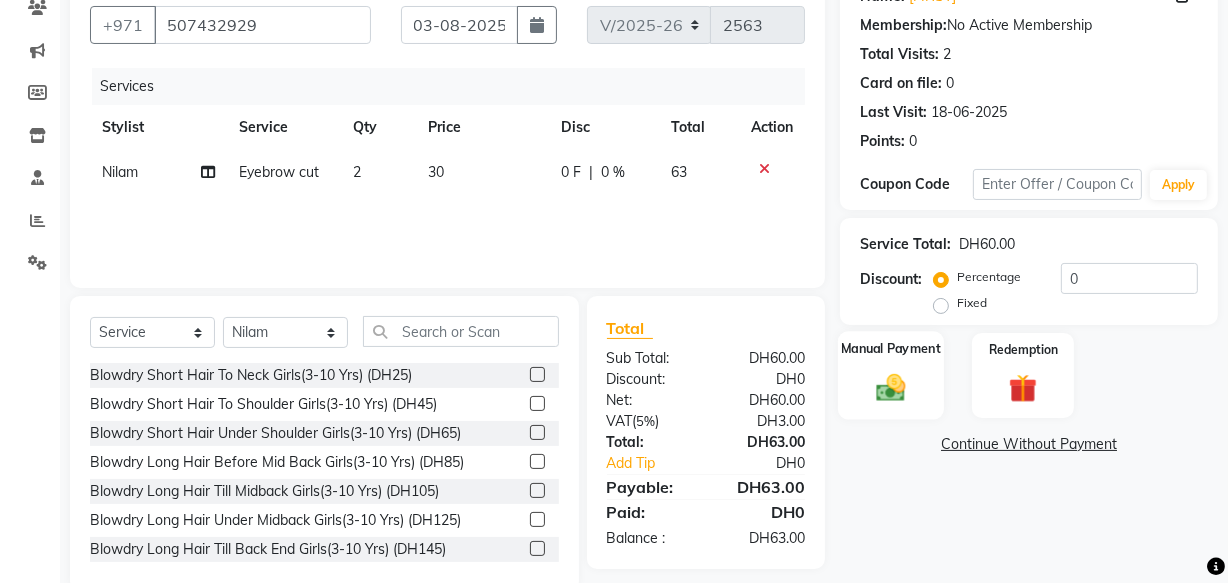 click on "Manual Payment" 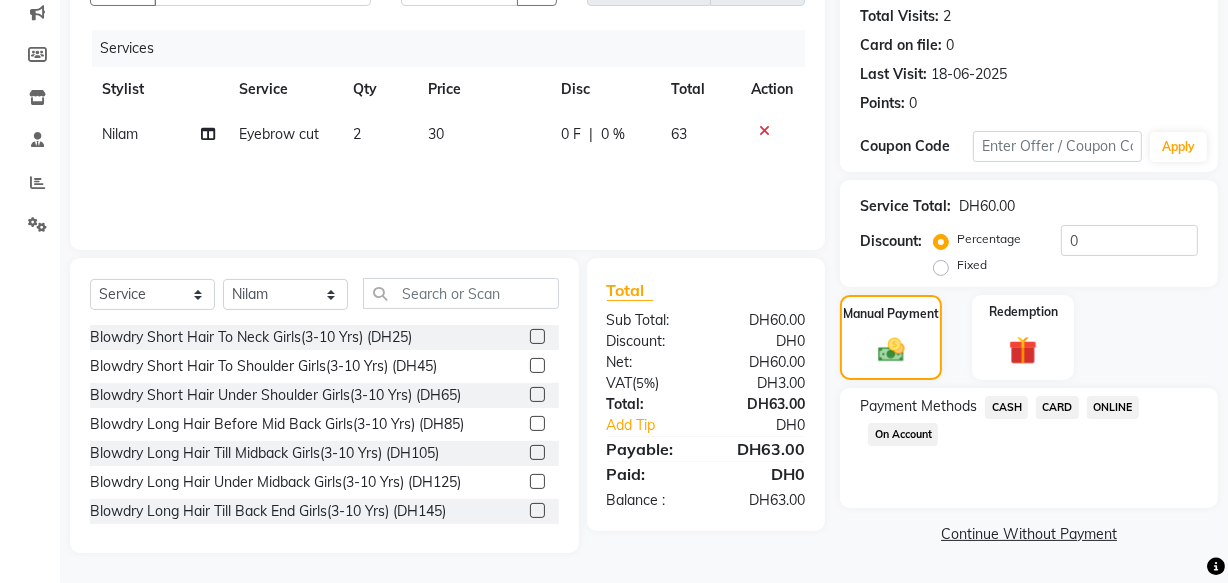 click on "CARD" 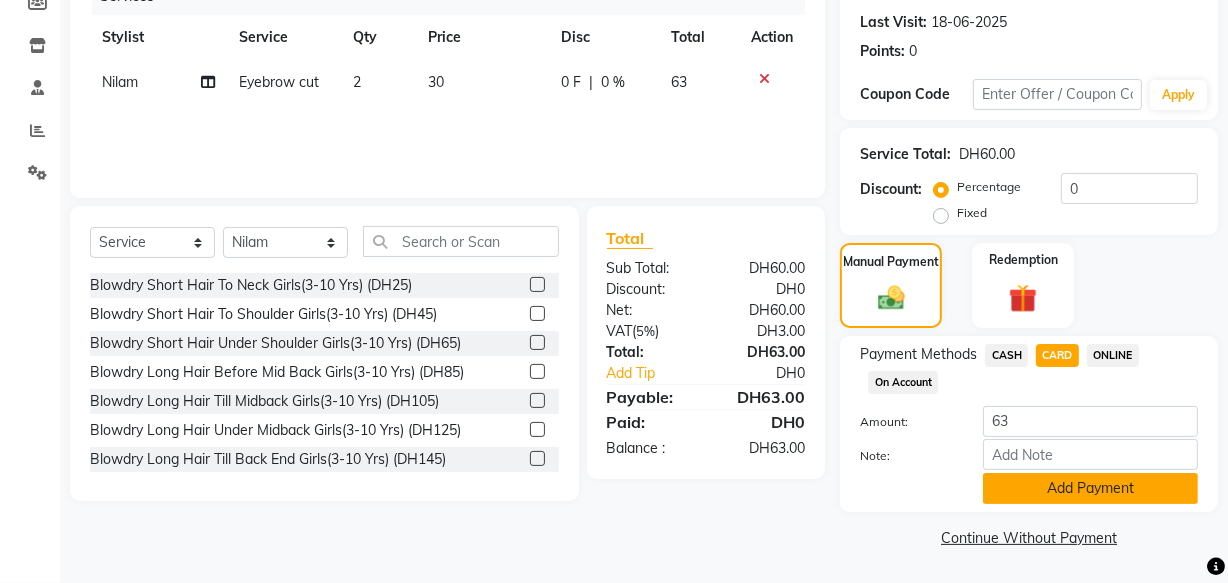 click on "Add Payment" 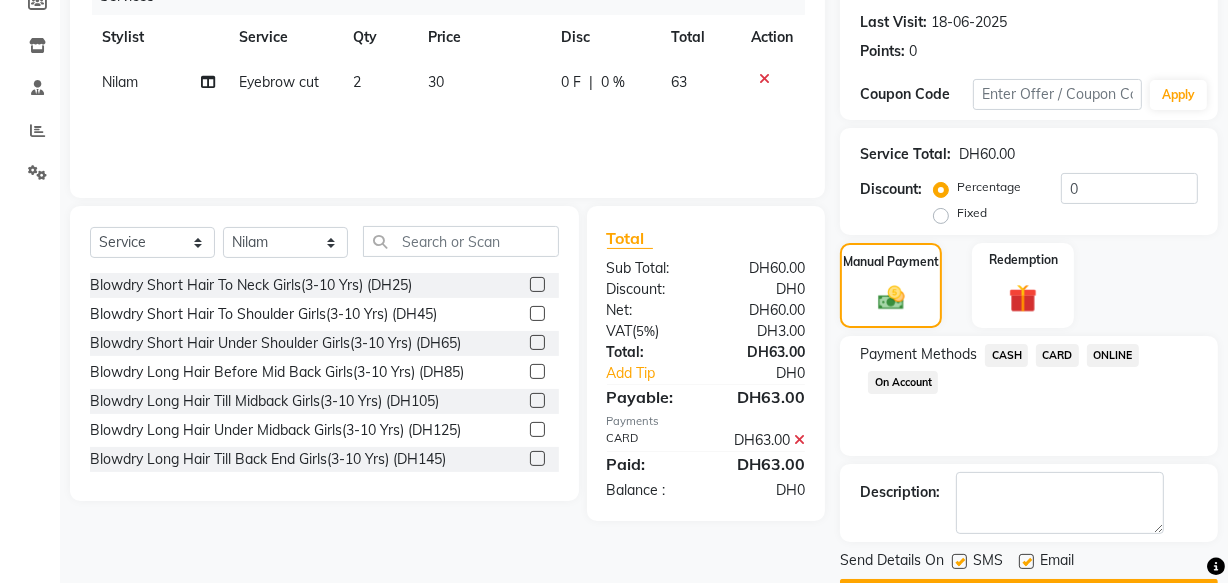 scroll, scrollTop: 326, scrollLeft: 0, axis: vertical 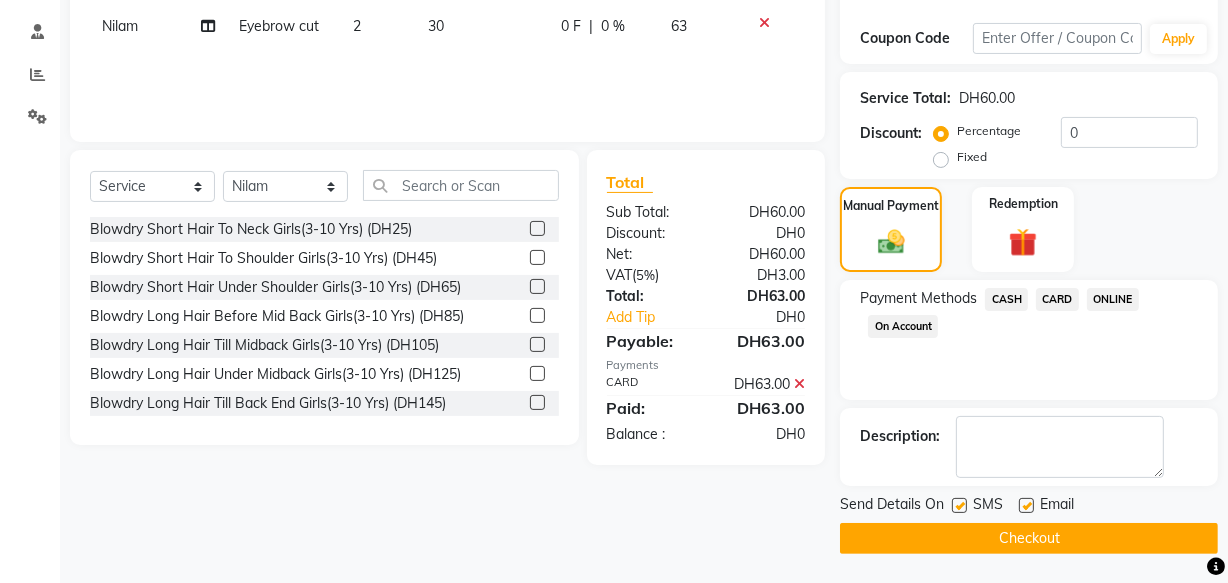 click on "Checkout" 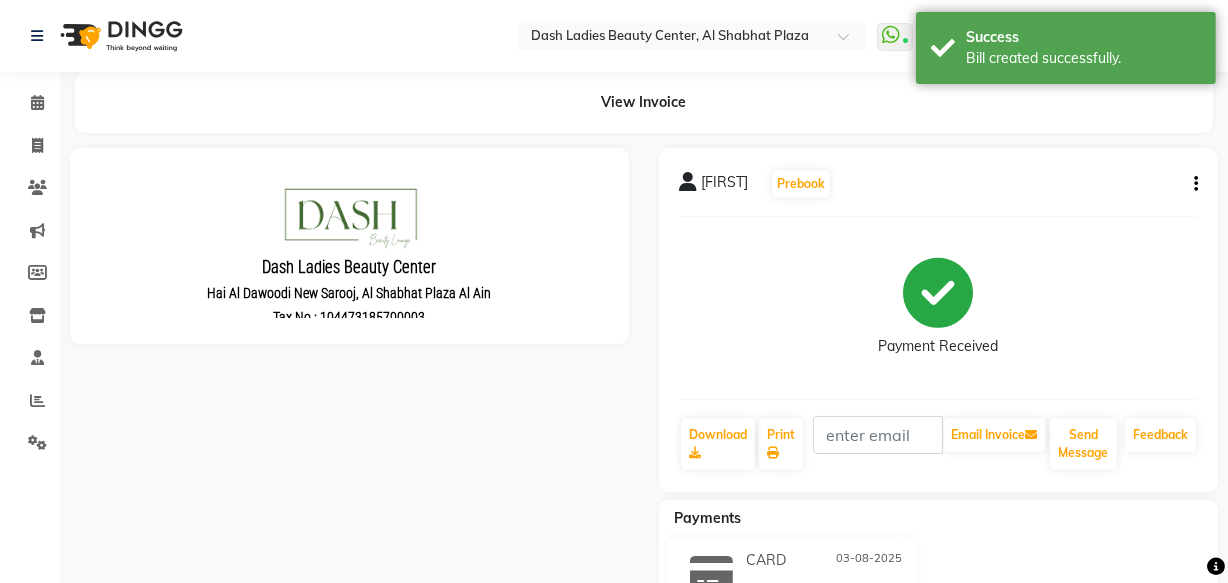 scroll, scrollTop: 0, scrollLeft: 0, axis: both 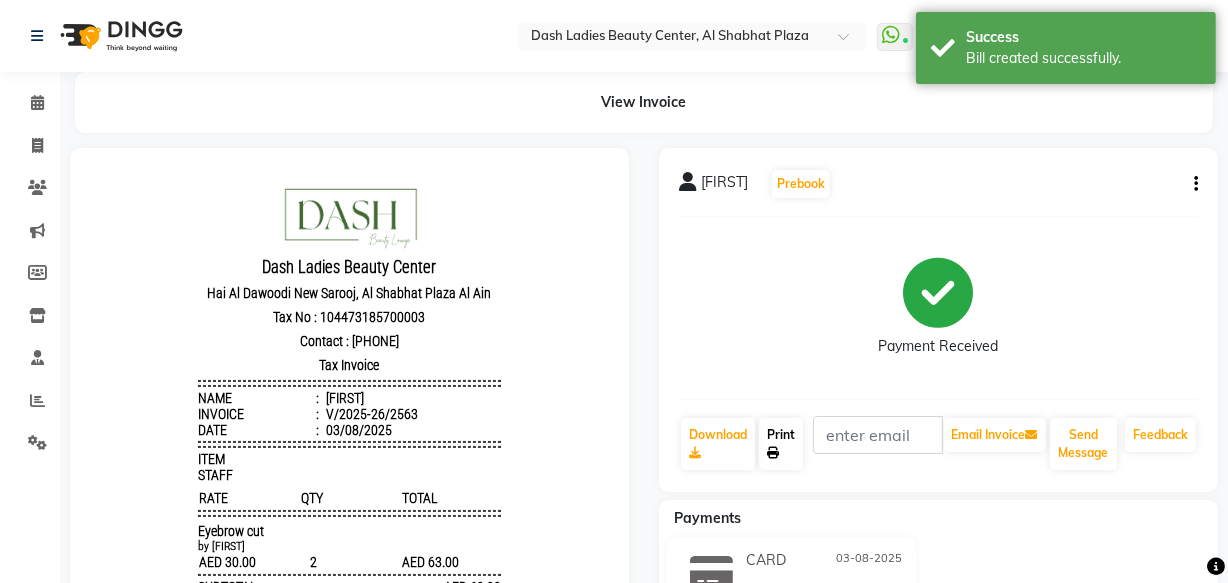 click on "Print" 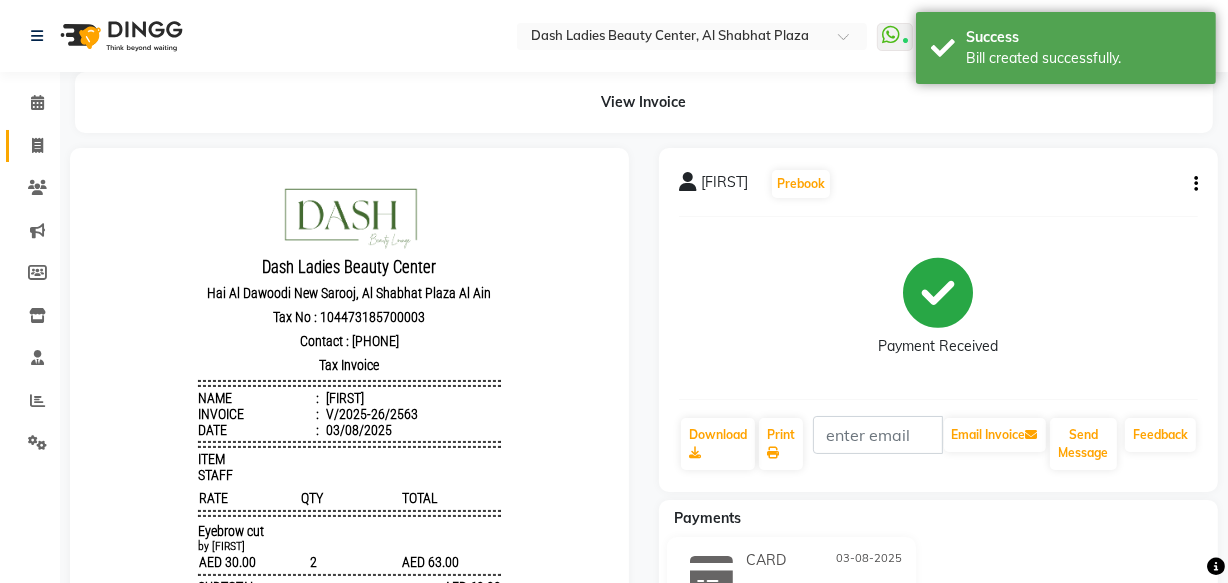 click 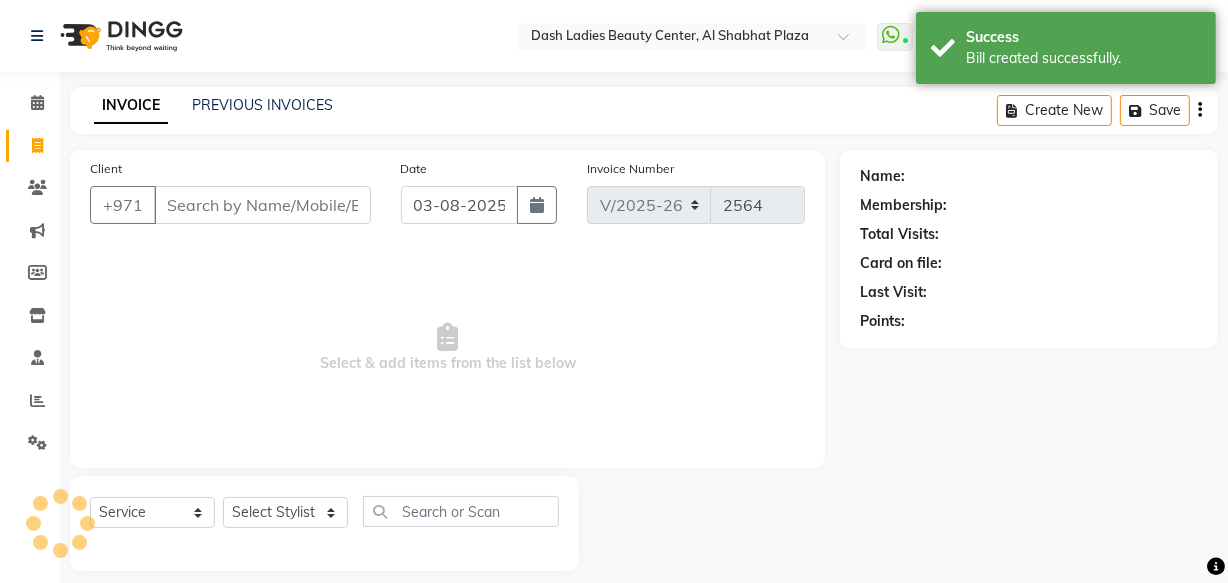 scroll, scrollTop: 19, scrollLeft: 0, axis: vertical 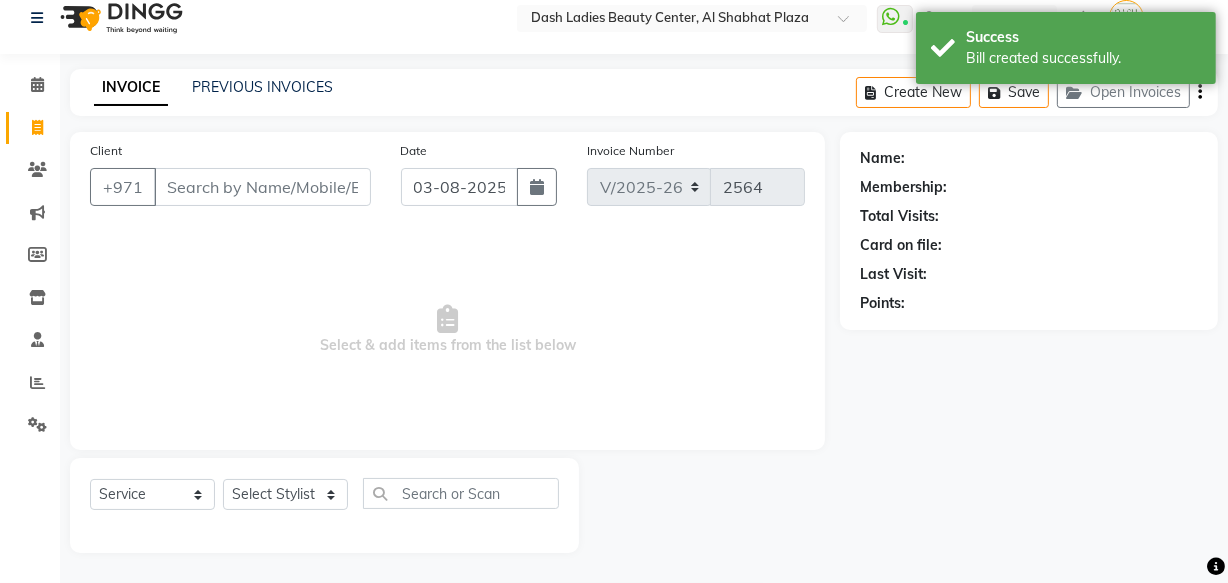 click on "Client" at bounding box center (262, 187) 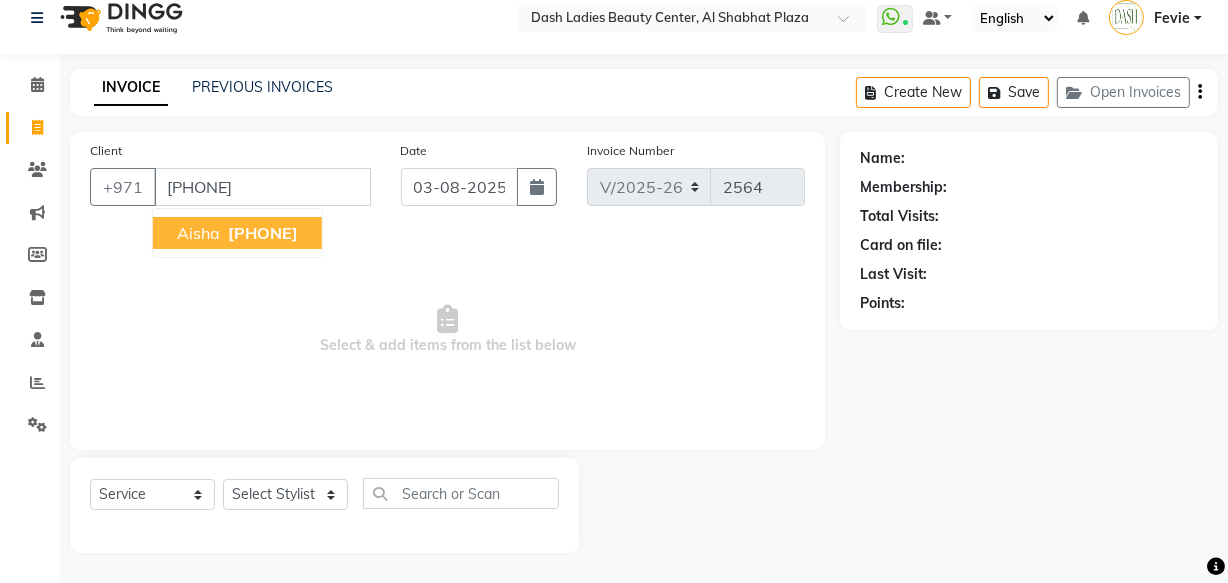 click on "[PHONE]" at bounding box center [263, 233] 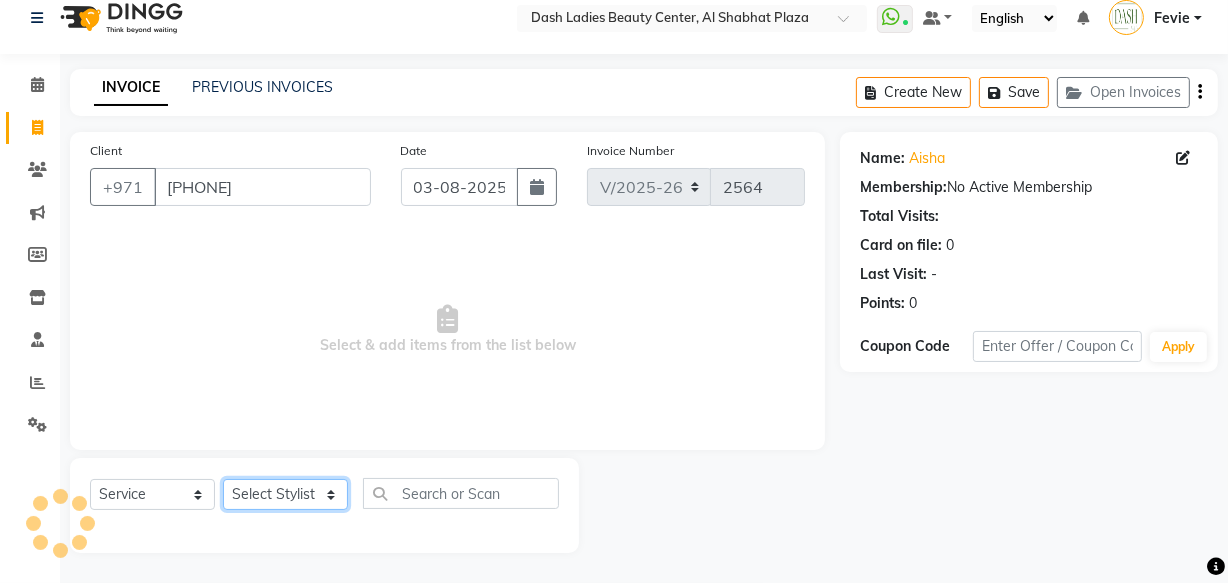 click on "Select Stylist Aizel Angelina Anna Bobi Edlyn Fevie  Flora Grace Hamda Janine Jelyn Mariel Maya Maya (Cafe) May Joy (Cafe) Nabasirye (Cafe) Nancy Nilam Nita Noreen Owner Peace Rechiel Rose Marie Saman Talina" 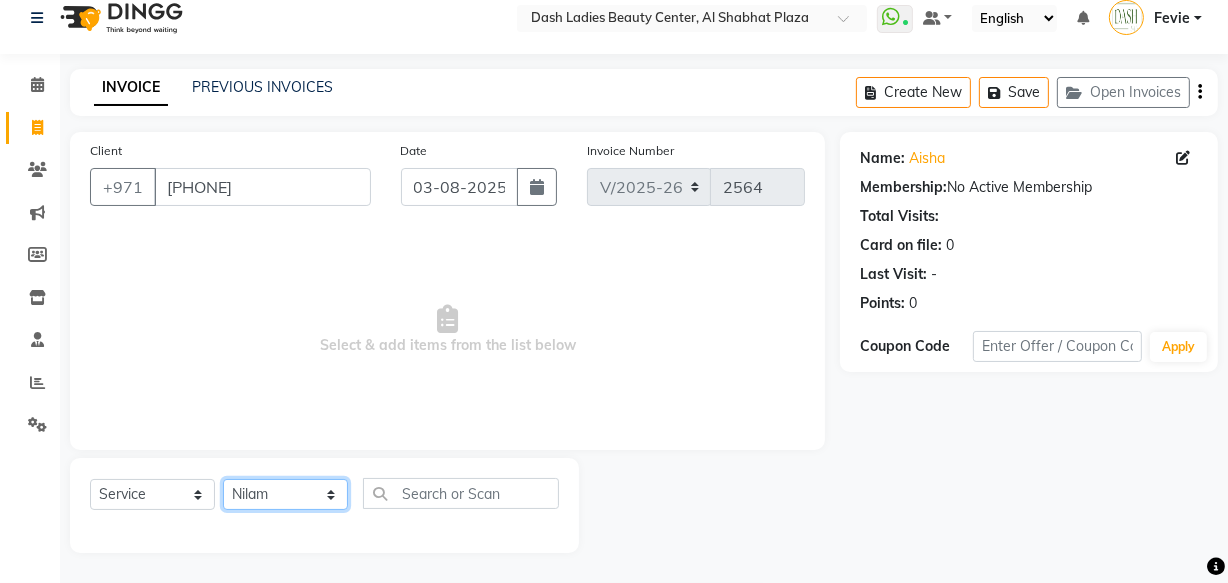 click on "Select Stylist Aizel Angelina Anna Bobi Edlyn Fevie  Flora Grace Hamda Janine Jelyn Mariel Maya Maya (Cafe) May Joy (Cafe) Nabasirye (Cafe) Nancy Nilam Nita Noreen Owner Peace Rechiel Rose Marie Saman Talina" 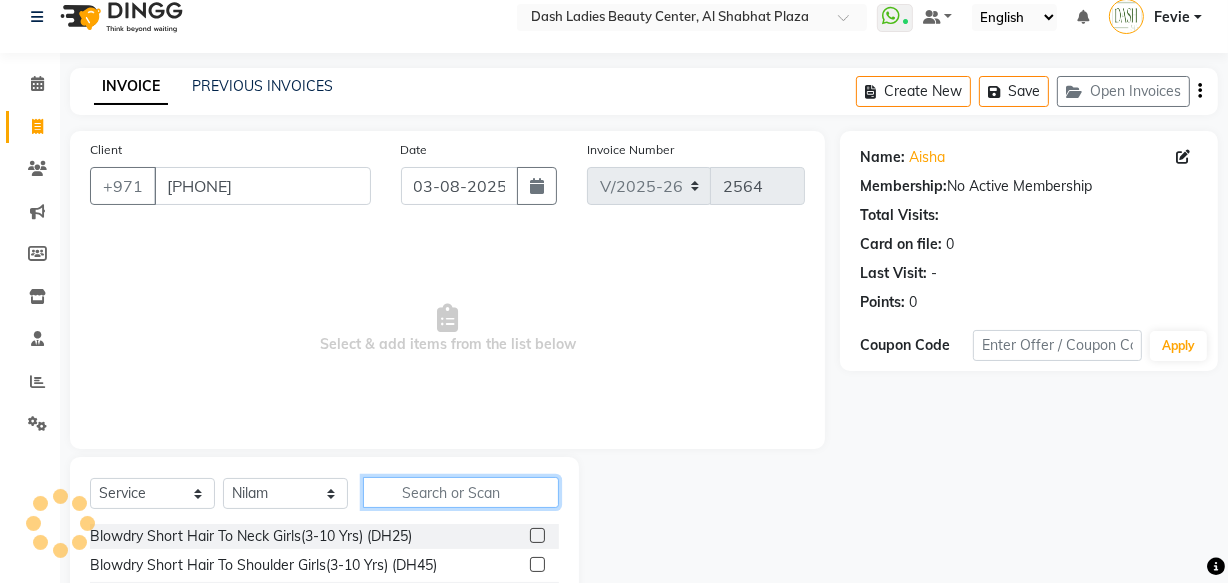 click 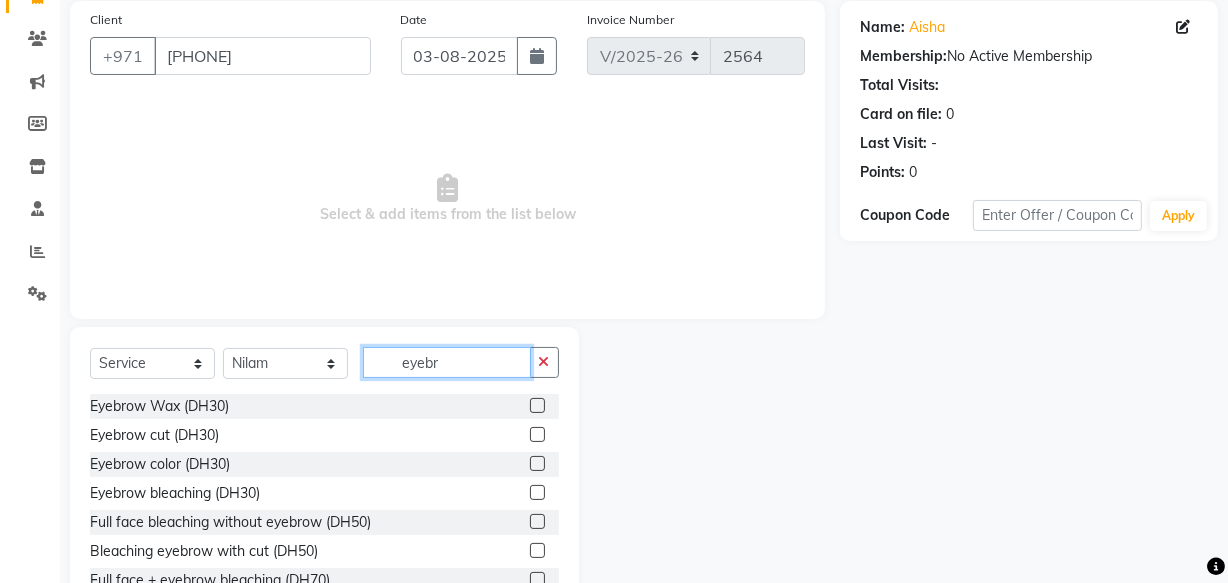 scroll, scrollTop: 152, scrollLeft: 0, axis: vertical 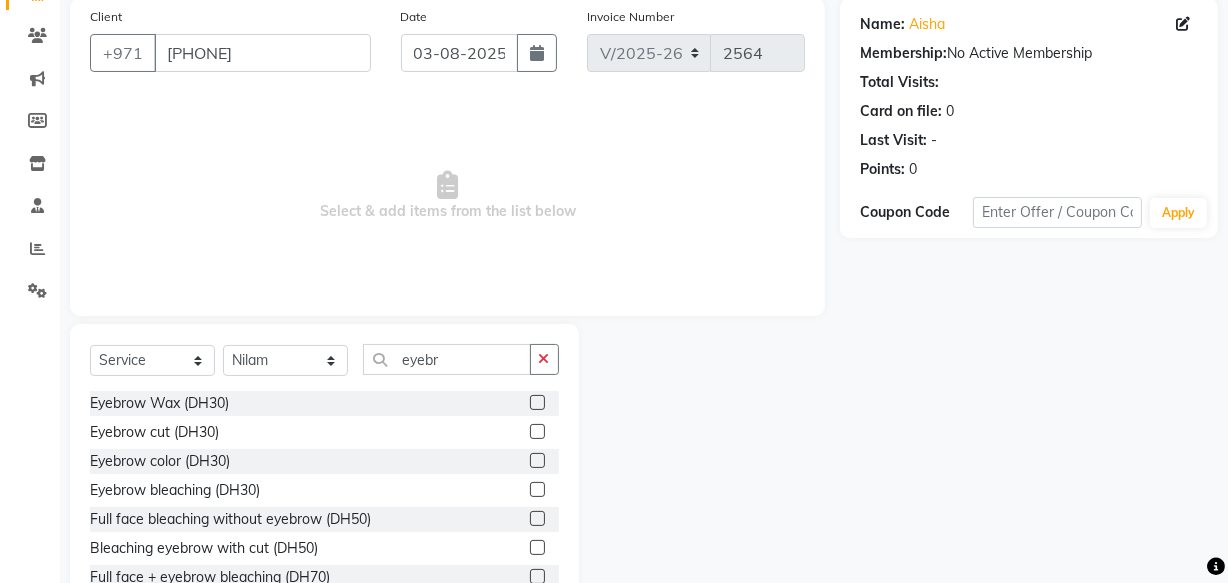 click 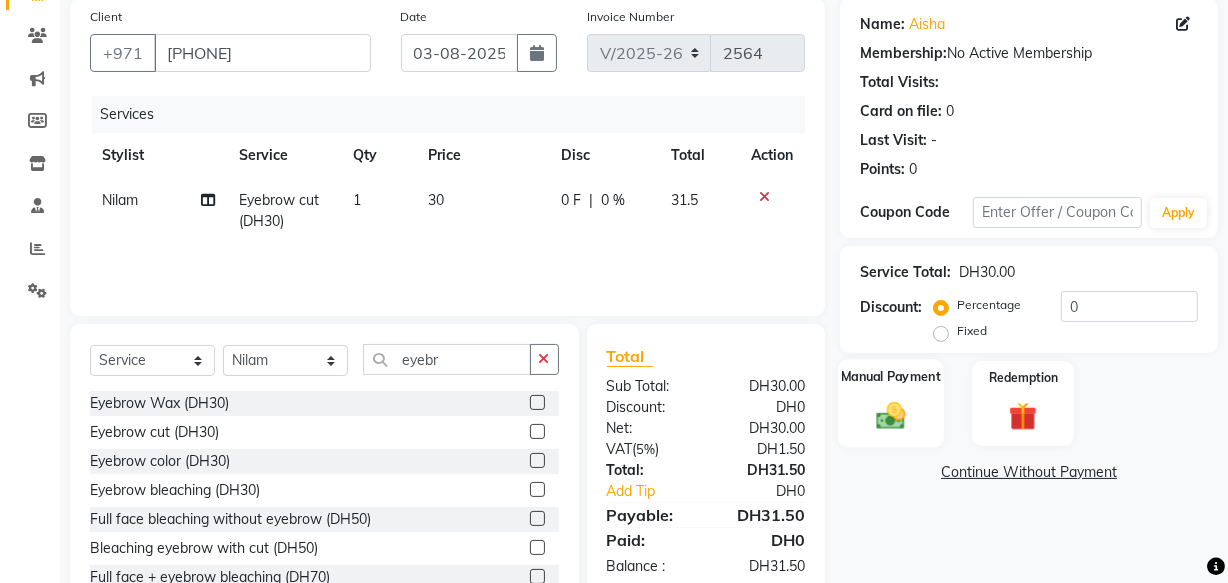 click 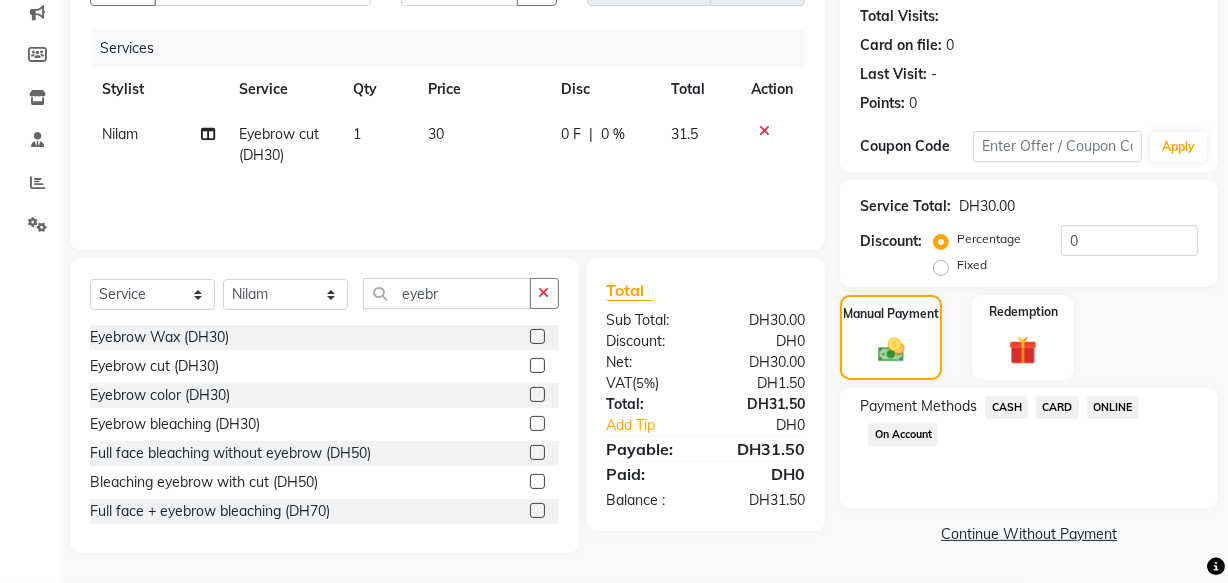 click on "CARD" 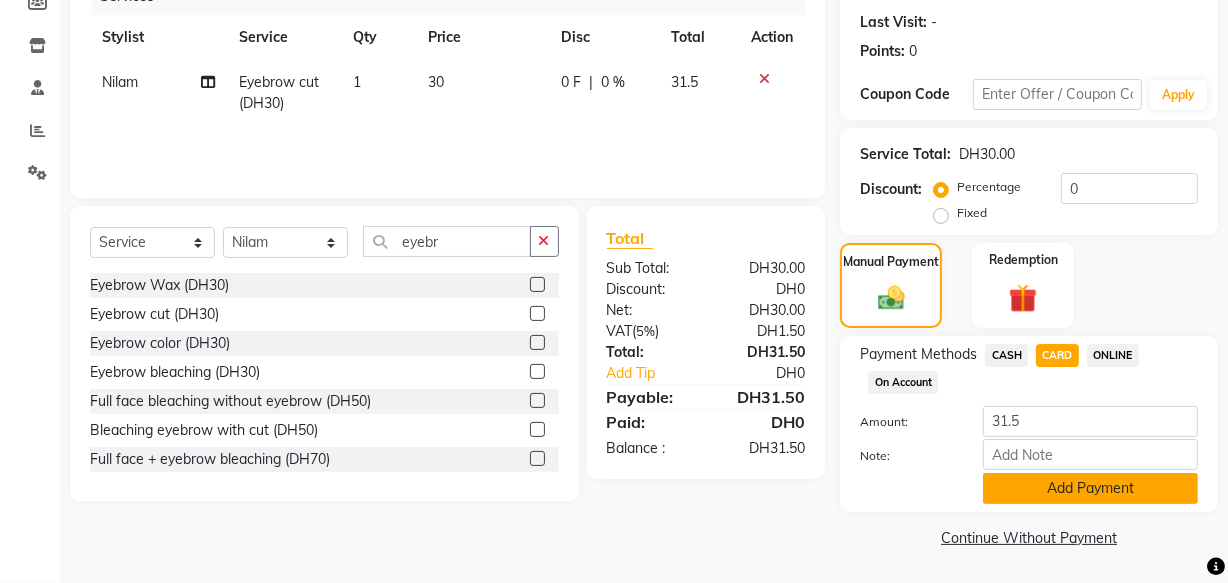 click on "Add Payment" 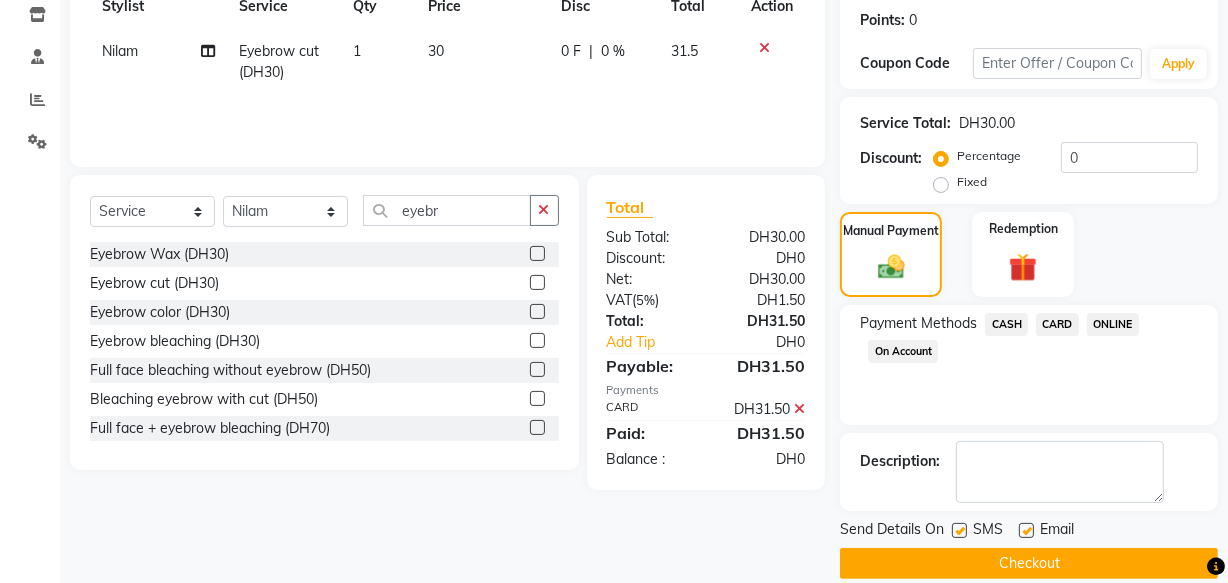 scroll, scrollTop: 326, scrollLeft: 0, axis: vertical 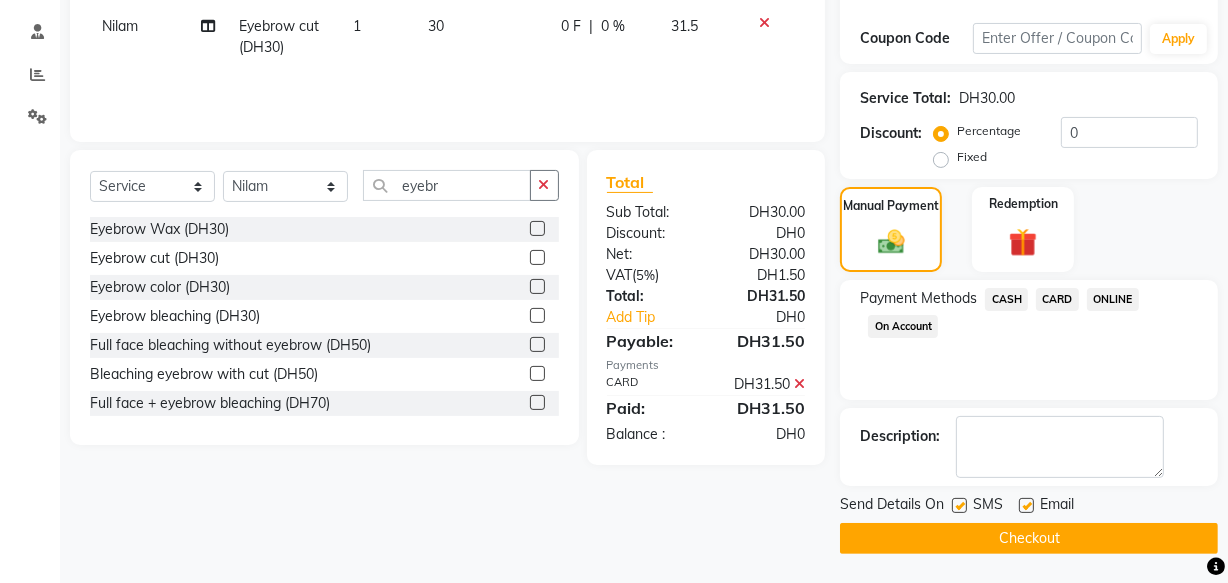 click on "Checkout" 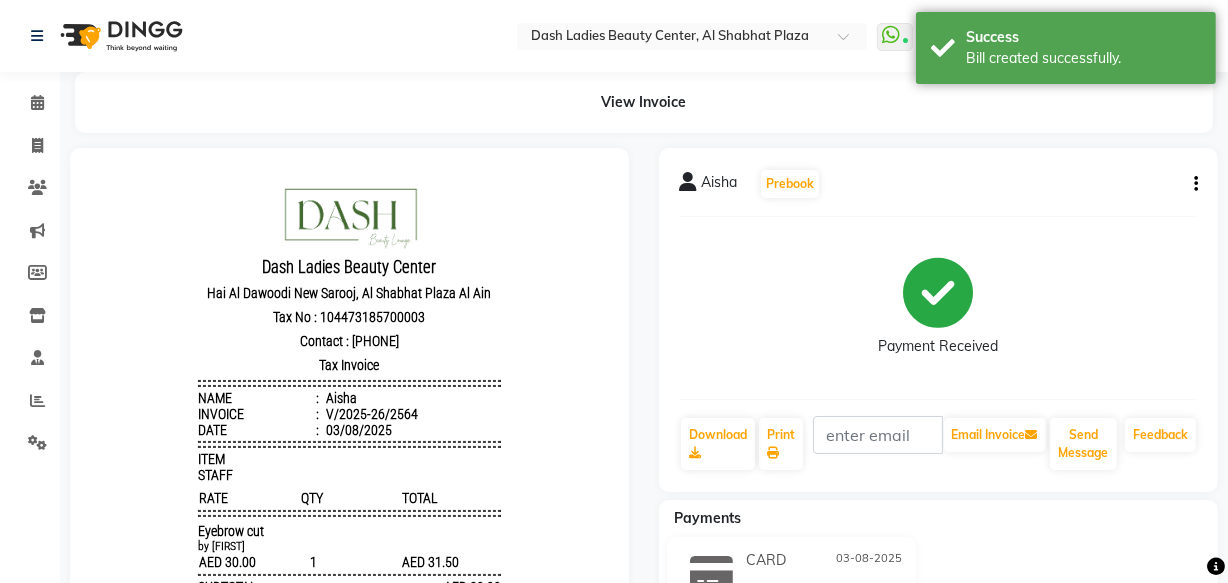 scroll, scrollTop: 0, scrollLeft: 0, axis: both 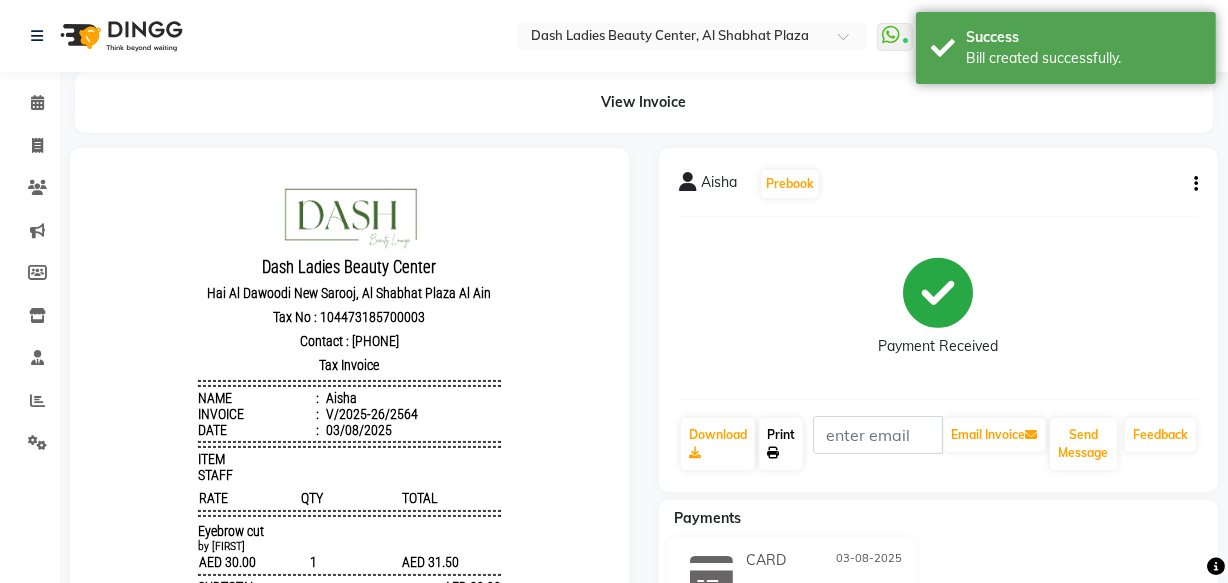 click on "Print" 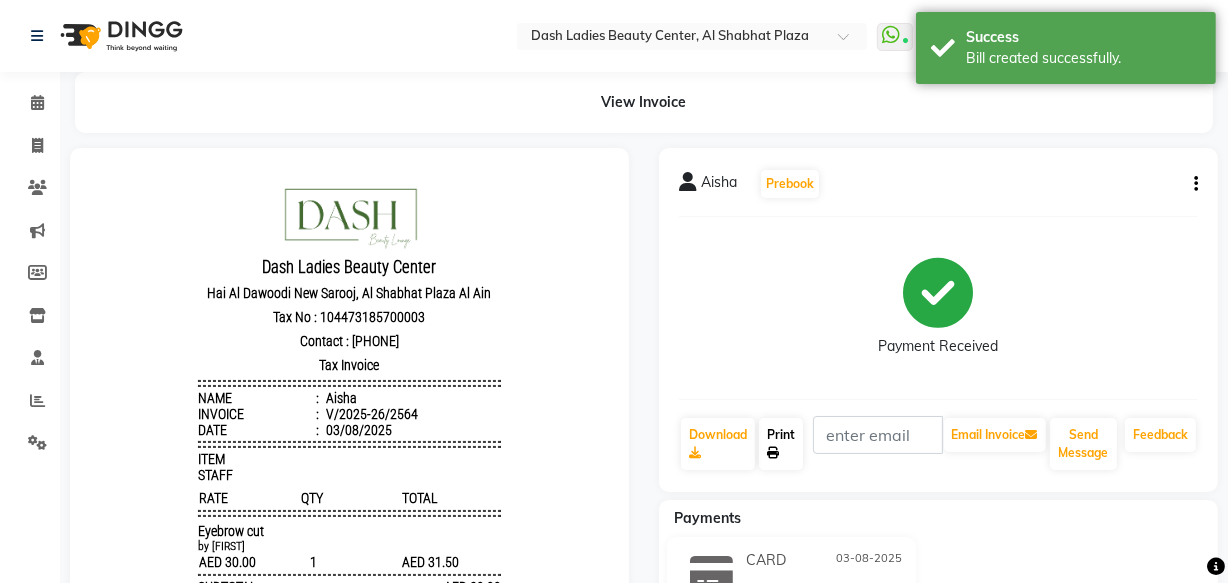 click 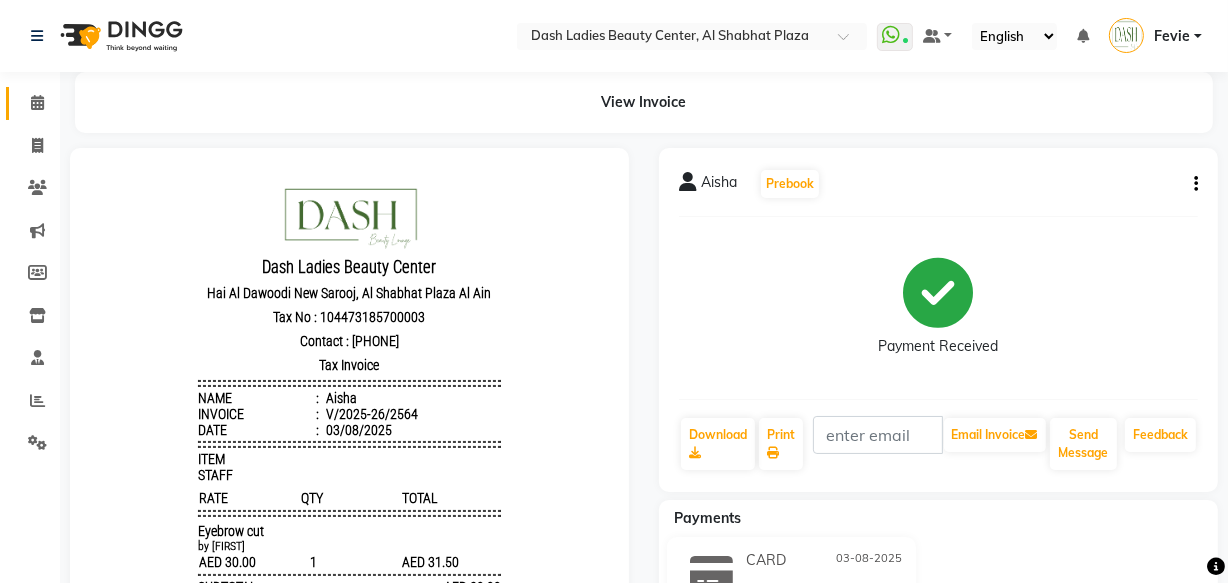click 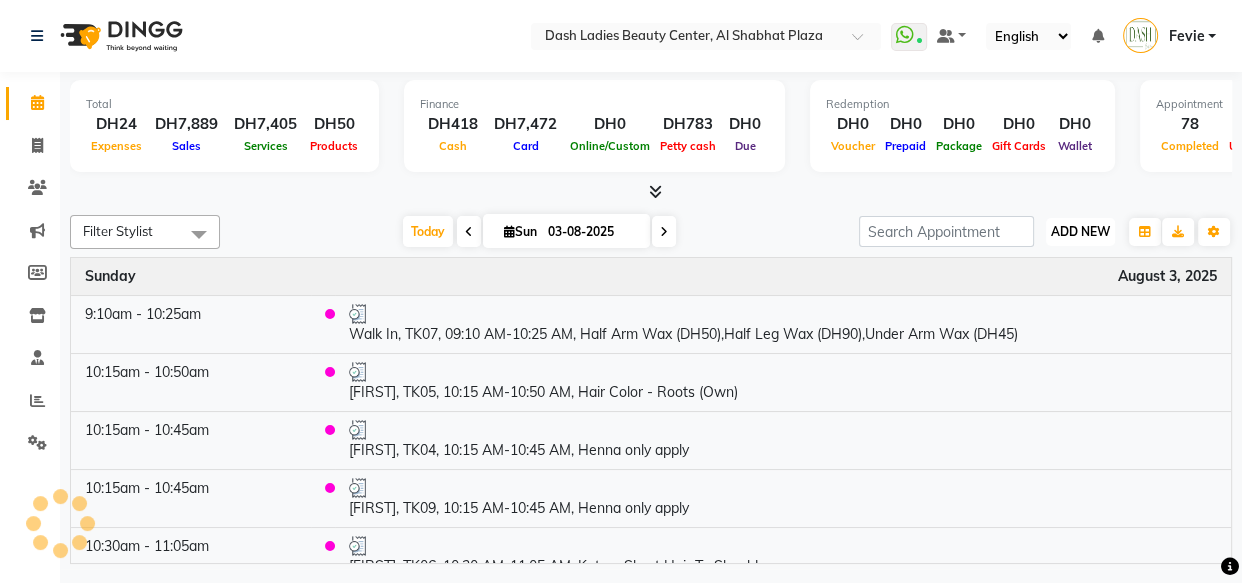 click on "ADD NEW" at bounding box center [1080, 231] 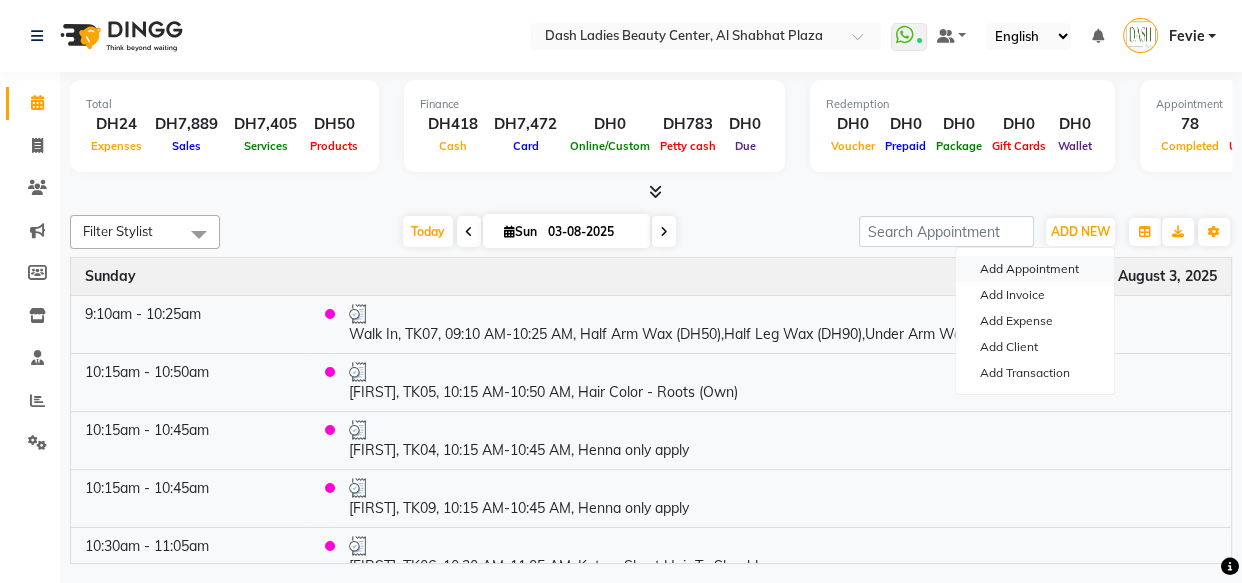 click on "Add Appointment" at bounding box center [1035, 269] 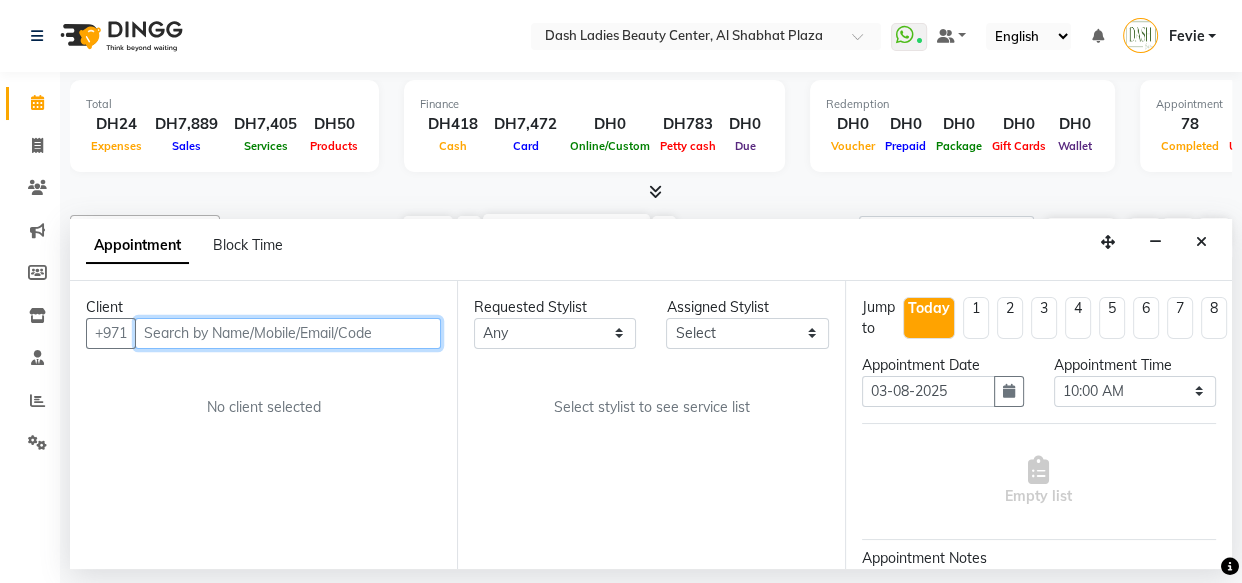 click at bounding box center (288, 333) 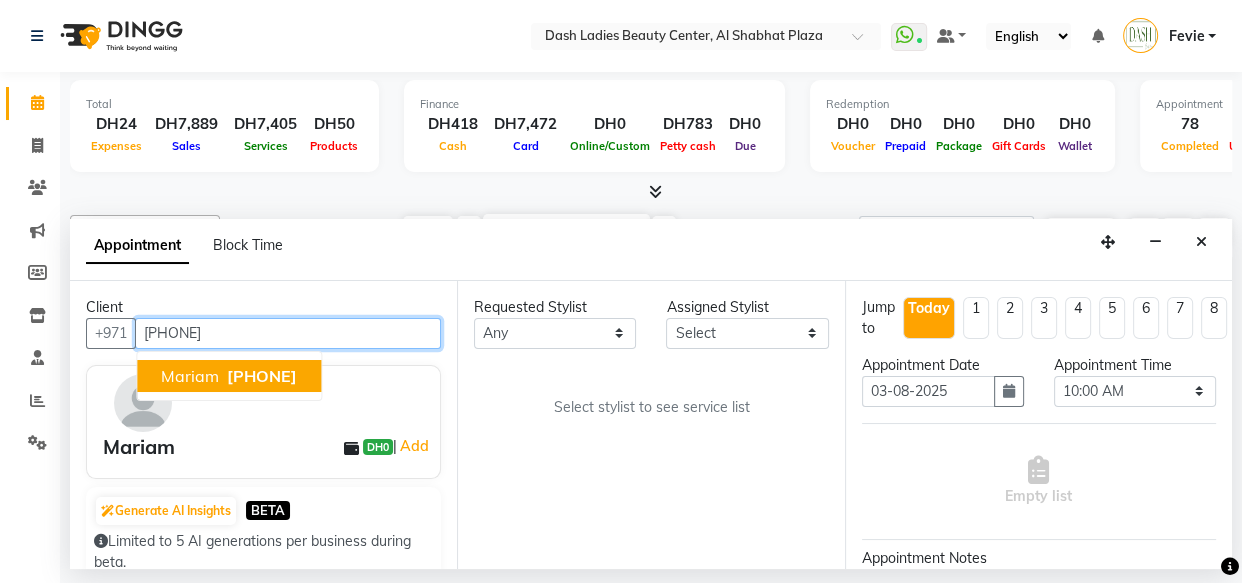 click on "[PHONE]" at bounding box center [262, 376] 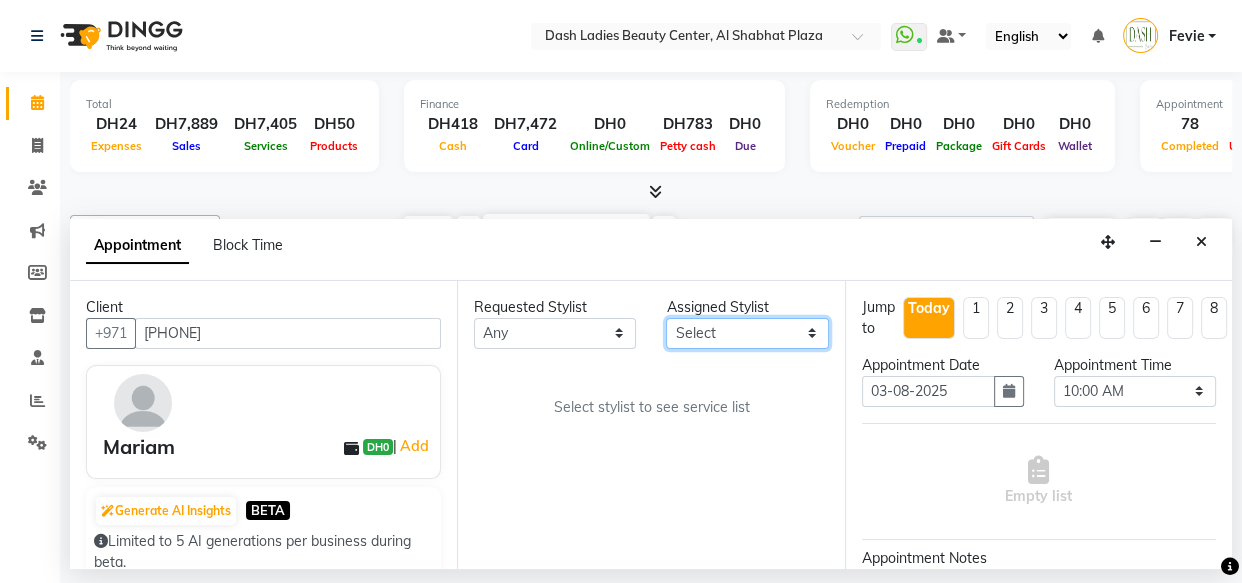 click on "Select Aizel Angelina Anna Bobi Edlyn Flora Grace Janine Jelyn Mariel Maya Nancy Nilam Nita Peace Rose Marie Saman Talina" at bounding box center (747, 333) 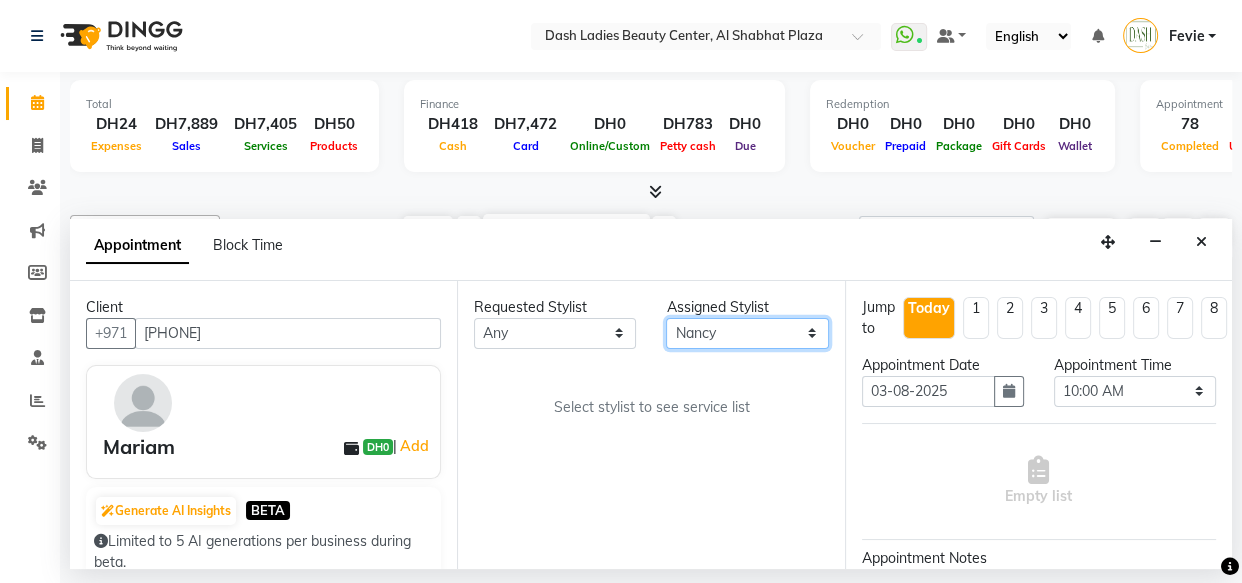 click on "Select Aizel Angelina Anna Bobi Edlyn Flora Grace Janine Jelyn Mariel Maya Nancy Nilam Nita Peace Rose Marie Saman Talina" at bounding box center (747, 333) 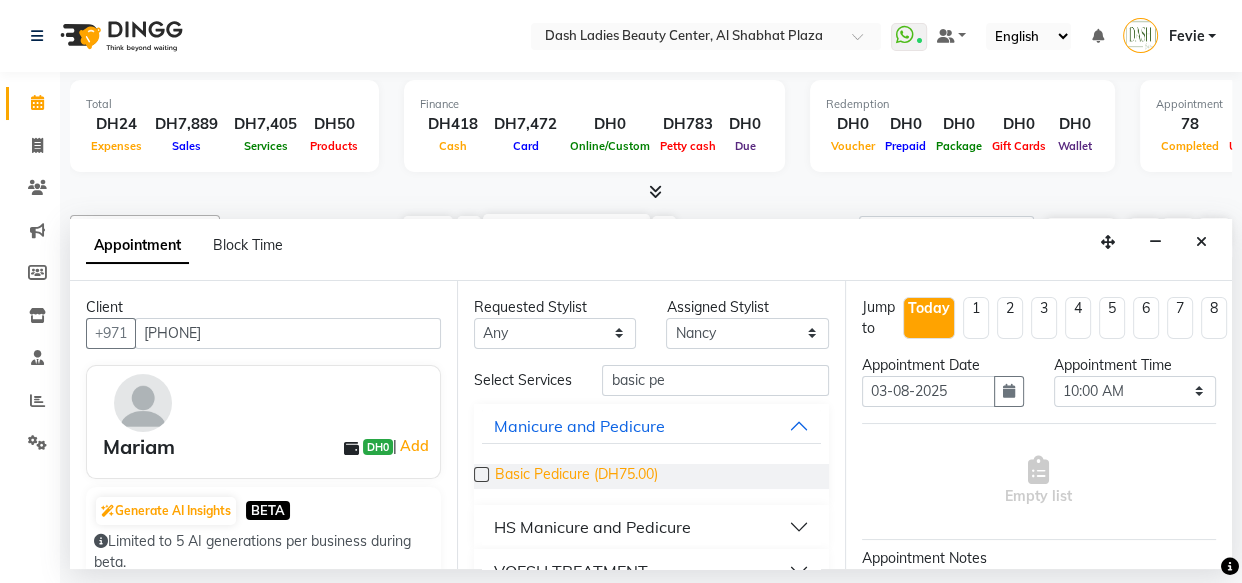 click on "Basic Pedicure (DH75.00)" at bounding box center (576, 476) 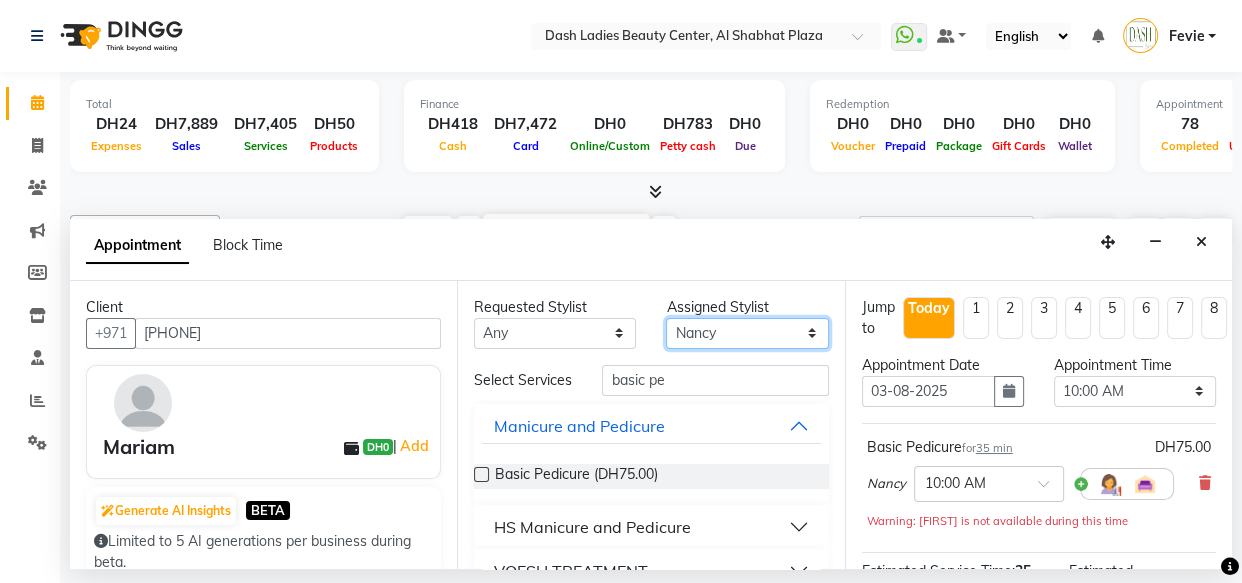 click on "Select Aizel Angelina Anna Bobi Edlyn Flora Grace Janine Jelyn Mariel Maya Nancy Nilam Nita Peace Rose Marie Saman Talina" at bounding box center (747, 333) 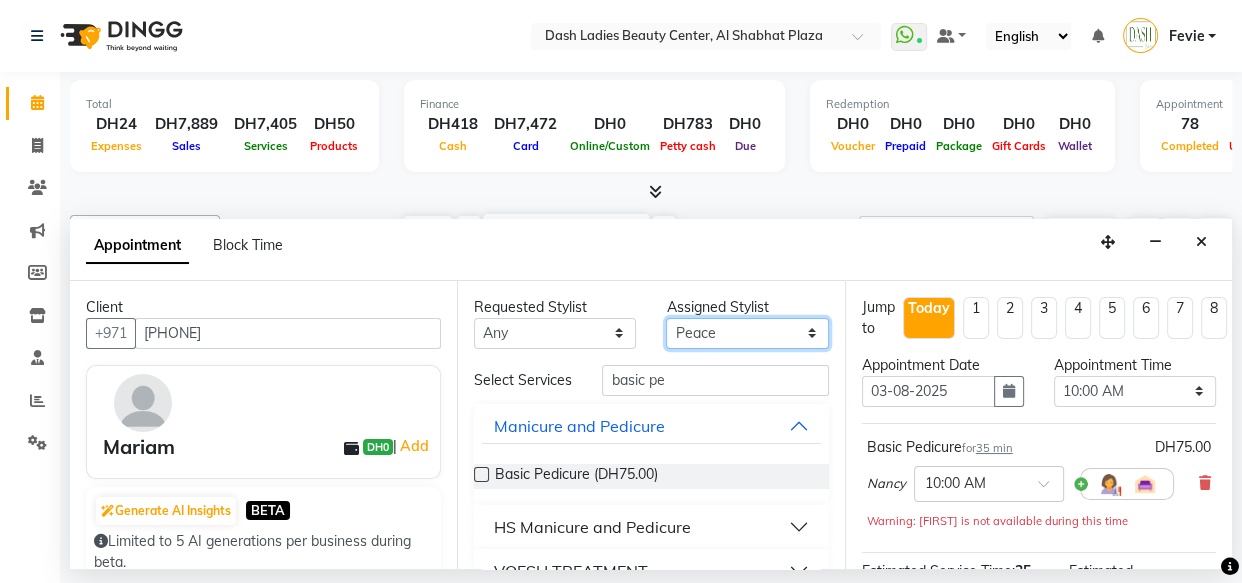 click on "Select Aizel Angelina Anna Bobi Edlyn Flora Grace Janine Jelyn Mariel Maya Nancy Nilam Nita Peace Rose Marie Saman Talina" at bounding box center (747, 333) 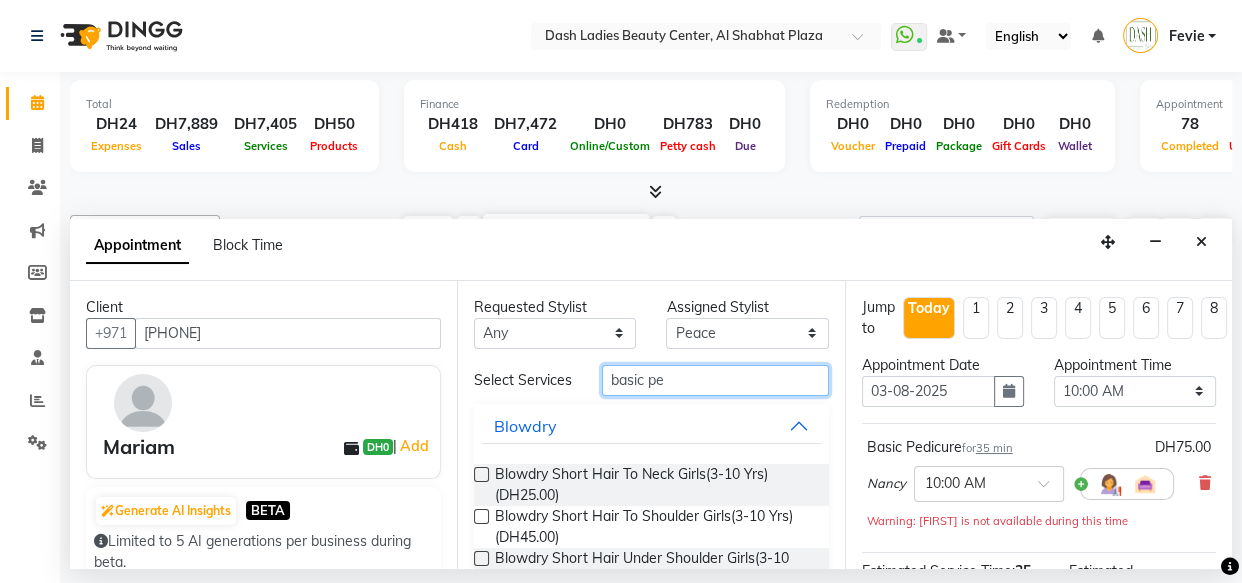 click on "basic pe" at bounding box center [715, 380] 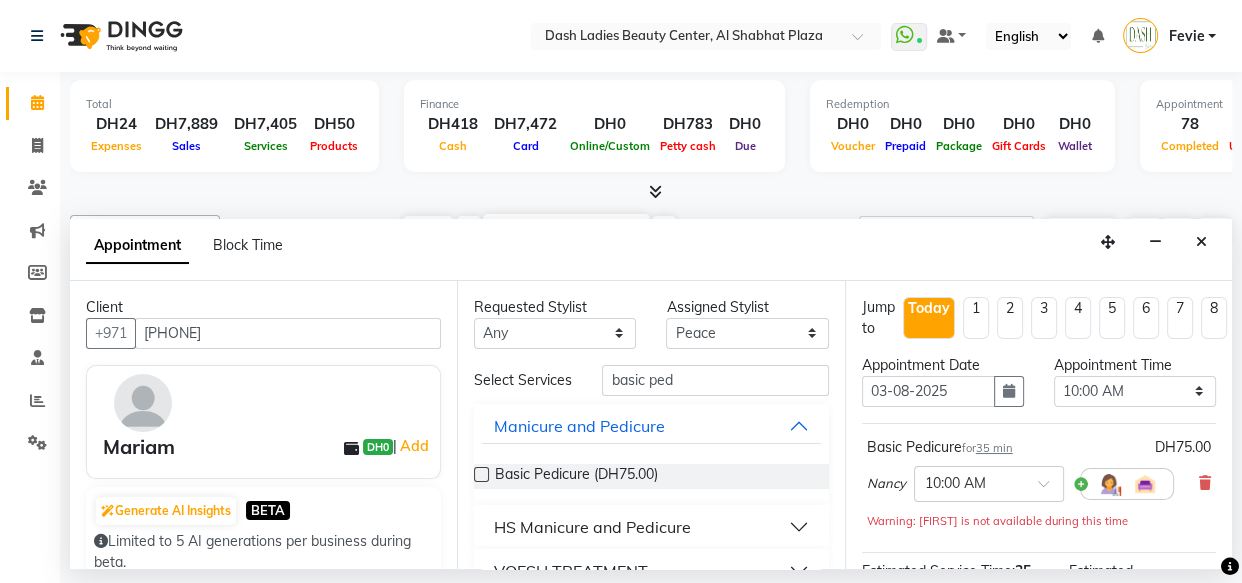click at bounding box center (481, 474) 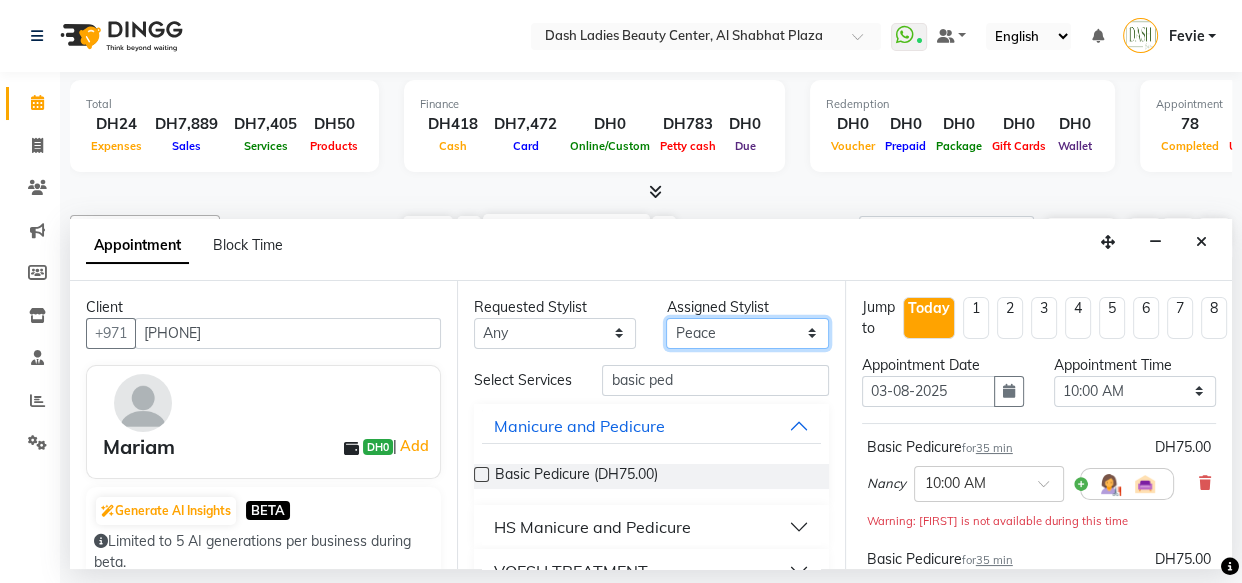 click on "Select Aizel Angelina Anna Bobi Edlyn Flora Grace Janine Jelyn Mariel Maya Nancy Nilam Nita Peace Rose Marie Saman Talina" at bounding box center (747, 333) 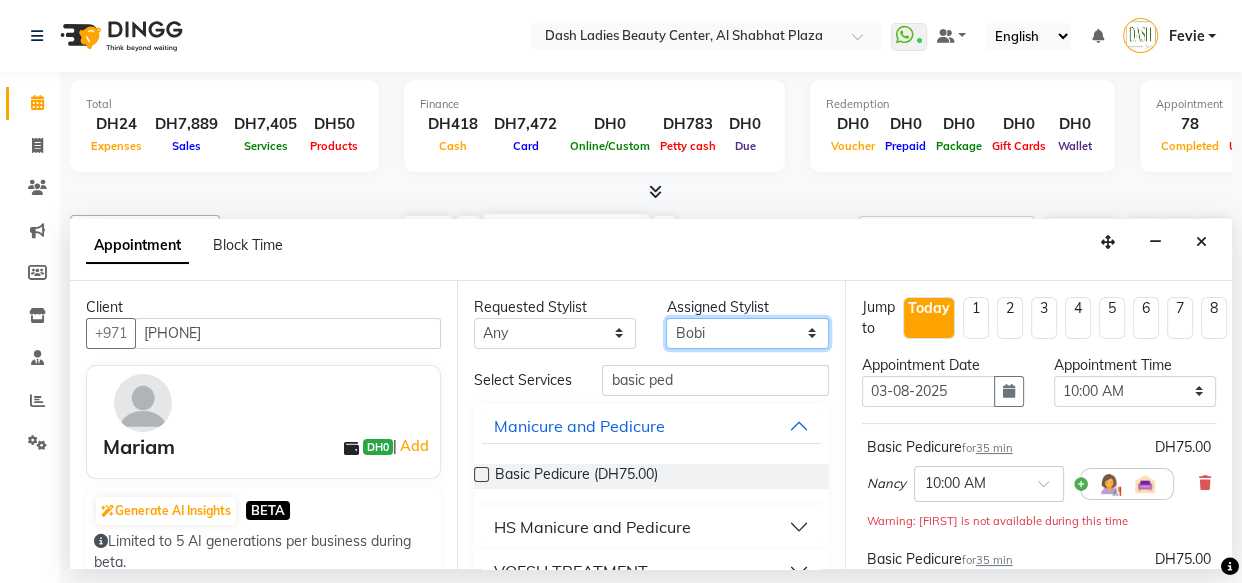click on "Select Aizel Angelina Anna Bobi Edlyn Flora Grace Janine Jelyn Mariel Maya Nancy Nilam Nita Peace Rose Marie Saman Talina" at bounding box center (747, 333) 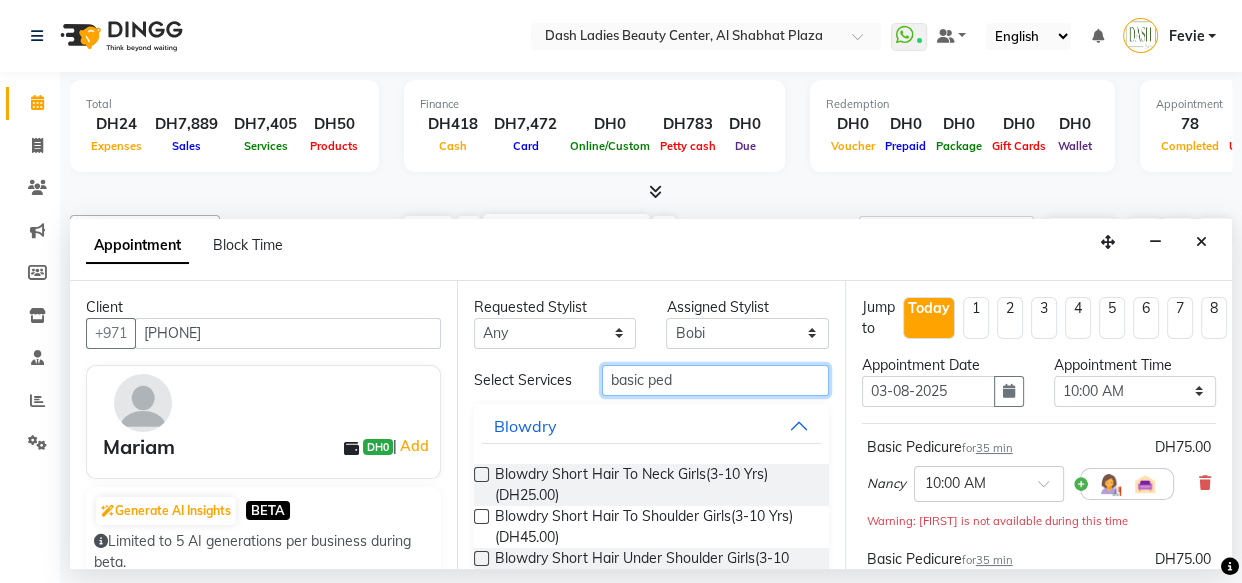 click on "basic ped" at bounding box center [715, 380] 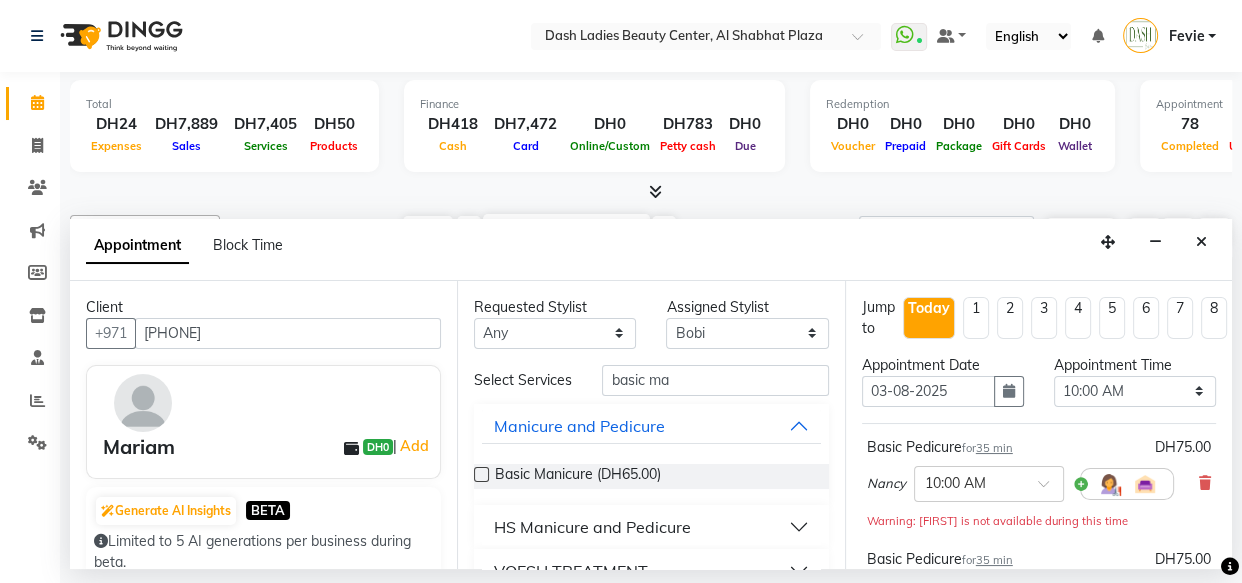 click at bounding box center [481, 474] 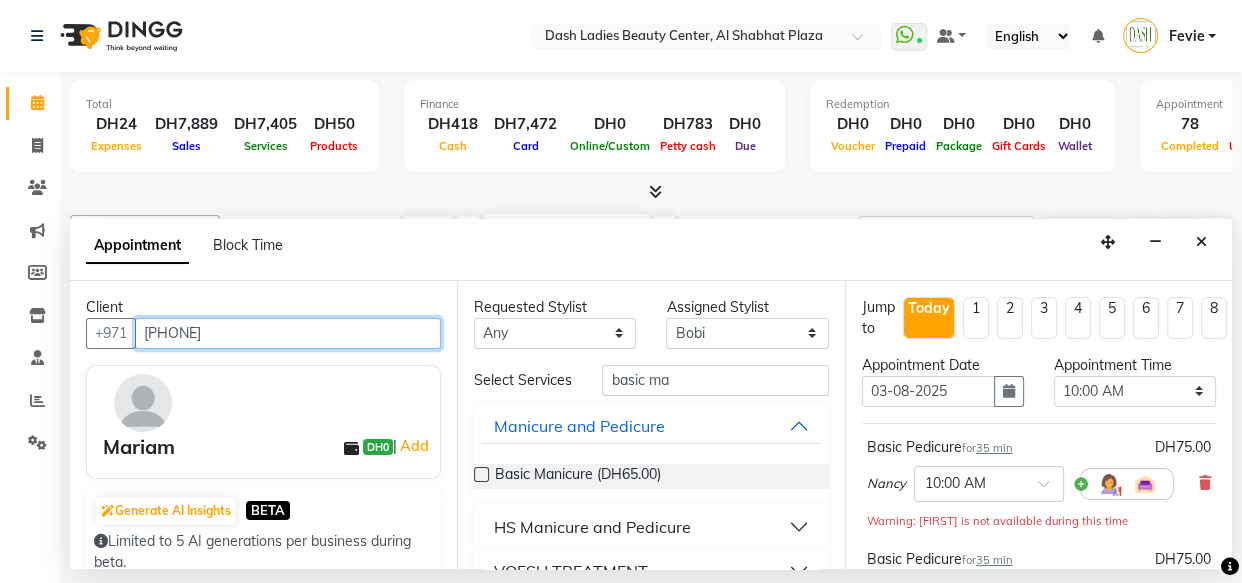 click on "[PHONE]" at bounding box center [288, 333] 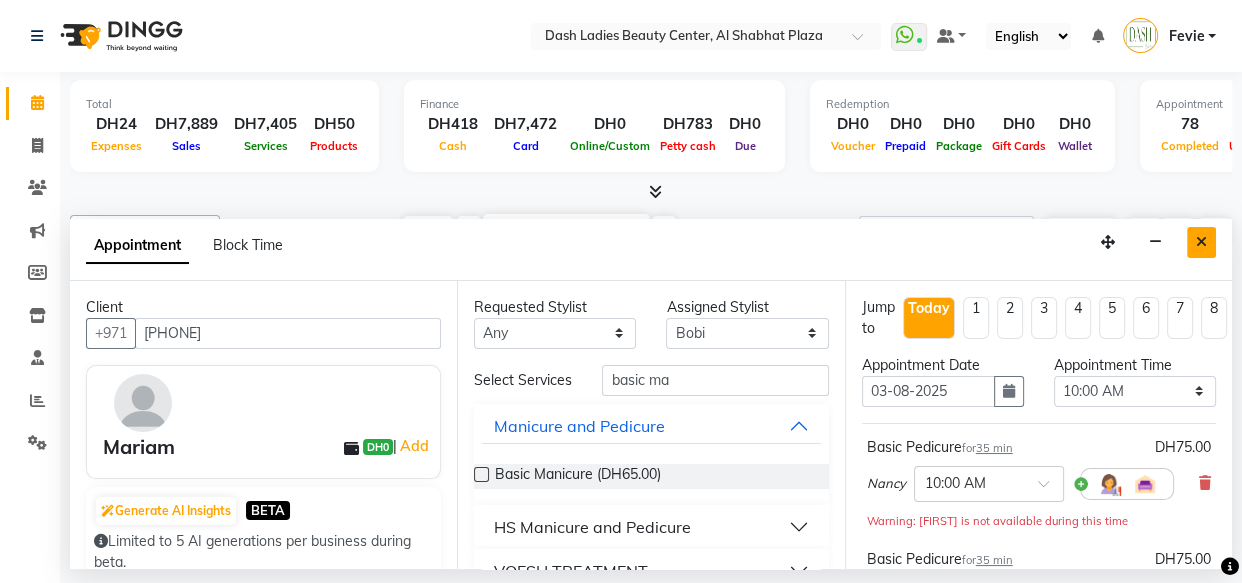 click at bounding box center [1201, 242] 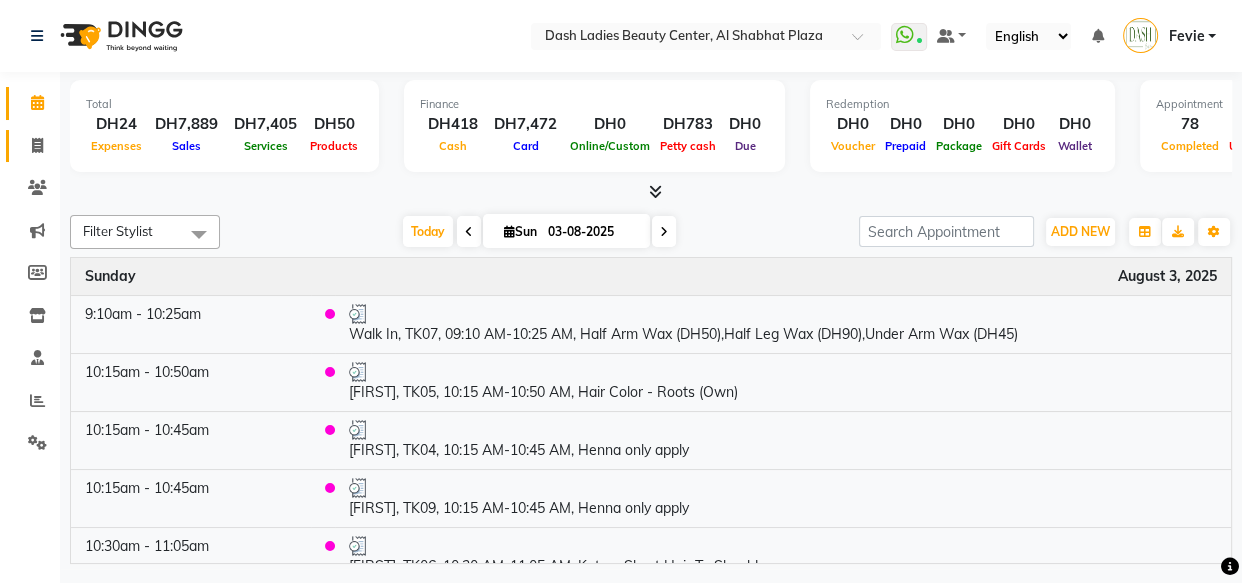 click 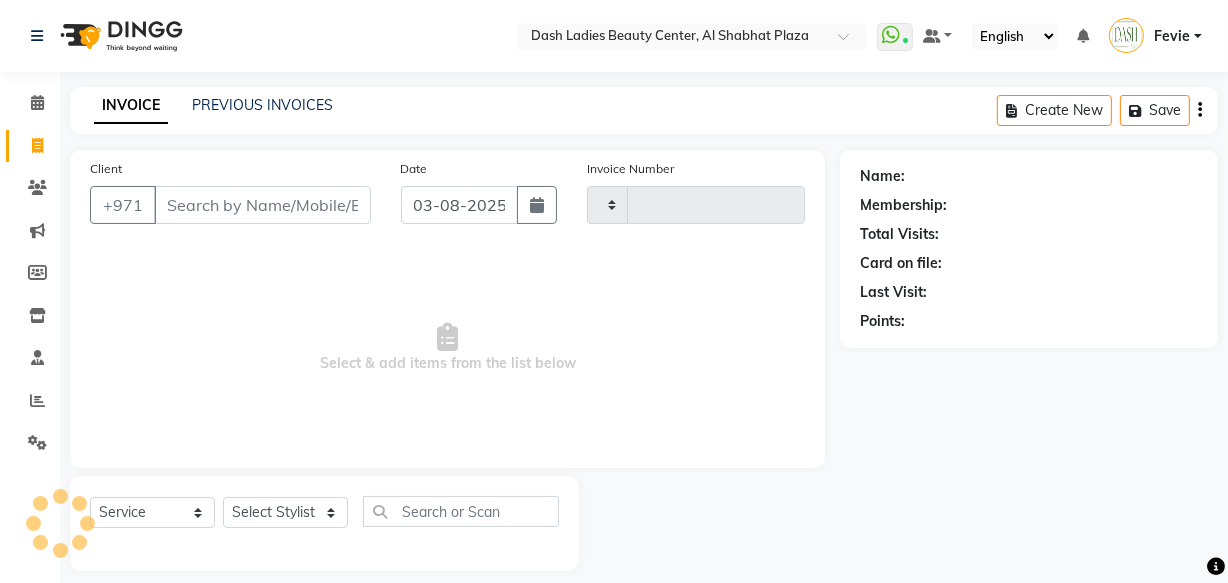 click on "Client" at bounding box center (262, 205) 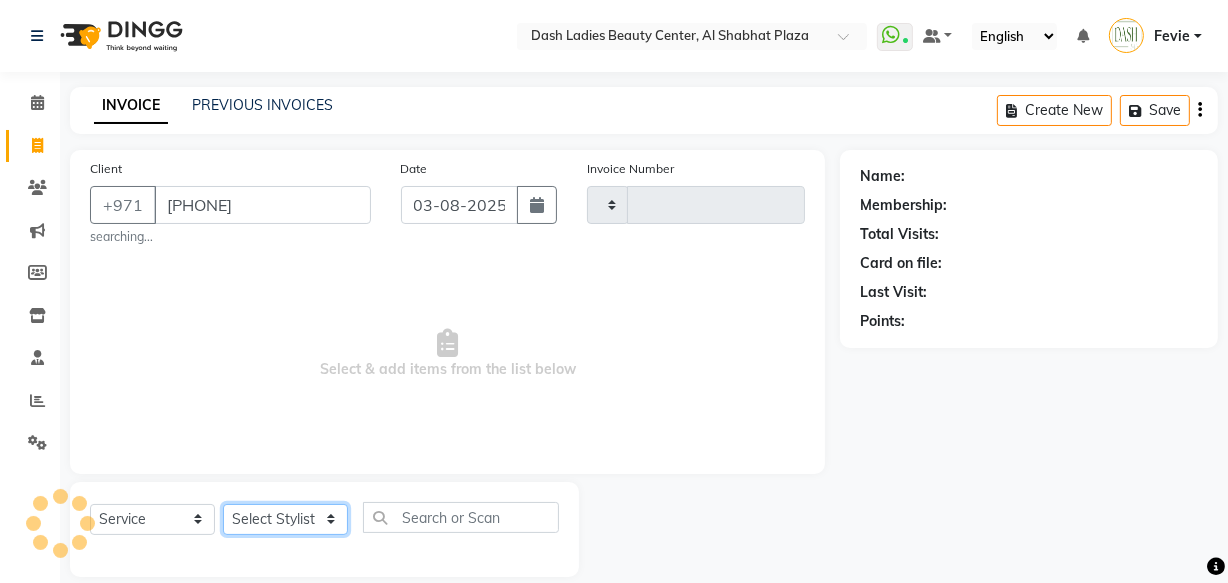 click on "Select Stylist" 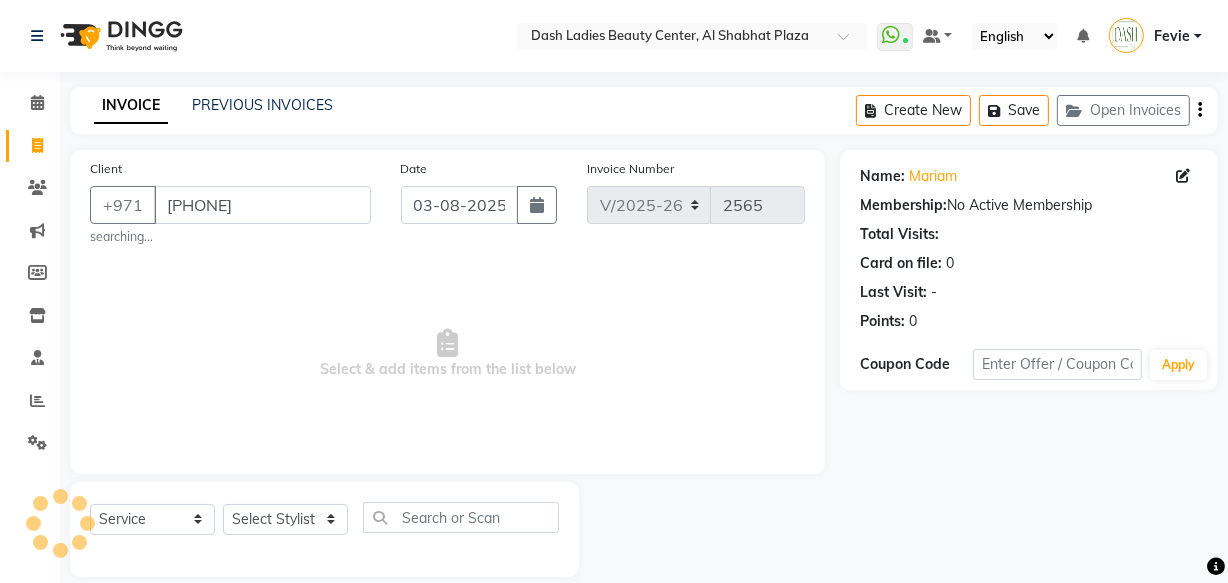 click on "Select & add items from the list below" at bounding box center [447, 354] 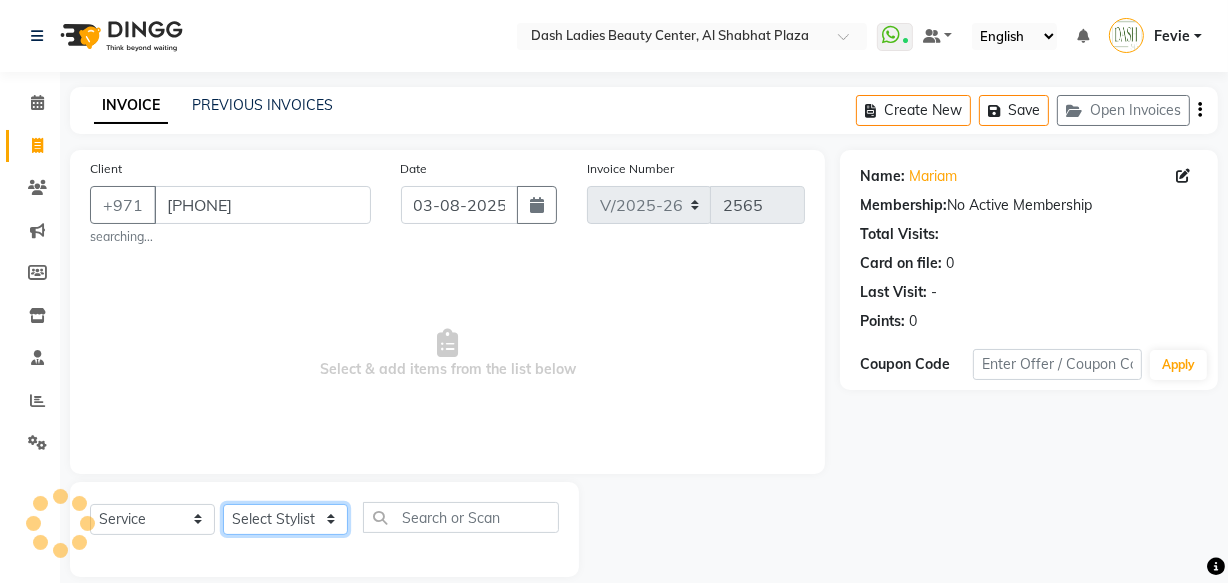 click on "Select Stylist" 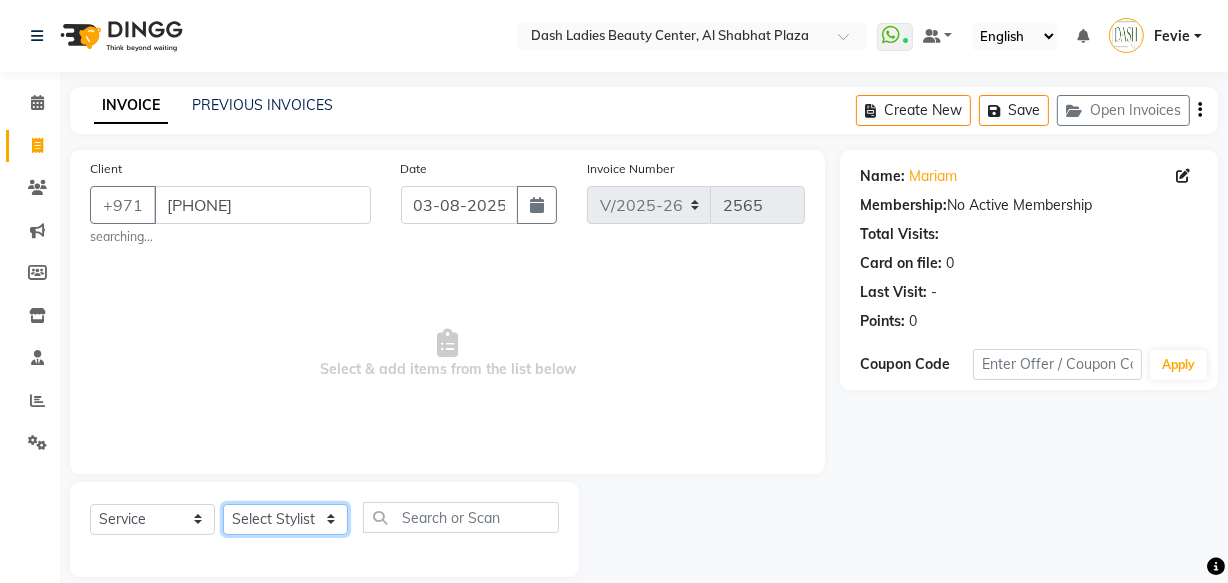 click on "Select Stylist Aizel Angelina Anna Bobi Edlyn Fevie  Flora Grace Hamda Janine Jelyn Mariel Maya Maya (Cafe) May Joy (Cafe) Nabasirye (Cafe) Nancy Nilam Nita Noreen Owner Peace Rechiel Rose Marie Saman Talina" 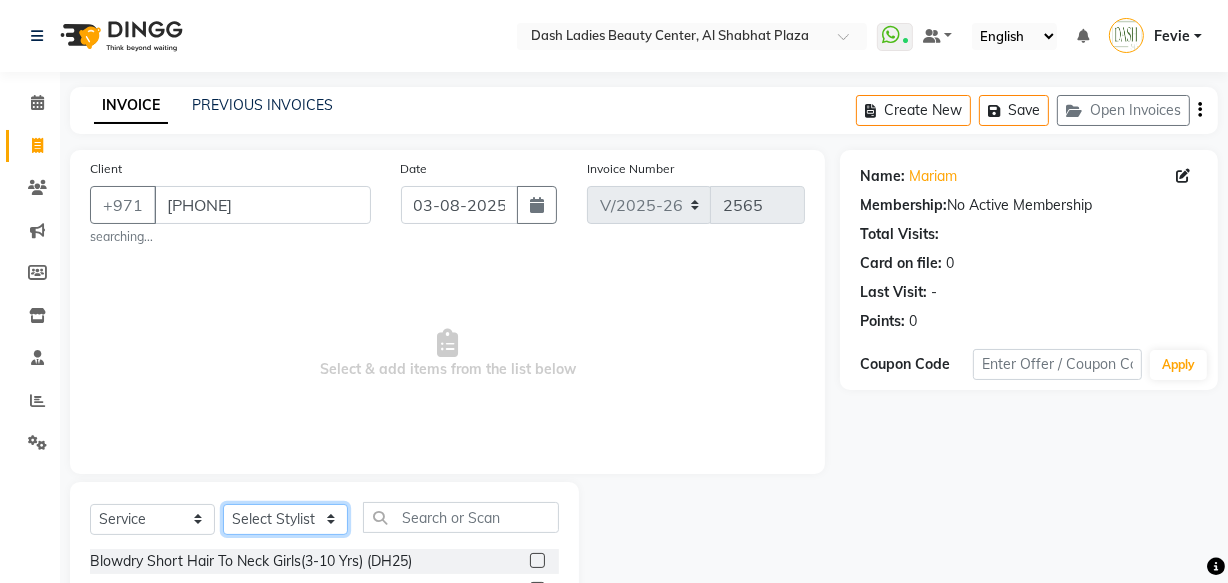 click on "Select Stylist Aizel Angelina Anna Bobi Edlyn Fevie  Flora Grace Hamda Janine Jelyn Mariel Maya Maya (Cafe) May Joy (Cafe) Nabasirye (Cafe) Nancy Nilam Nita Noreen Owner Peace Rechiel Rose Marie Saman Talina" 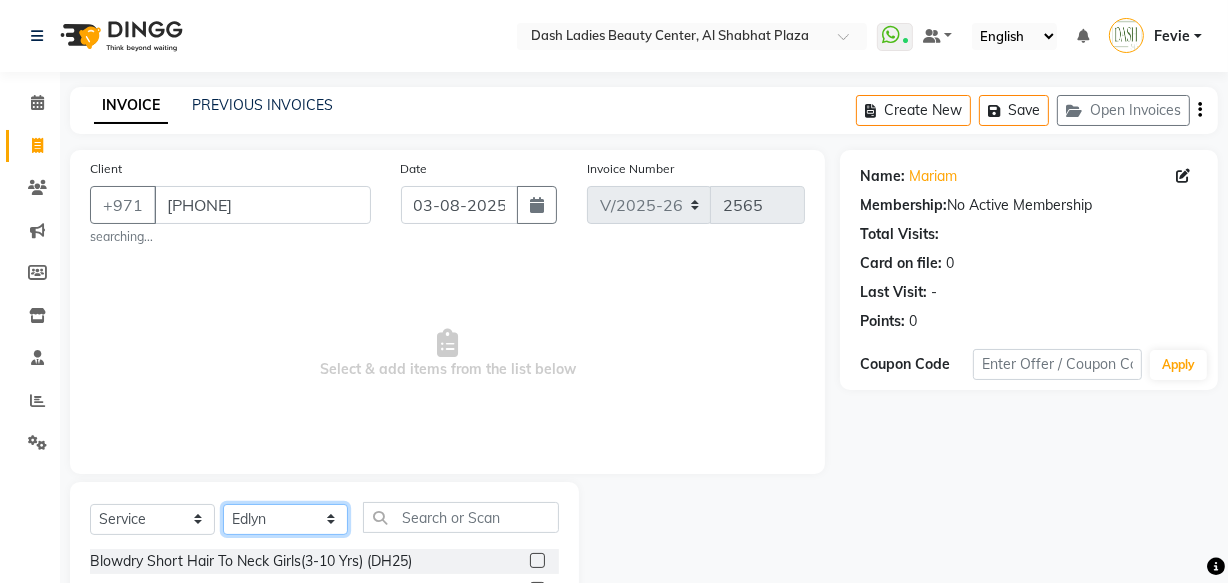 click on "Select Stylist Aizel Angelina Anna Bobi Edlyn Fevie  Flora Grace Hamda Janine Jelyn Mariel Maya Maya (Cafe) May Joy (Cafe) Nabasirye (Cafe) Nancy Nilam Nita Noreen Owner Peace Rechiel Rose Marie Saman Talina" 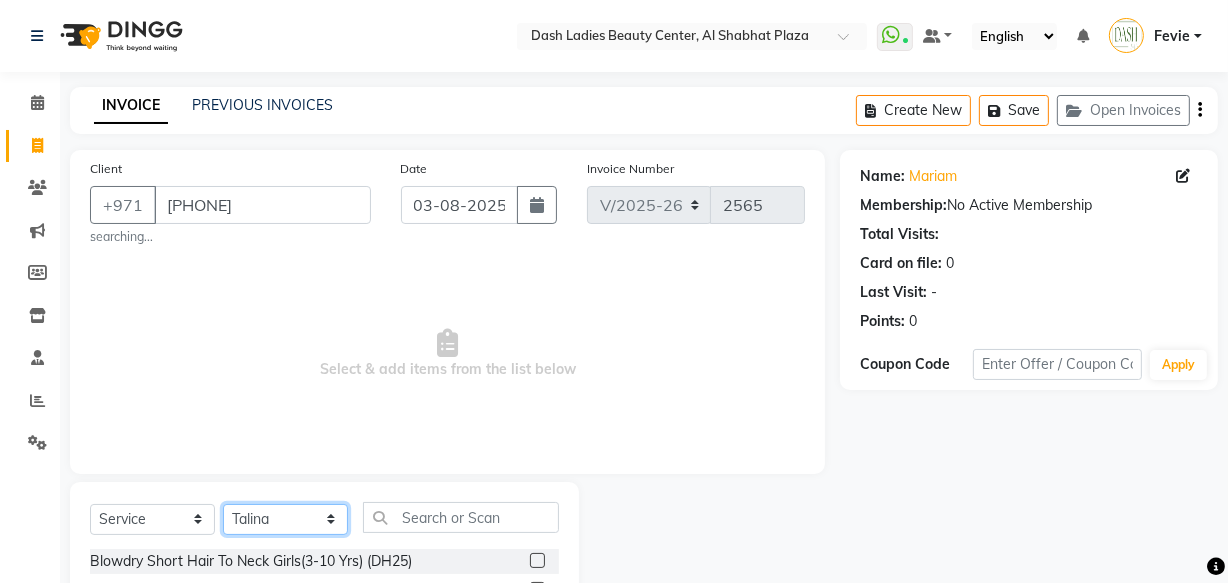 click on "Select Stylist Aizel Angelina Anna Bobi Edlyn Fevie  Flora Grace Hamda Janine Jelyn Mariel Maya Maya (Cafe) May Joy (Cafe) Nabasirye (Cafe) Nancy Nilam Nita Noreen Owner Peace Rechiel Rose Marie Saman Talina" 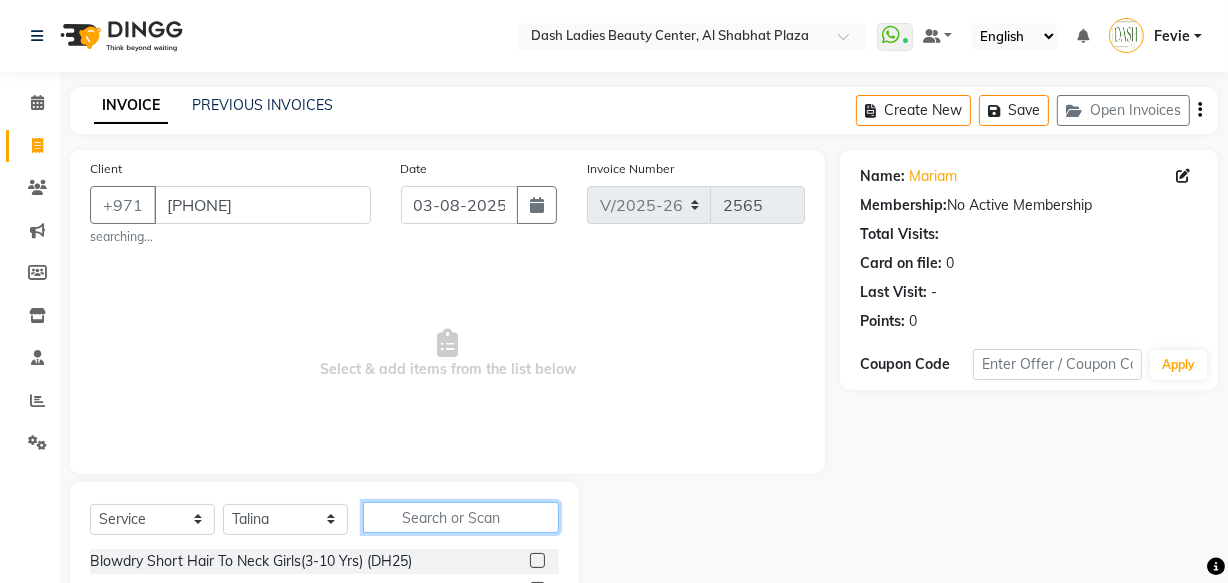 click 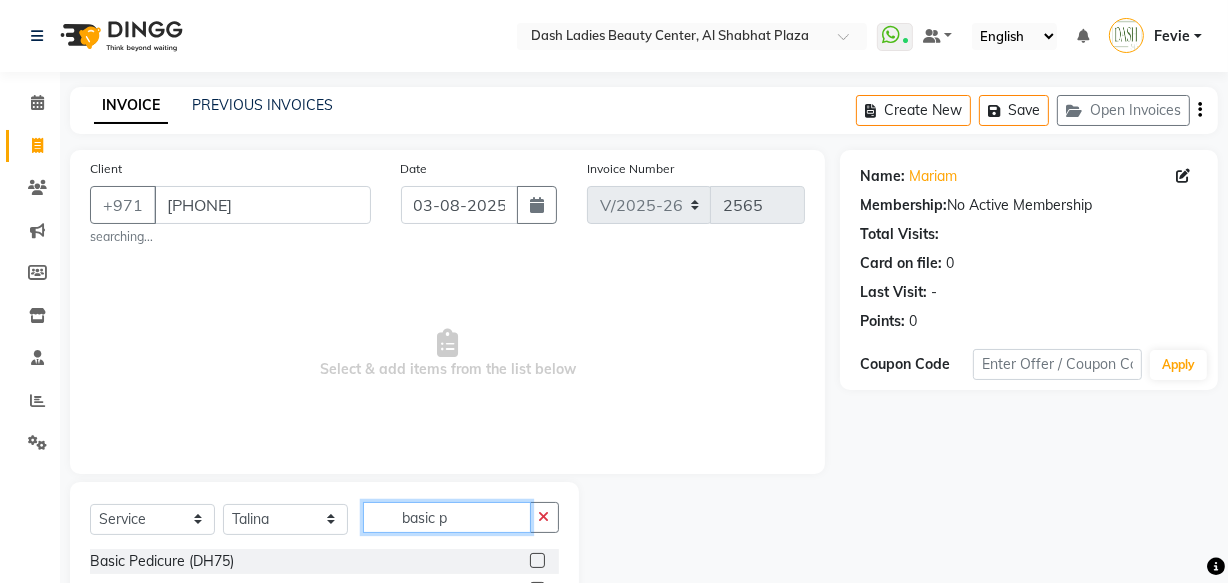 scroll, scrollTop: 131, scrollLeft: 0, axis: vertical 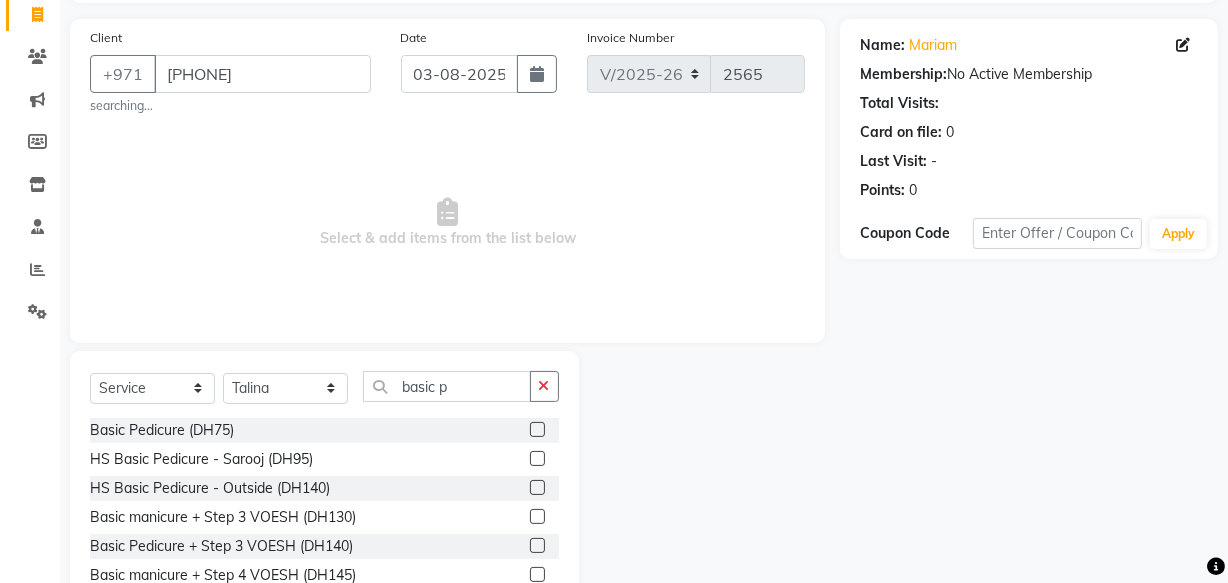 click 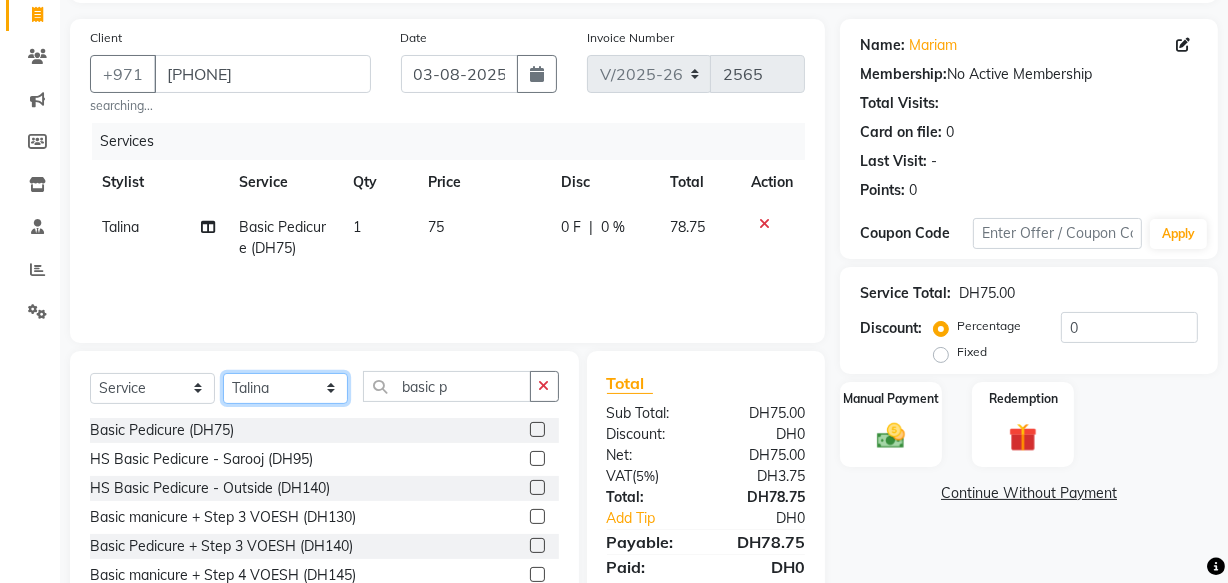 click on "Select Stylist Aizel Angelina Anna Bobi Edlyn Fevie  Flora Grace Hamda Janine Jelyn Mariel Maya Maya (Cafe) May Joy (Cafe) Nabasirye (Cafe) Nancy Nilam Nita Noreen Owner Peace Rechiel Rose Marie Saman Talina" 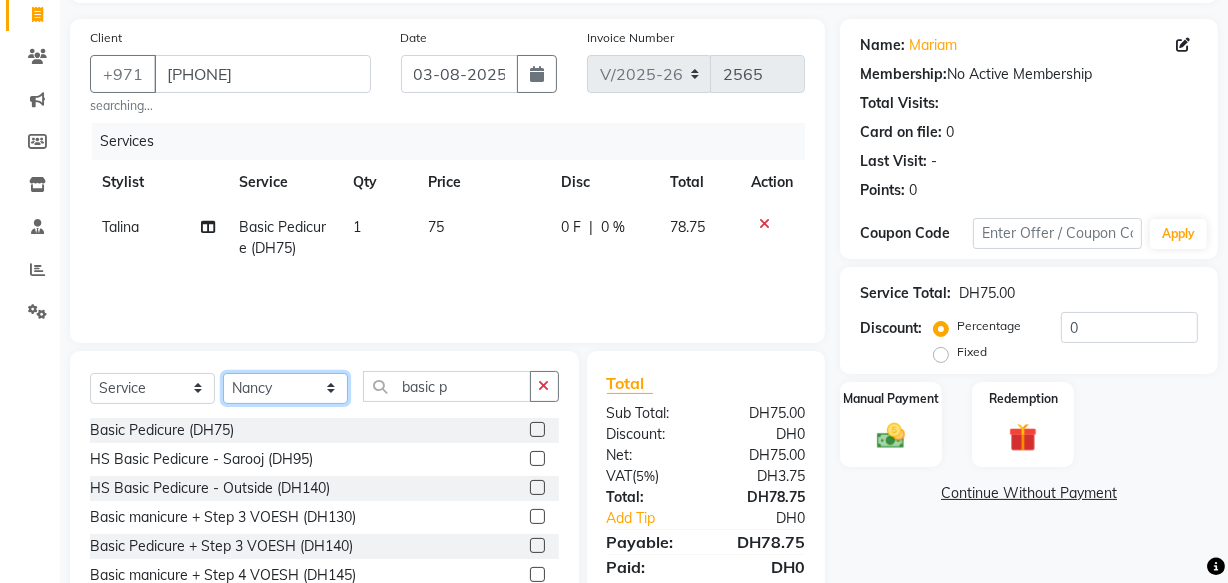 click on "Select Stylist Aizel Angelina Anna Bobi Edlyn Fevie  Flora Grace Hamda Janine Jelyn Mariel Maya Maya (Cafe) May Joy (Cafe) Nabasirye (Cafe) Nancy Nilam Nita Noreen Owner Peace Rechiel Rose Marie Saman Talina" 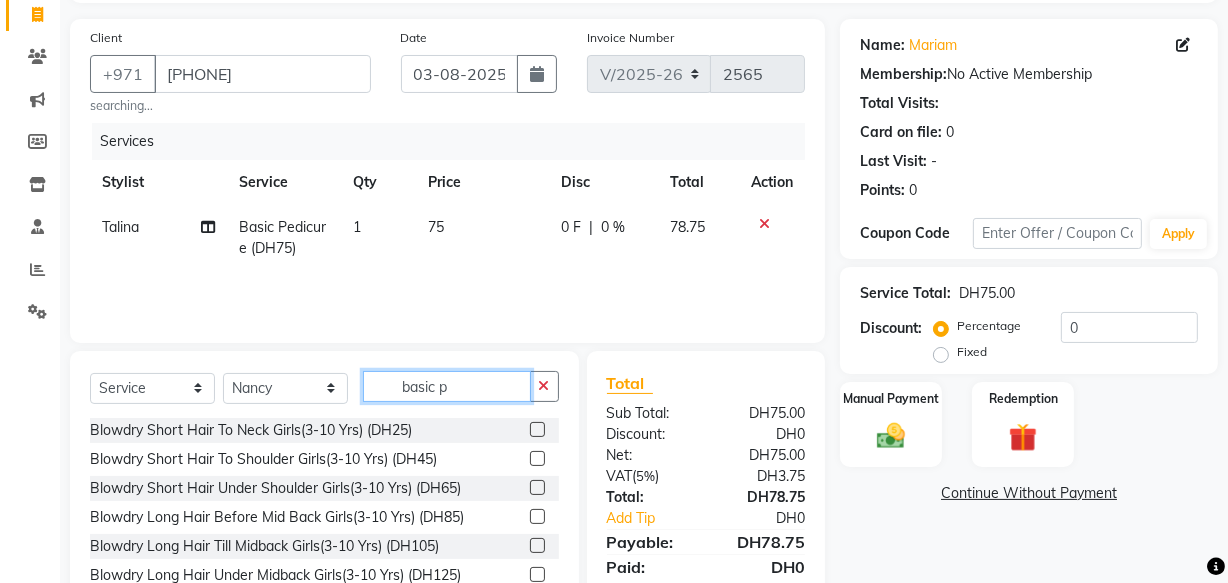 click on "basic p" 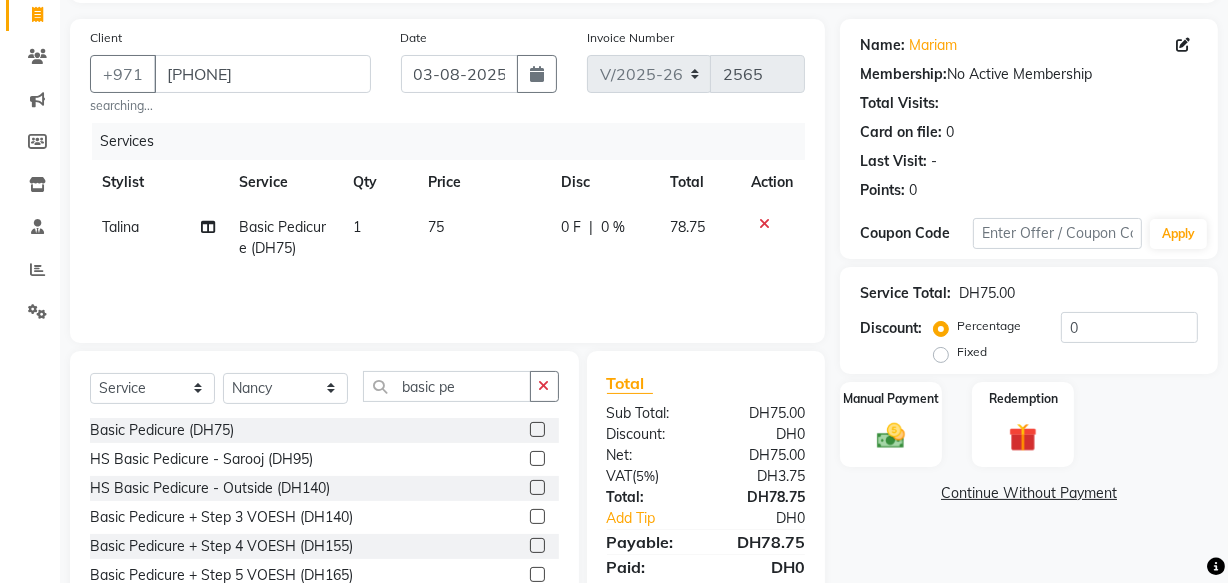 click 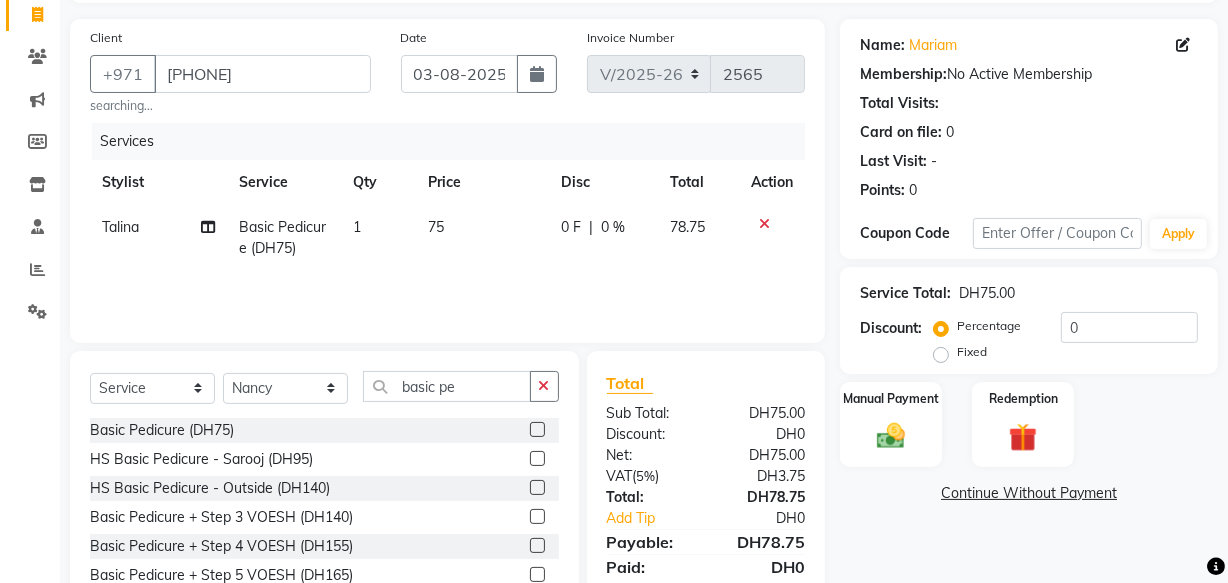 click at bounding box center [536, 430] 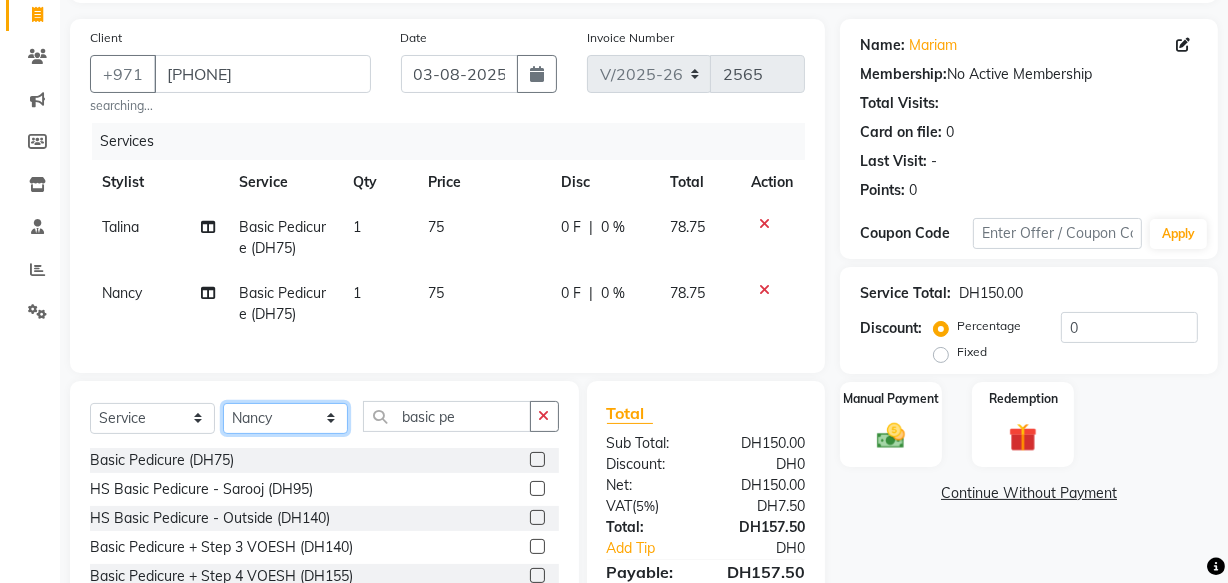 click on "Select Stylist Aizel Angelina Anna Bobi Edlyn Fevie  Flora Grace Hamda Janine Jelyn Mariel Maya Maya (Cafe) May Joy (Cafe) Nabasirye (Cafe) Nancy Nilam Nita Noreen Owner Peace Rechiel Rose Marie Saman Talina" 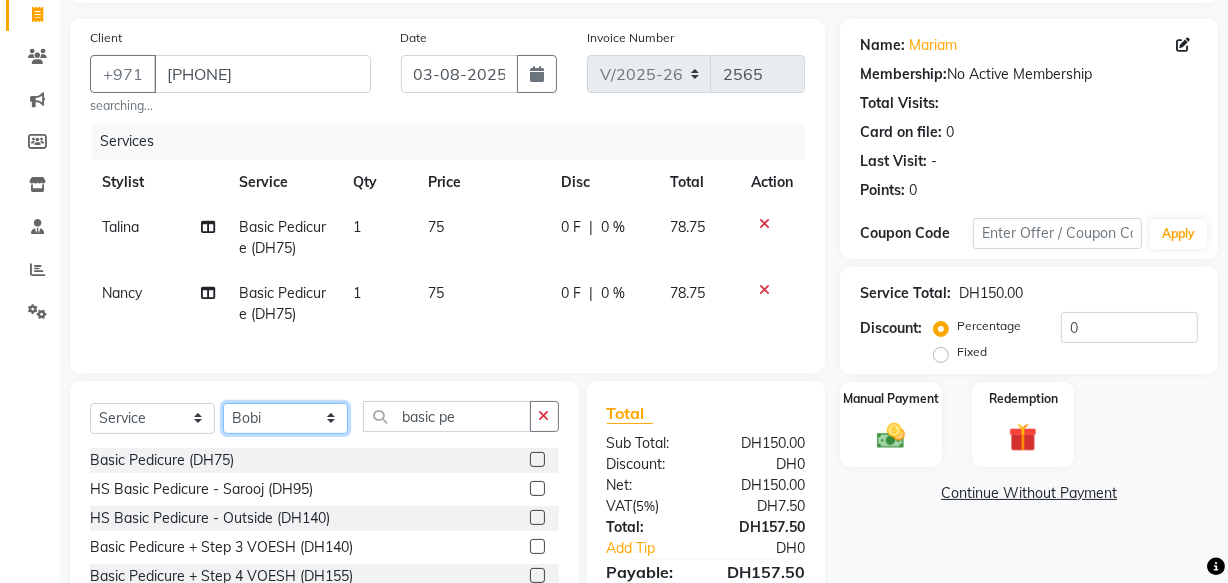 click on "Select Stylist Aizel Angelina Anna Bobi Edlyn Fevie  Flora Grace Hamda Janine Jelyn Mariel Maya Maya (Cafe) May Joy (Cafe) Nabasirye (Cafe) Nancy Nilam Nita Noreen Owner Peace Rechiel Rose Marie Saman Talina" 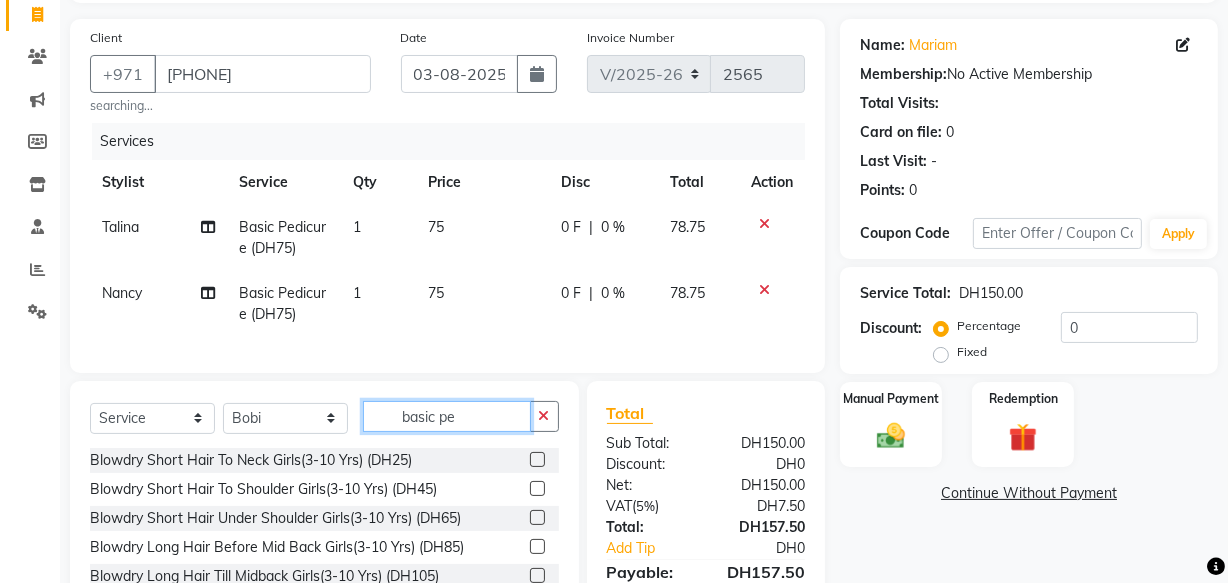 click on "basic pe" 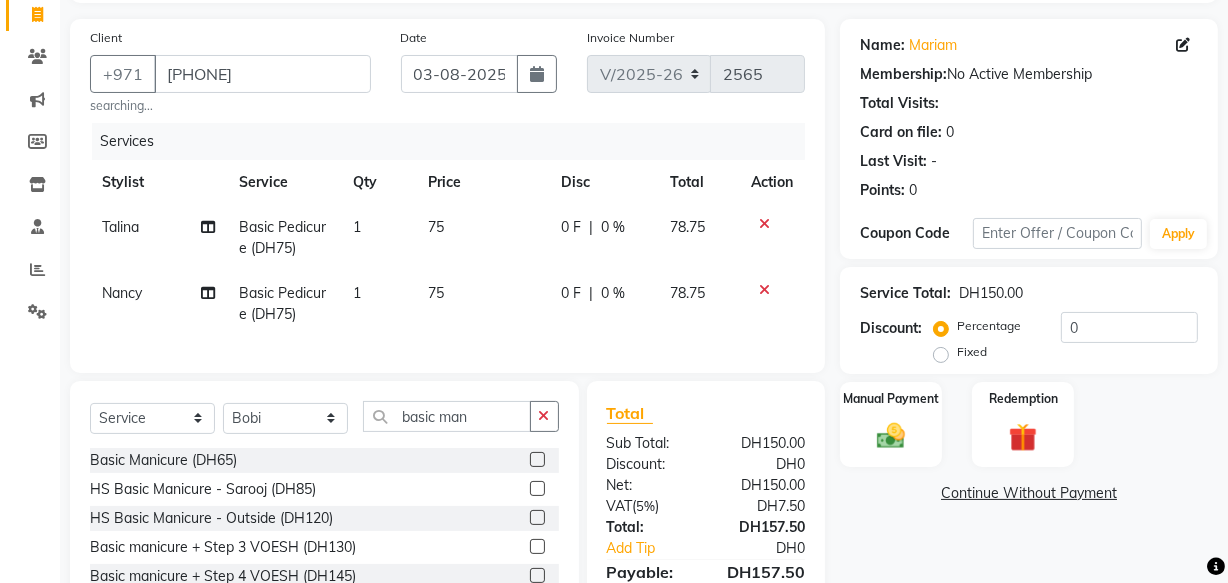 click 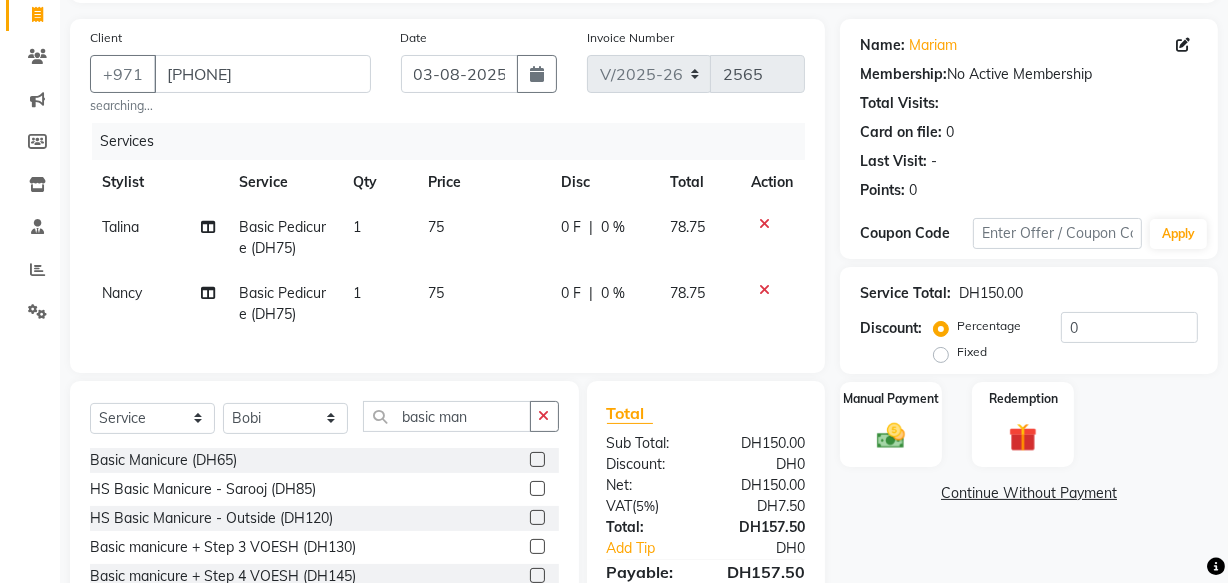 click at bounding box center [536, 460] 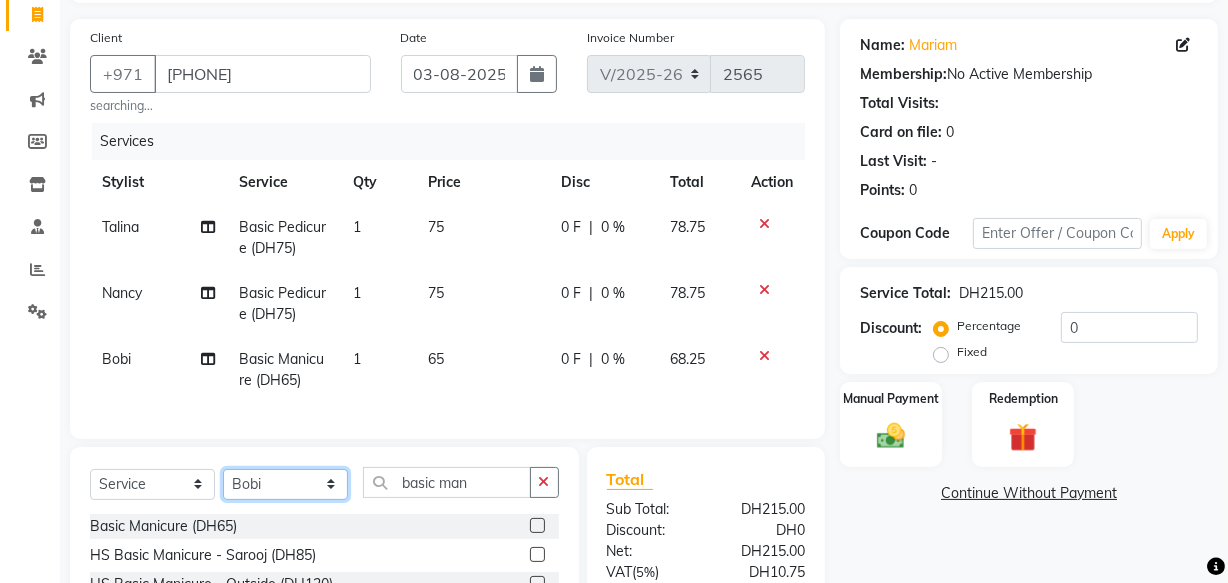 click on "Select Stylist Aizel Angelina Anna Bobi Edlyn Fevie  Flora Grace Hamda Janine Jelyn Mariel Maya Maya (Cafe) May Joy (Cafe) Nabasirye (Cafe) Nancy Nilam Nita Noreen Owner Peace Rechiel Rose Marie Saman Talina" 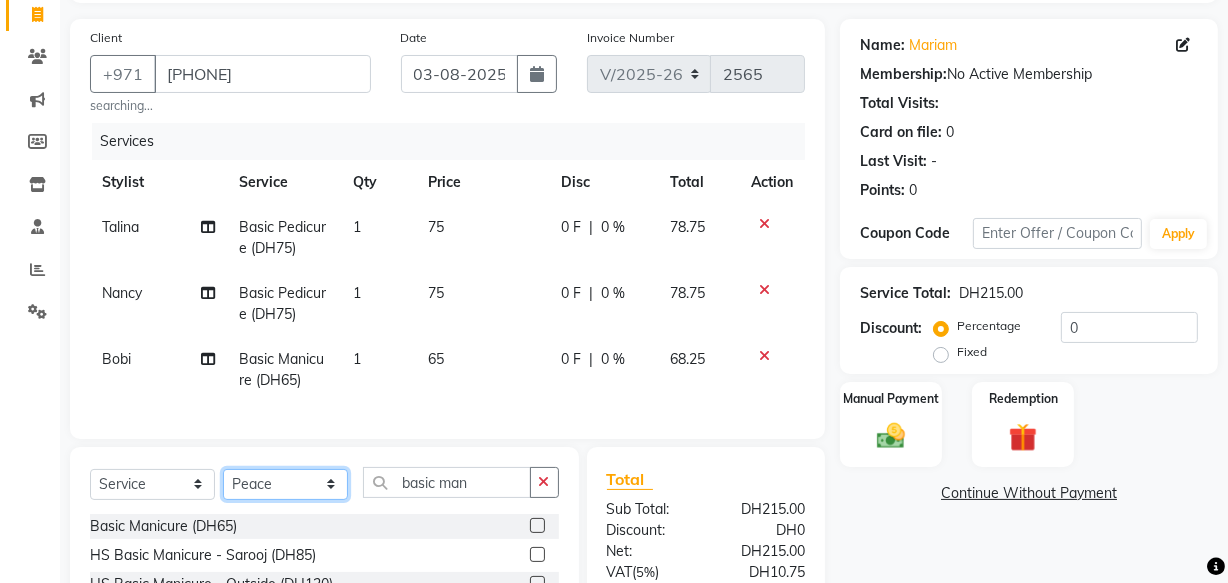 click on "Select Stylist Aizel Angelina Anna Bobi Edlyn Fevie  Flora Grace Hamda Janine Jelyn Mariel Maya Maya (Cafe) May Joy (Cafe) Nabasirye (Cafe) Nancy Nilam Nita Noreen Owner Peace Rechiel Rose Marie Saman Talina" 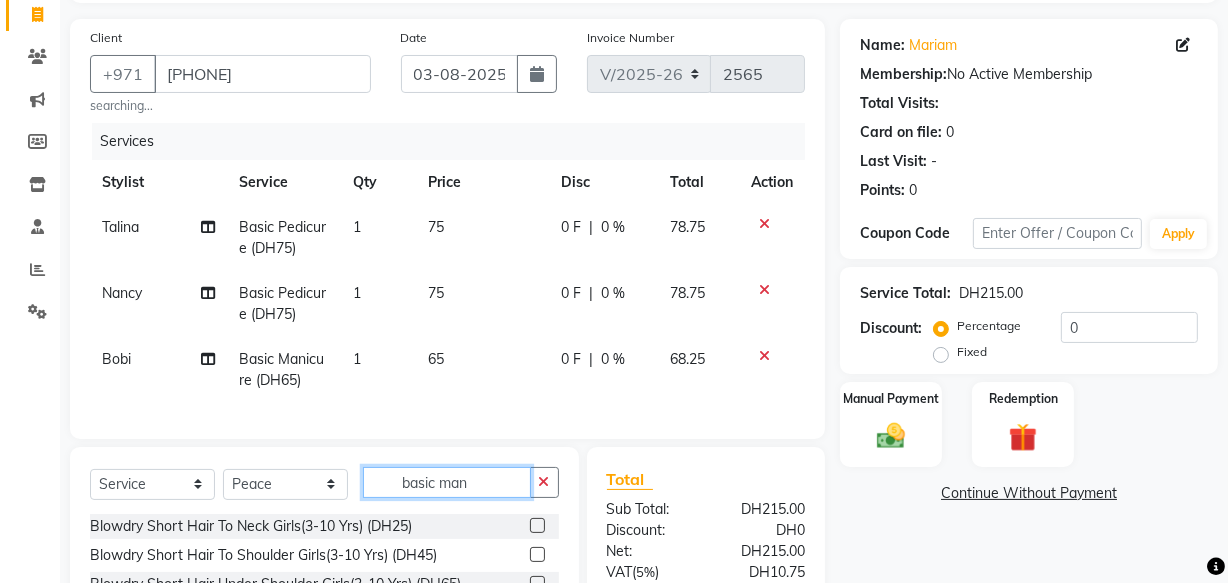 click on "basic man" 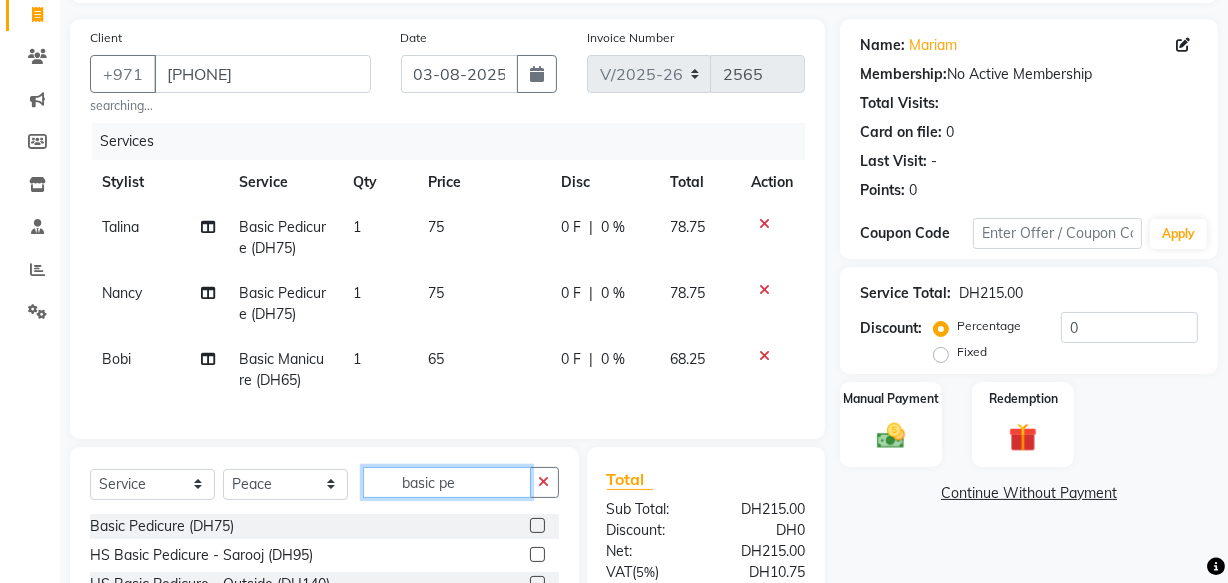 scroll, scrollTop: 0, scrollLeft: 0, axis: both 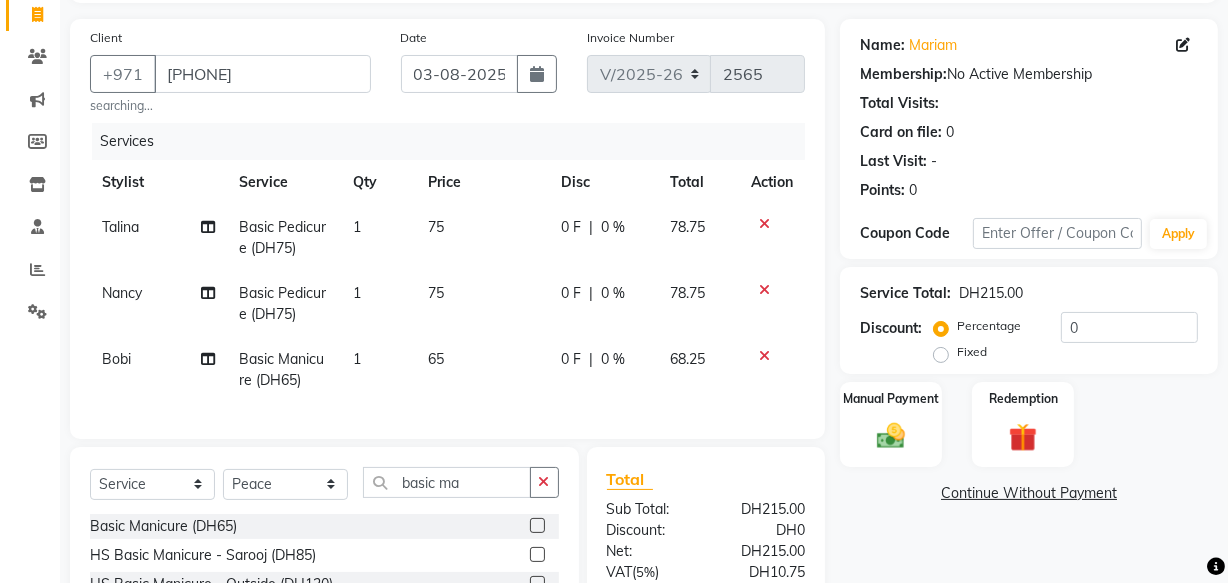 click 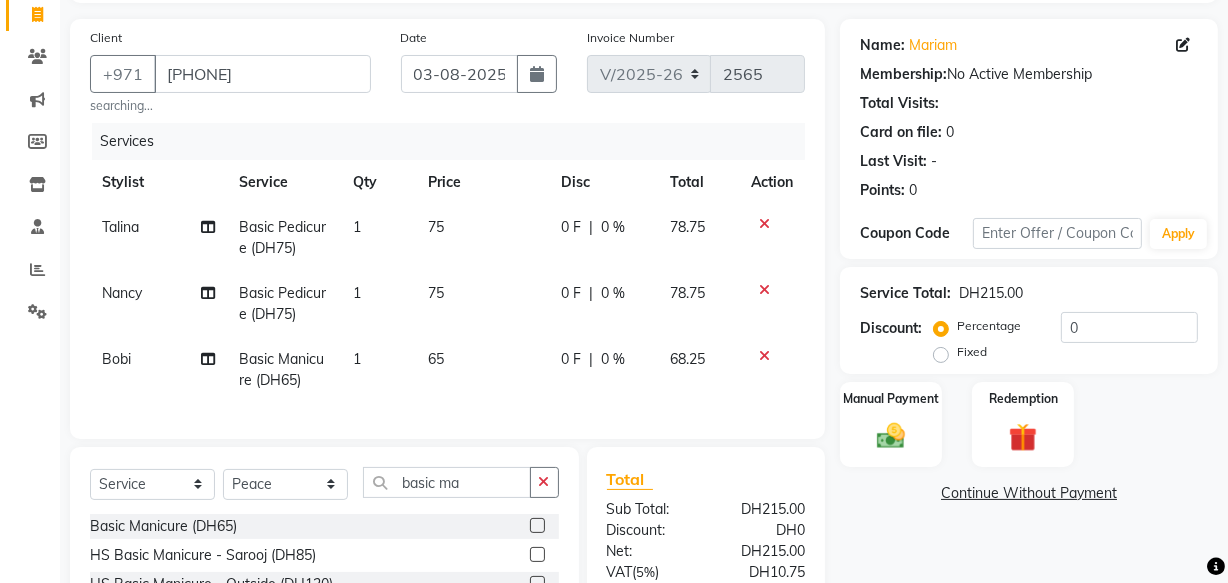 click at bounding box center [536, 526] 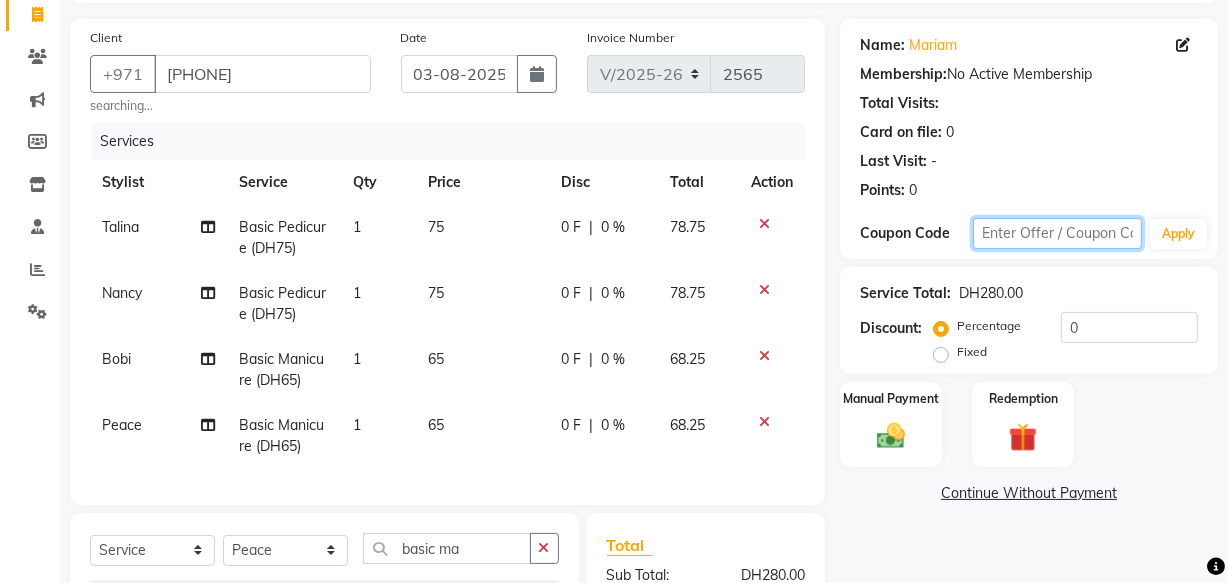 click 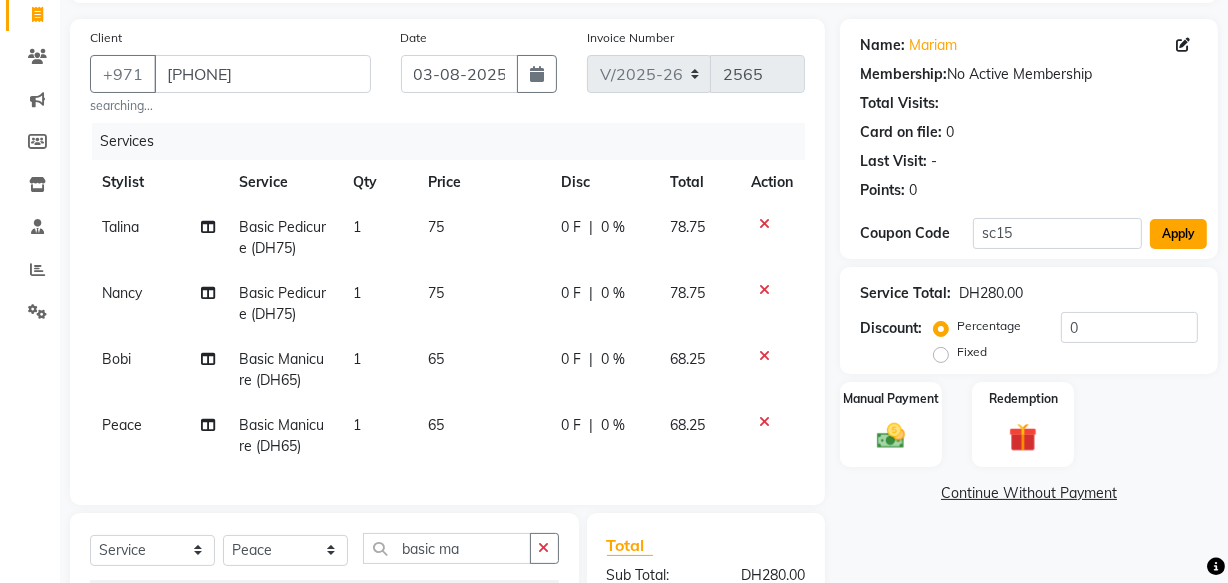 click on "Apply" 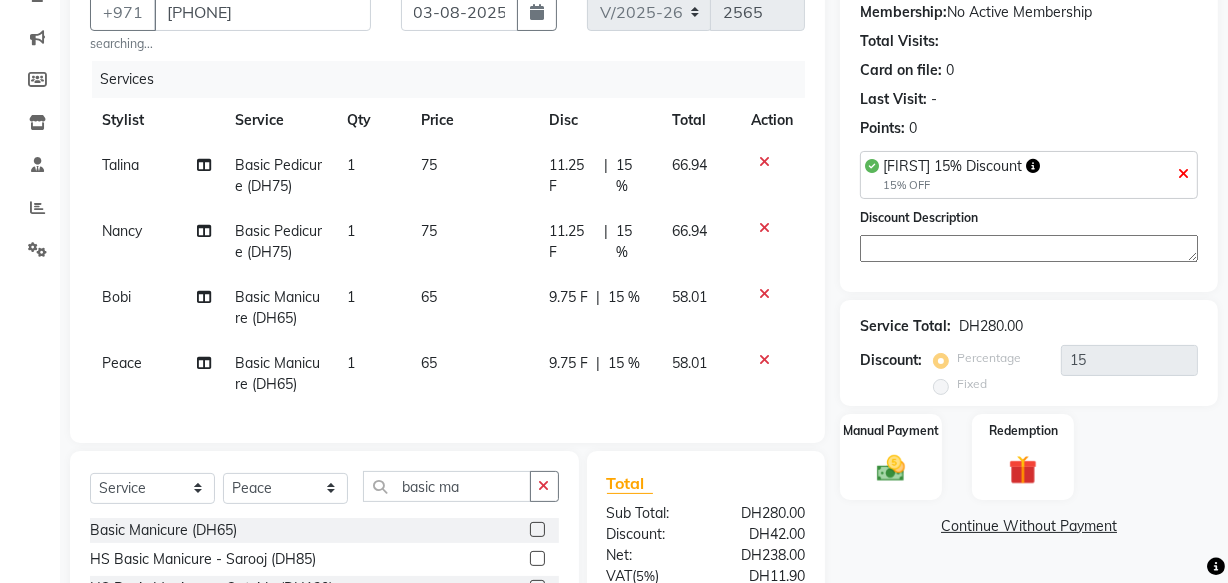 scroll, scrollTop: 400, scrollLeft: 0, axis: vertical 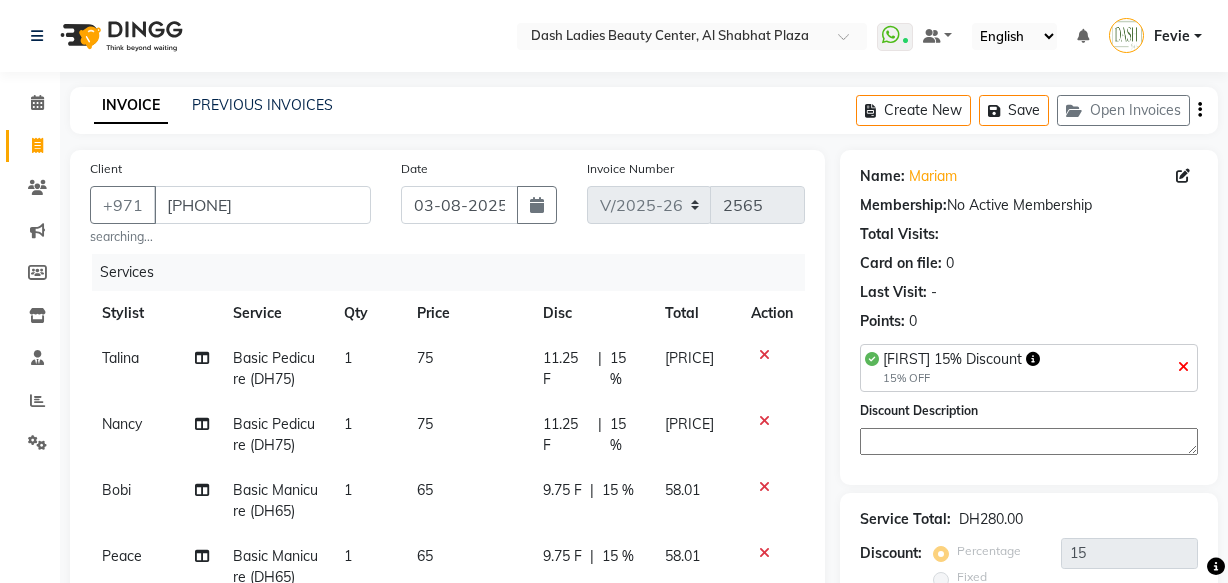 select on "8372" 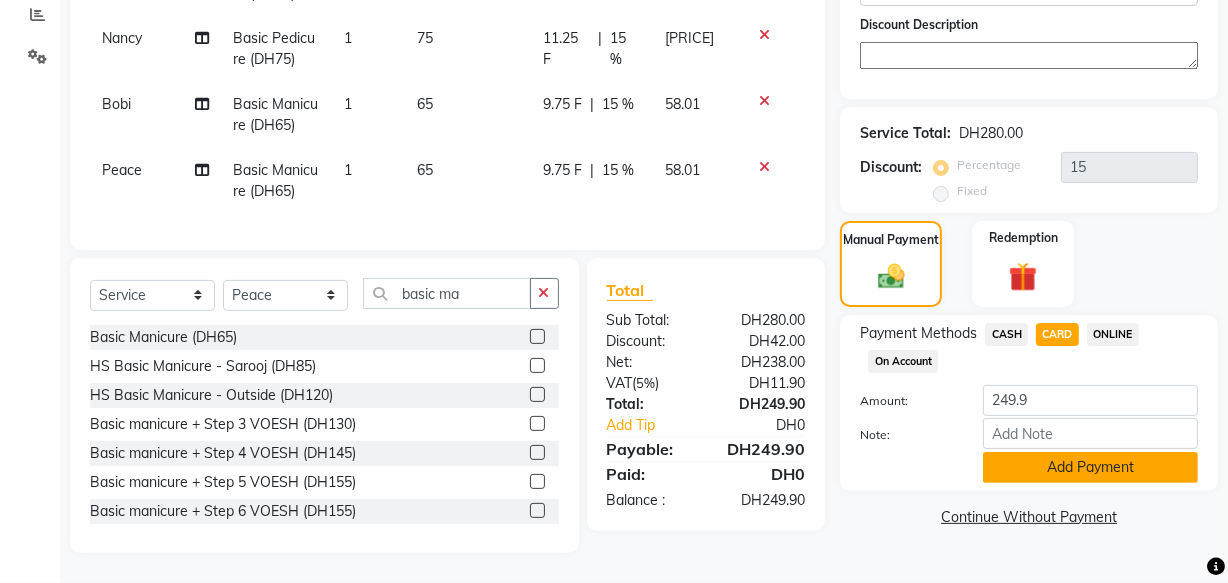 scroll, scrollTop: 0, scrollLeft: 0, axis: both 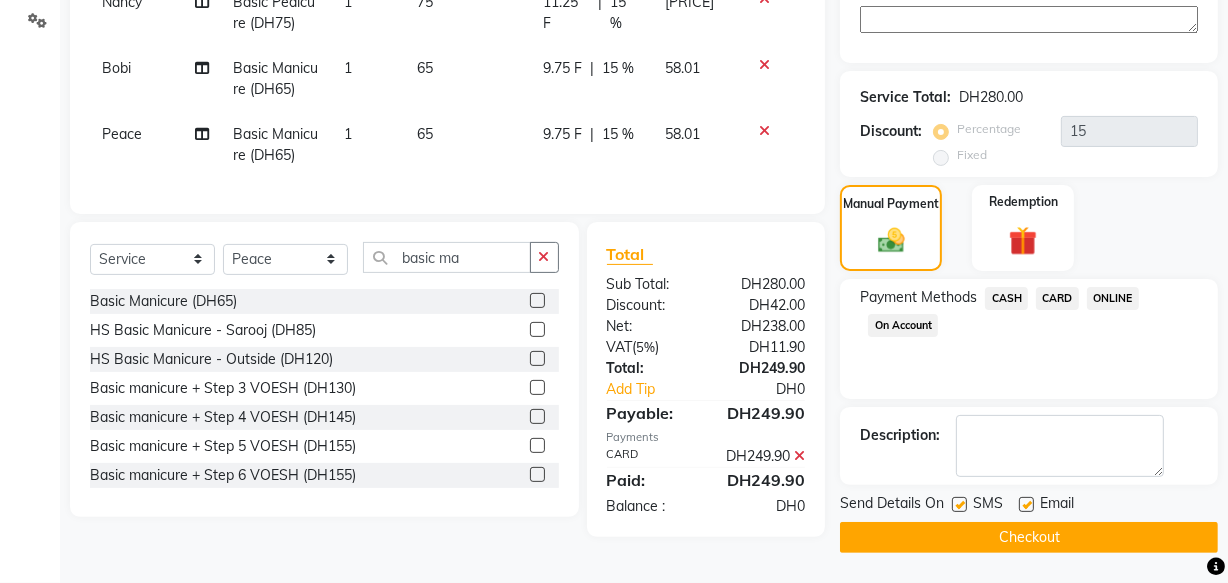 click on "Checkout" 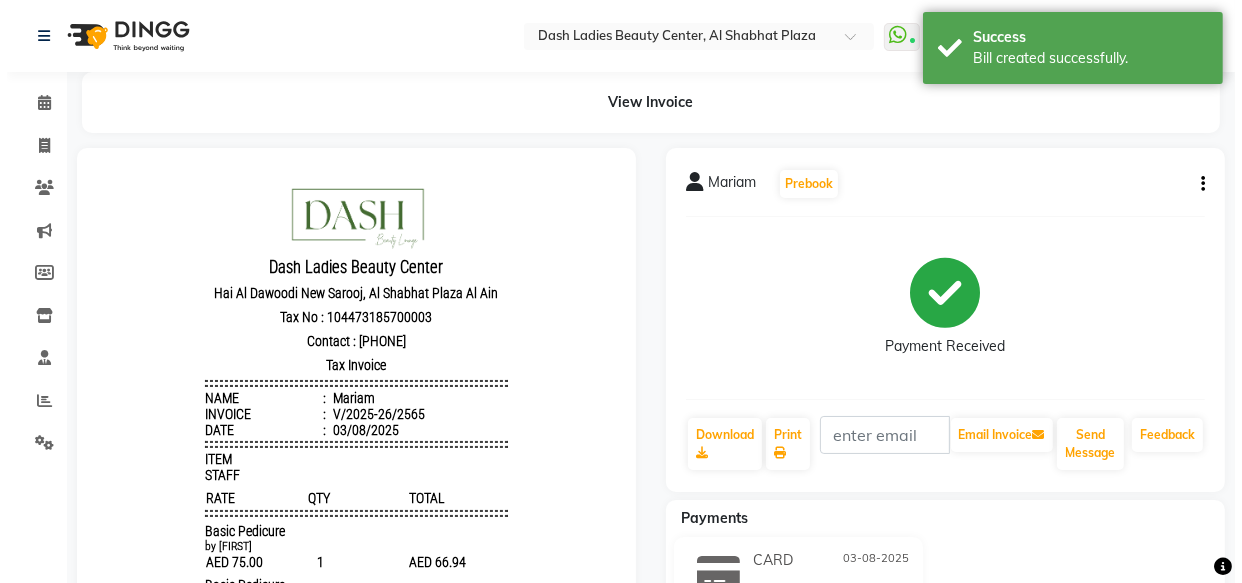 scroll, scrollTop: 0, scrollLeft: 0, axis: both 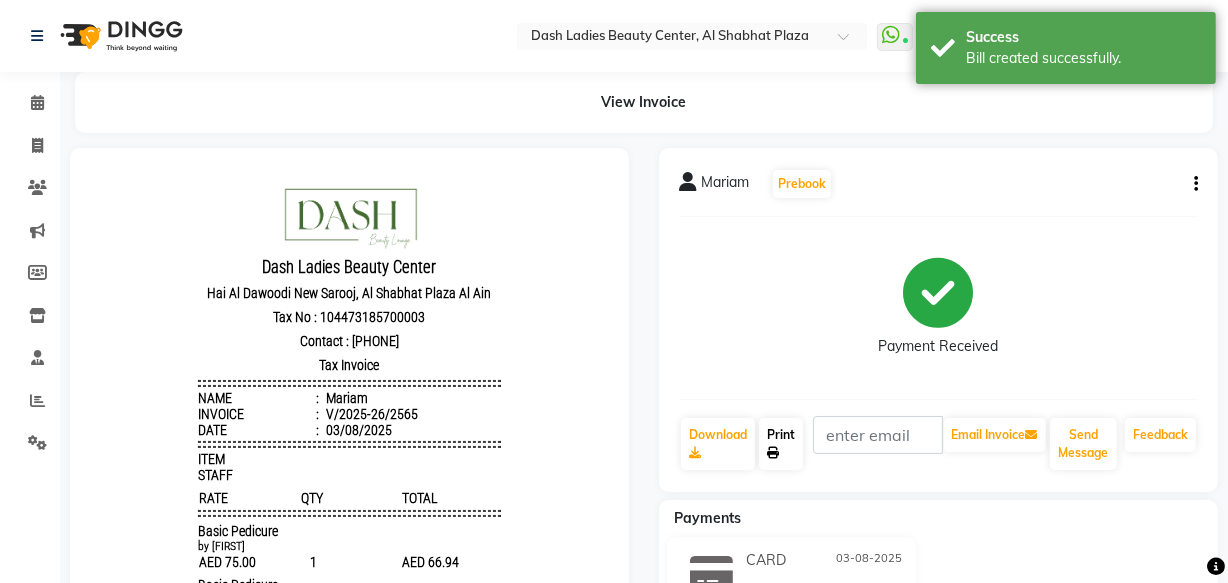 click 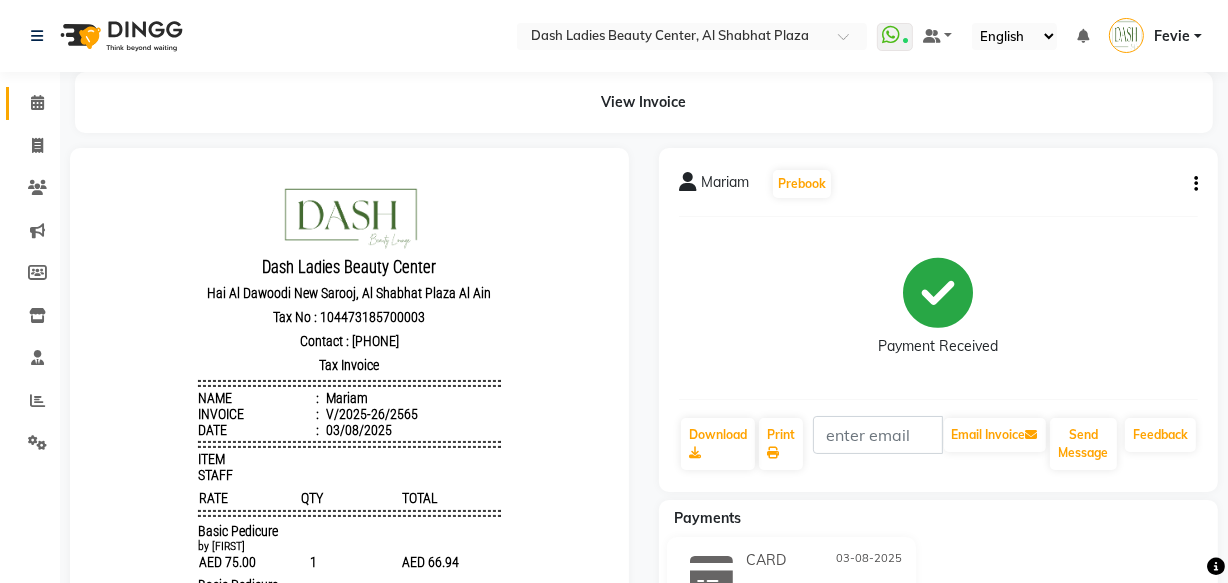click 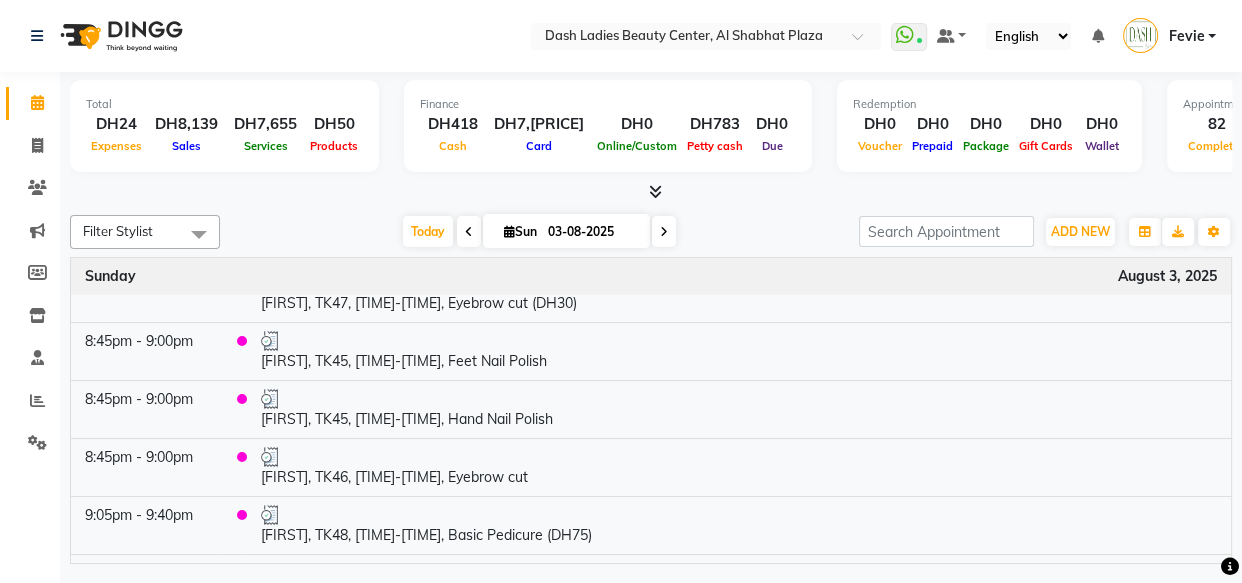scroll, scrollTop: 4911, scrollLeft: 0, axis: vertical 